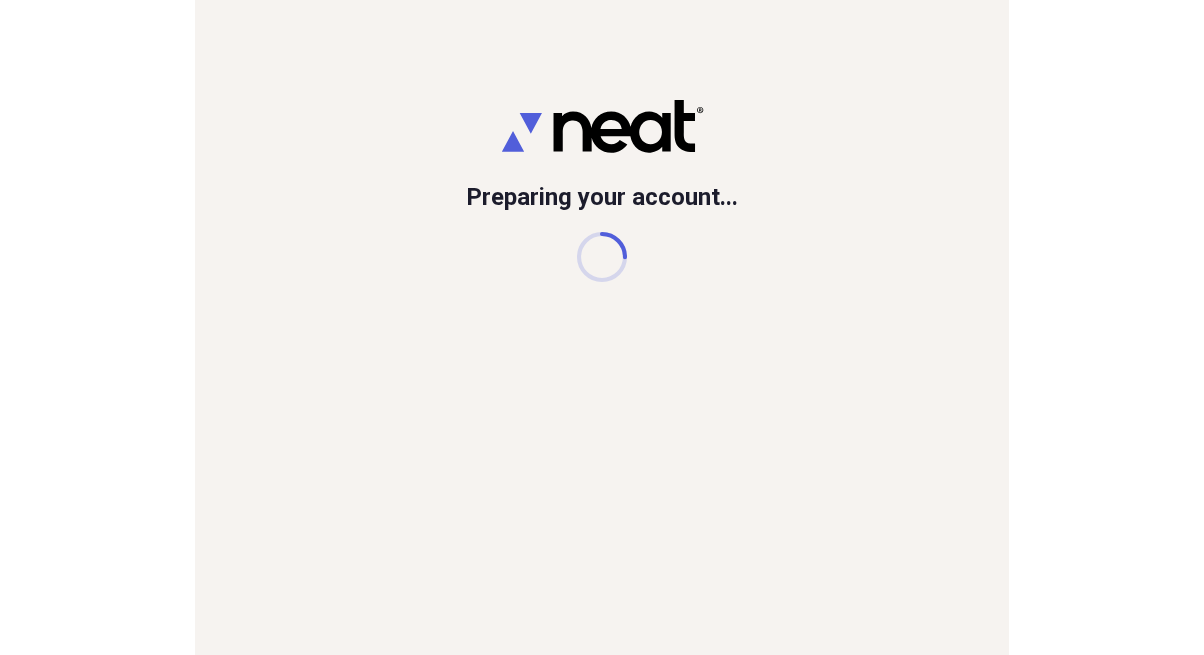scroll, scrollTop: 0, scrollLeft: 0, axis: both 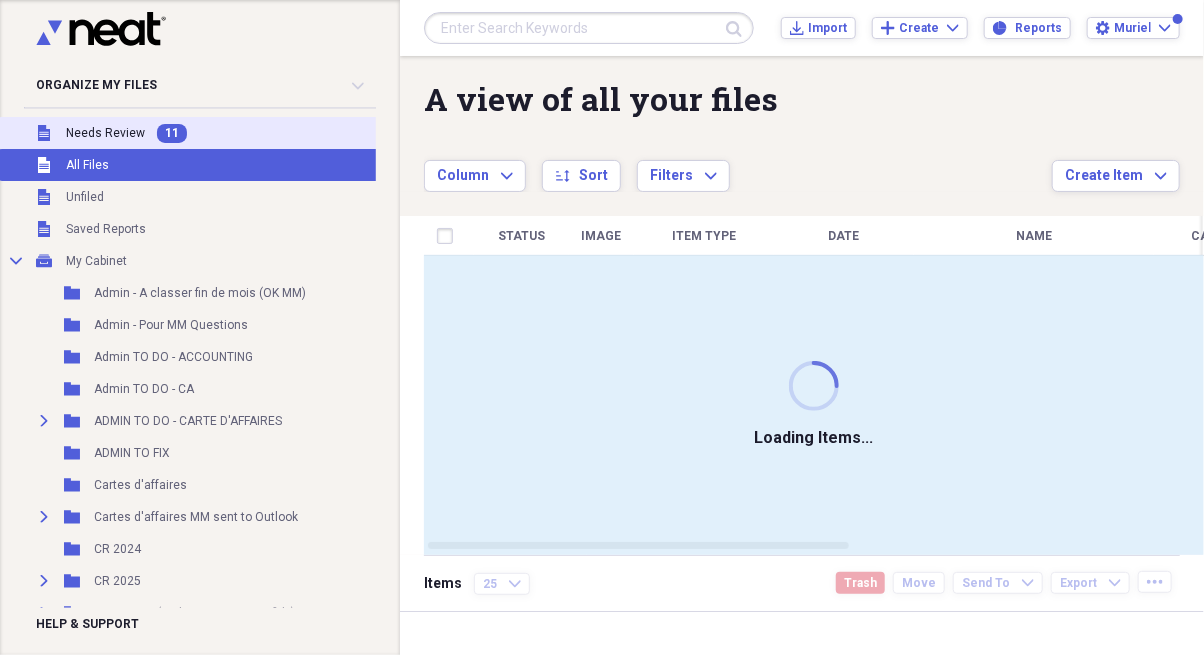 click on "Needs Review" at bounding box center (105, 133) 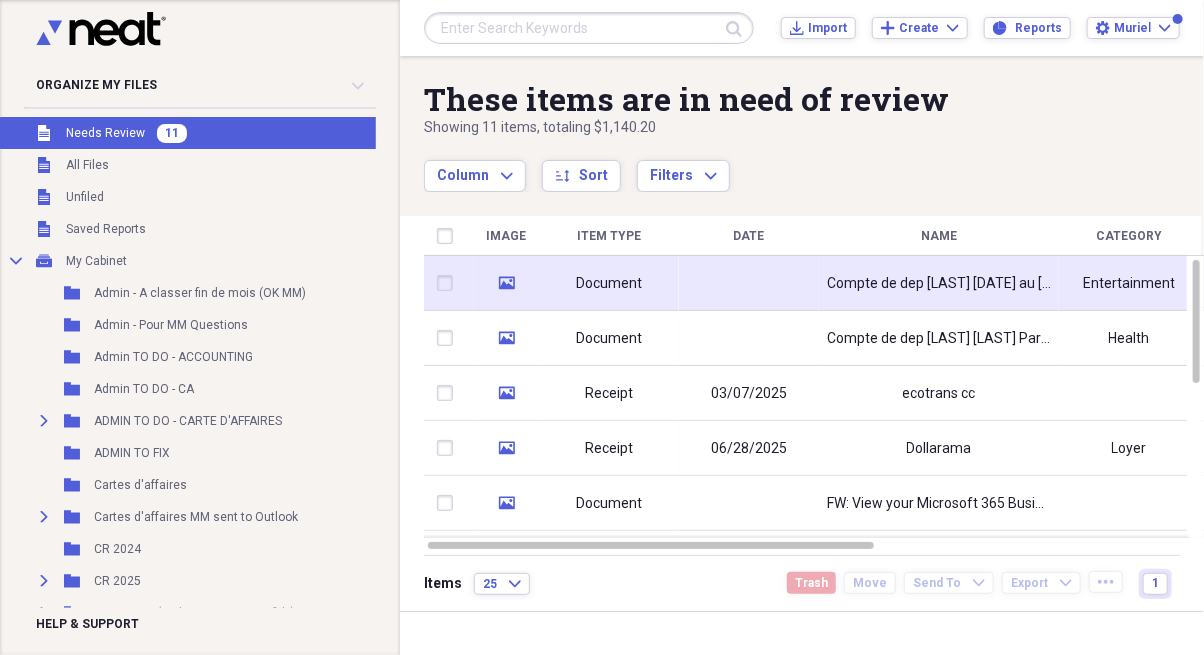 click at bounding box center [749, 283] 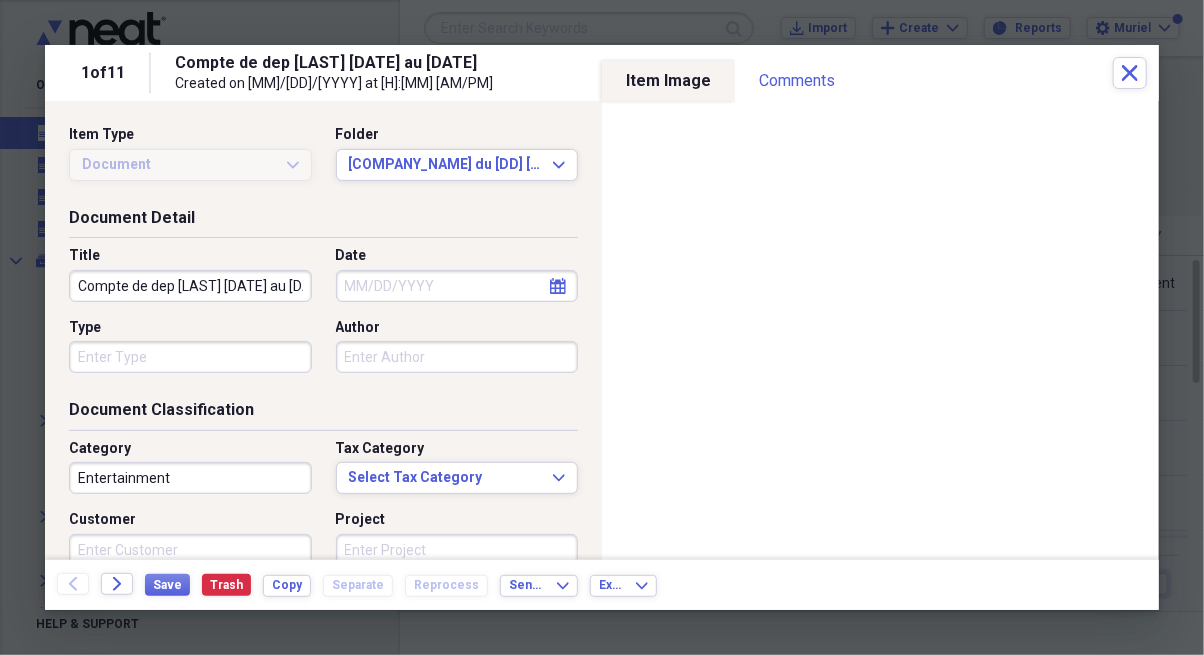 click on "Date" at bounding box center [457, 286] 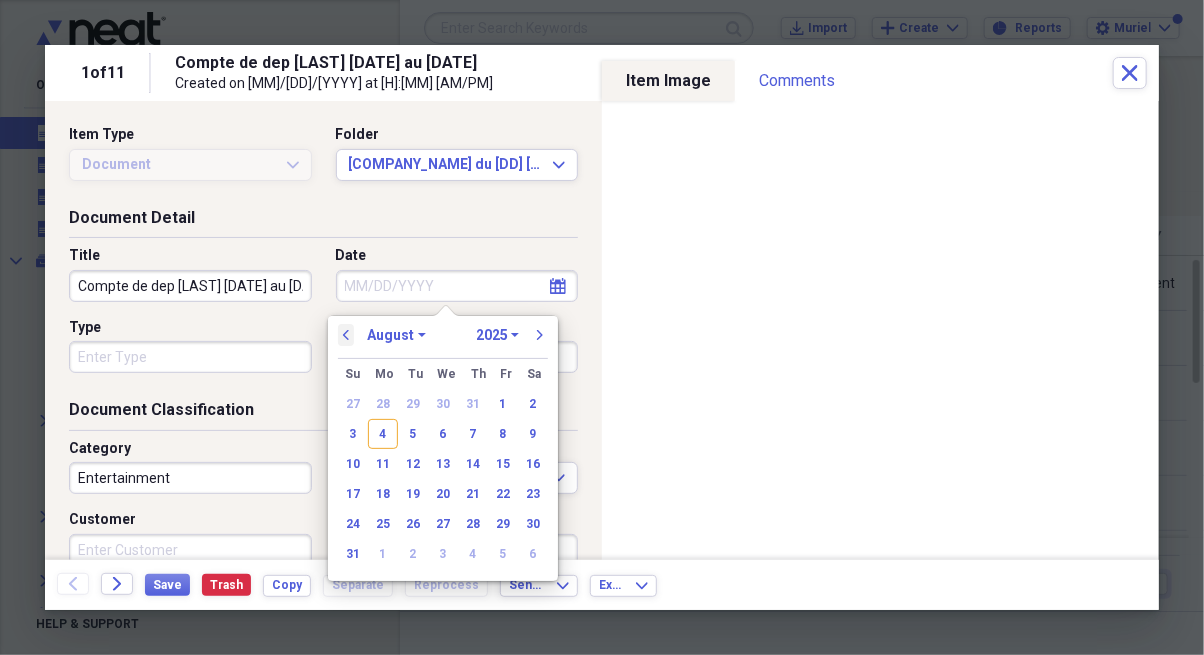 click on "previous" at bounding box center (346, 335) 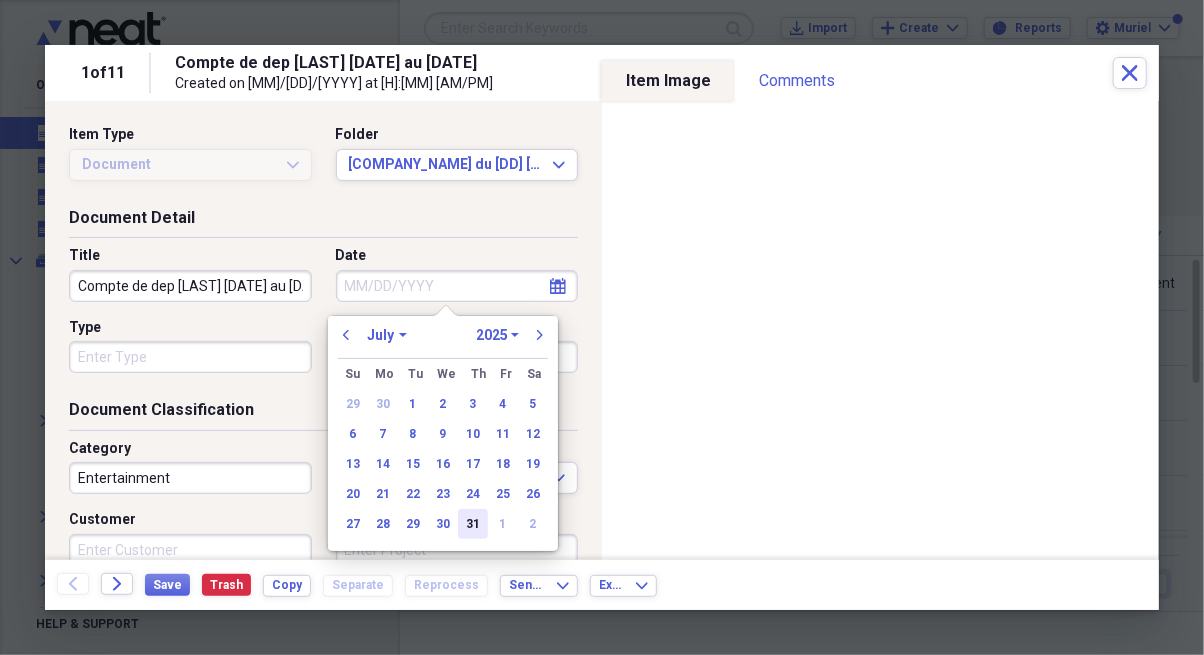 click on "31" at bounding box center (473, 524) 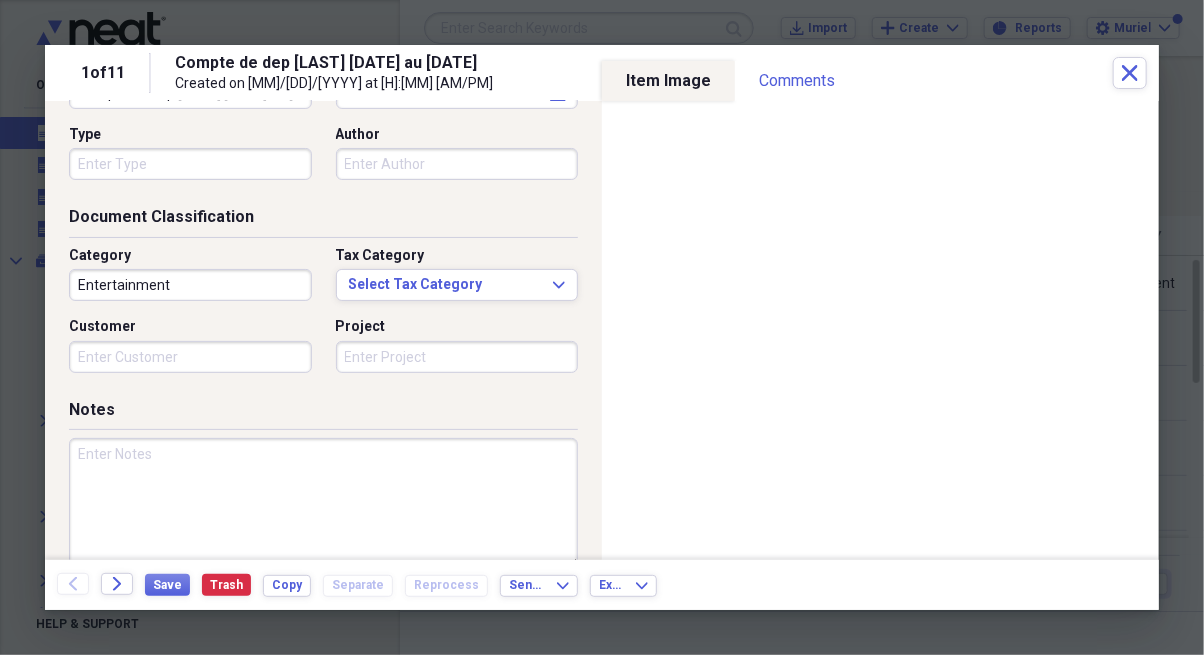 scroll, scrollTop: 196, scrollLeft: 0, axis: vertical 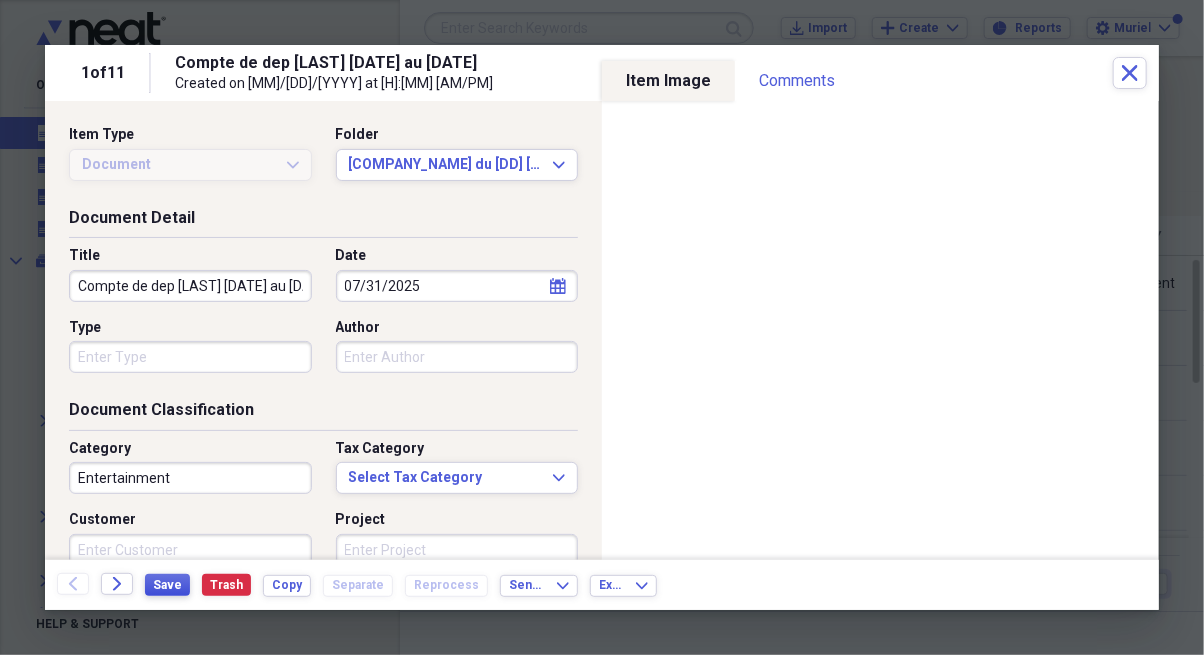 click on "Save" at bounding box center [167, 585] 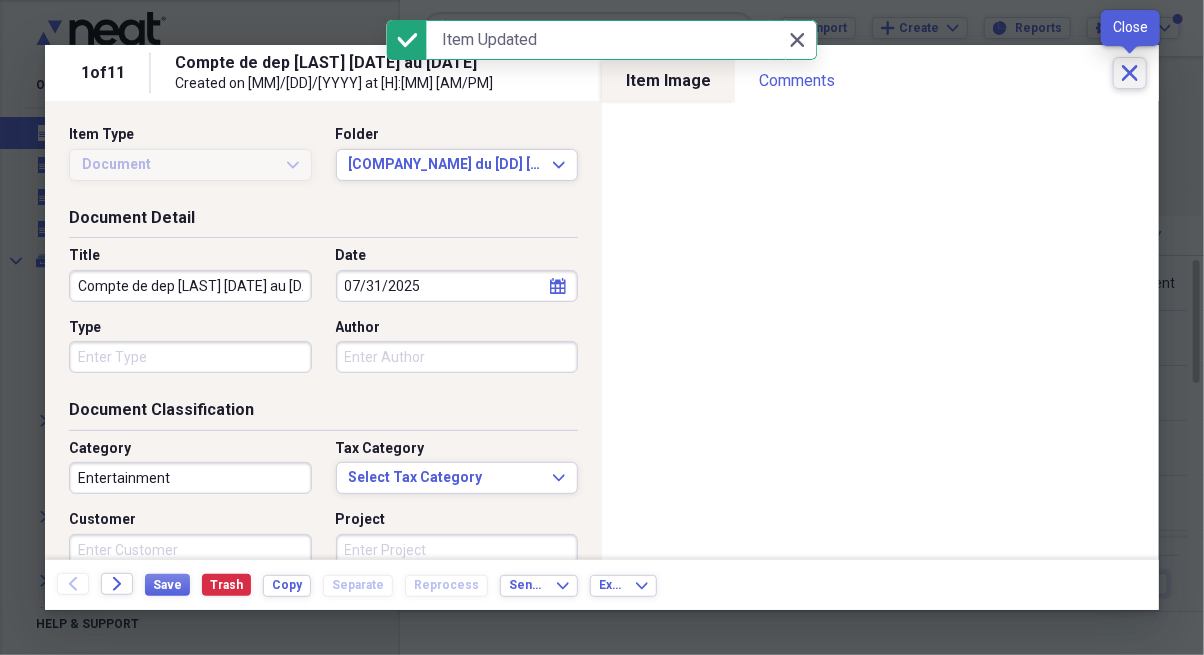 click on "Close" 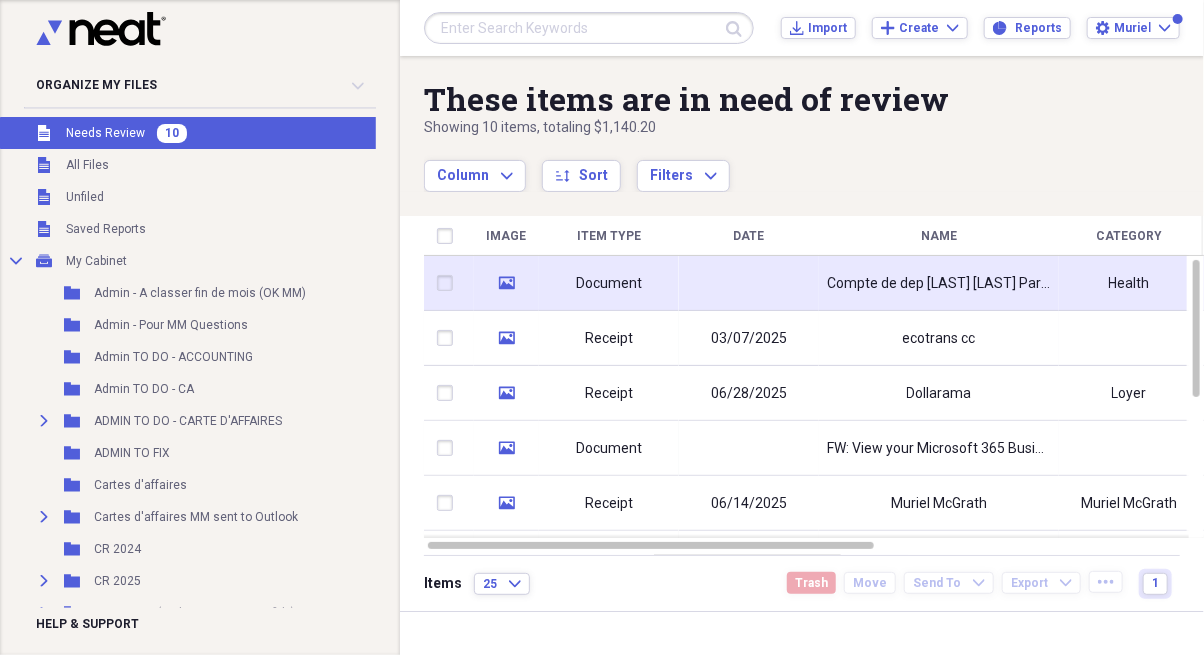 click at bounding box center [749, 283] 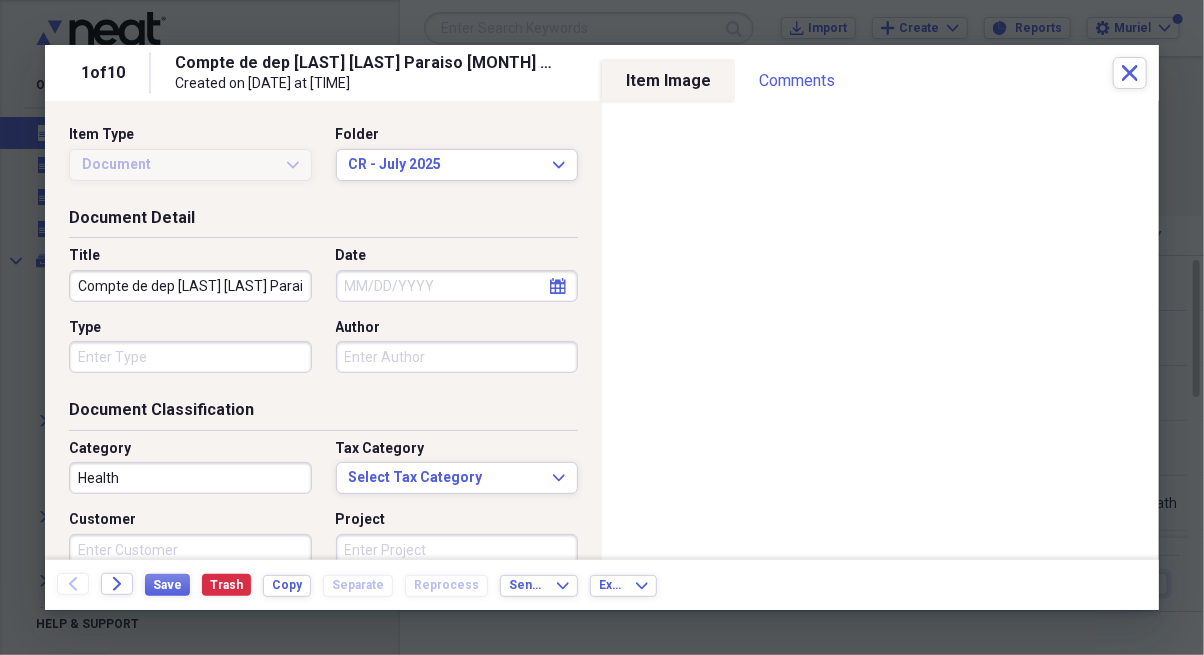 select on "7" 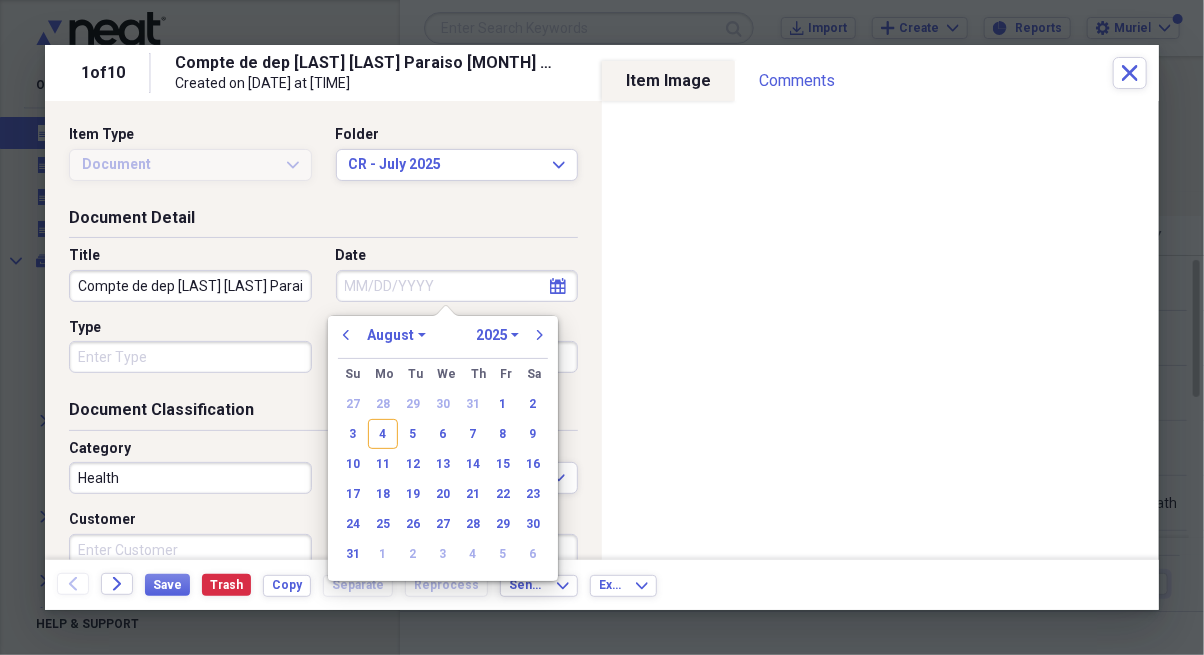 click on "Date" at bounding box center [457, 286] 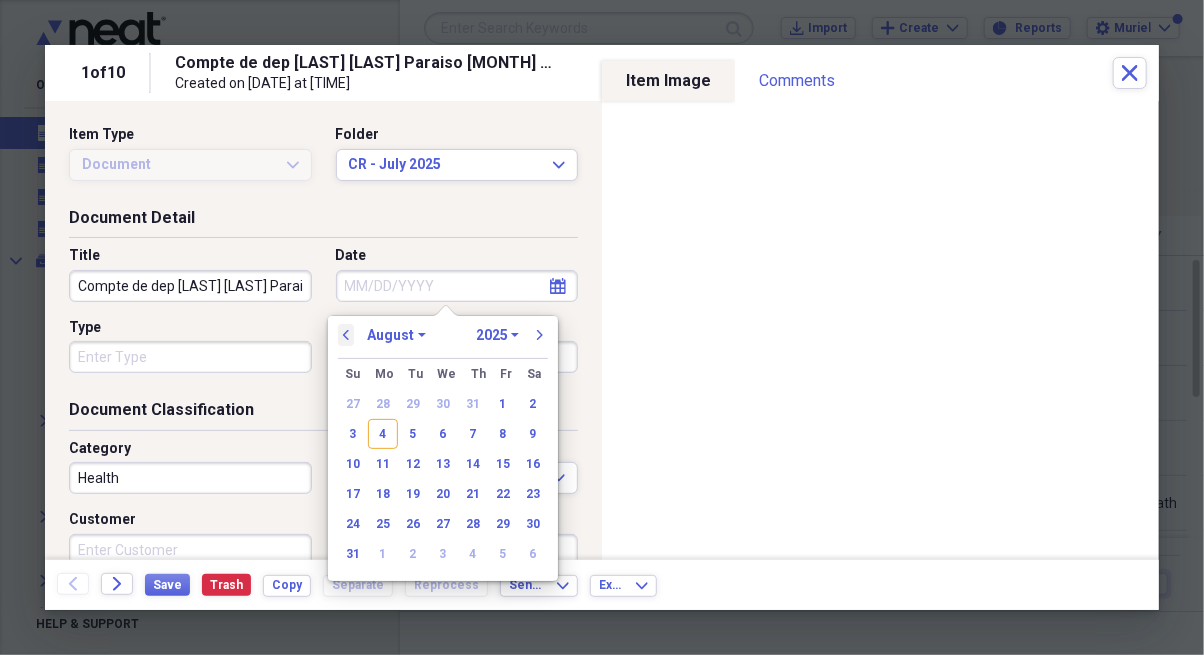 click on "previous" at bounding box center [346, 335] 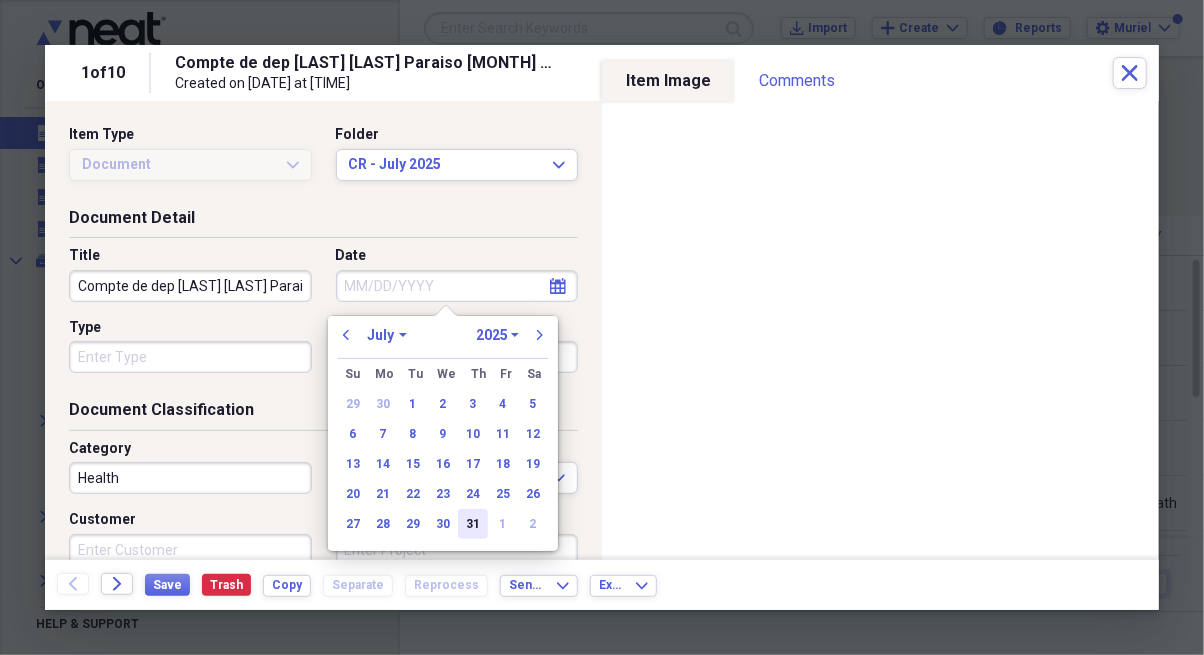 click on "31" at bounding box center (473, 524) 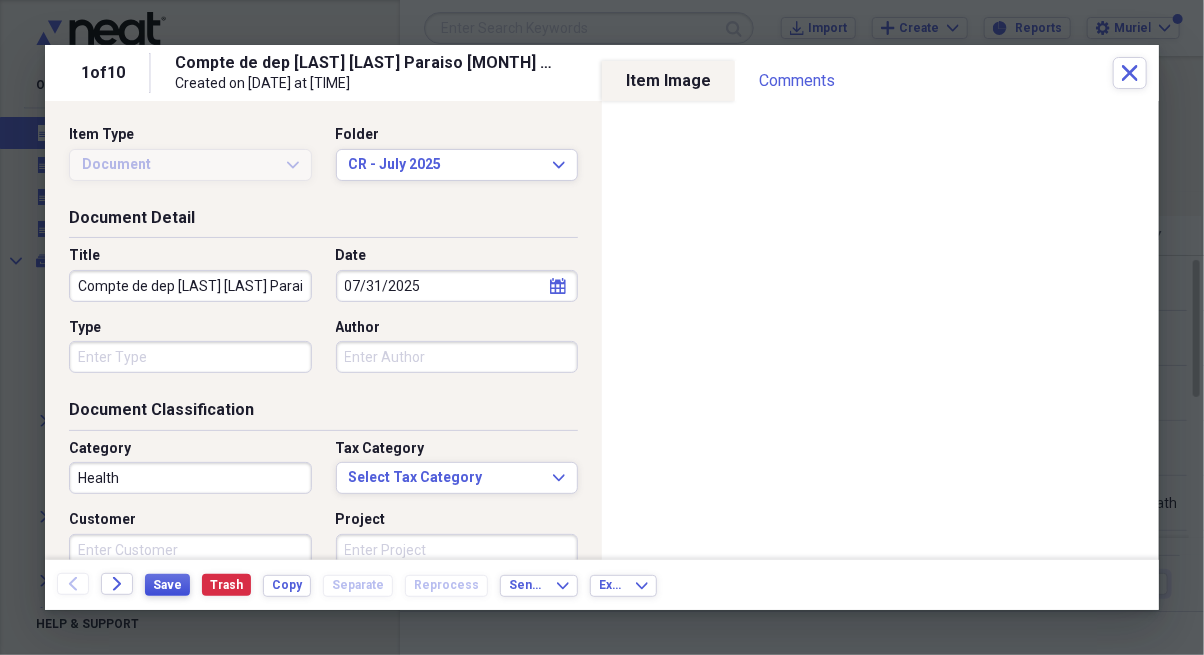click on "Save" at bounding box center (167, 585) 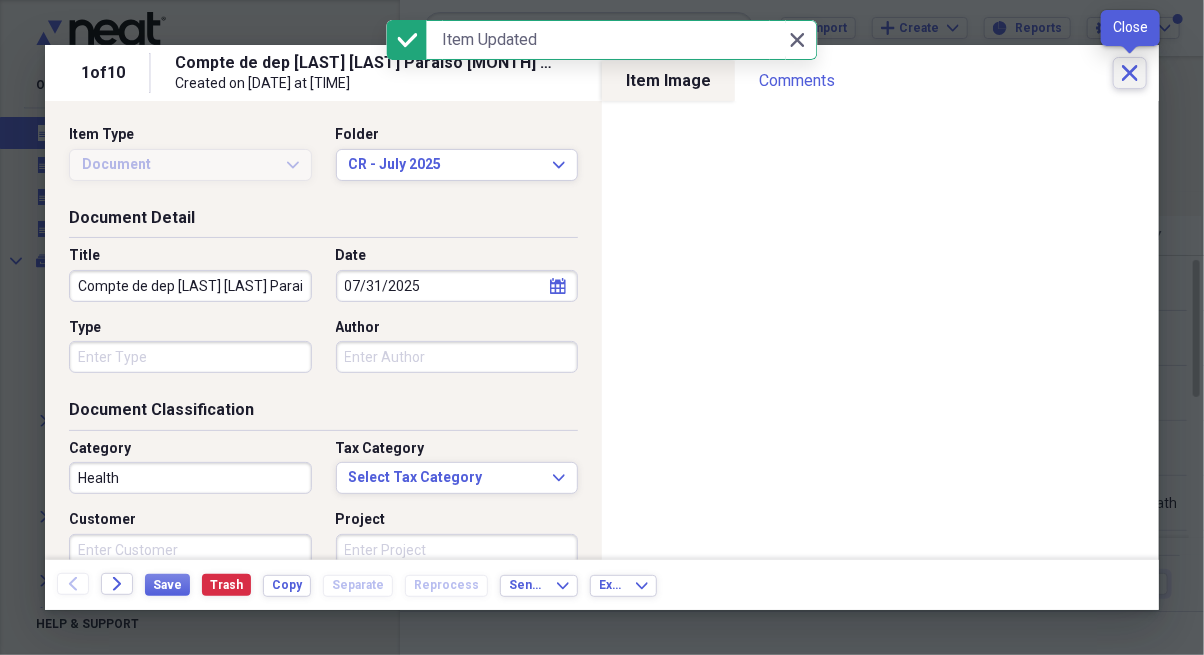click 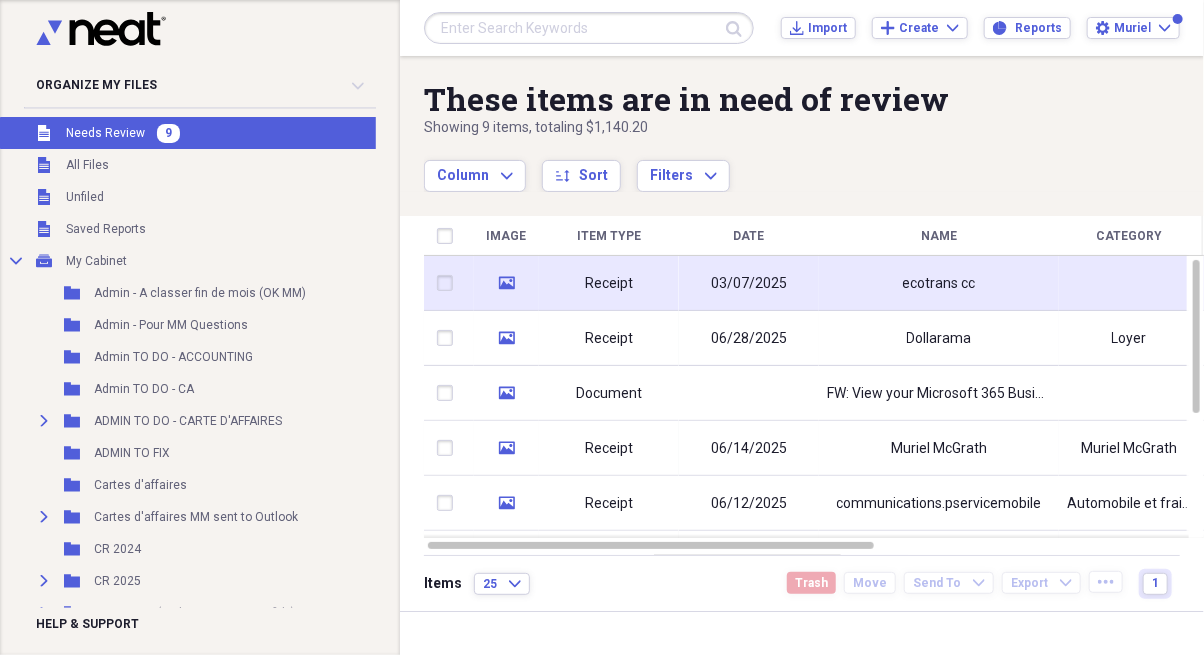 click on "Receipt" at bounding box center (609, 284) 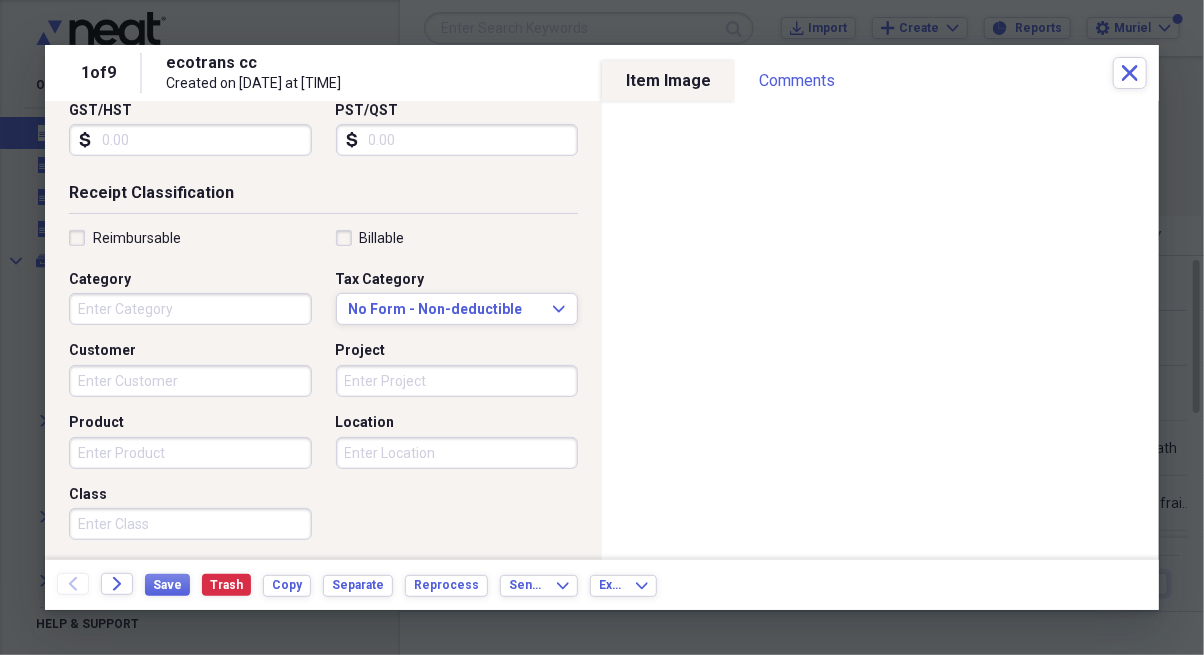 scroll, scrollTop: 382, scrollLeft: 0, axis: vertical 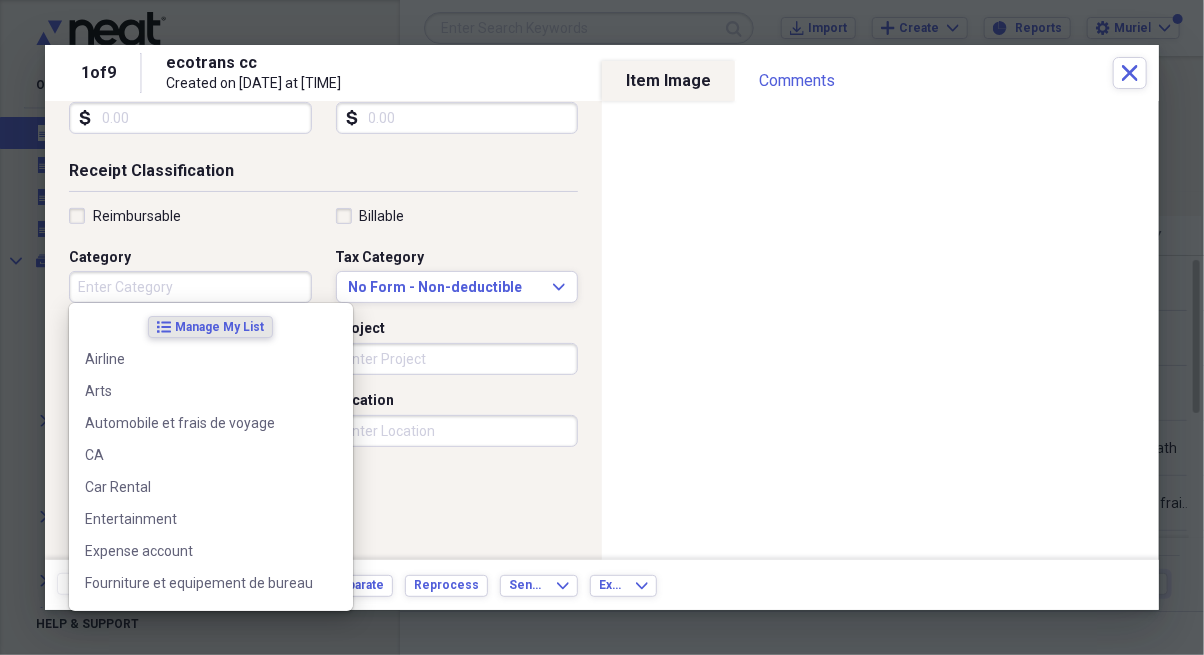 click on "Category" at bounding box center [190, 287] 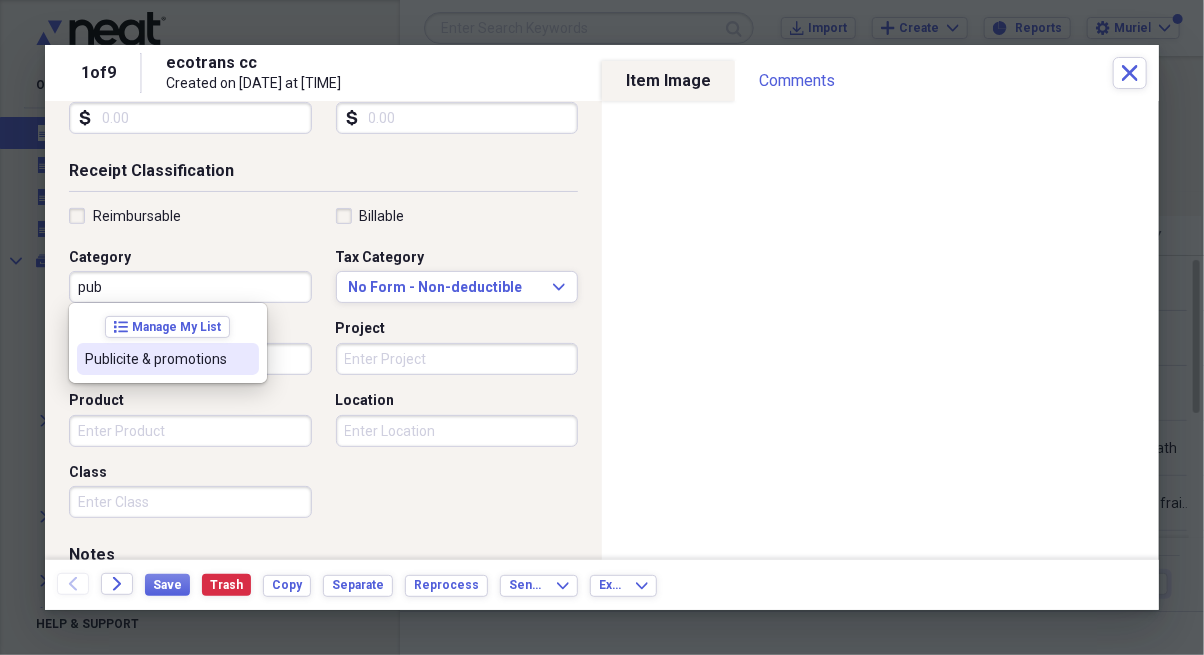 click on "Publicite & promotions" at bounding box center (168, 359) 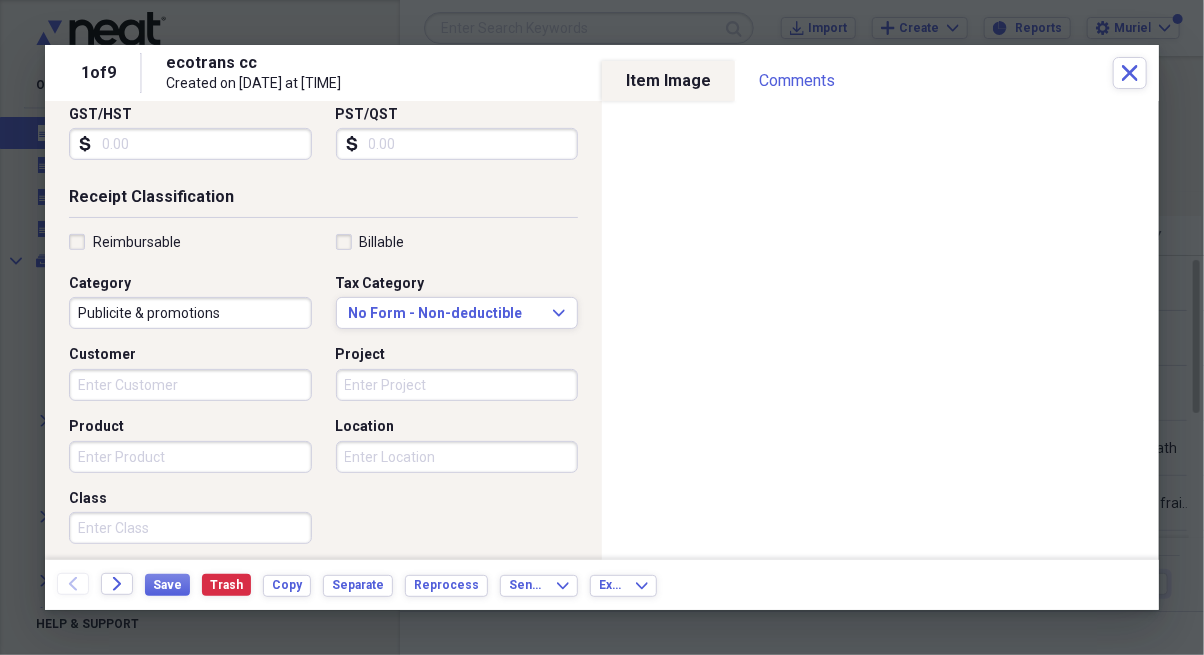 scroll, scrollTop: 358, scrollLeft: 0, axis: vertical 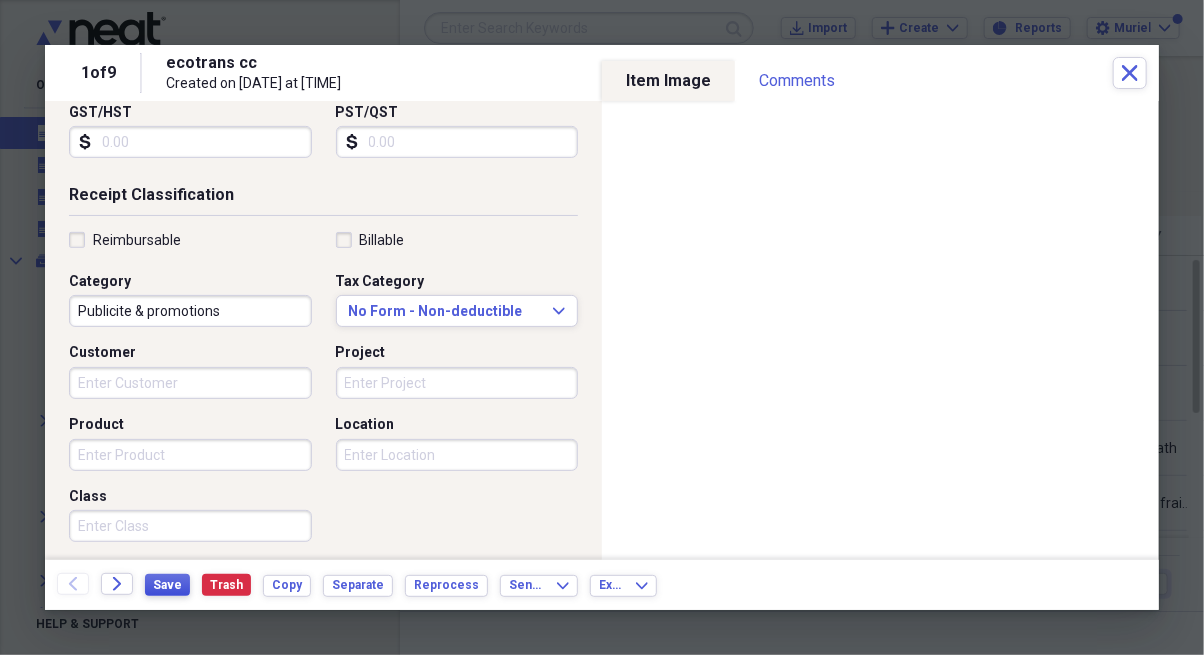click on "Save" at bounding box center (167, 585) 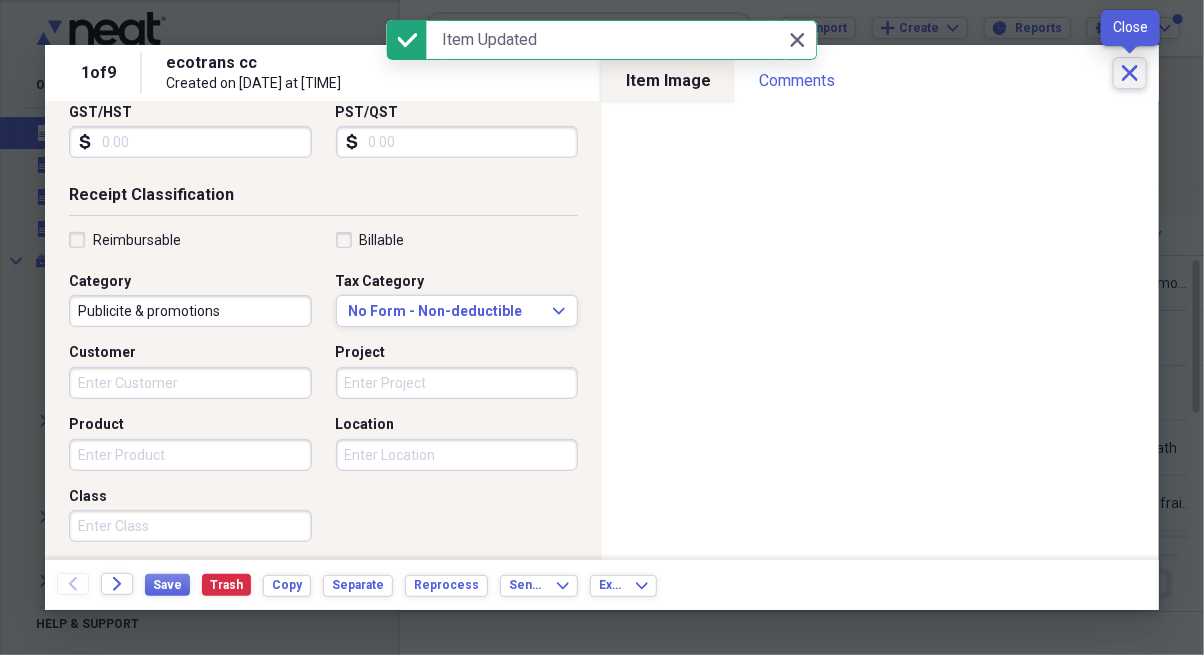 click on "Close" 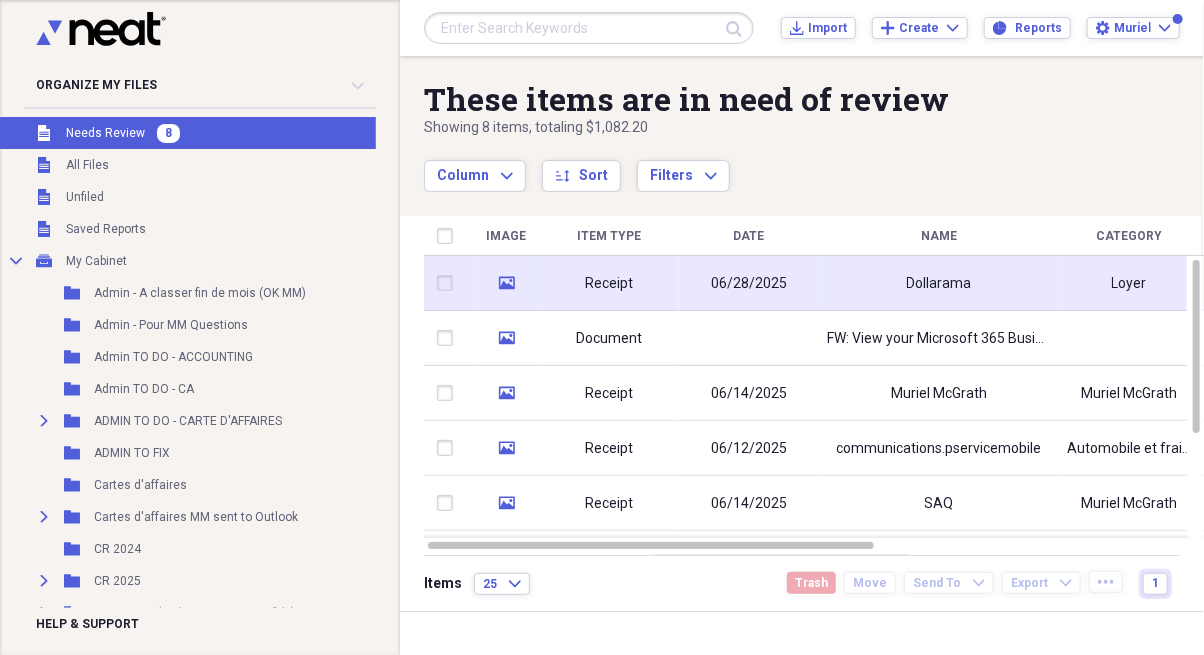 click on "Receipt" at bounding box center [609, 283] 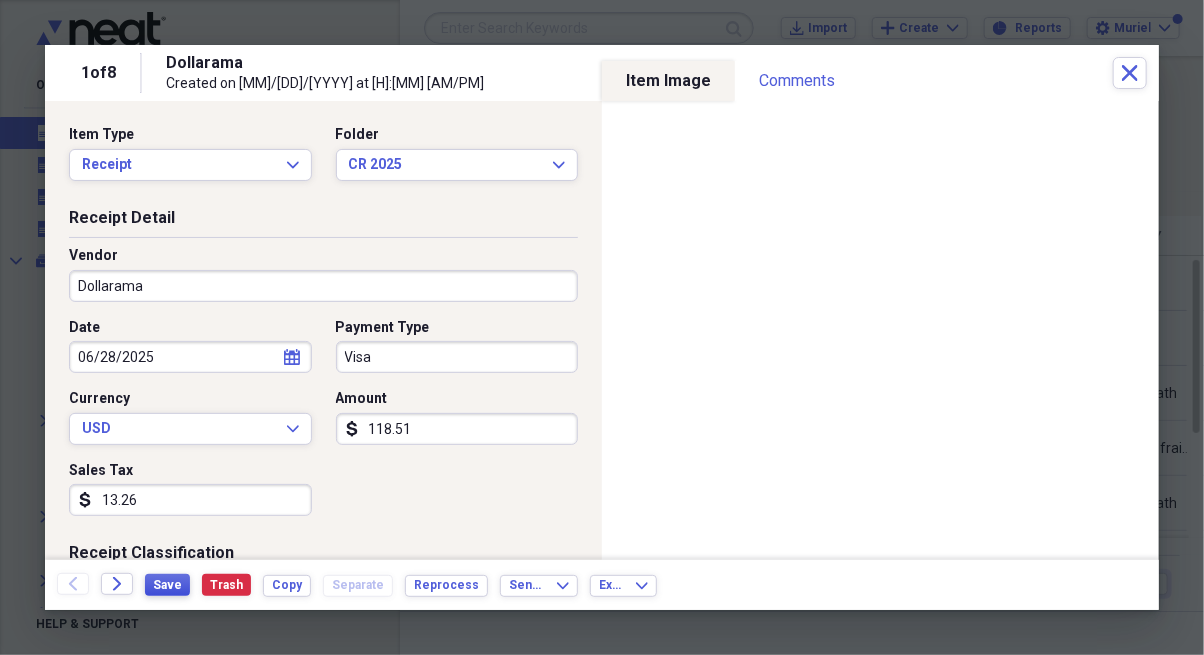 click on "Save" at bounding box center [167, 585] 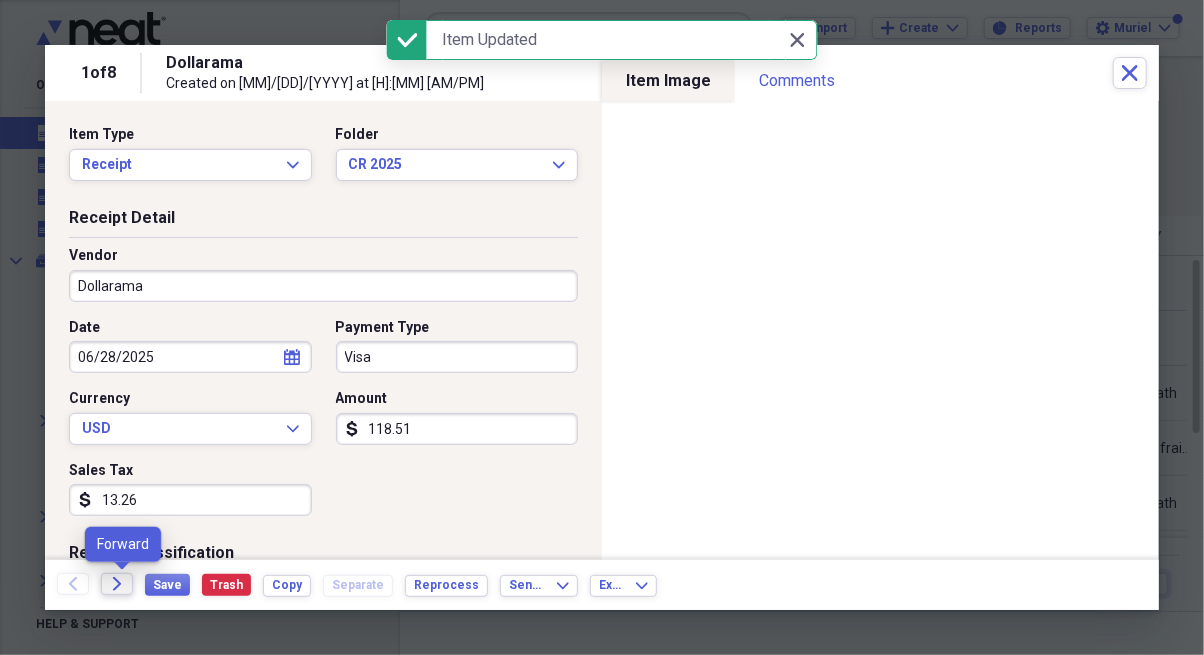 click on "Forward" 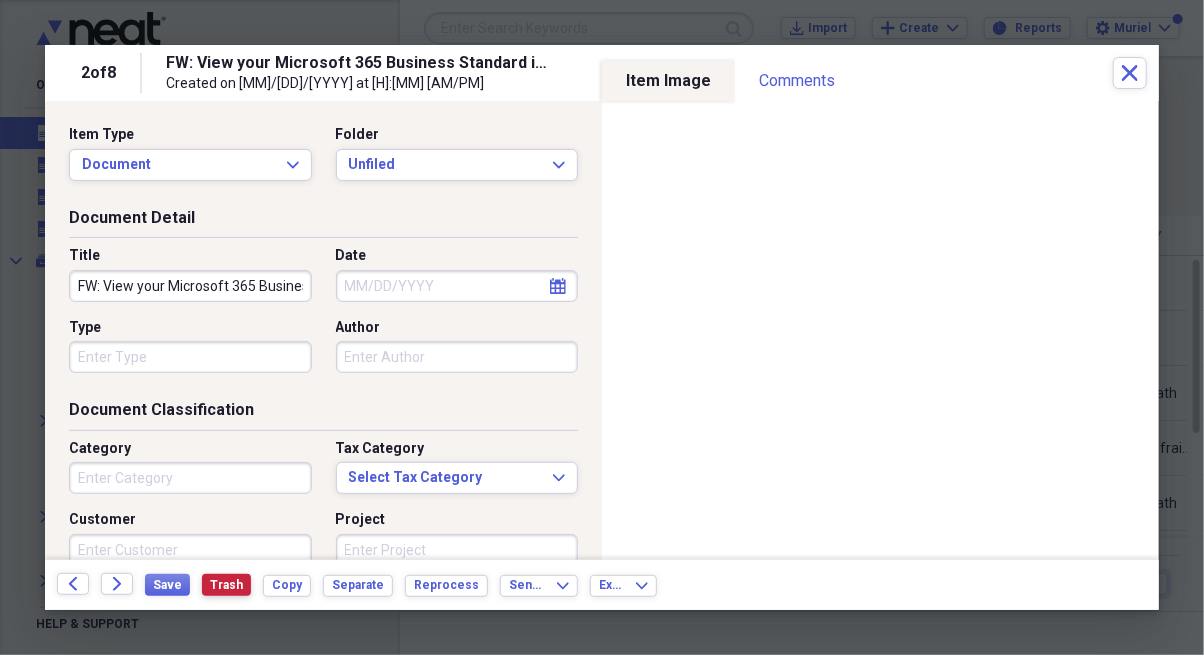 click on "Trash" at bounding box center (226, 585) 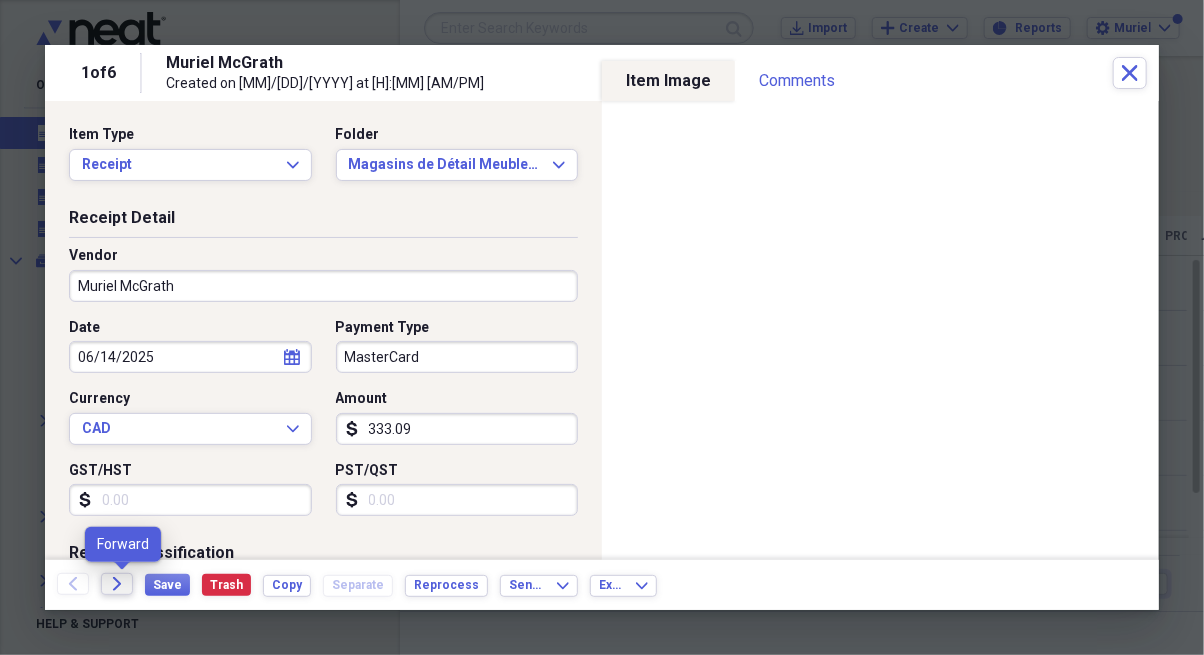 click on "Forward" 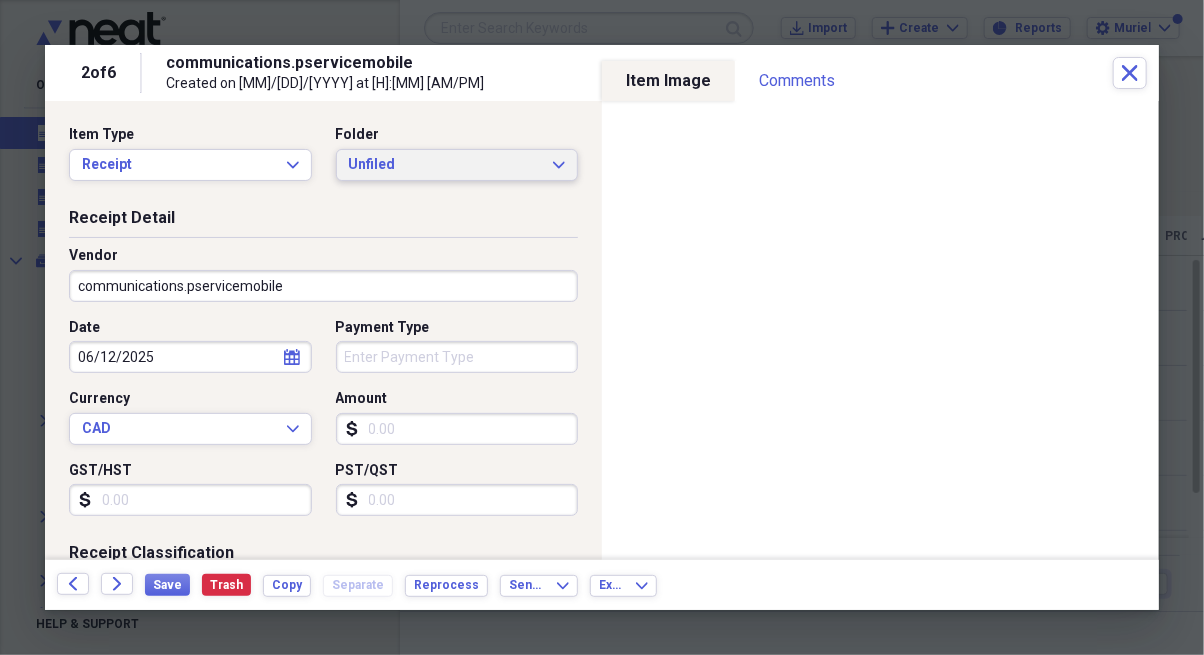 click on "Unfiled Expand" at bounding box center [457, 165] 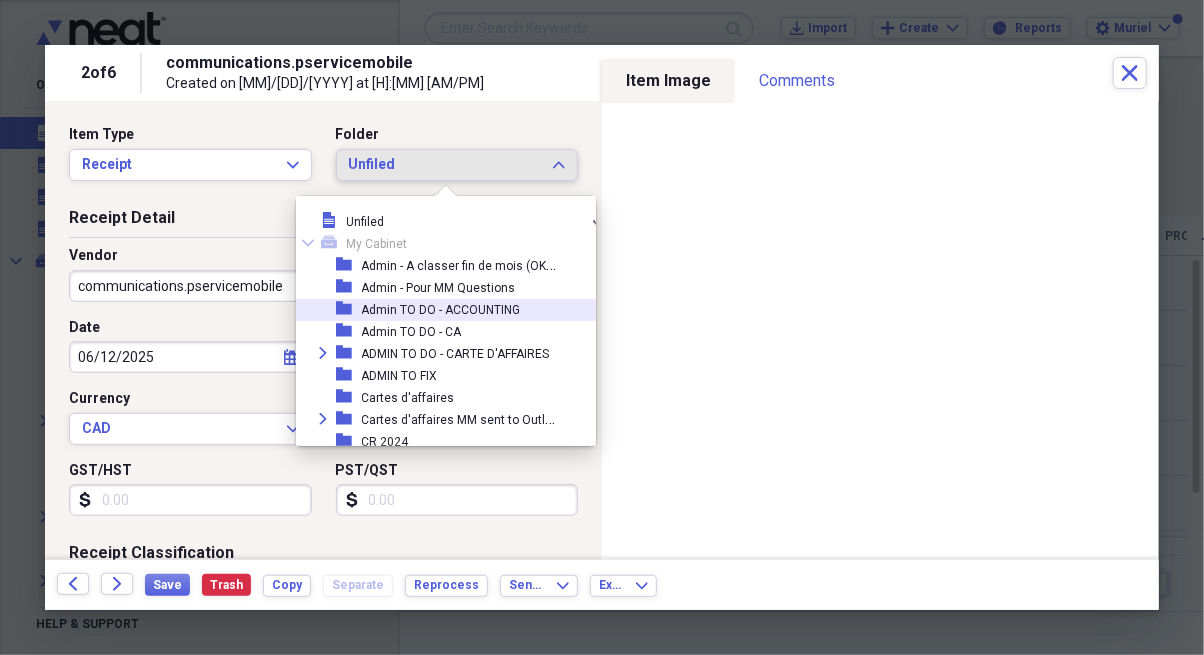 click on "Admin TO DO - ACCOUNTING" at bounding box center (441, 310) 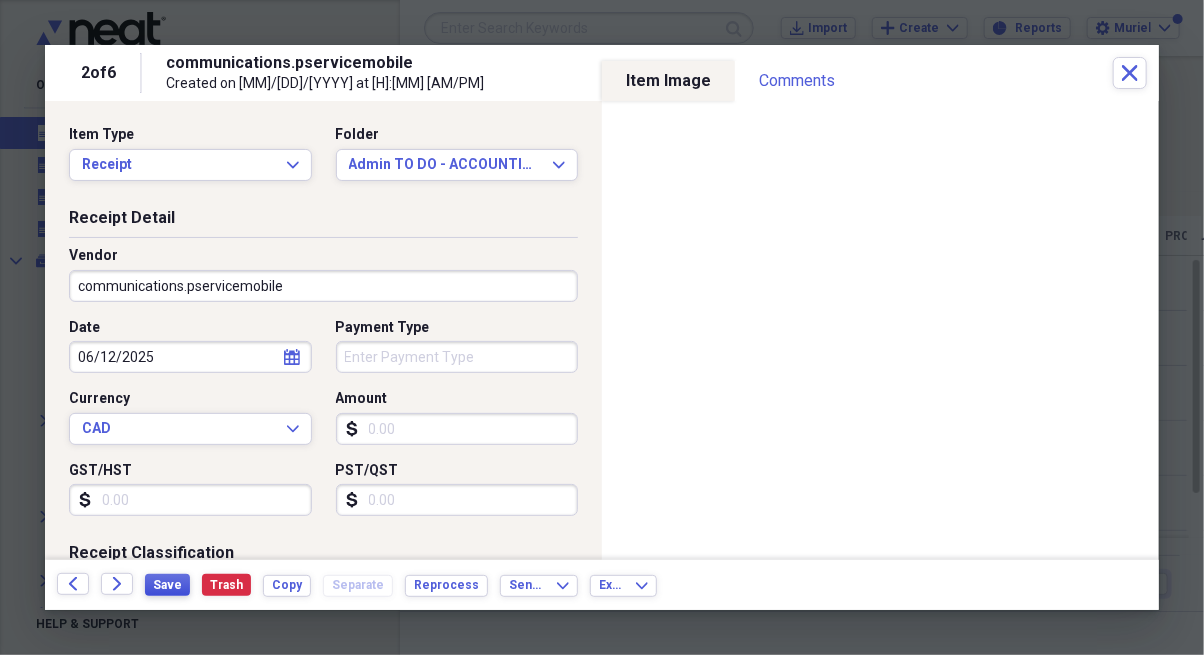 click on "Save" at bounding box center [167, 585] 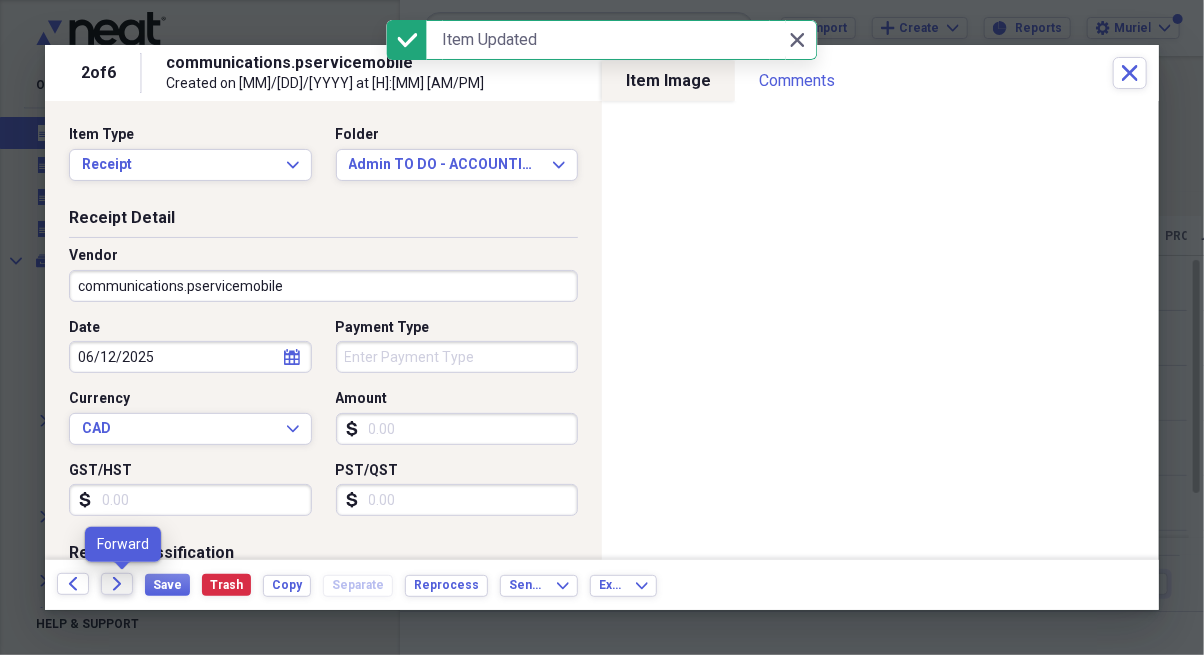 click 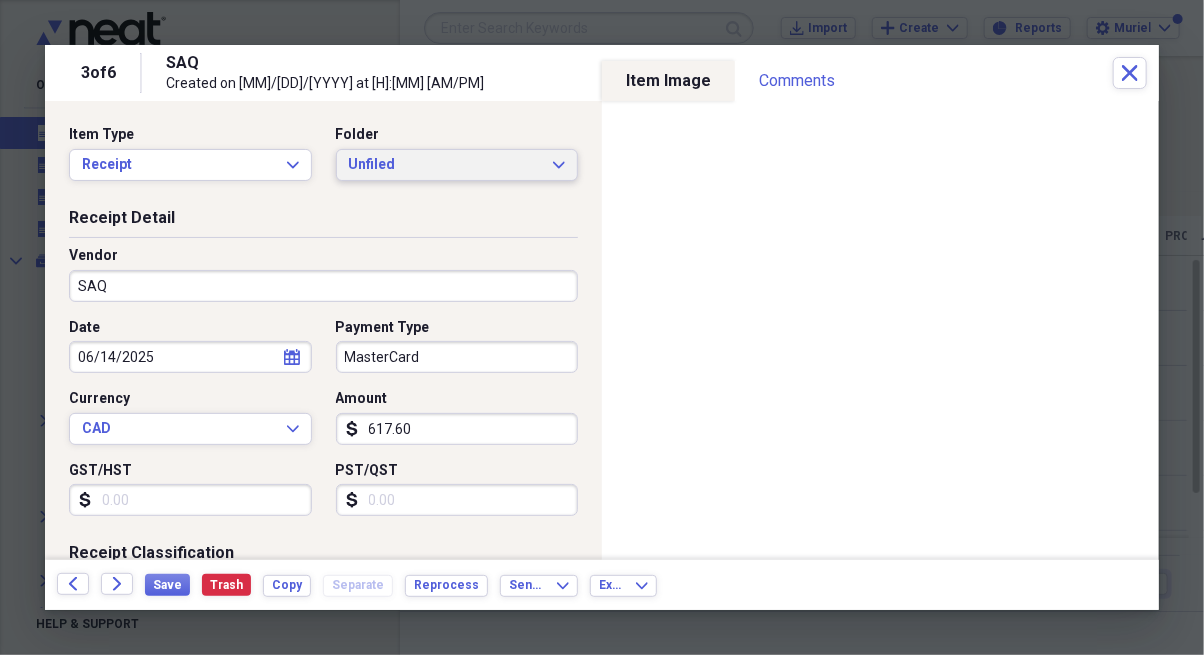 click on "Unfiled" at bounding box center [445, 165] 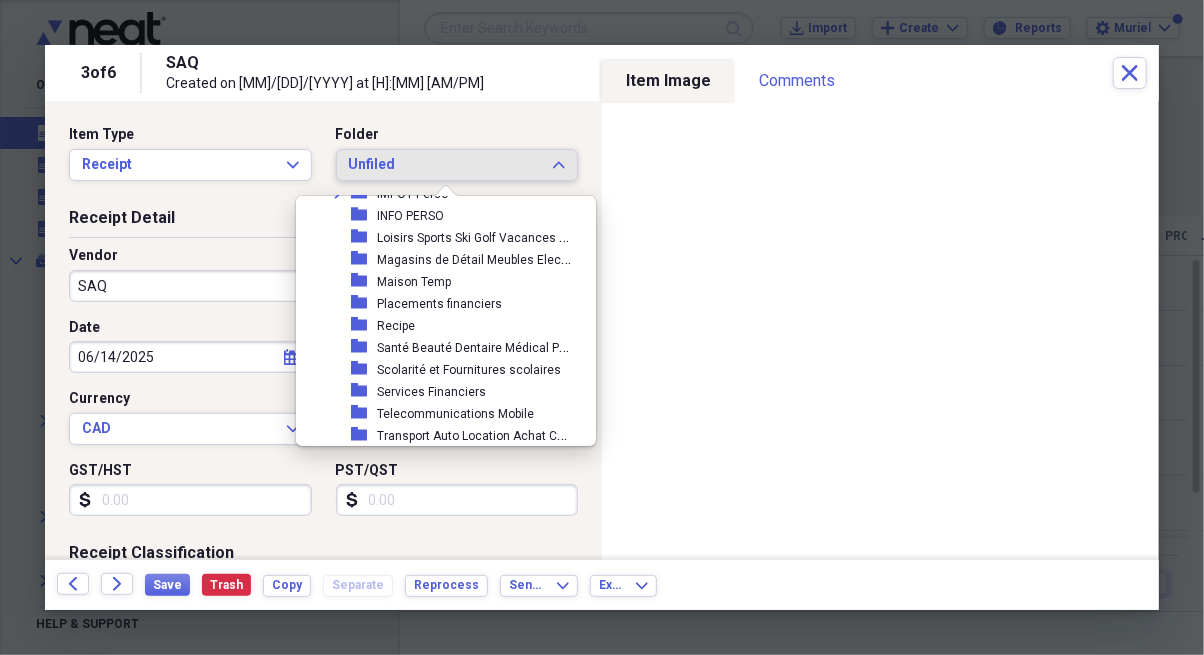 scroll, scrollTop: 608, scrollLeft: 0, axis: vertical 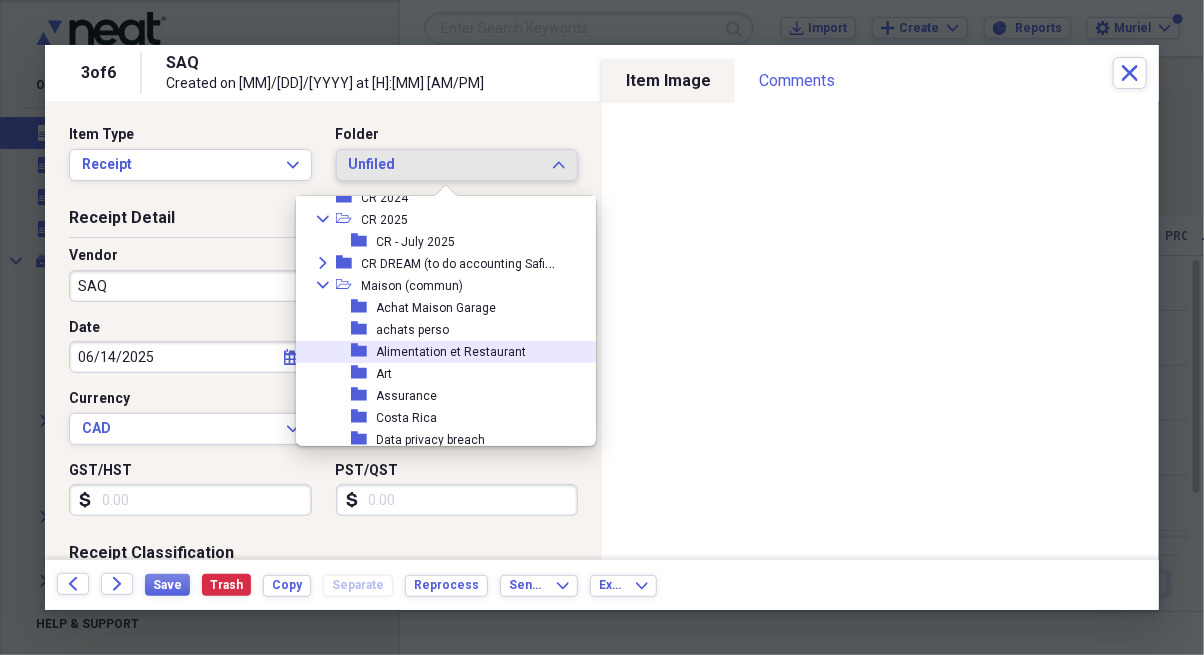 click on "Alimentation et Restaurant" at bounding box center (452, 352) 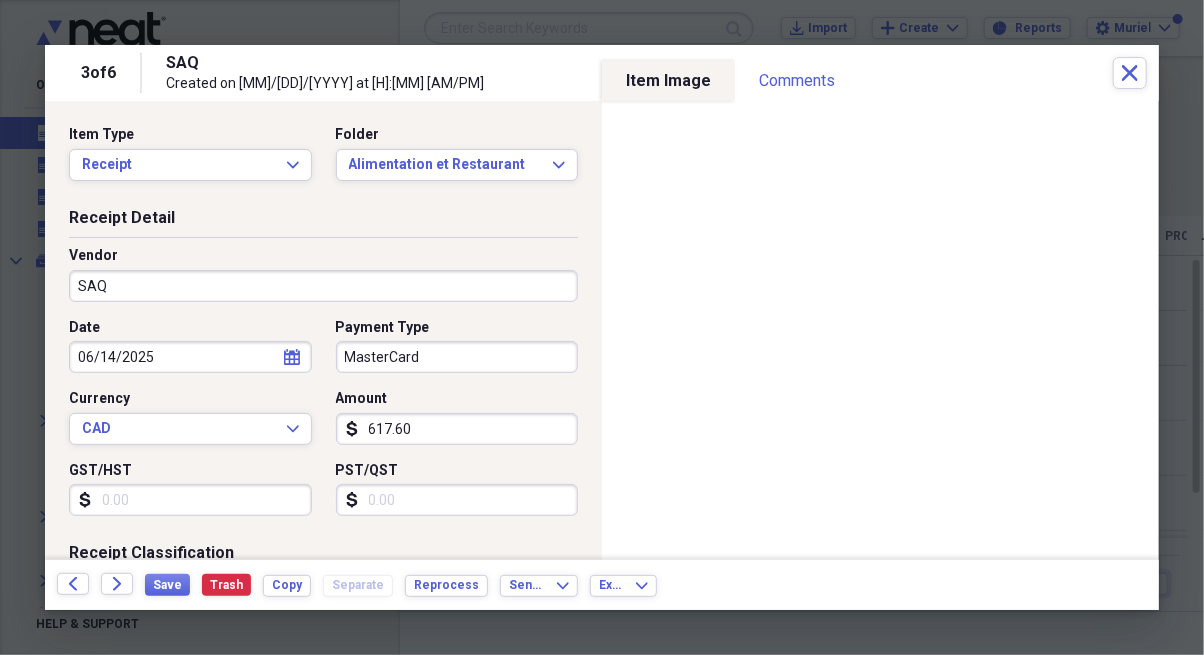 click on "Back Forward Save Trash Copy Separate Reprocess Send To Expand Export Expand" at bounding box center (602, 585) 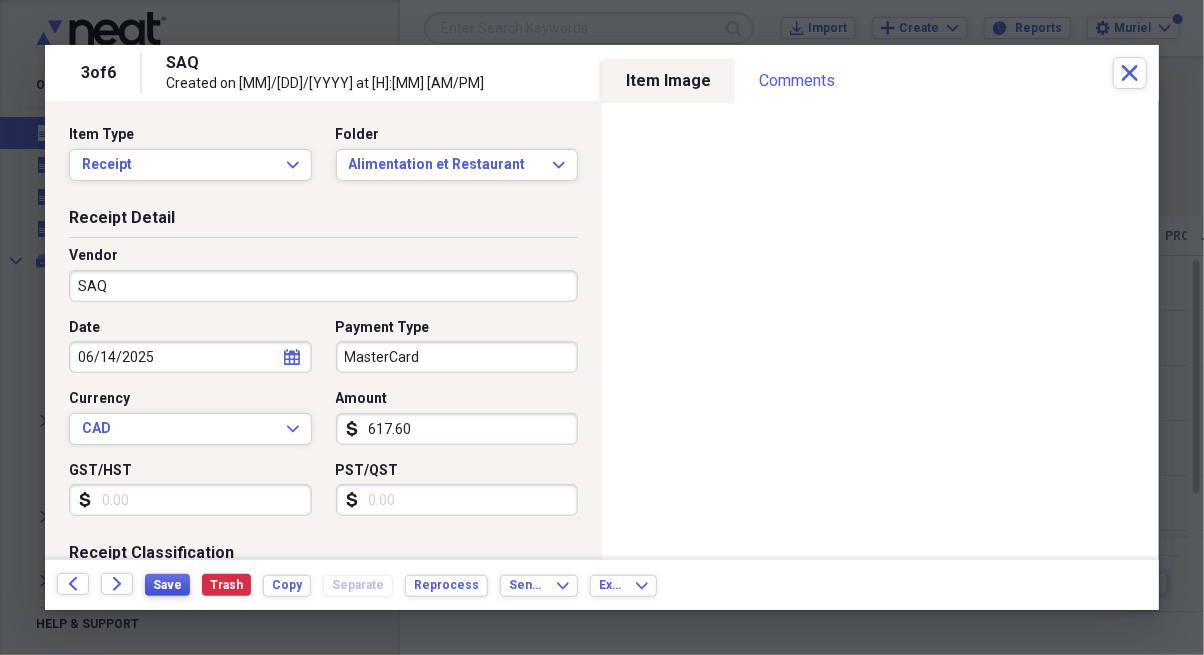 click on "Save" at bounding box center (167, 585) 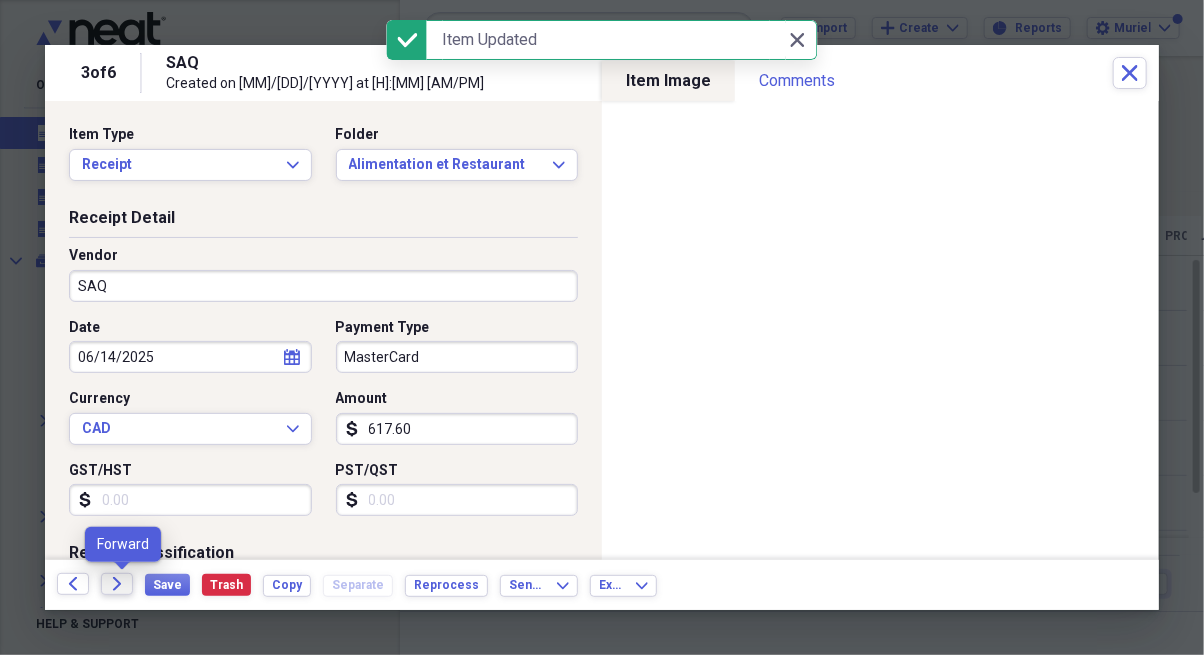 click on "Forward" 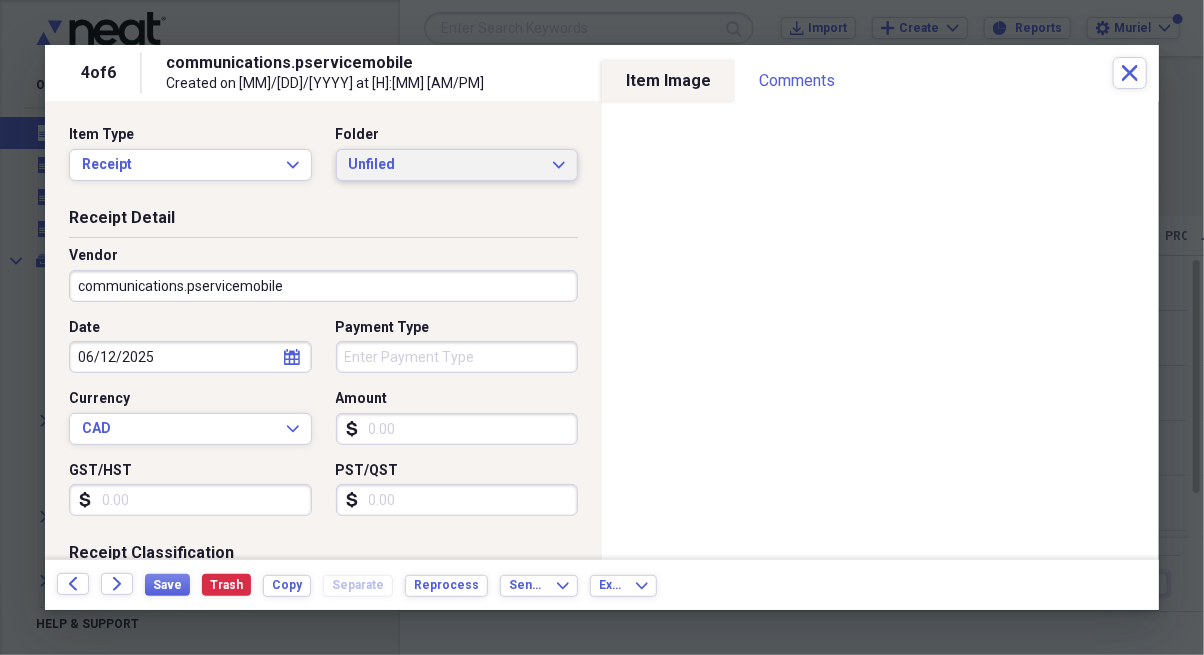 click on "Unfiled Expand" at bounding box center [457, 165] 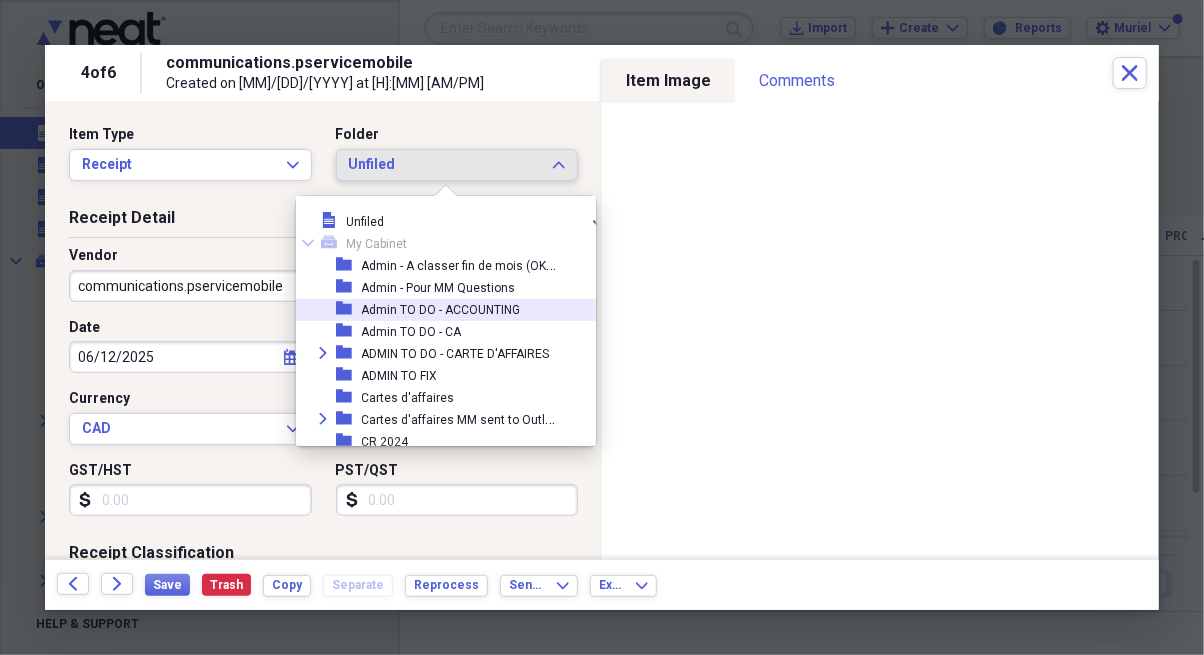 click on "Admin TO DO - ACCOUNTING" at bounding box center [441, 310] 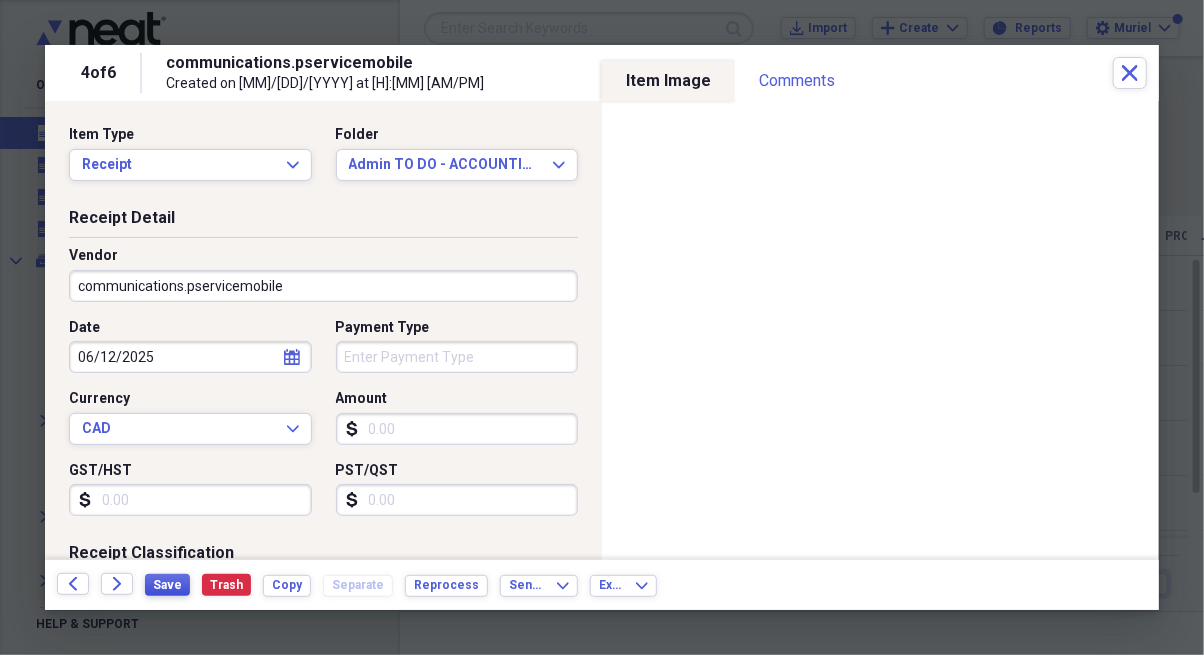 click on "Save" at bounding box center [167, 585] 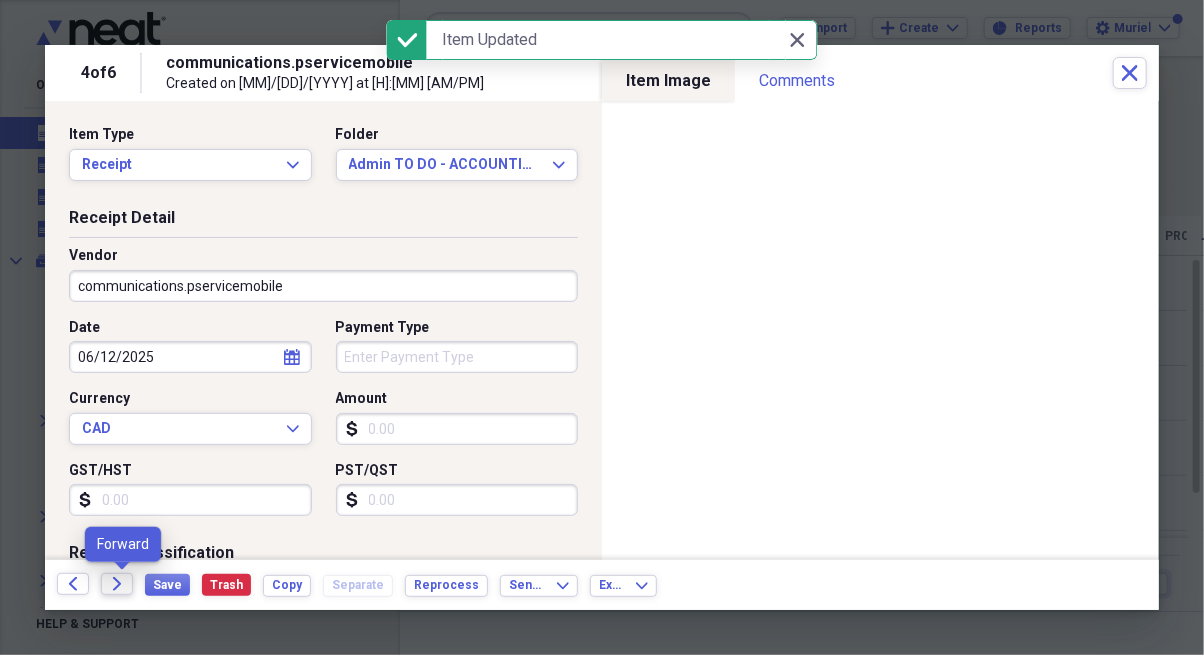 click on "Forward" 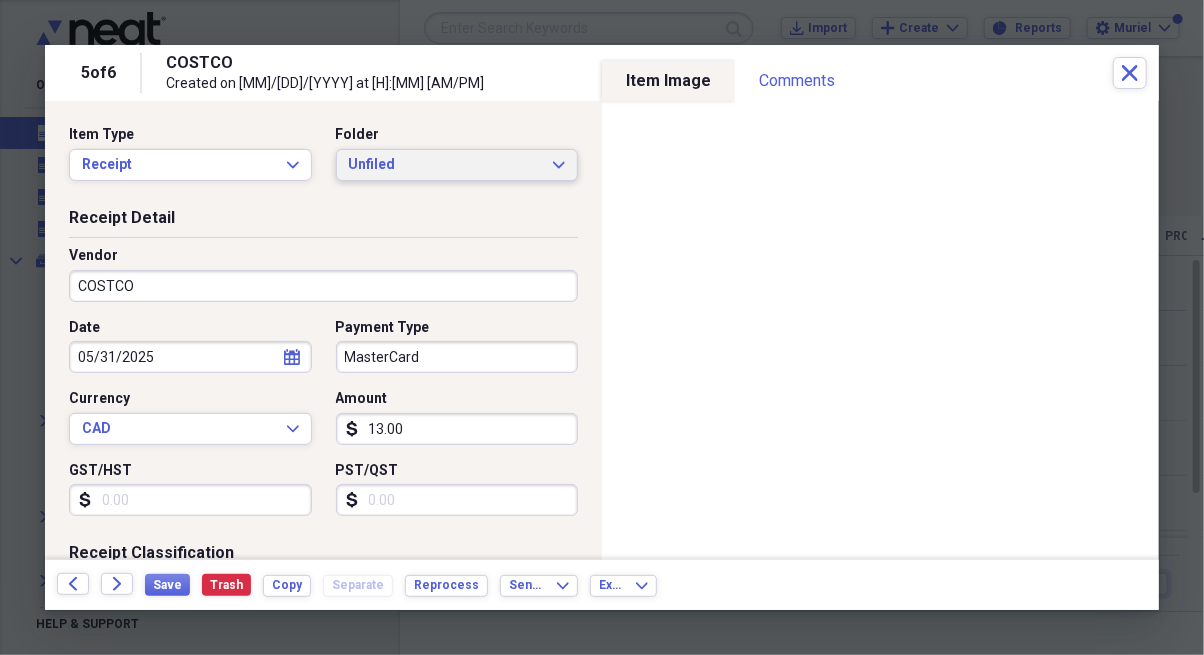 click on "Unfiled Expand" at bounding box center (457, 165) 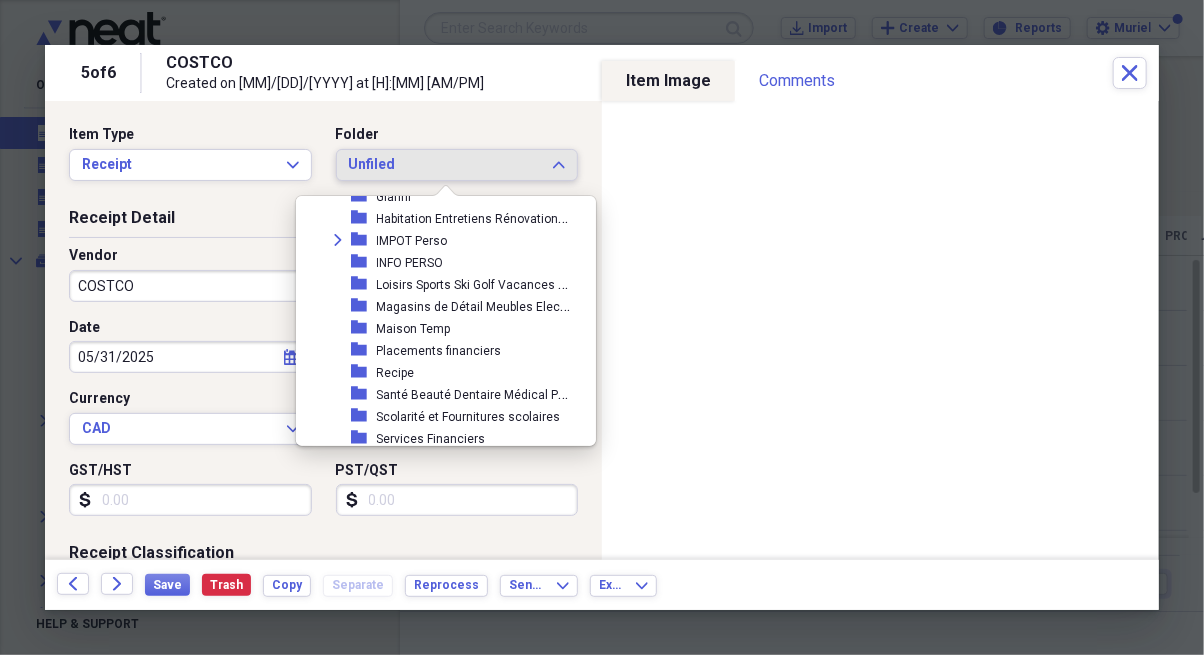 scroll, scrollTop: 578, scrollLeft: 0, axis: vertical 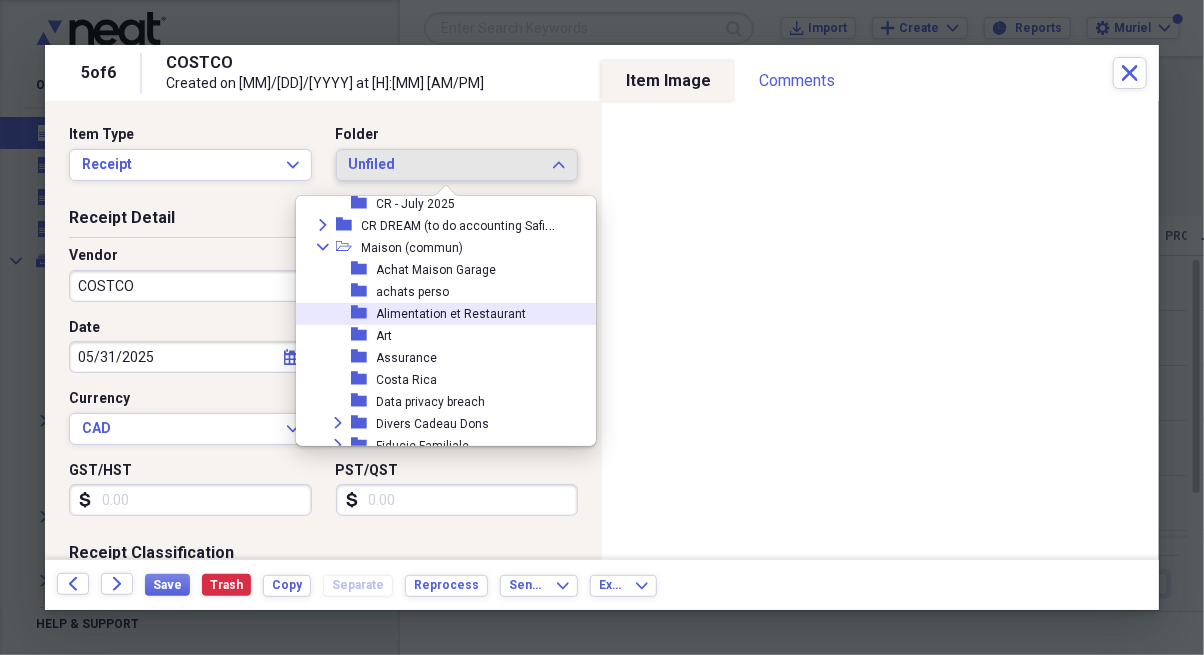 click on "Alimentation et Restaurant" at bounding box center [452, 314] 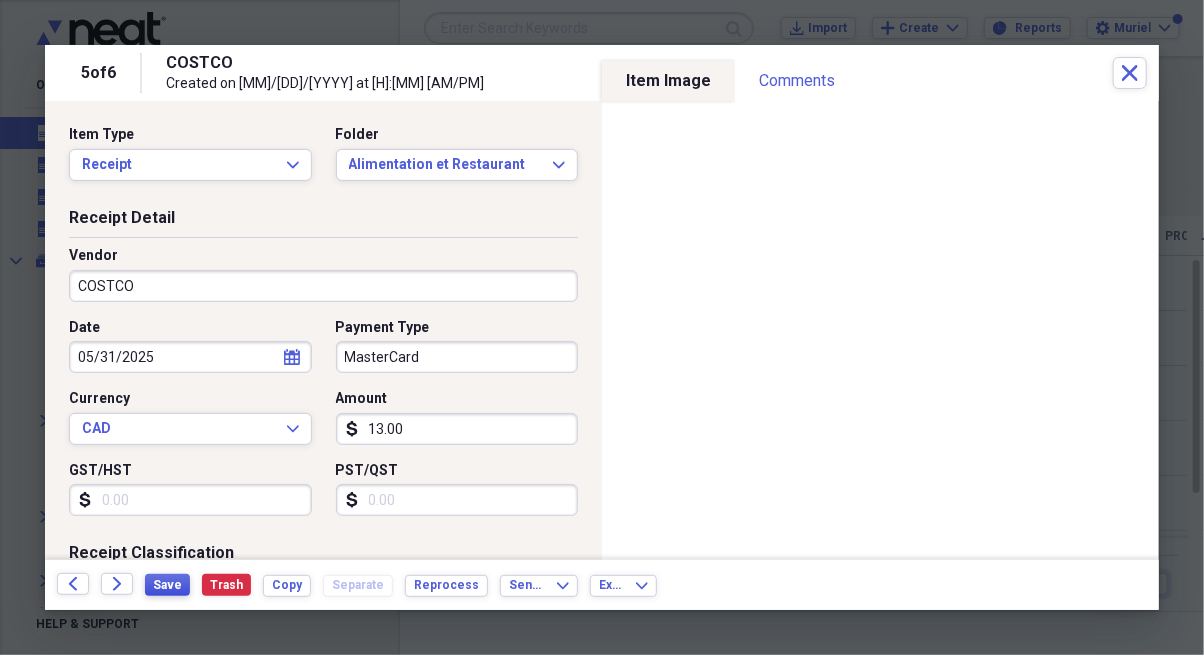 click on "Save" at bounding box center (167, 585) 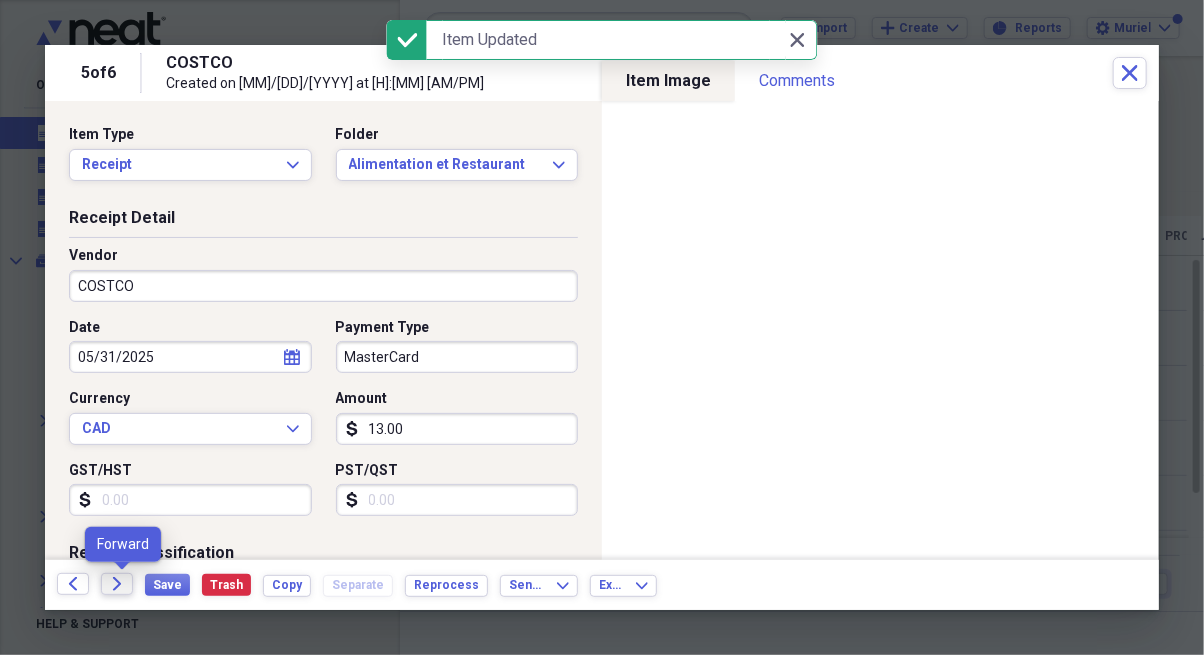 click on "Forward" 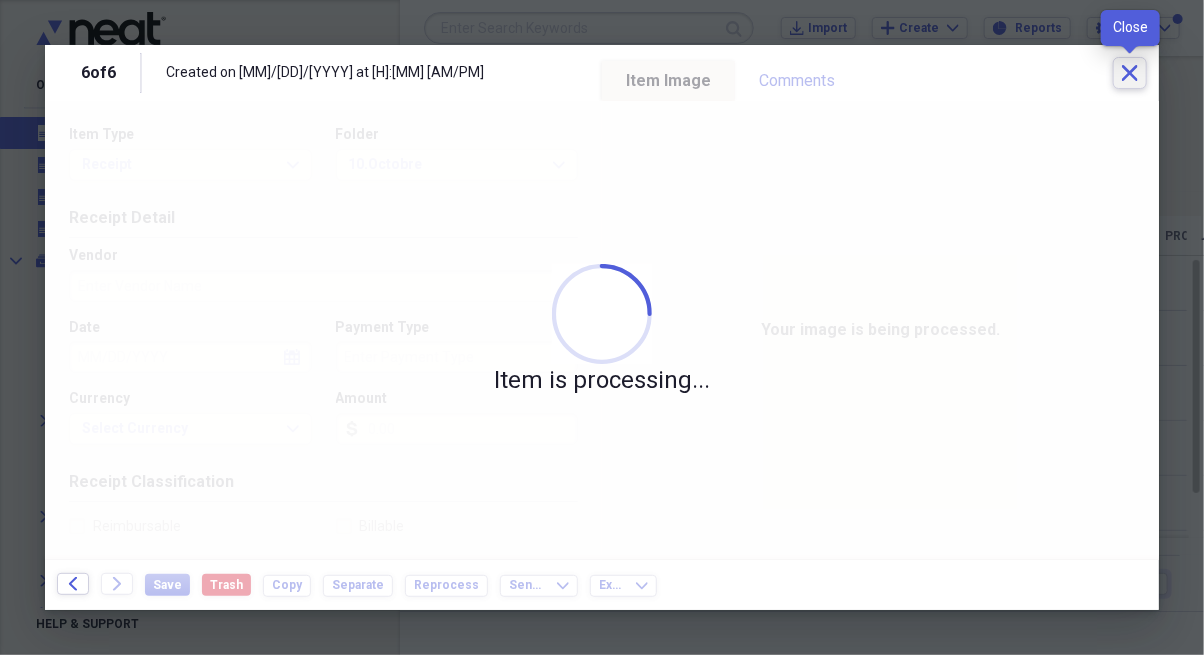 click 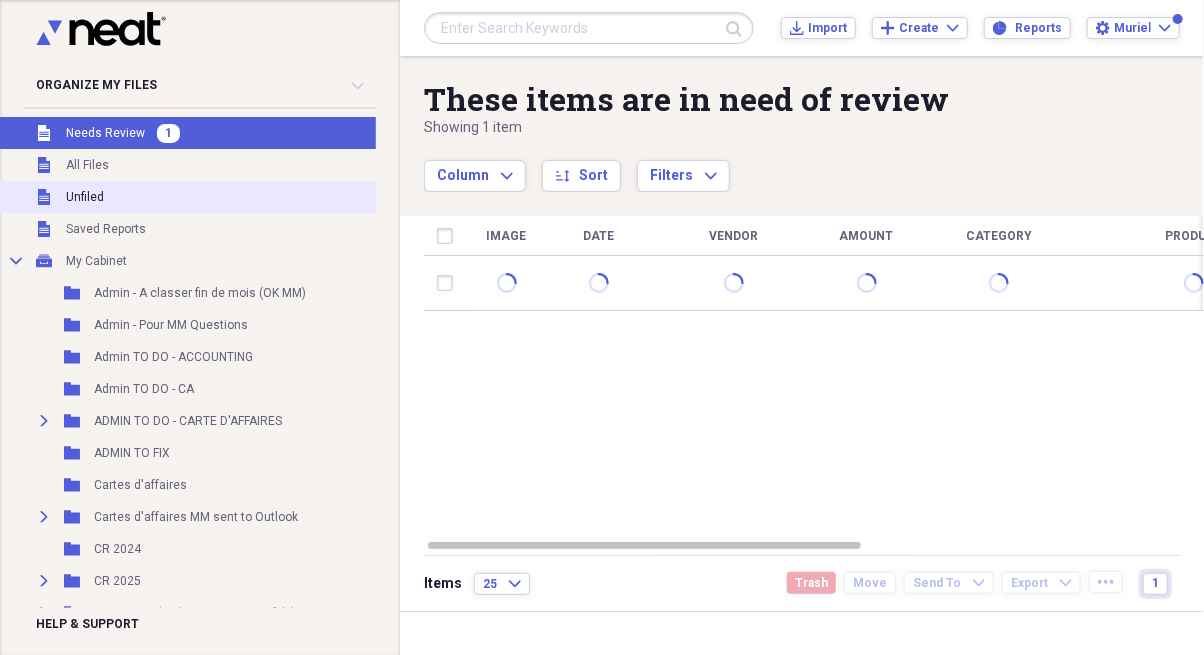 click on "Unfiled Unfiled" at bounding box center (297, 197) 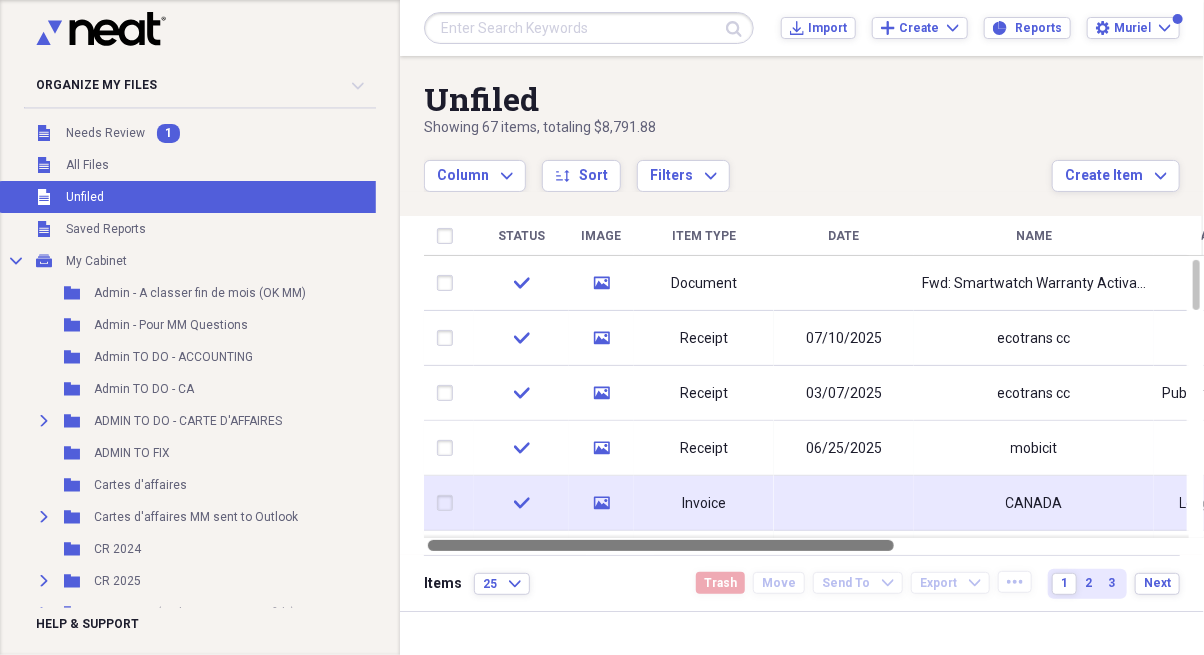 drag, startPoint x: 765, startPoint y: 545, endPoint x: 700, endPoint y: 484, distance: 89.140335 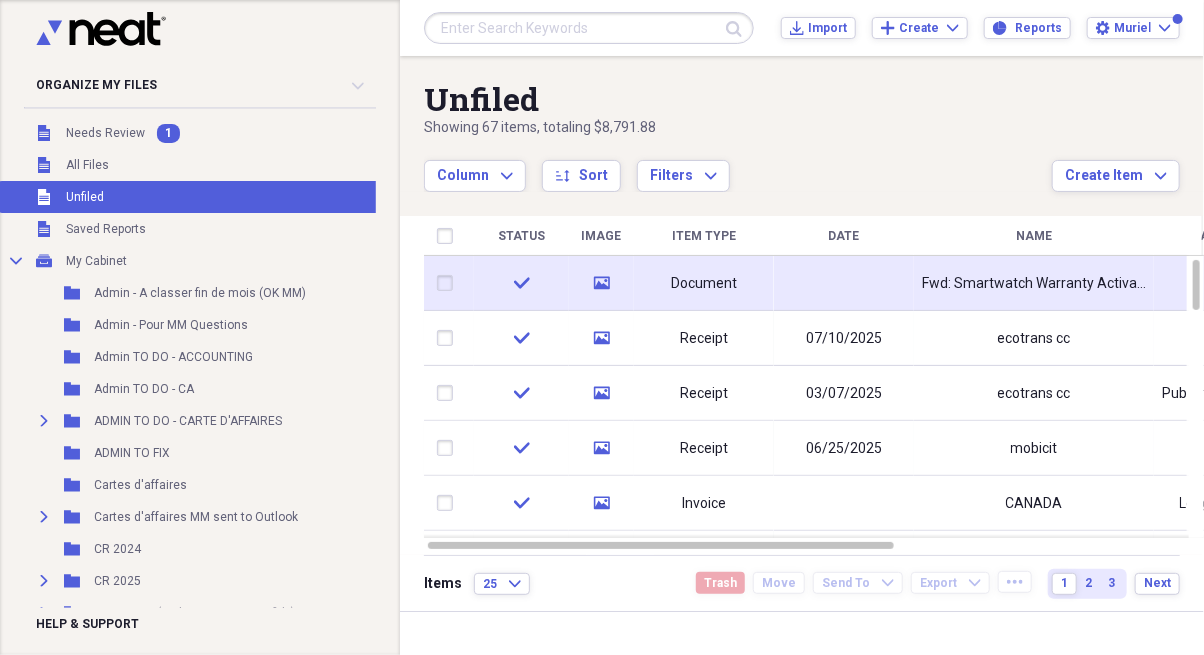 click on "Document" at bounding box center [704, 283] 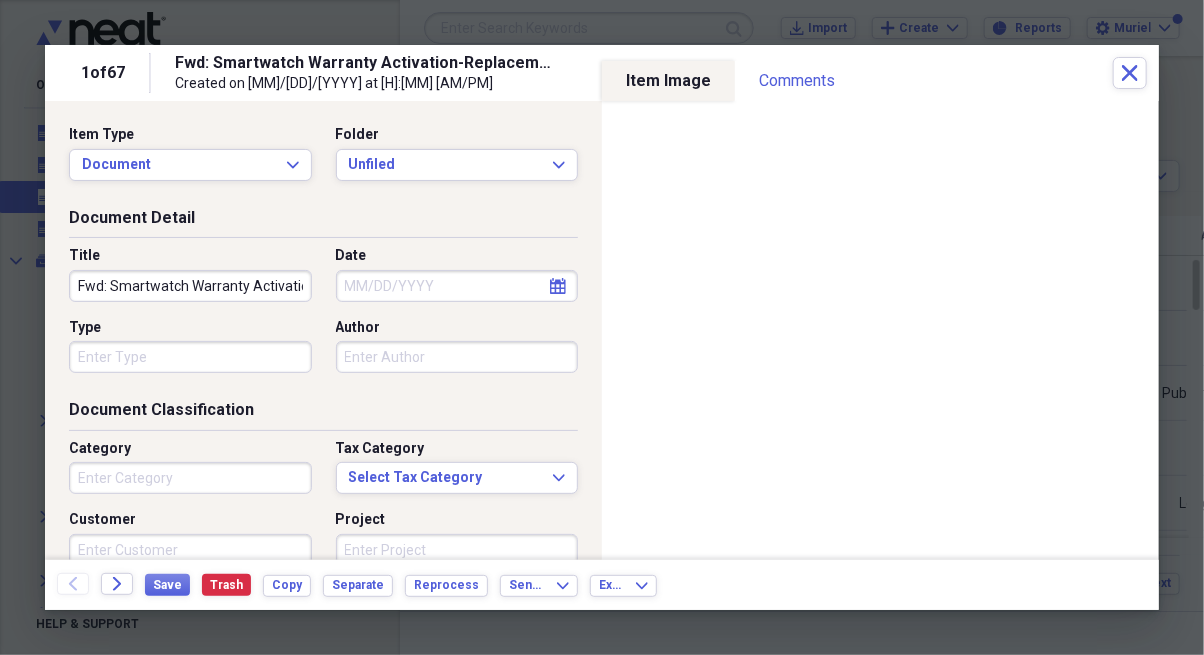 click on "Date" at bounding box center [457, 286] 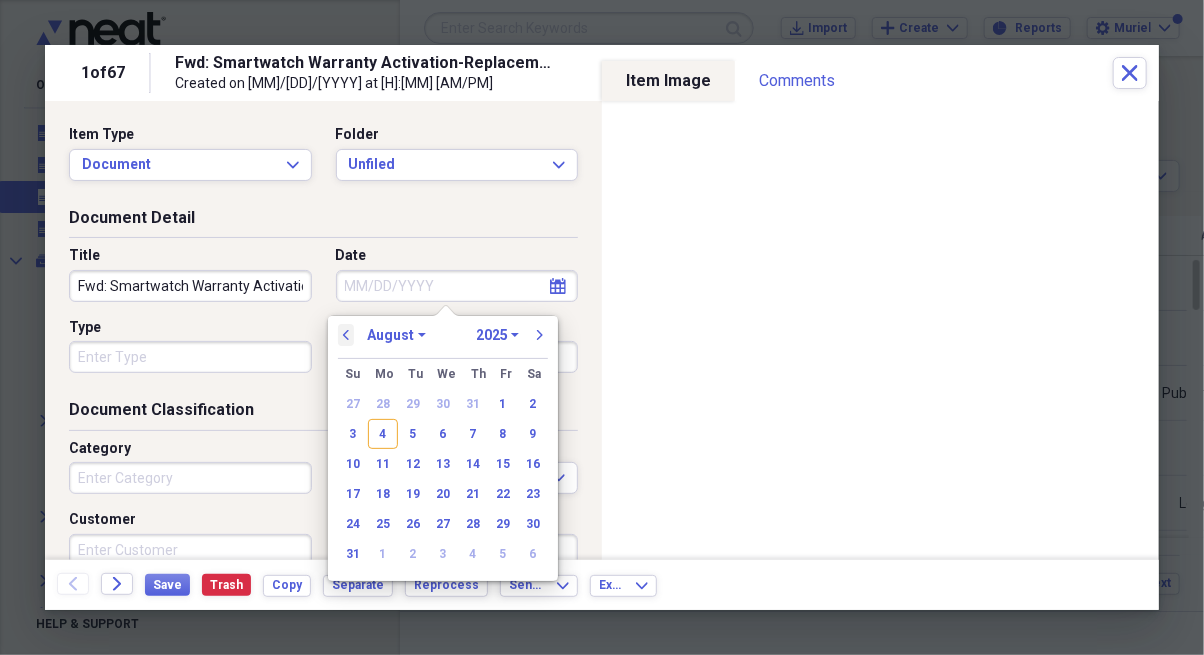 click on "previous" at bounding box center (346, 335) 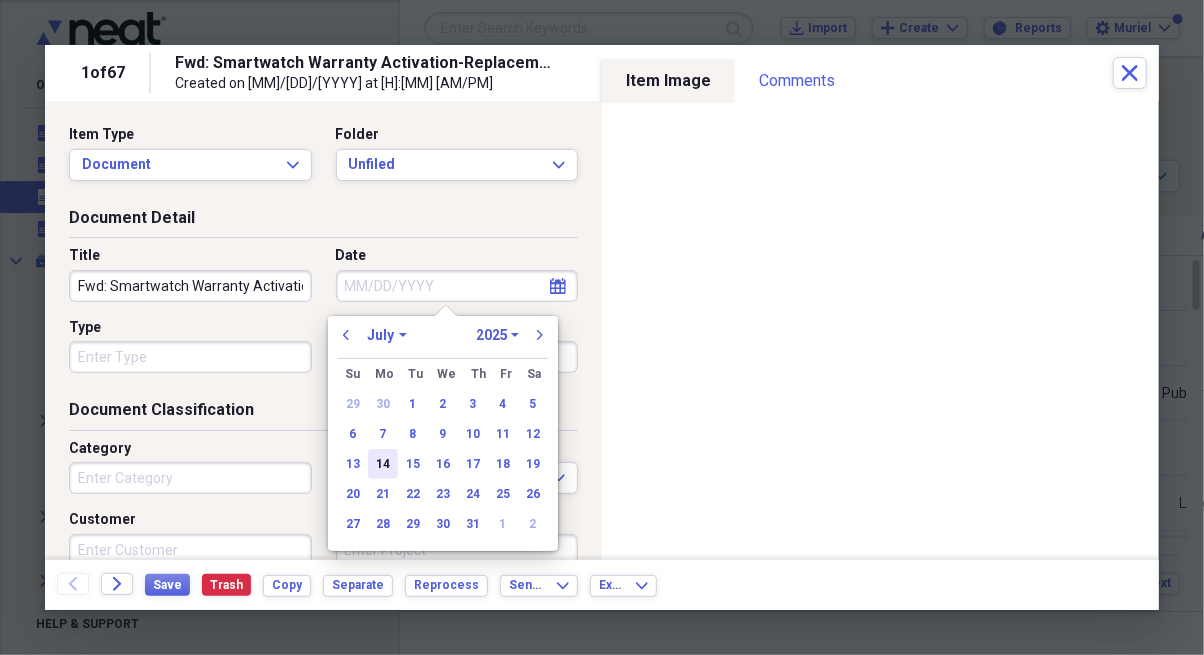 click on "14" at bounding box center (383, 464) 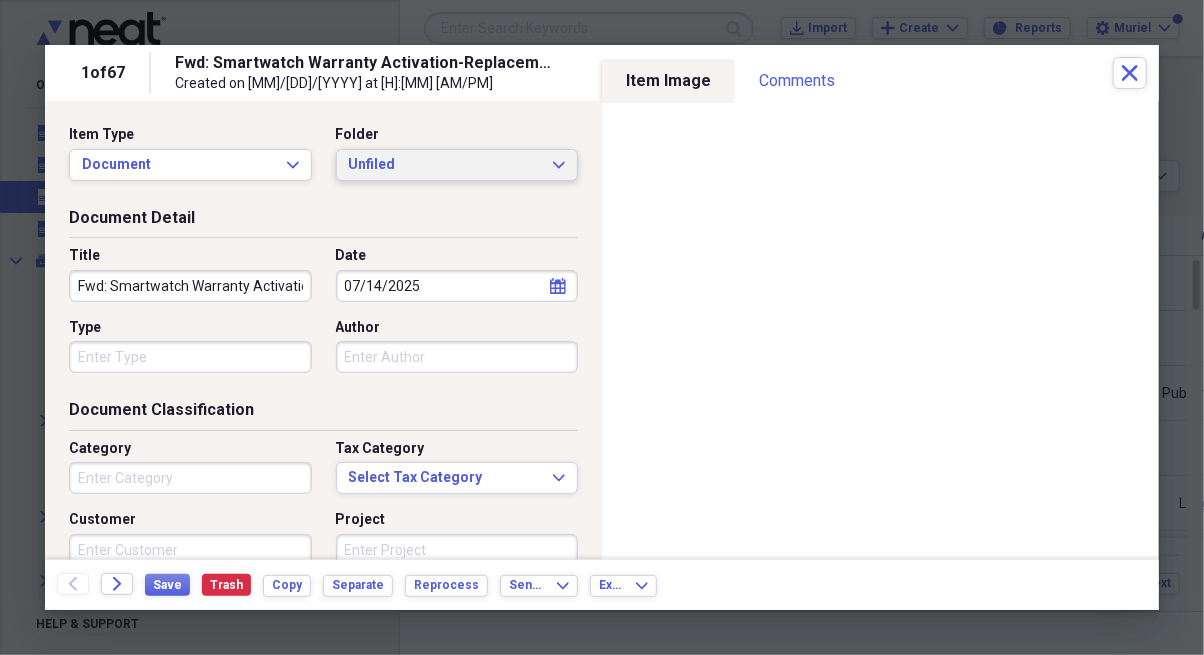 click on "Unfiled" at bounding box center [445, 165] 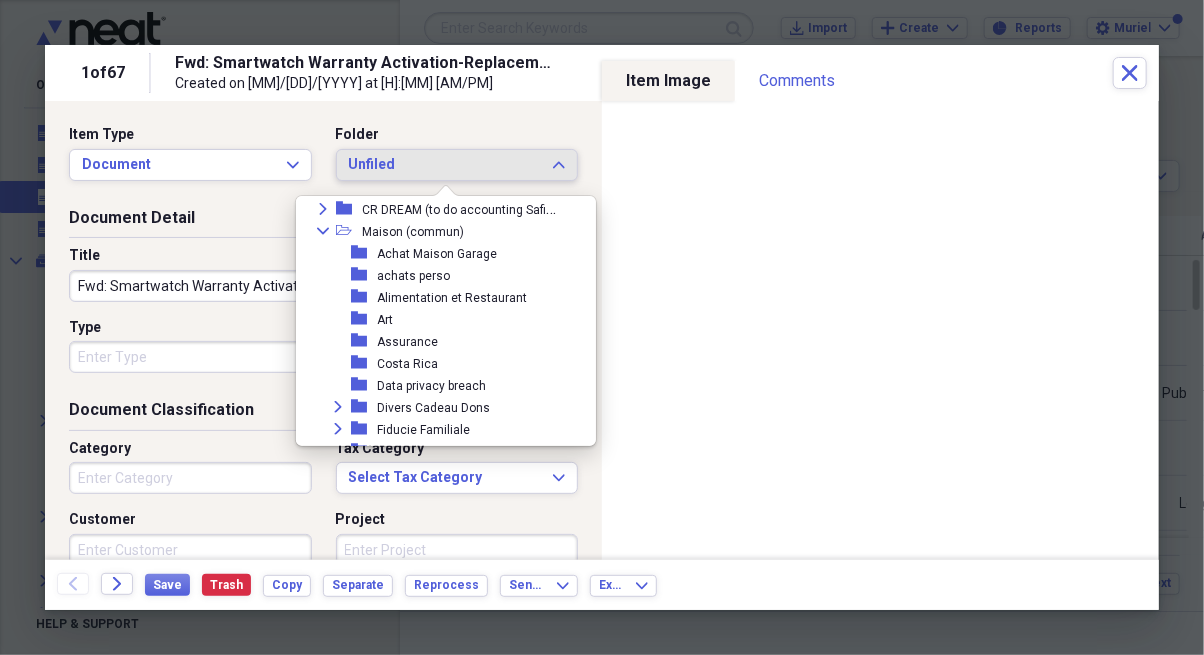 scroll, scrollTop: 306, scrollLeft: 0, axis: vertical 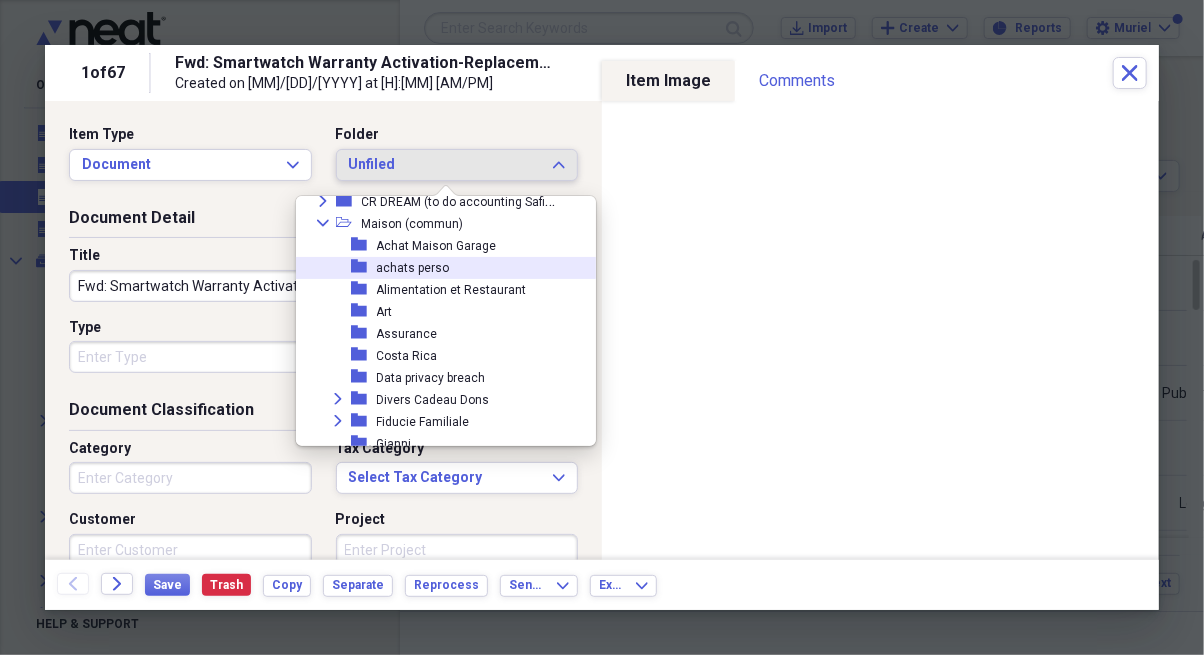 click on "folder achats perso" at bounding box center [445, 268] 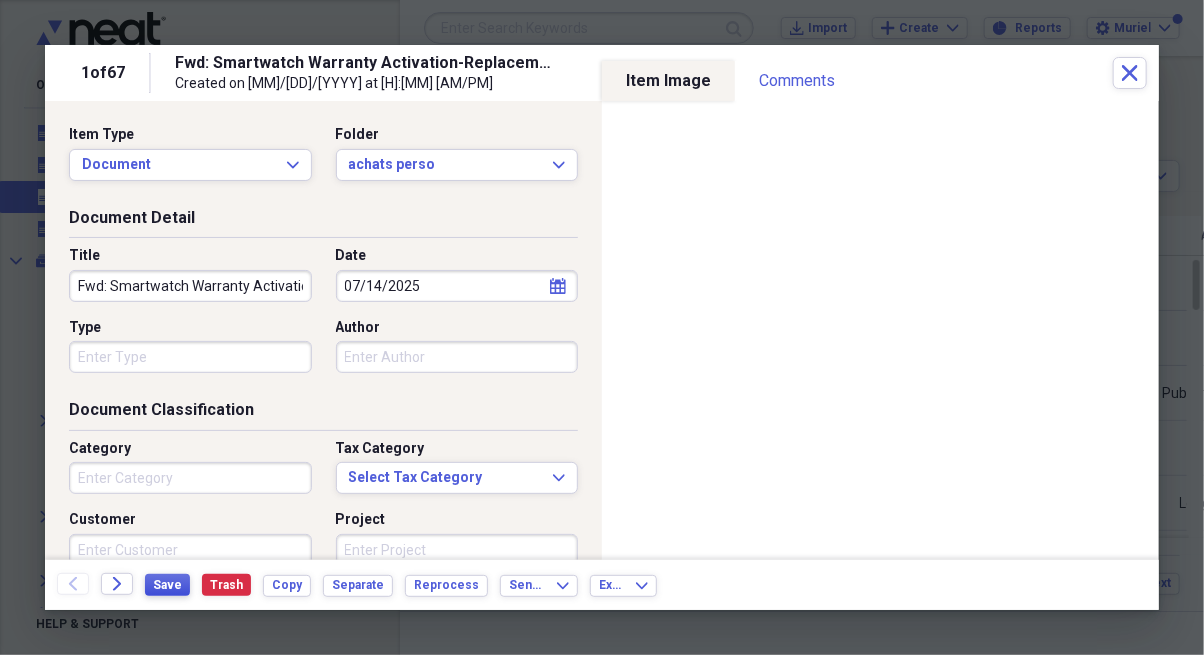 click on "Save" at bounding box center (167, 585) 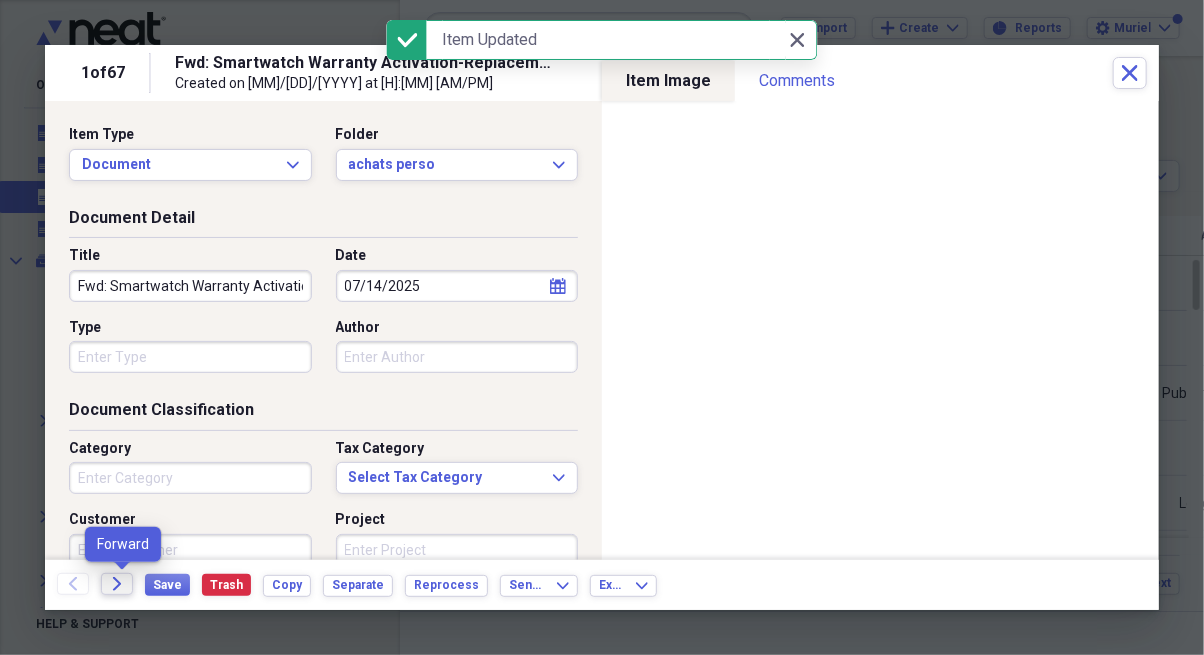 click on "Forward" 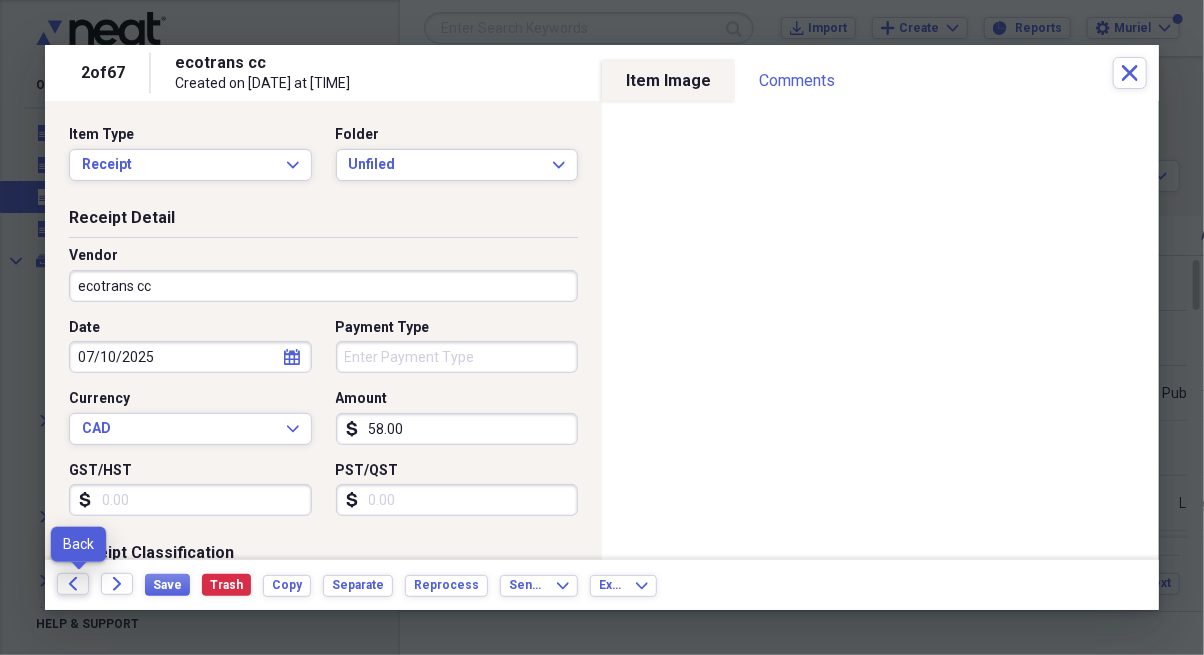 click on "Back" at bounding box center (73, 584) 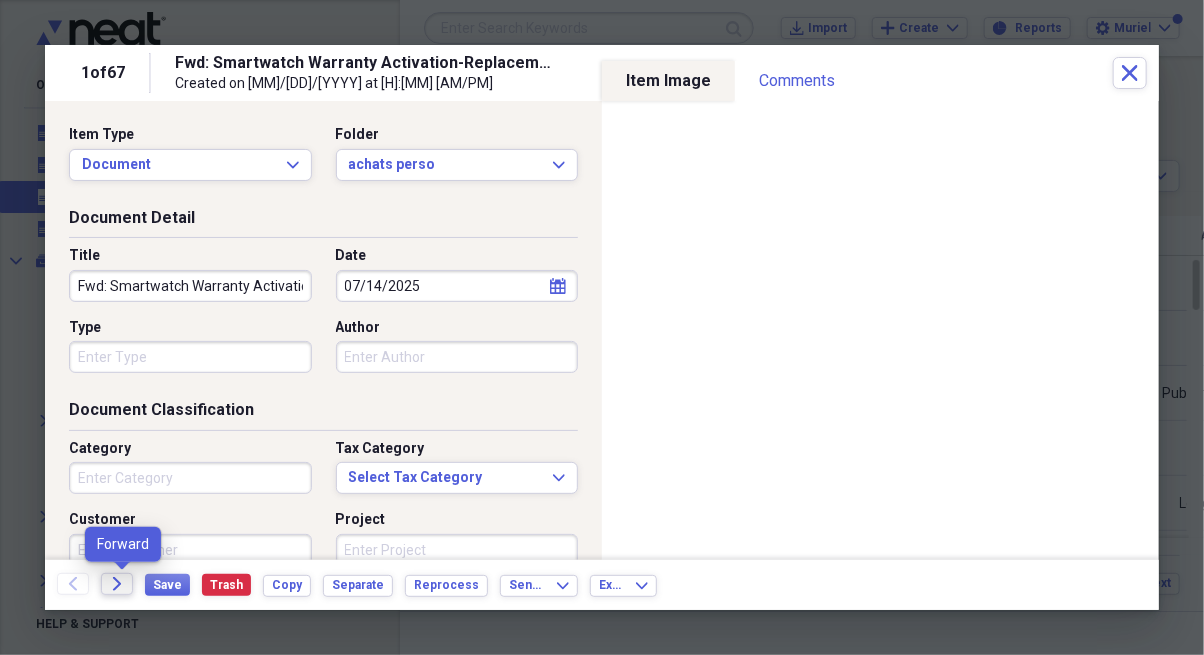 click 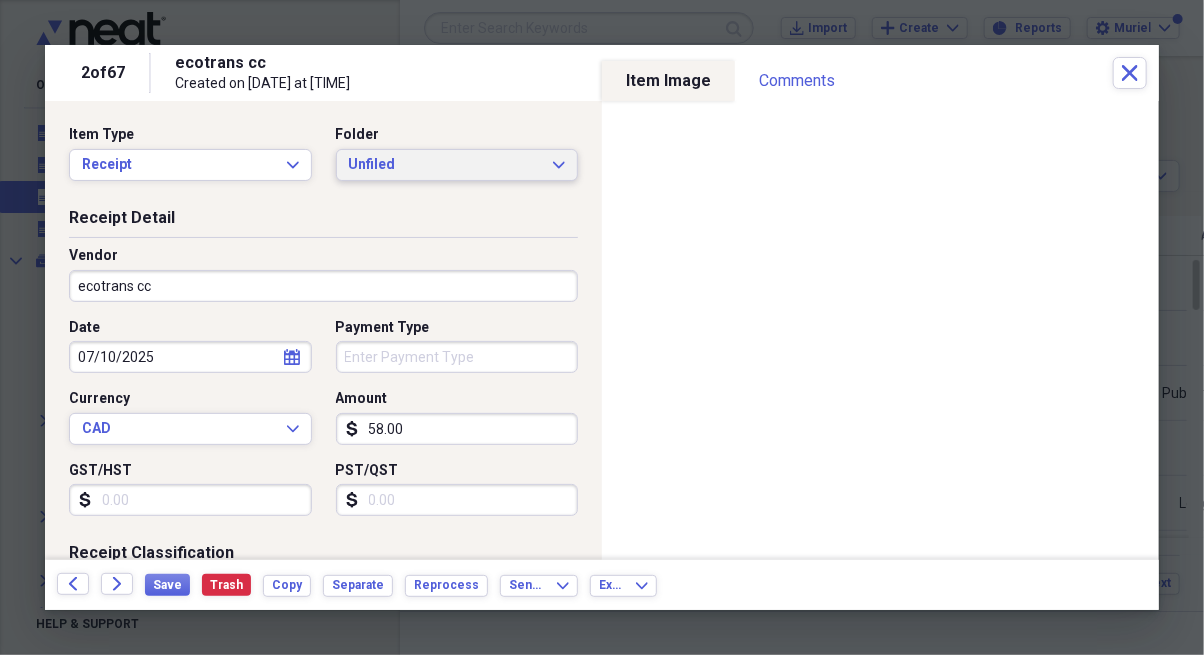 click on "Expand" 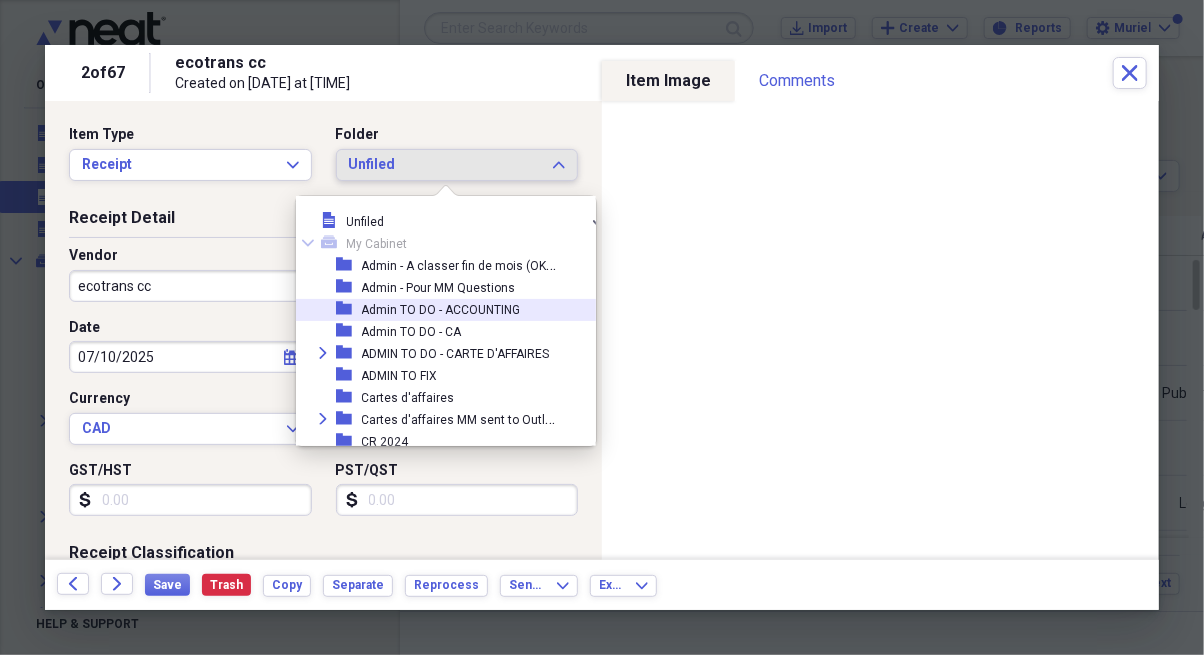 click on "Admin TO DO - ACCOUNTING" at bounding box center (441, 310) 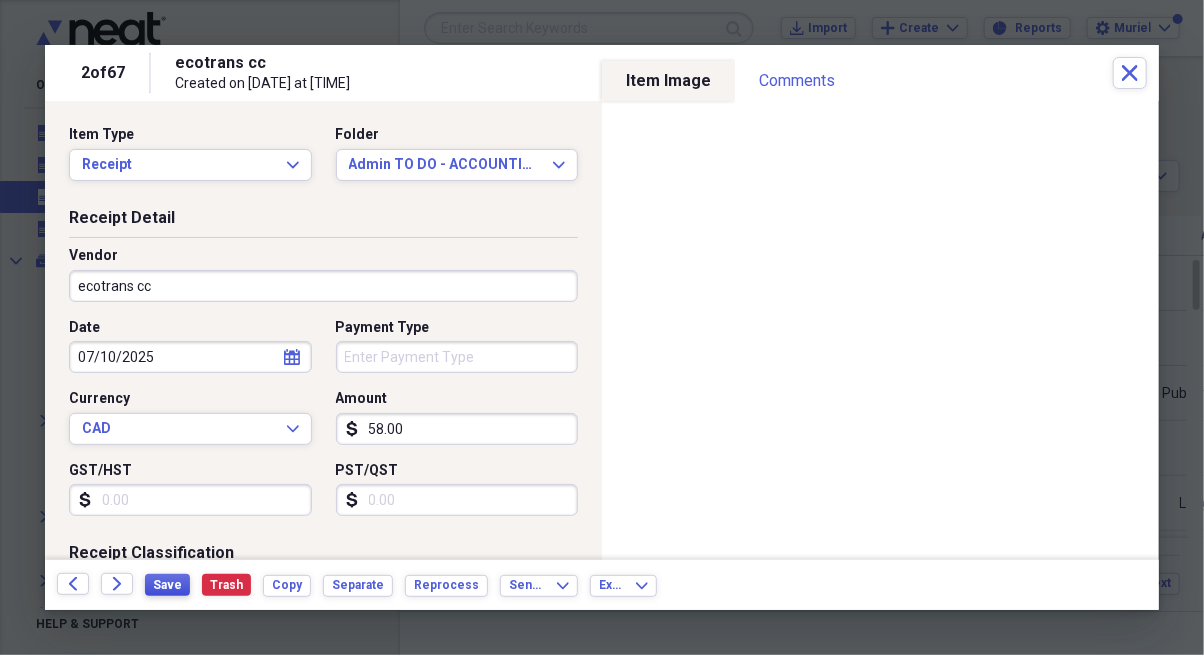 click on "Save" at bounding box center (167, 585) 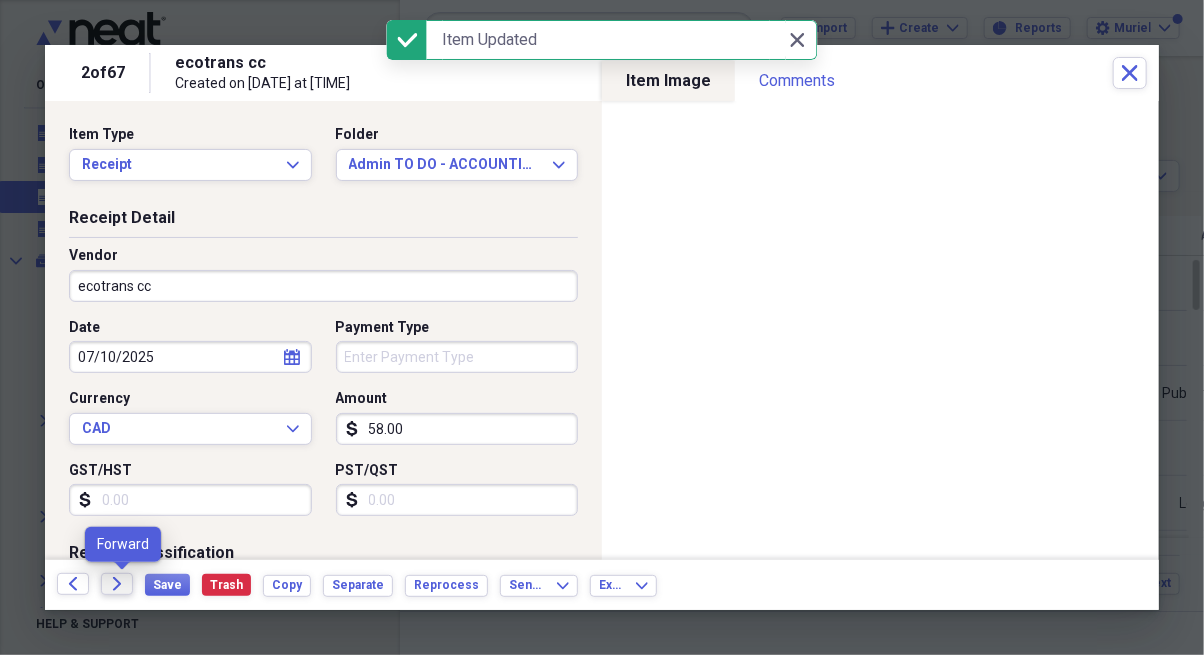 click on "Forward" 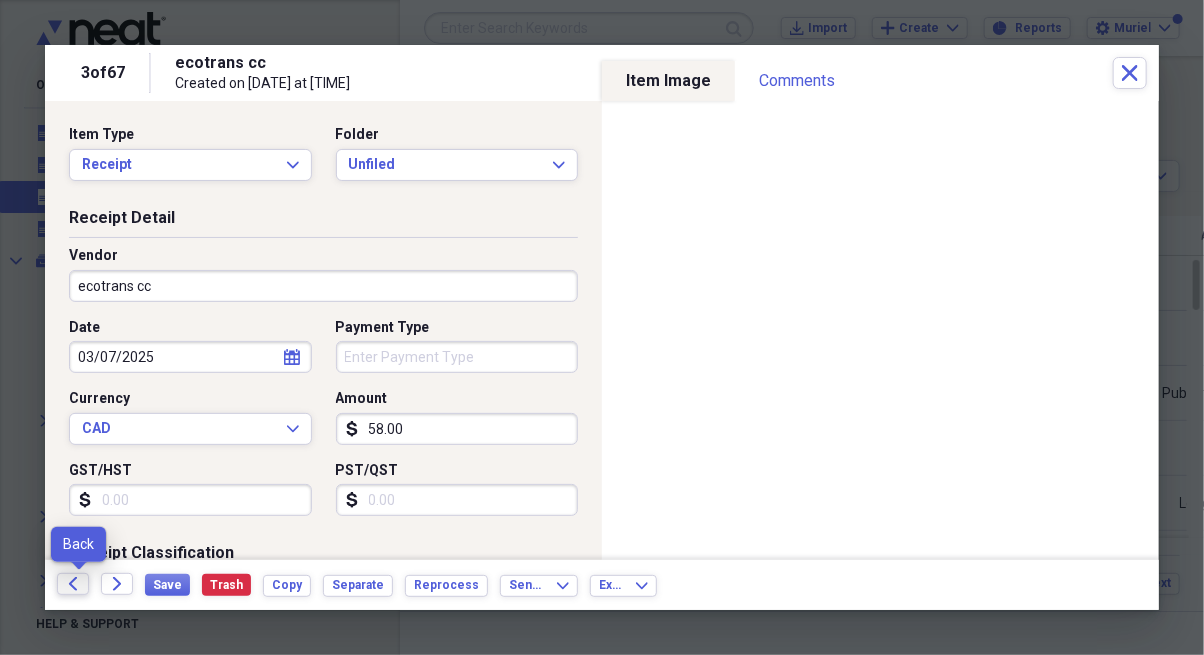 click on "Back" 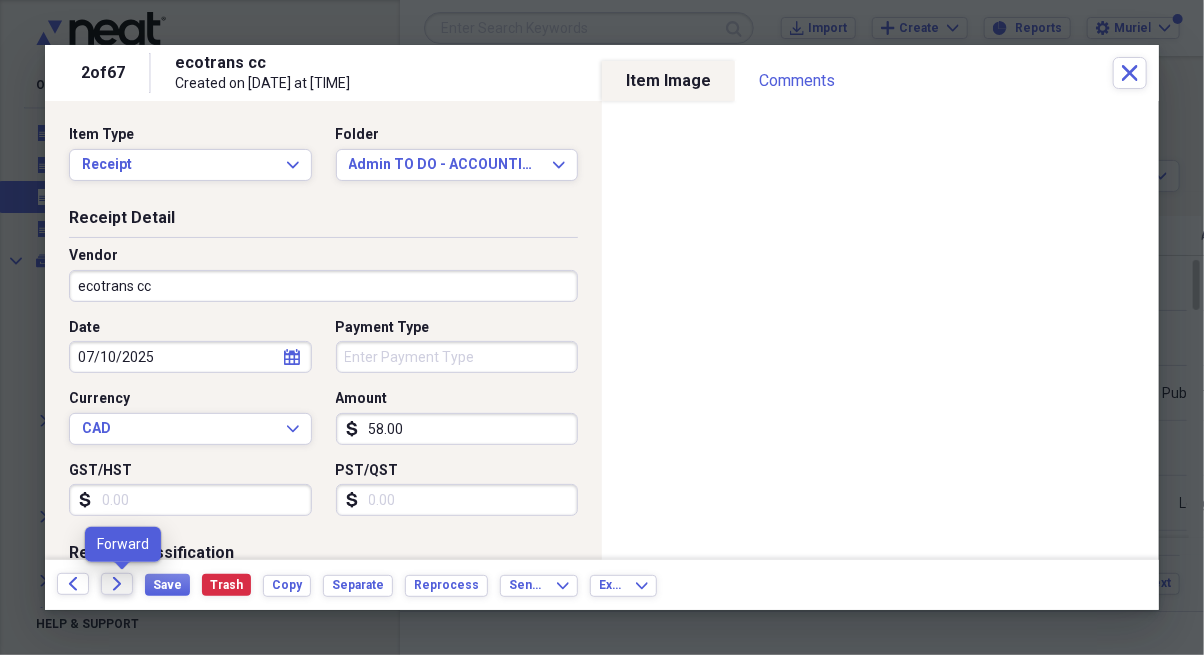 click on "Forward" at bounding box center (117, 584) 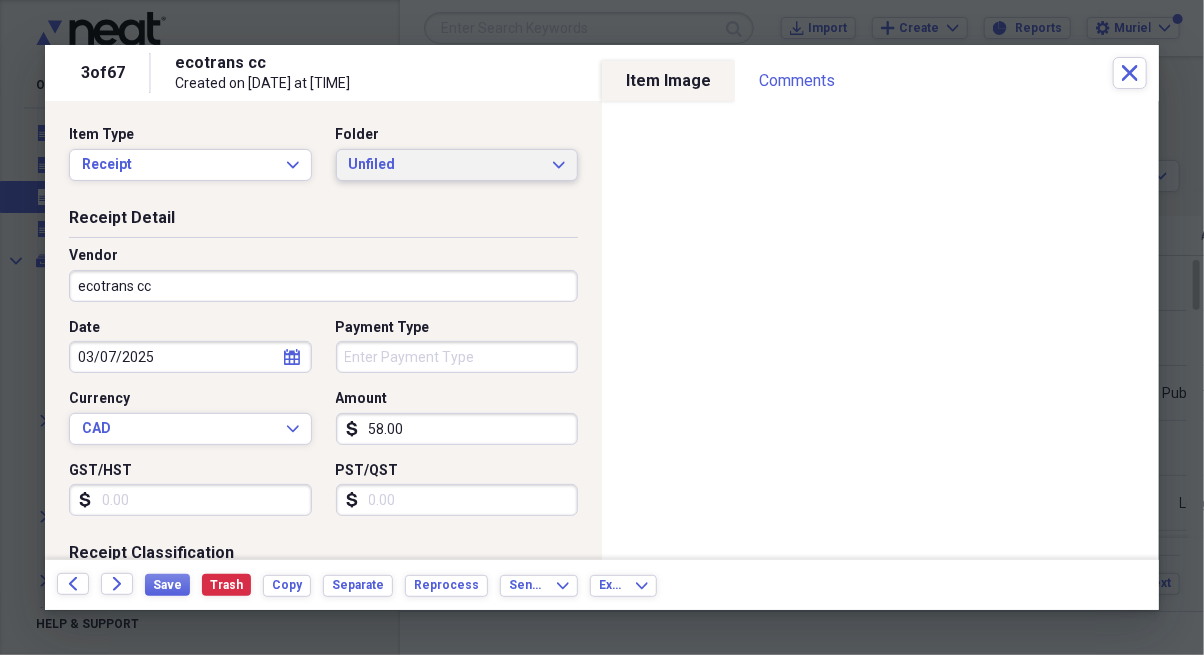 click on "Unfiled" at bounding box center [445, 165] 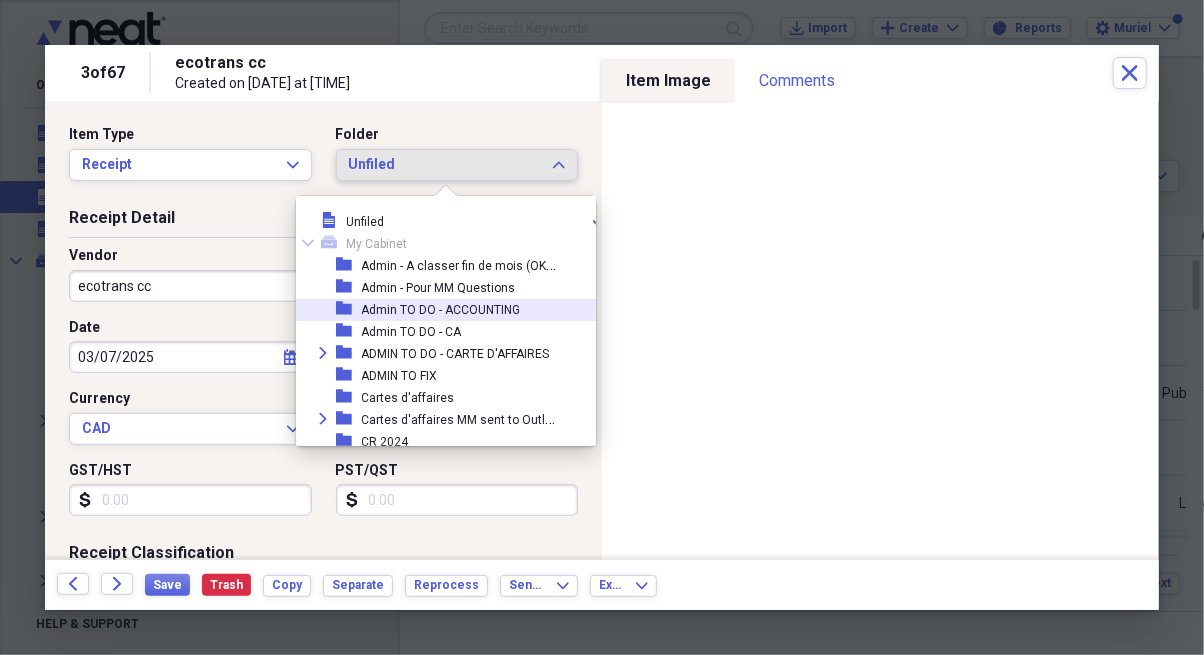 click on "Admin TO DO - ACCOUNTING" at bounding box center [441, 310] 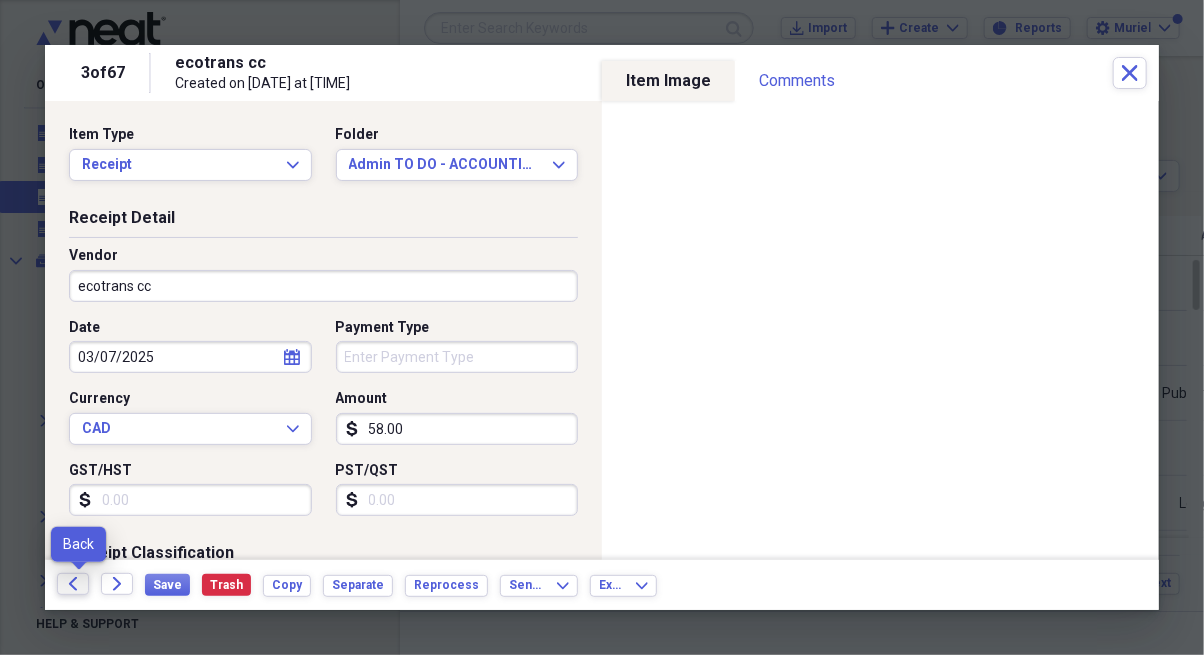 click on "Back" at bounding box center [73, 584] 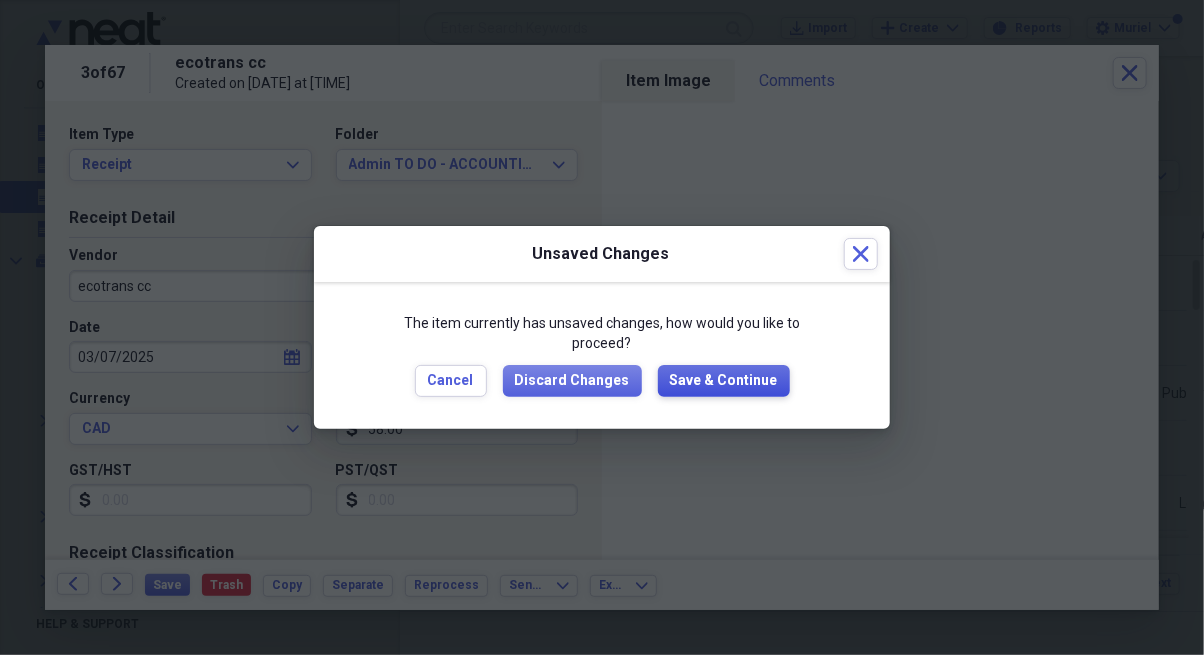 click on "Save & Continue" at bounding box center [724, 381] 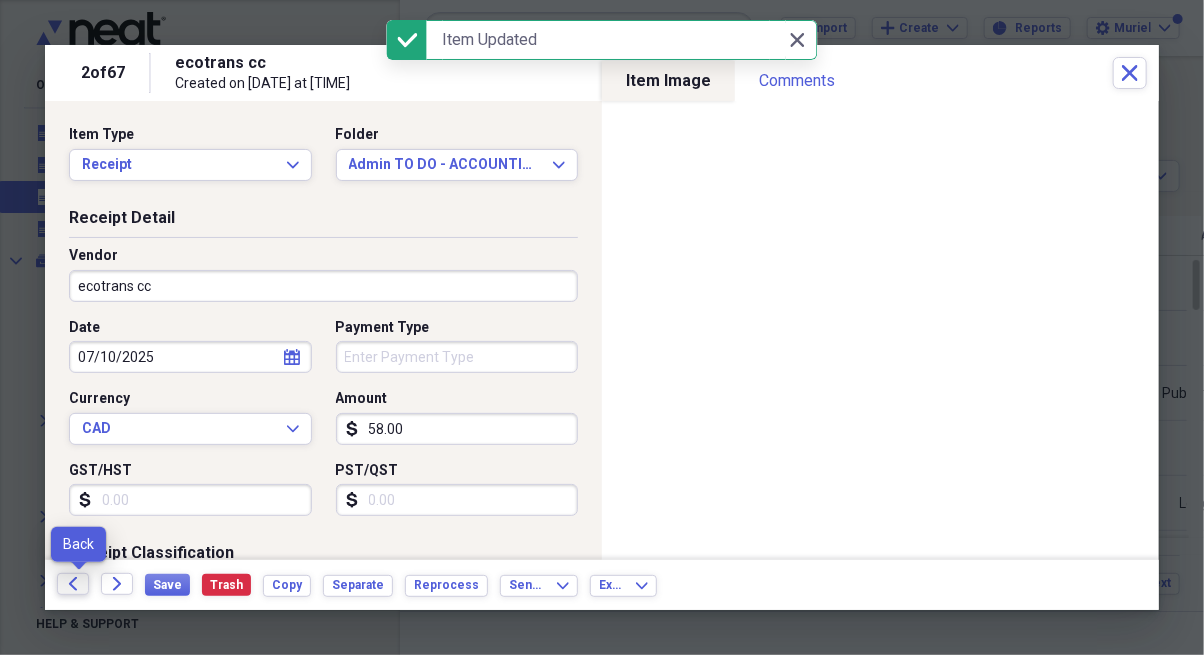 click on "Back" 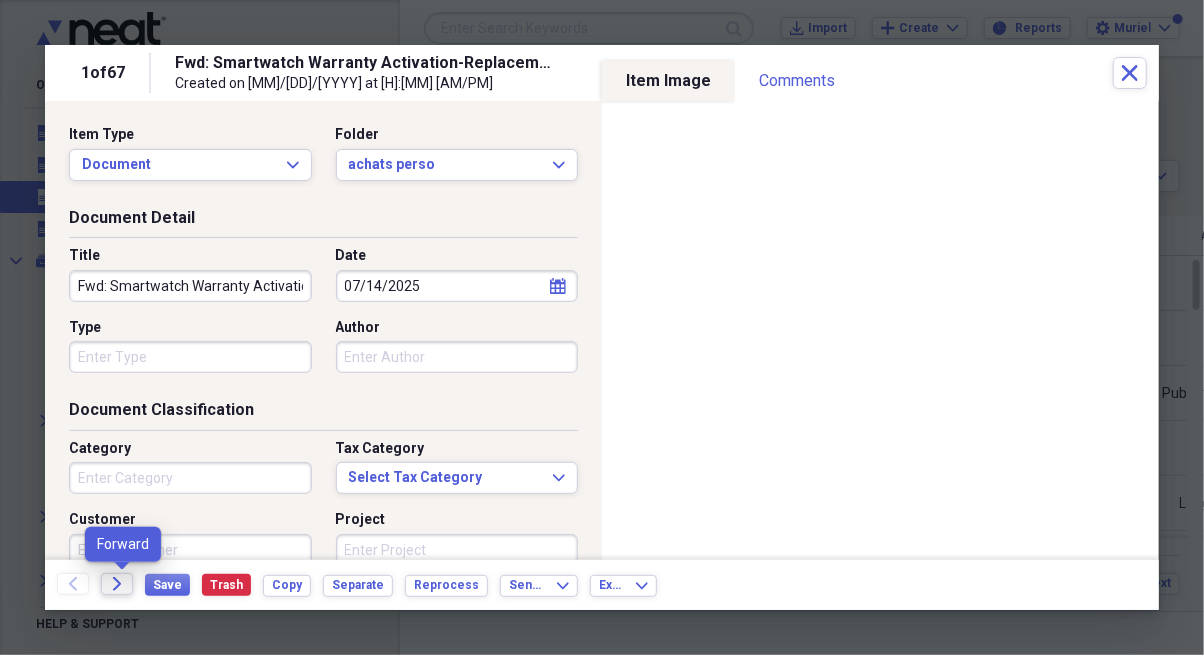 click on "Forward" 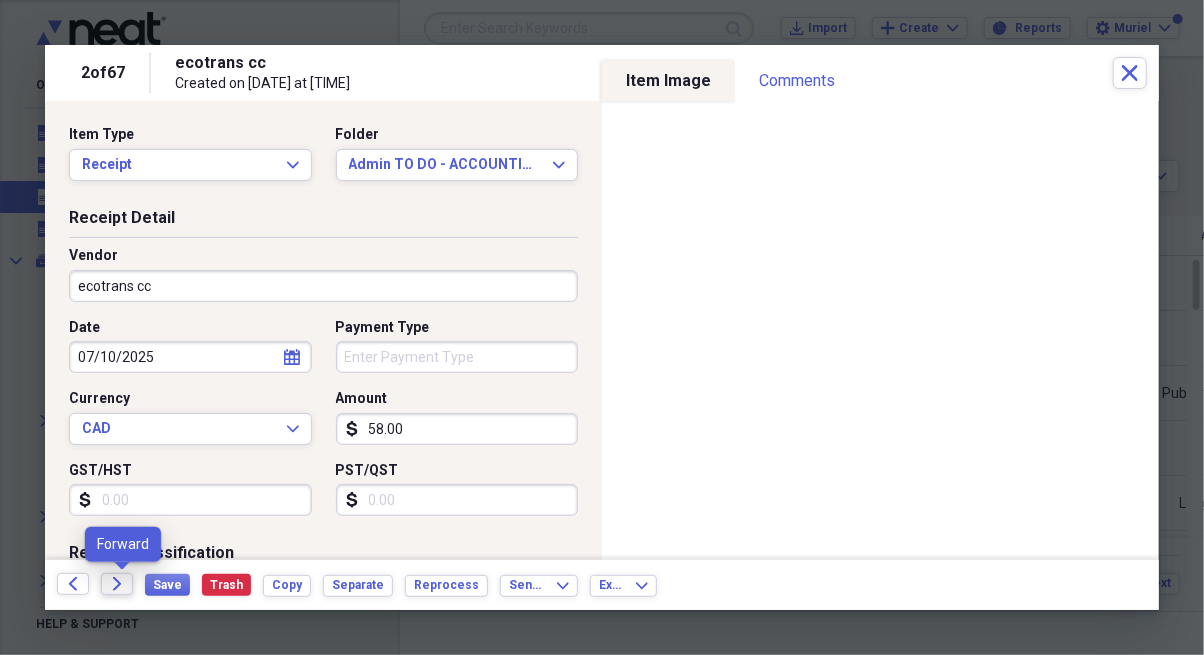 click 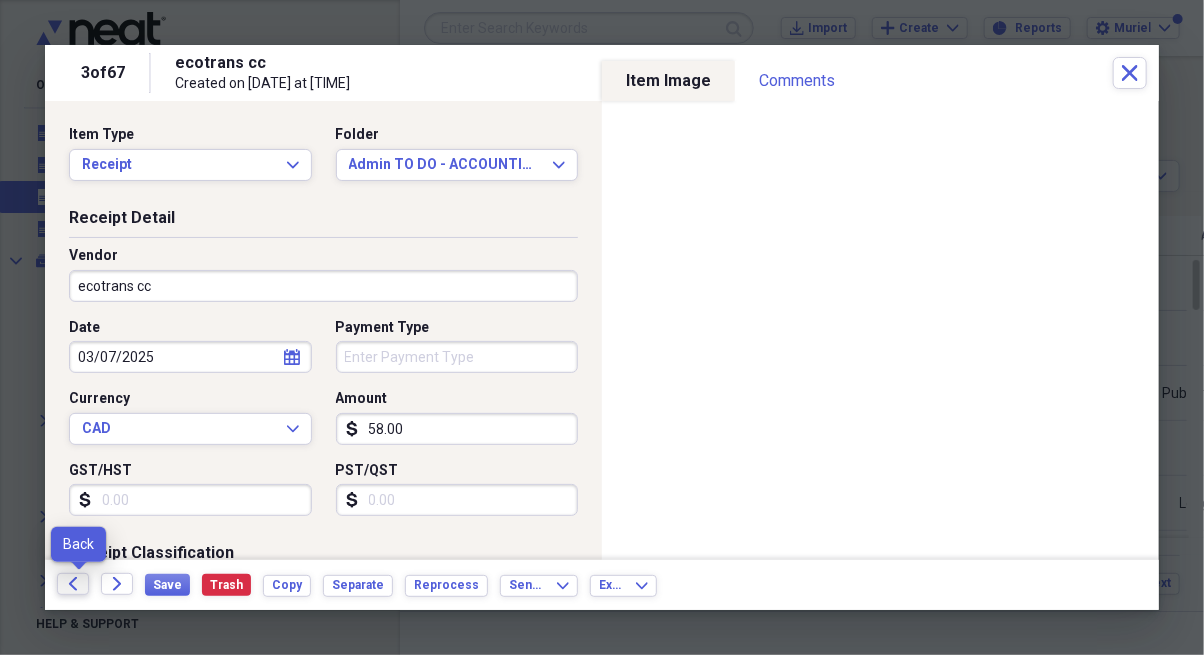 click on "Back" 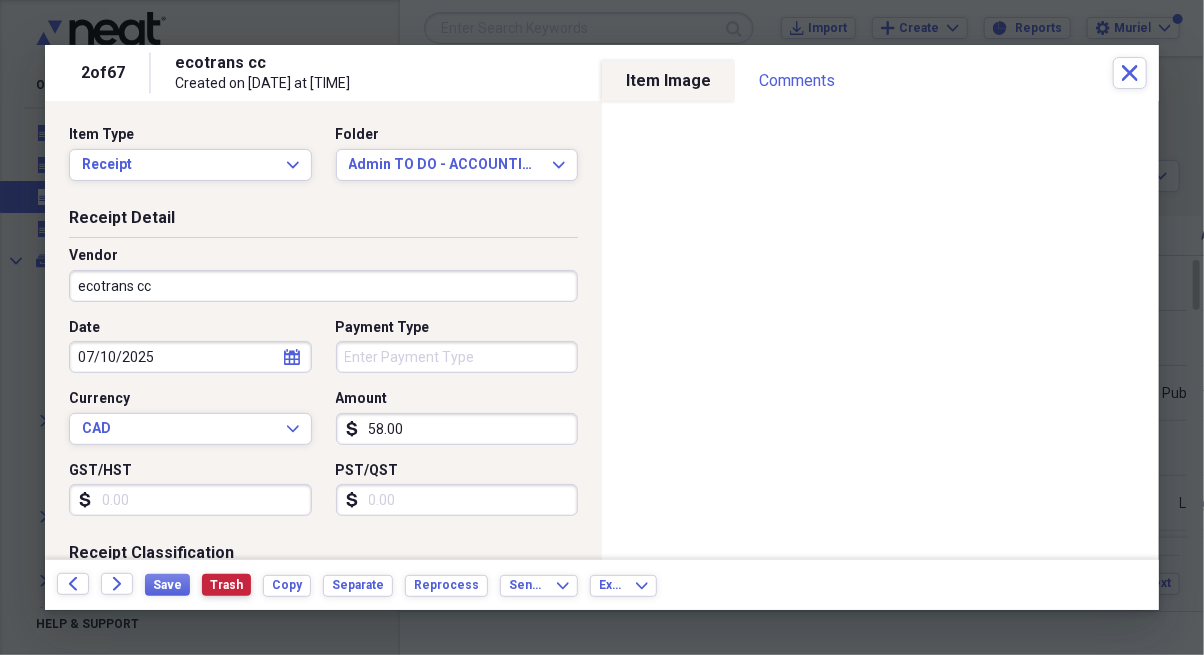 click on "Trash" at bounding box center [226, 585] 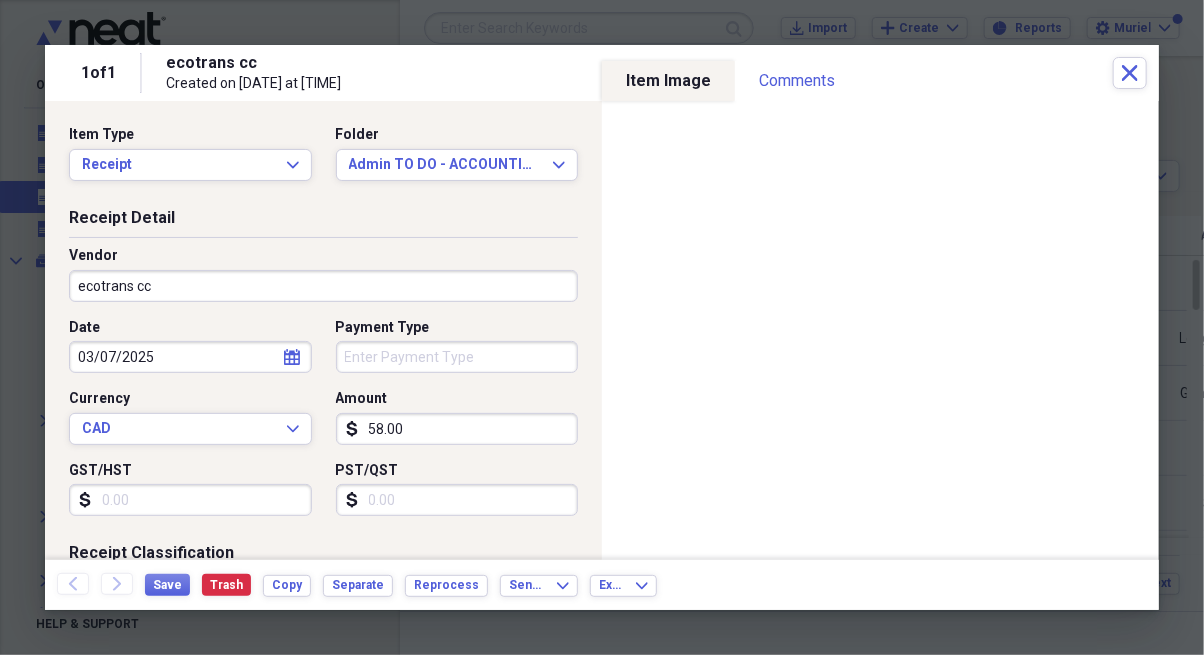 click on "Vendor ecotrans cc" at bounding box center (323, 274) 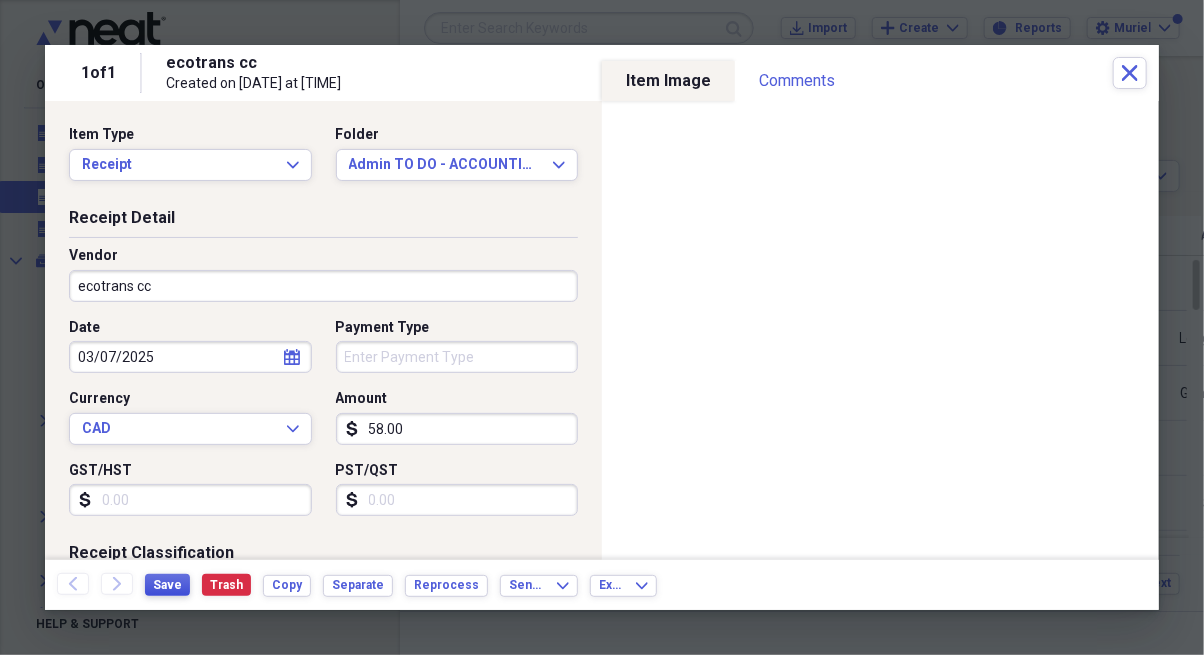 click on "Save" at bounding box center [167, 585] 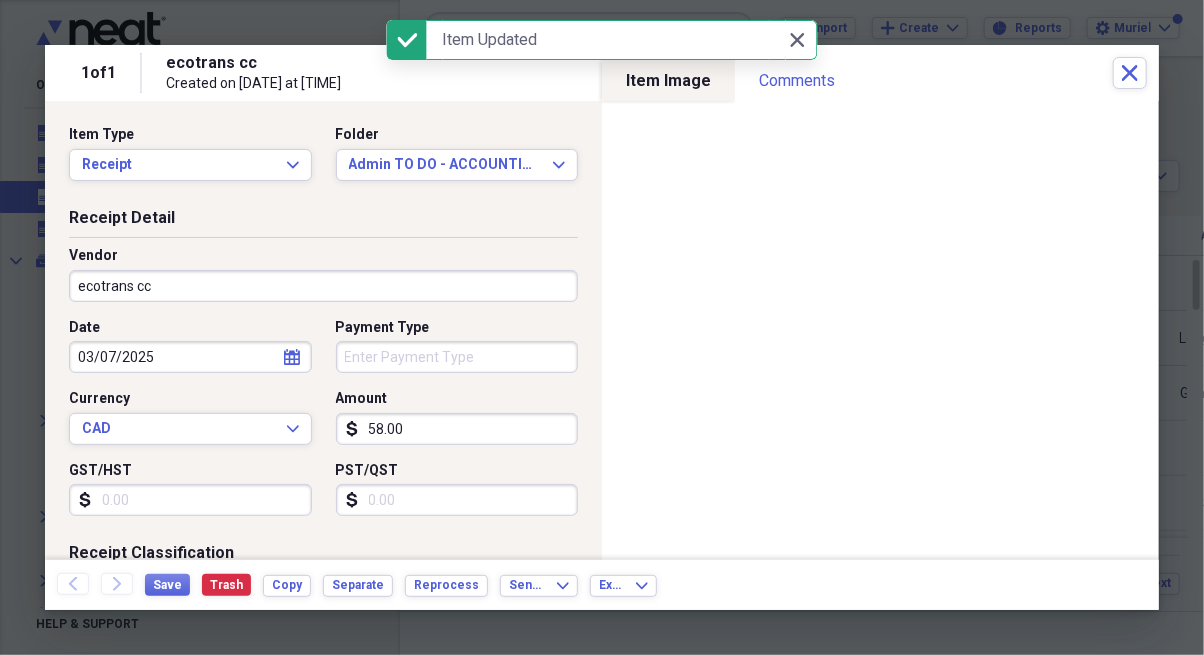 click on "Close Close" at bounding box center (802, 40) 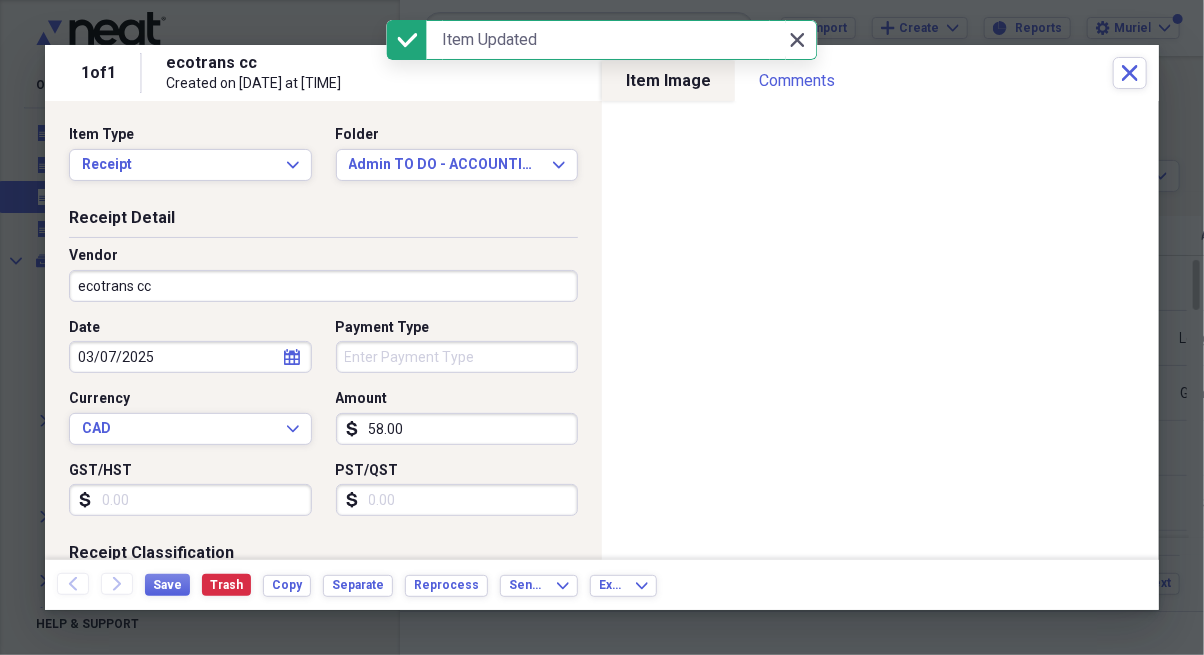 click 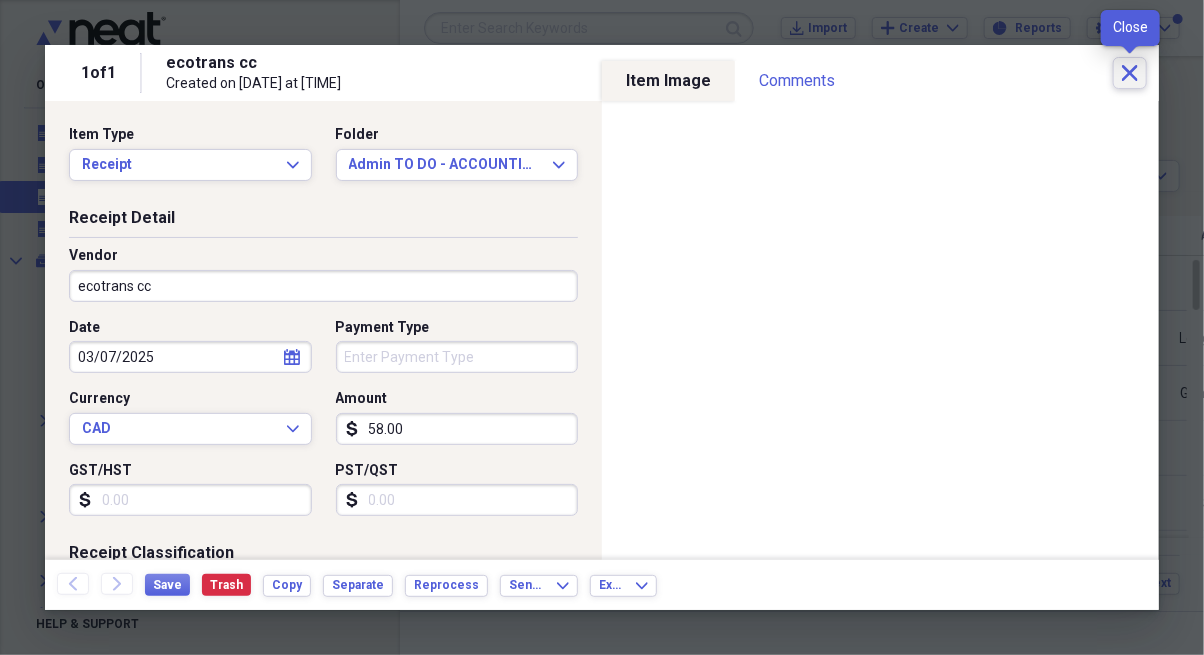 click on "Close" 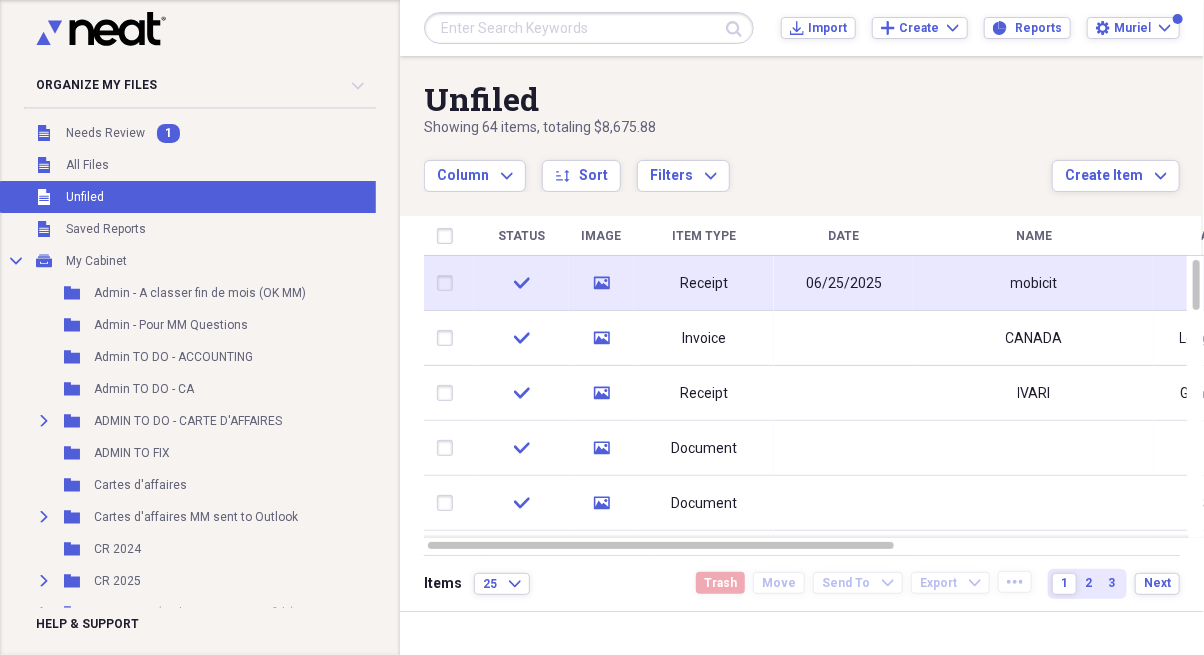 click on "Receipt" at bounding box center [704, 283] 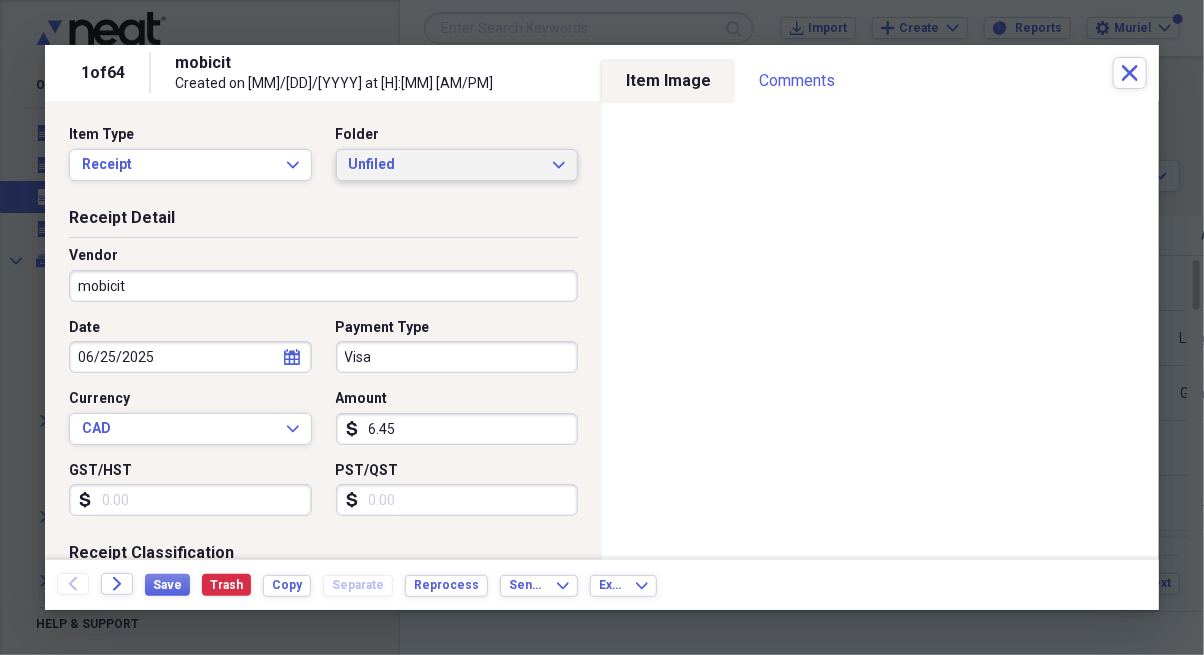 click on "Unfiled Expand" at bounding box center (457, 165) 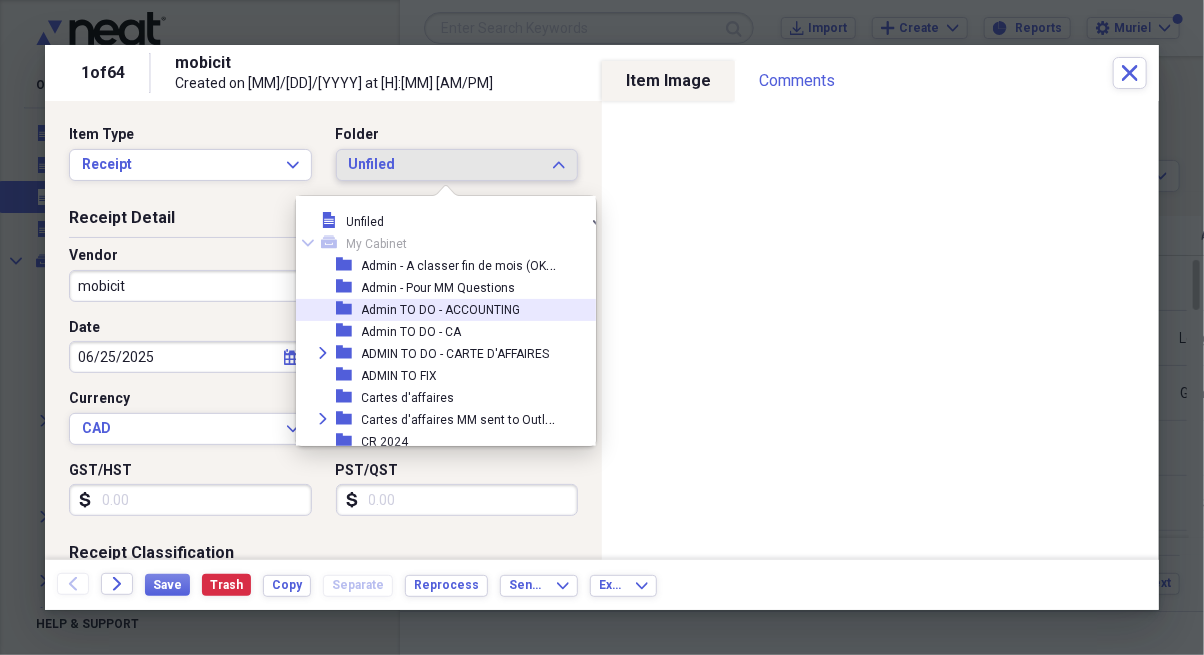 click on "Admin TO DO - ACCOUNTING" at bounding box center [441, 310] 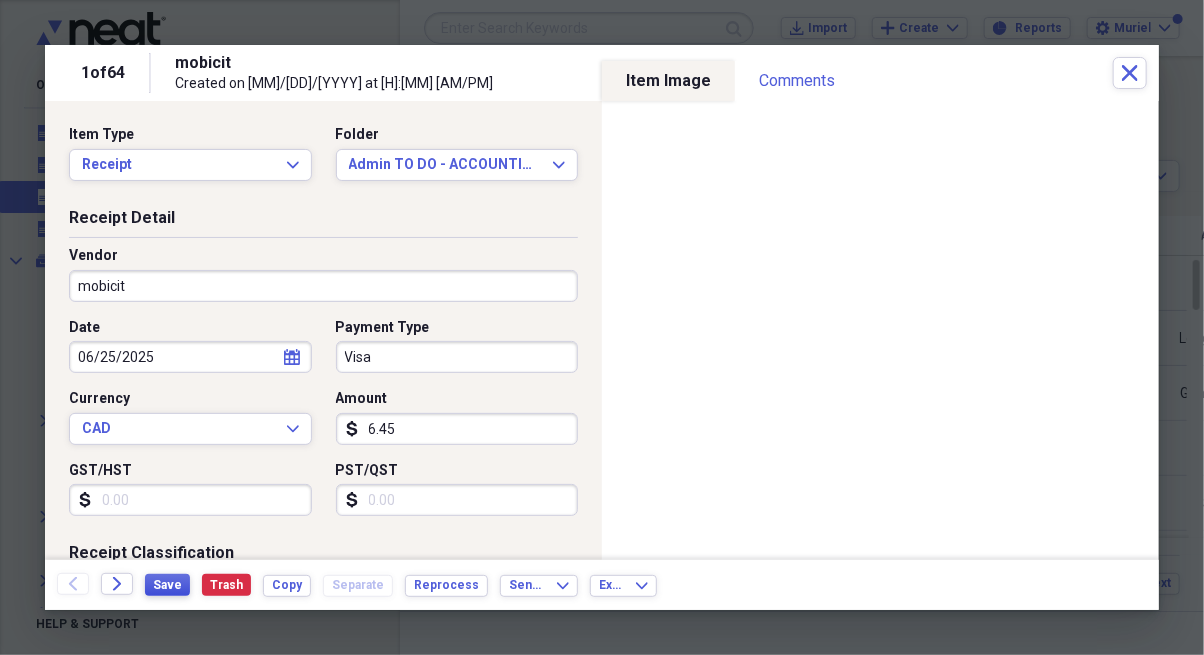 click on "Save" at bounding box center [167, 585] 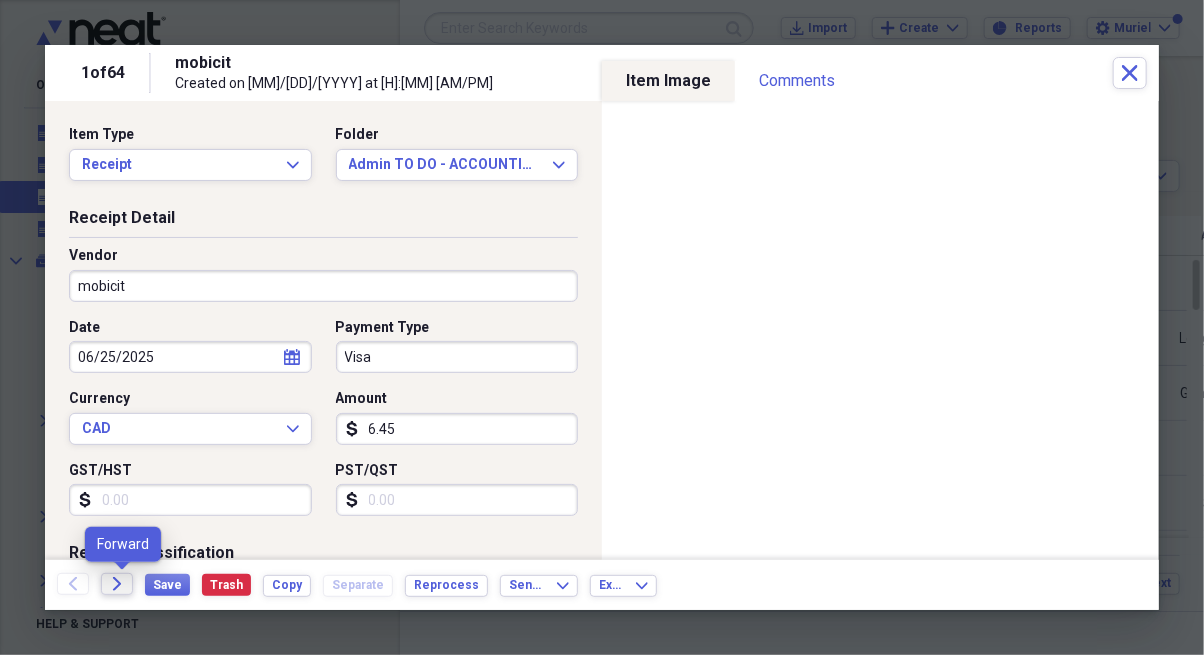 click 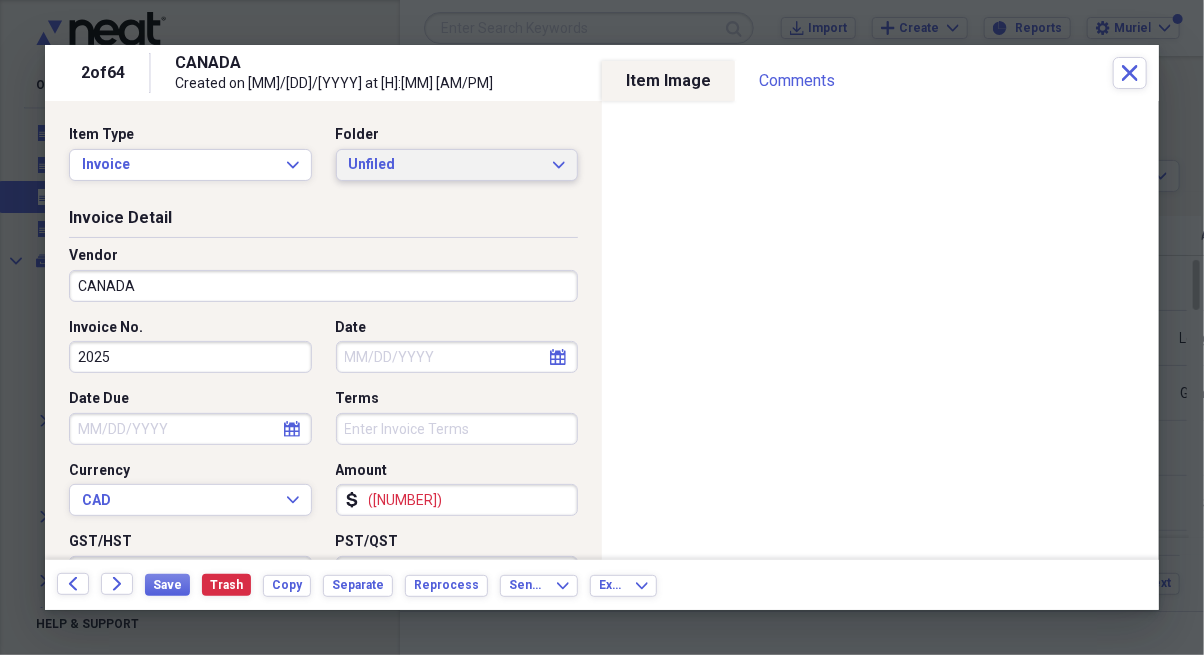 click on "Unfiled Expand" at bounding box center [457, 165] 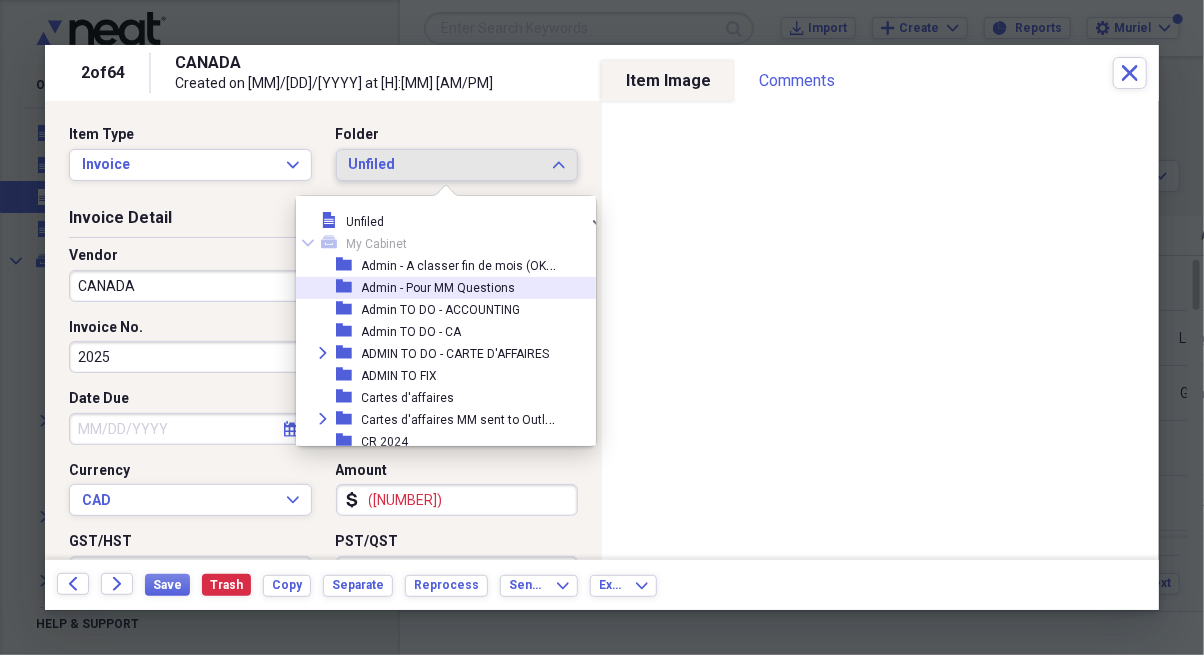 click on "Admin TO DO - ACCOUNTING" at bounding box center (441, 310) 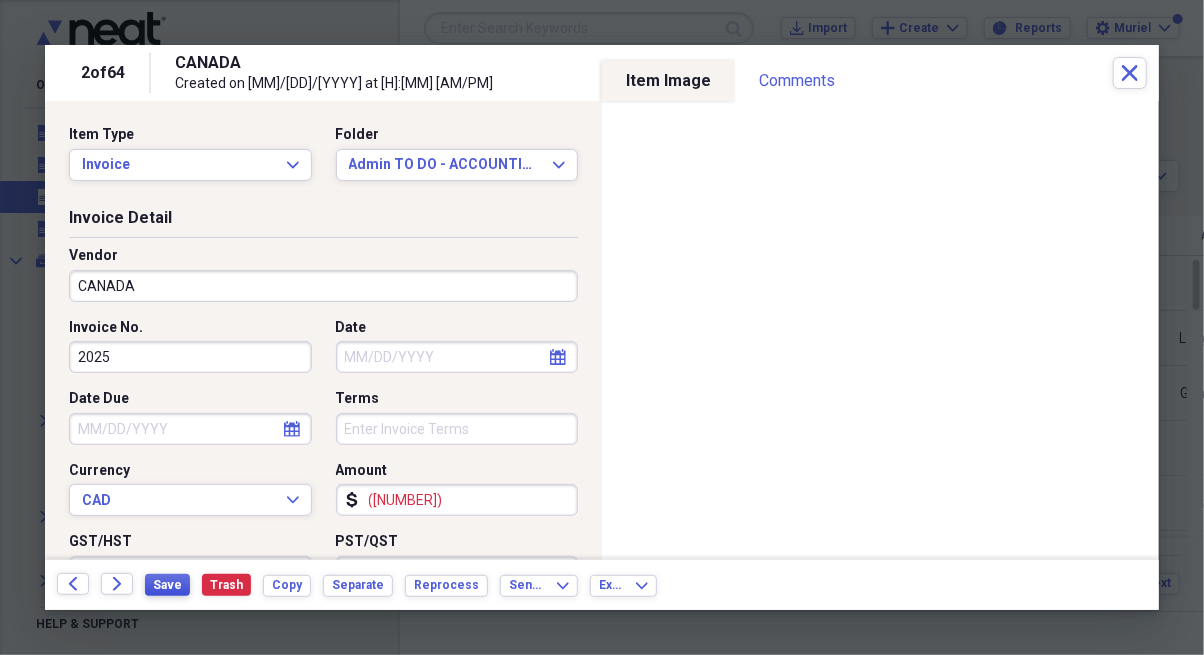 click on "Save" at bounding box center [167, 585] 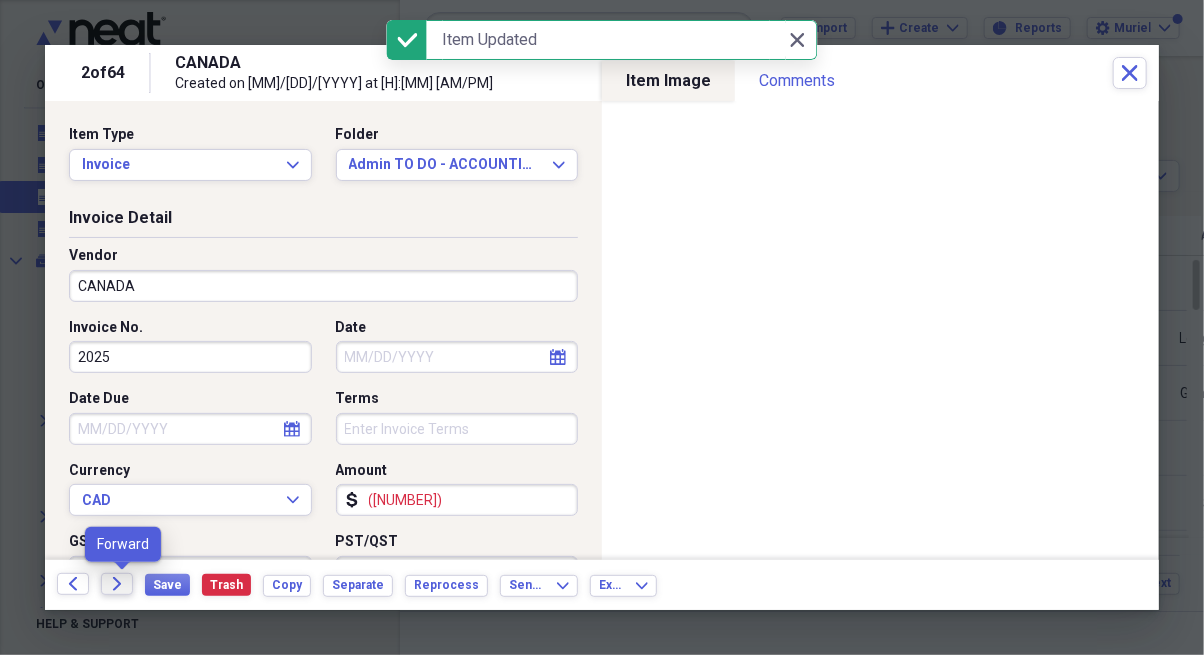 click on "Forward" 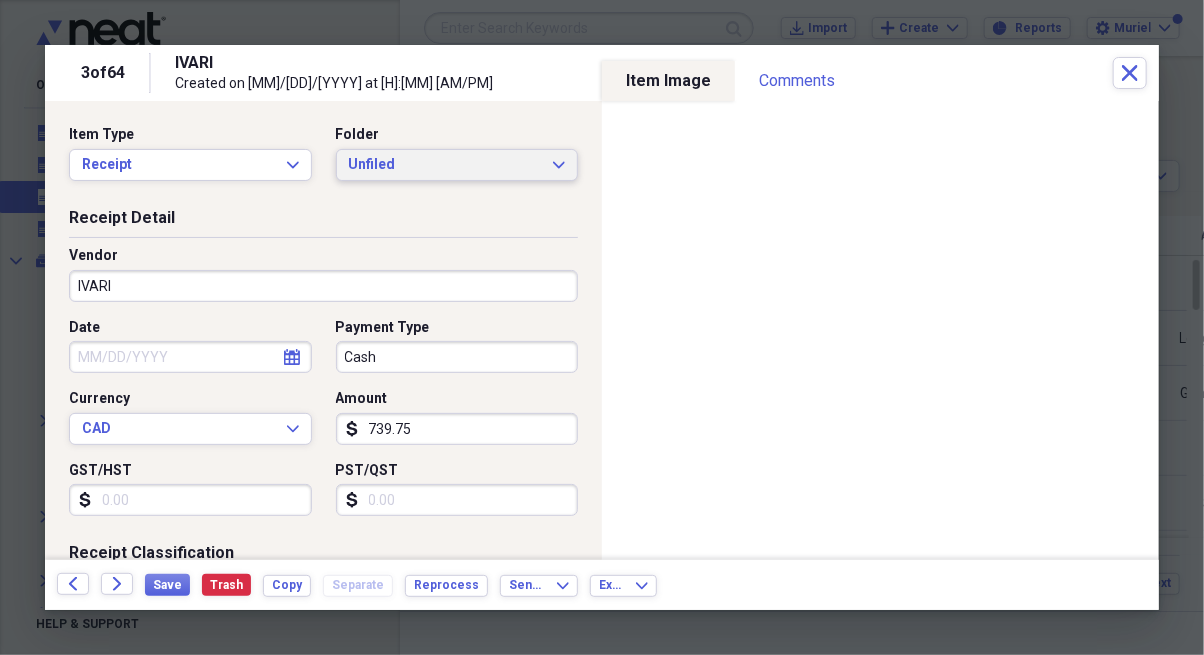 click on "Unfiled" at bounding box center (445, 165) 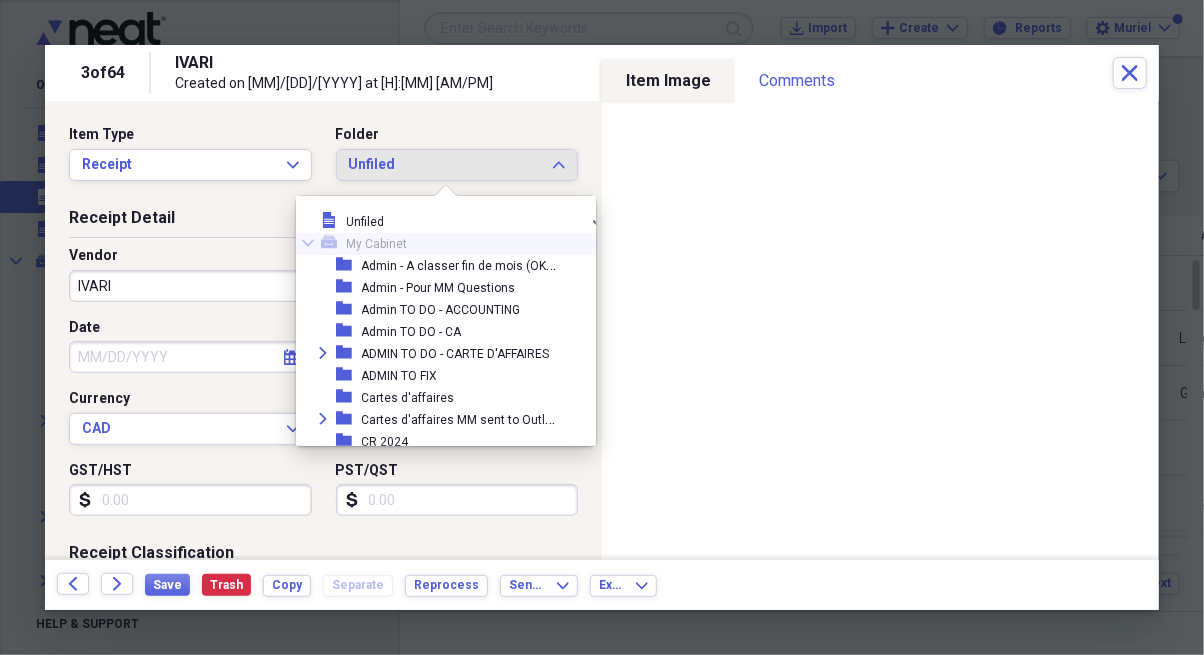 click on "Date" at bounding box center (190, 328) 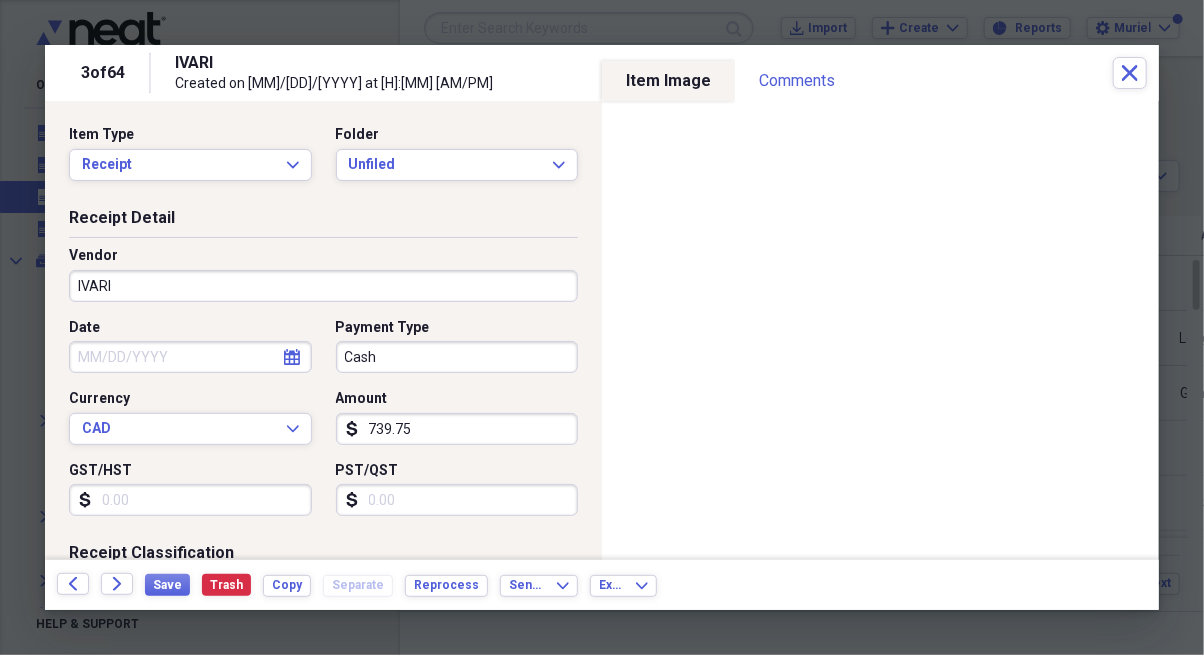 click on "Date" at bounding box center [190, 357] 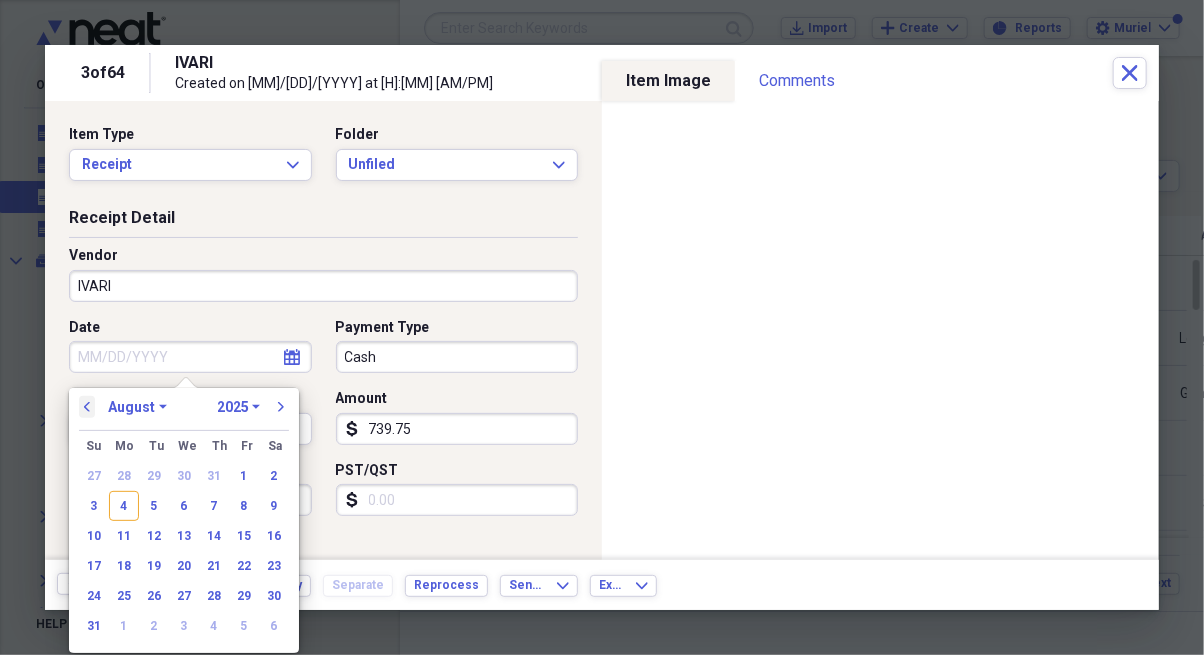 click on "previous" at bounding box center [87, 407] 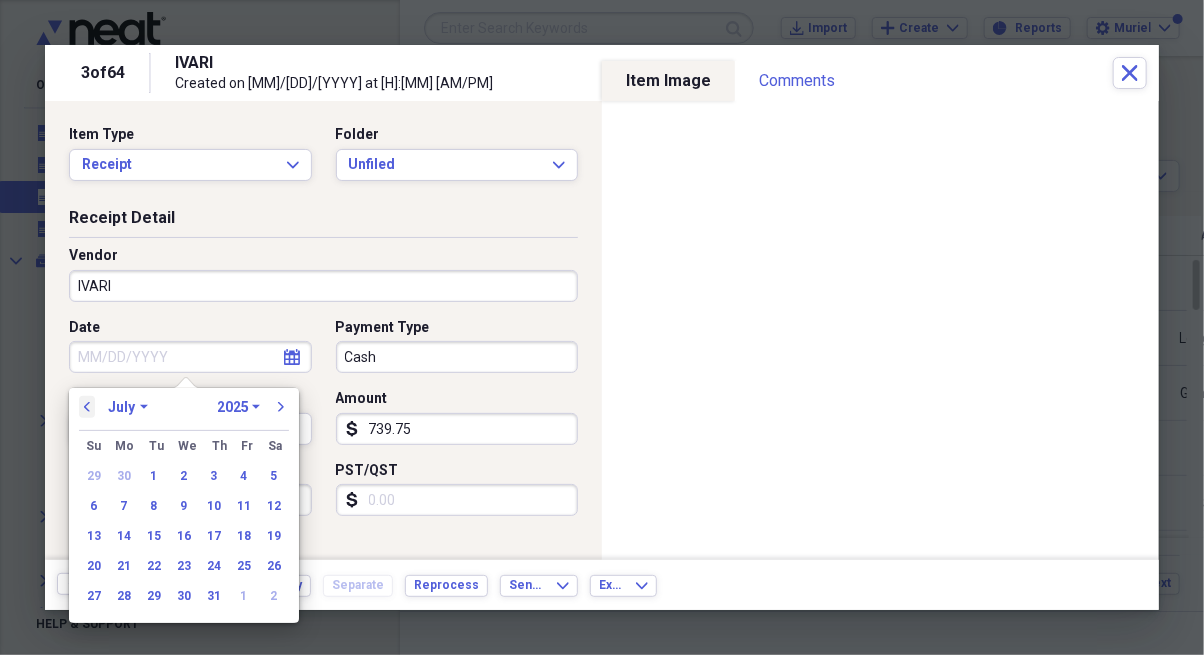 click on "previous" at bounding box center [87, 407] 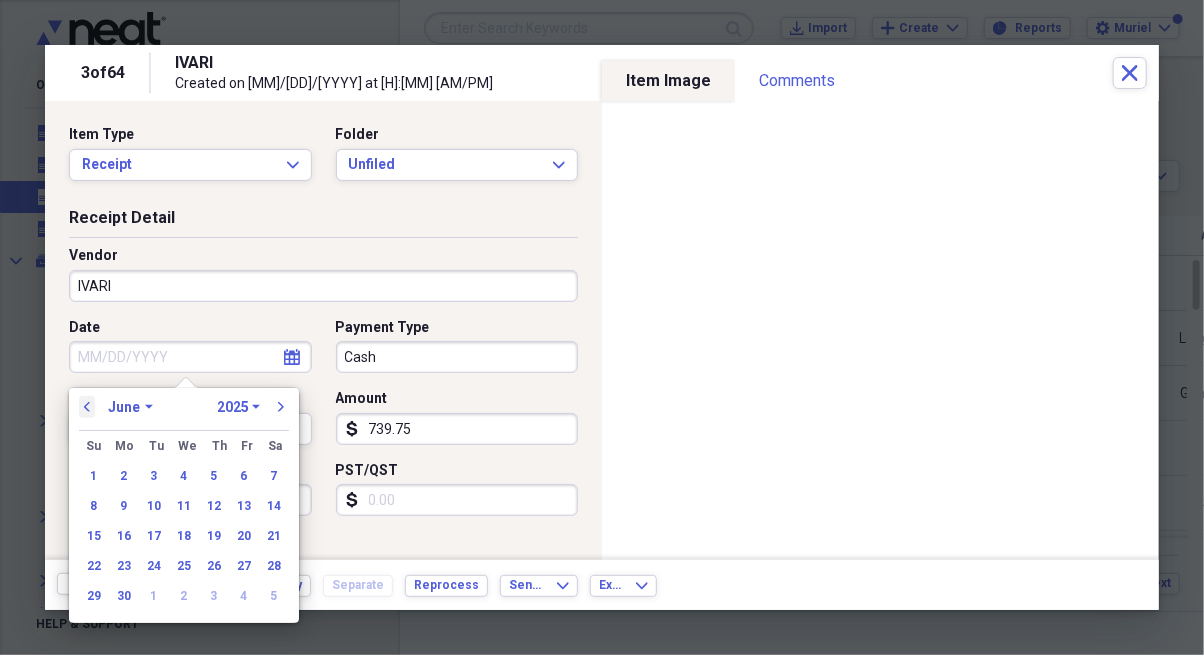 click on "previous" at bounding box center (87, 407) 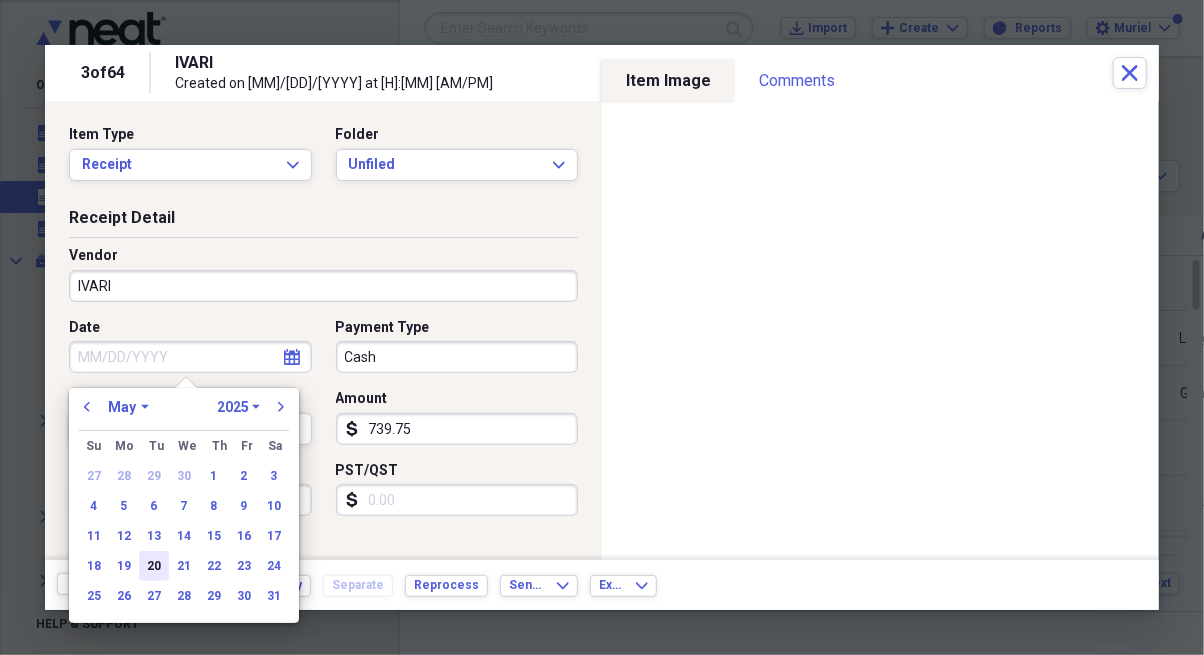 click on "20" at bounding box center (154, 566) 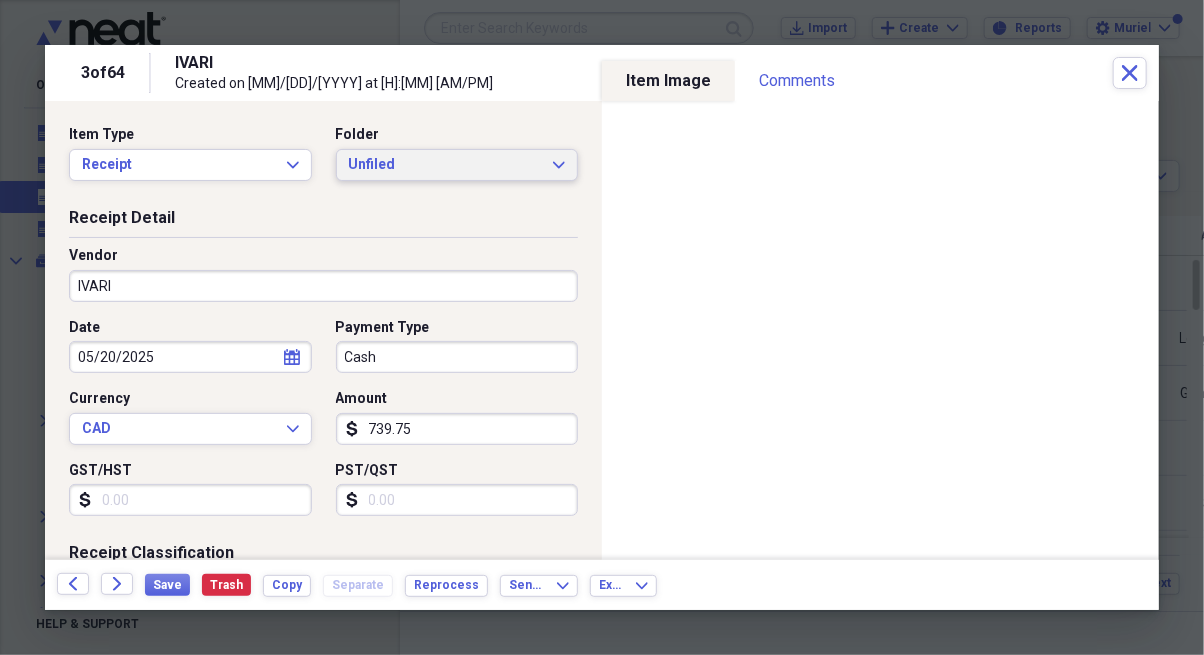 click on "Unfiled" at bounding box center [445, 165] 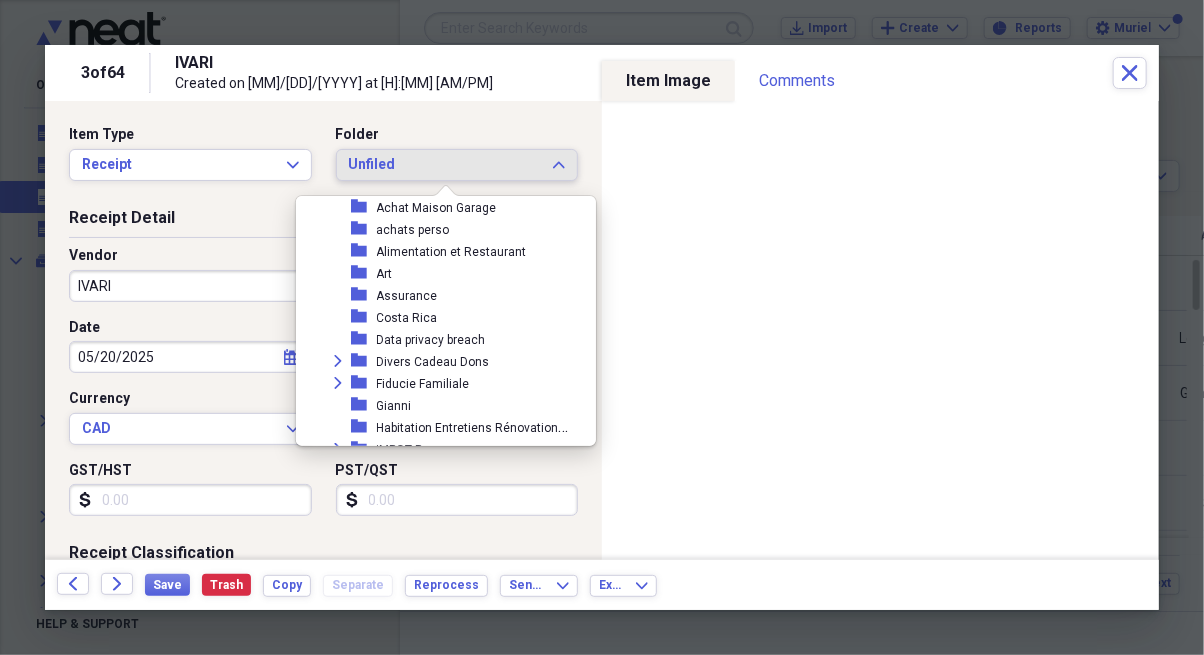 scroll, scrollTop: 331, scrollLeft: 0, axis: vertical 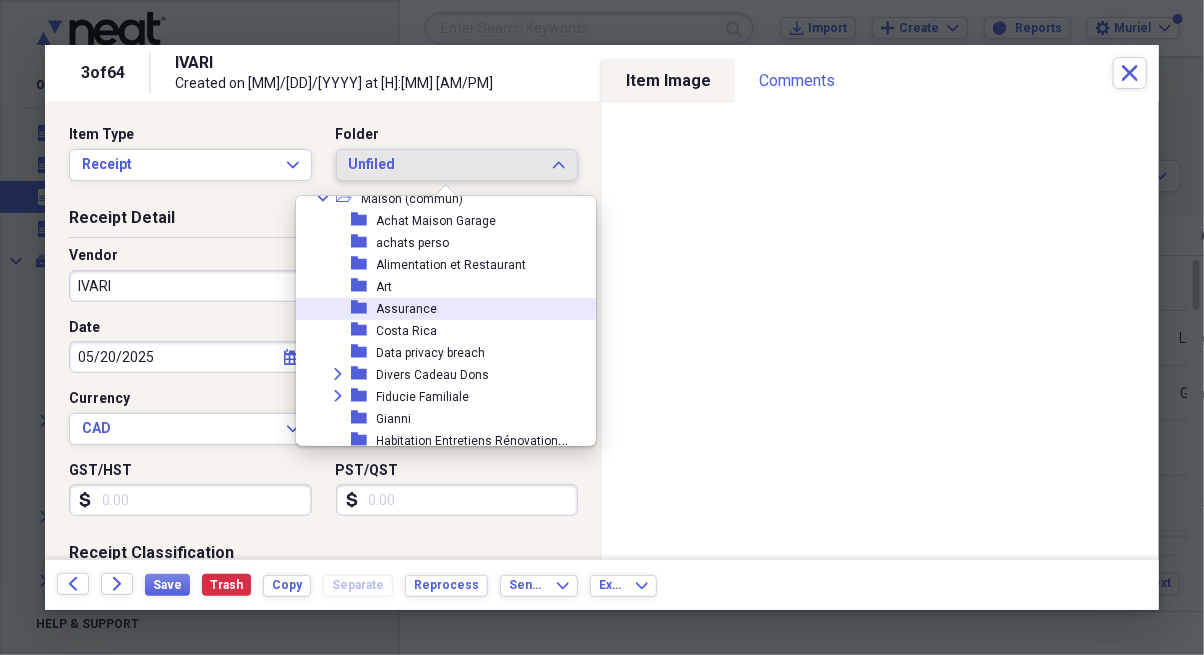 click on "Assurance" at bounding box center (407, 309) 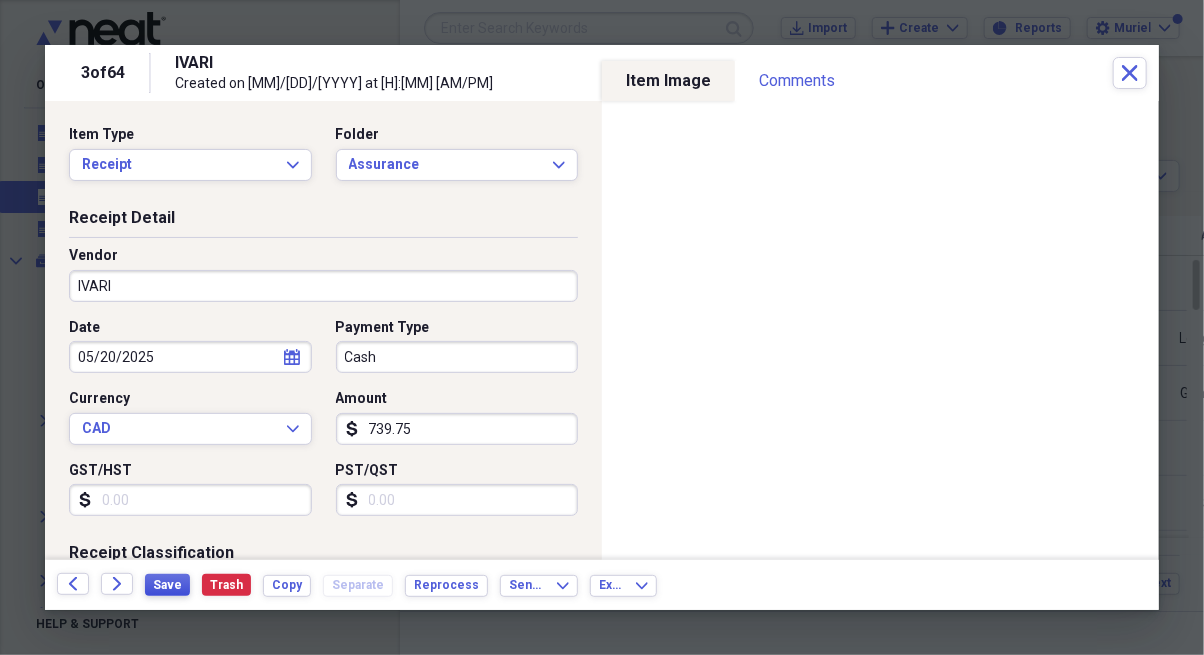 click on "Save" at bounding box center (167, 585) 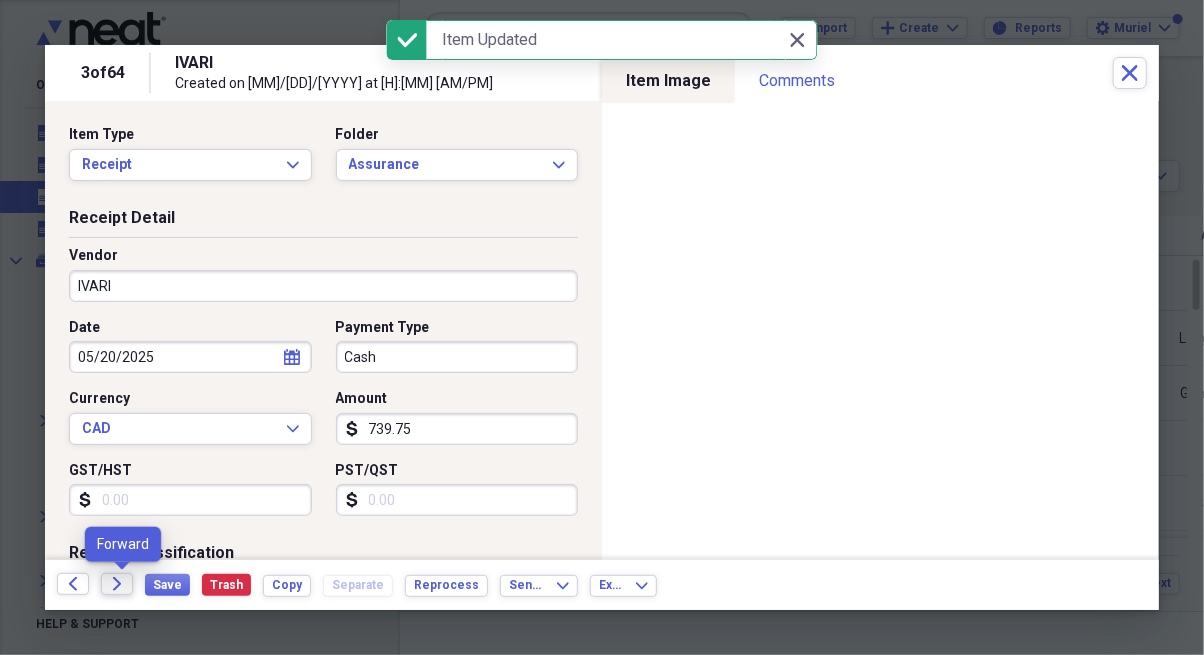 click 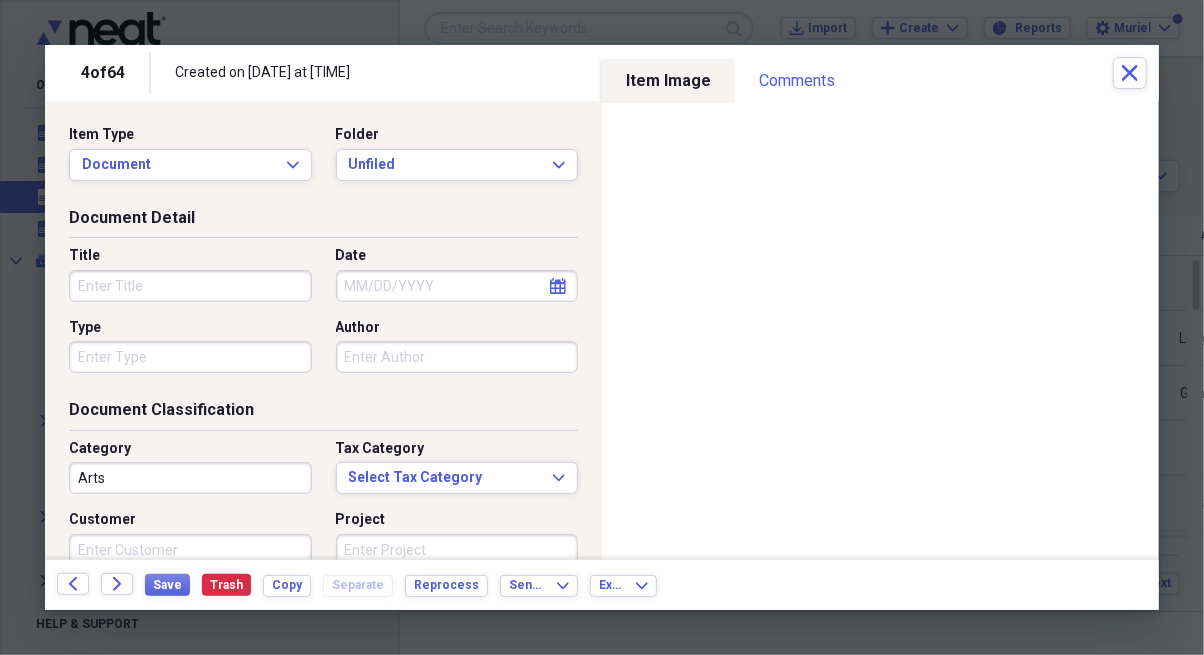 click on "Date" at bounding box center [457, 286] 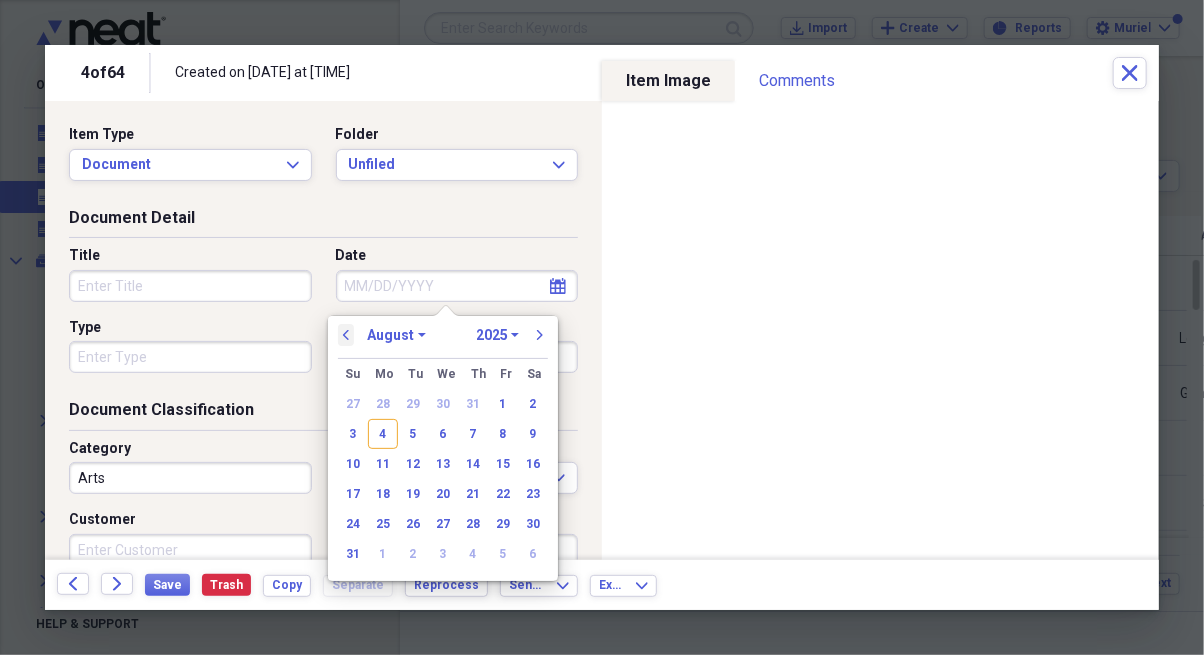 click on "previous" at bounding box center (346, 335) 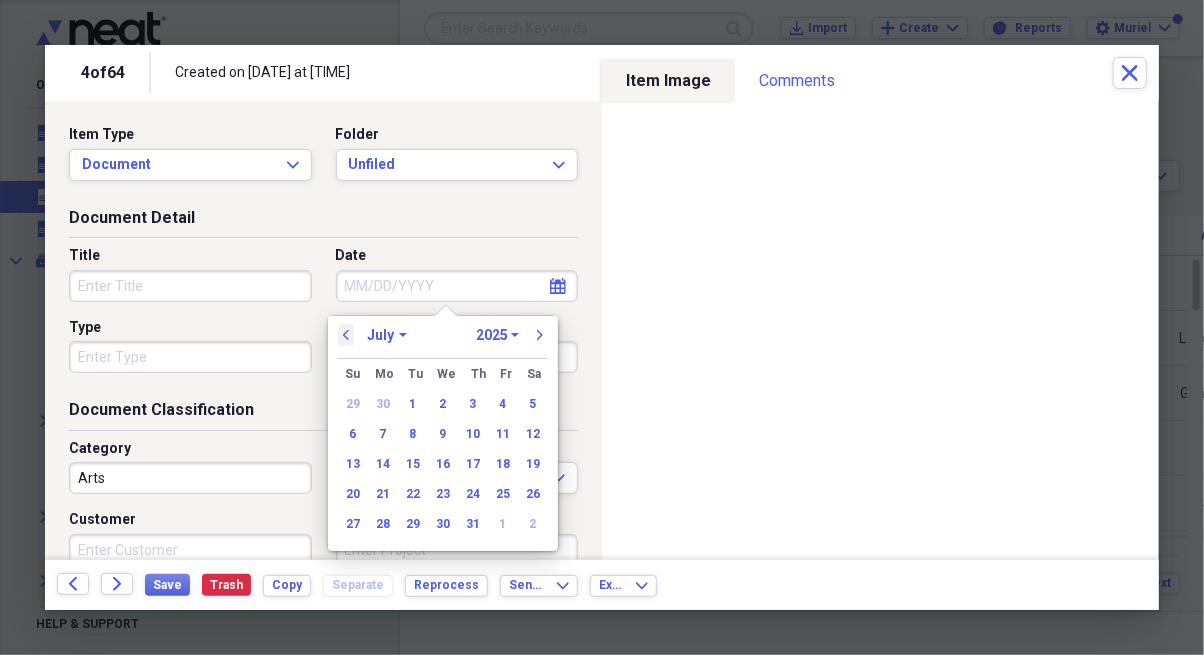 click on "previous" at bounding box center [346, 335] 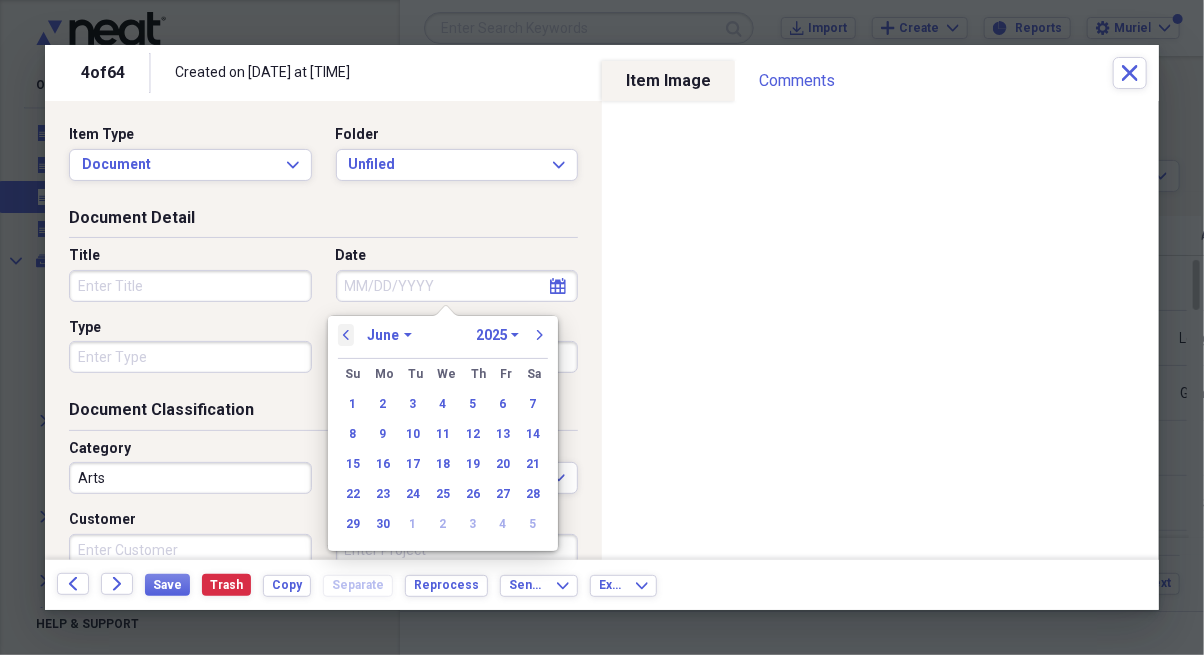 click on "previous" at bounding box center (346, 335) 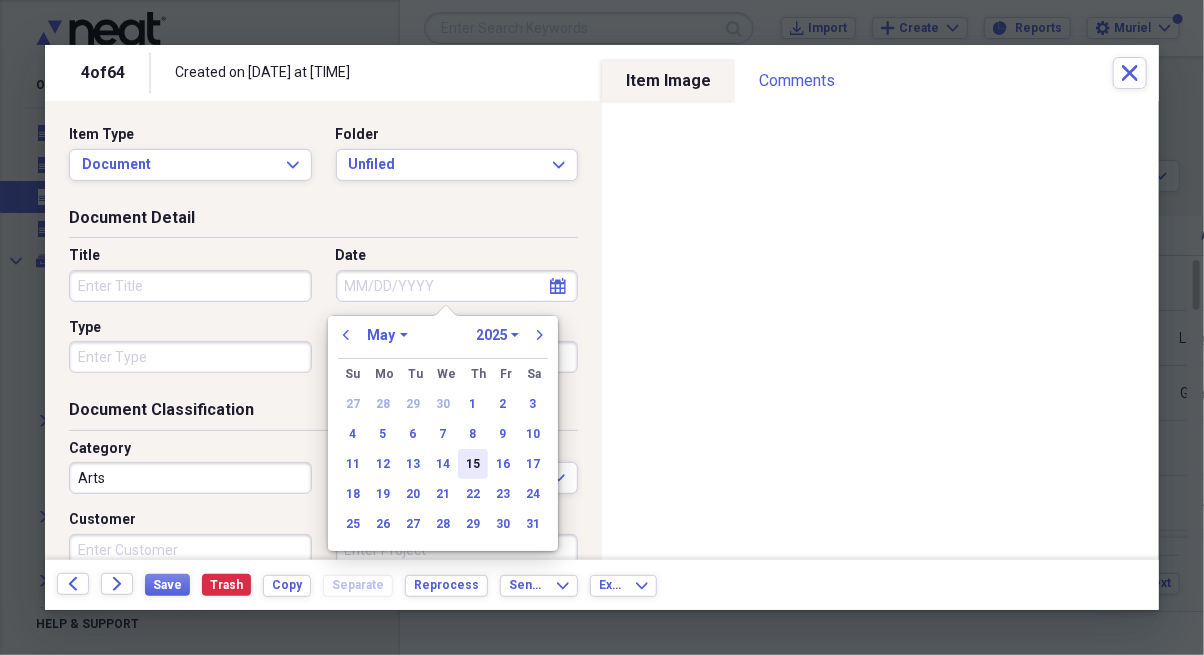 click on "15" at bounding box center [473, 464] 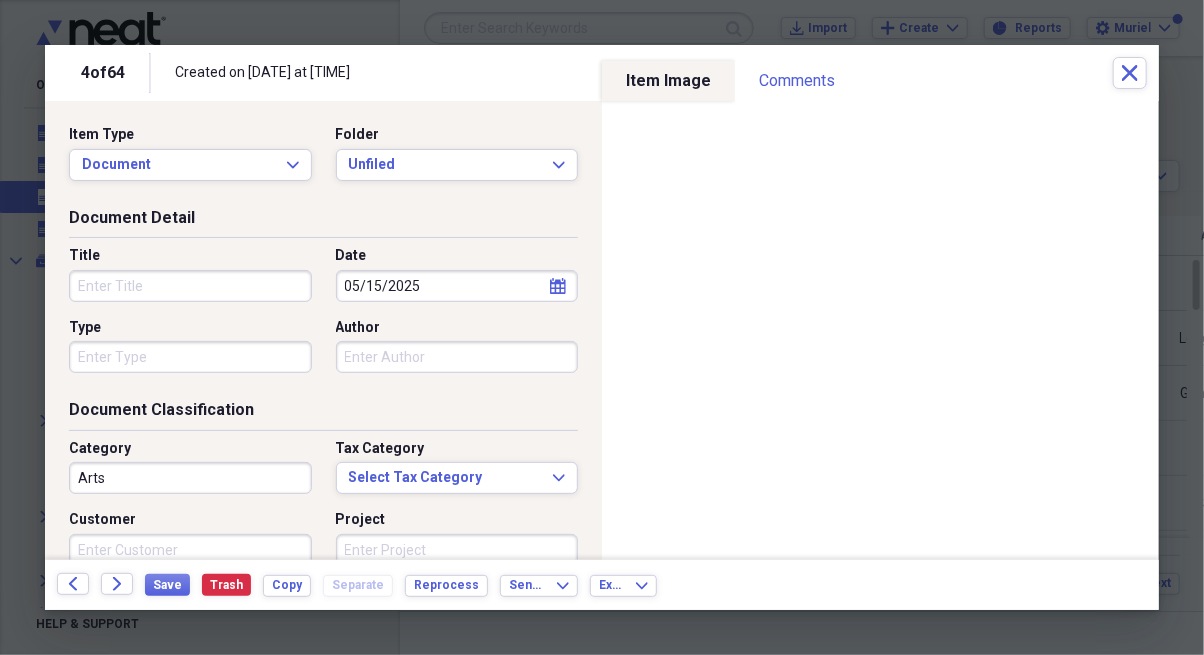 click on "Title" at bounding box center (190, 286) 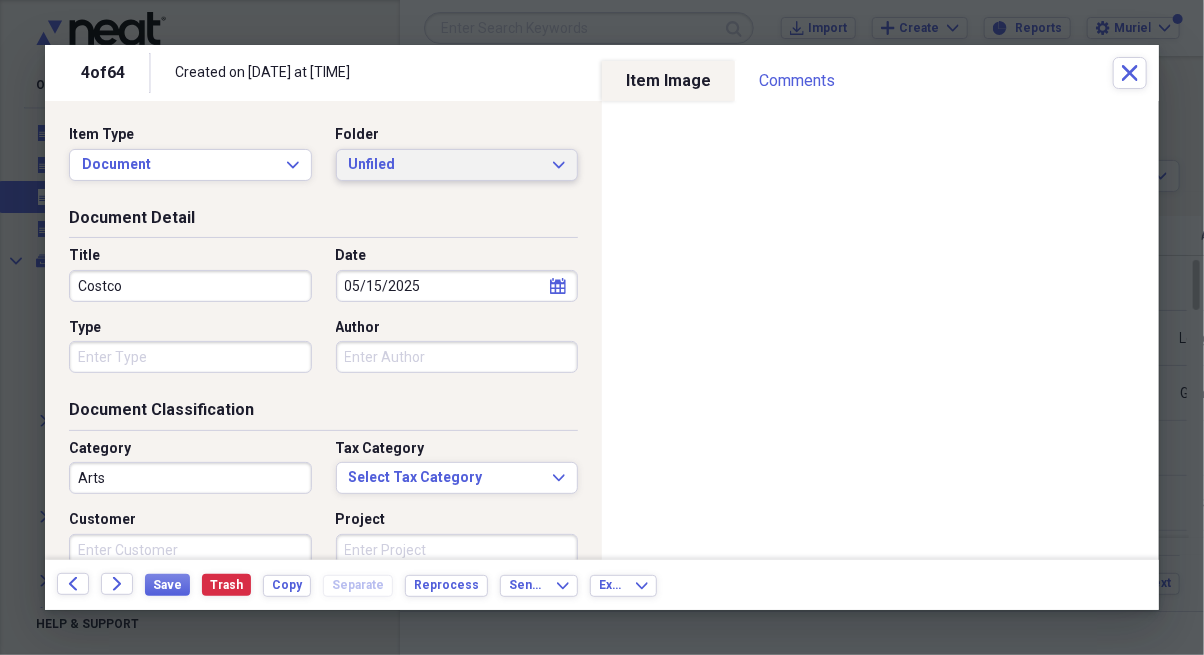 type on "Costco" 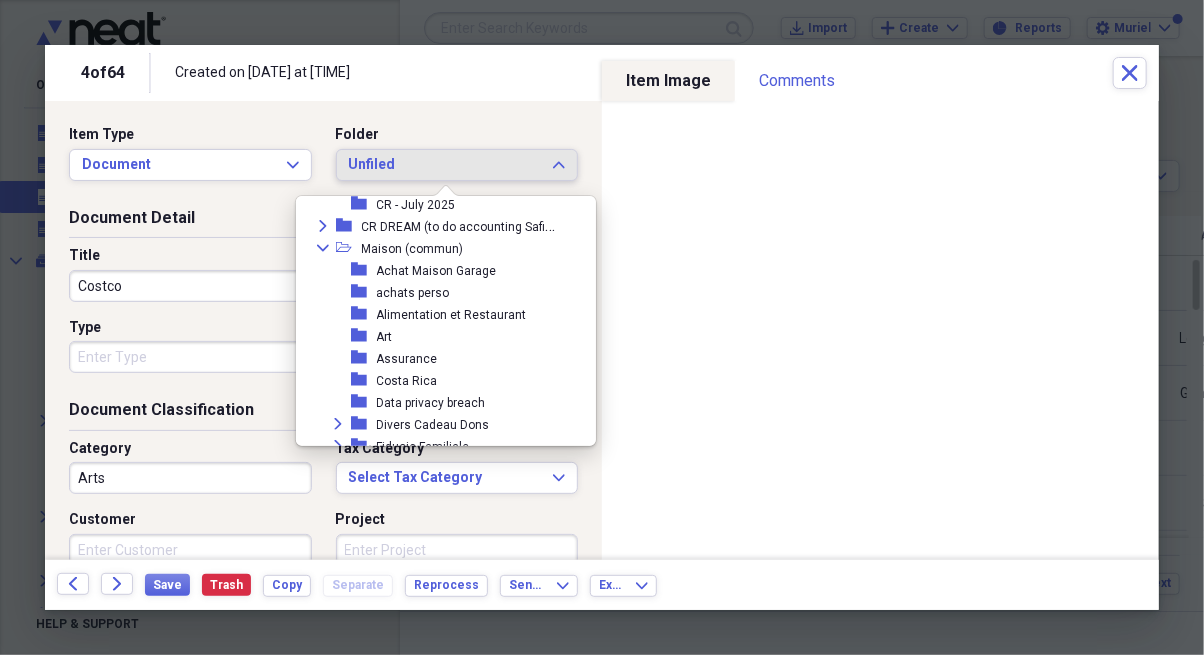 scroll, scrollTop: 289, scrollLeft: 0, axis: vertical 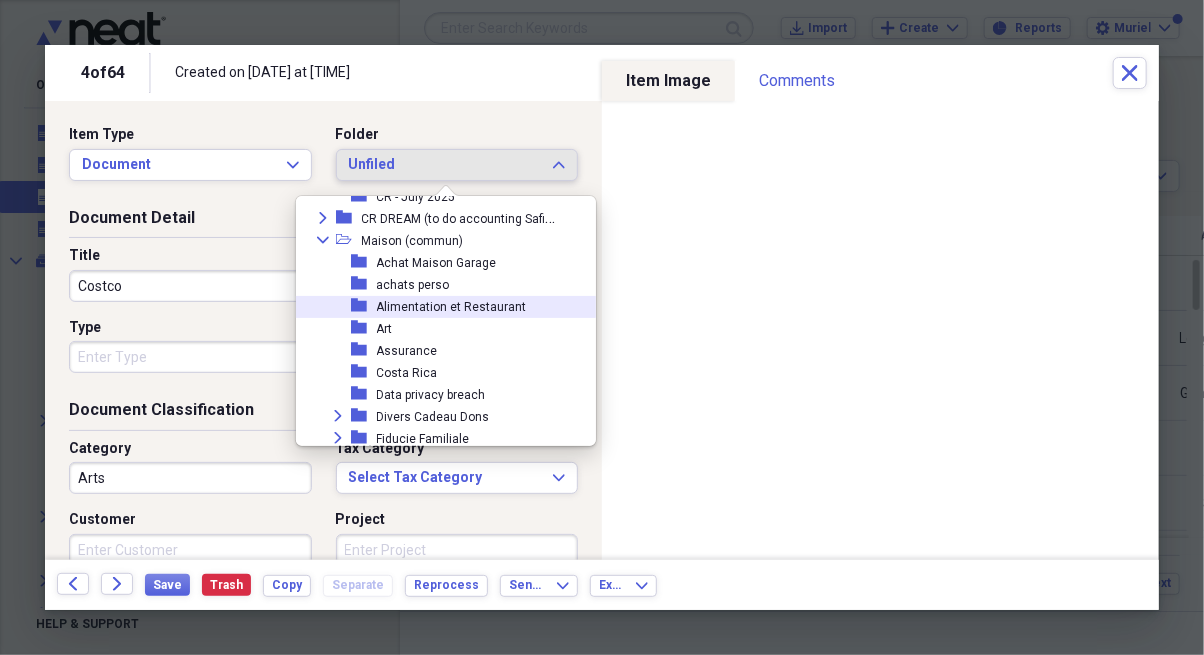 click on "Alimentation et Restaurant" at bounding box center (452, 307) 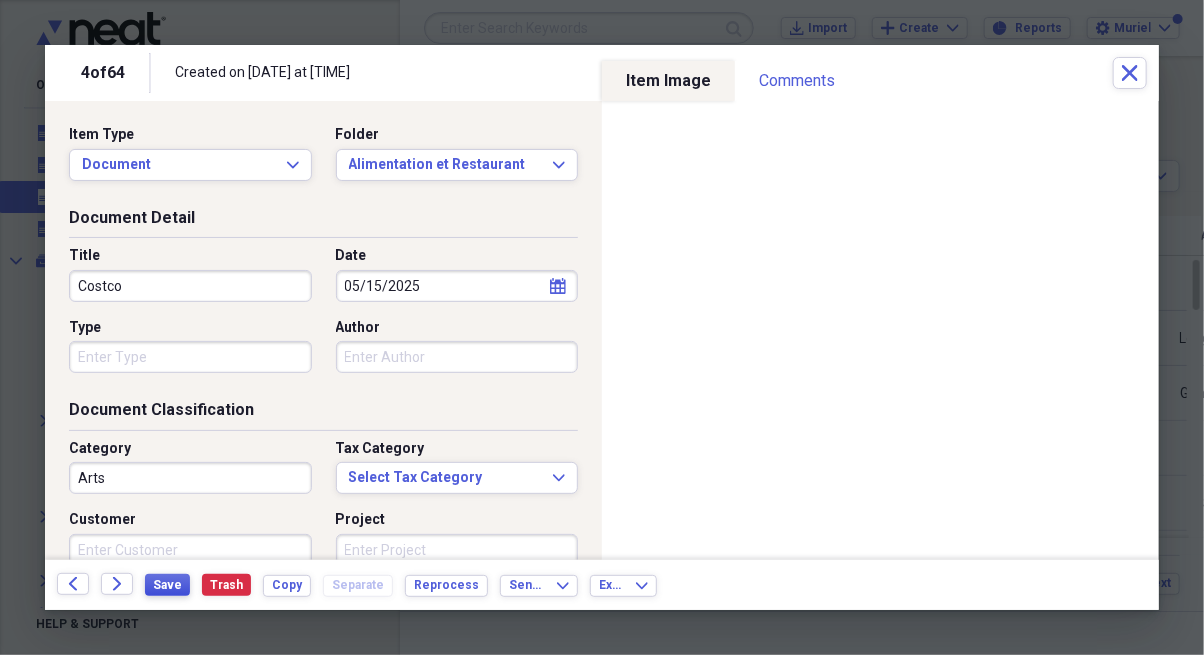 click on "Save" at bounding box center (167, 585) 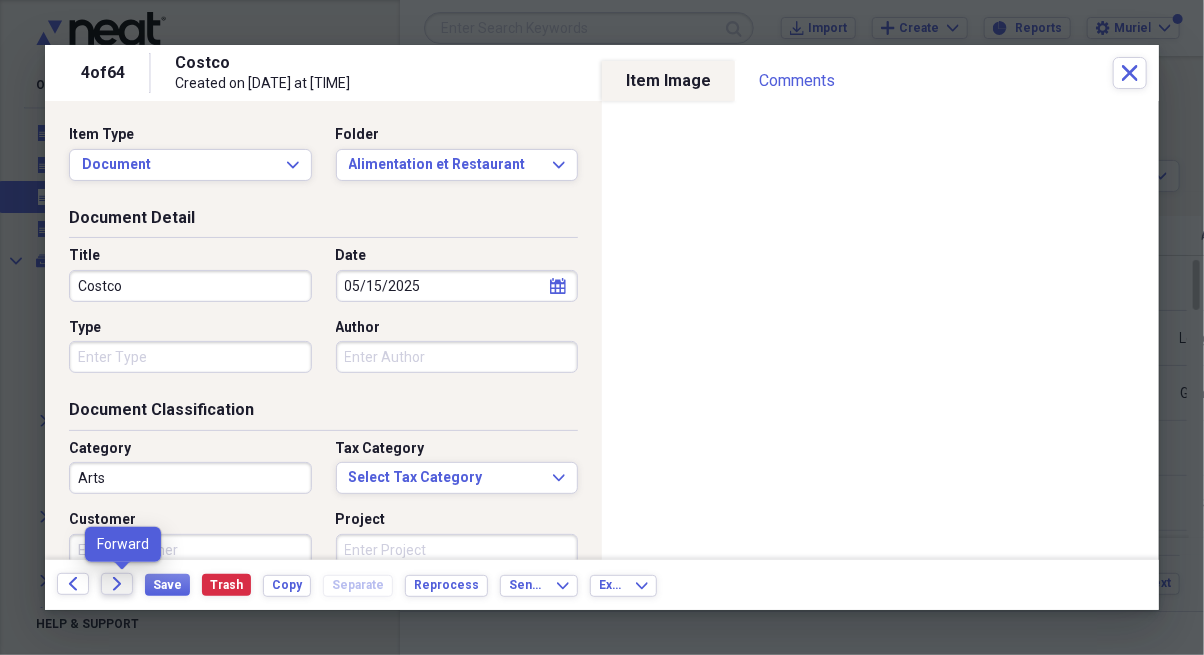 click on "Forward" 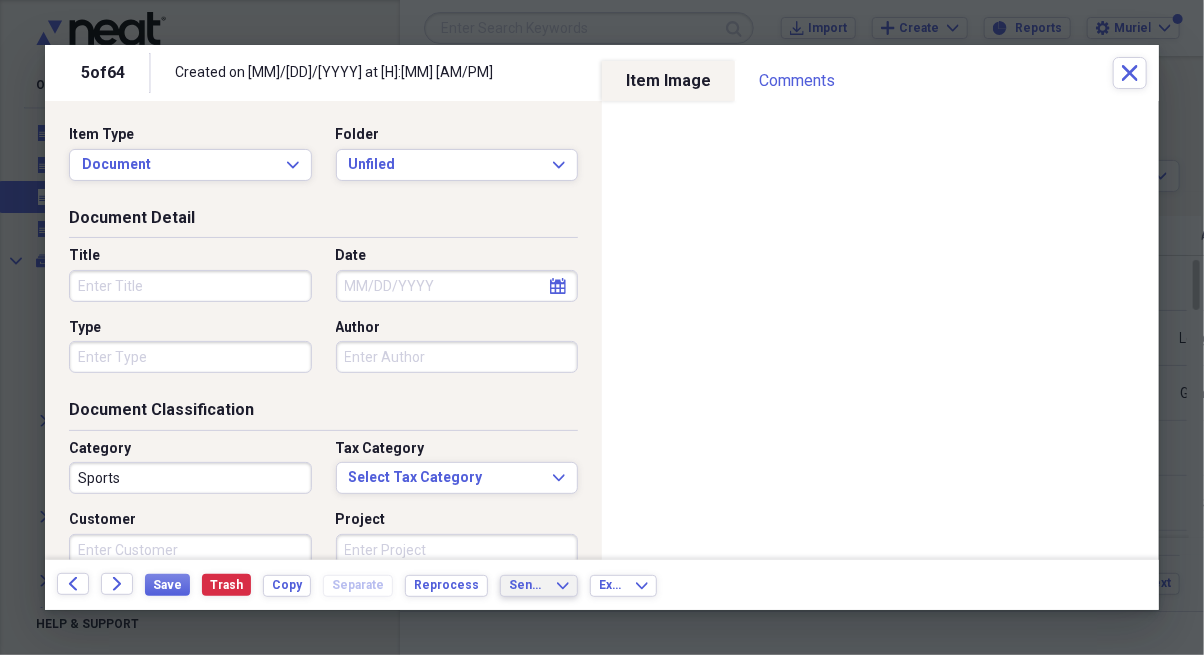 click on "Send To" at bounding box center [527, 585] 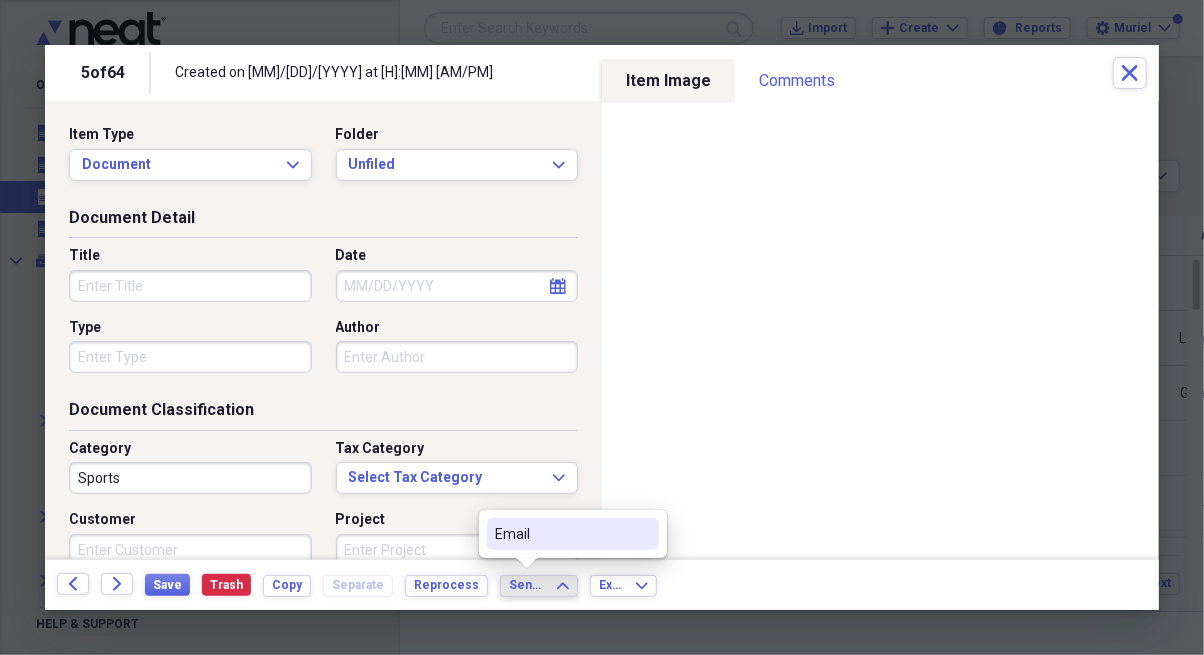 click on "Email" at bounding box center (561, 534) 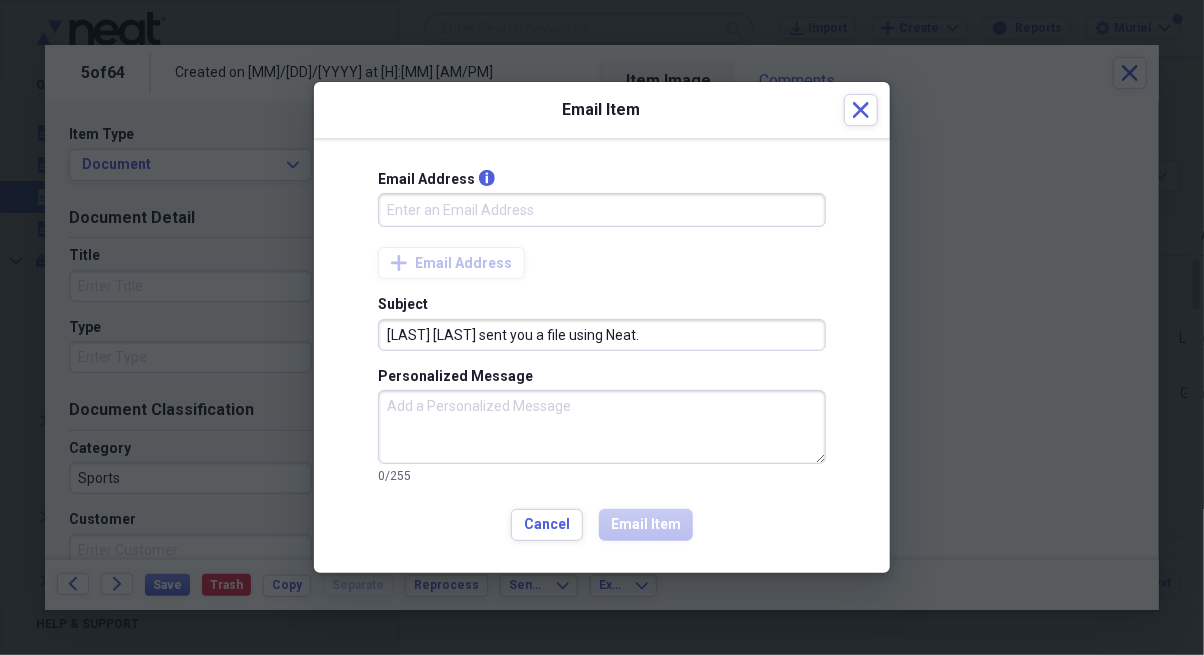 click on "Email Address info" at bounding box center (602, 210) 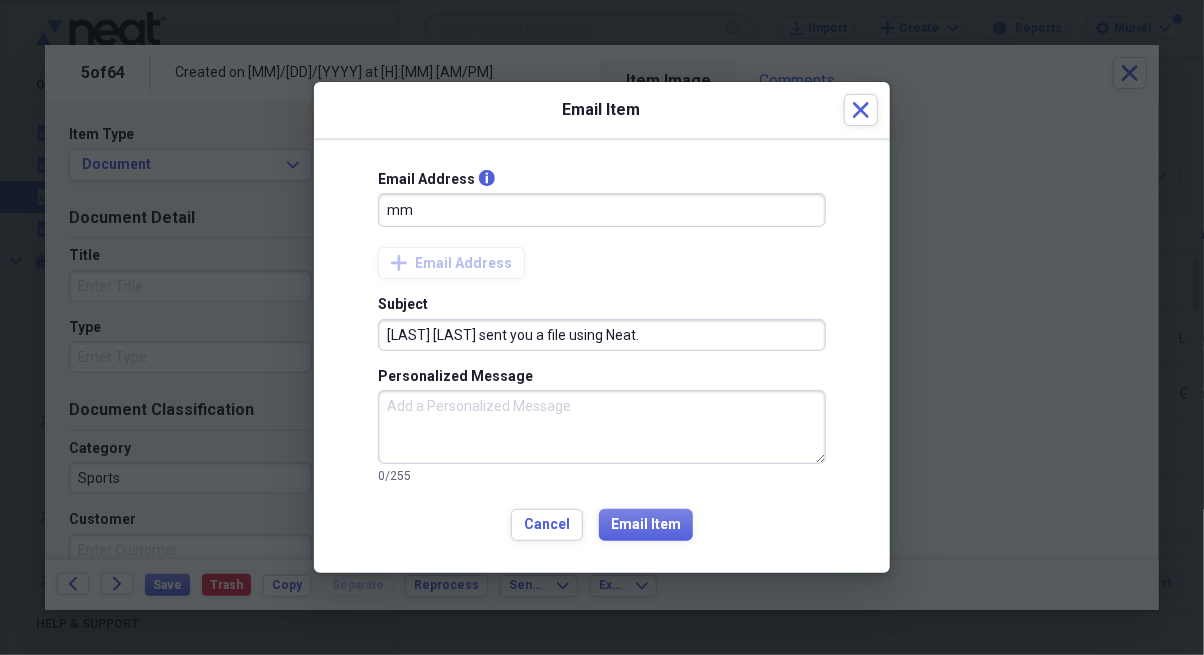 type on "[LAST]@[LAST].ca" 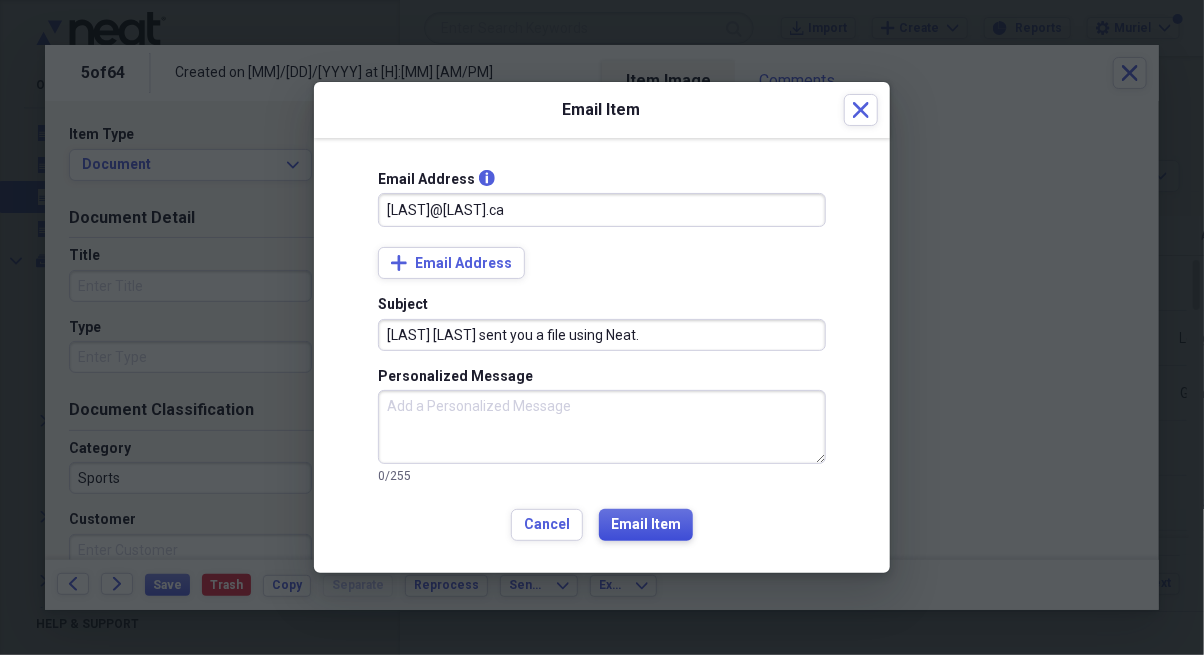 click on "Email Item" at bounding box center [646, 525] 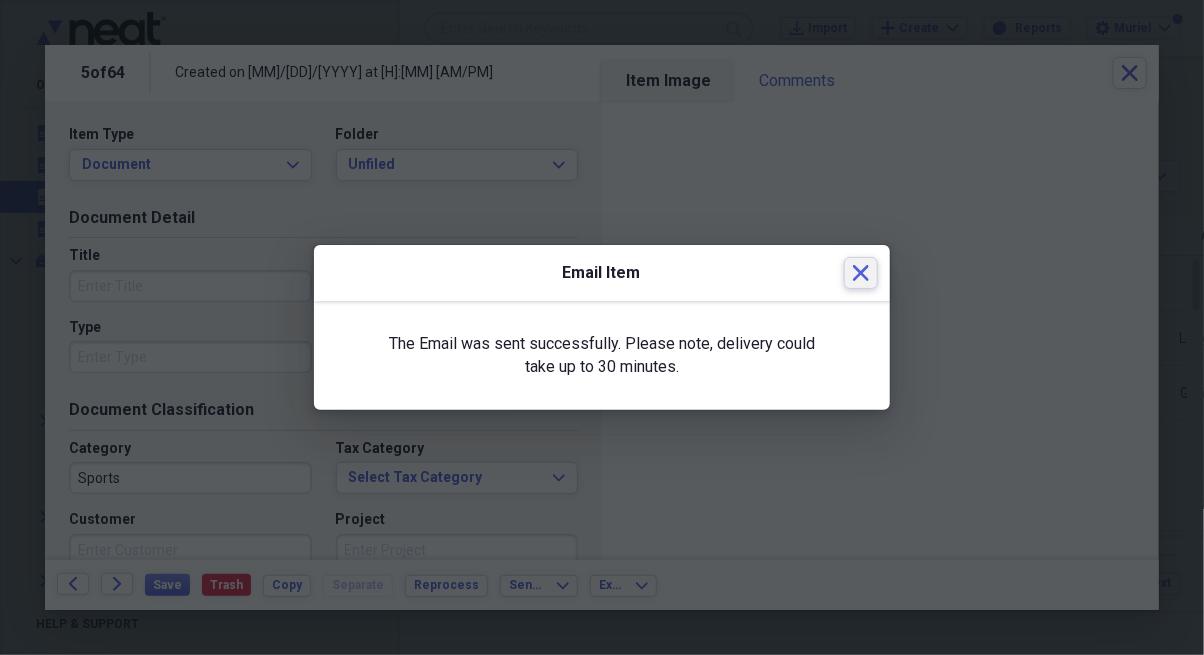 click 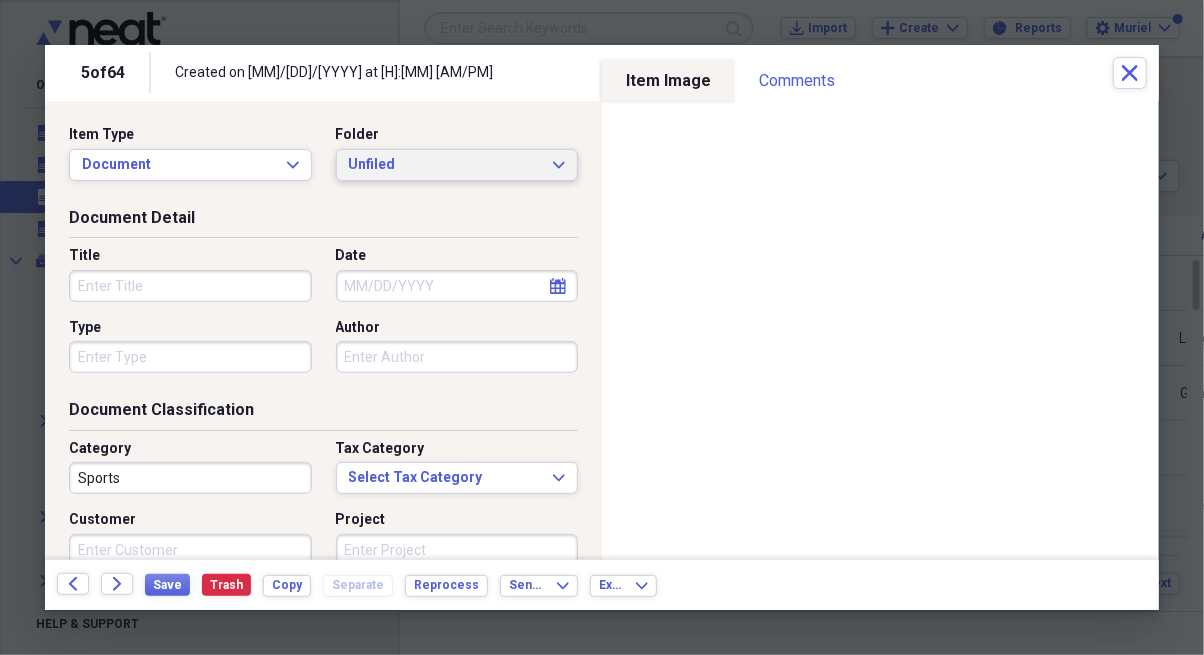 click on "Unfiled Expand" at bounding box center [457, 165] 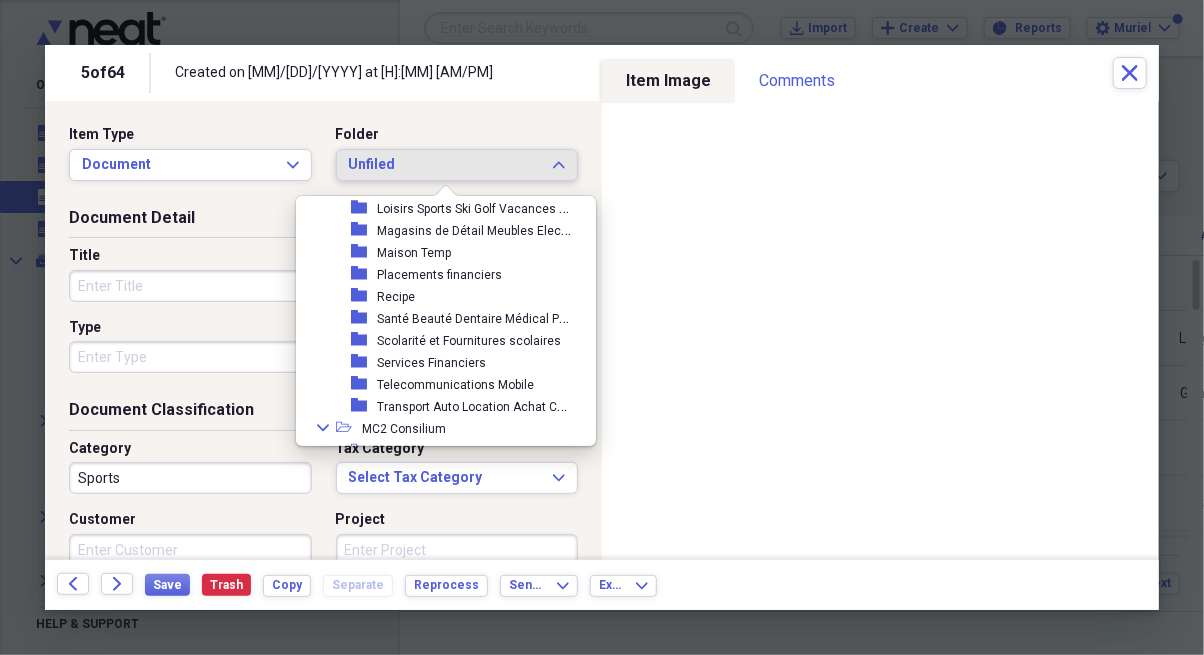 scroll, scrollTop: 532, scrollLeft: 0, axis: vertical 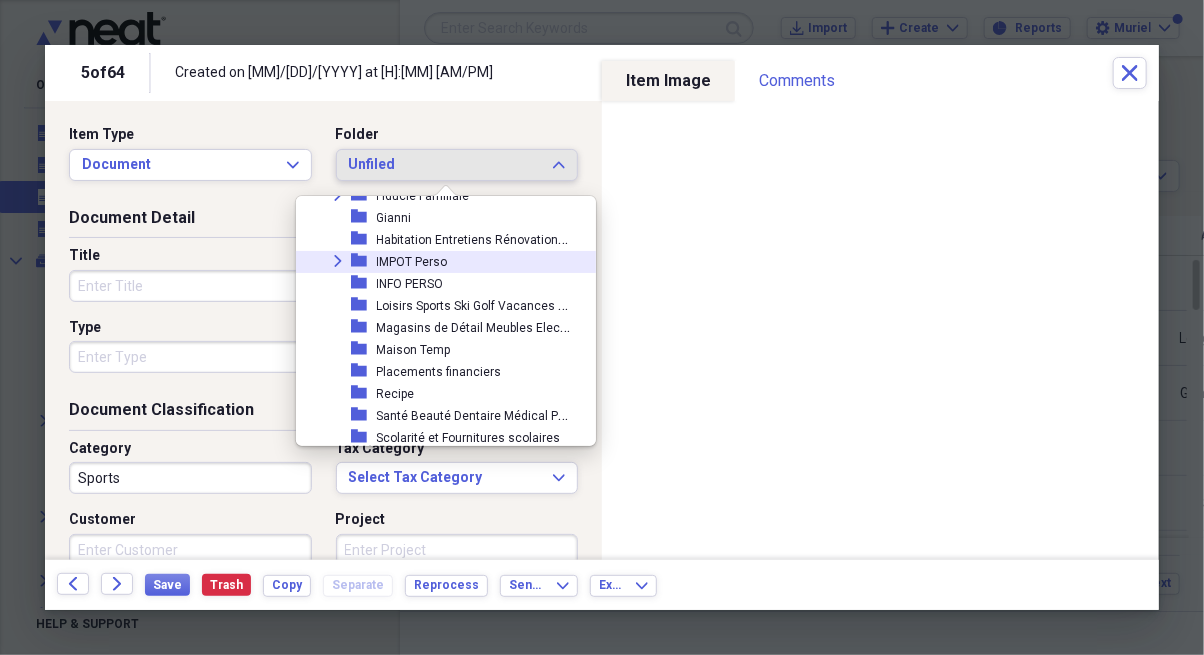 click on "Expand" 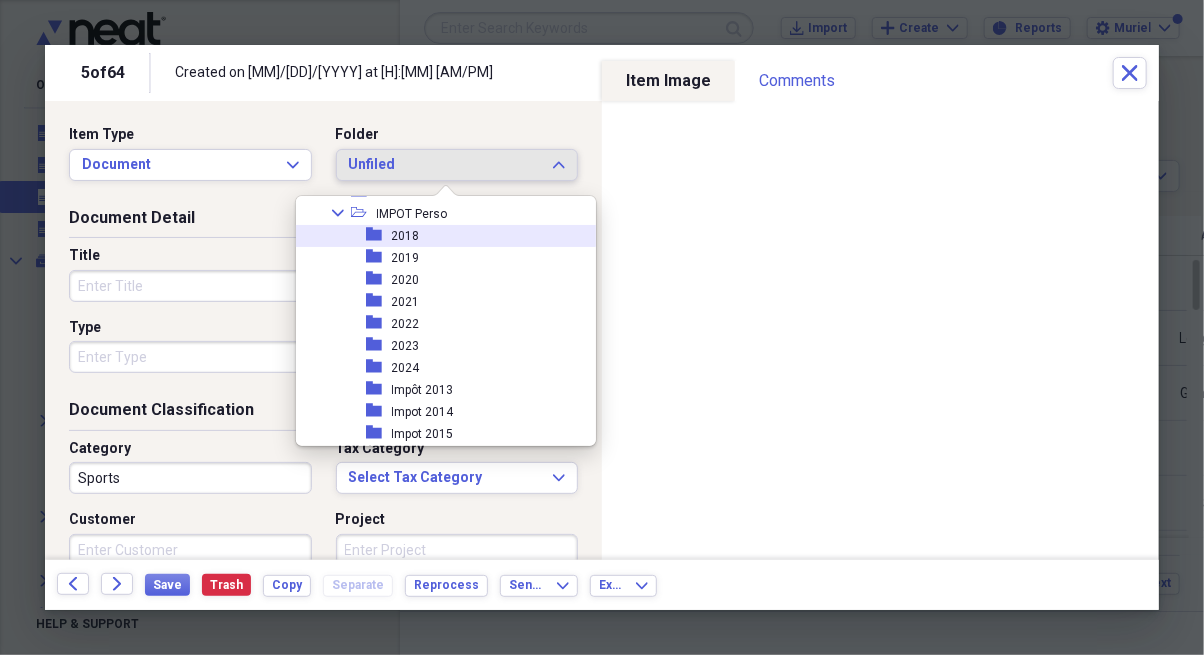 scroll, scrollTop: 599, scrollLeft: 0, axis: vertical 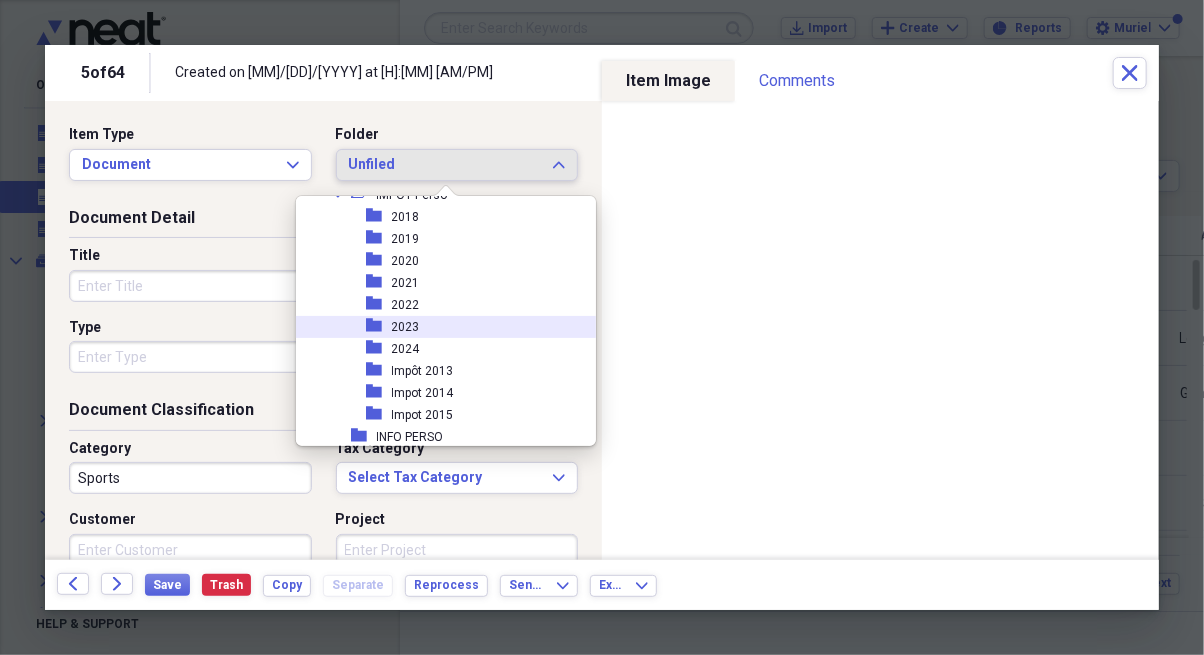 click on "folder 2023" at bounding box center [445, 327] 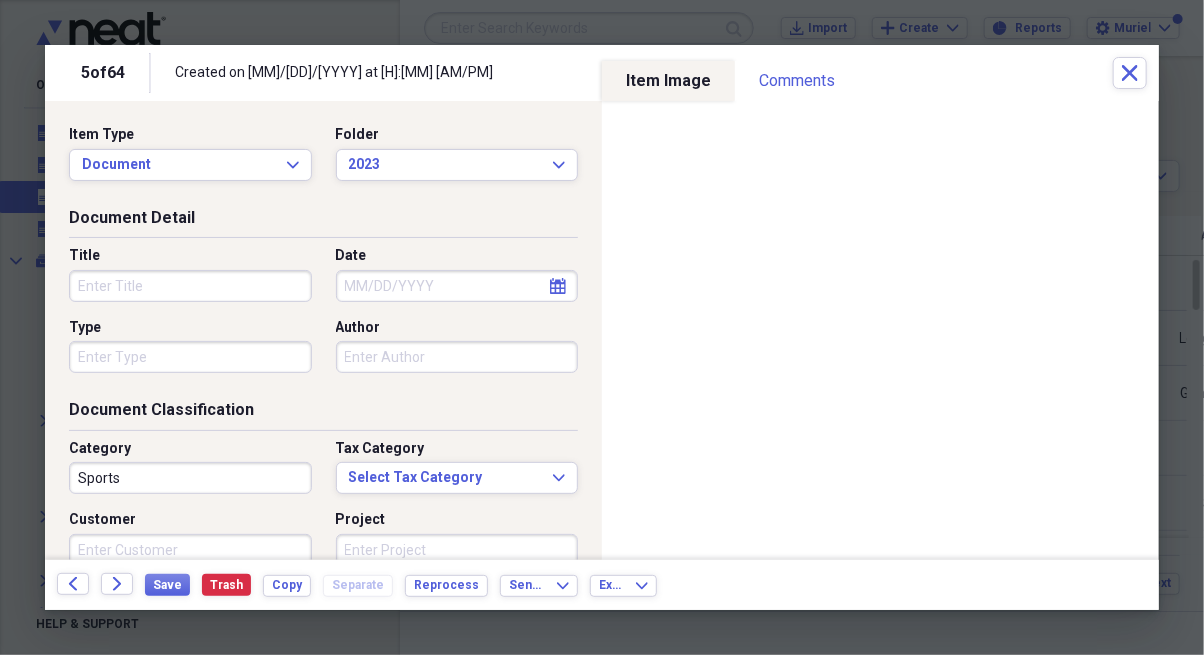 select on "7" 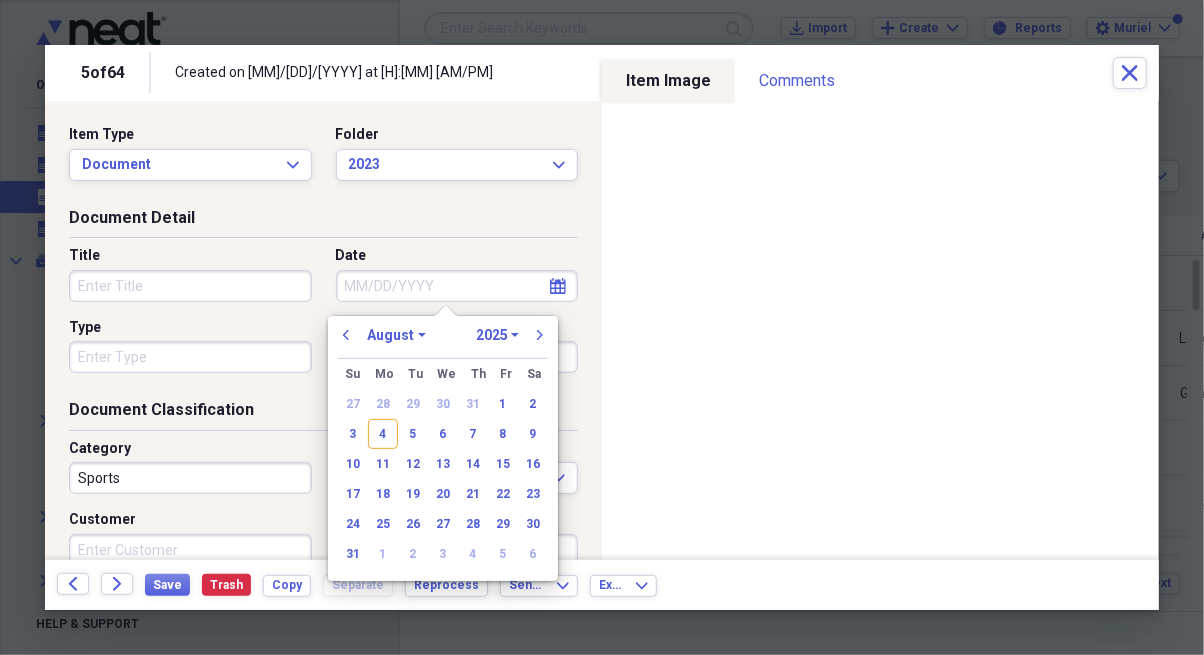 click on "Date" at bounding box center (457, 286) 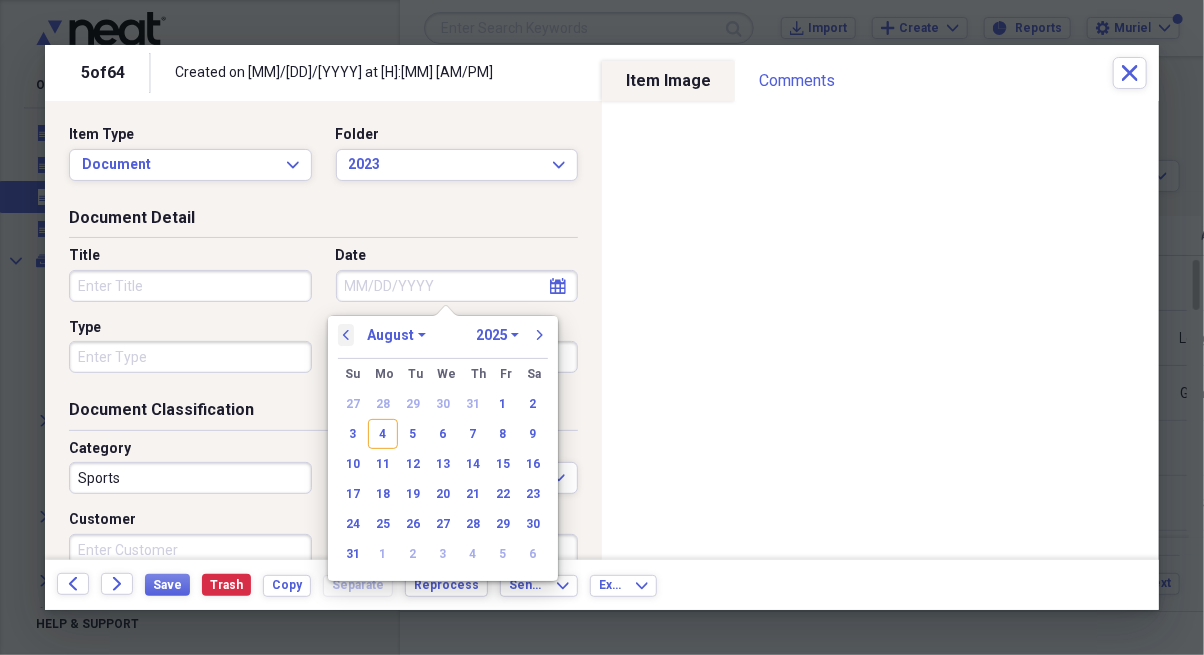 click on "previous" at bounding box center (346, 335) 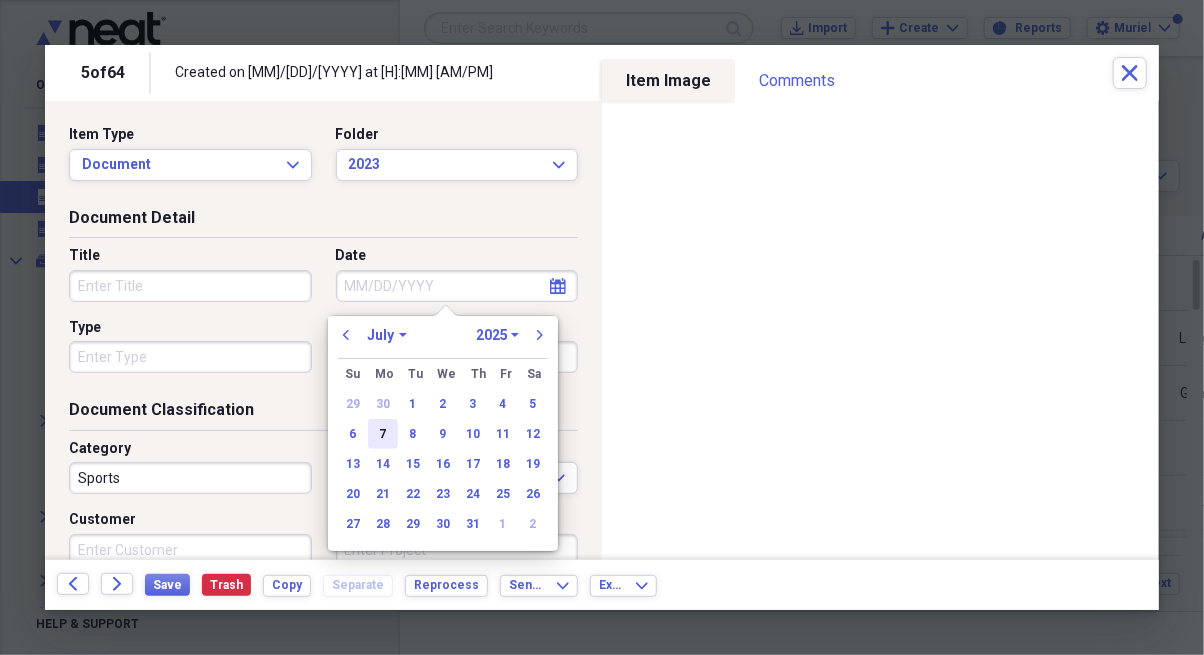 click on "7" at bounding box center (383, 434) 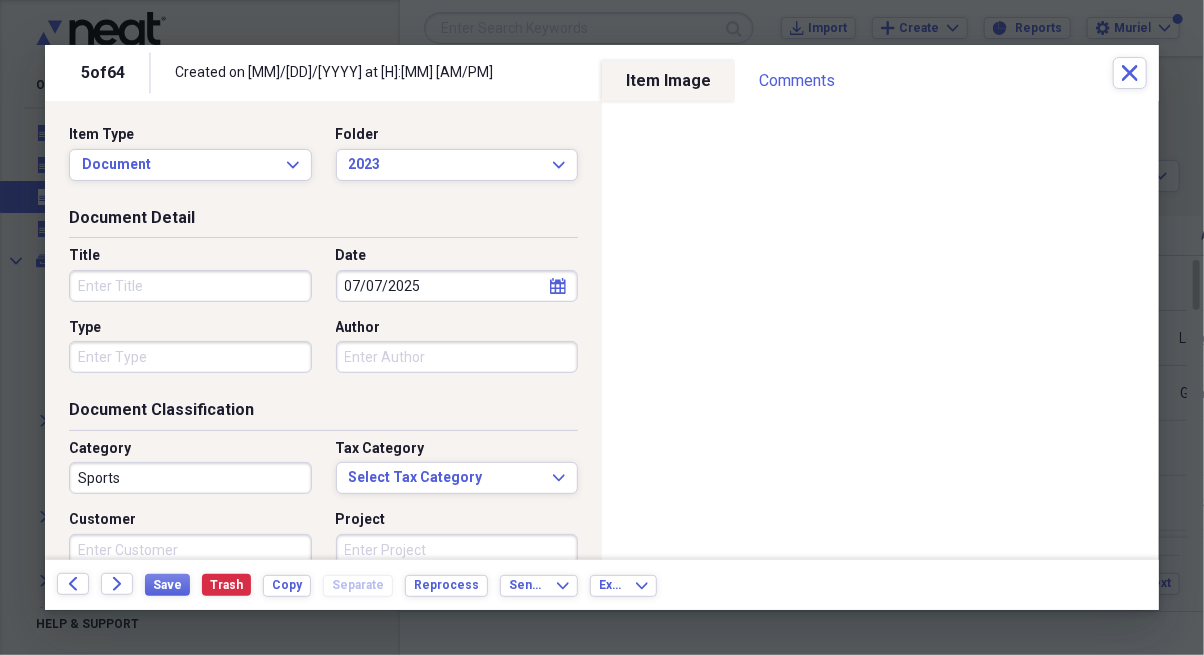 click on "Title" at bounding box center [190, 286] 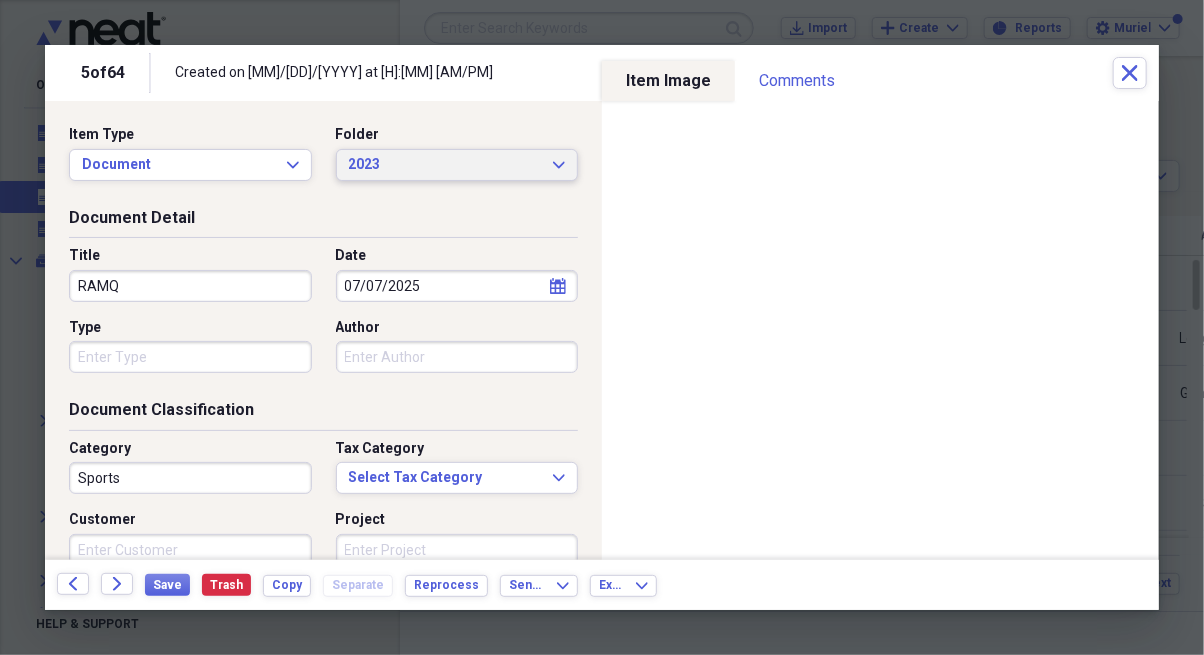 type on "RAMQ" 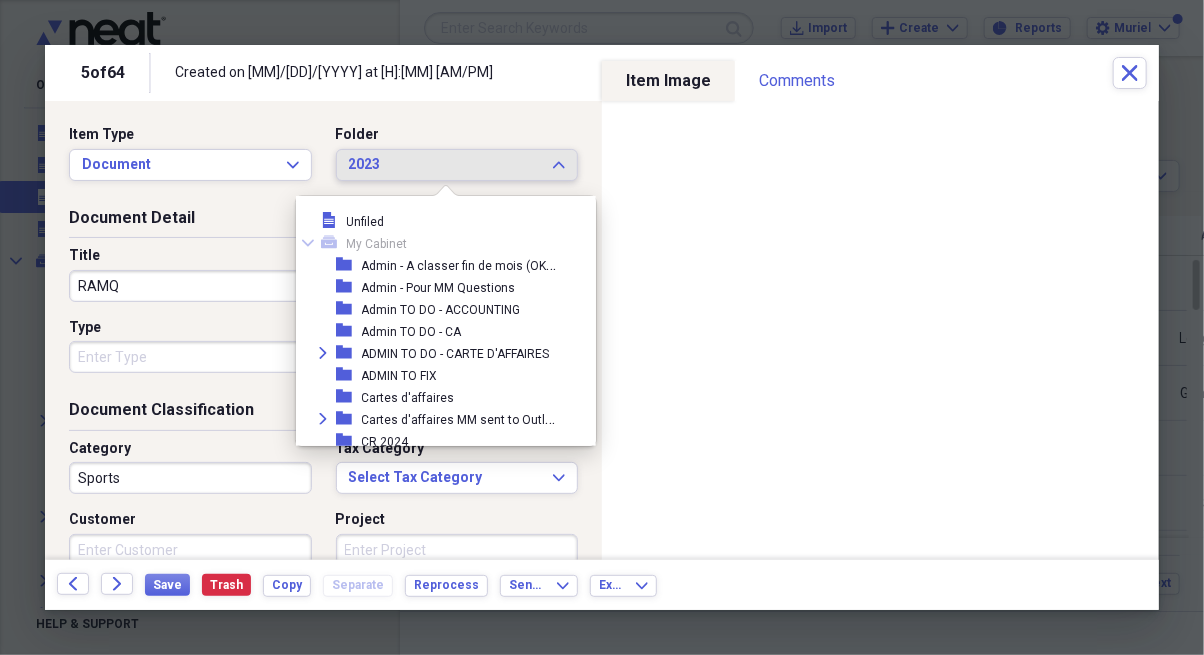 scroll, scrollTop: 604, scrollLeft: 0, axis: vertical 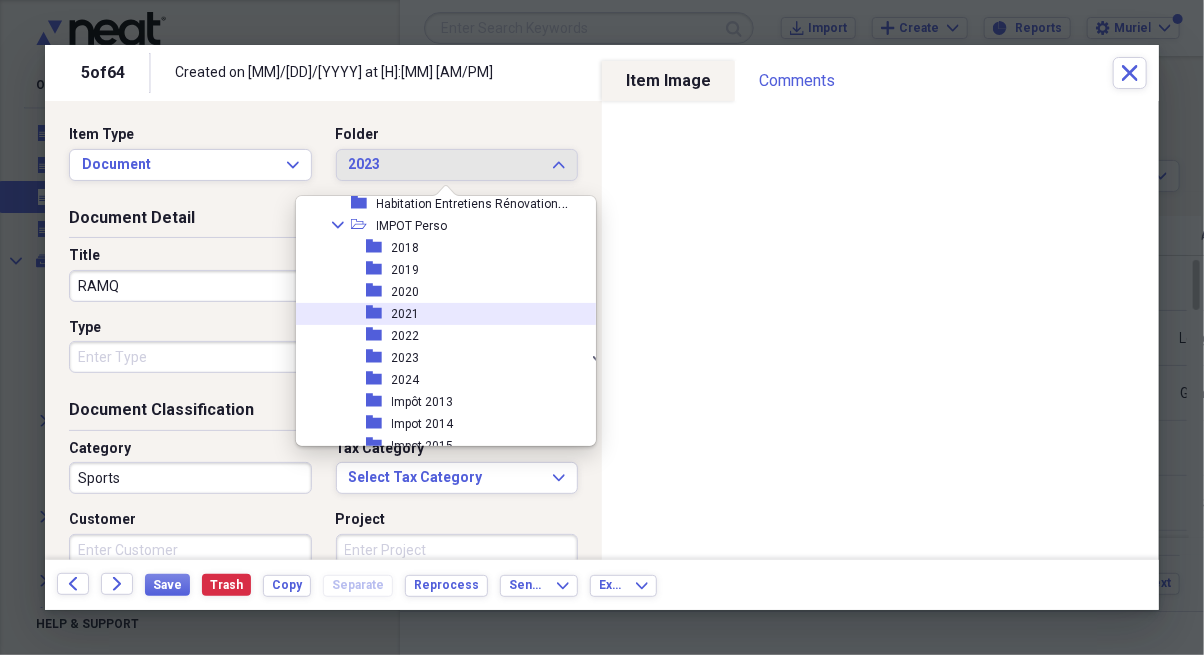 click on "Item Type Document Expand Folder [YYYY] Expand Document Detail Title [ORGANIZATION] Date [MM]/[DD]/[YYYY] calendar Calendar Type Author Document Classification Category Sports Tax Category Select Tax Category Expand Customer Project Notes Additional Information Subject Topic Action Type Application Received calendar Calendar Date Sent calendar Calendar From To Date Due calendar Calendar" at bounding box center (323, 330) 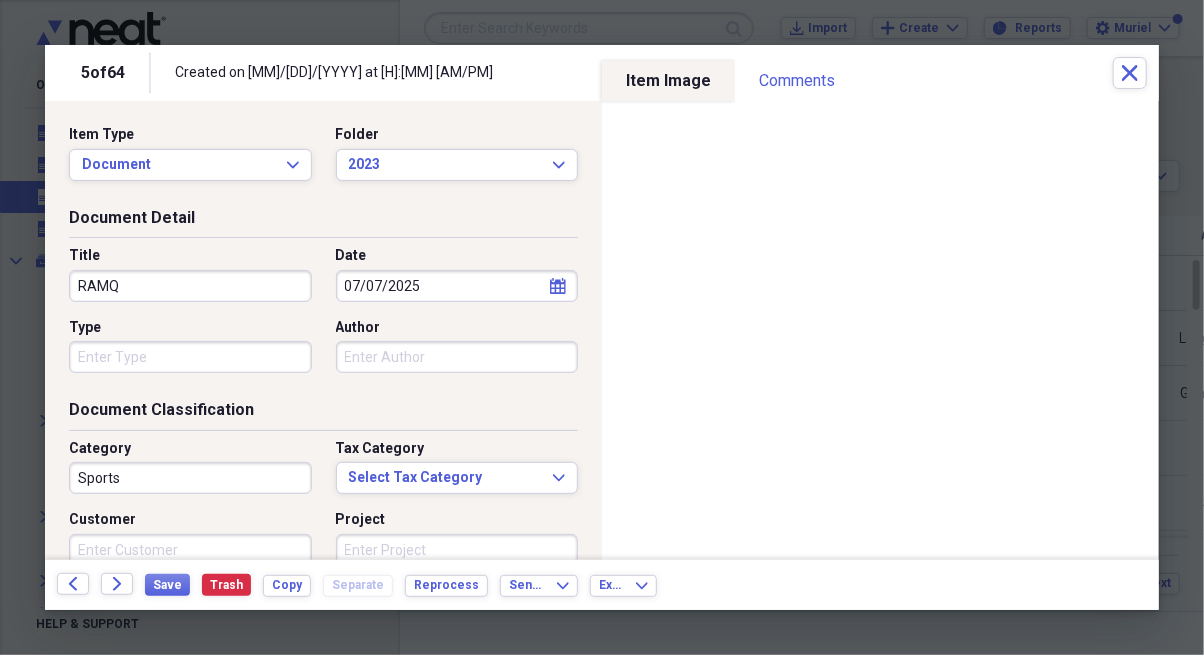 scroll, scrollTop: 604, scrollLeft: 0, axis: vertical 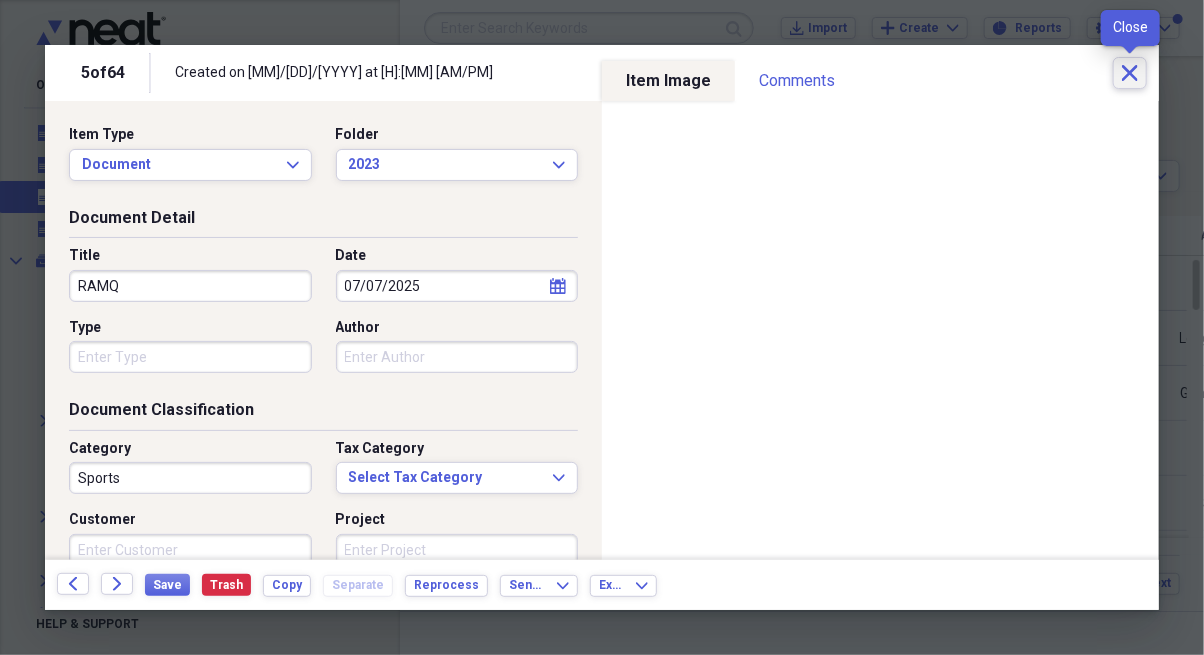 click 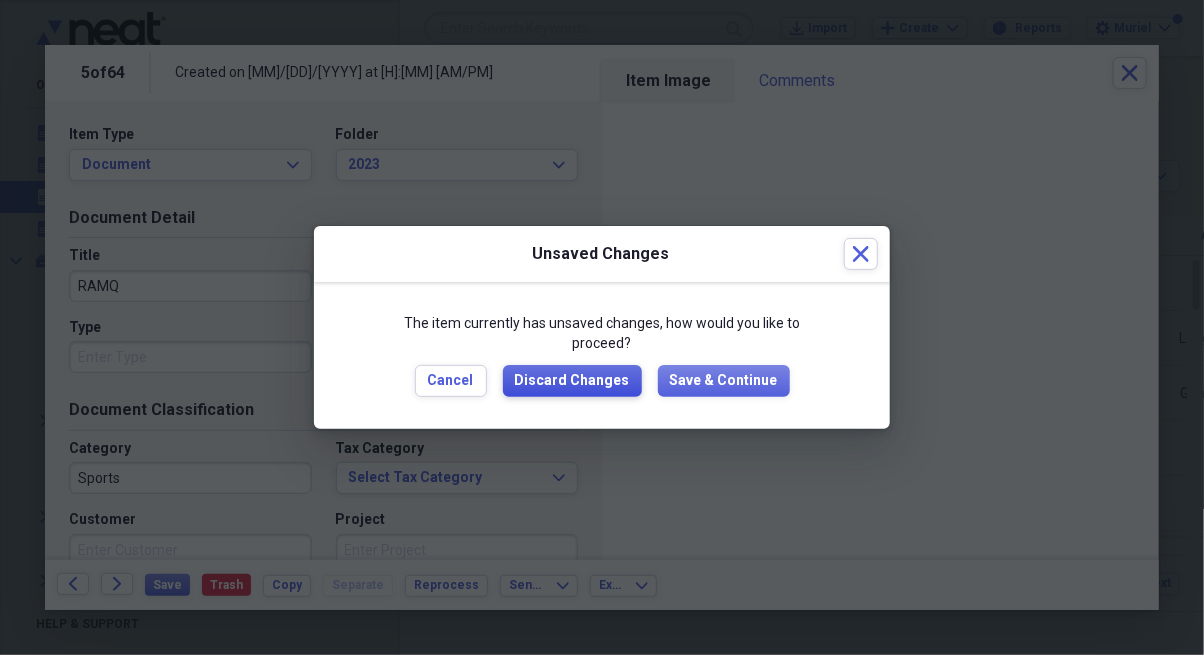 click on "Discard Changes" at bounding box center [572, 381] 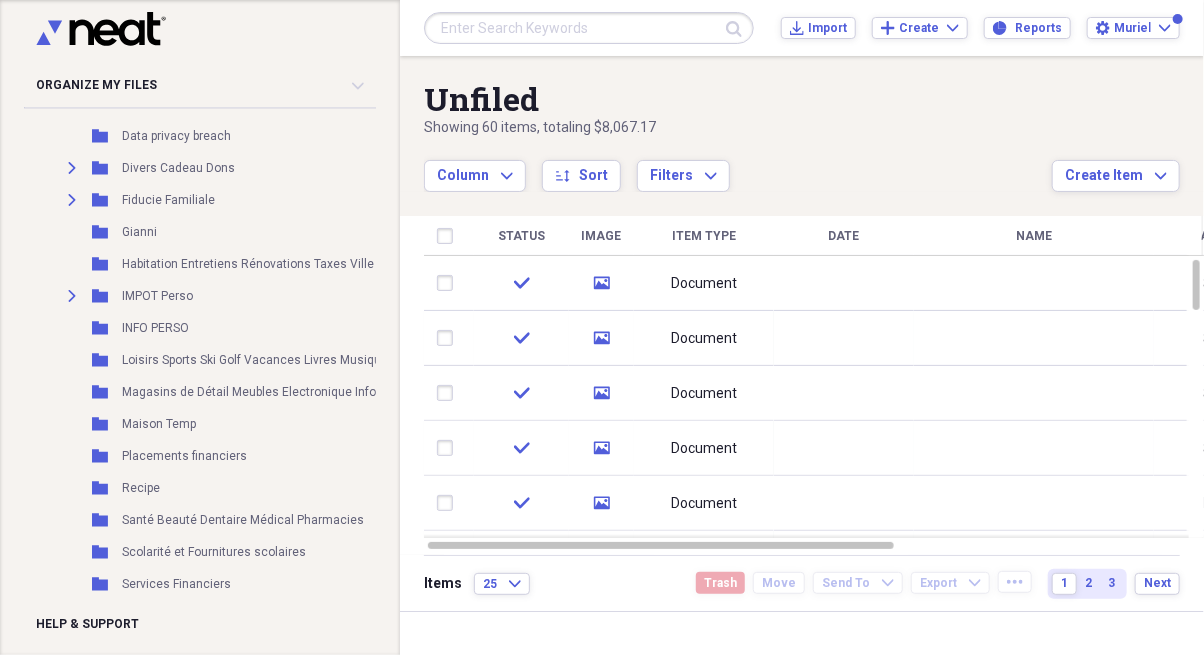 scroll, scrollTop: 721, scrollLeft: 0, axis: vertical 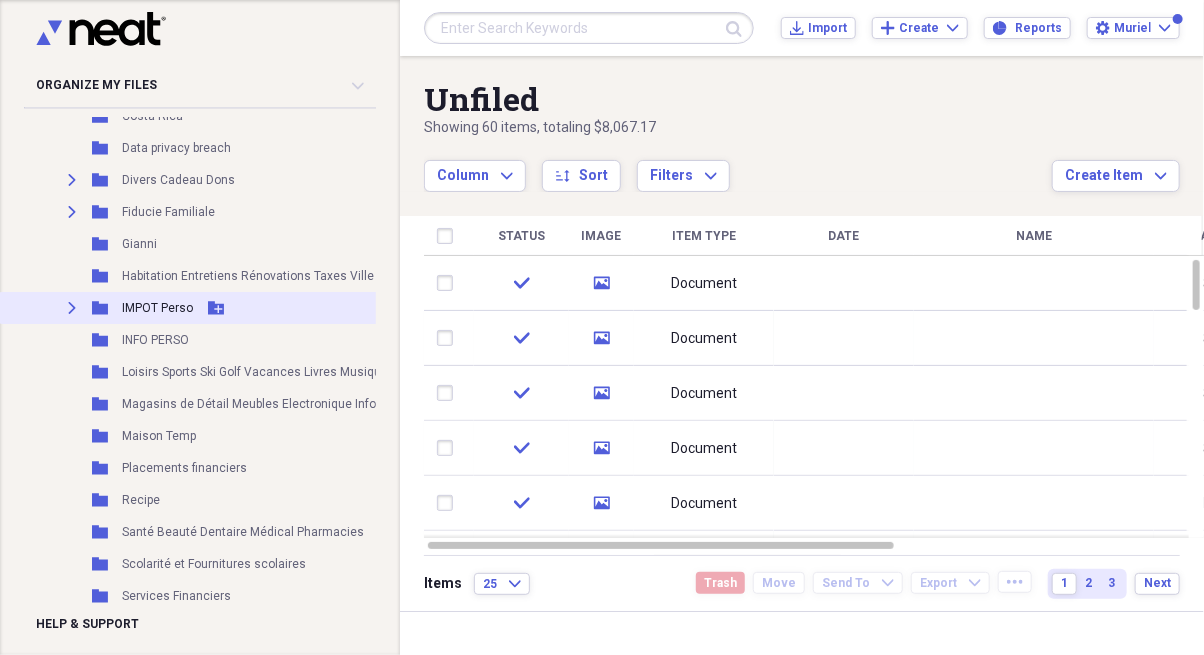 click on "Expand Folder IMPOT Perso Add Folder" at bounding box center [297, 308] 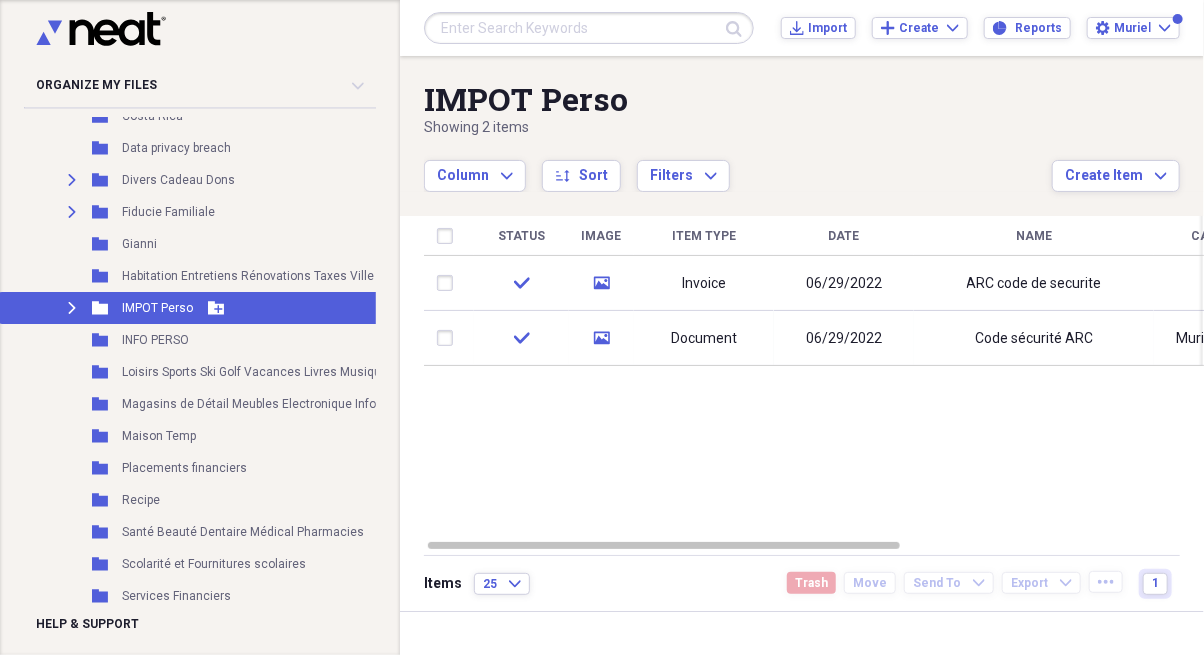 click on "Expand" 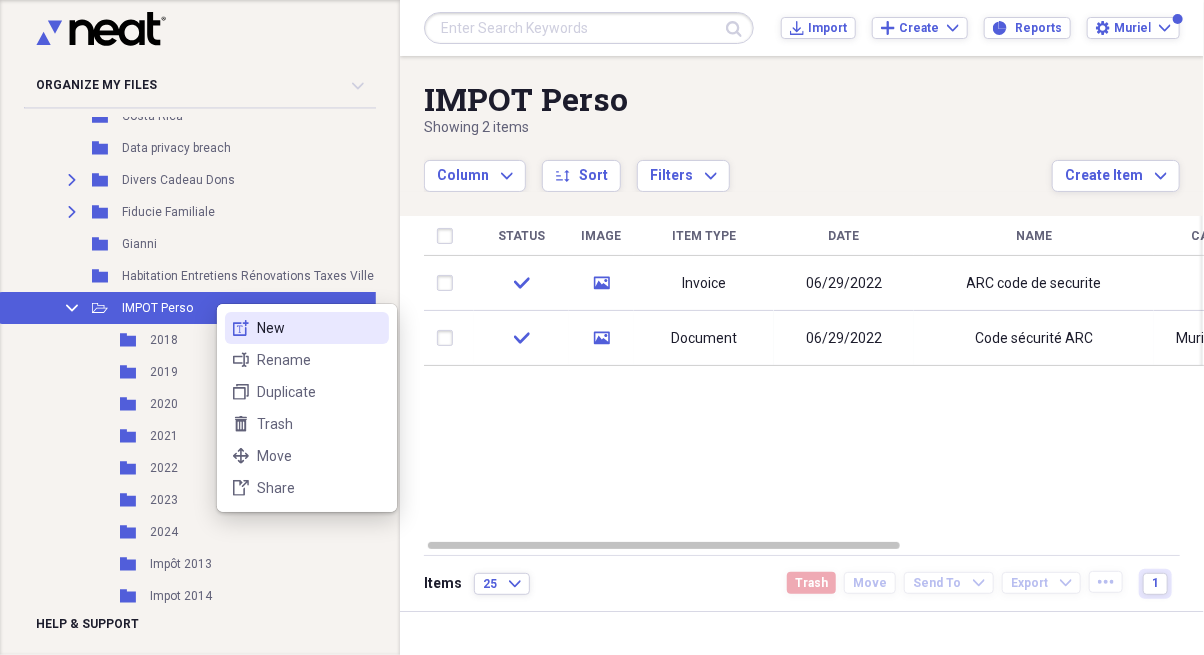 click on "new-textbox New" at bounding box center (307, 328) 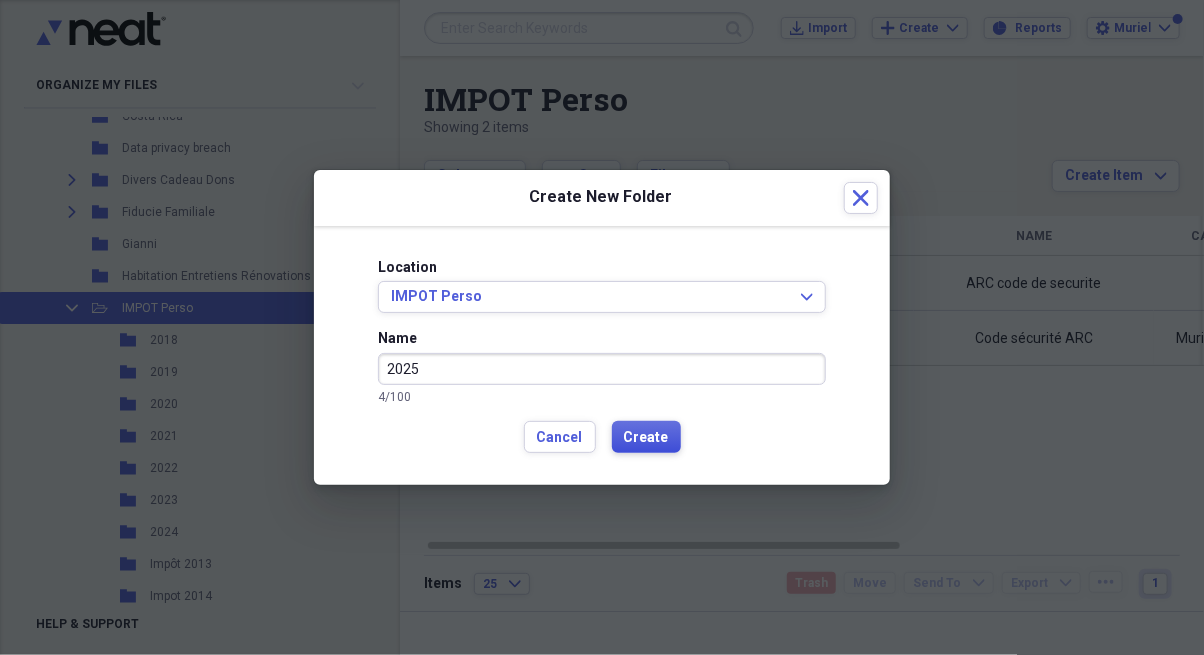 type on "2025" 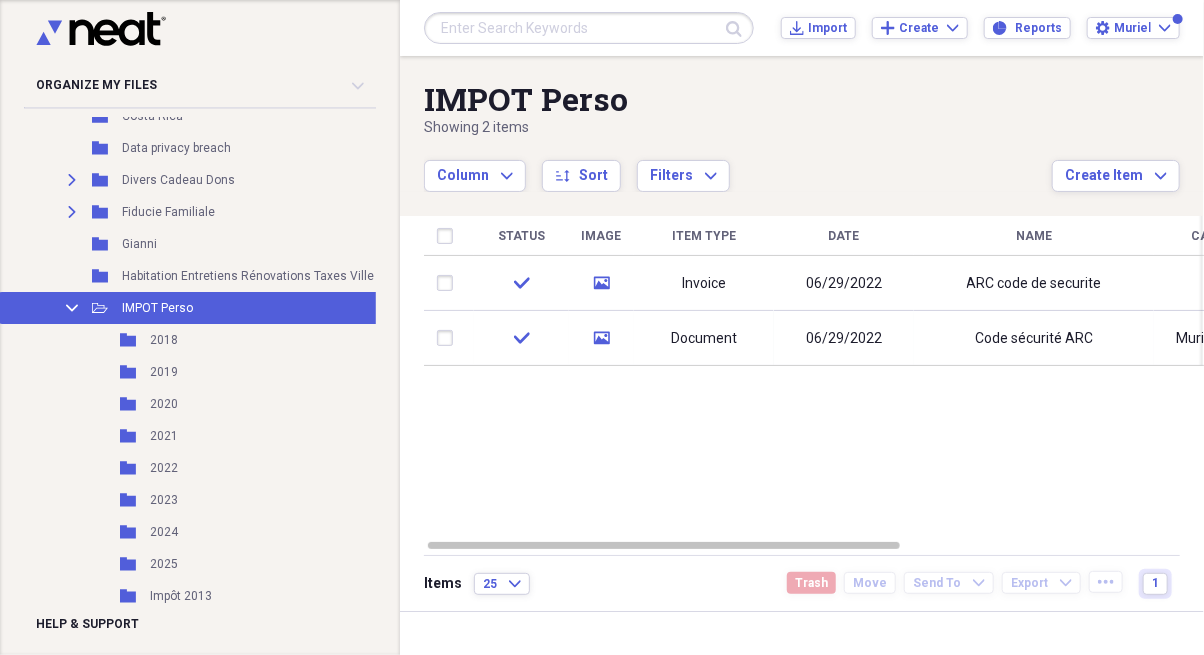 scroll, scrollTop: 0, scrollLeft: 0, axis: both 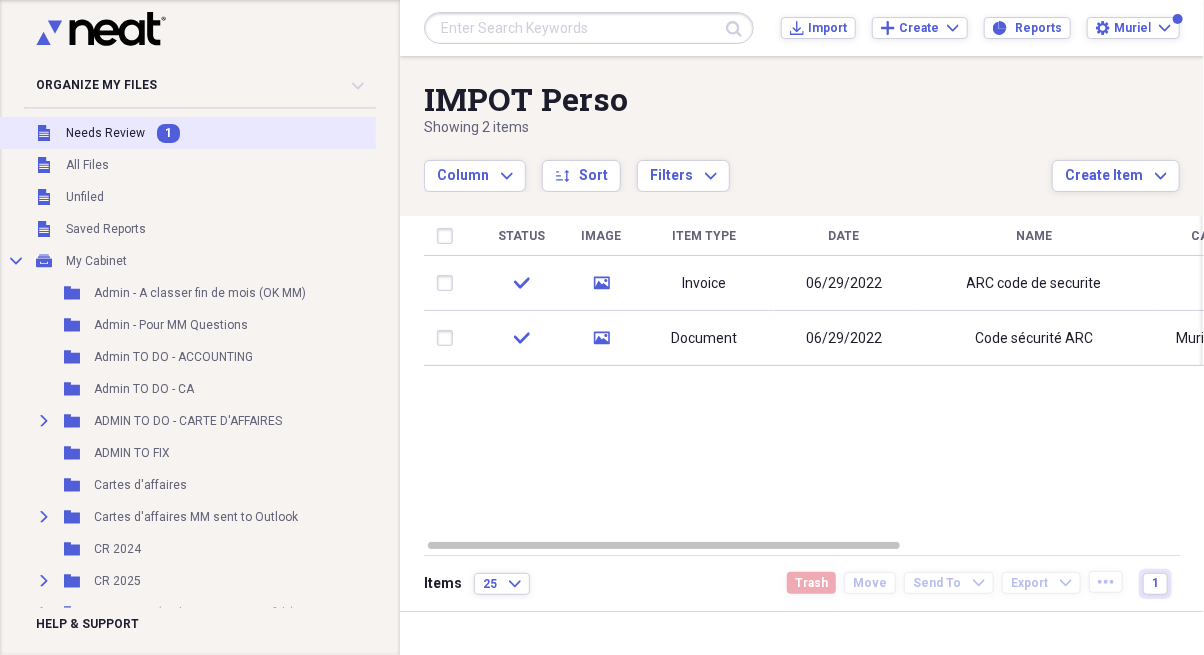 click on "Needs Review" at bounding box center (105, 133) 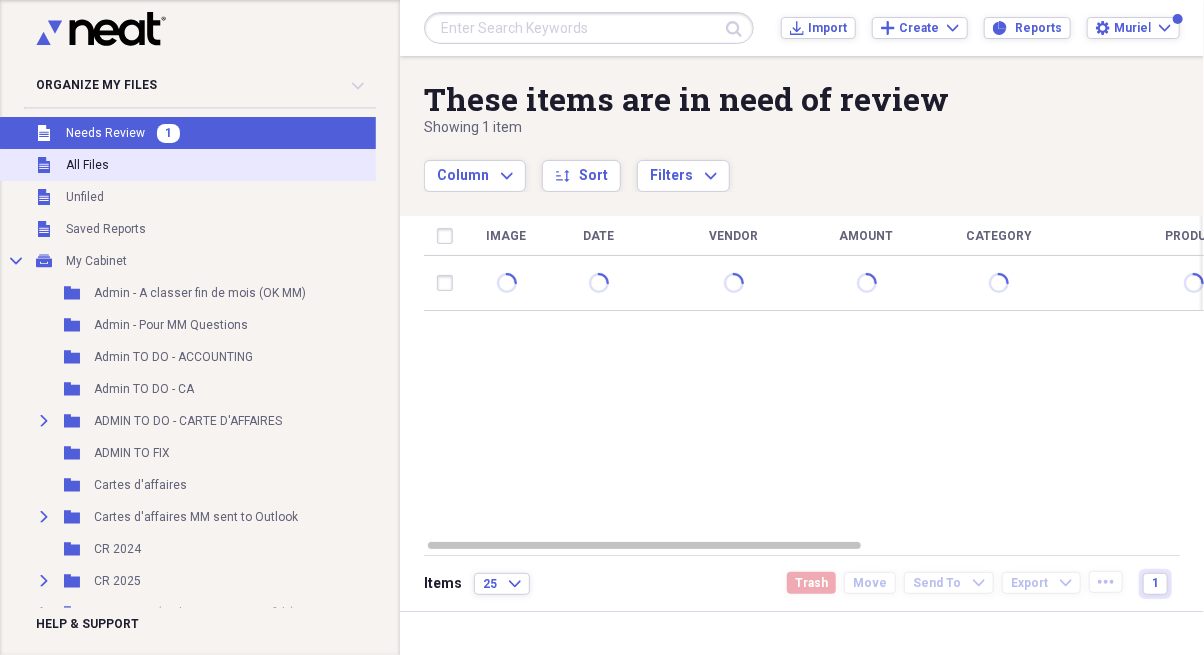click on "Unfiled All Files" at bounding box center (297, 165) 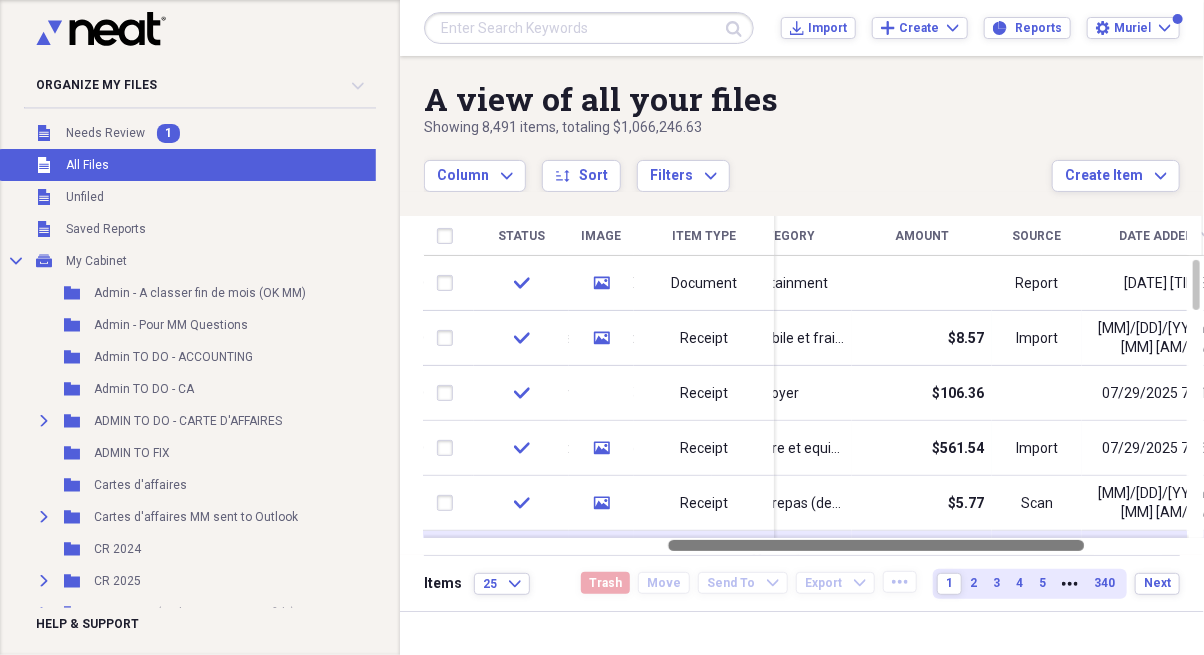 drag, startPoint x: 756, startPoint y: 547, endPoint x: 993, endPoint y: 531, distance: 237.53947 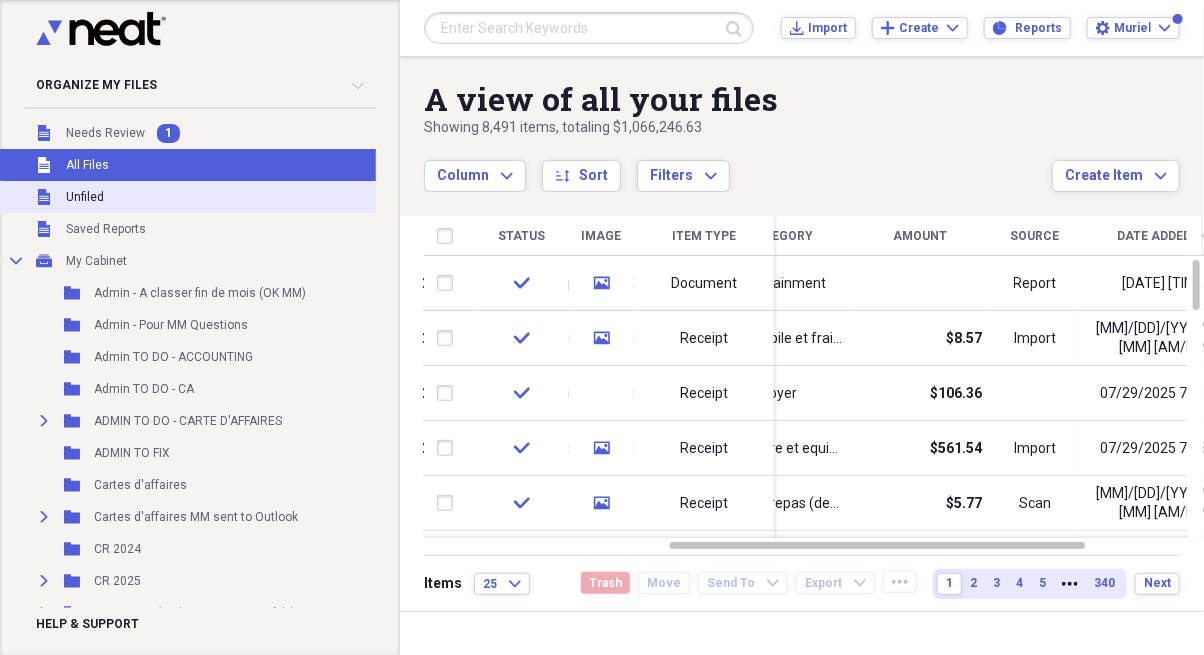 click on "Unfiled" at bounding box center (85, 197) 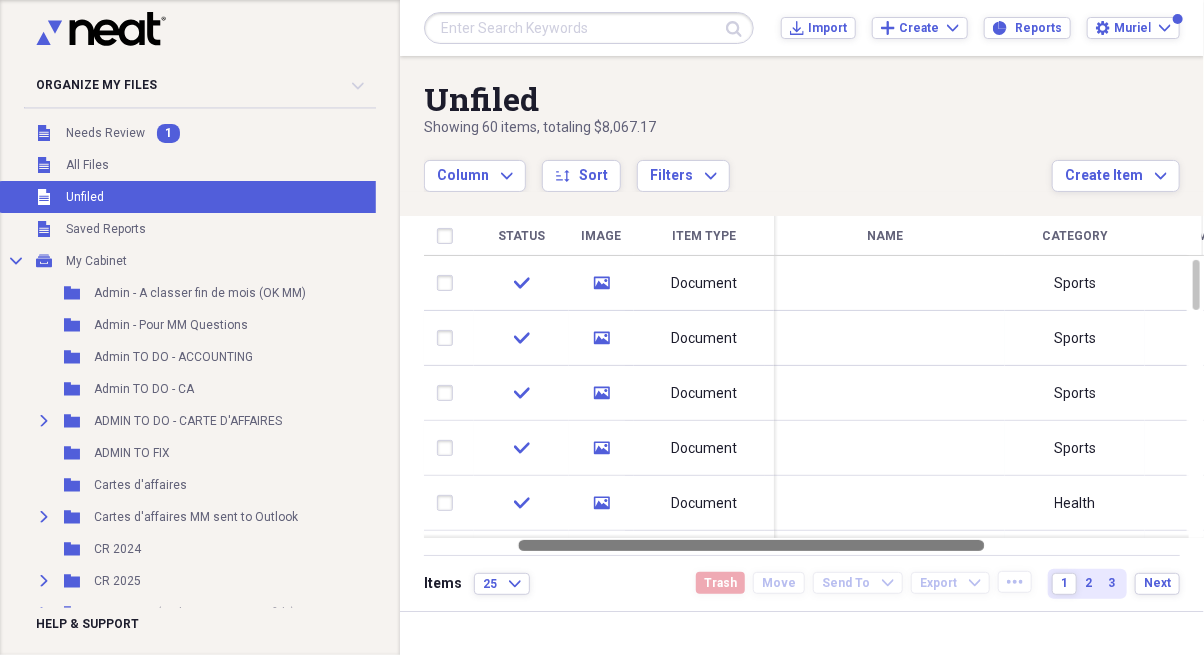 drag, startPoint x: 854, startPoint y: 545, endPoint x: 676, endPoint y: 535, distance: 178.28067 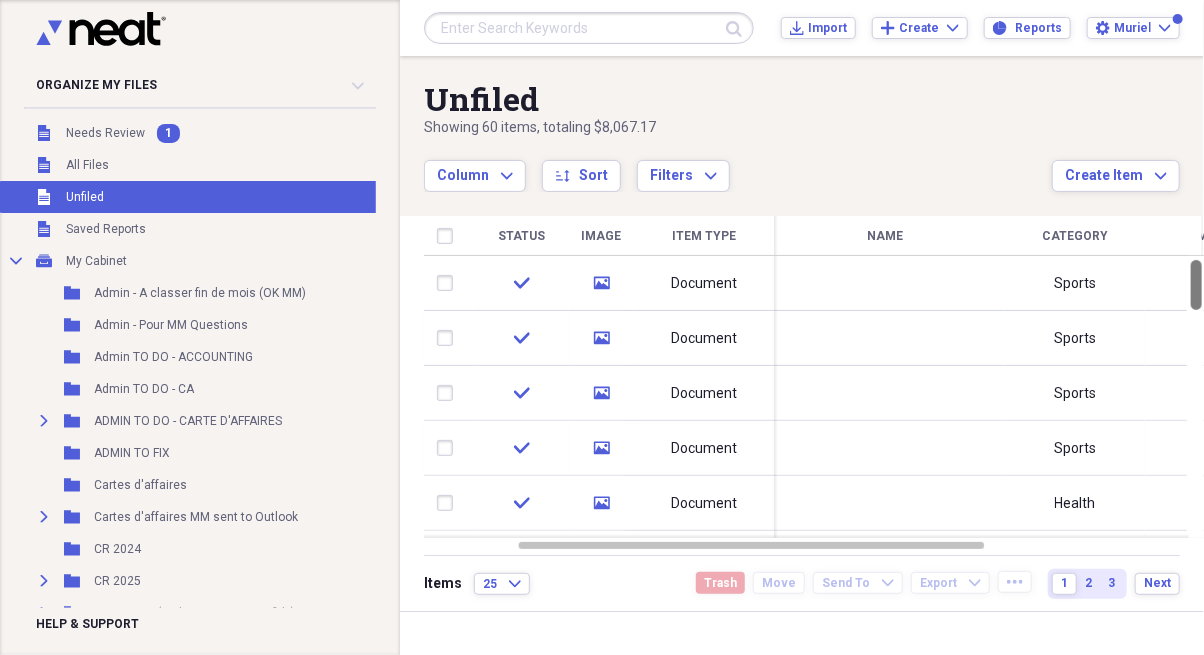 drag, startPoint x: 1195, startPoint y: 296, endPoint x: 1198, endPoint y: 206, distance: 90.04999 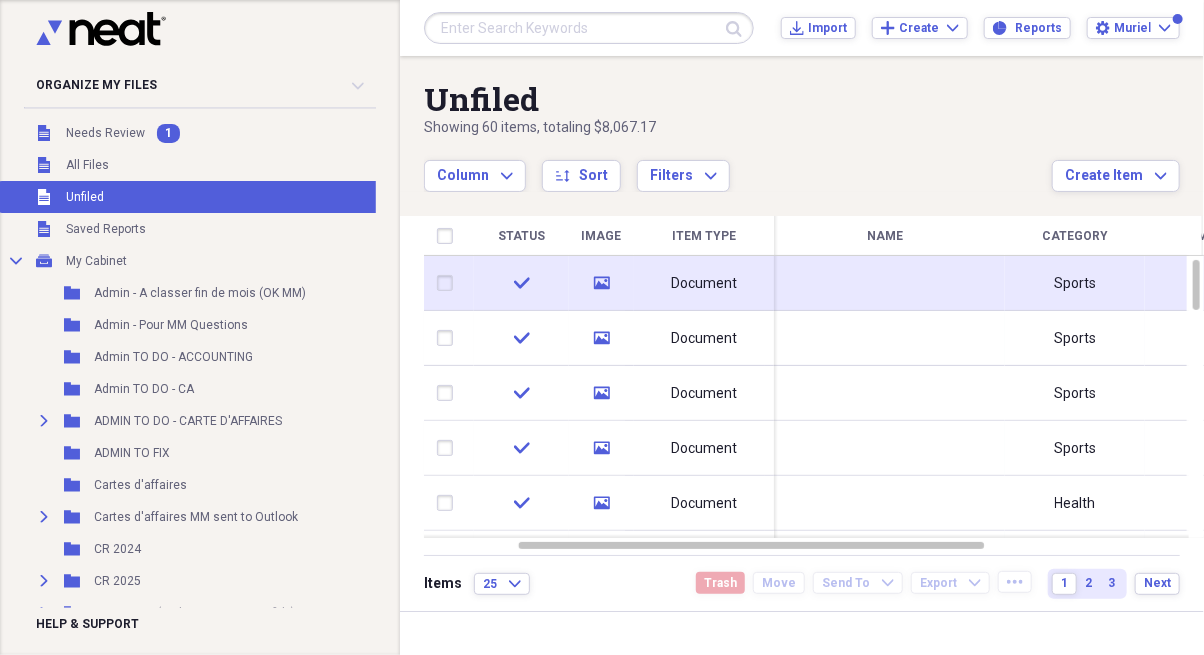 click at bounding box center (885, 283) 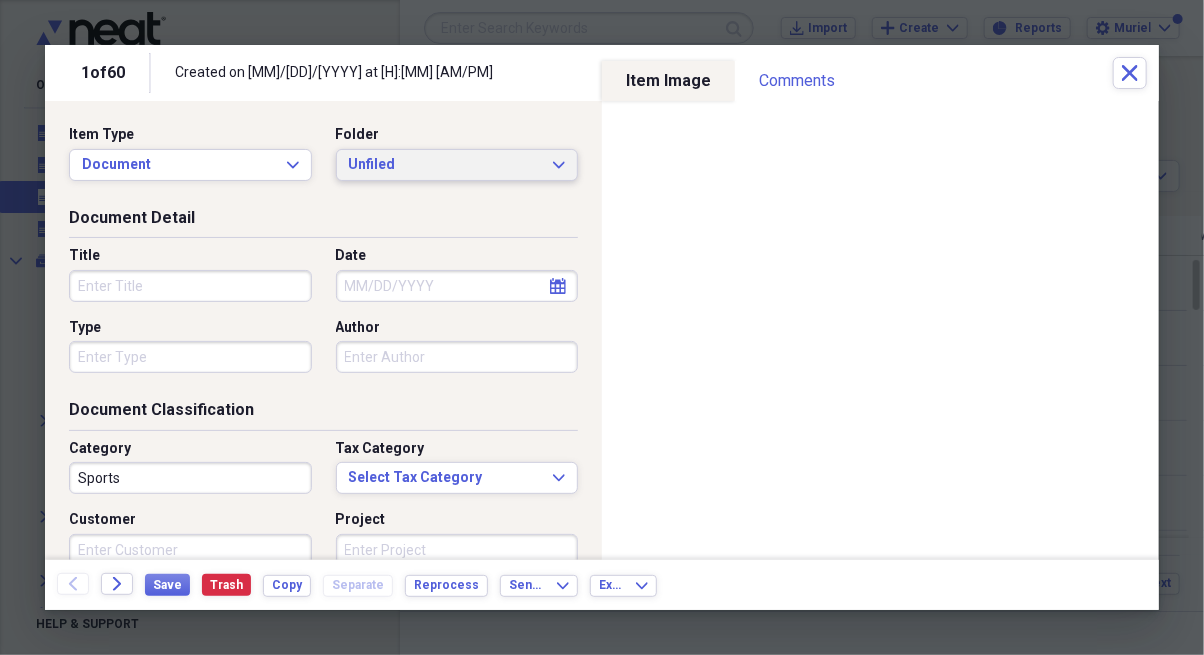 click on "Unfiled" at bounding box center [445, 165] 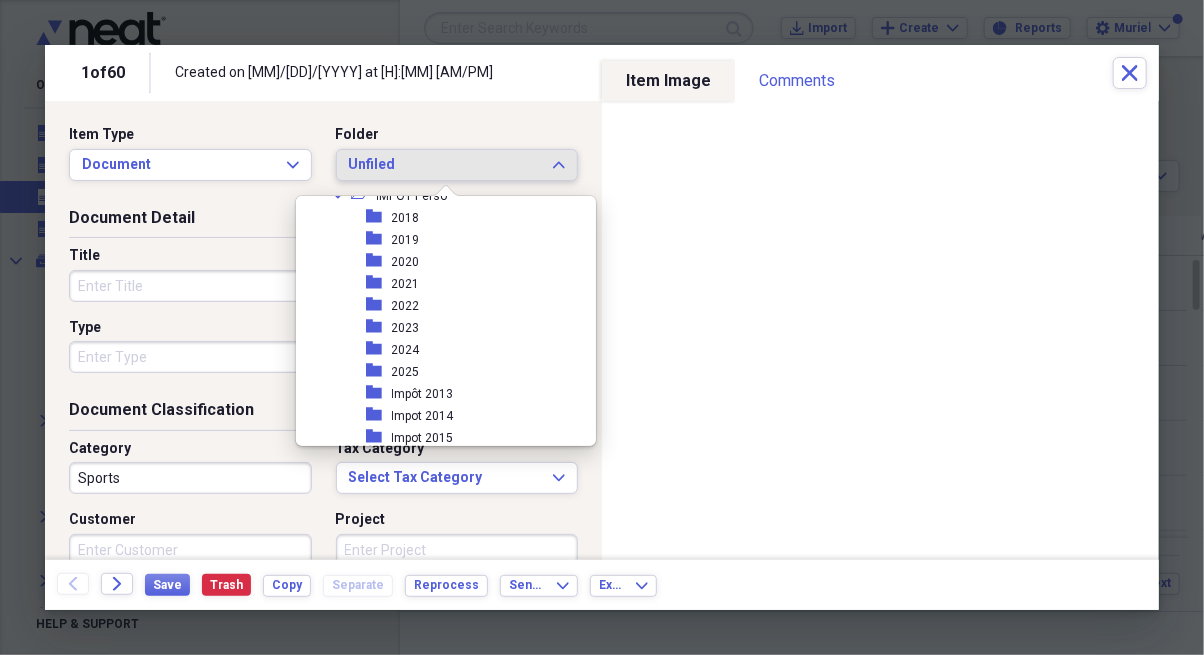 scroll, scrollTop: 626, scrollLeft: 0, axis: vertical 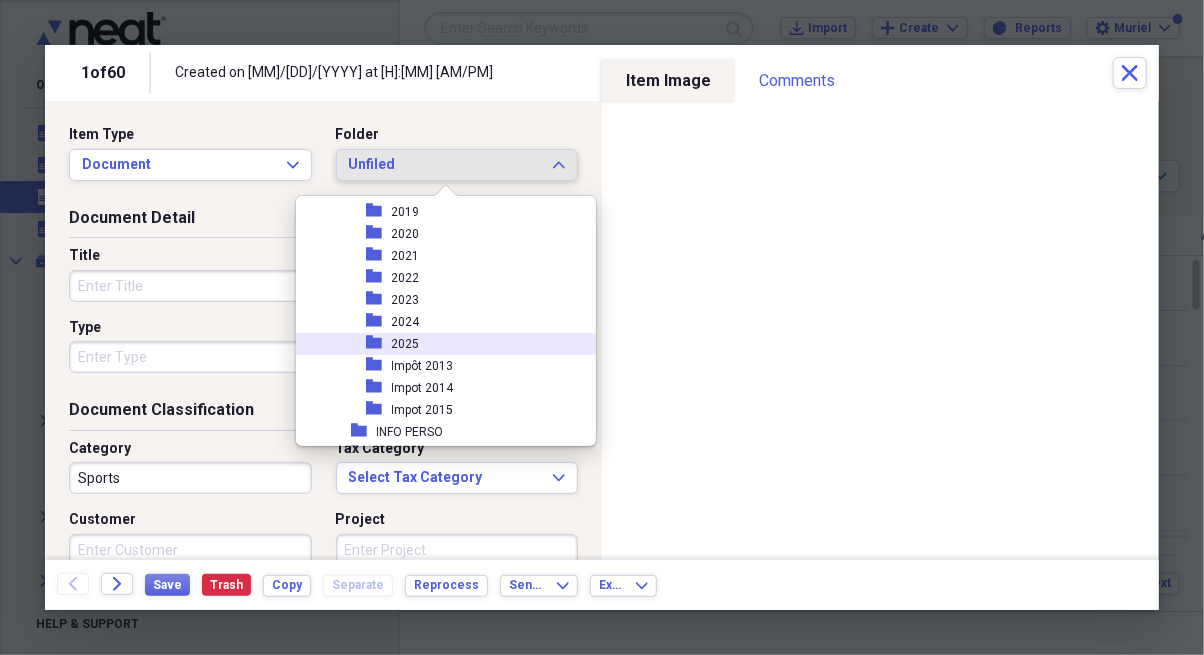 click on "folder 2025" at bounding box center [445, 344] 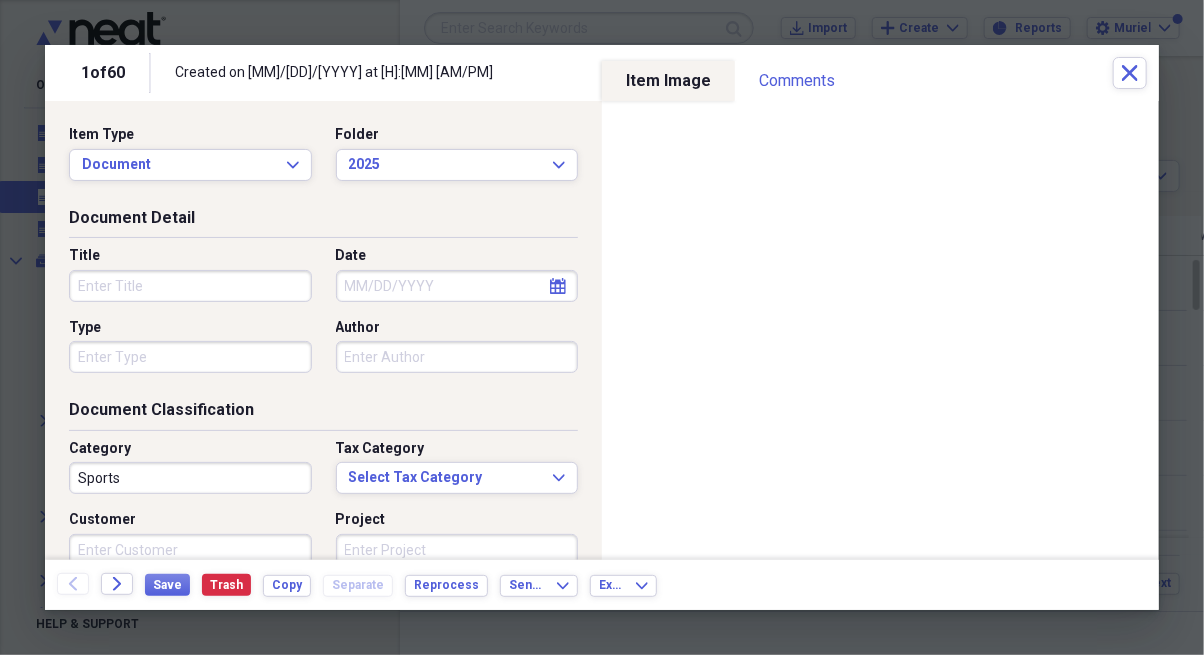 click on "Date" at bounding box center (457, 286) 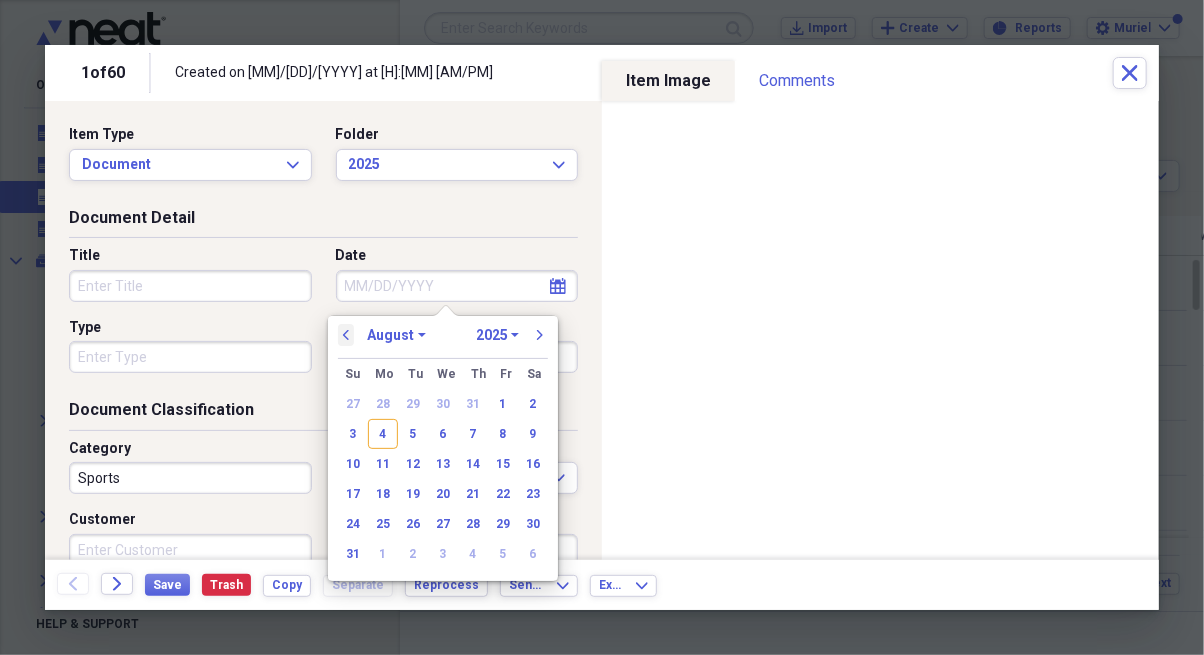 click on "previous" at bounding box center [346, 335] 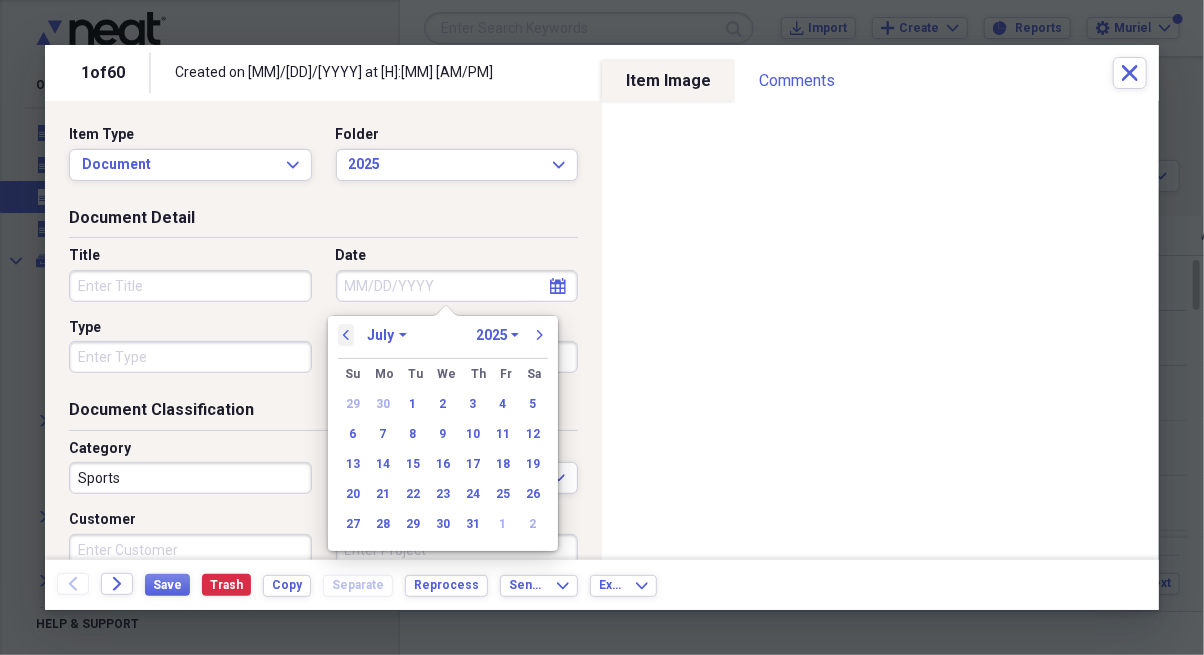 click on "previous" at bounding box center (346, 335) 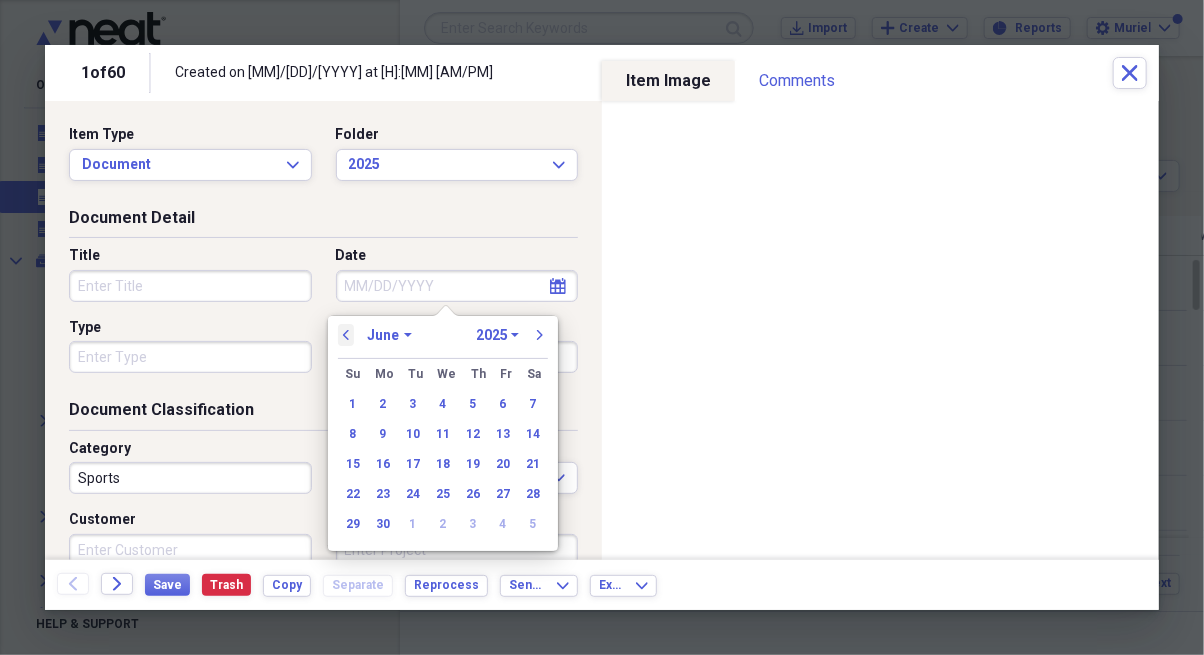 click on "previous" at bounding box center (346, 335) 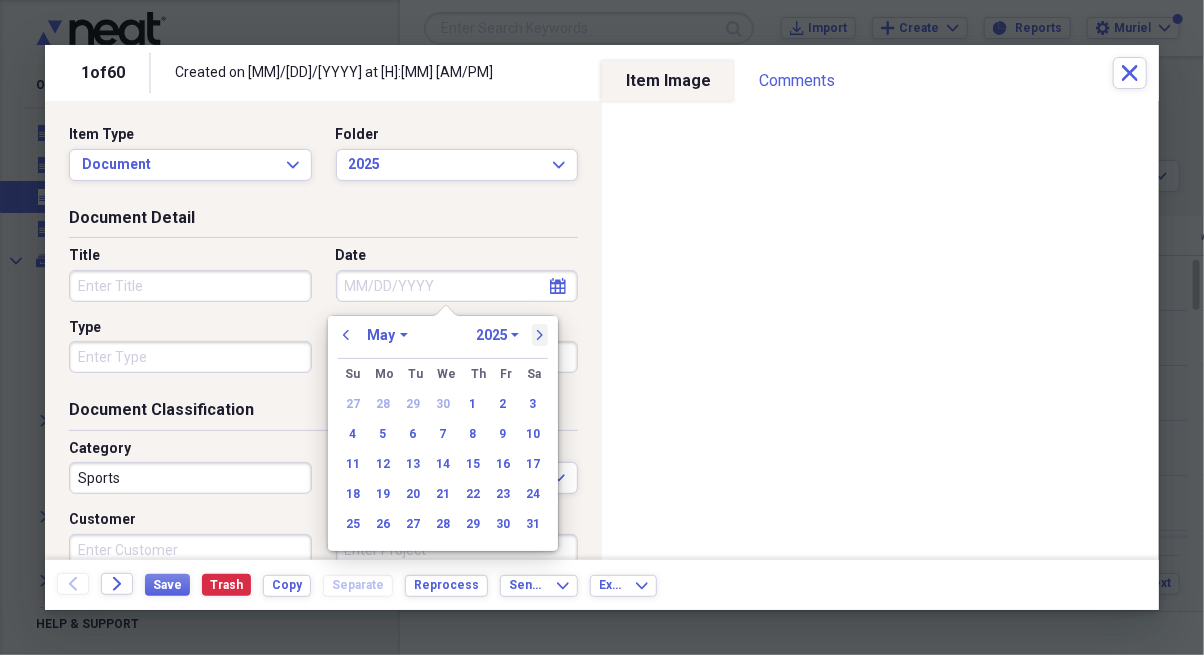 click on "next" at bounding box center [540, 335] 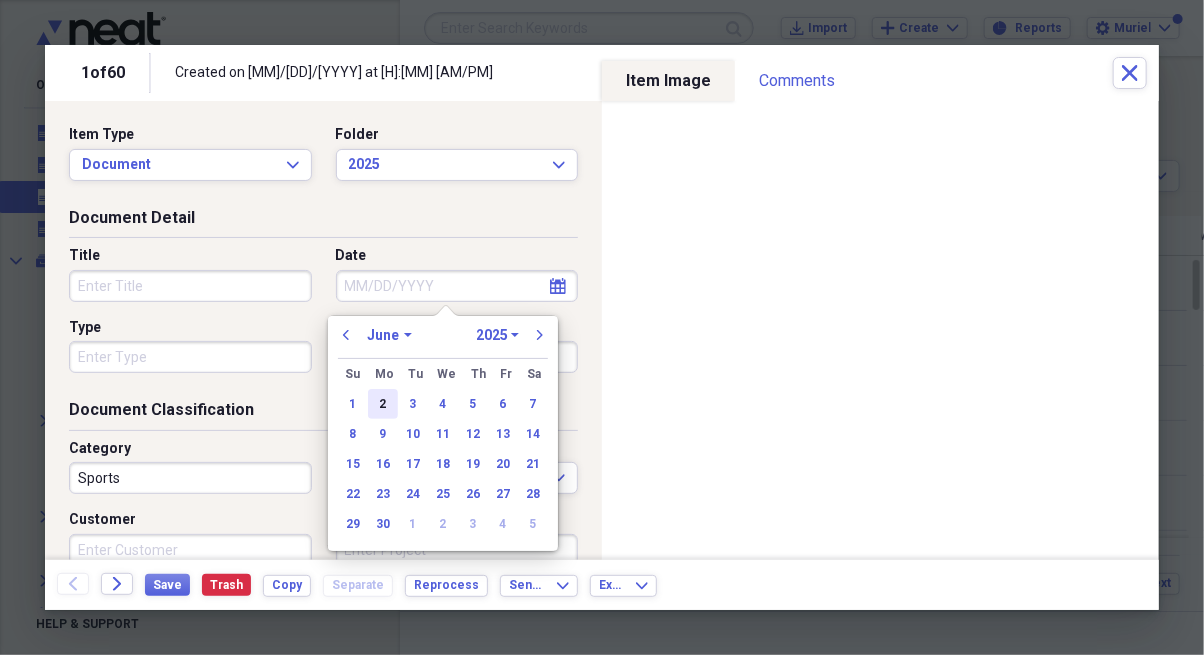 click on "2" at bounding box center (383, 404) 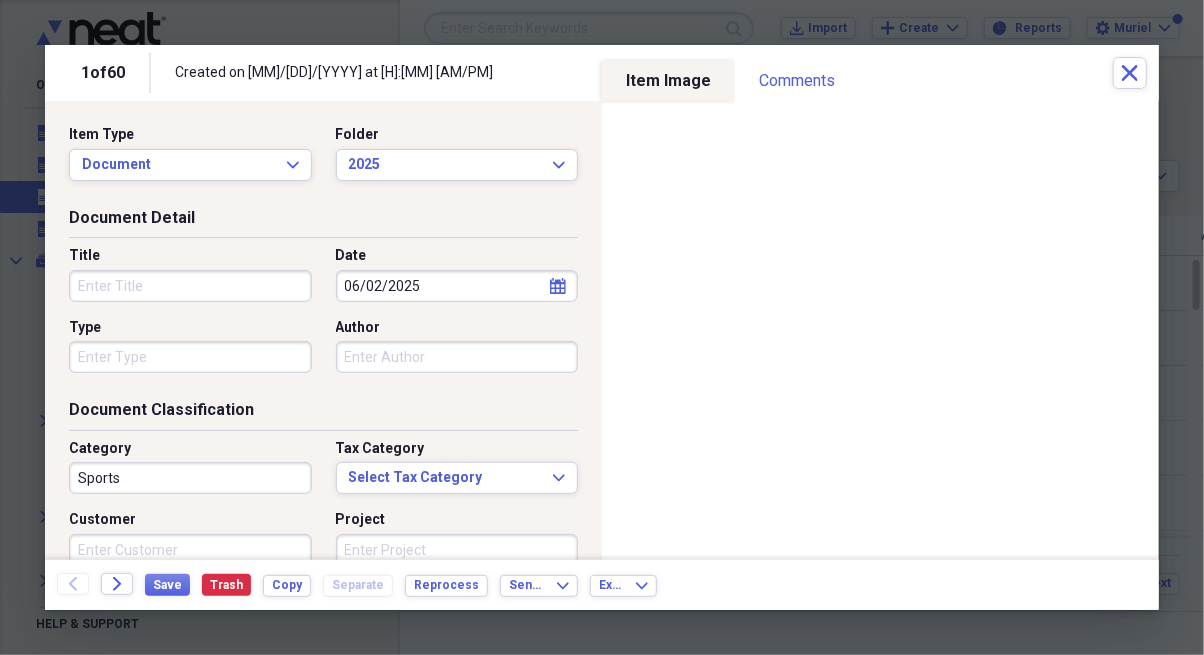 type on "06/02/2025" 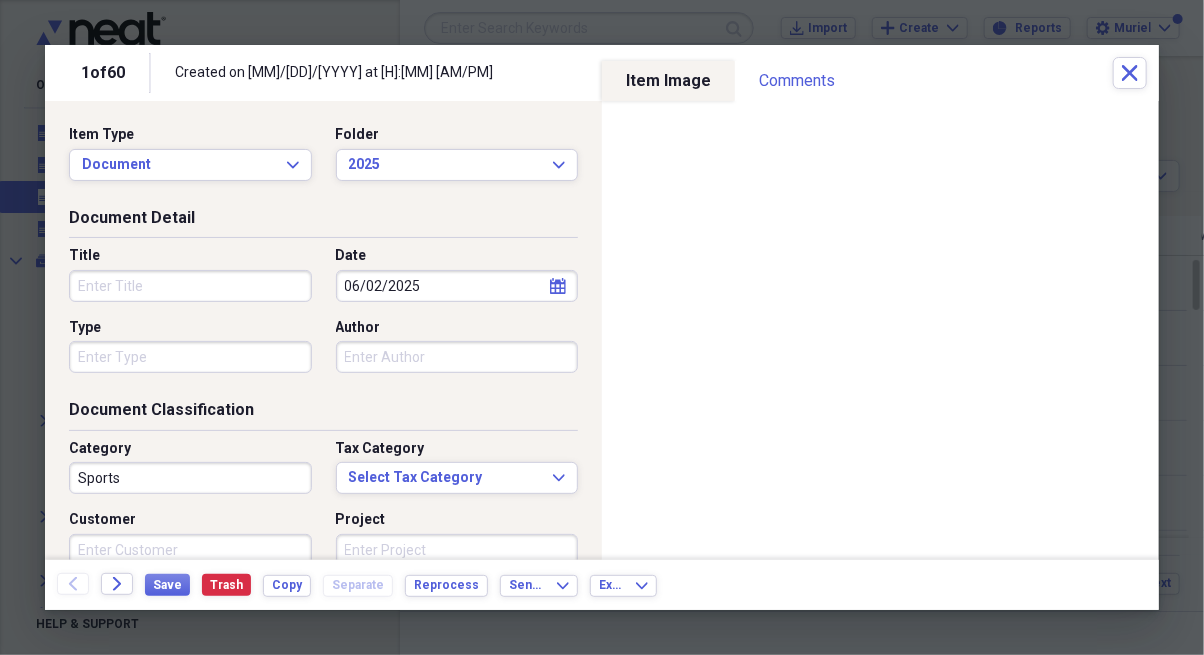click on "Title" at bounding box center (190, 286) 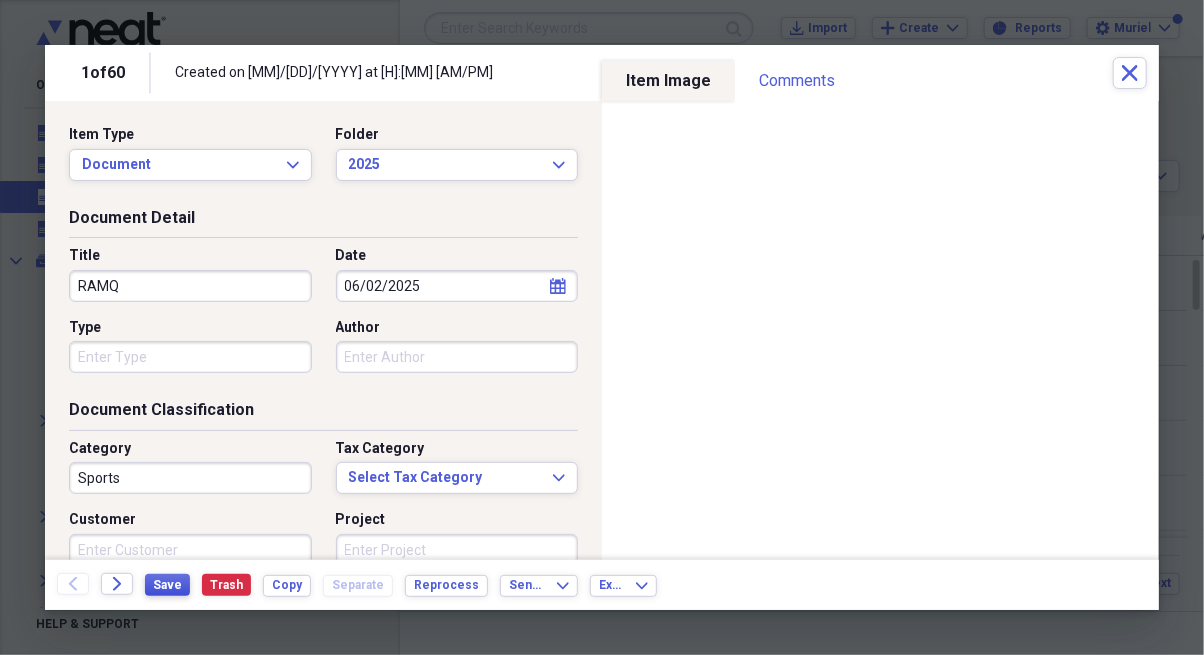 type on "RAMQ" 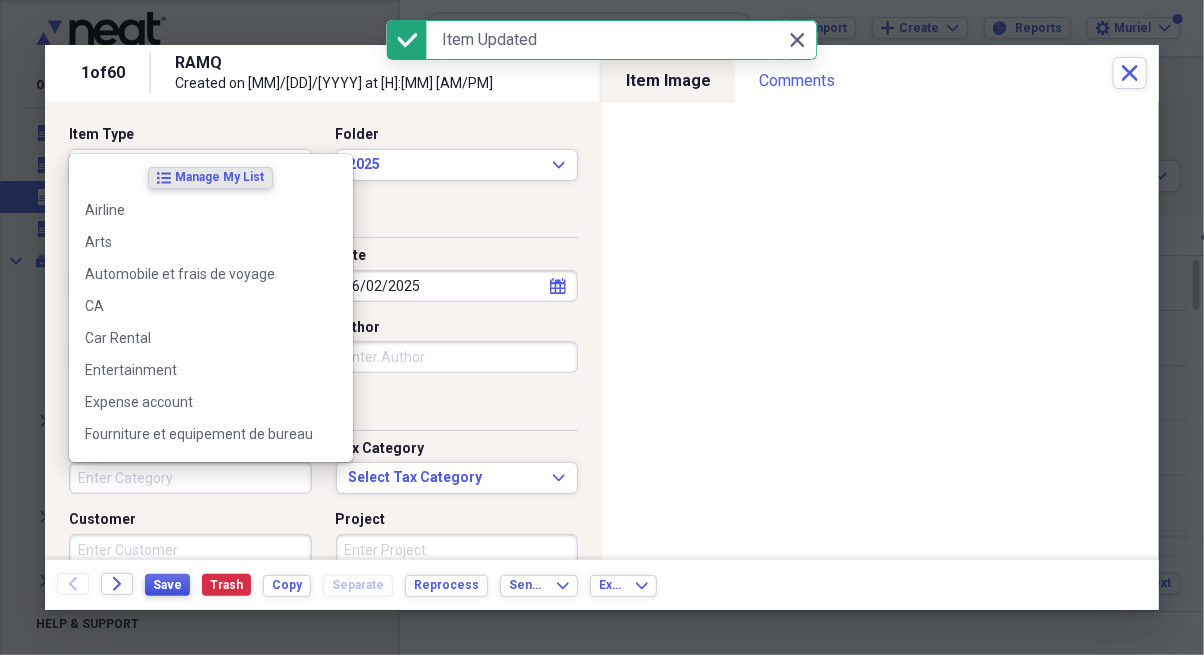 type 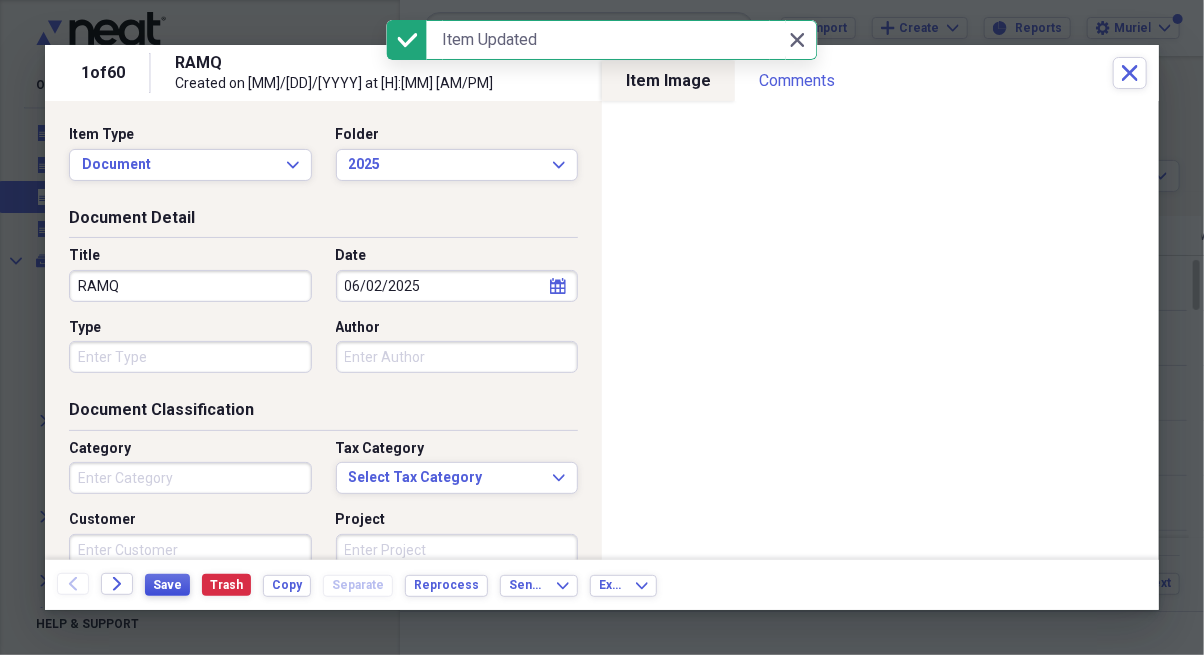 click on "Save" at bounding box center (167, 585) 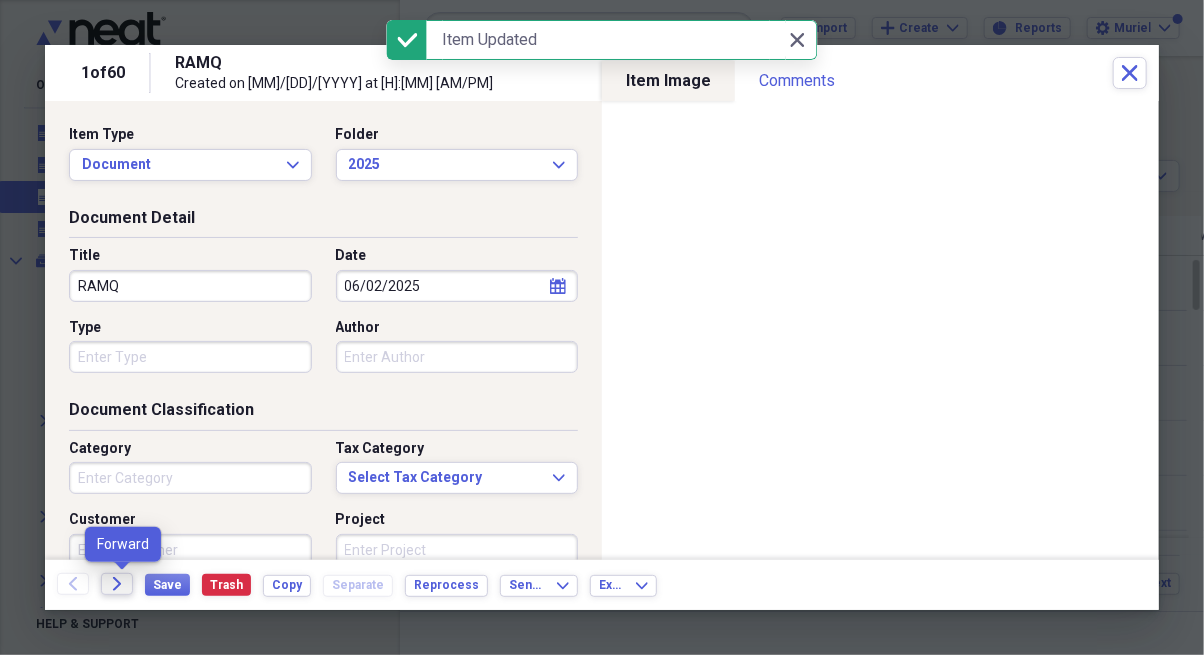 click on "Forward" 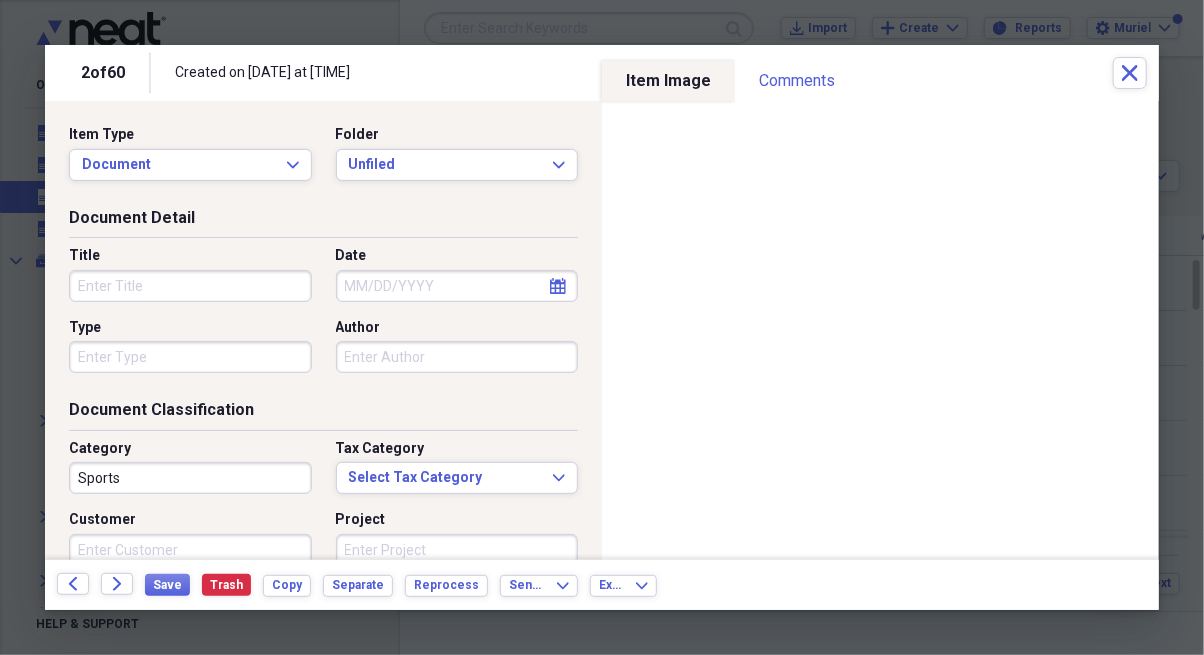 click on "Title" at bounding box center (190, 286) 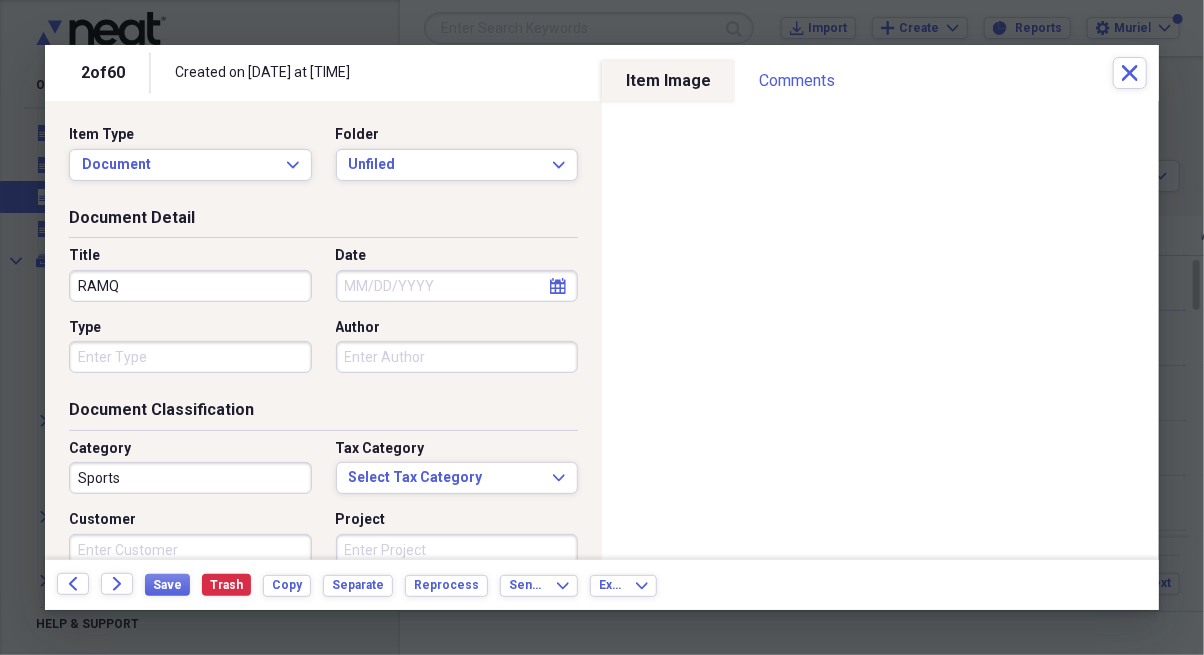 type on "RAMQ" 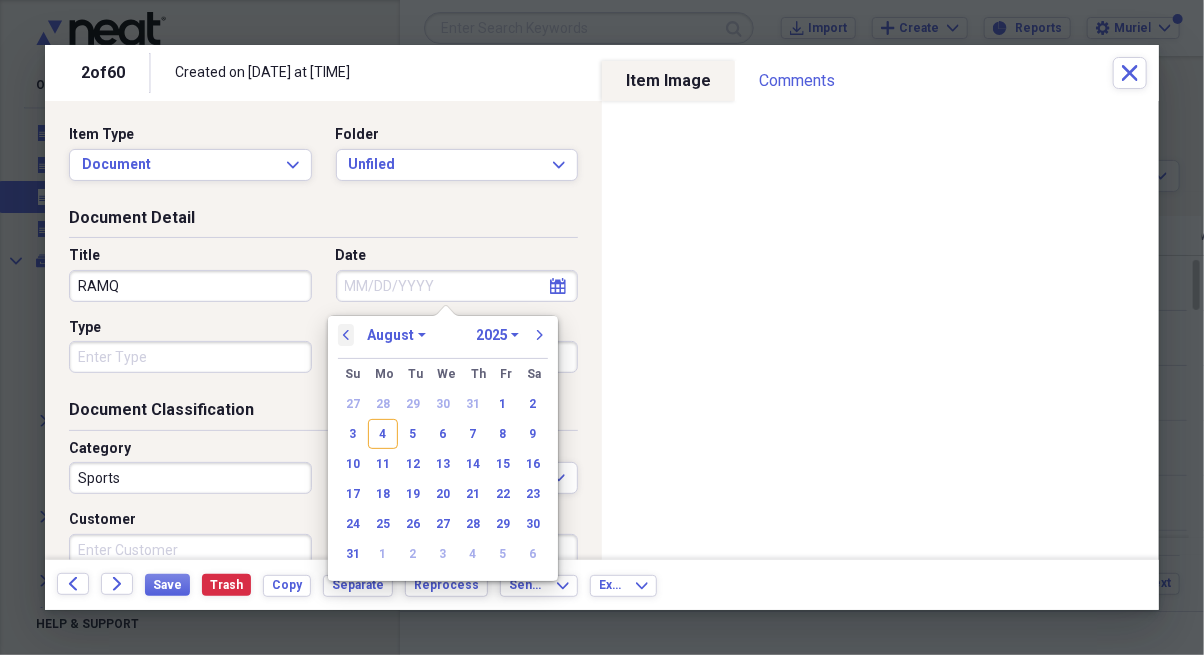 click on "previous" at bounding box center [346, 335] 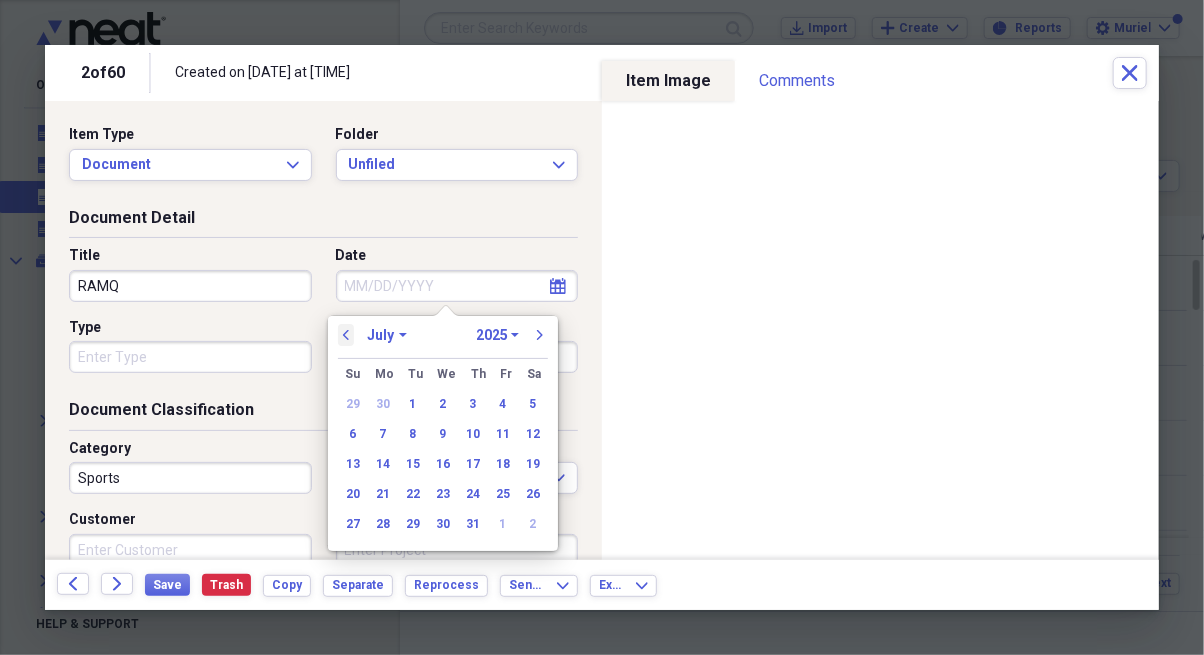 click on "previous" at bounding box center [346, 335] 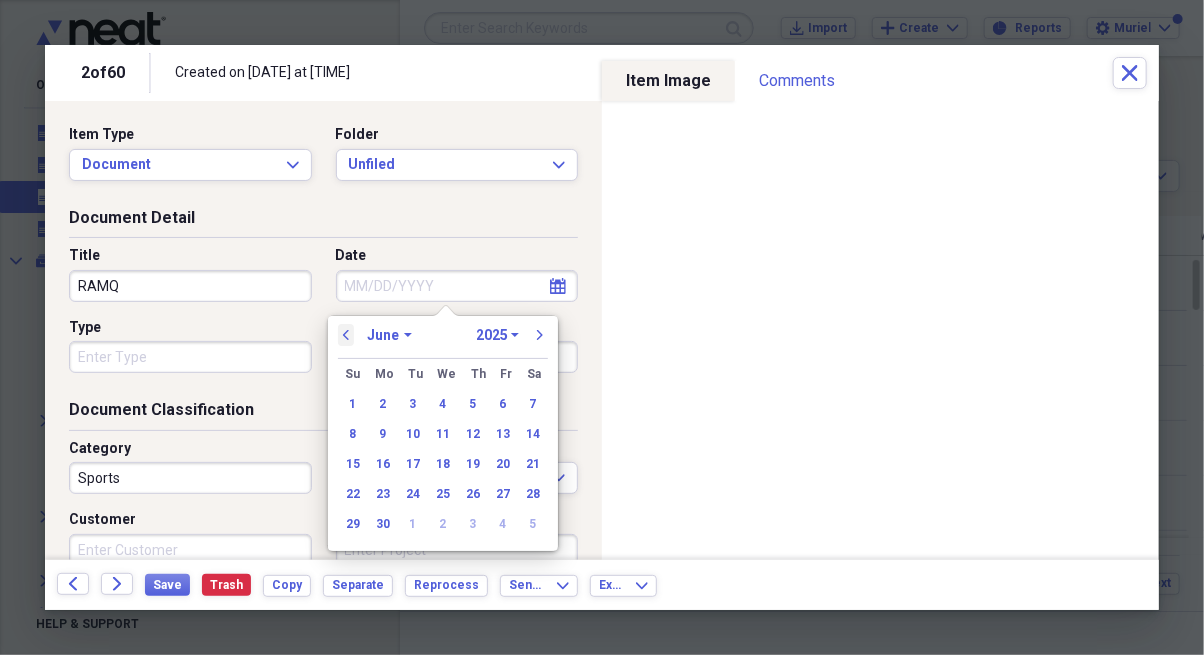 click on "previous" at bounding box center [346, 335] 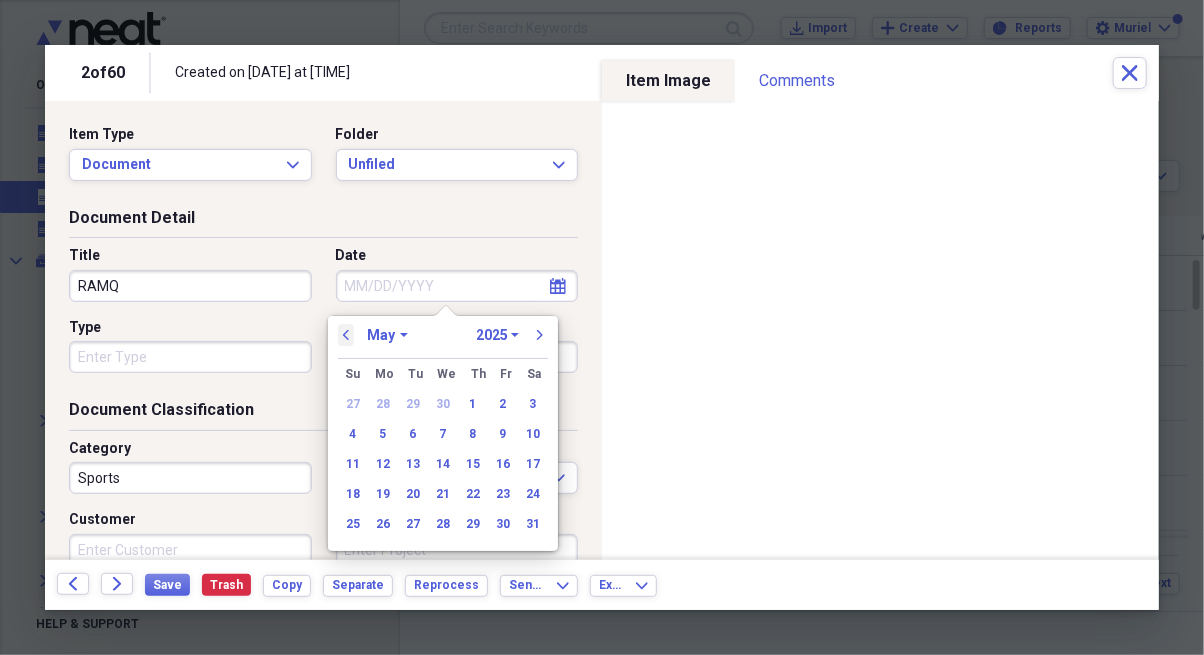 click on "previous" at bounding box center (346, 335) 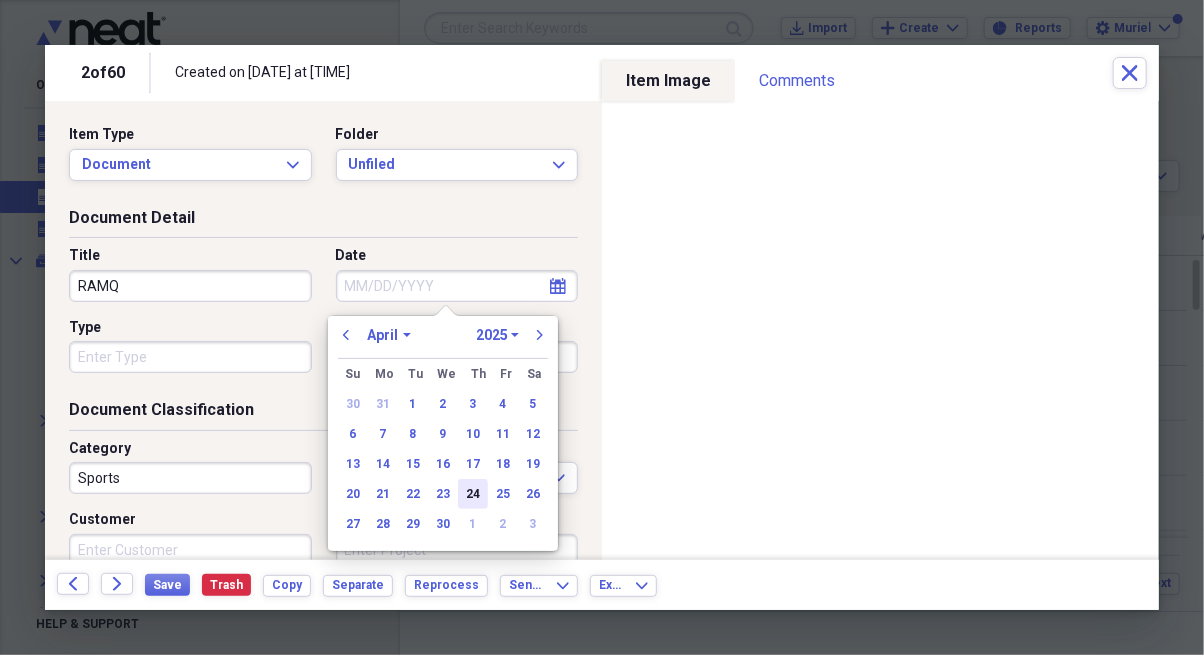 click on "24" at bounding box center (473, 494) 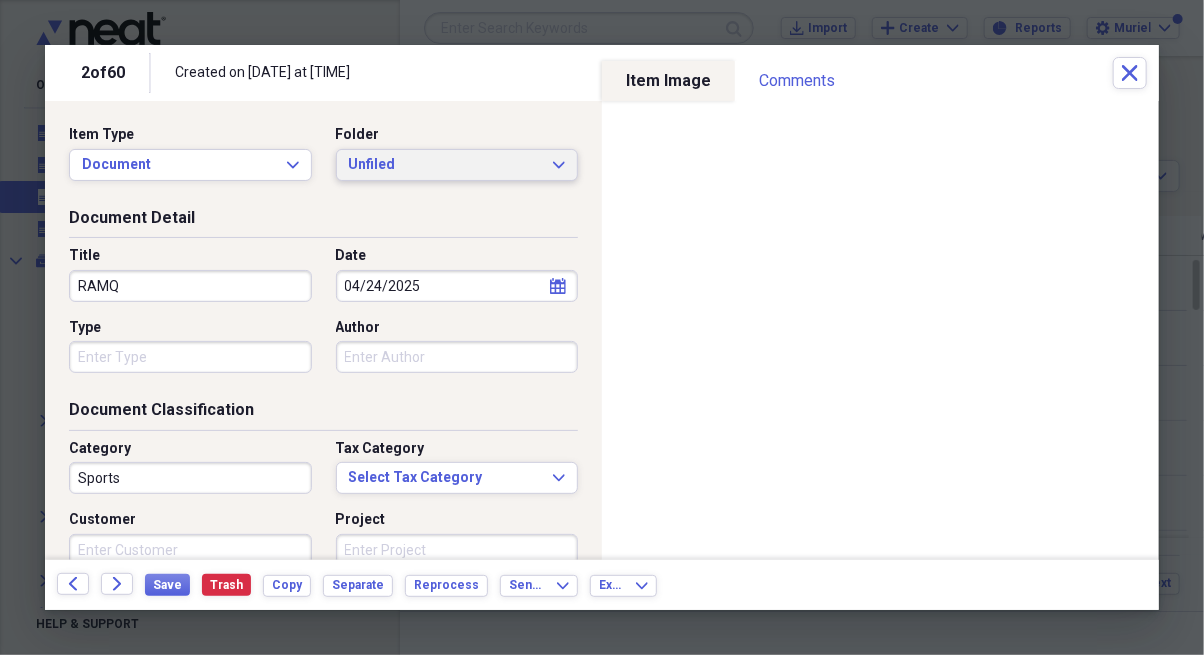 click on "Unfiled" at bounding box center (445, 165) 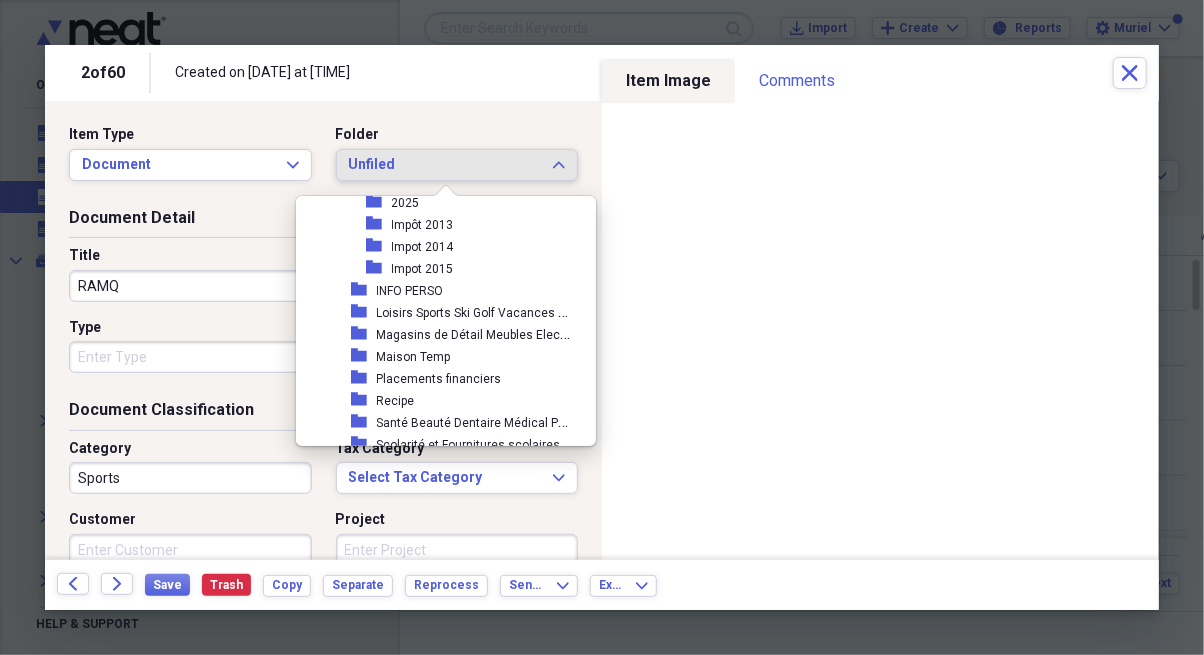 scroll, scrollTop: 758, scrollLeft: 0, axis: vertical 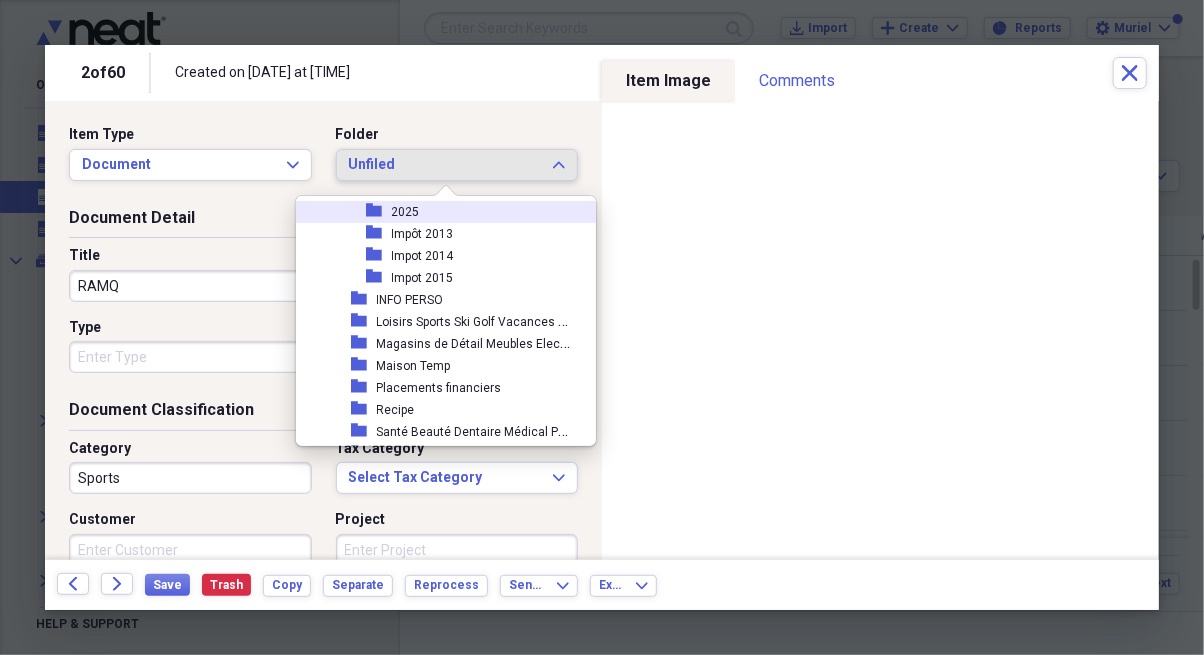 click on "folder 2025" at bounding box center [445, 212] 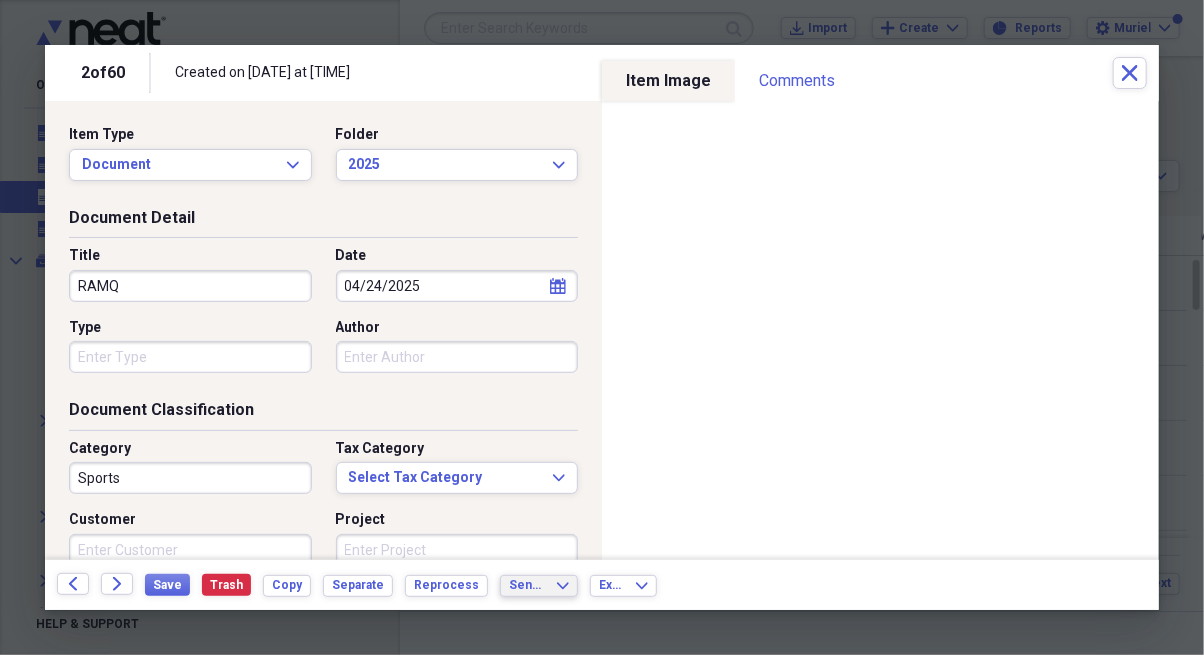 click on "Send To" at bounding box center [527, 585] 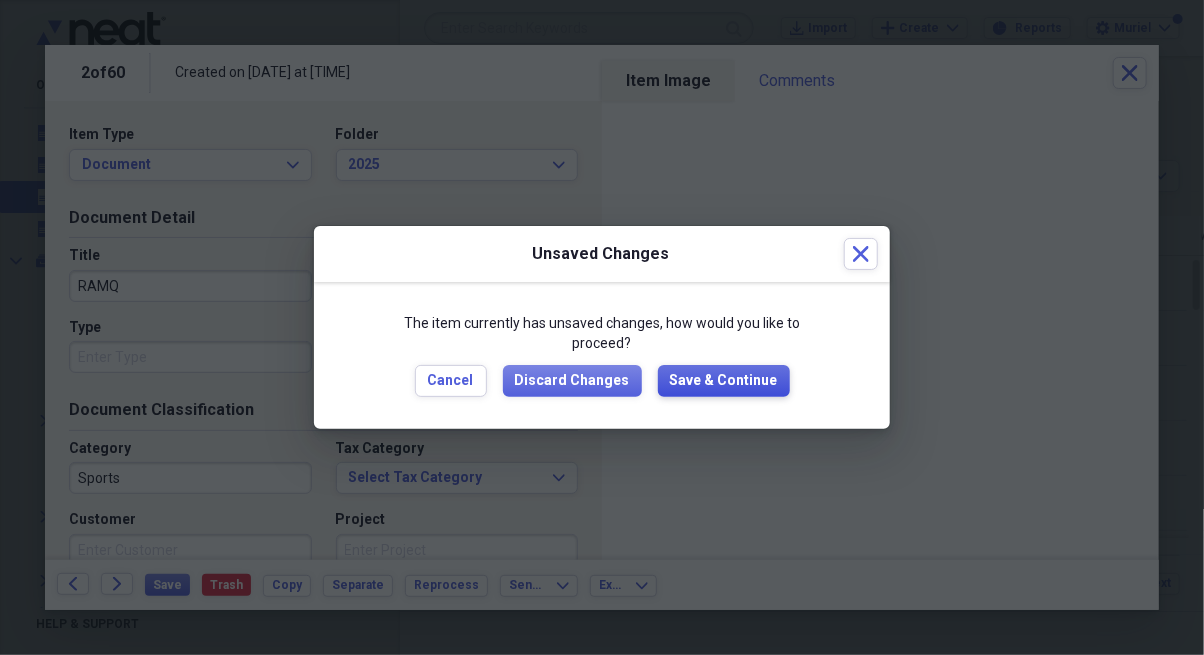 click on "Save & Continue" at bounding box center [724, 381] 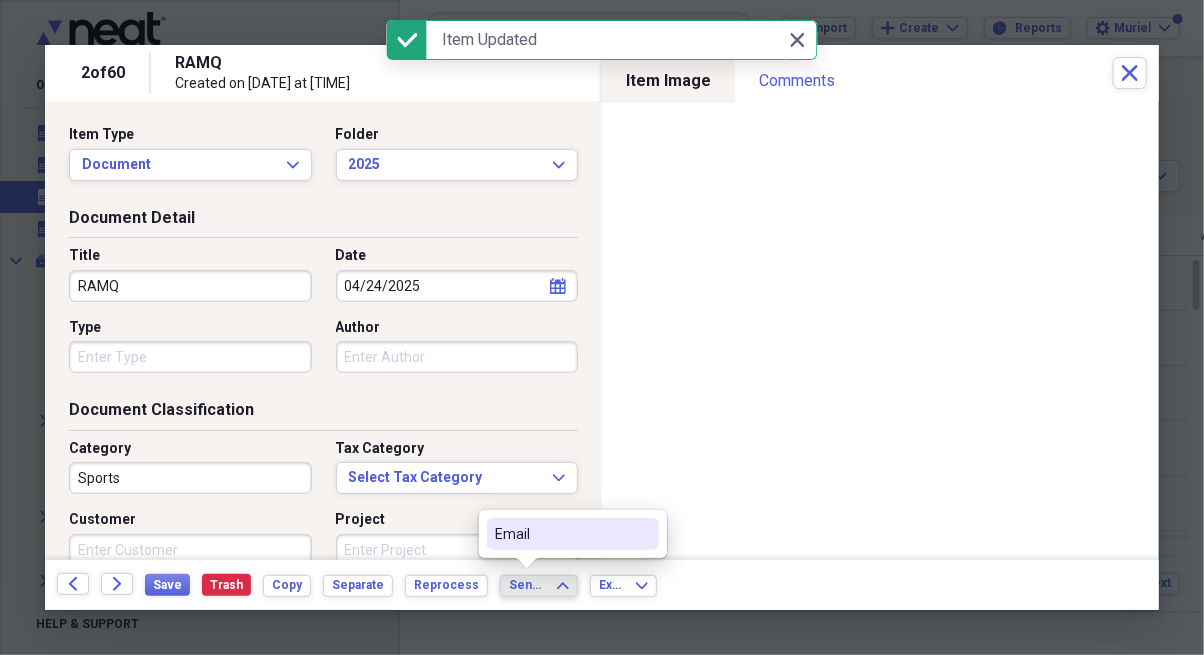 click on "Email" at bounding box center (561, 534) 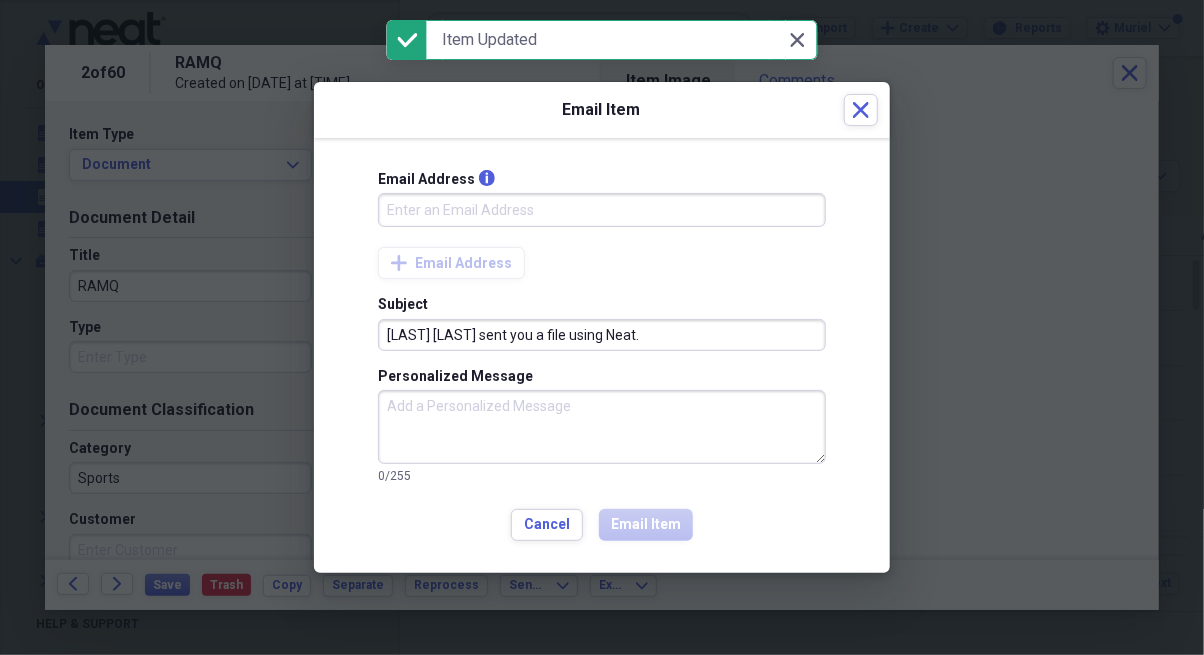 click on "Email Address info" at bounding box center [602, 210] 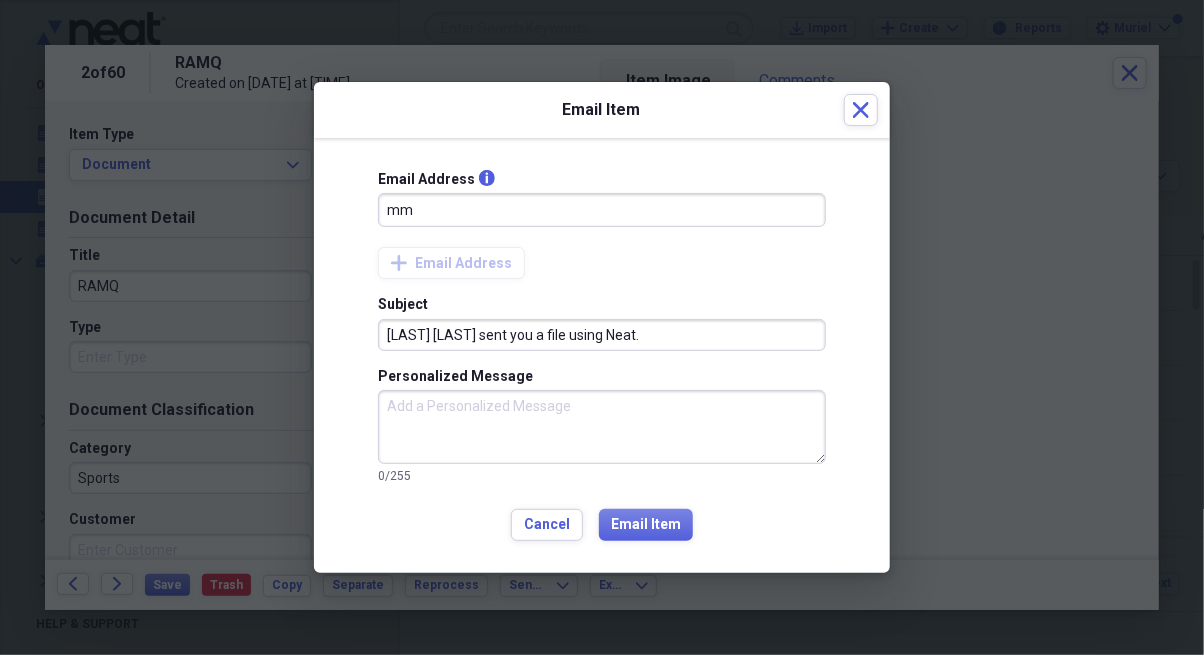 type on "[LAST]@[LAST].ca" 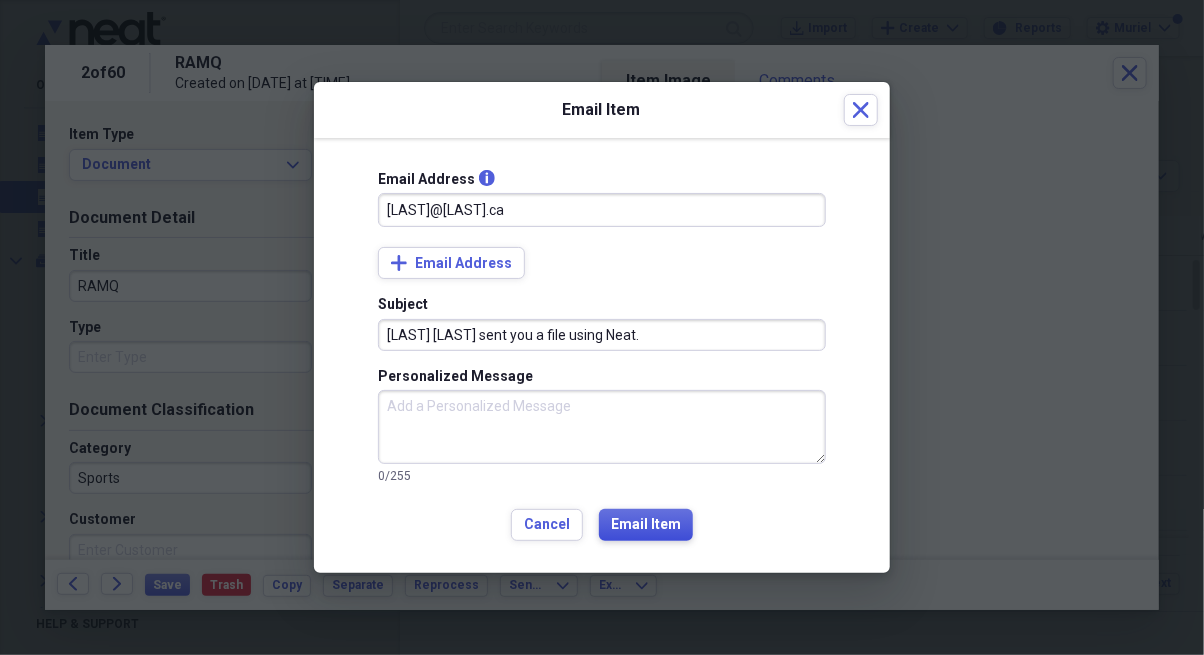 click on "Email Item" at bounding box center [646, 525] 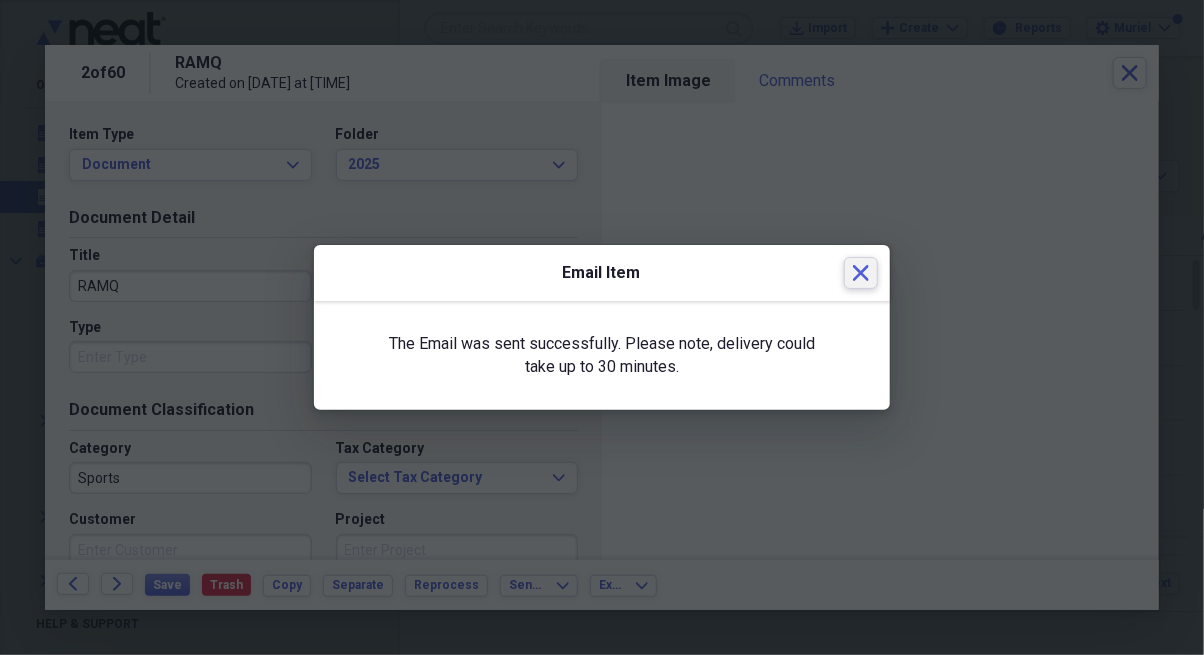 click 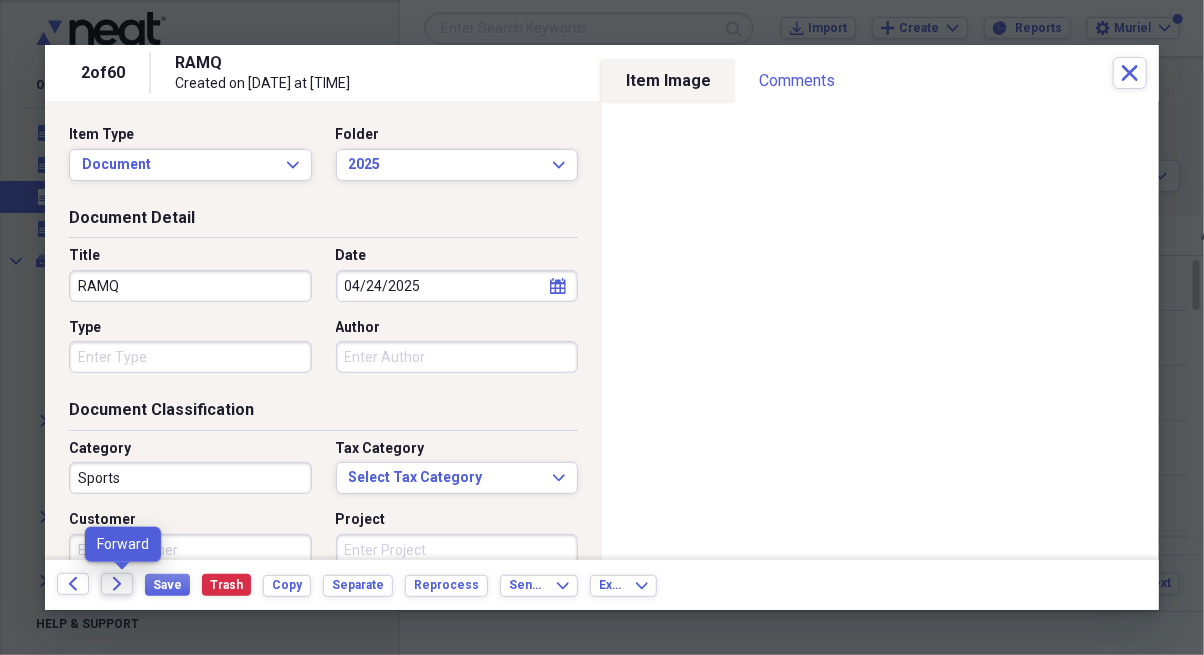 click on "Forward" at bounding box center (117, 584) 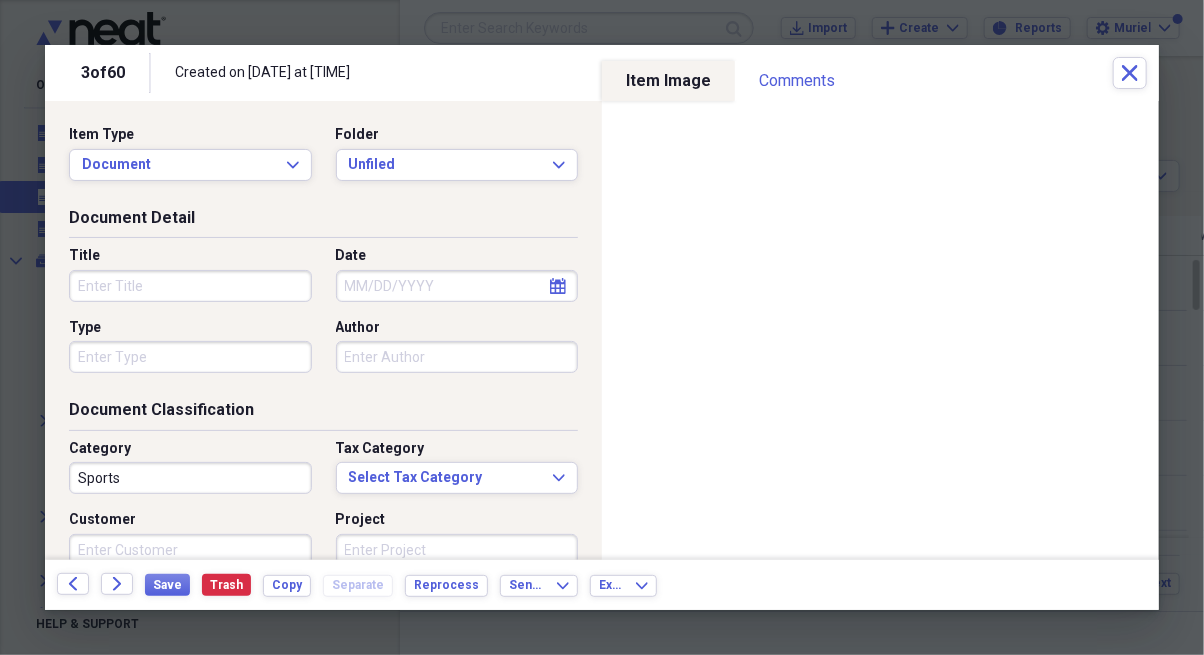 click on "Title" at bounding box center (190, 286) 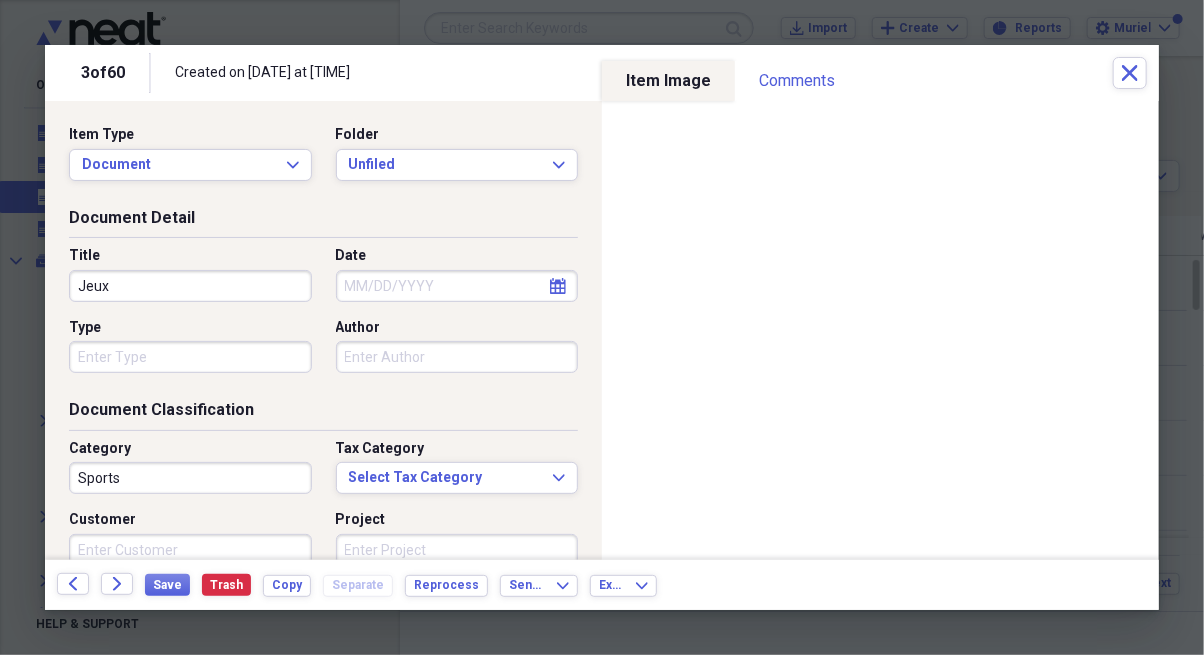 type on "Jeux" 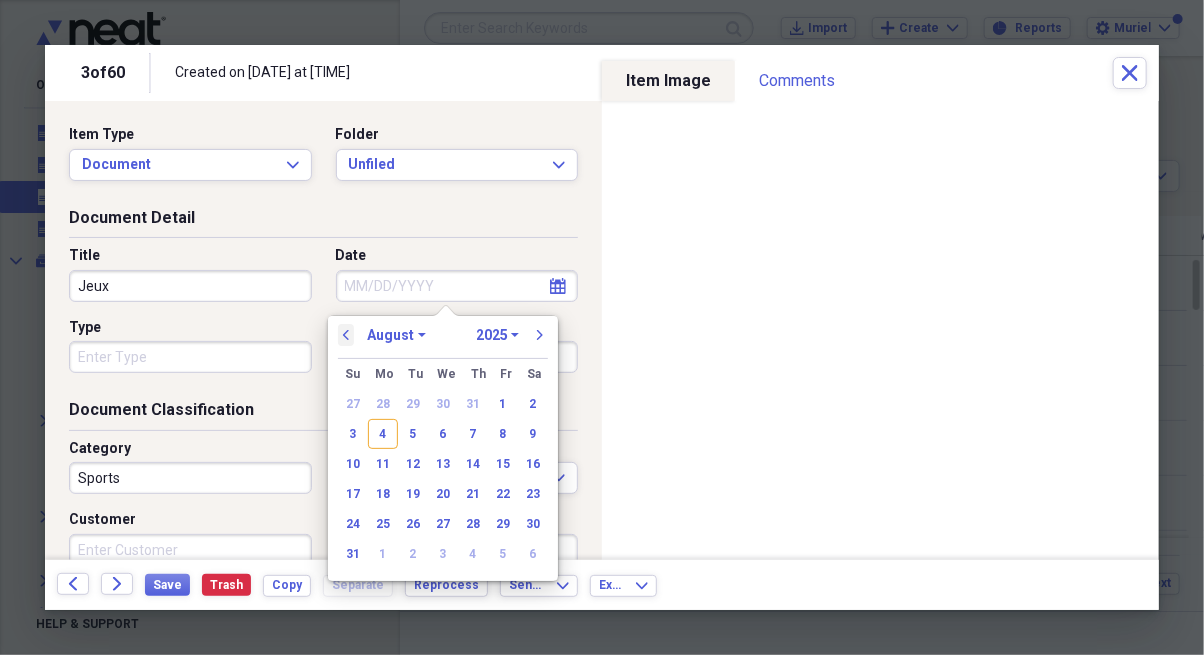 click on "previous" at bounding box center (346, 335) 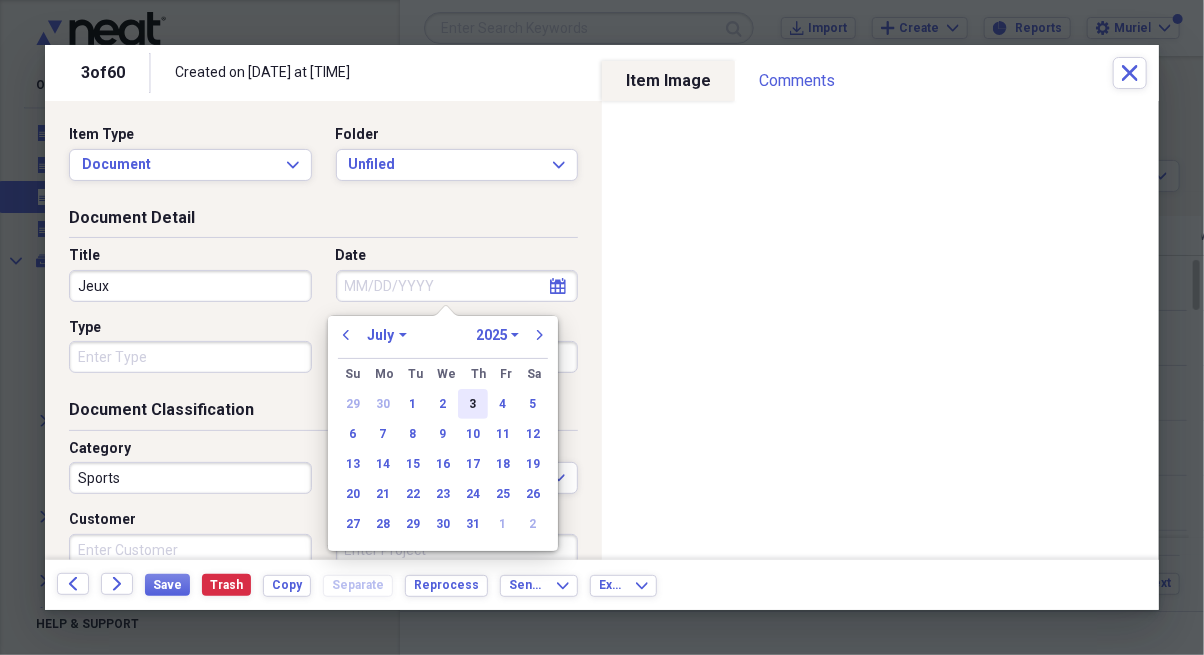 click on "3" at bounding box center (473, 404) 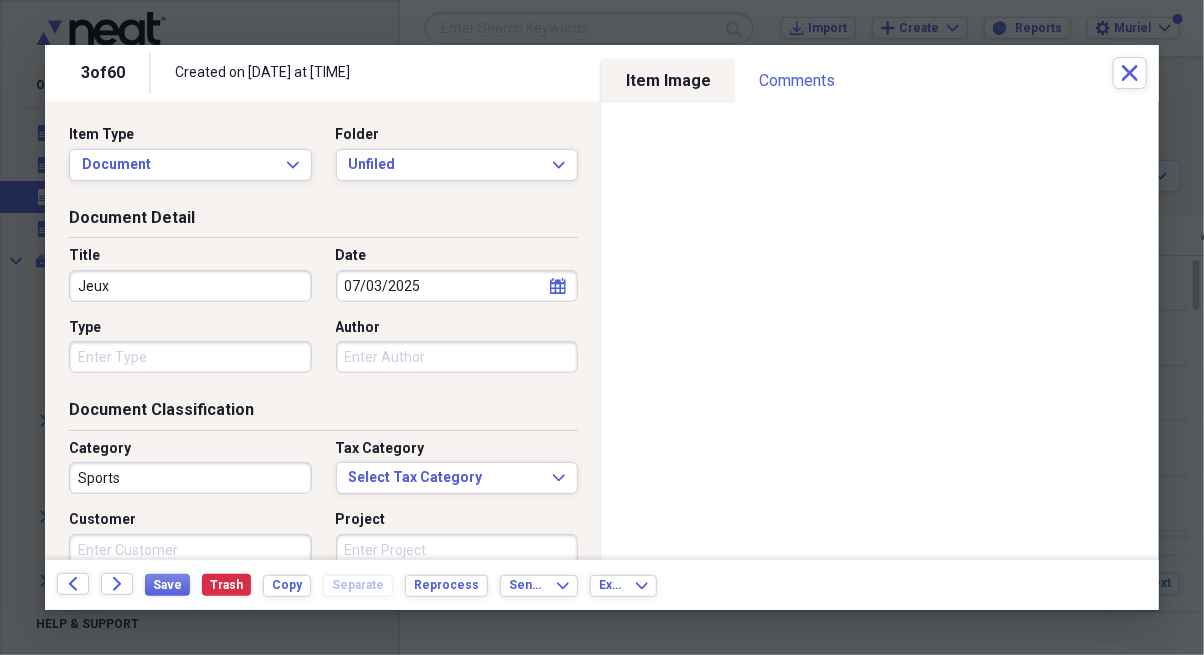 click on "Jeux" at bounding box center (190, 286) 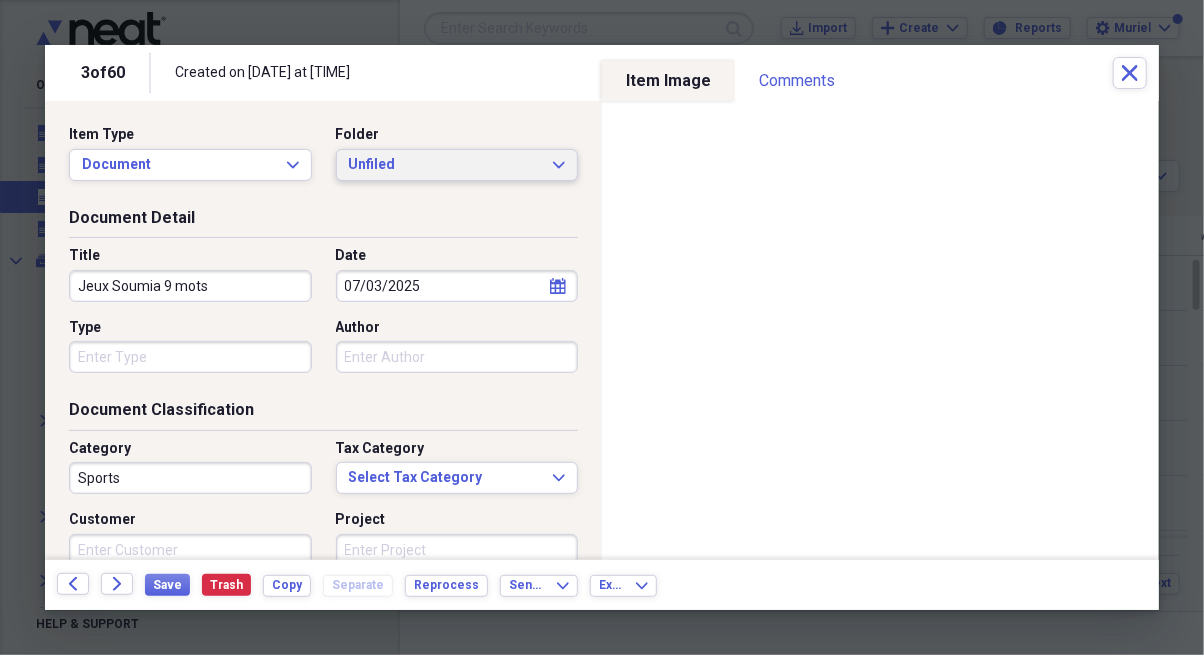 type on "Jeux Soumia 9 mots" 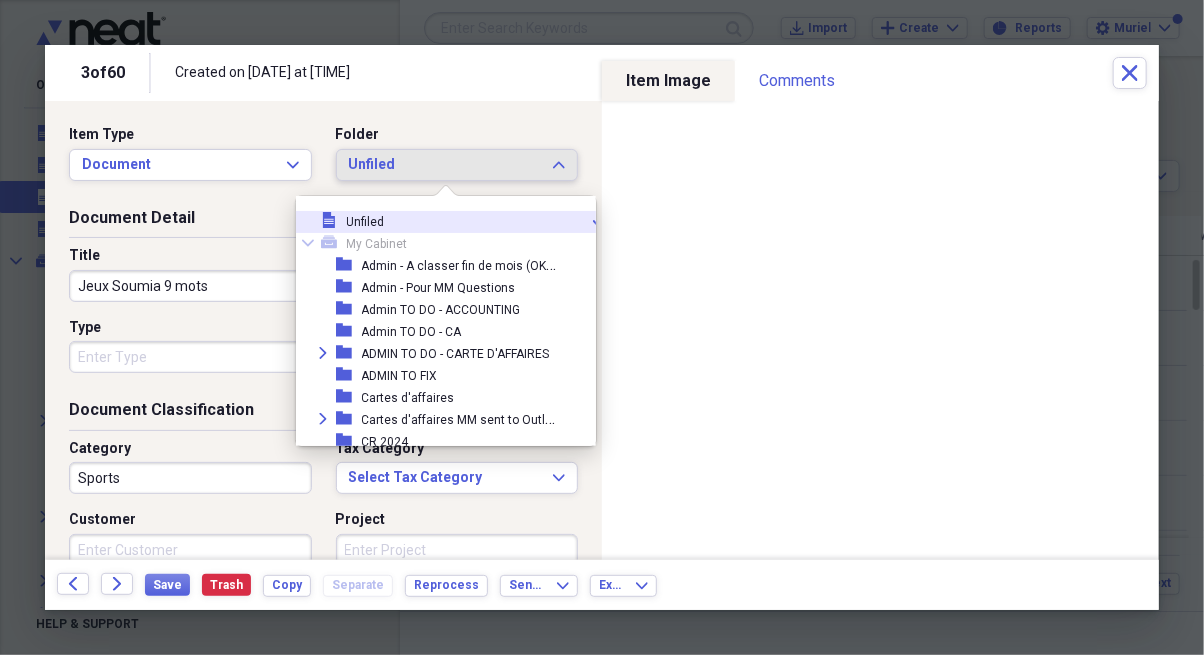 scroll, scrollTop: 358, scrollLeft: 0, axis: vertical 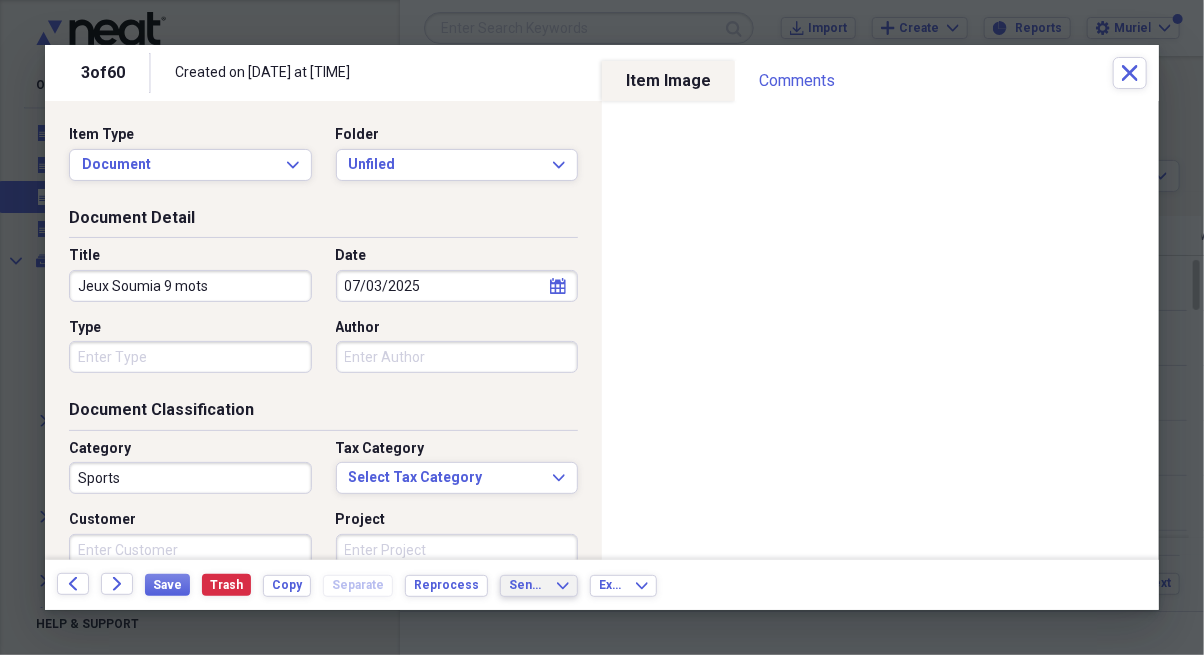 click on "Send To Expand" at bounding box center [545, 584] 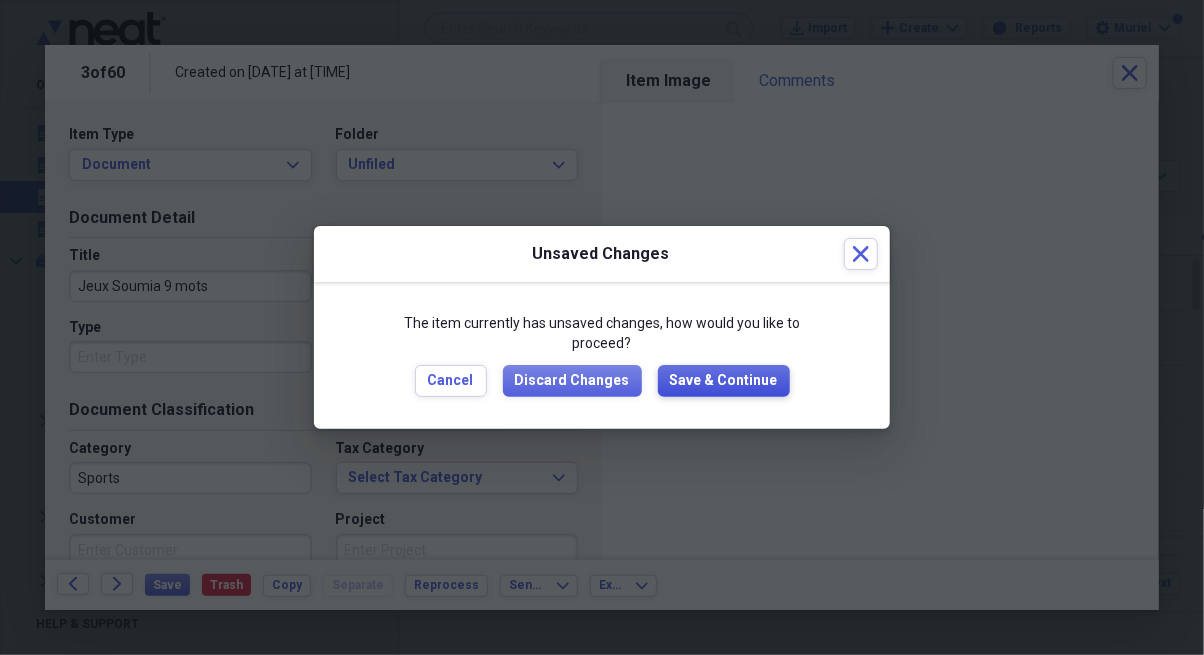 click on "Save & Continue" at bounding box center (724, 381) 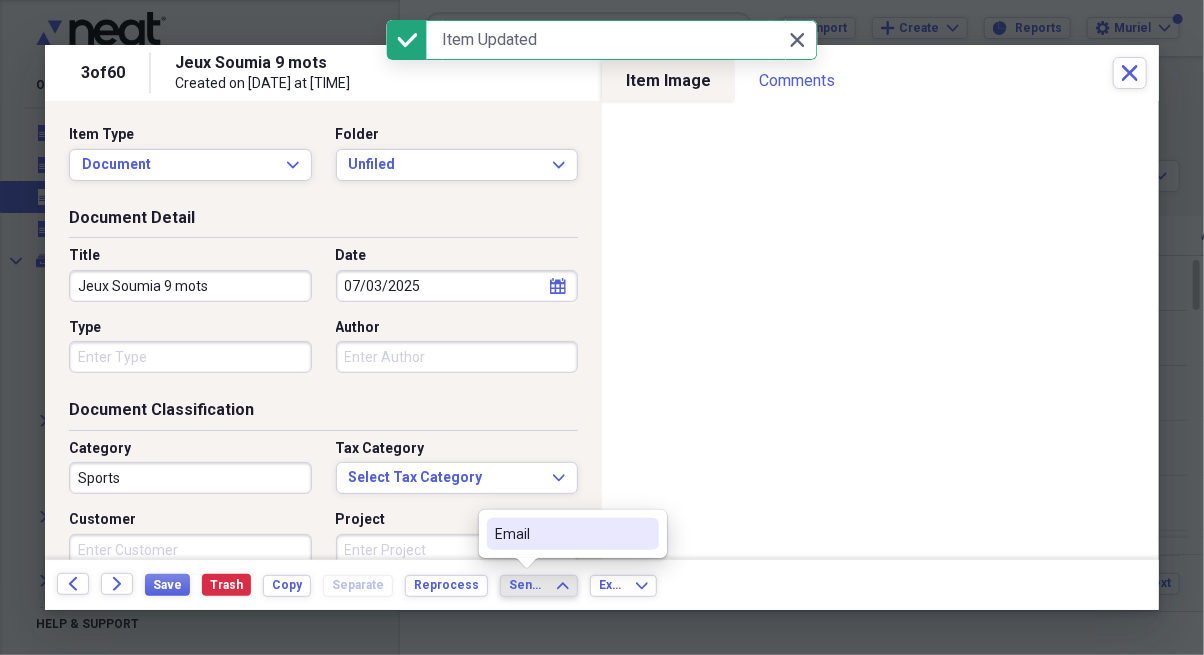 click on "Send To Expand" at bounding box center (539, 585) 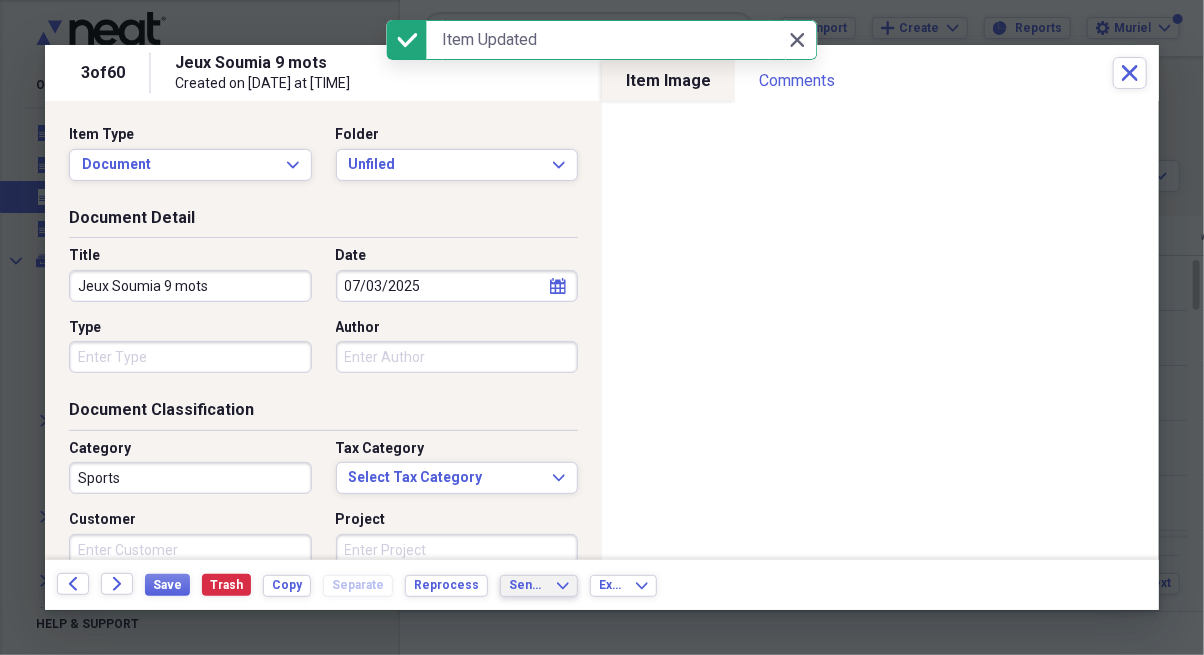 click on "Send To Expand" at bounding box center (539, 585) 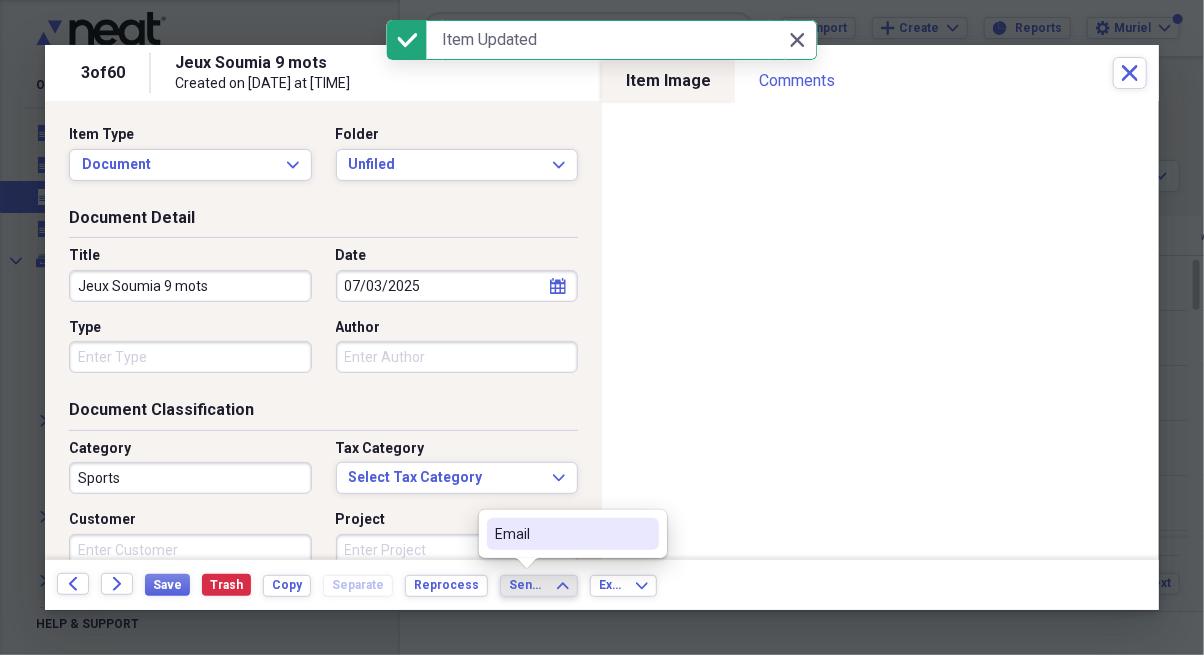 click on "Email" at bounding box center [561, 534] 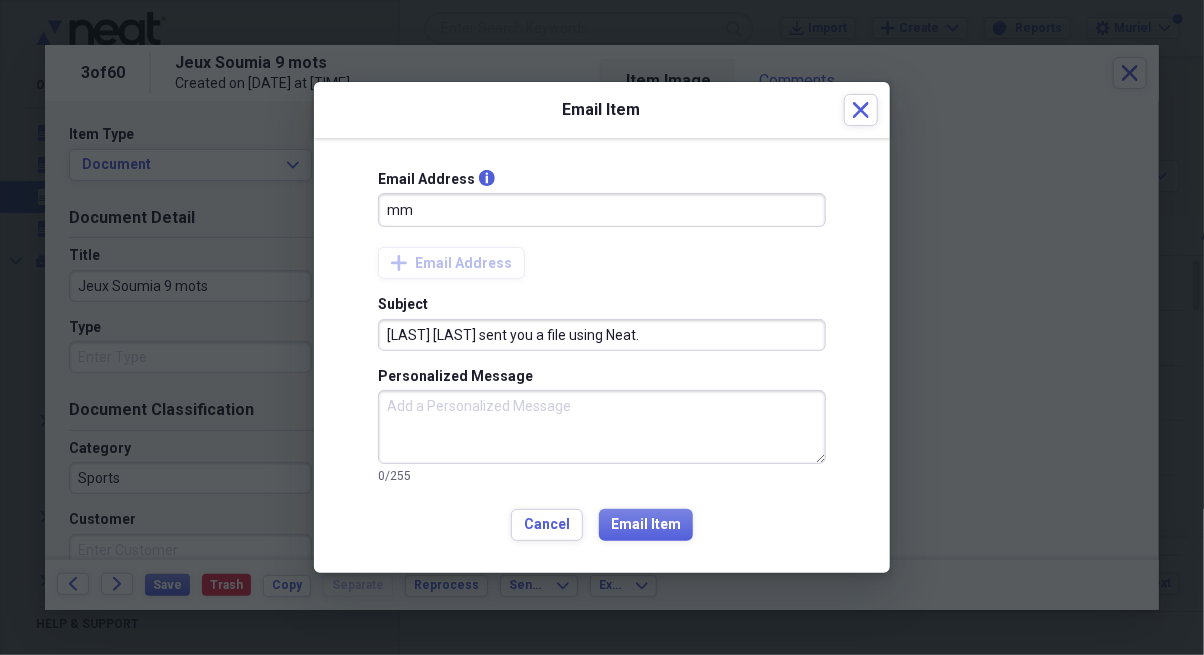 type on "[LAST]@[LAST].ca" 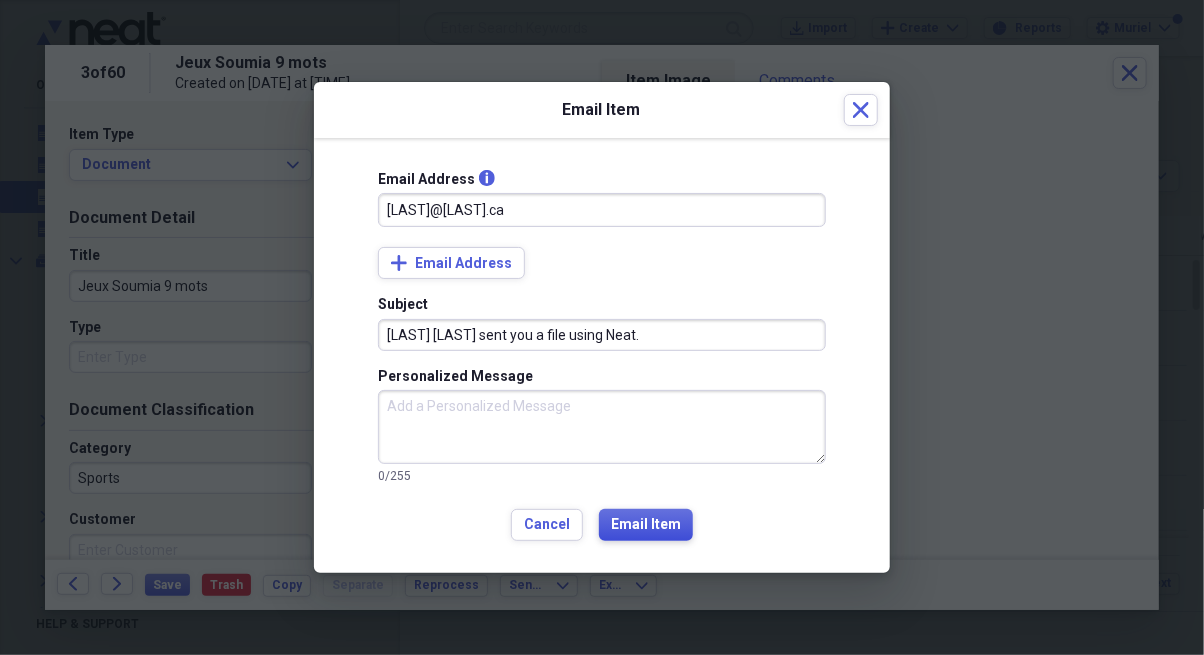 click on "Email Item" at bounding box center [646, 525] 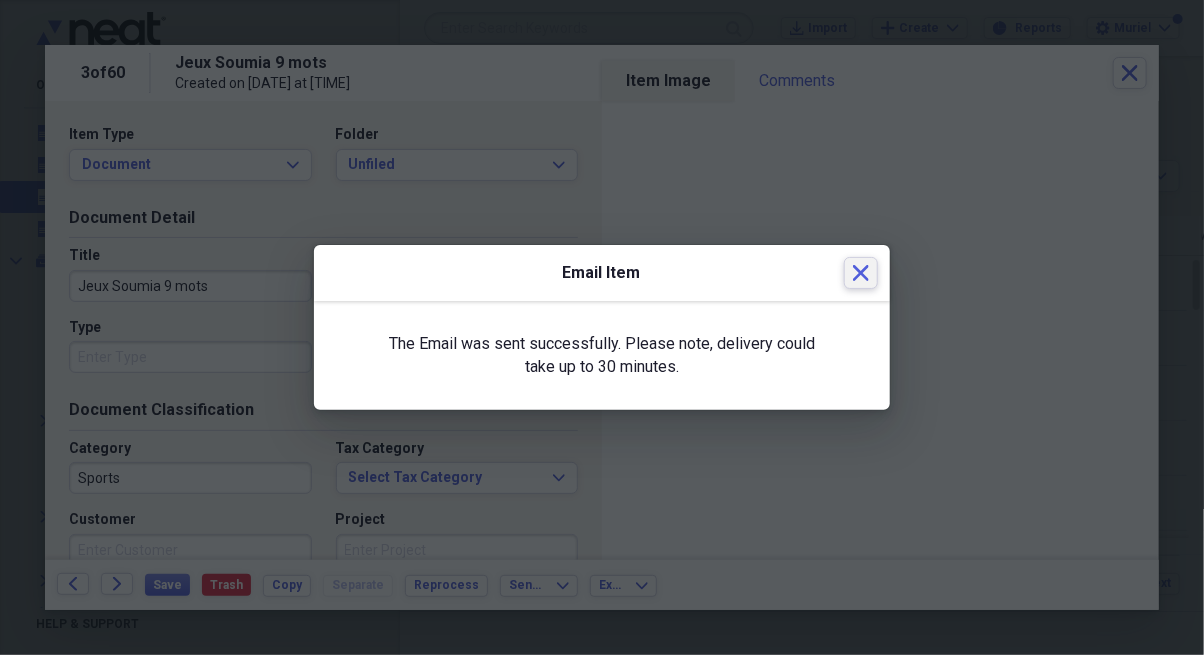 click on "Close" 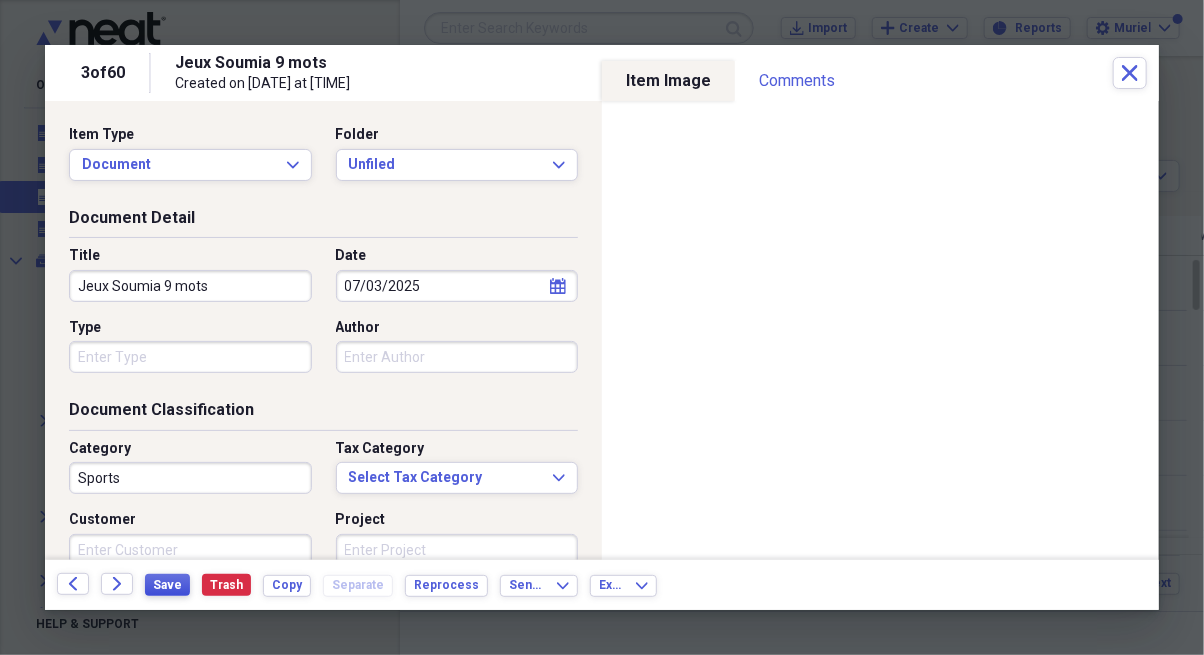 click on "Save" at bounding box center (167, 585) 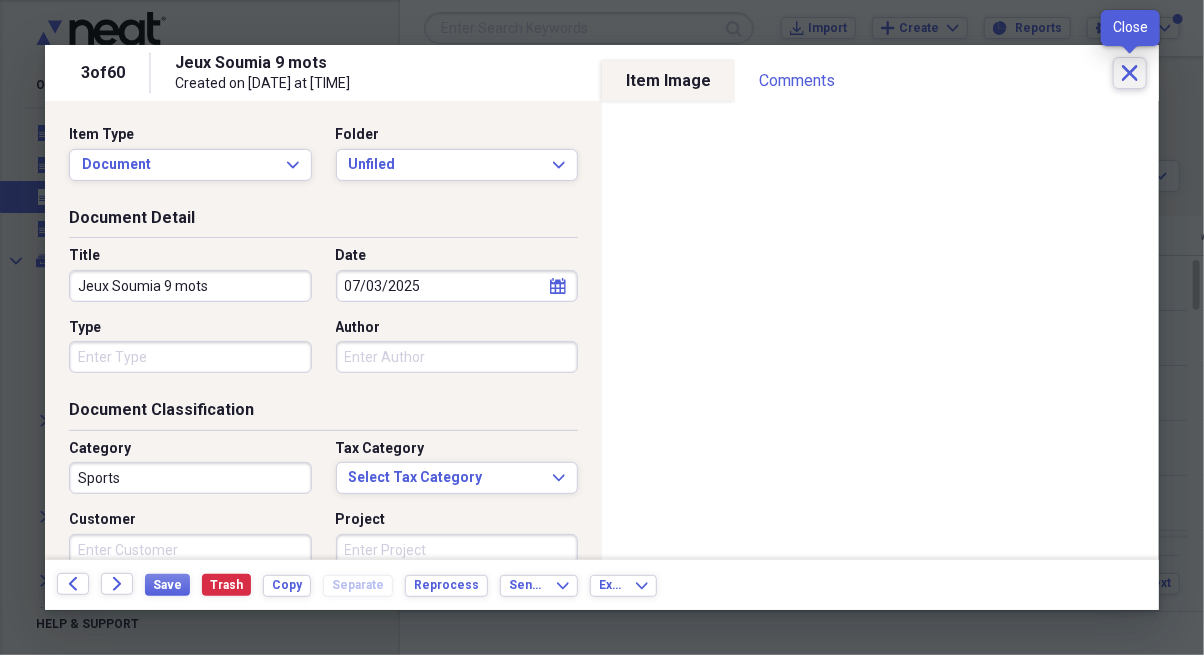 click 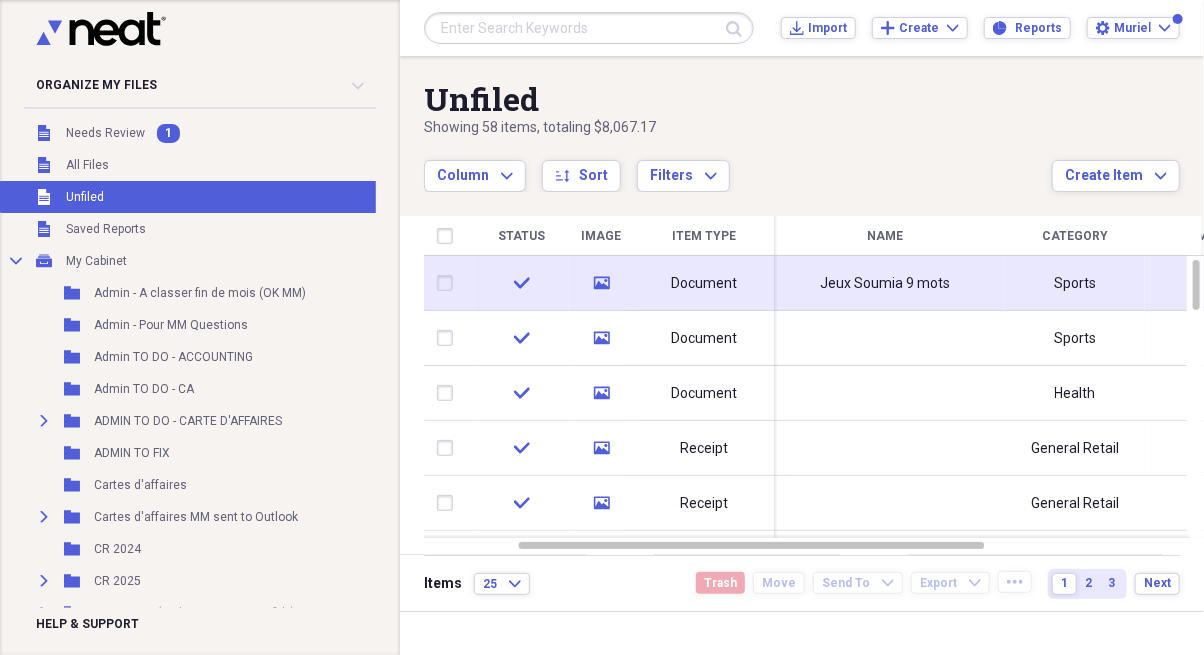 click on "Document" at bounding box center (704, 284) 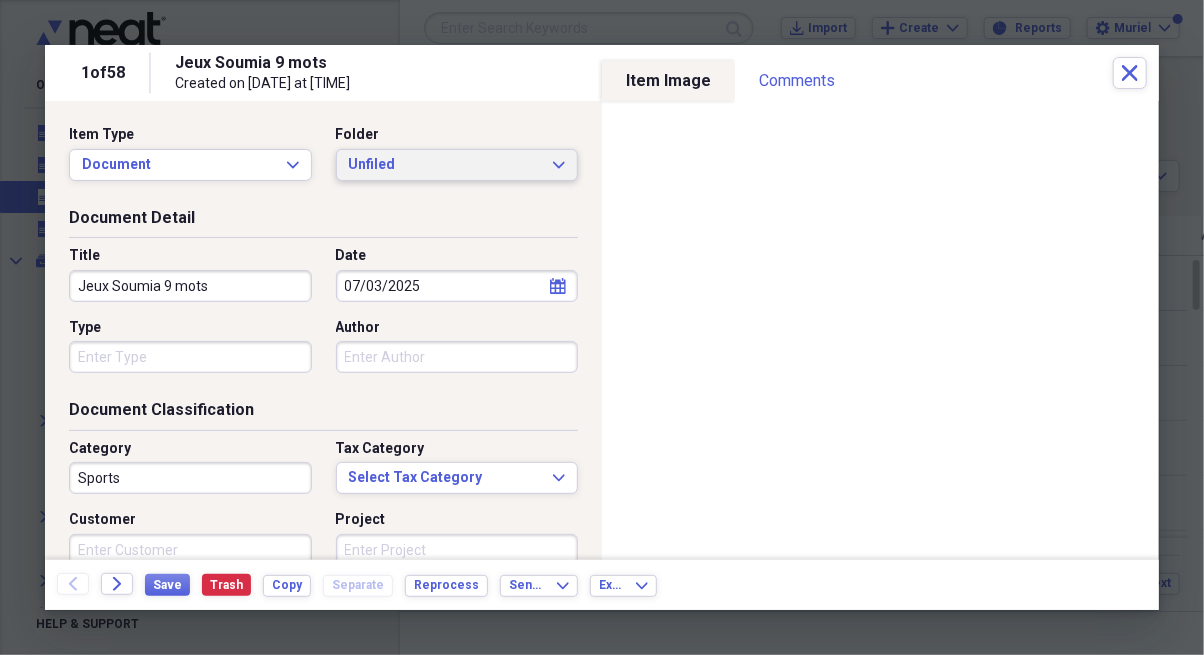 click on "Unfiled Expand" at bounding box center (457, 165) 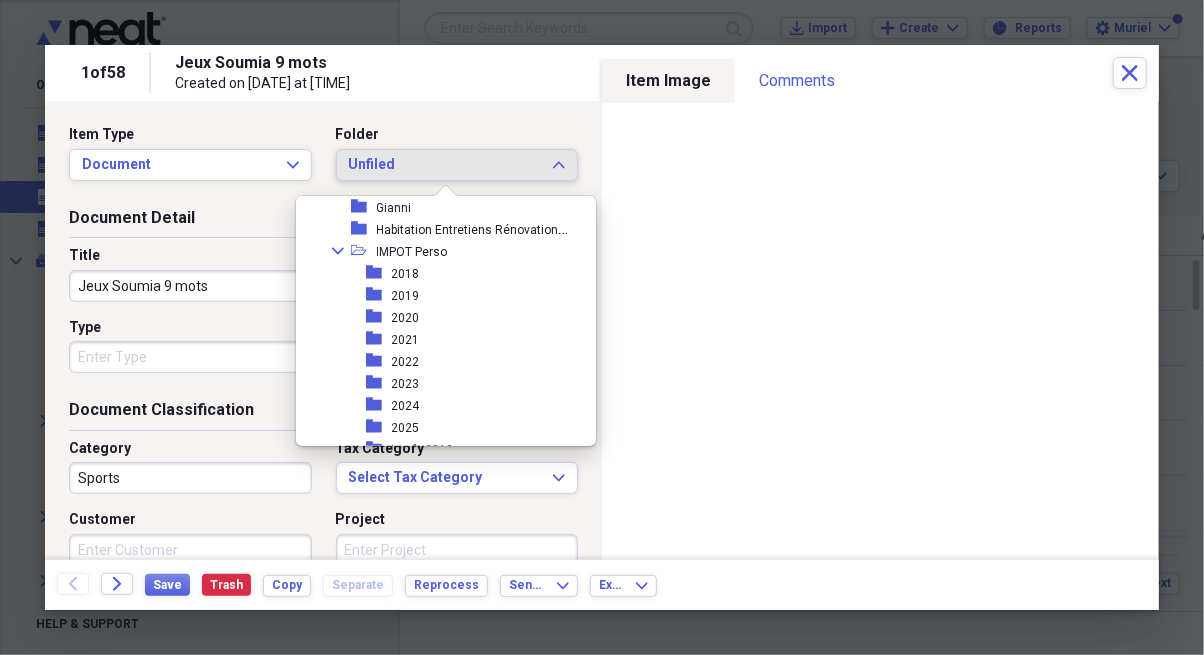 scroll, scrollTop: 551, scrollLeft: 0, axis: vertical 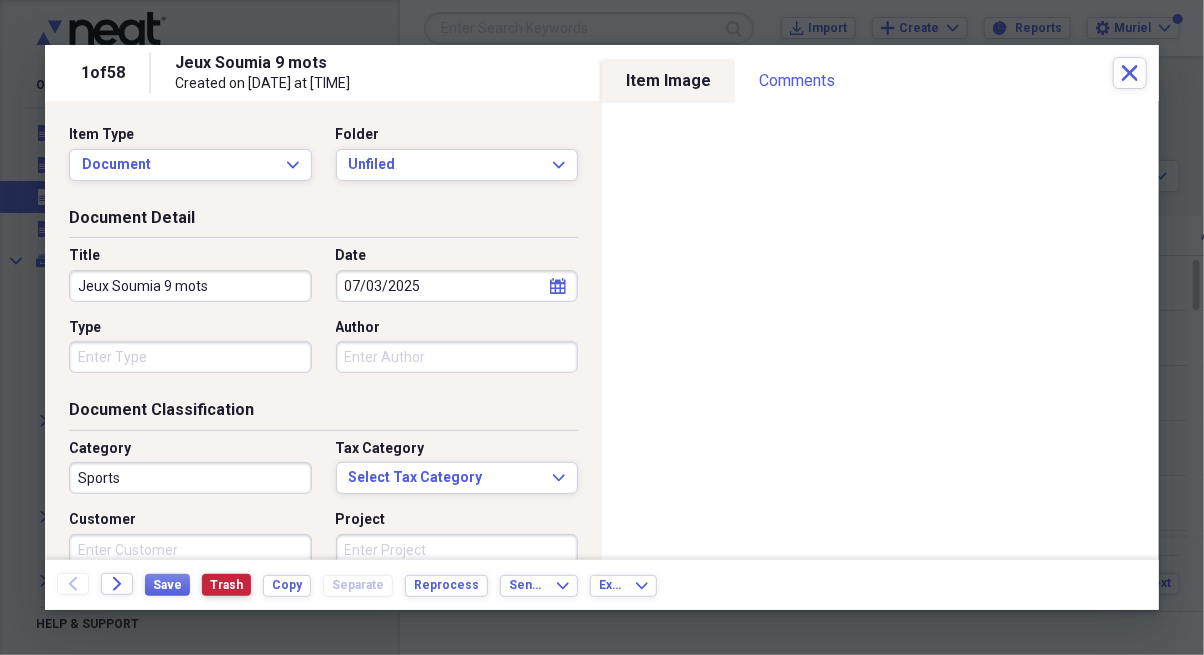 click on "Trash" at bounding box center [226, 585] 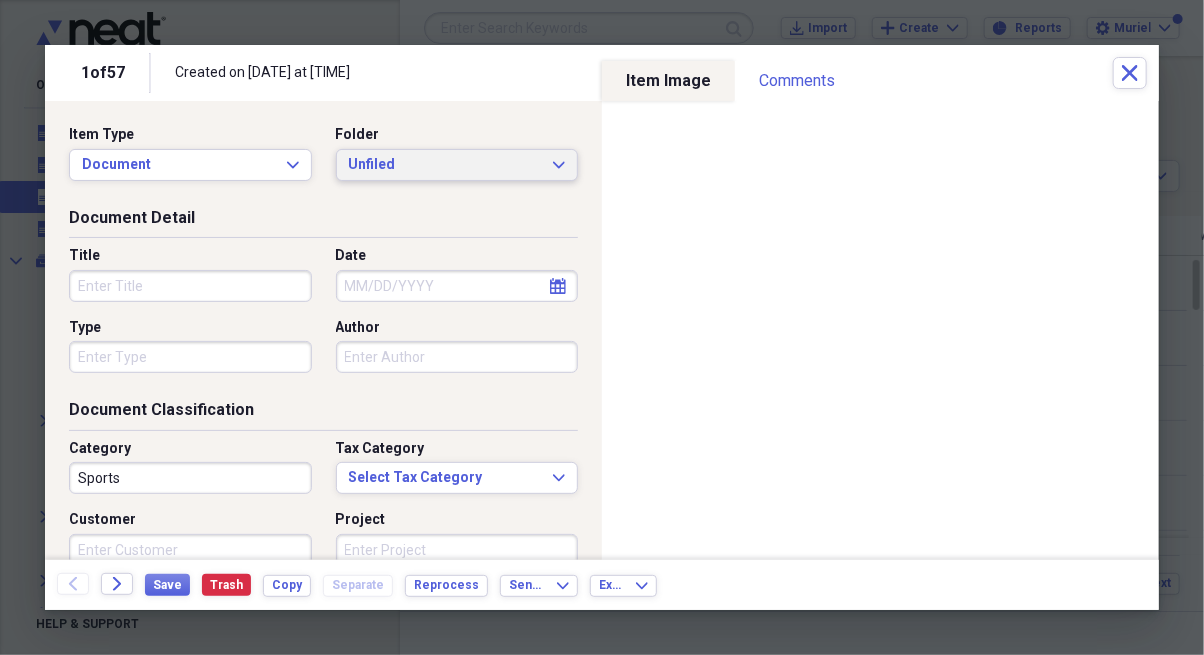 click on "Unfiled Expand" at bounding box center [457, 165] 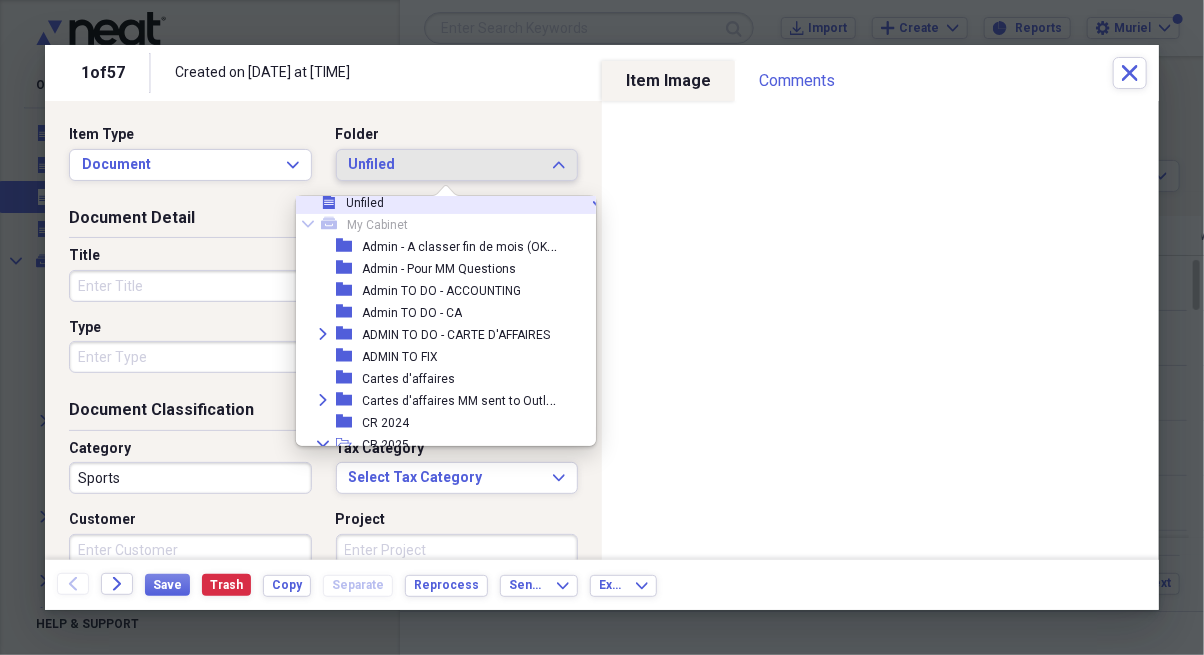 scroll, scrollTop: 10, scrollLeft: 0, axis: vertical 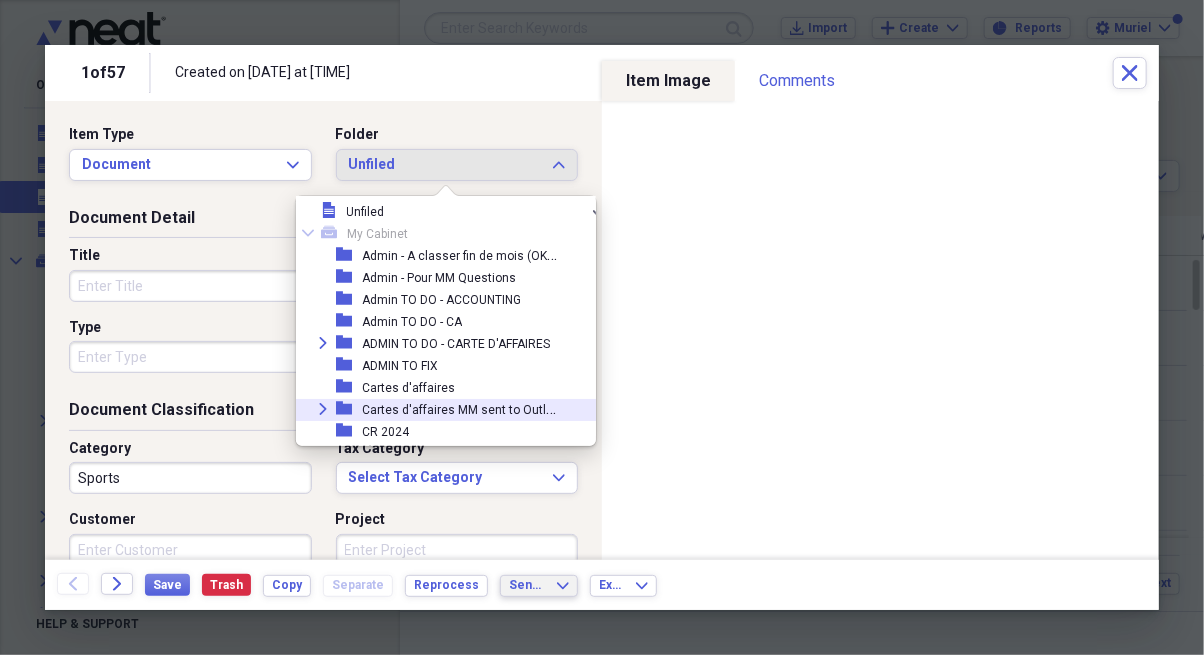 click on "Send To Expand" at bounding box center [539, 585] 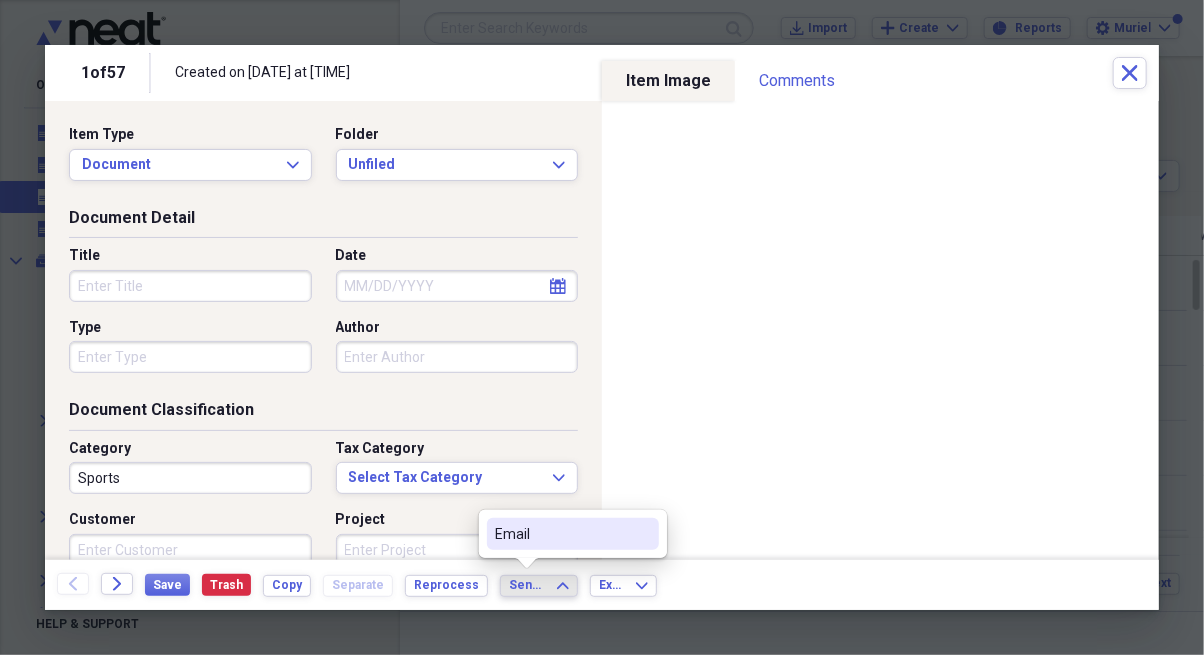 click on "Email" at bounding box center (561, 534) 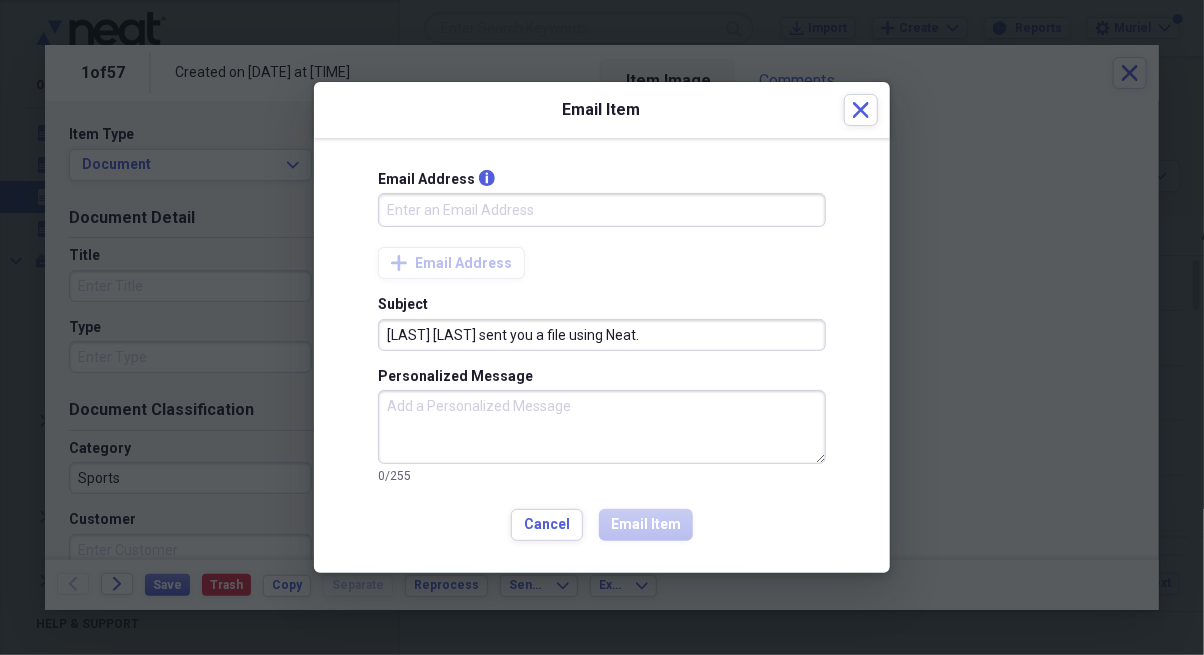 click on "Email Address info" at bounding box center [602, 210] 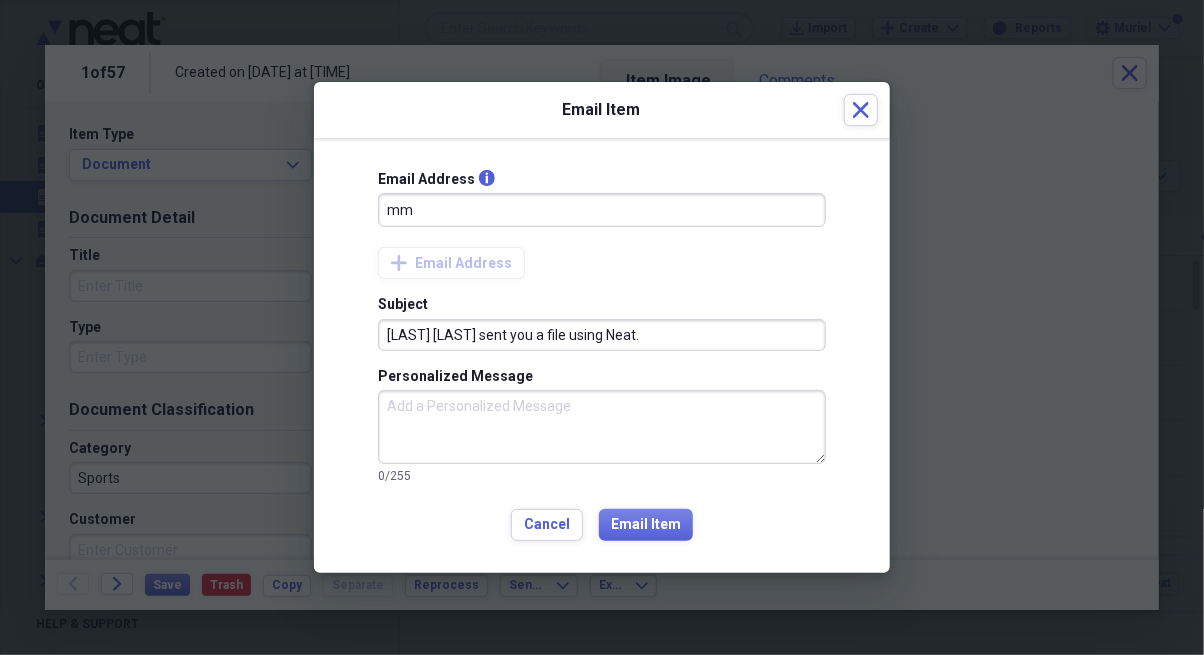 type on "[LAST]@[LAST].ca" 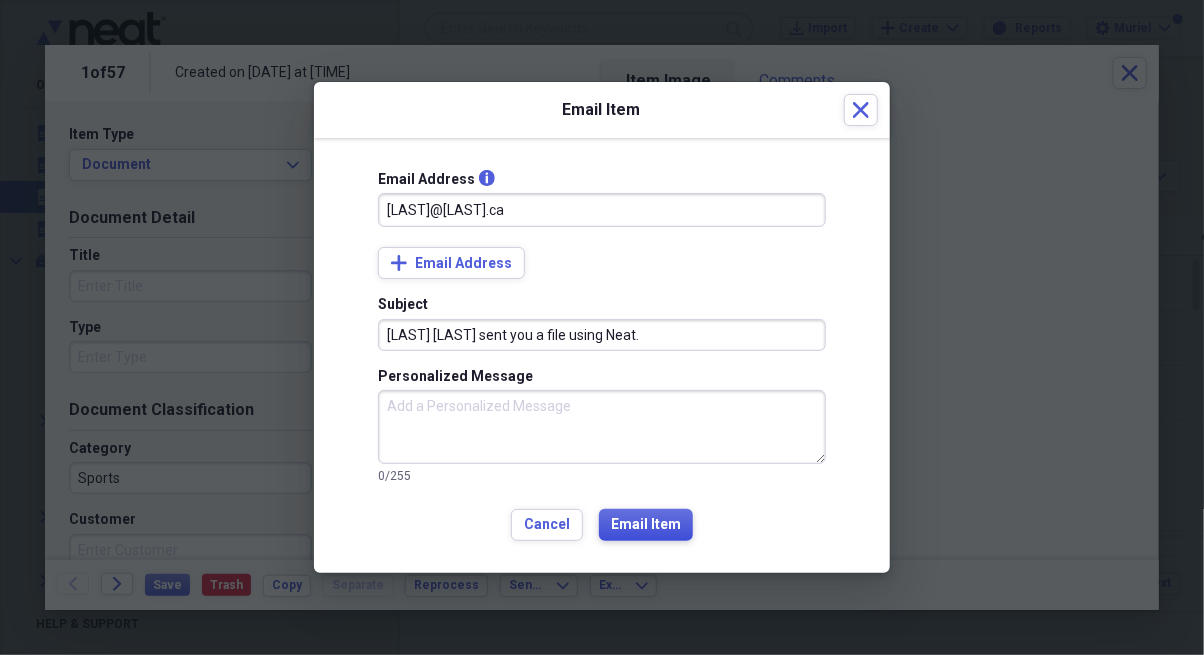 click on "Email Item" at bounding box center (646, 525) 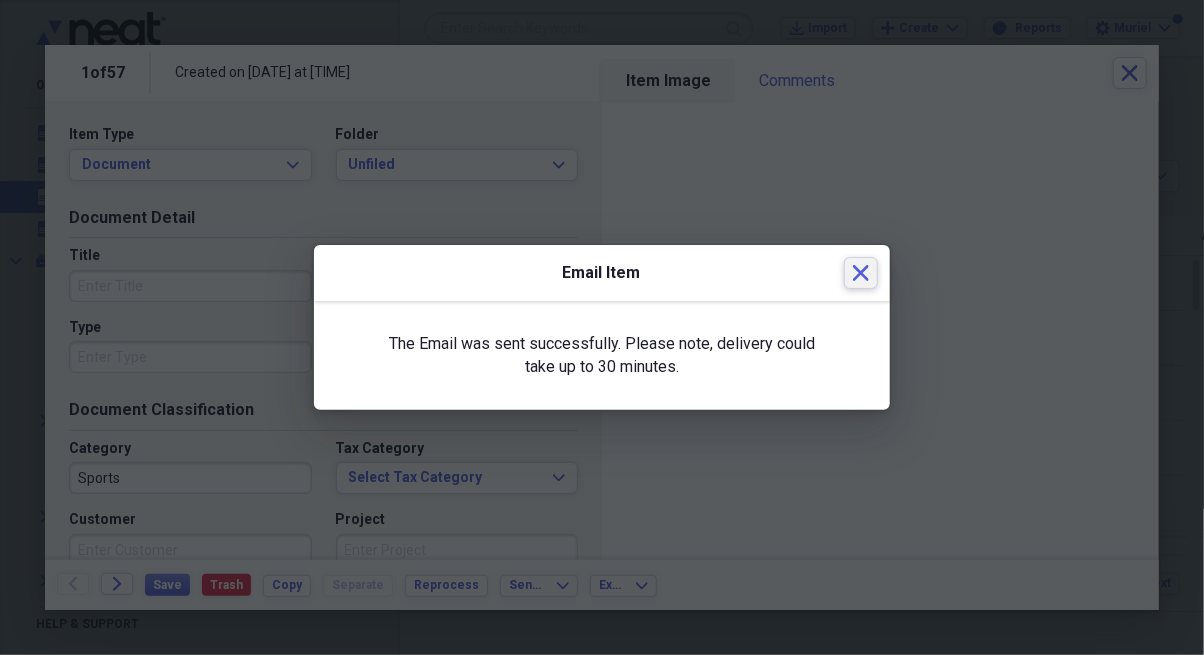 click 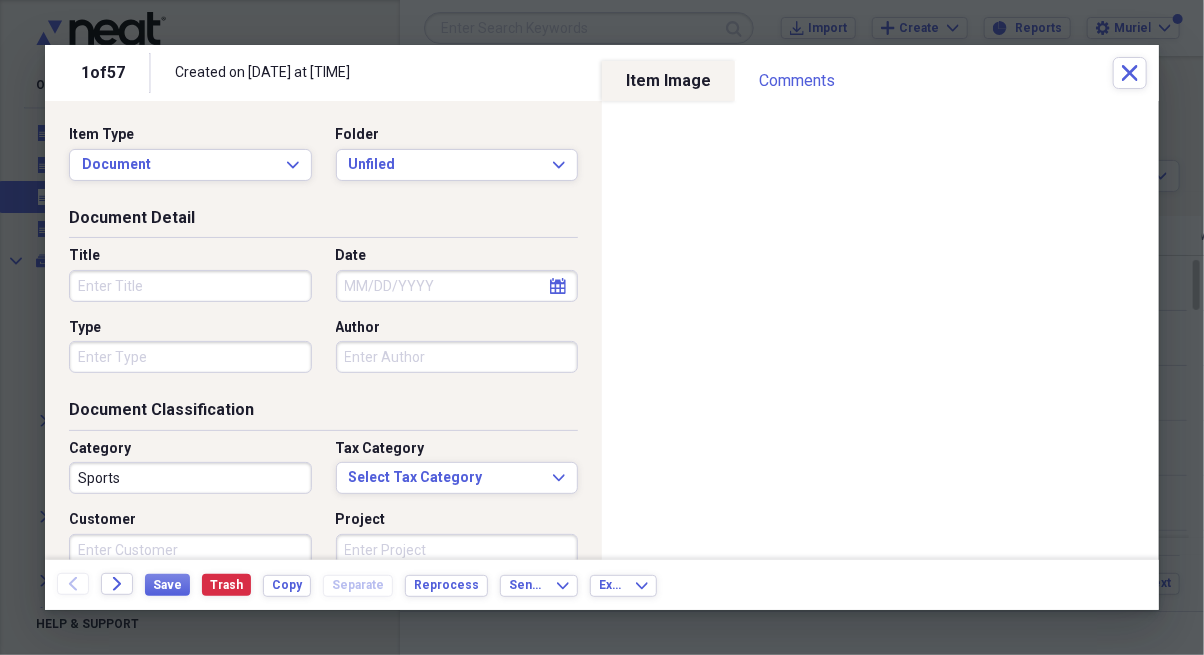 select on "7" 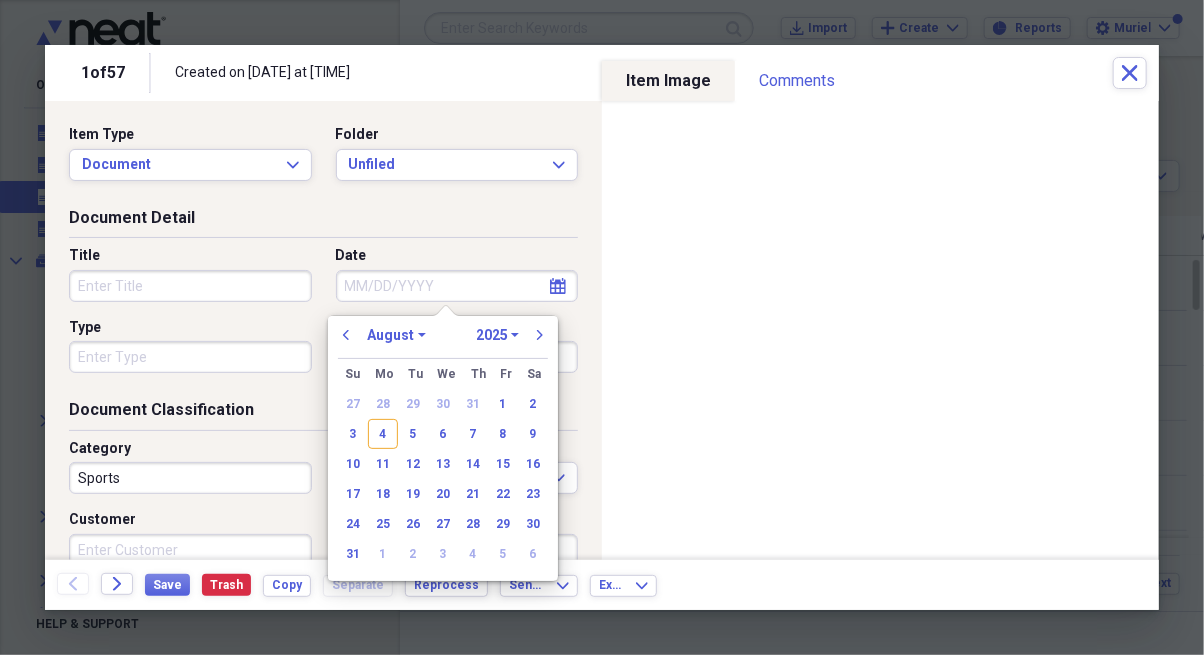 click on "Date" at bounding box center [457, 286] 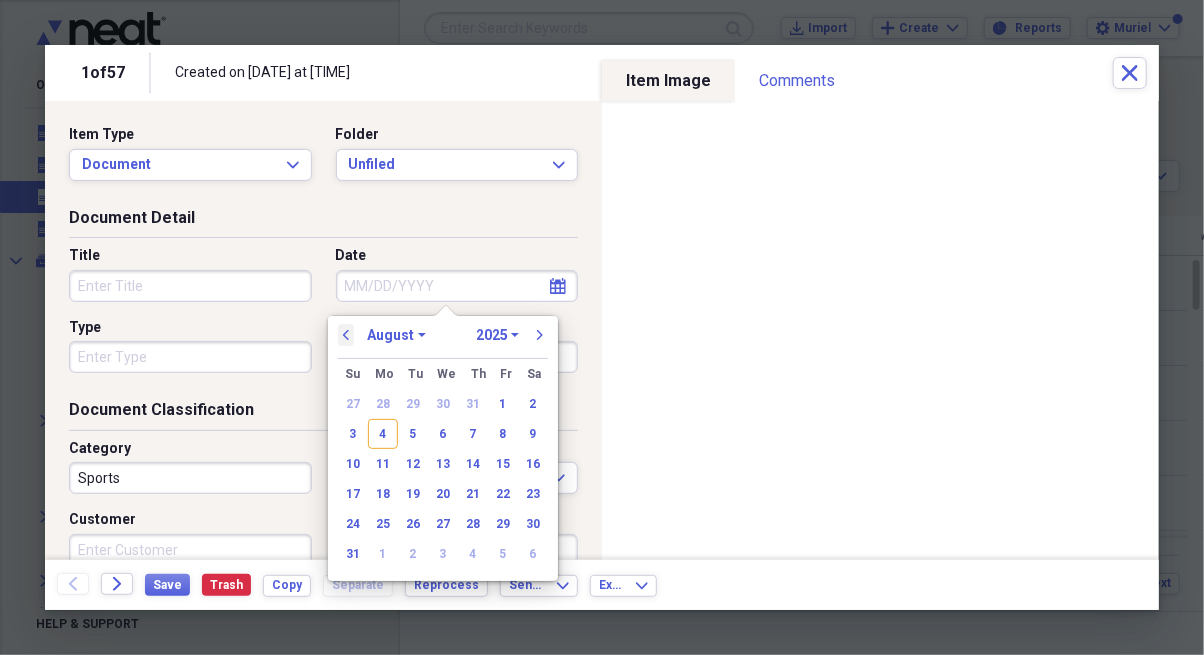 click on "previous" at bounding box center [346, 335] 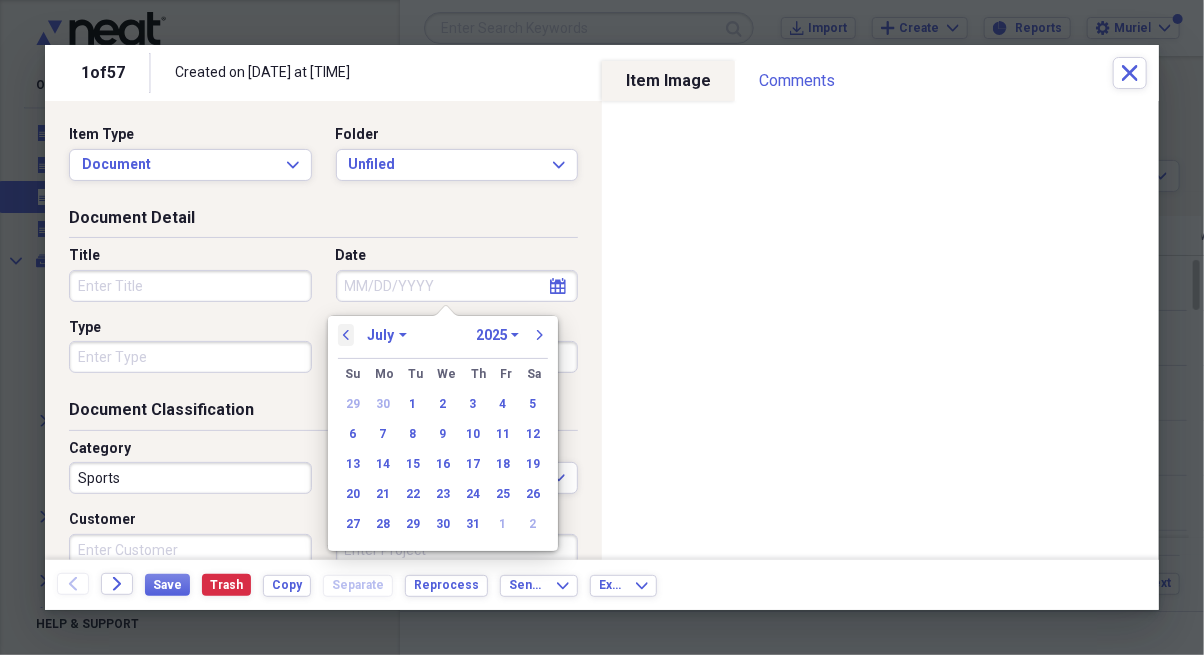 click on "previous" at bounding box center (346, 335) 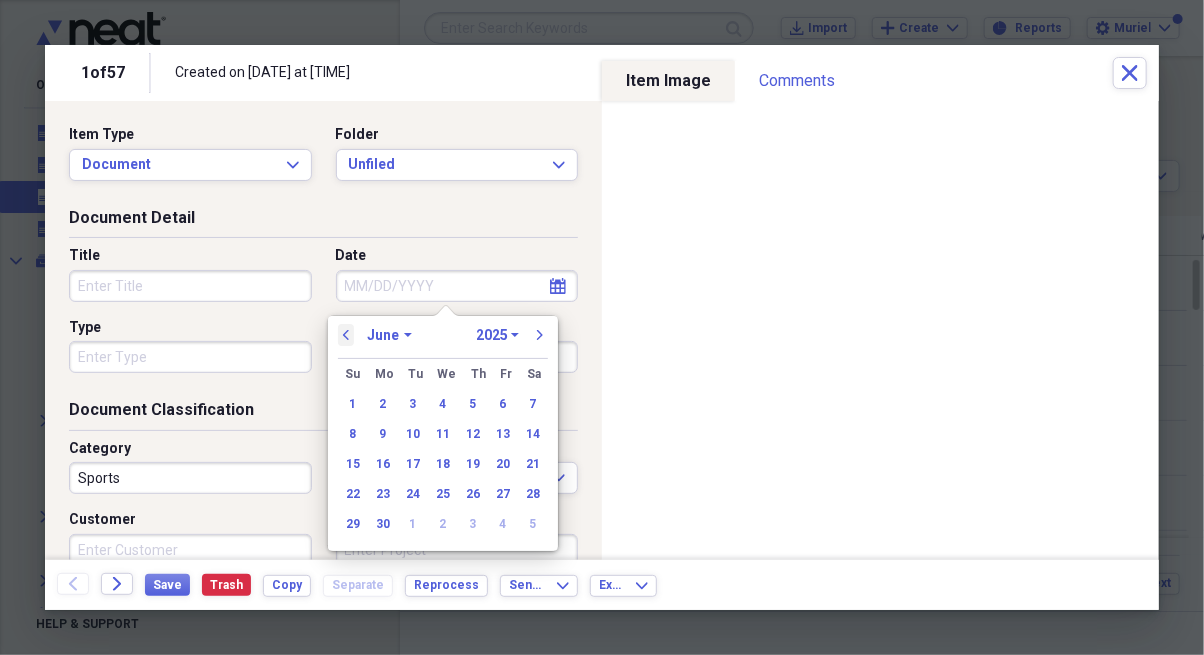 click on "previous" at bounding box center [346, 335] 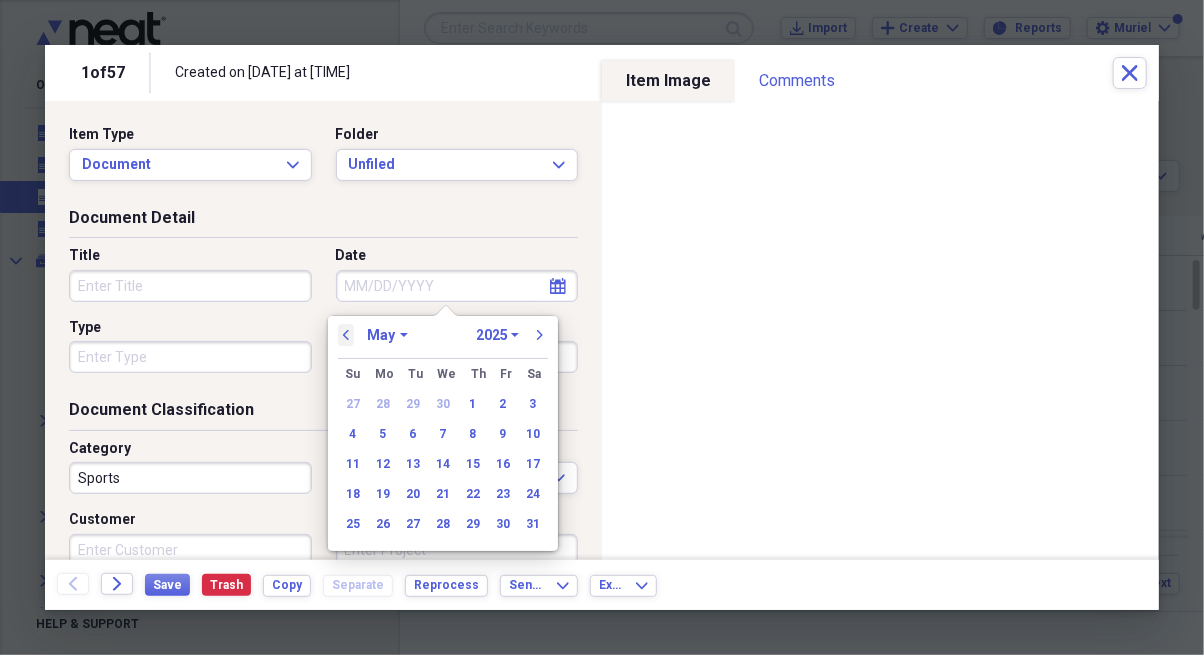 click on "previous" at bounding box center [346, 335] 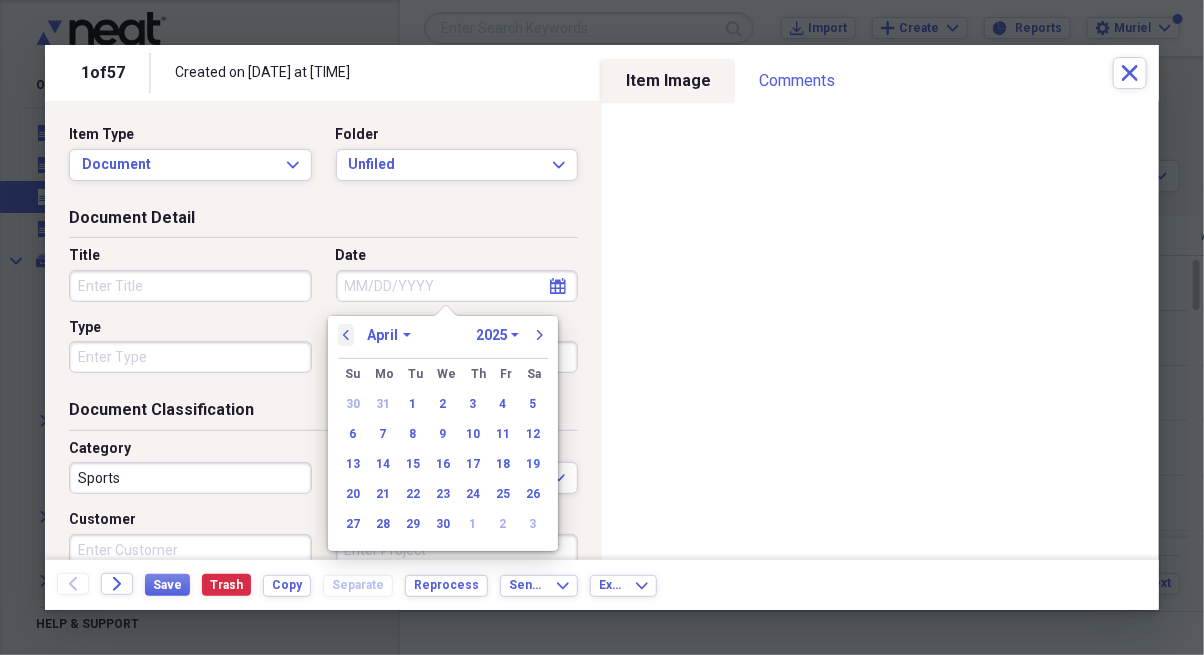 click on "previous" at bounding box center (346, 335) 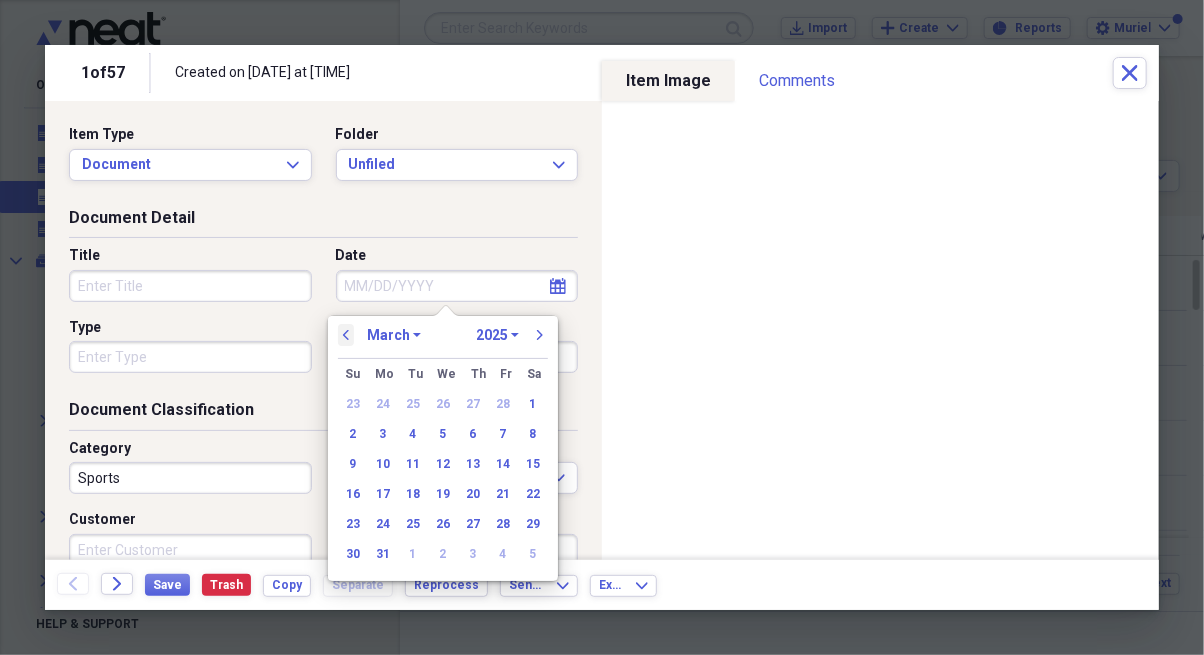 click on "previous" at bounding box center (346, 335) 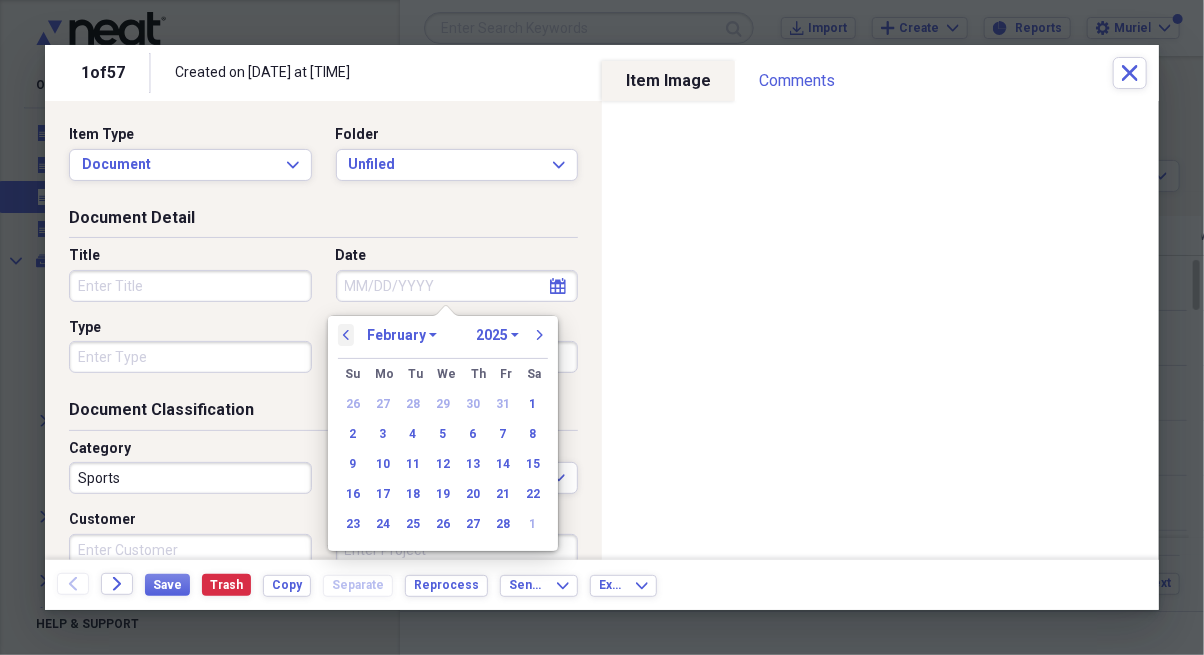click on "previous" at bounding box center (346, 335) 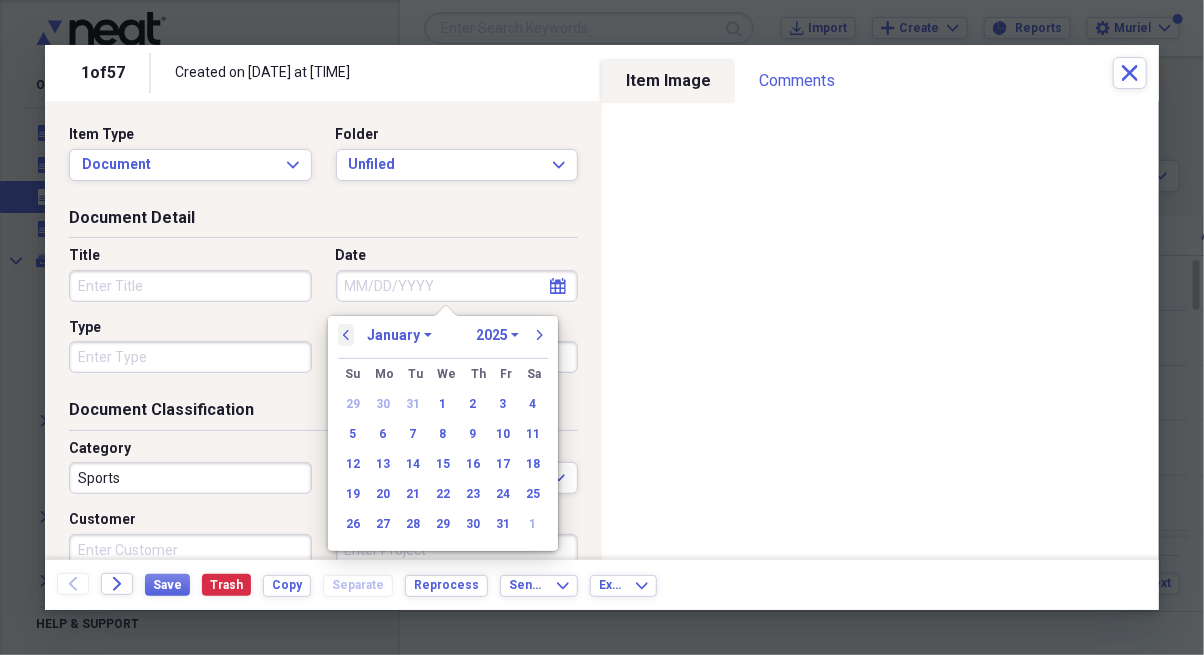 click on "previous" at bounding box center (346, 335) 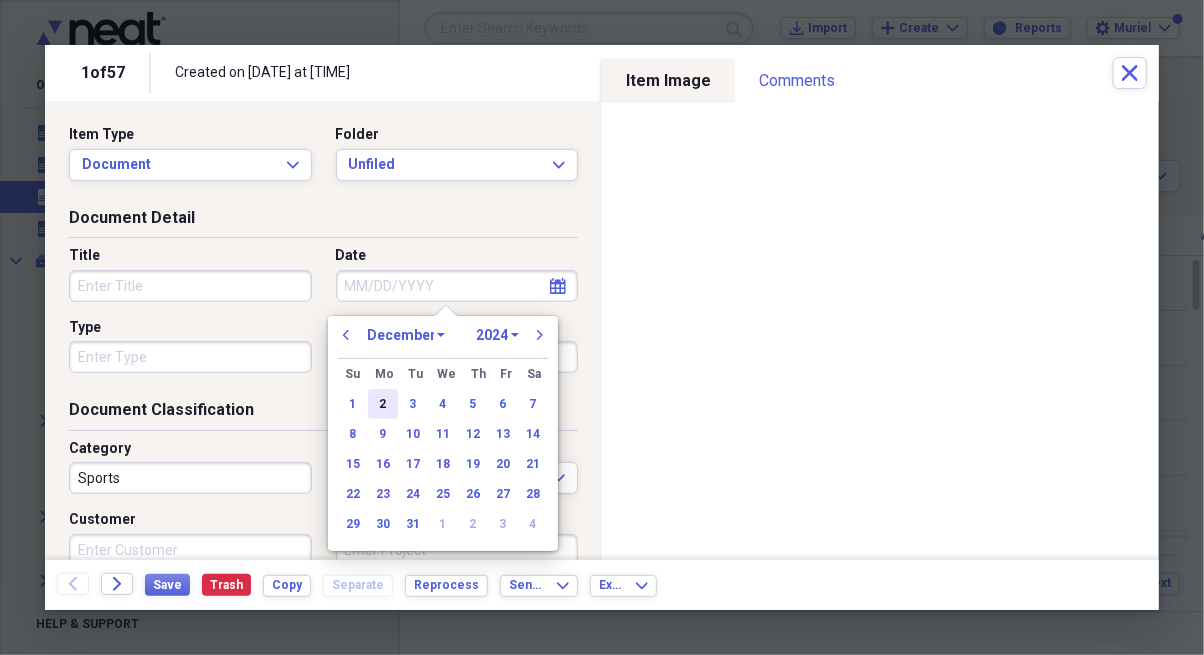 click on "2" at bounding box center (383, 404) 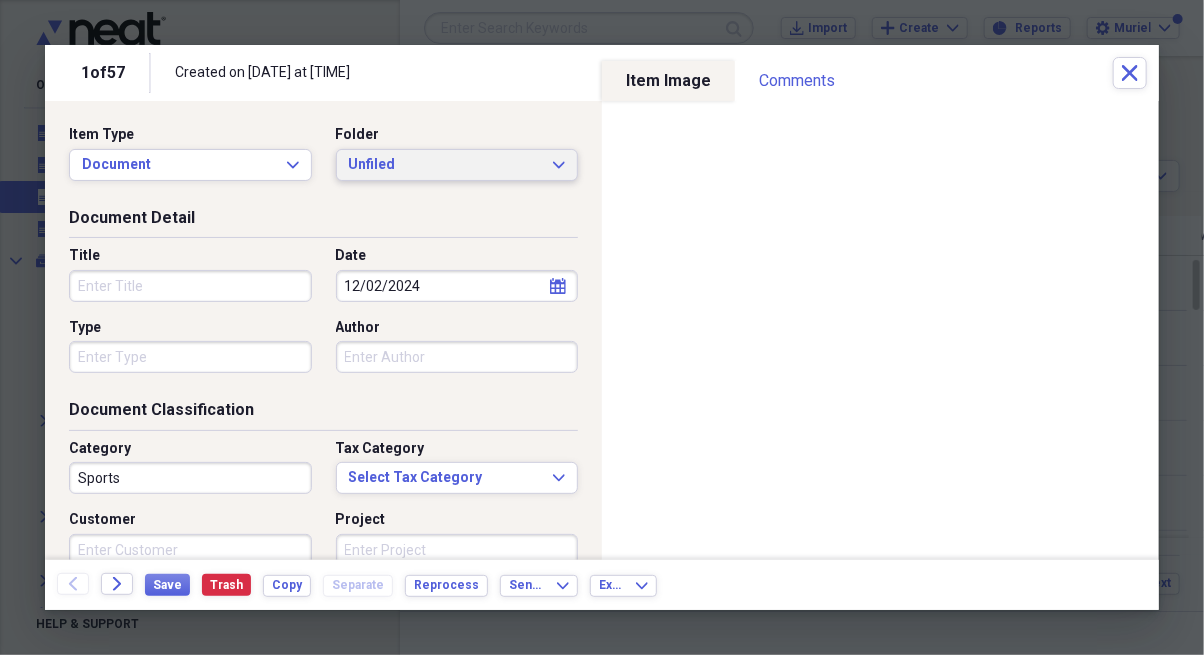 click on "Unfiled" at bounding box center (445, 165) 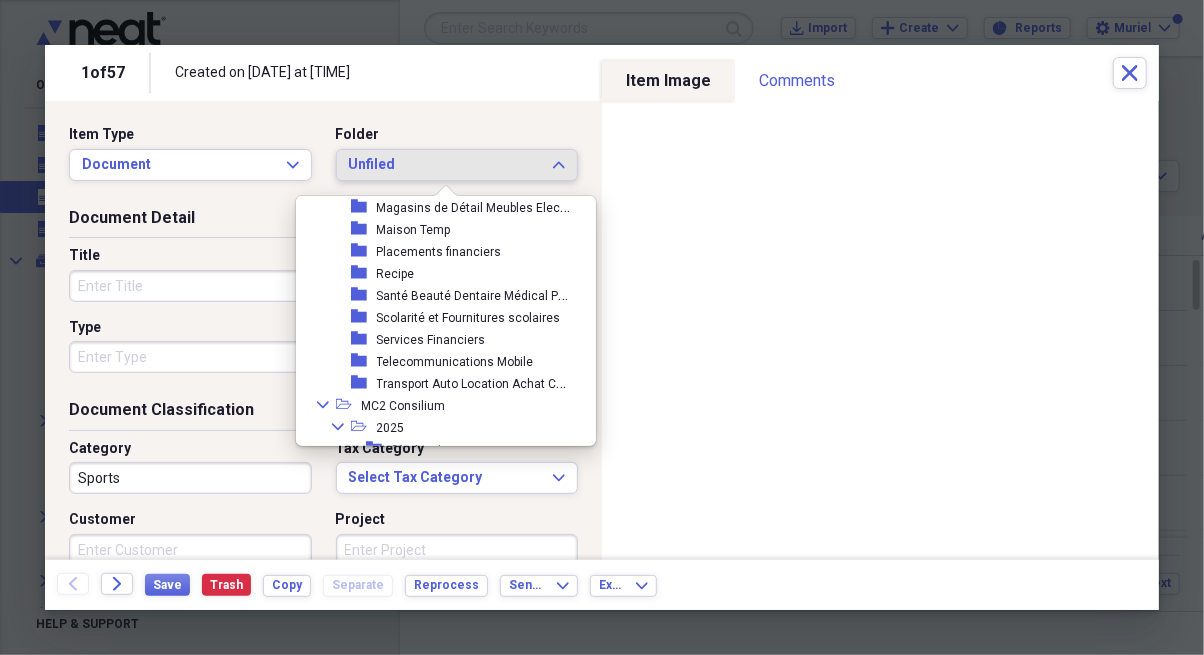 scroll, scrollTop: 899, scrollLeft: 0, axis: vertical 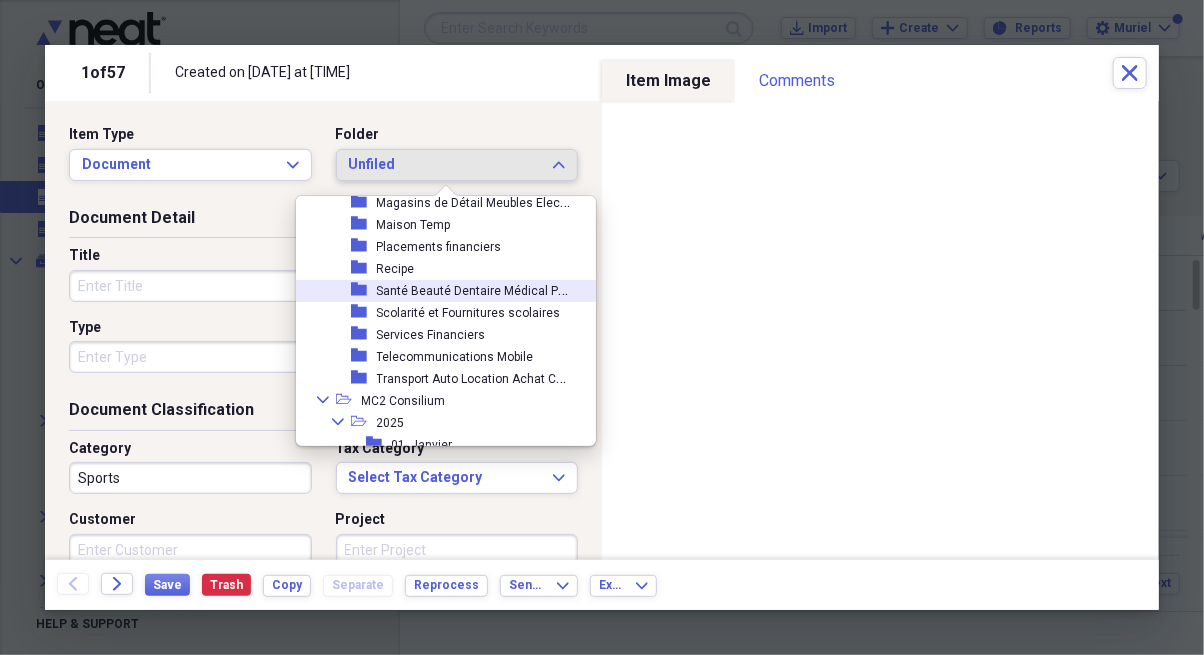 click on "folder Santé Beauté Dentaire Médical Pharmacies" at bounding box center [445, 291] 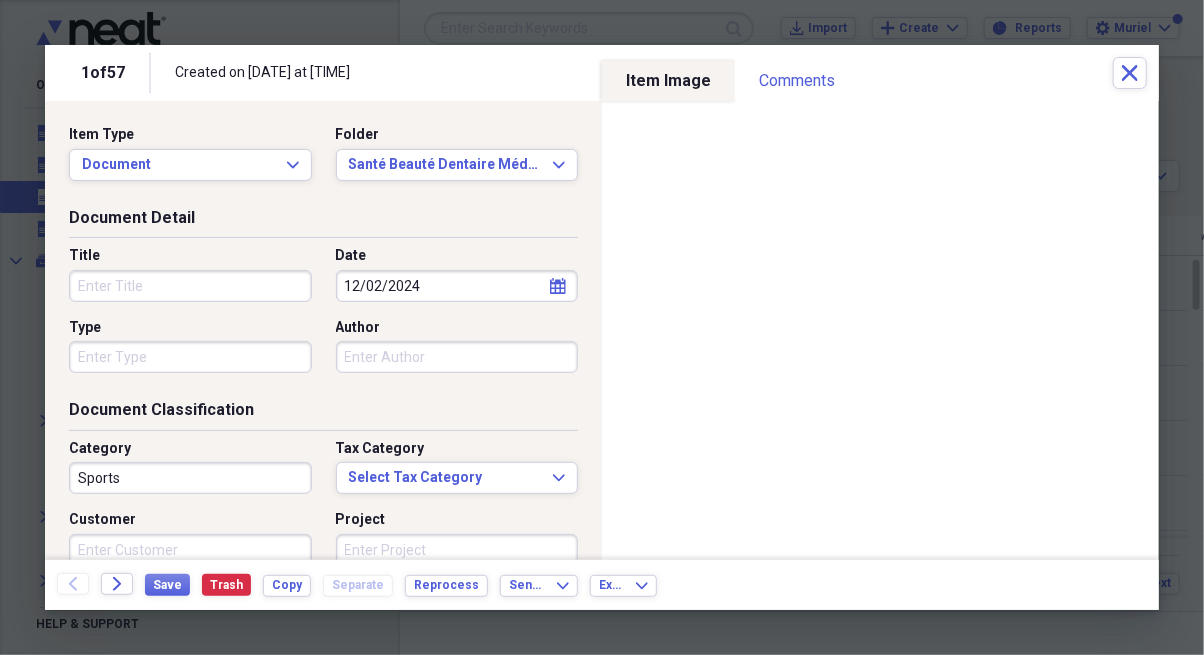 click on "Title" at bounding box center [190, 286] 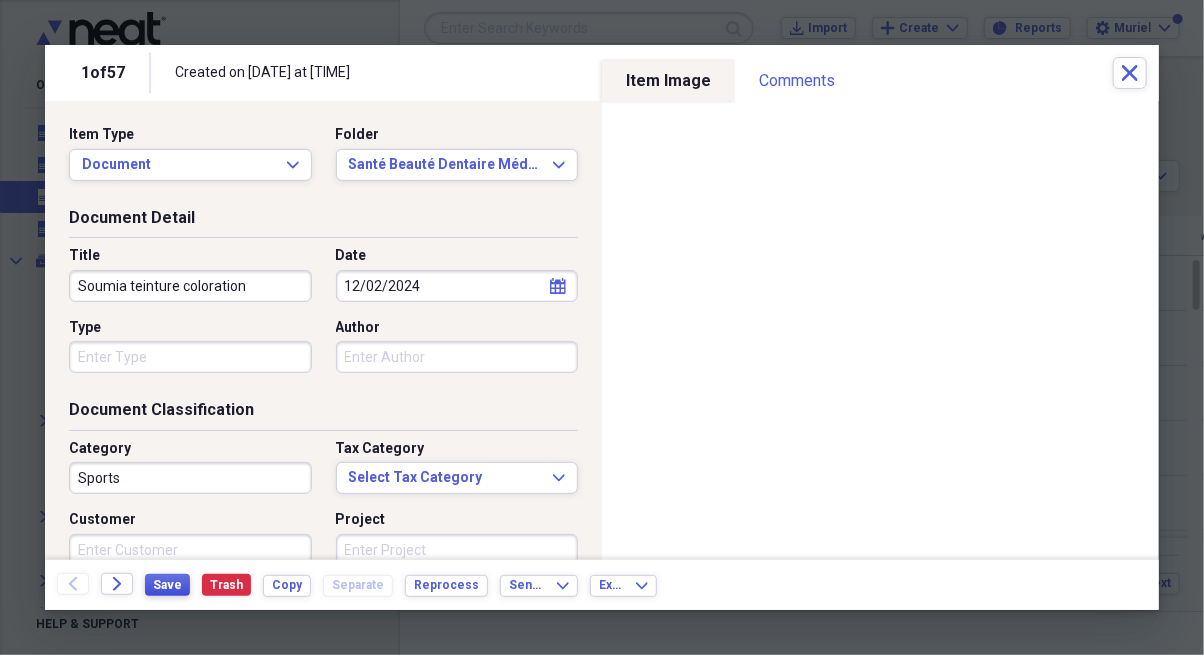 type on "Soumia teinture coloration" 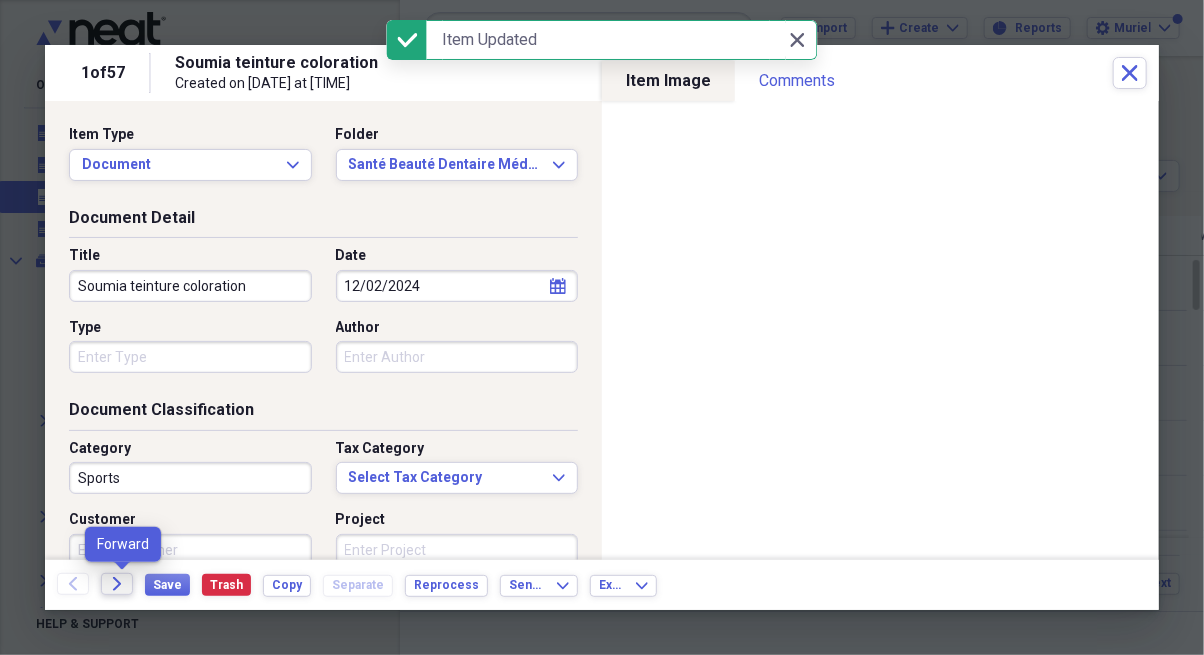 click on "Forward" 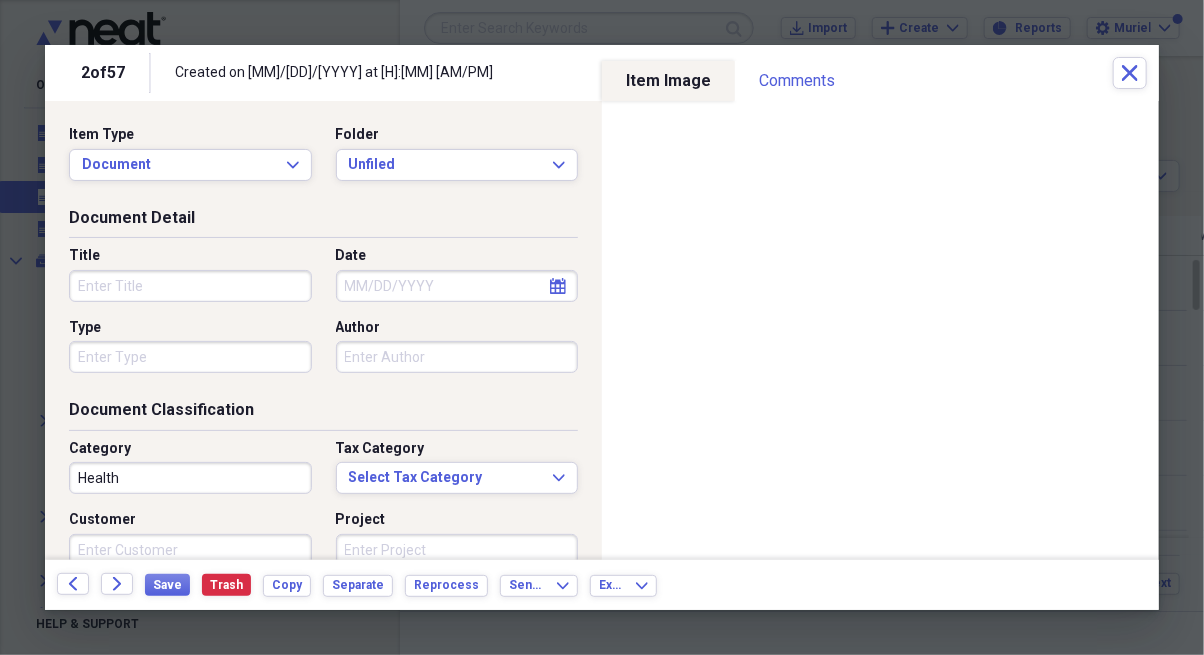 click on "Title" at bounding box center [190, 286] 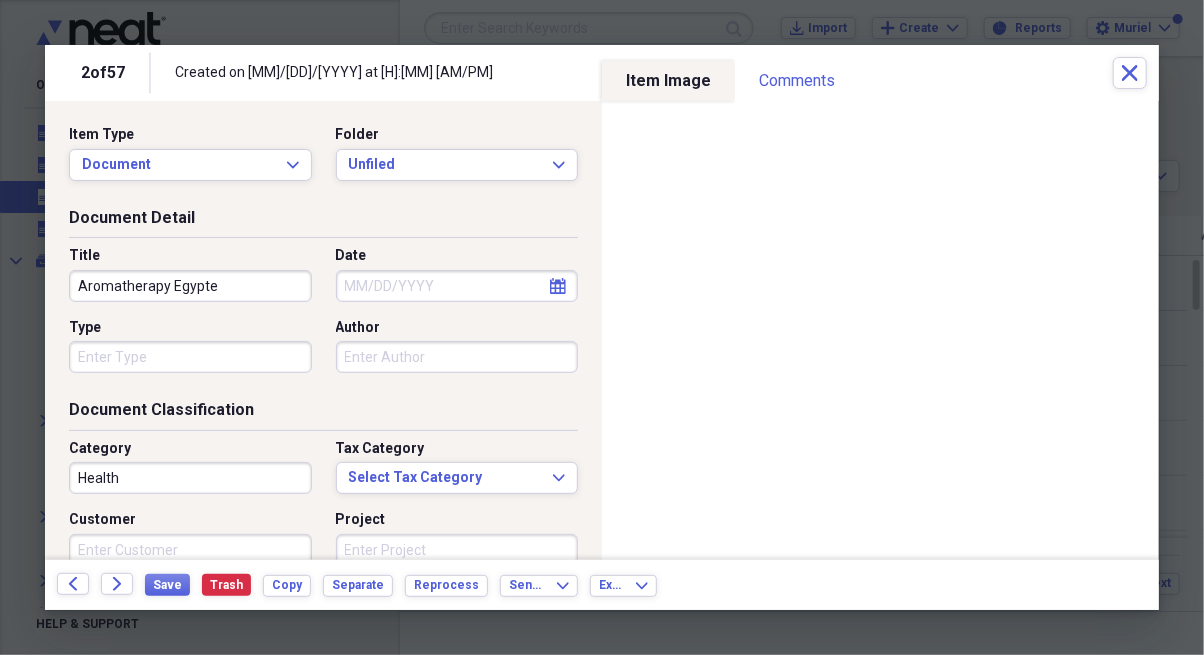 type on "Aromatherapy Egypte" 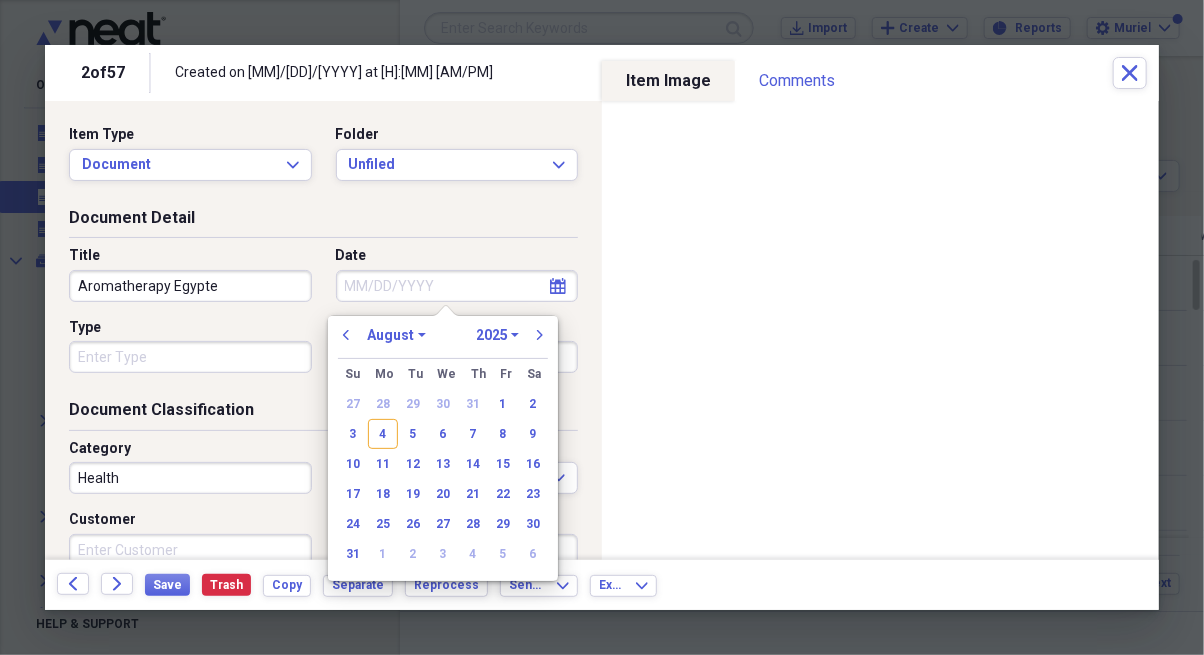 click on "Date" at bounding box center [457, 286] 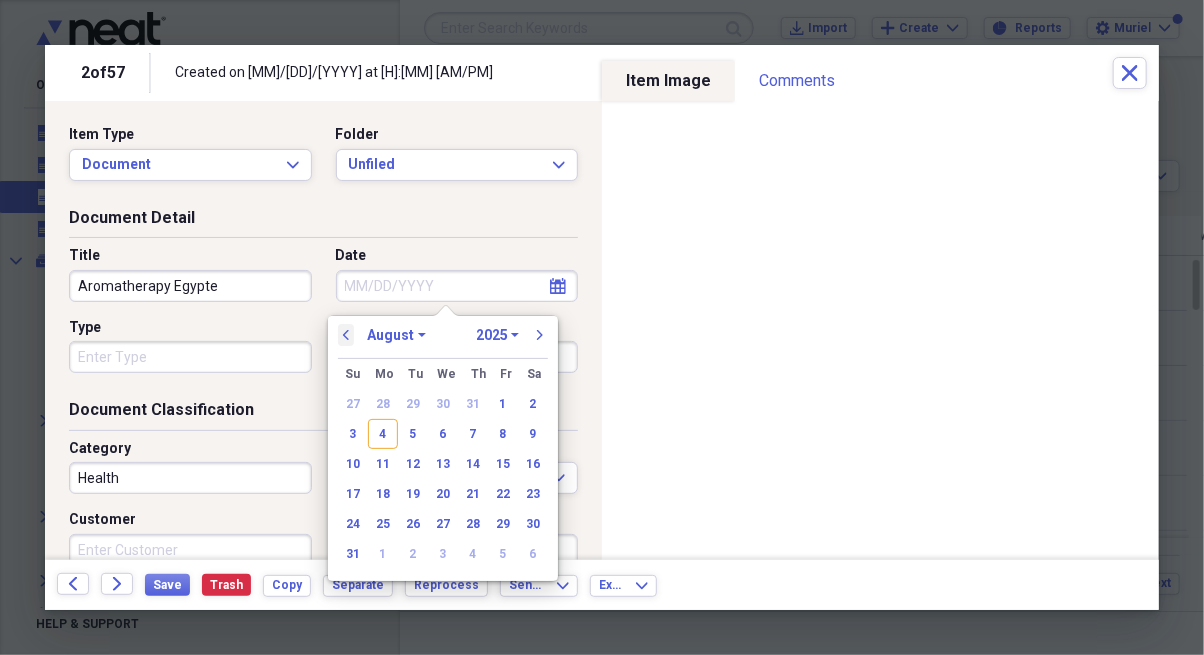 click on "previous" at bounding box center (346, 335) 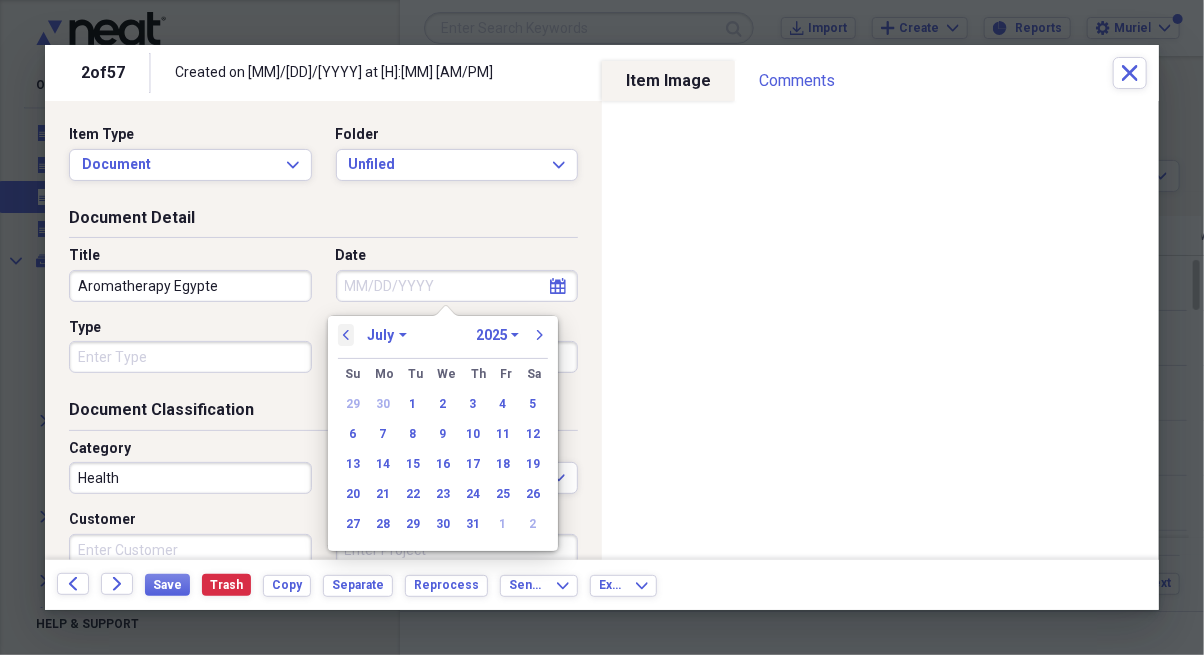 click on "previous" at bounding box center [346, 335] 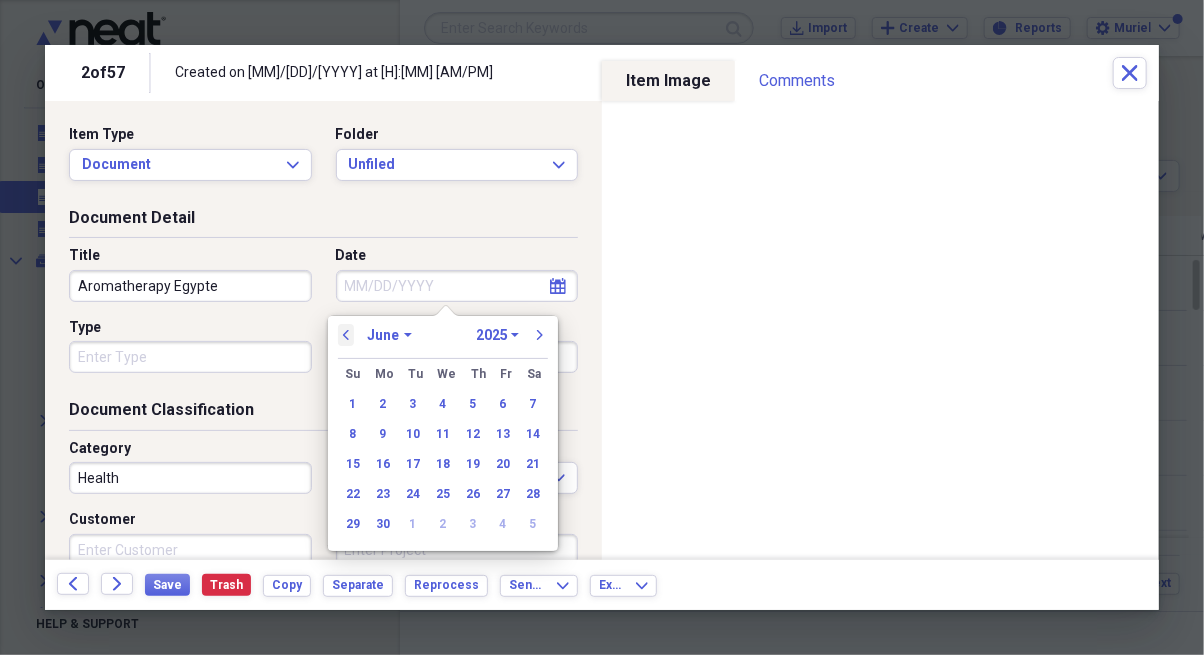 click on "previous" at bounding box center [346, 335] 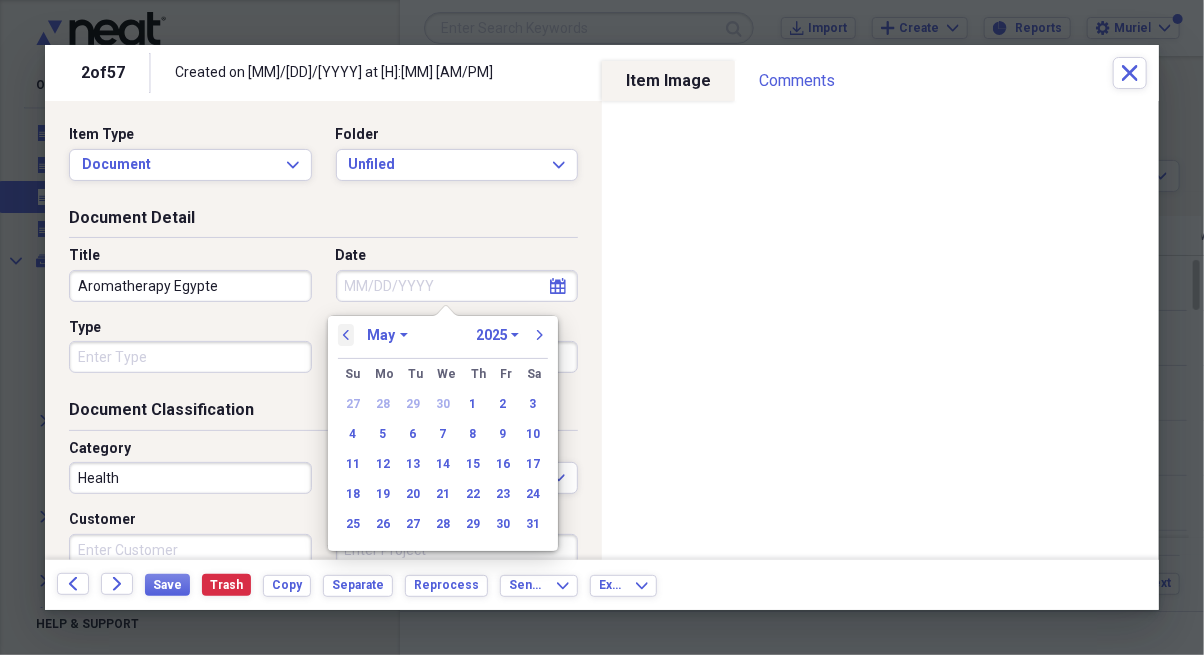 click on "previous" at bounding box center (346, 335) 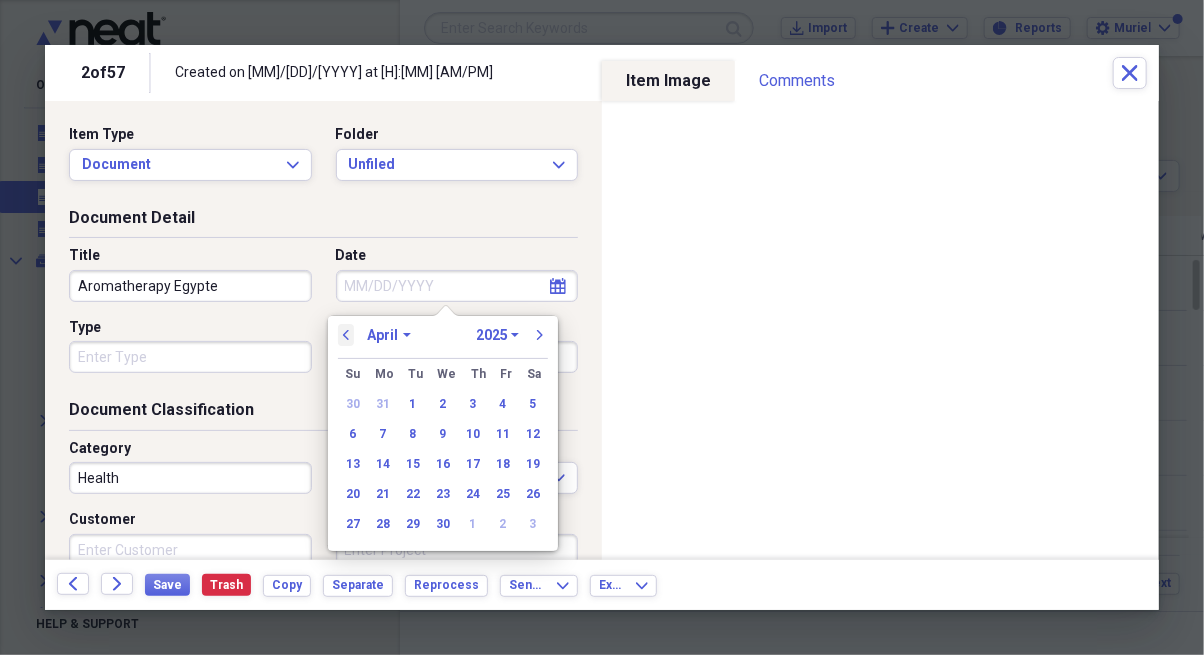 click on "previous" at bounding box center [346, 335] 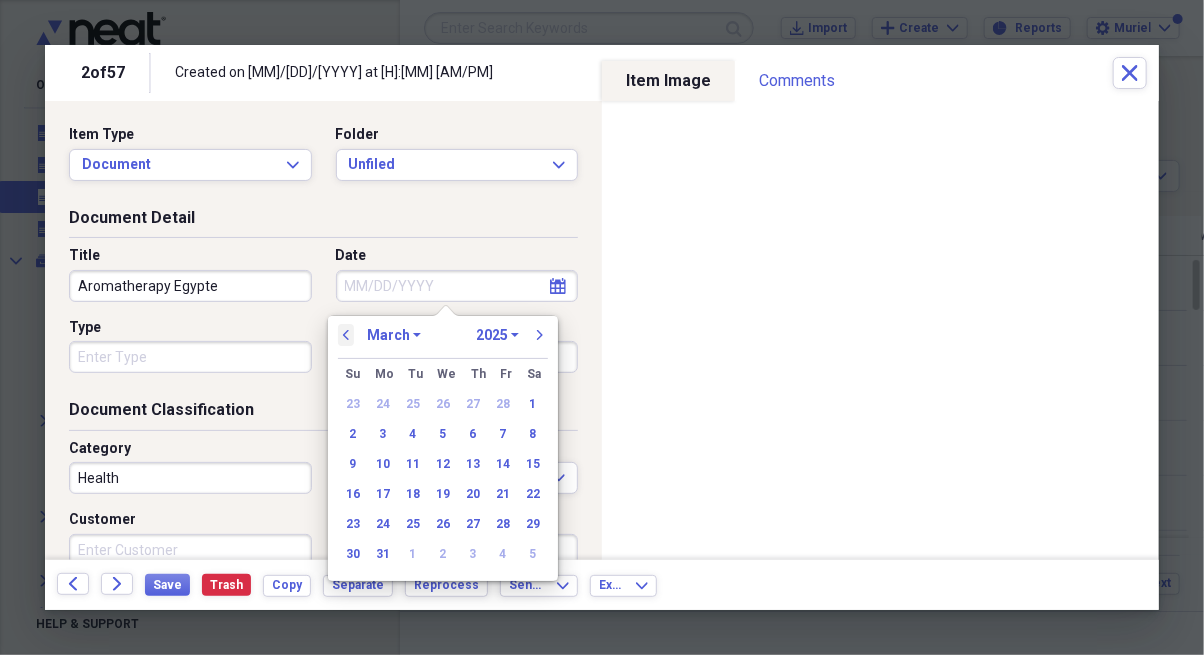 click on "previous" at bounding box center [346, 335] 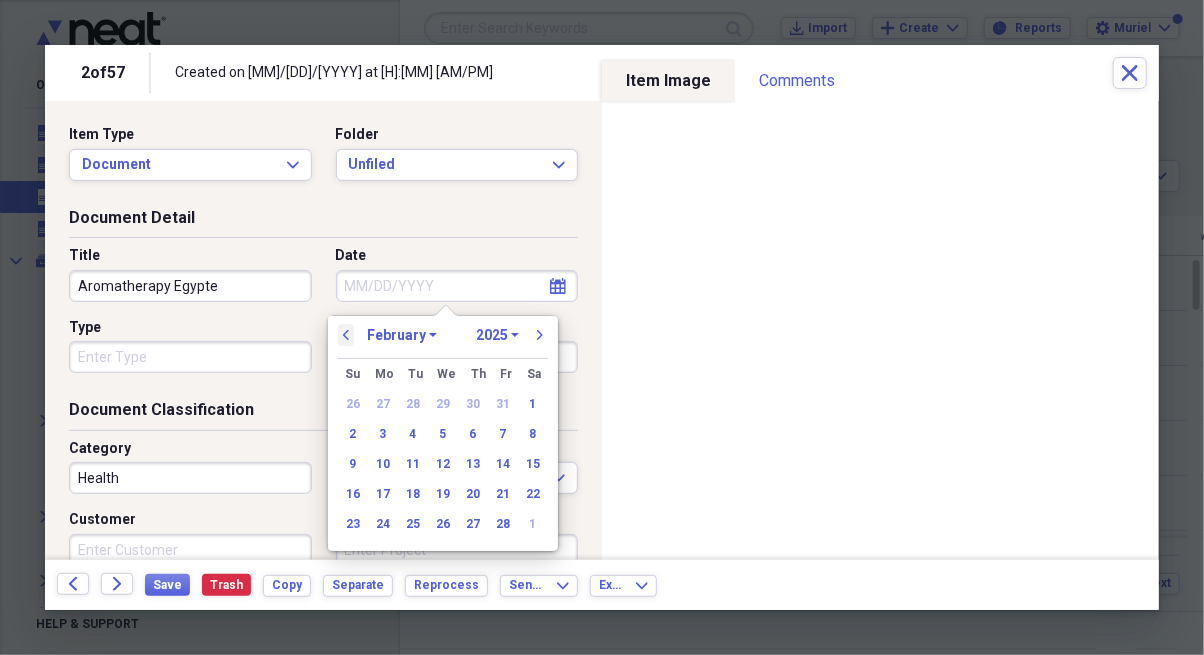 click on "previous" at bounding box center (346, 335) 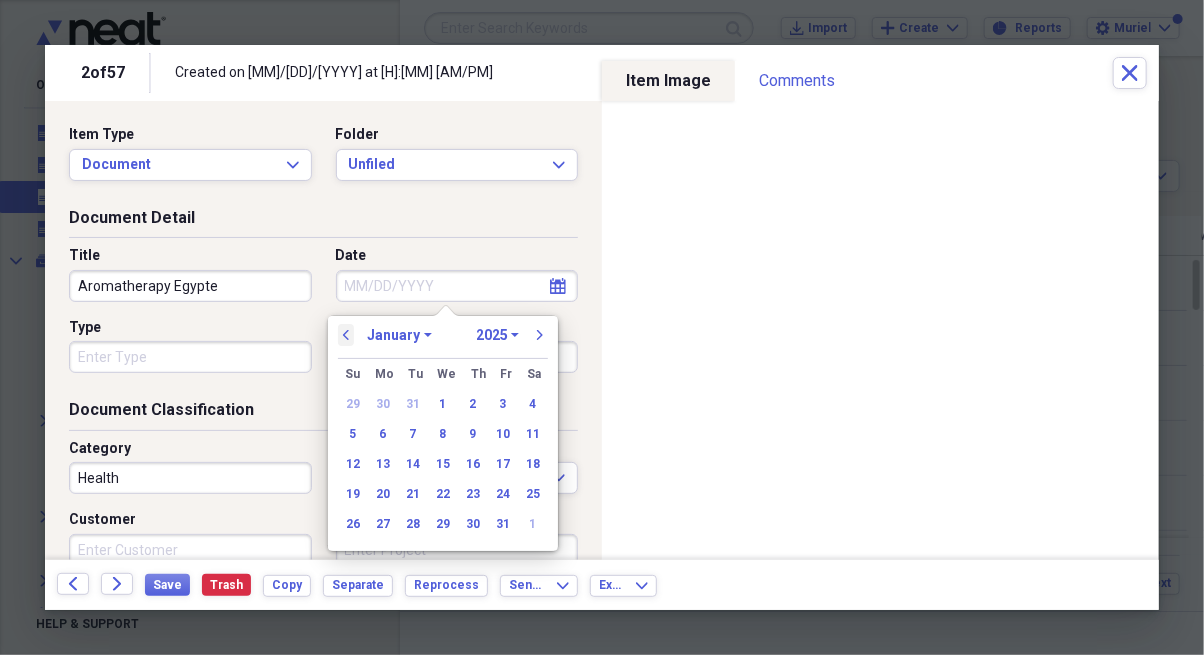 click on "previous" at bounding box center (346, 335) 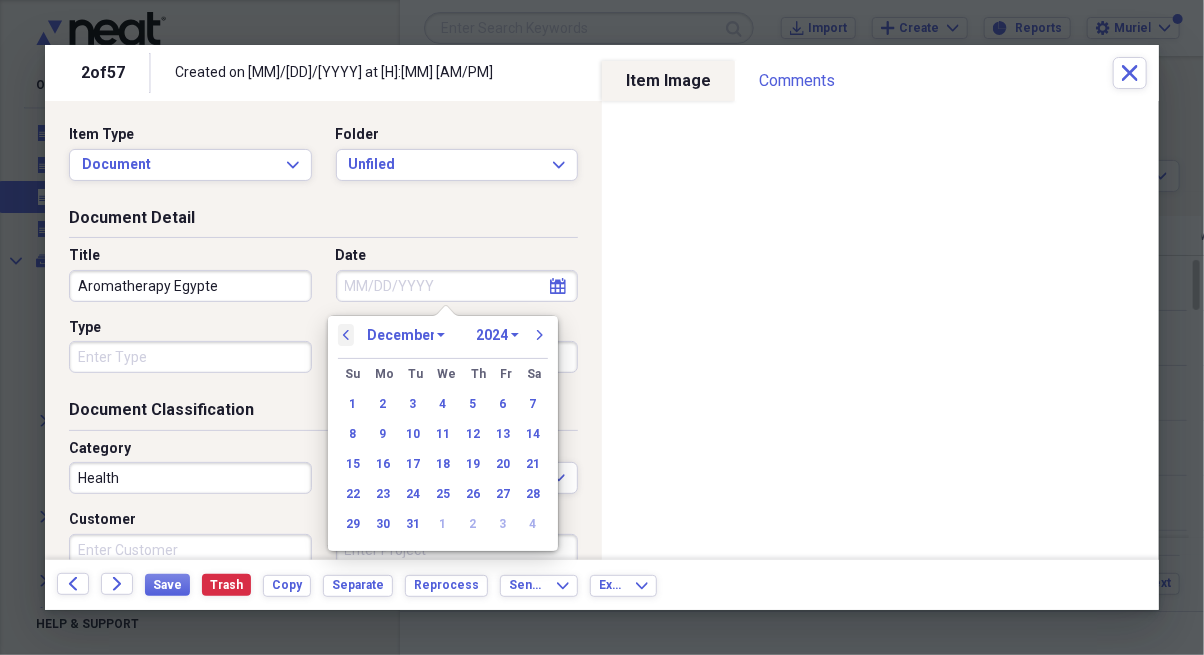 click on "previous" at bounding box center (346, 335) 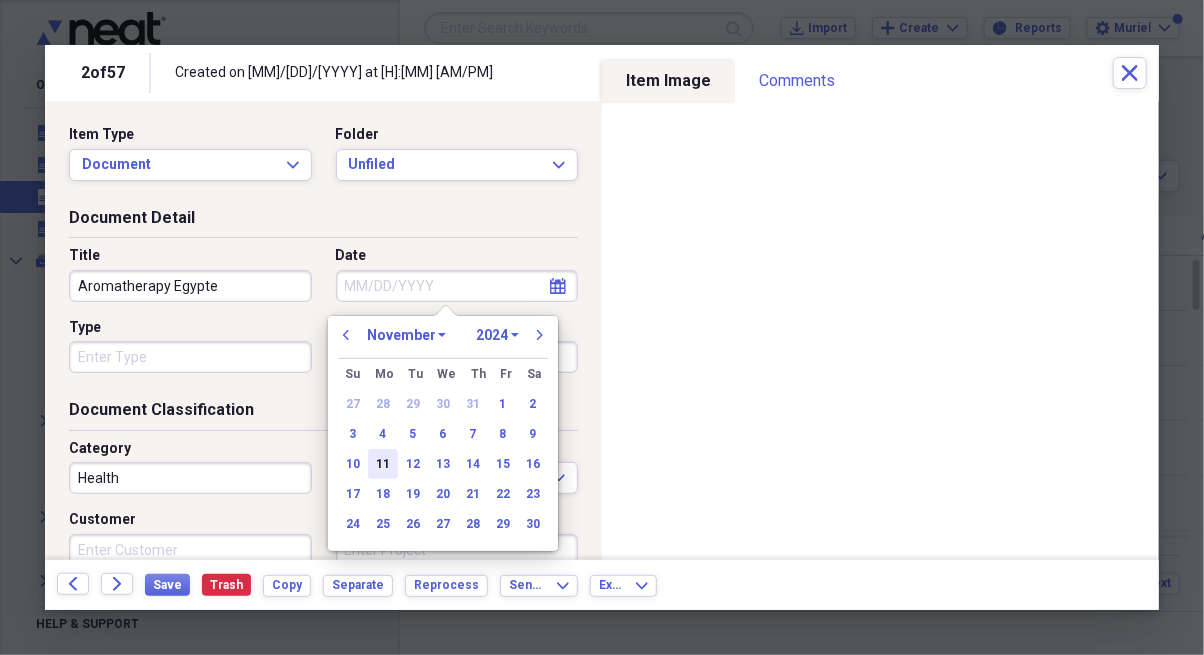 click on "11" at bounding box center [383, 464] 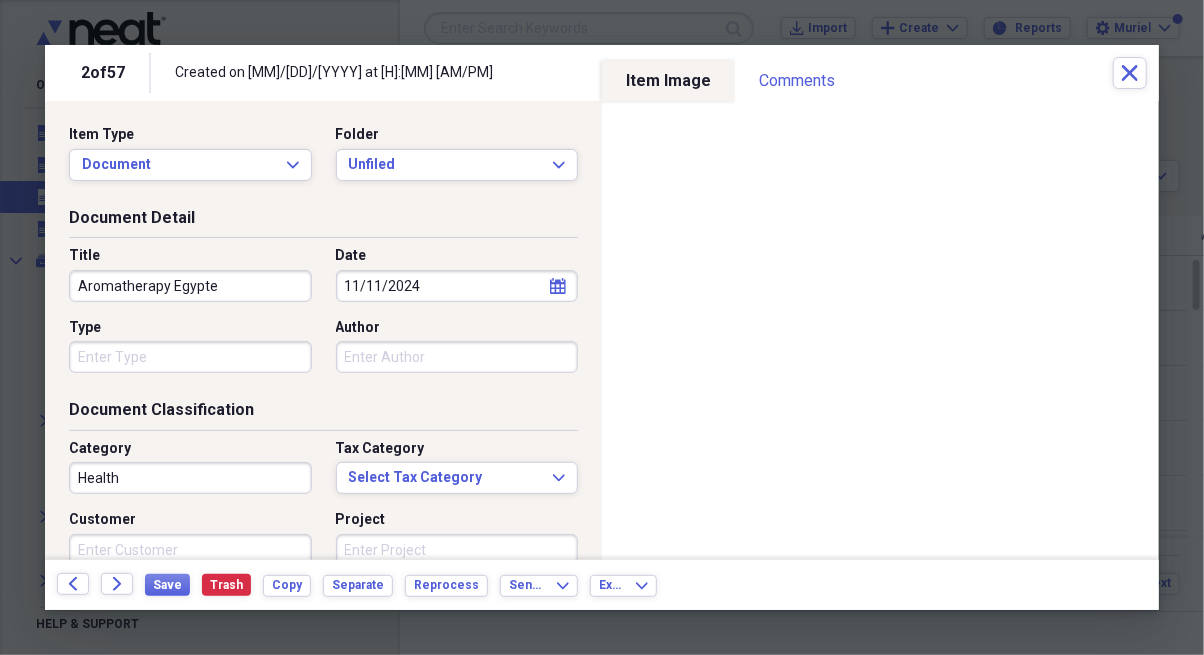 scroll, scrollTop: 275, scrollLeft: 0, axis: vertical 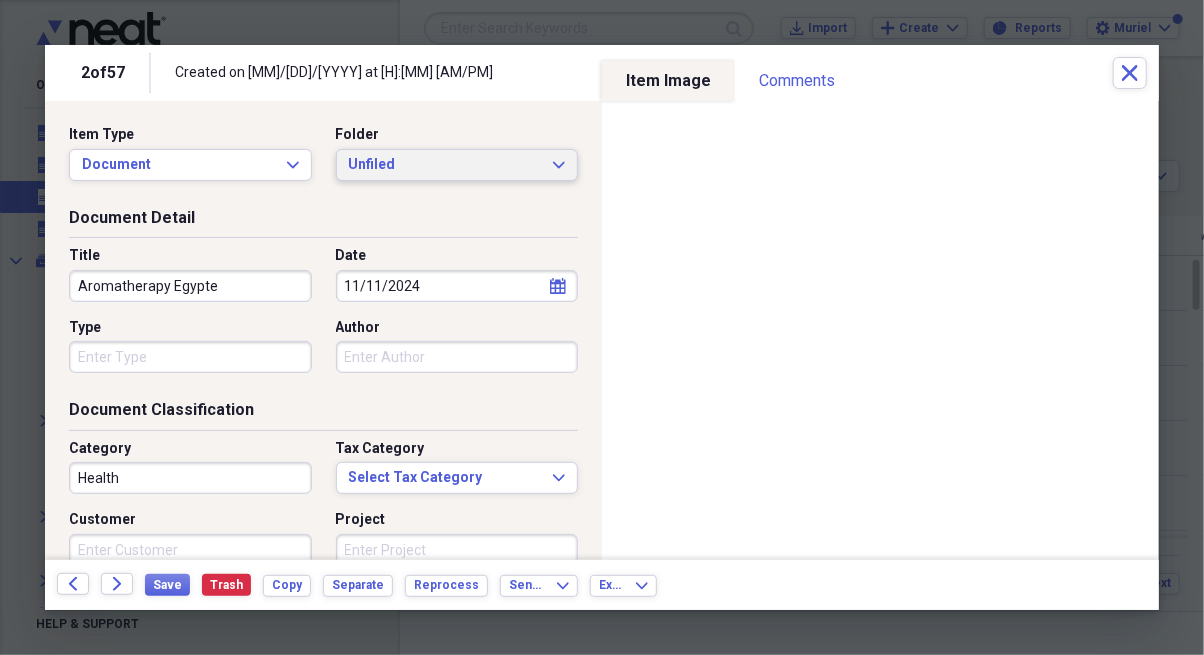 click on "Unfiled" at bounding box center [445, 165] 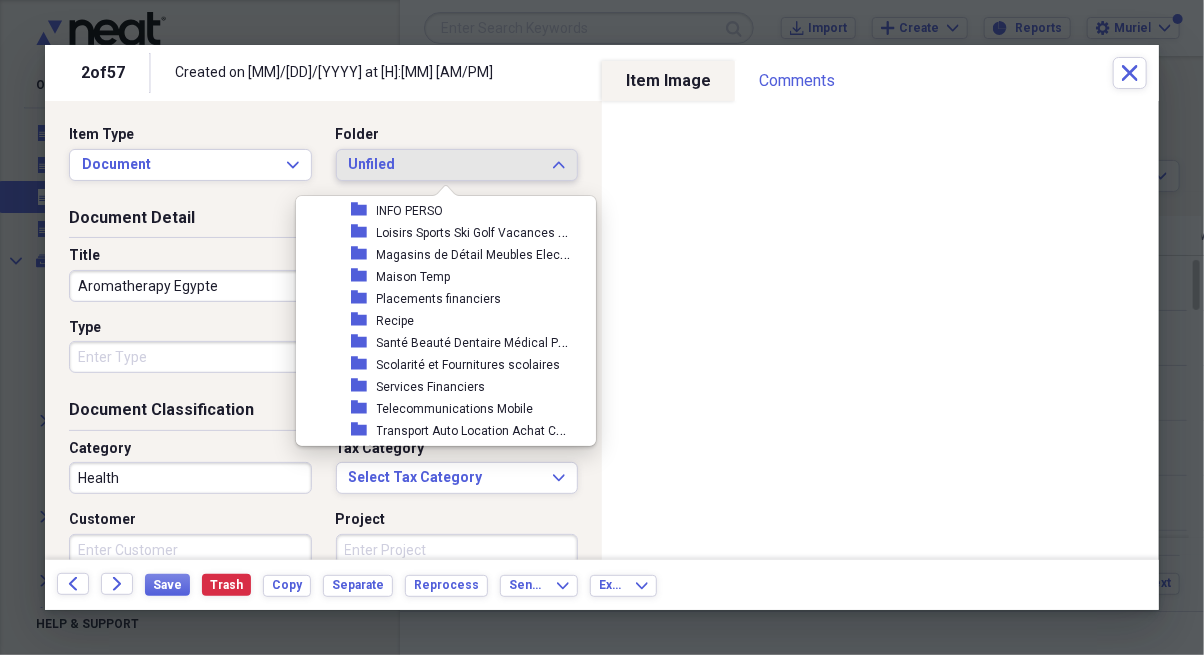 scroll, scrollTop: 857, scrollLeft: 0, axis: vertical 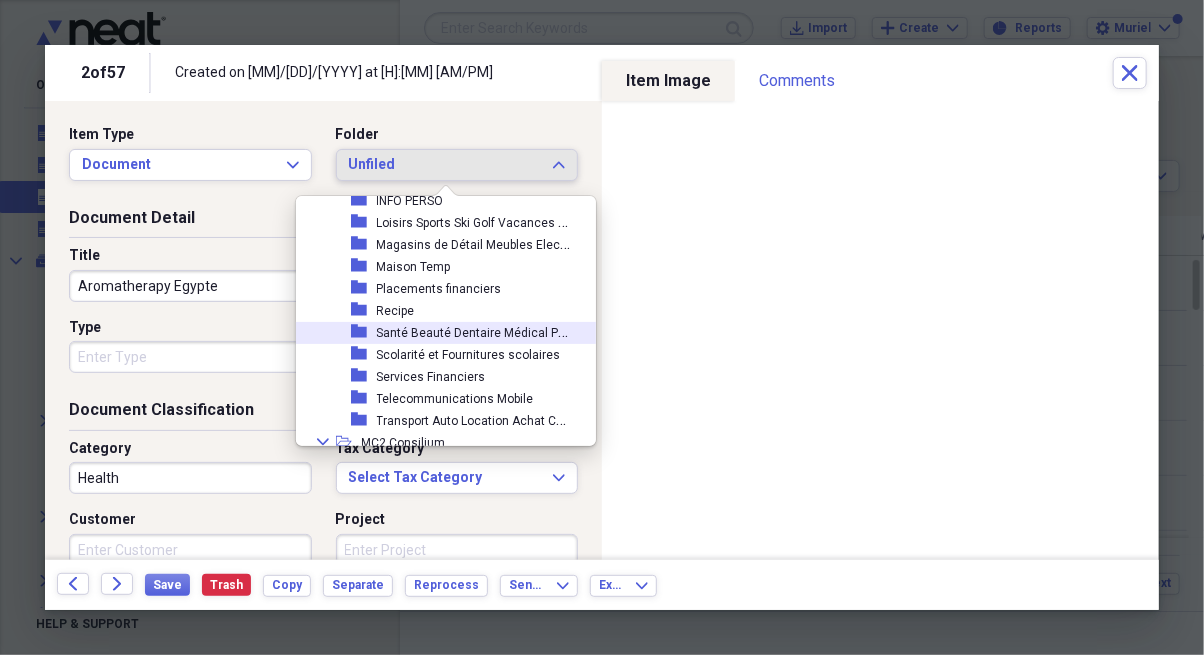 click on "Santé Beauté Dentaire Médical Pharmacies" at bounding box center [498, 331] 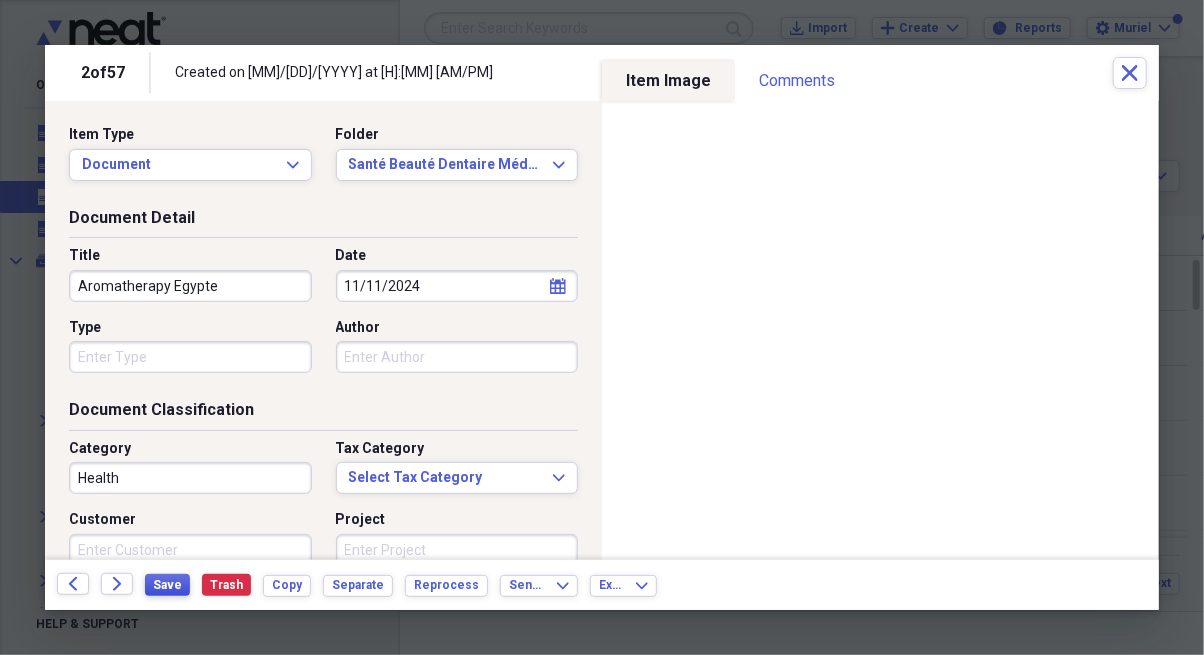 click on "Save" at bounding box center (167, 585) 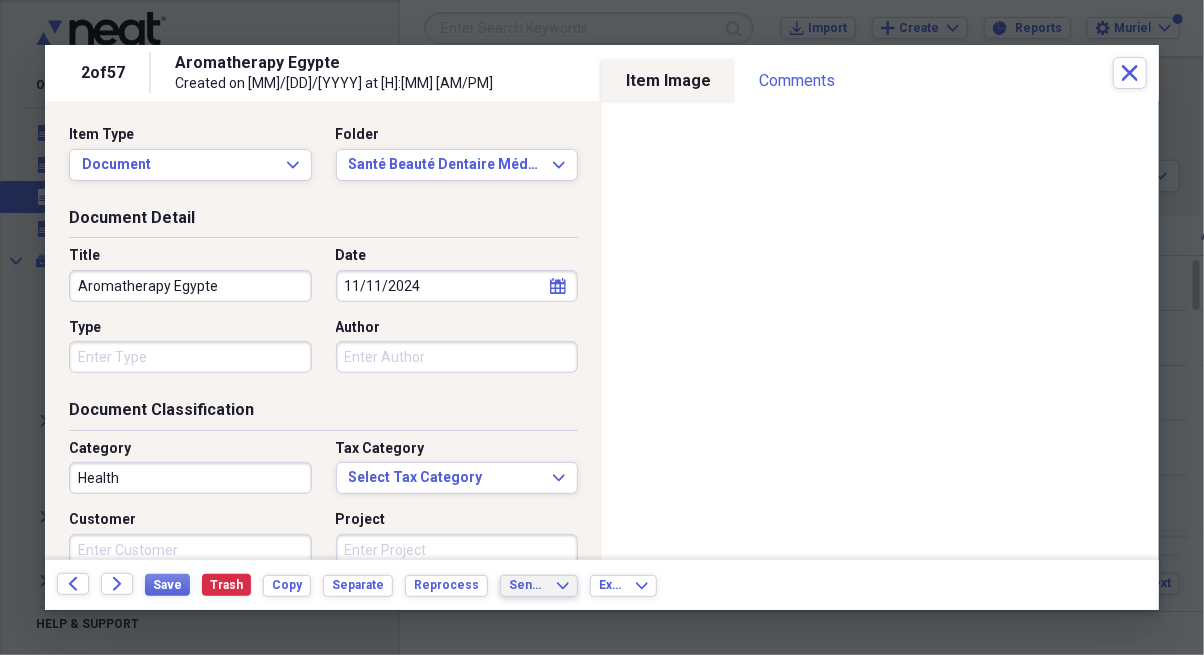 click on "Send To" at bounding box center [527, 585] 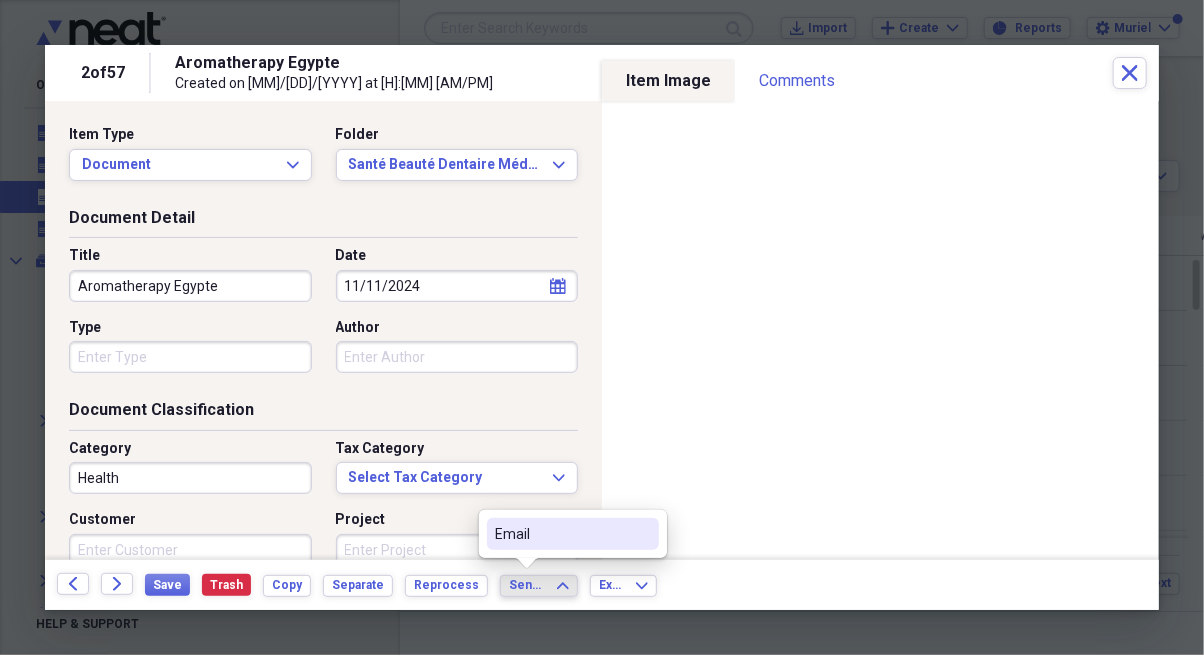 click on "Email" at bounding box center [573, 534] 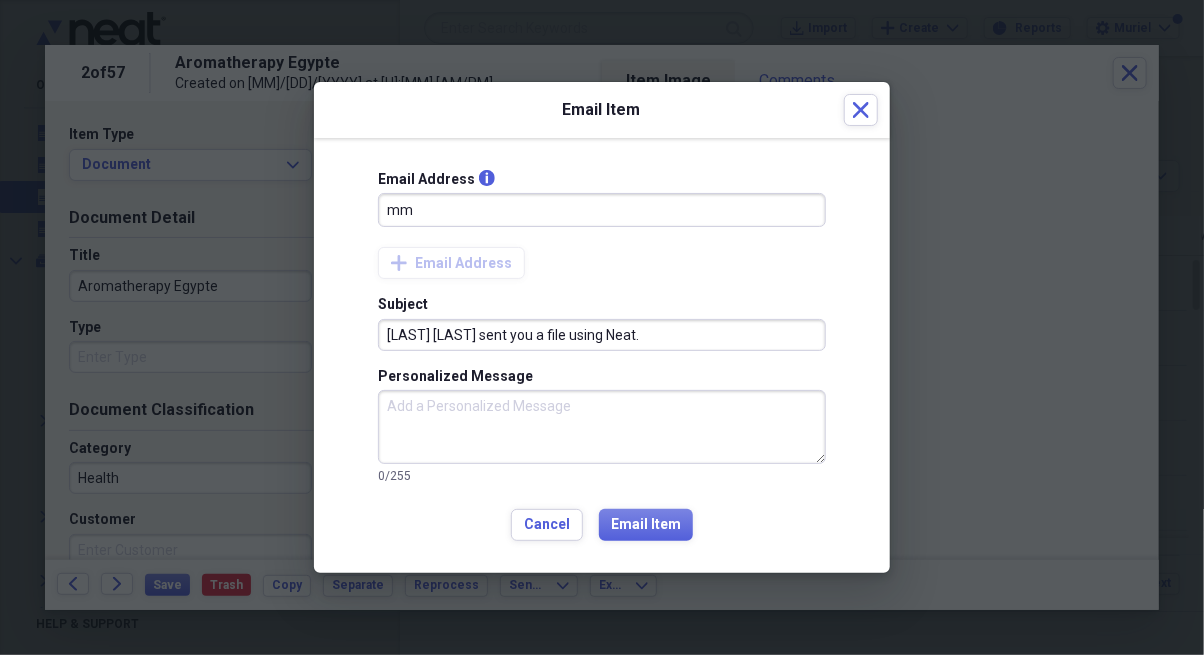 type on "[LAST]@[LAST].ca" 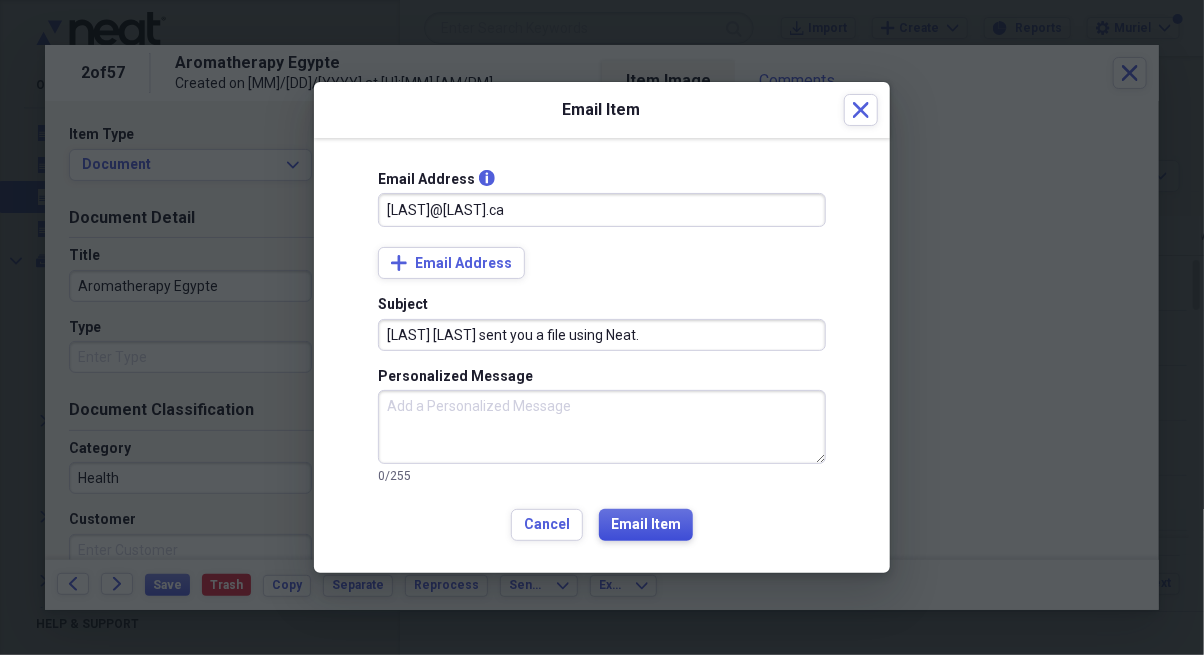 click on "Email Item" at bounding box center (646, 525) 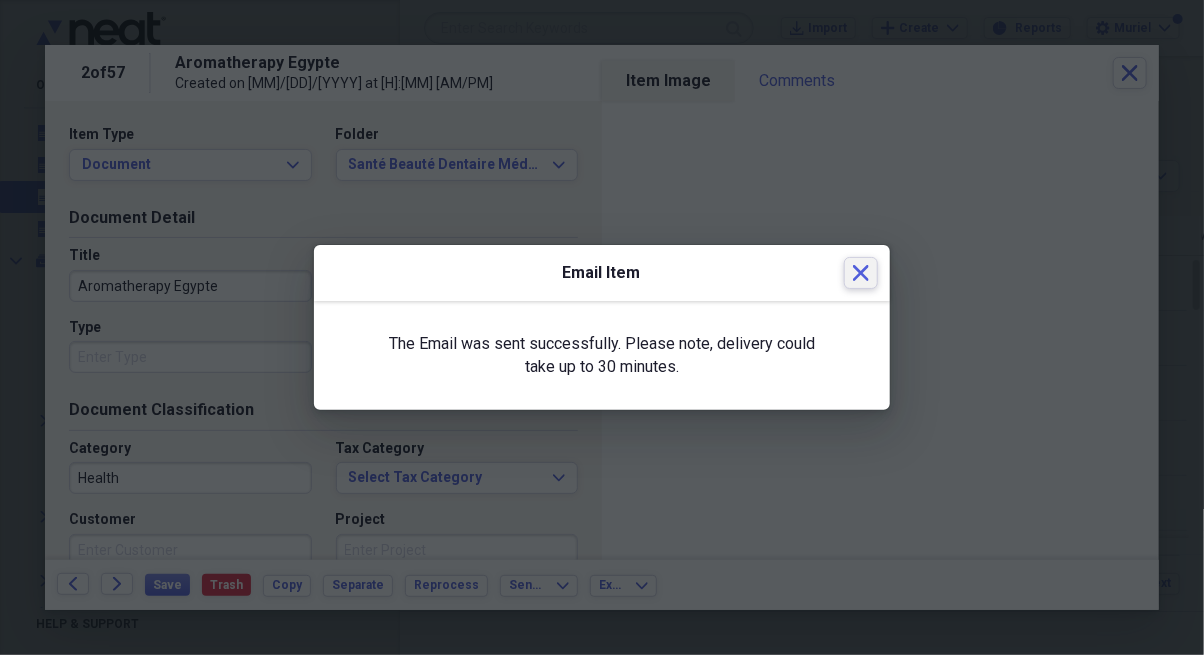 click on "Close" 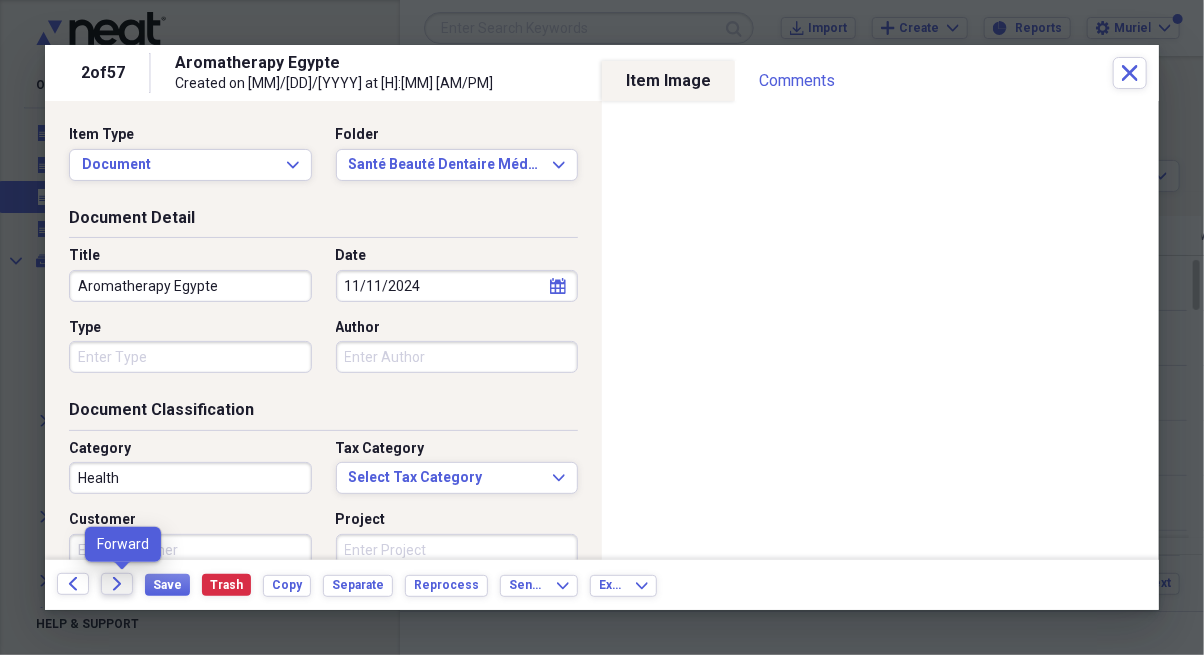 click on "Forward" 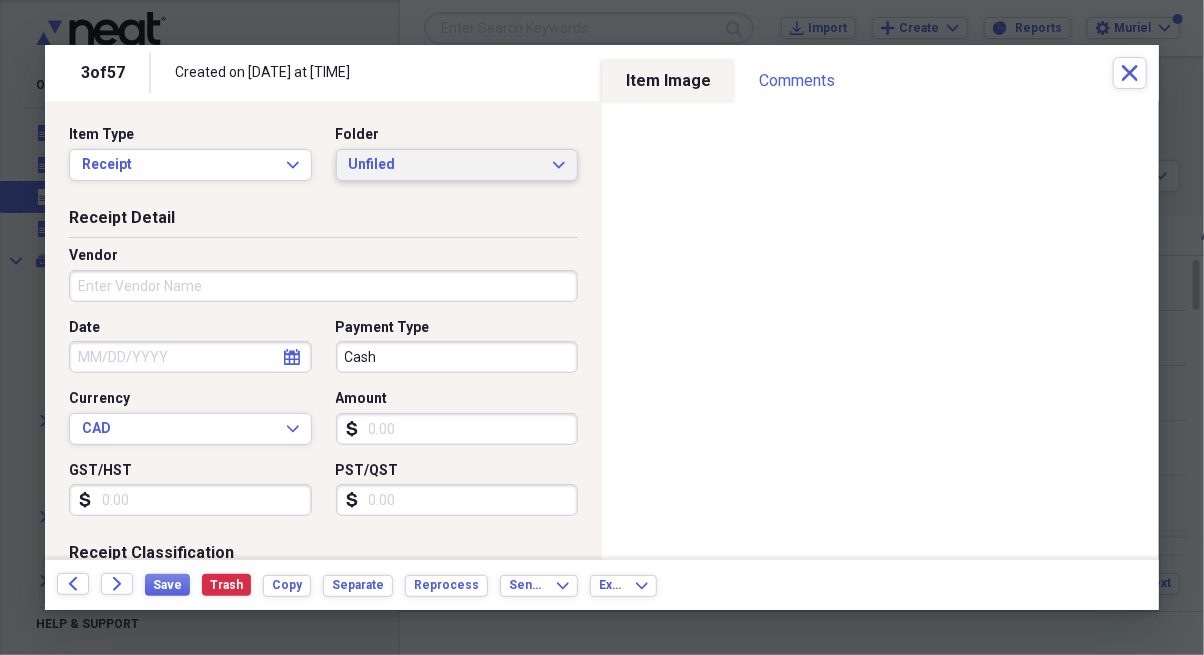 click on "Unfiled Expand" at bounding box center (457, 165) 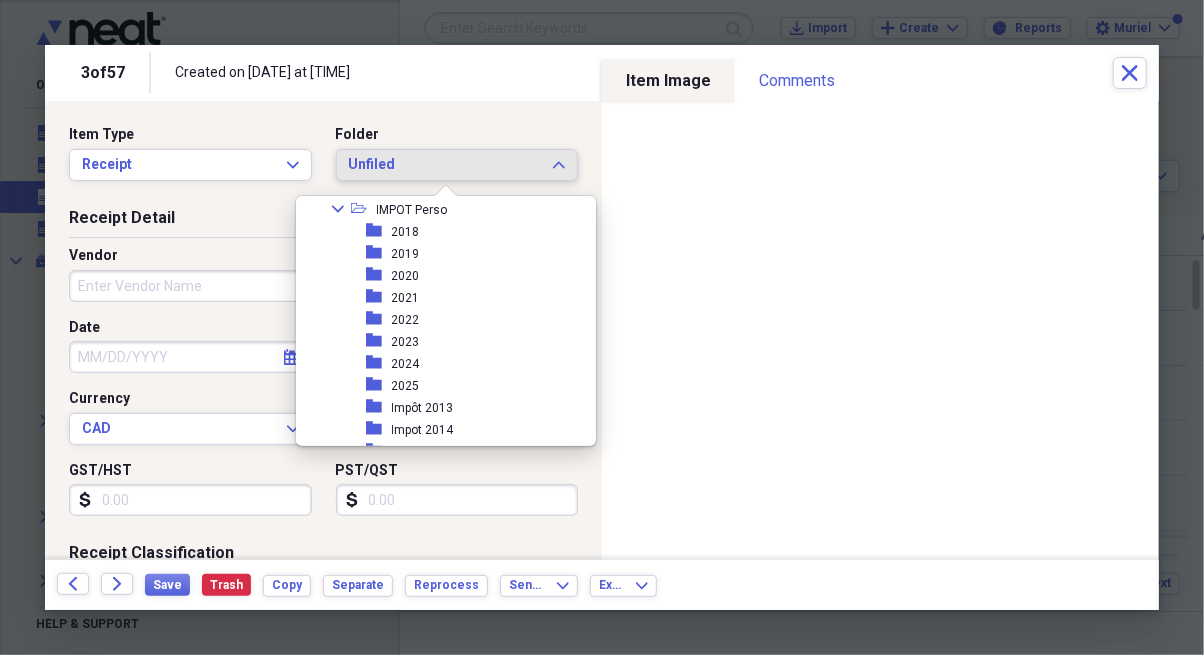 scroll, scrollTop: 593, scrollLeft: 0, axis: vertical 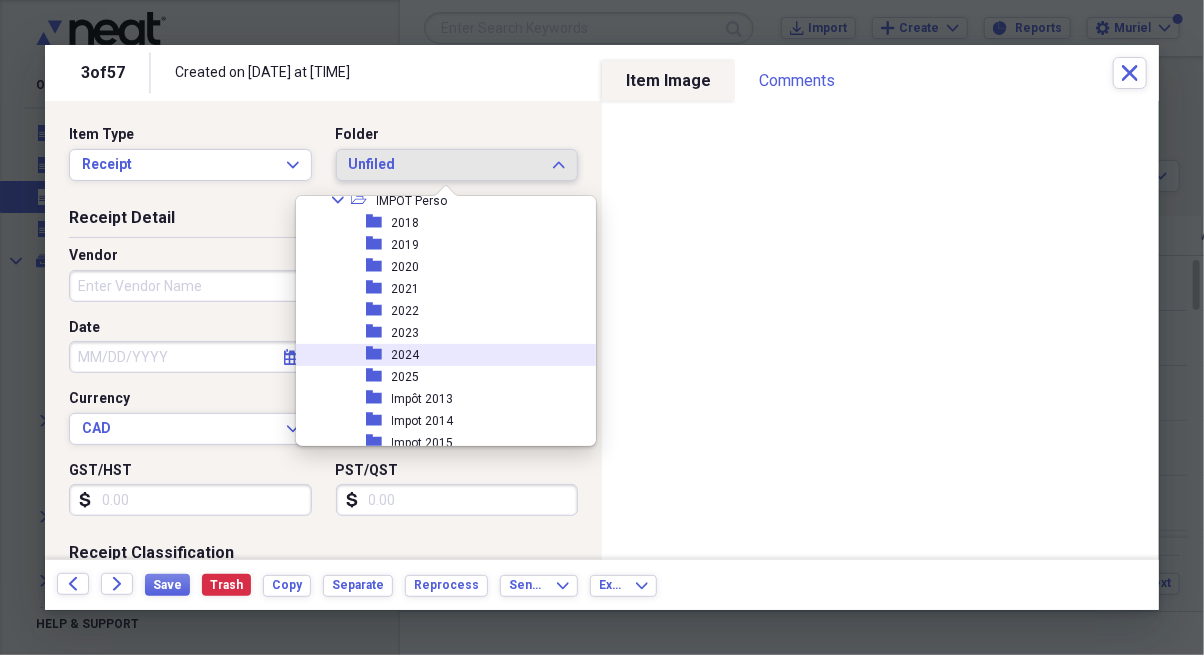 click on "2024" at bounding box center (406, 355) 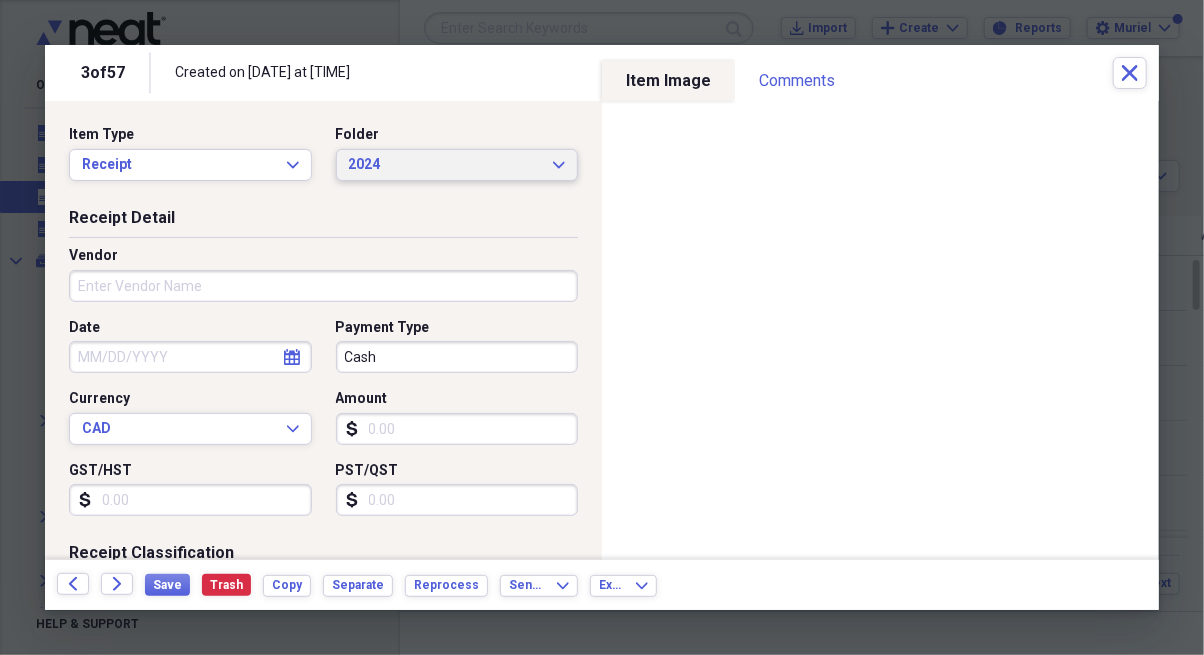 click on "2024 Expand" at bounding box center (457, 165) 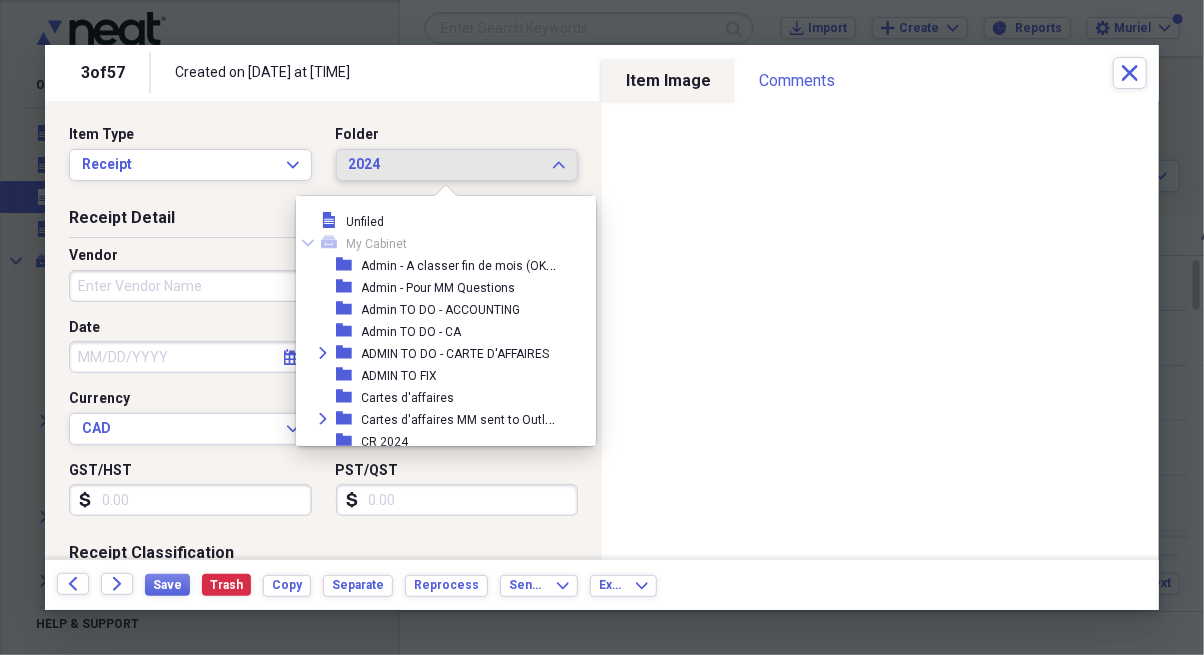 scroll, scrollTop: 626, scrollLeft: 0, axis: vertical 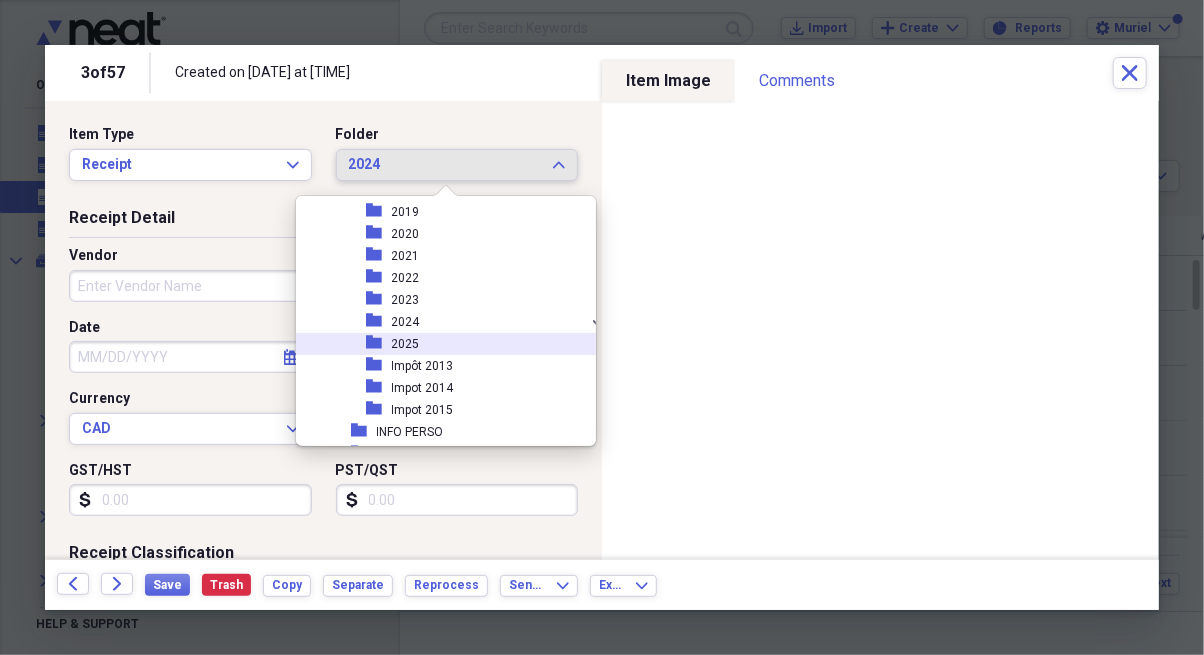 click on "folder 2025" at bounding box center [445, 344] 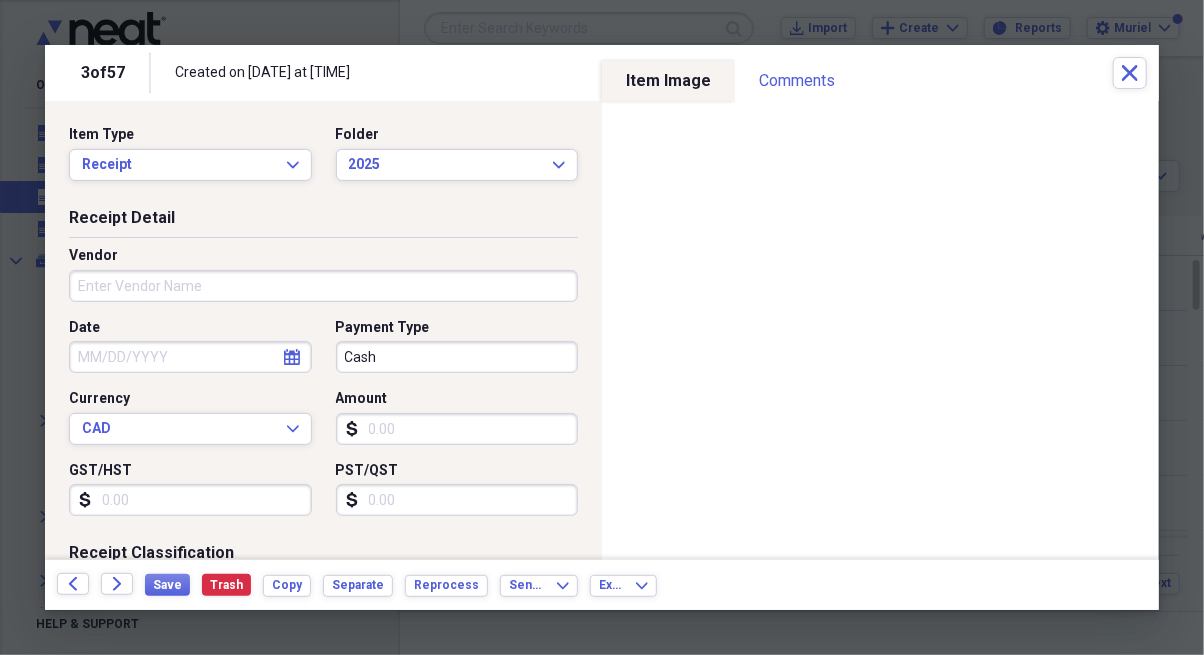 click on "Vendor" at bounding box center (323, 286) 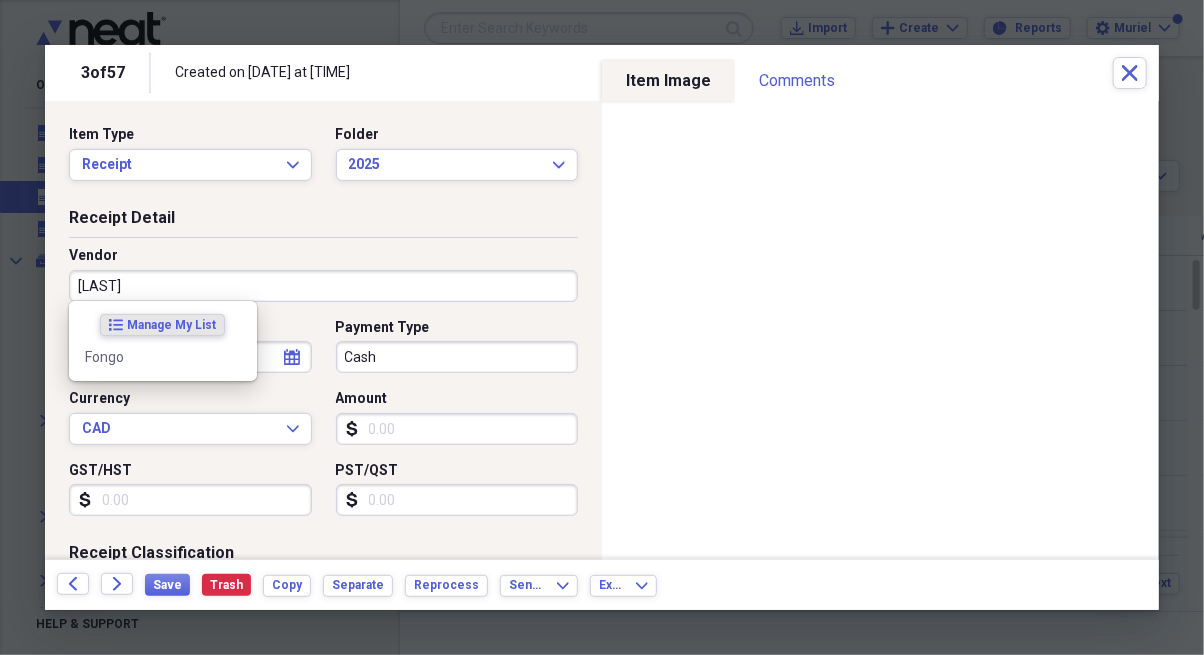type on "Fongo" 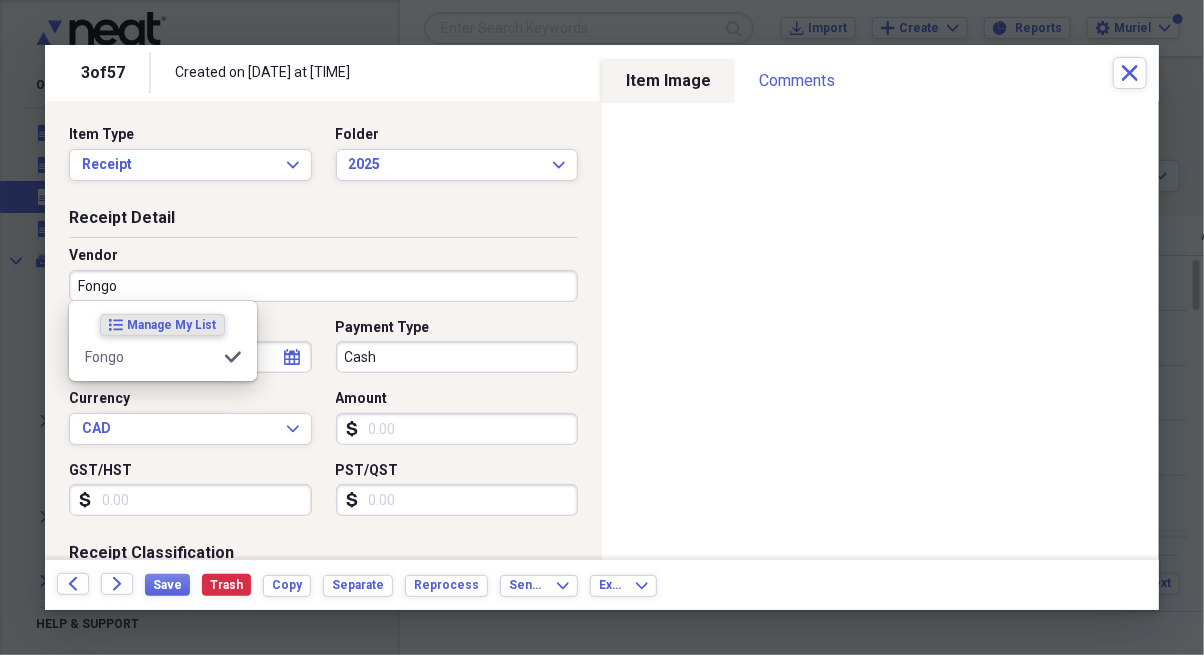 type on "Telephone" 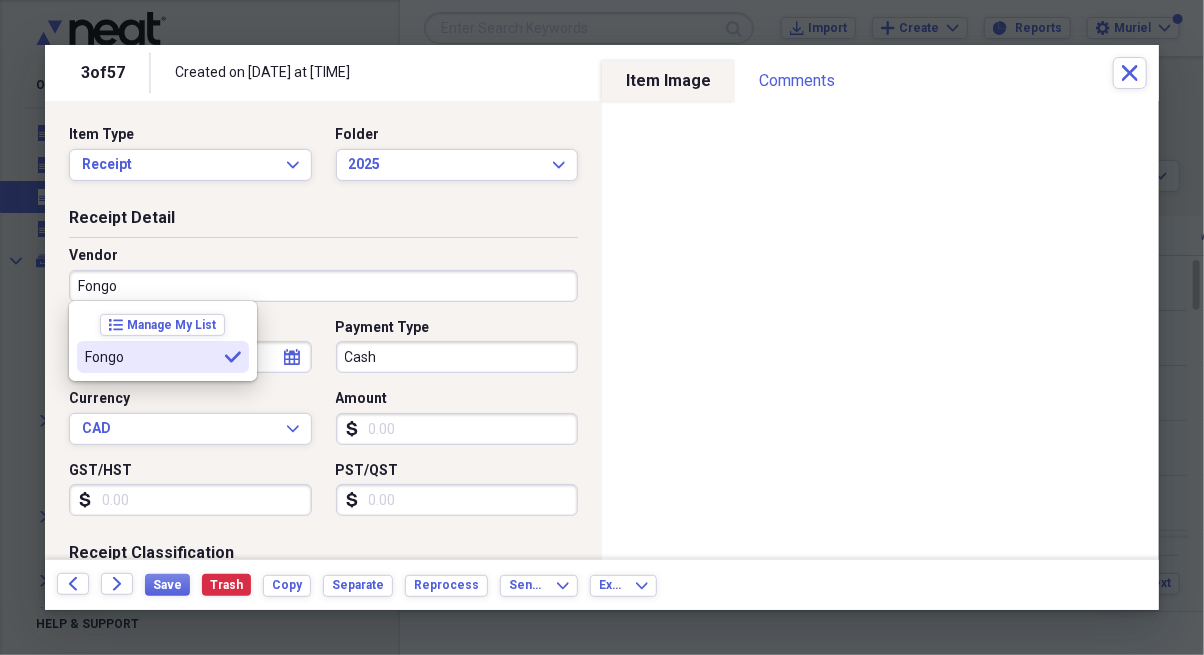 type on "Fongo" 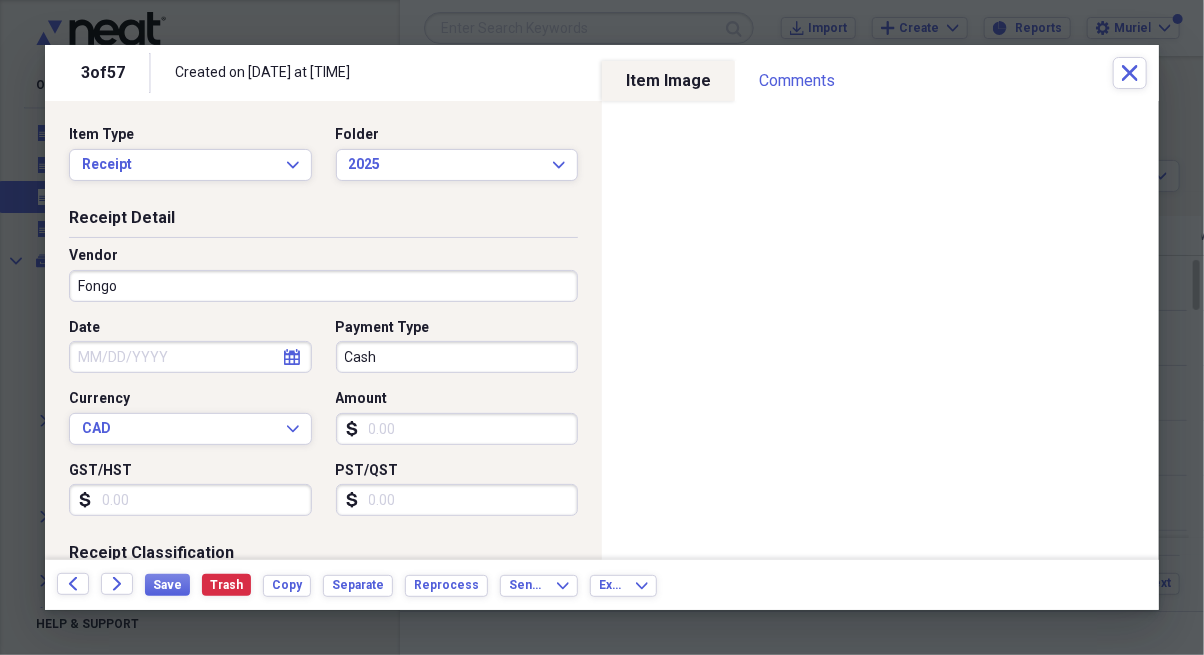 click on "Date" at bounding box center (190, 357) 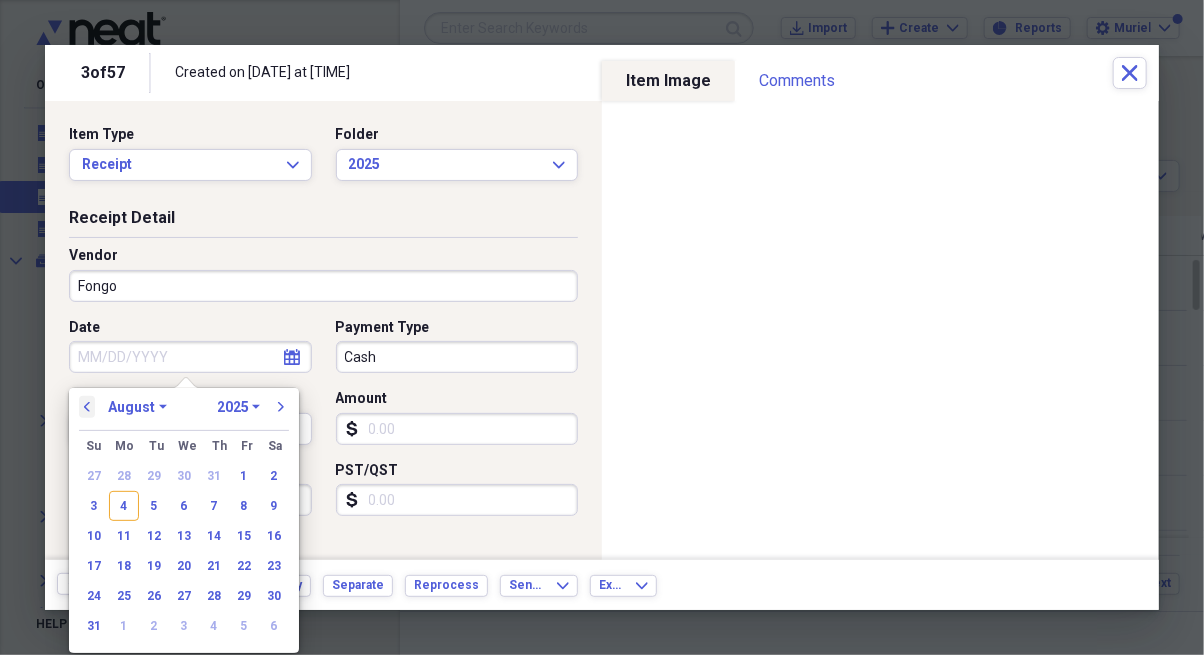 click on "previous" at bounding box center (87, 407) 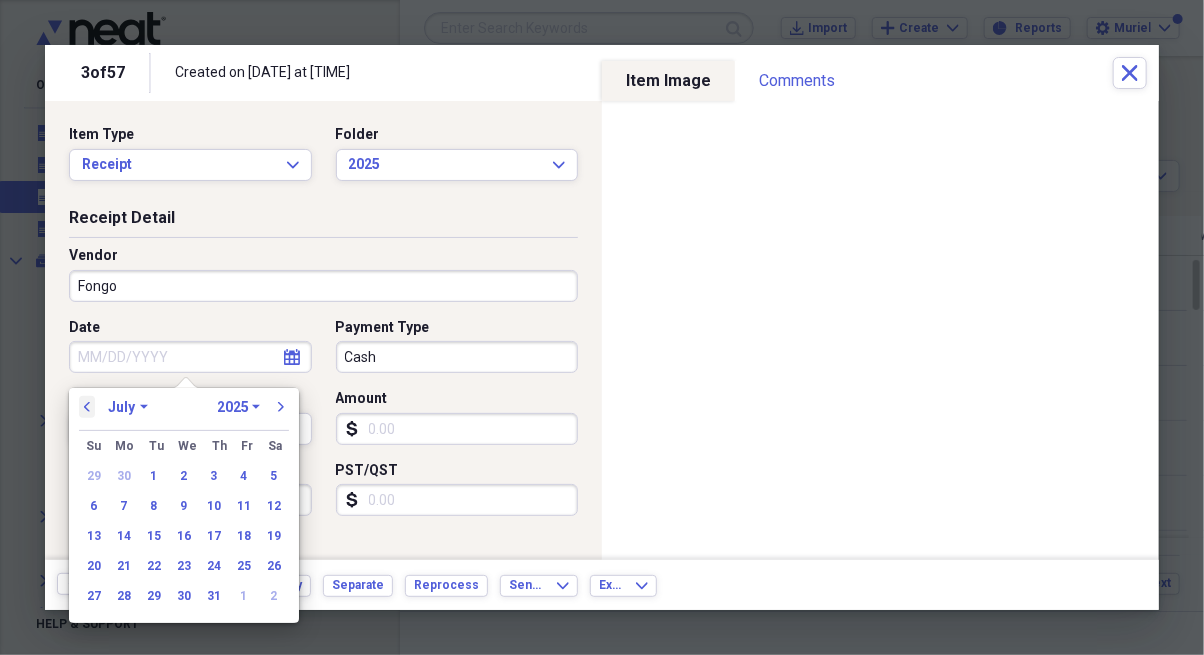 click on "previous" at bounding box center (87, 407) 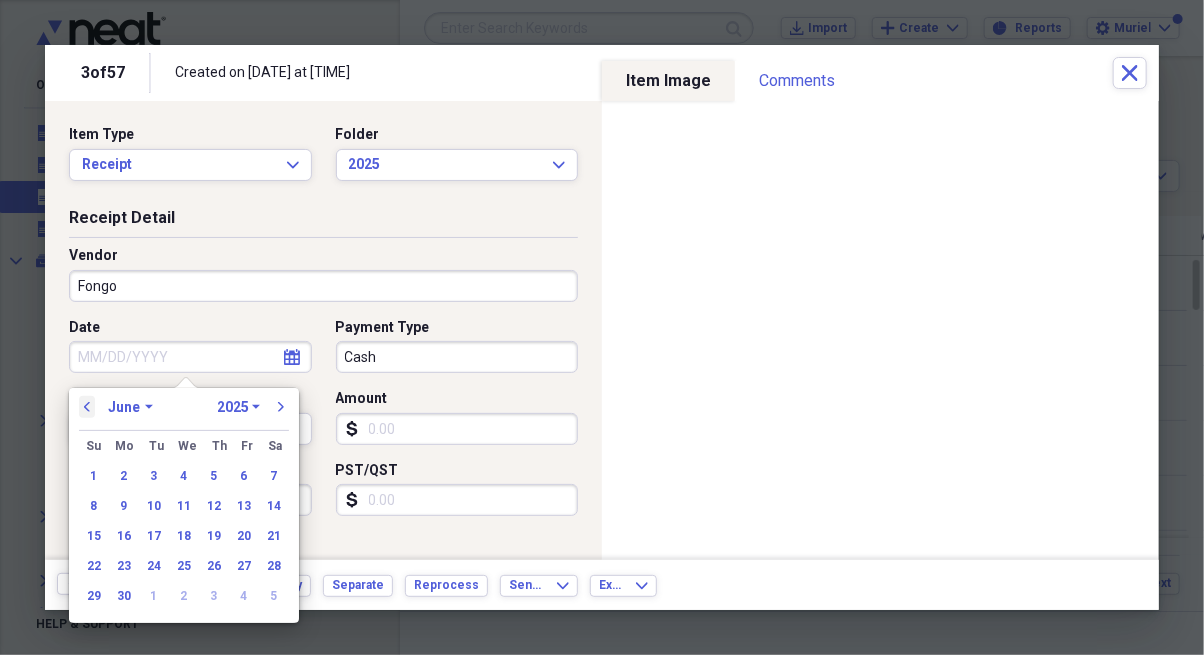click on "previous" at bounding box center [87, 407] 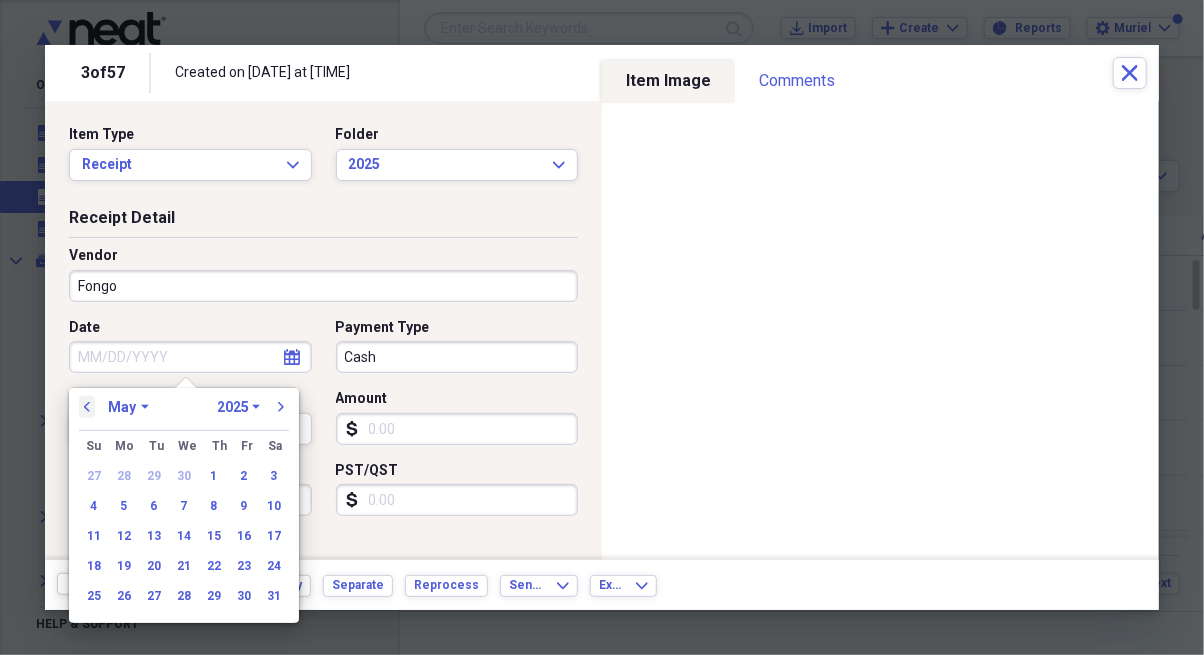 click on "previous" at bounding box center (87, 407) 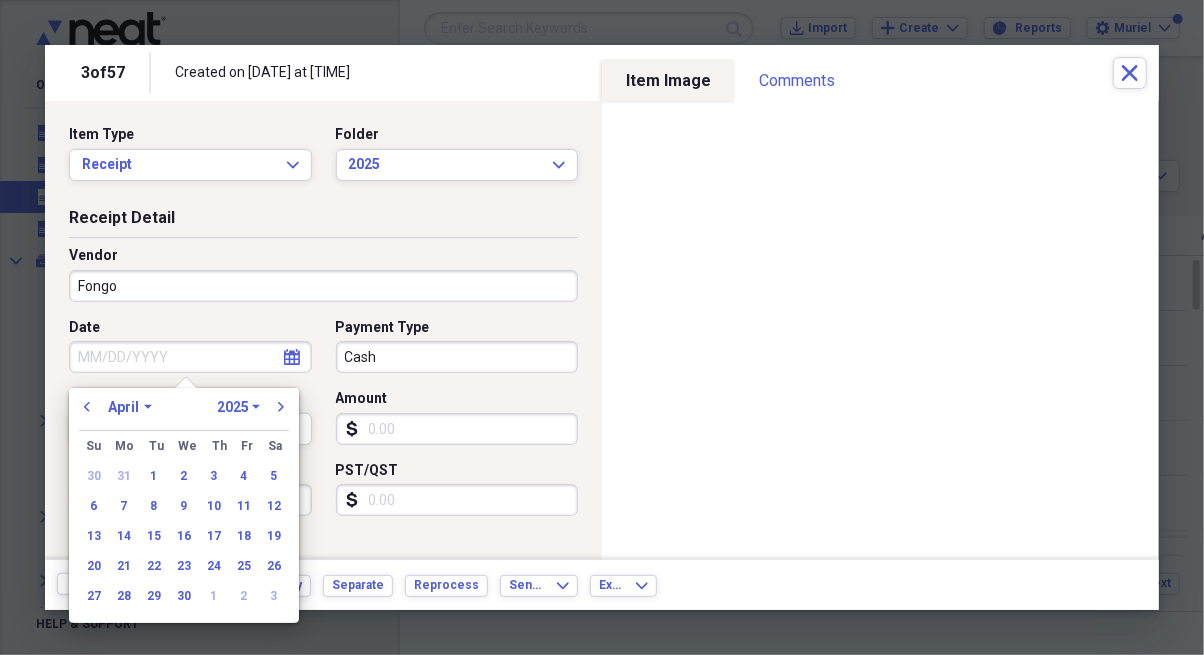 click on "January February March April May June July August September October November December" at bounding box center (130, 407) 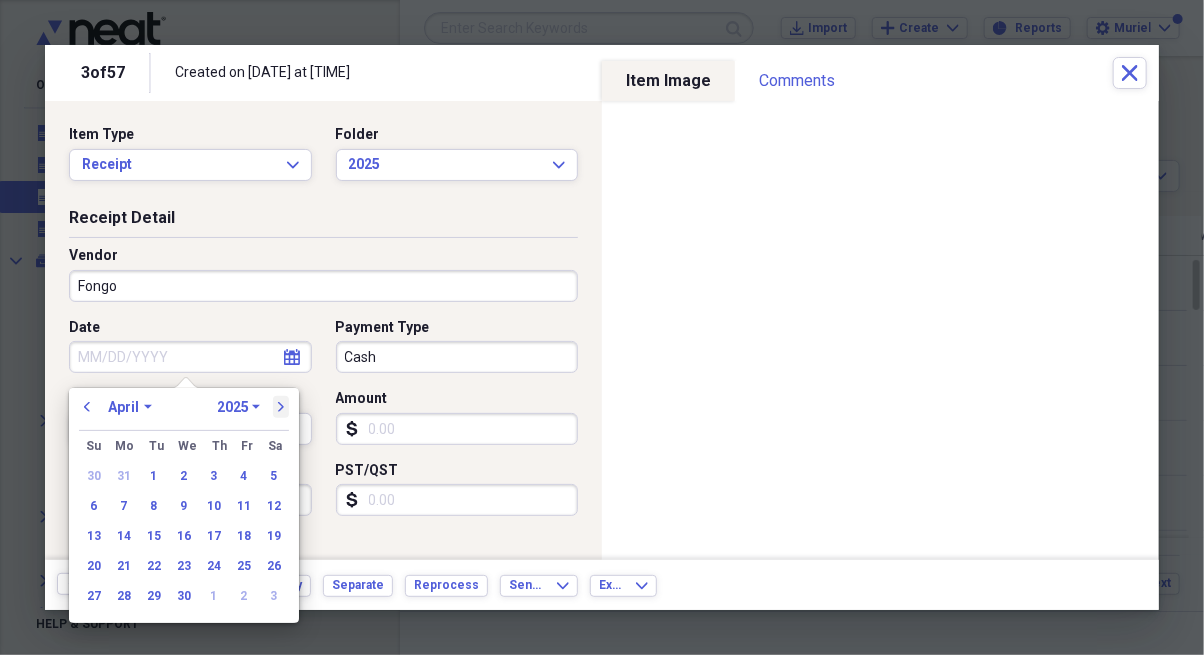click on "next" at bounding box center (281, 407) 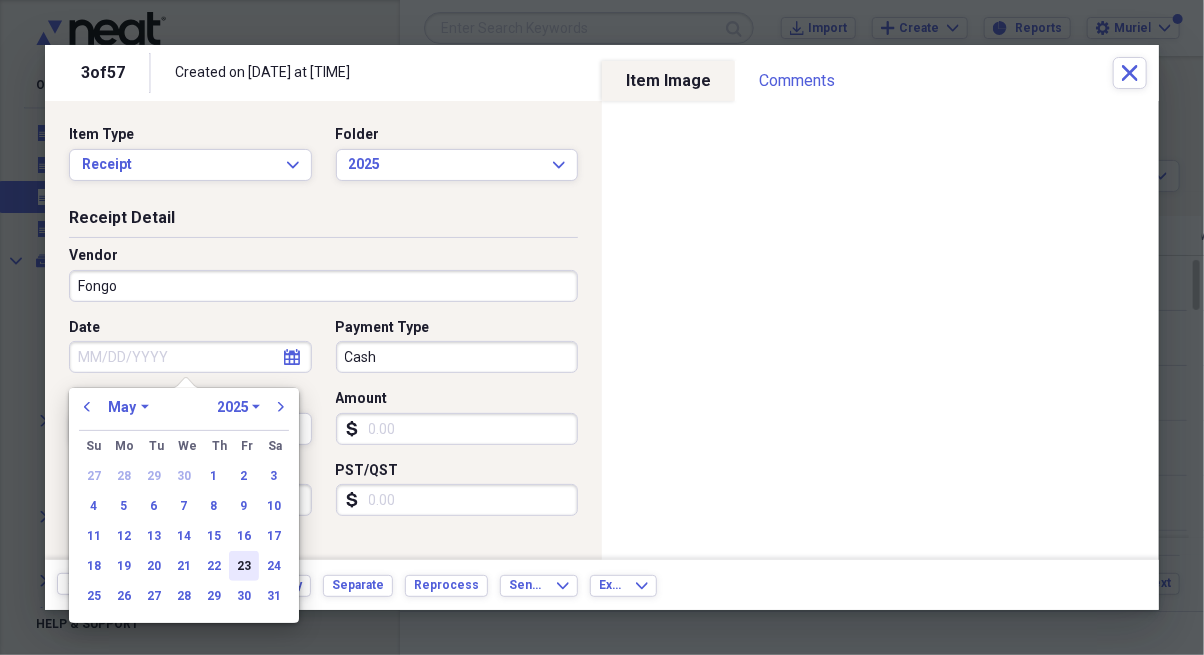 click on "23" at bounding box center (244, 566) 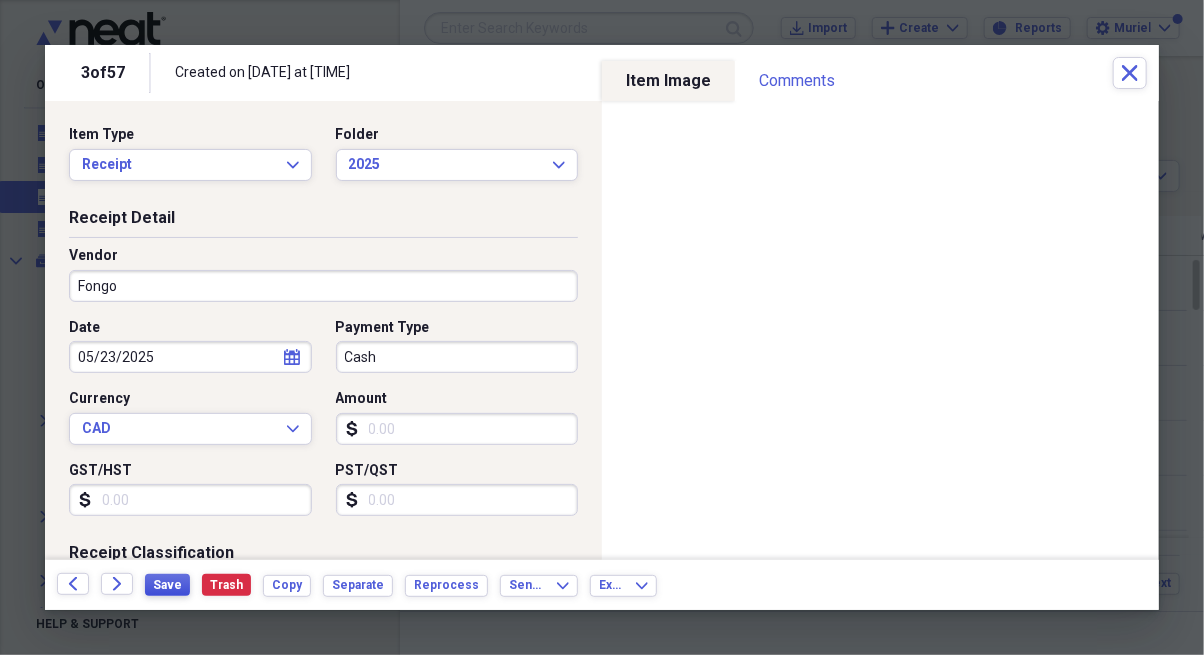 click on "Save" at bounding box center (167, 585) 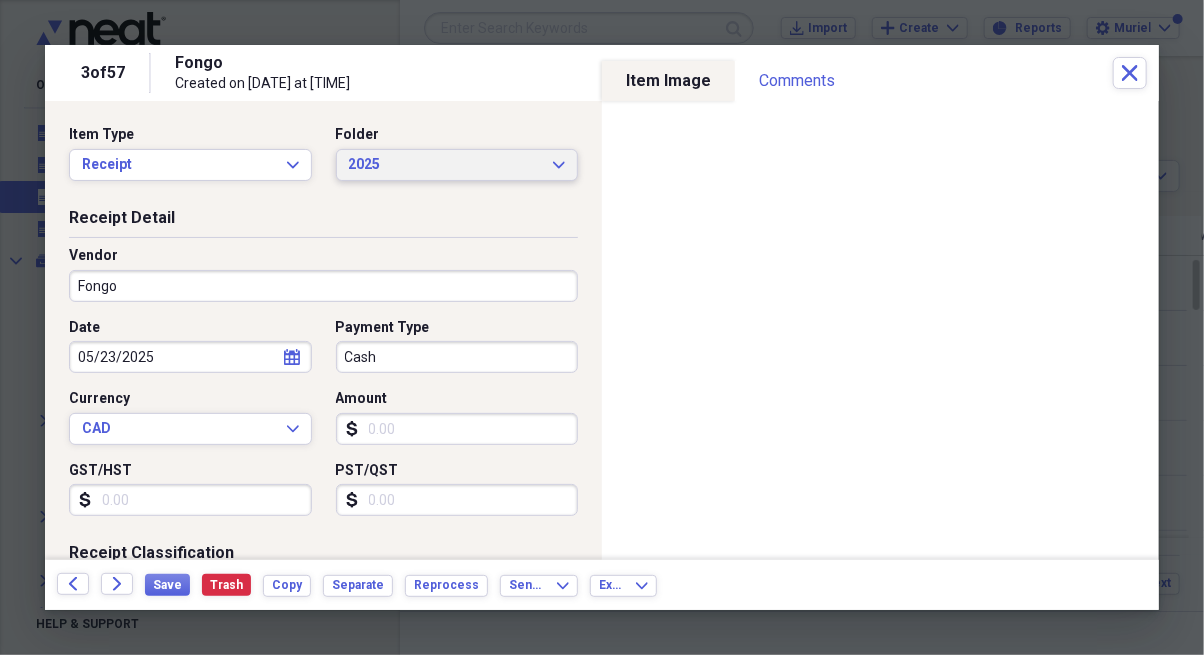 click on "2025 Expand" at bounding box center [457, 165] 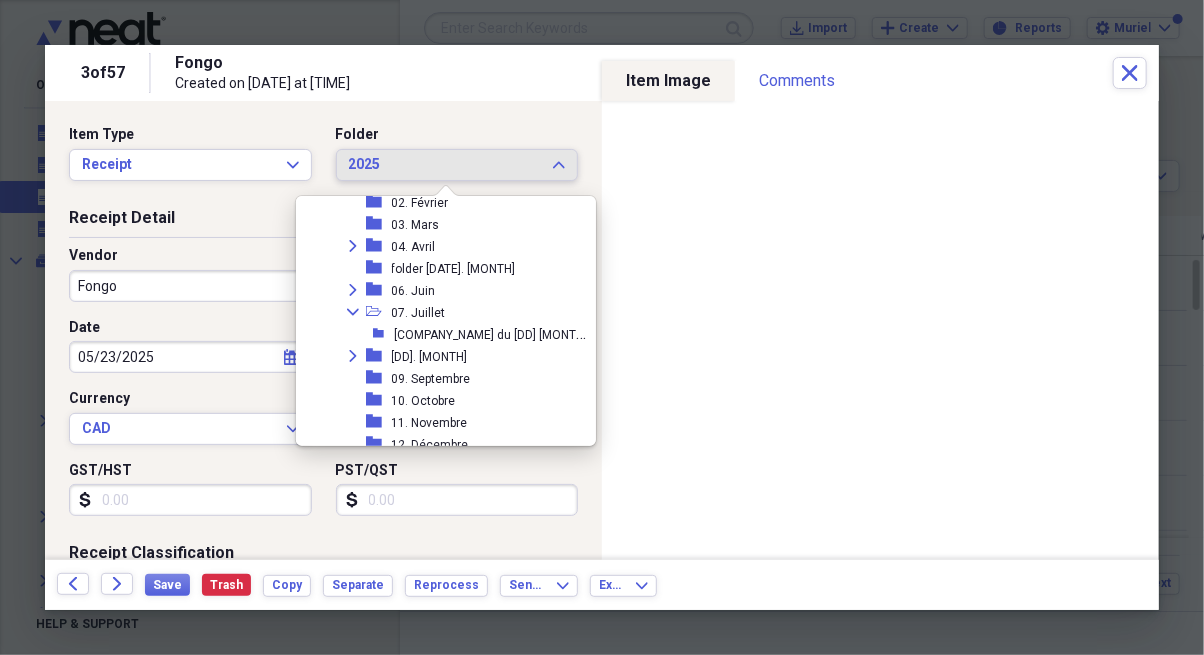 scroll, scrollTop: 1159, scrollLeft: 0, axis: vertical 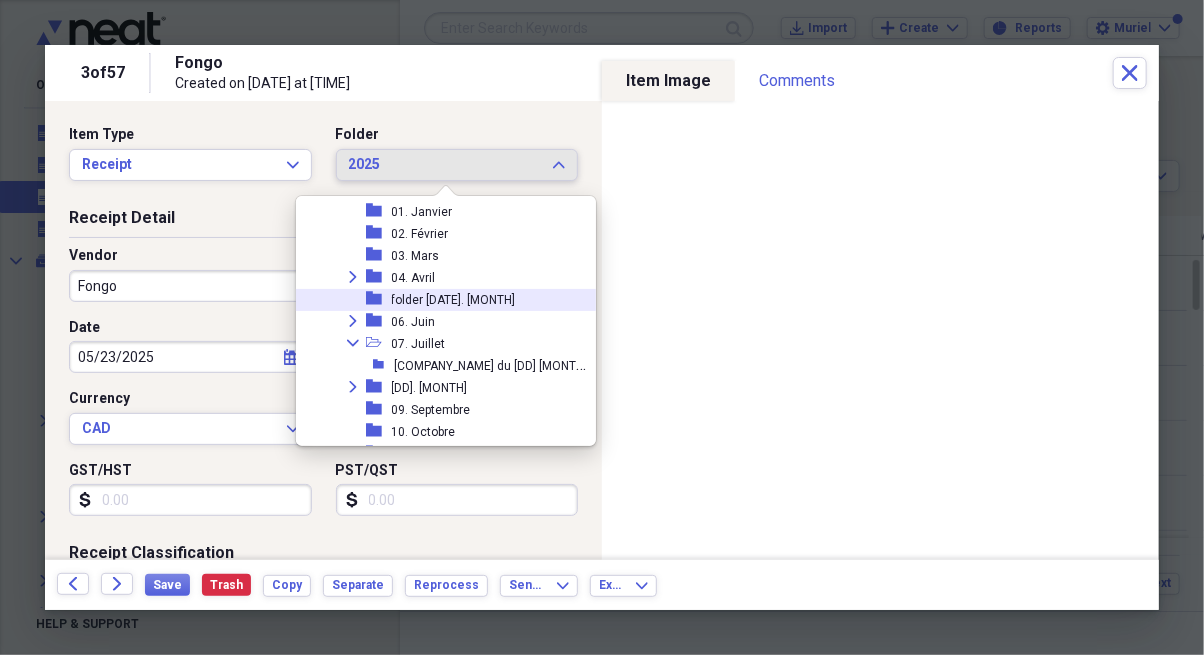 click on "folder [NUMBER]. [MONTH]" at bounding box center (445, 300) 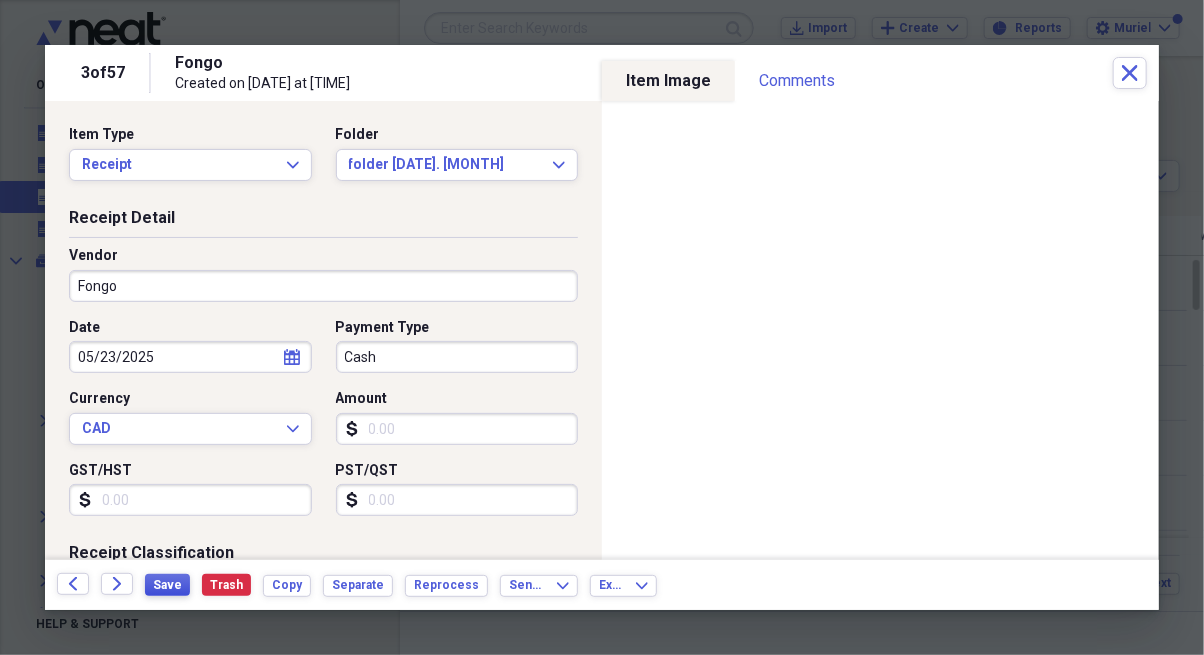 click on "Save" at bounding box center (167, 585) 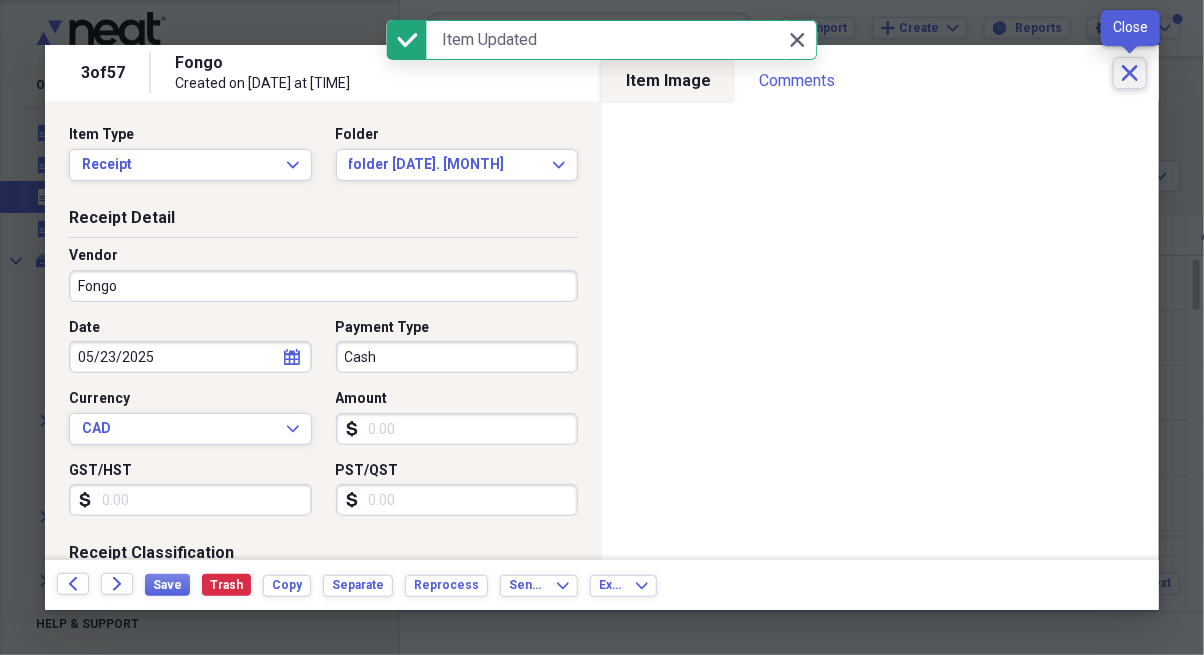 click on "Close" at bounding box center [1130, 73] 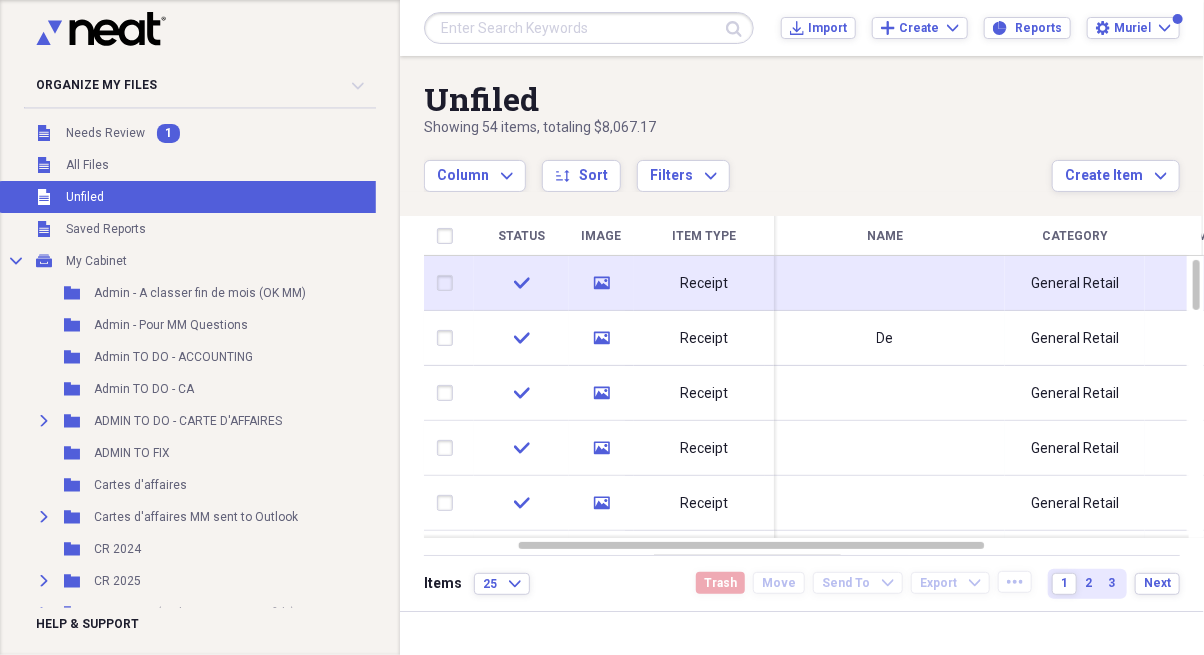 click at bounding box center (885, 283) 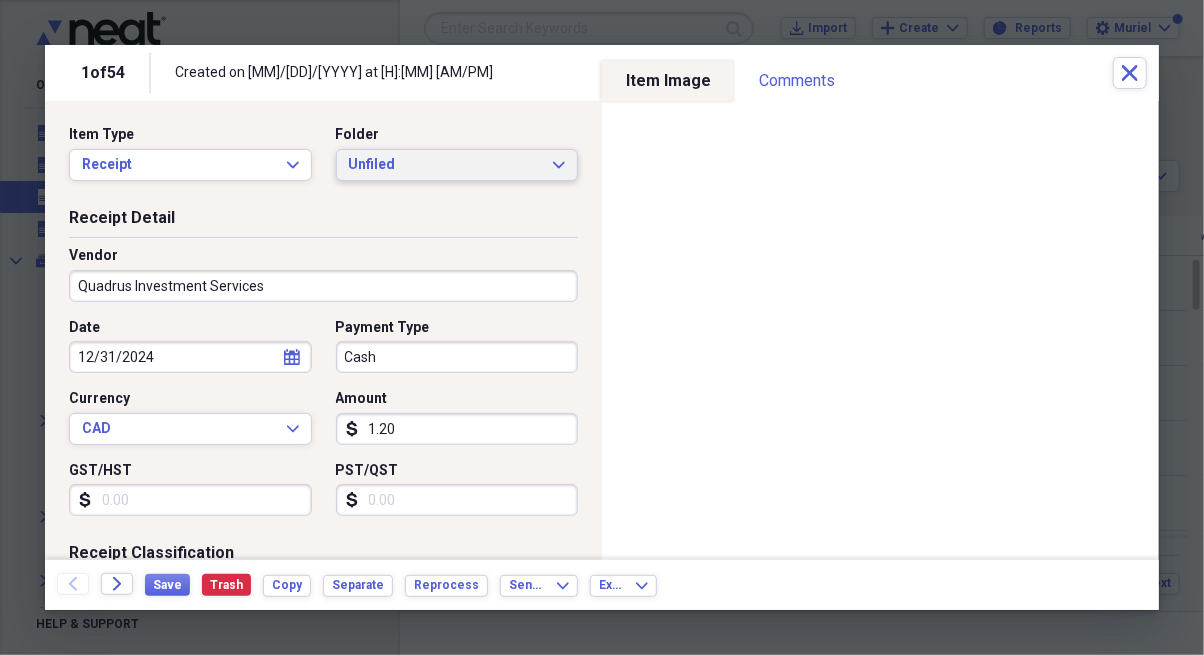 type on "Quadrus Investment Services" 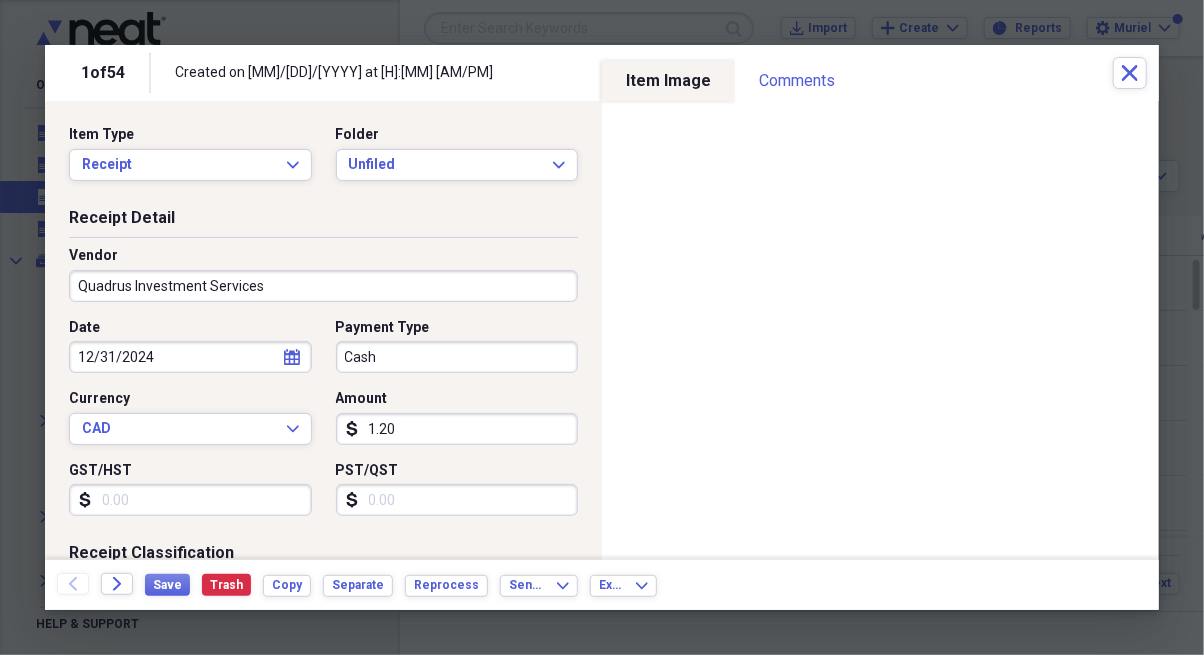 click on "Receipt Detail" at bounding box center [323, 222] 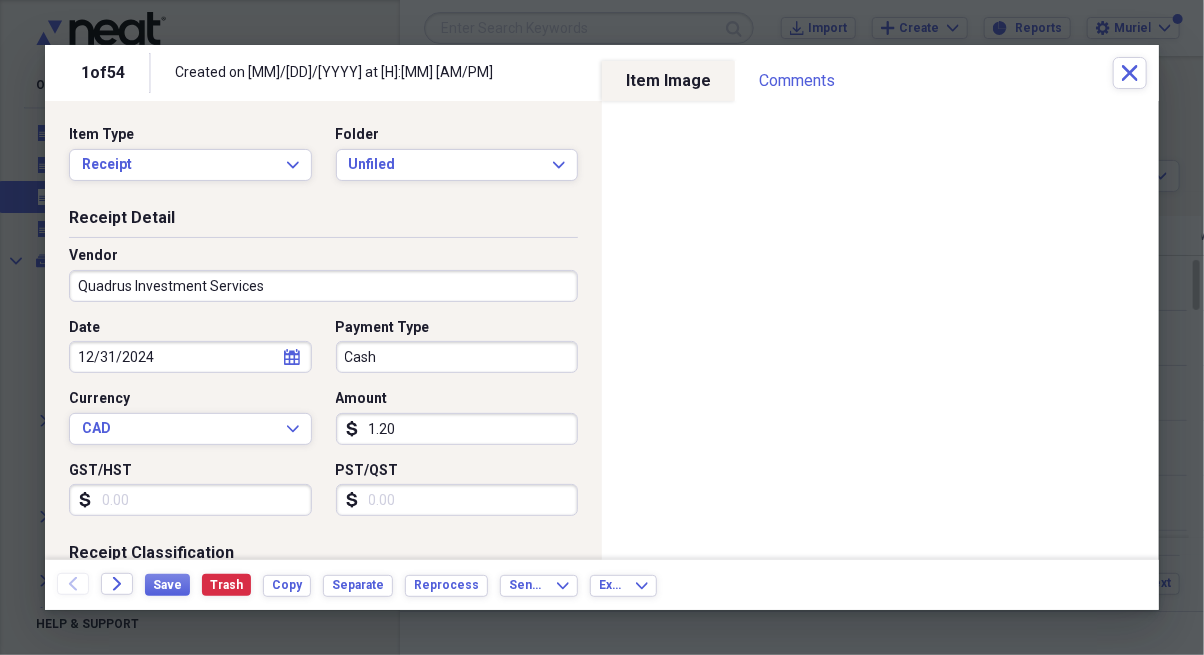 click on "12/31/2024" at bounding box center (190, 357) 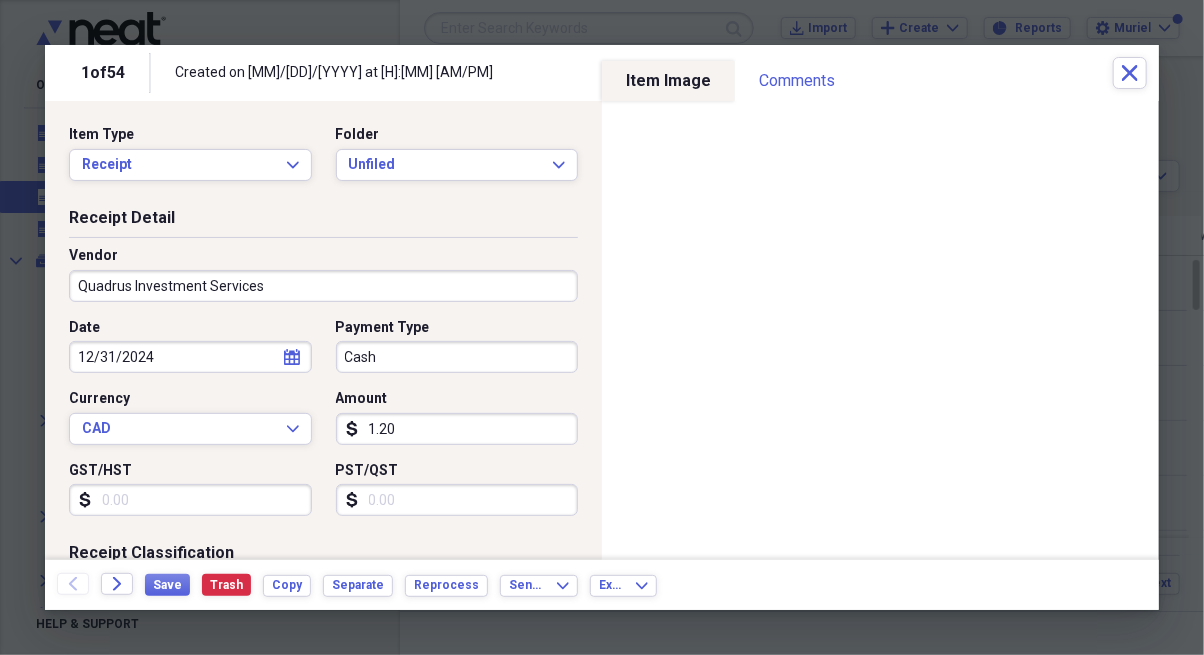 select on "11" 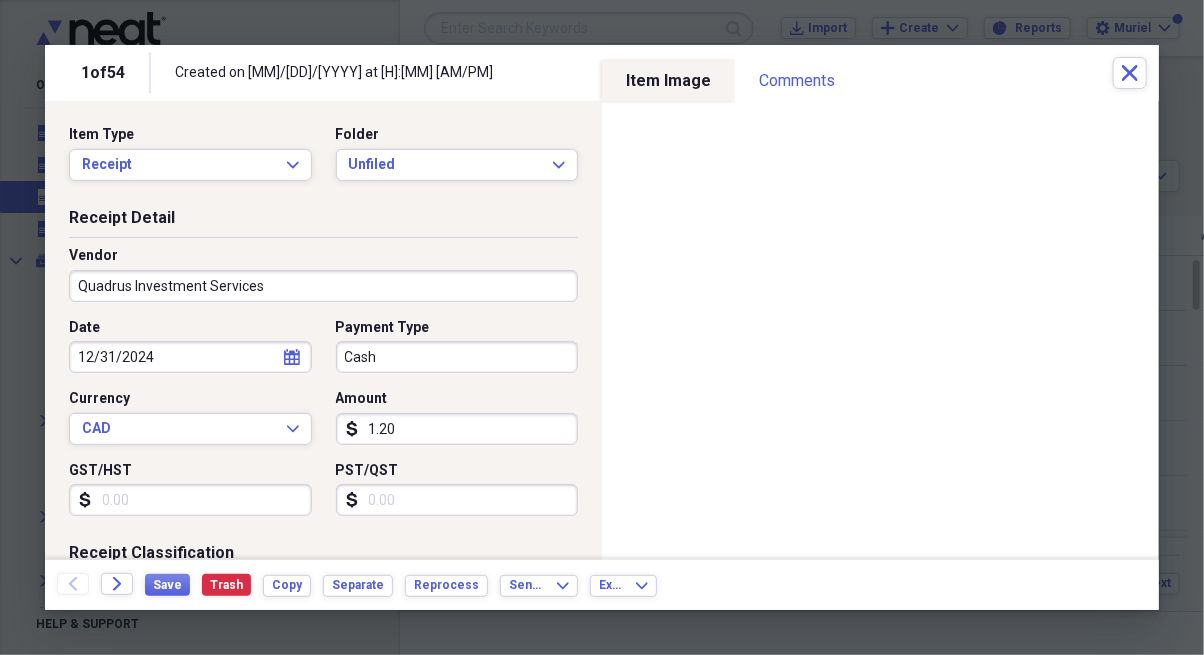 select on "2024" 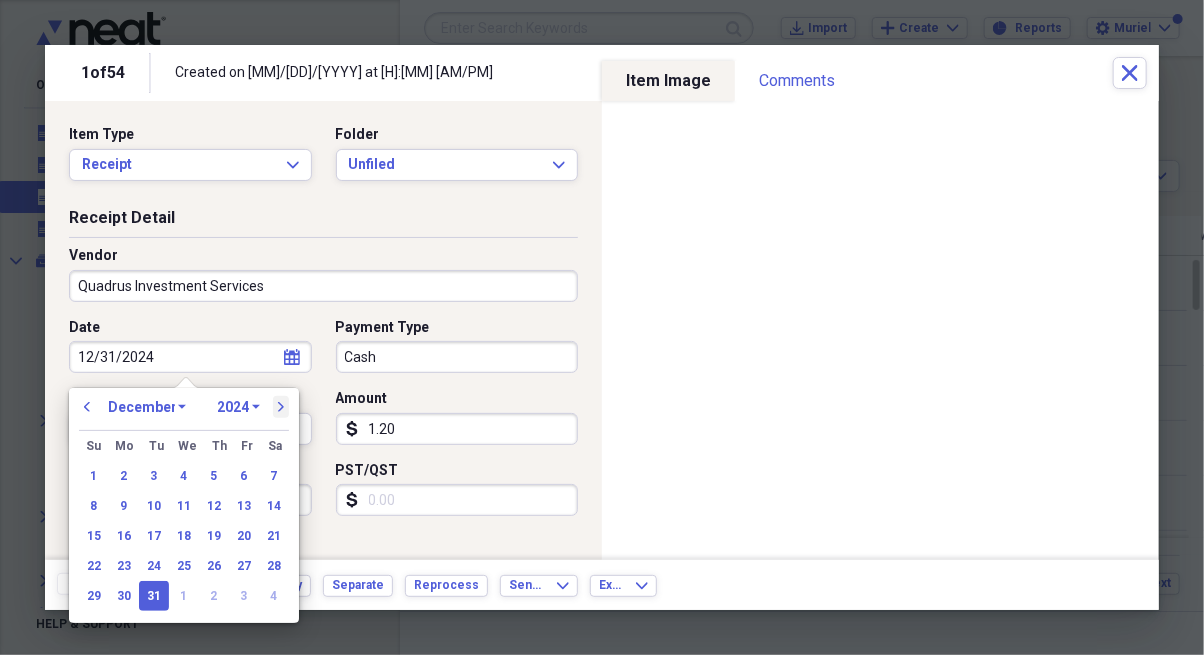 click on "next" at bounding box center (281, 407) 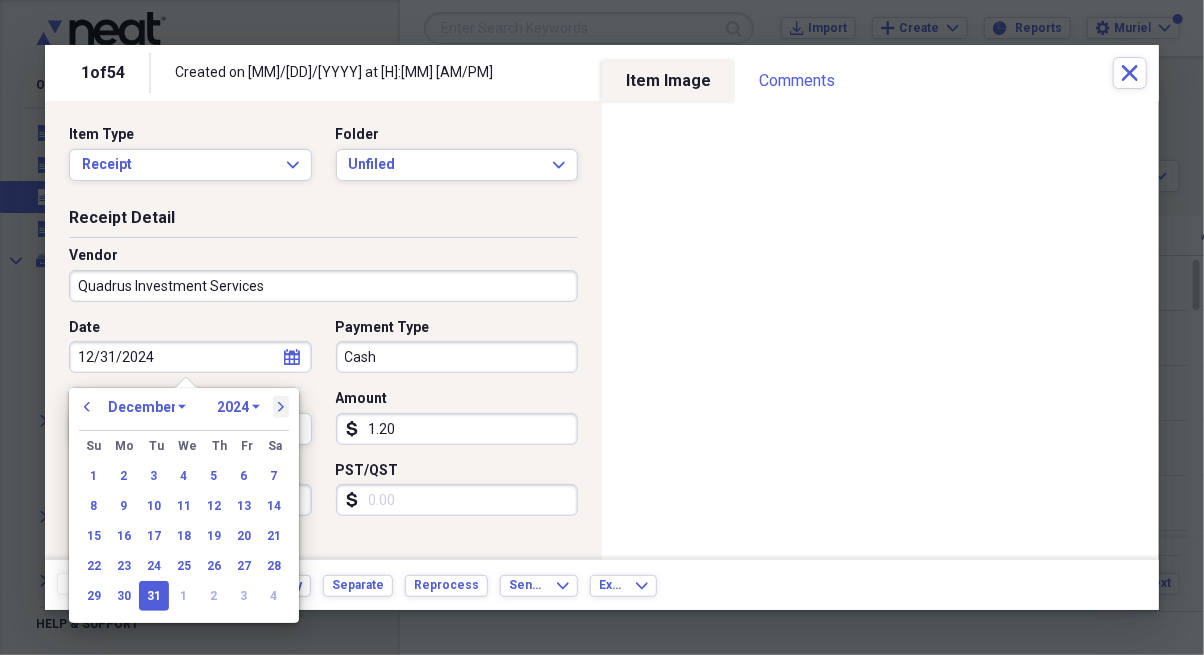 select on "0" 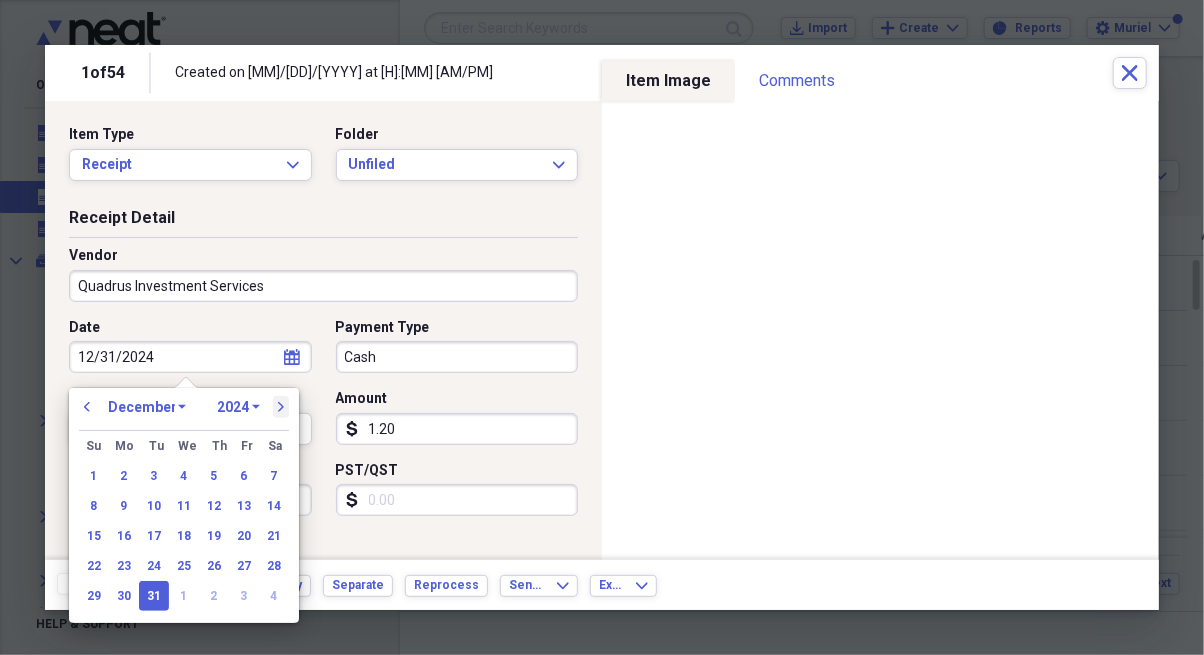 select on "2025" 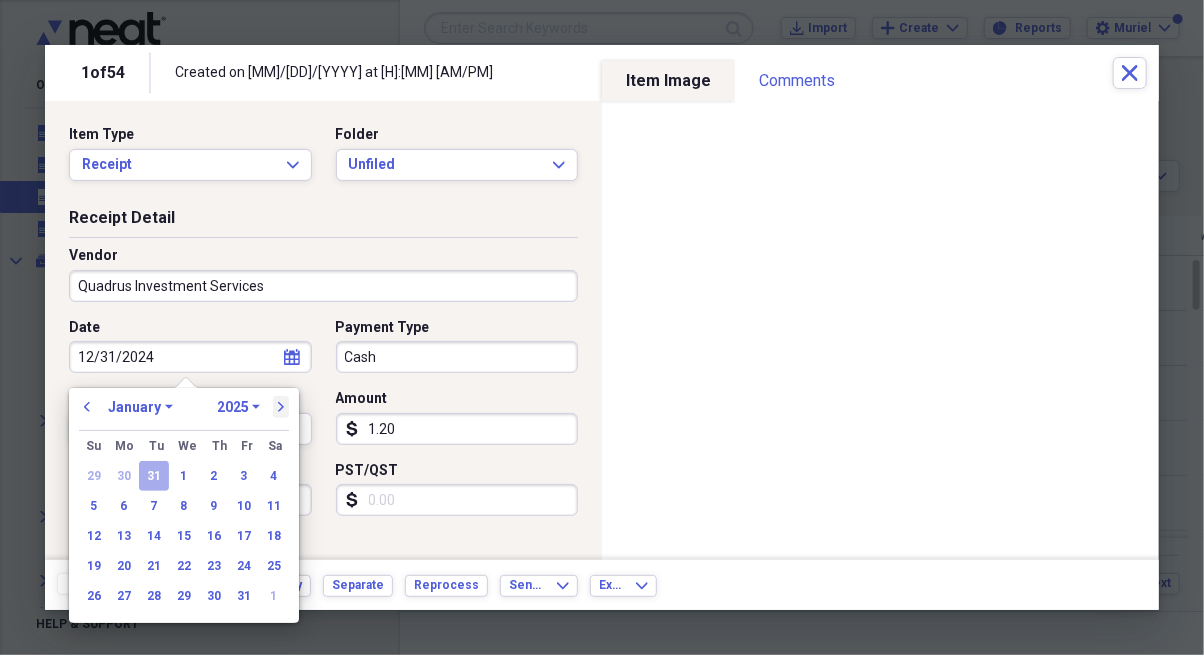 click on "next" at bounding box center (281, 407) 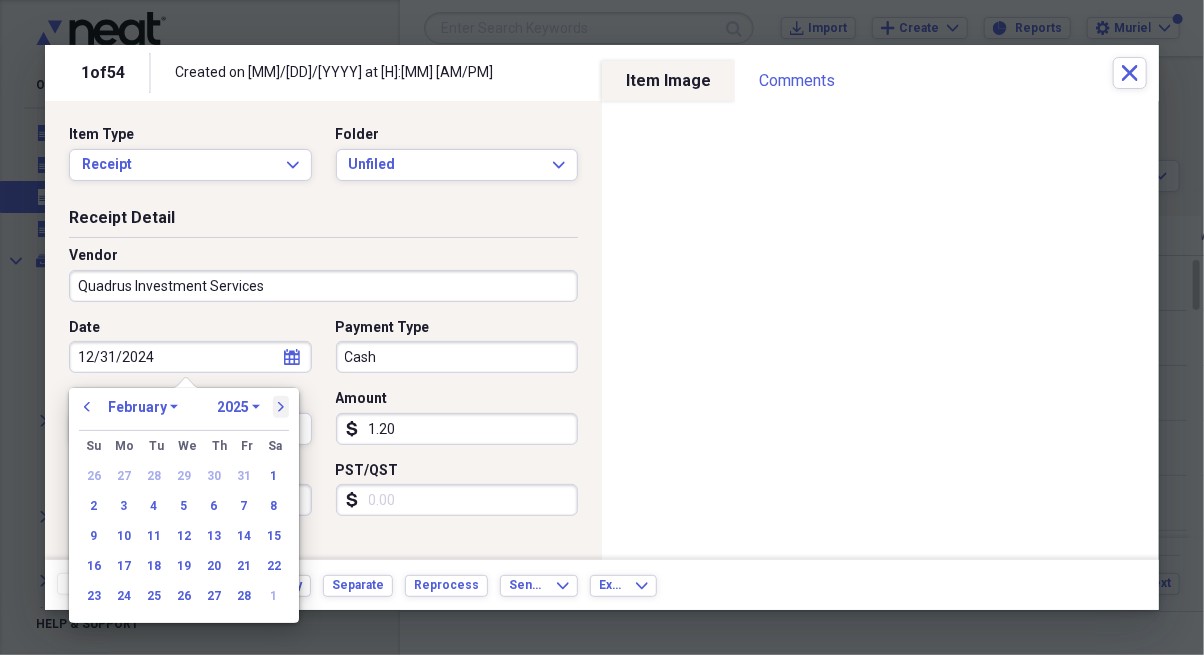 click on "next" at bounding box center [281, 407] 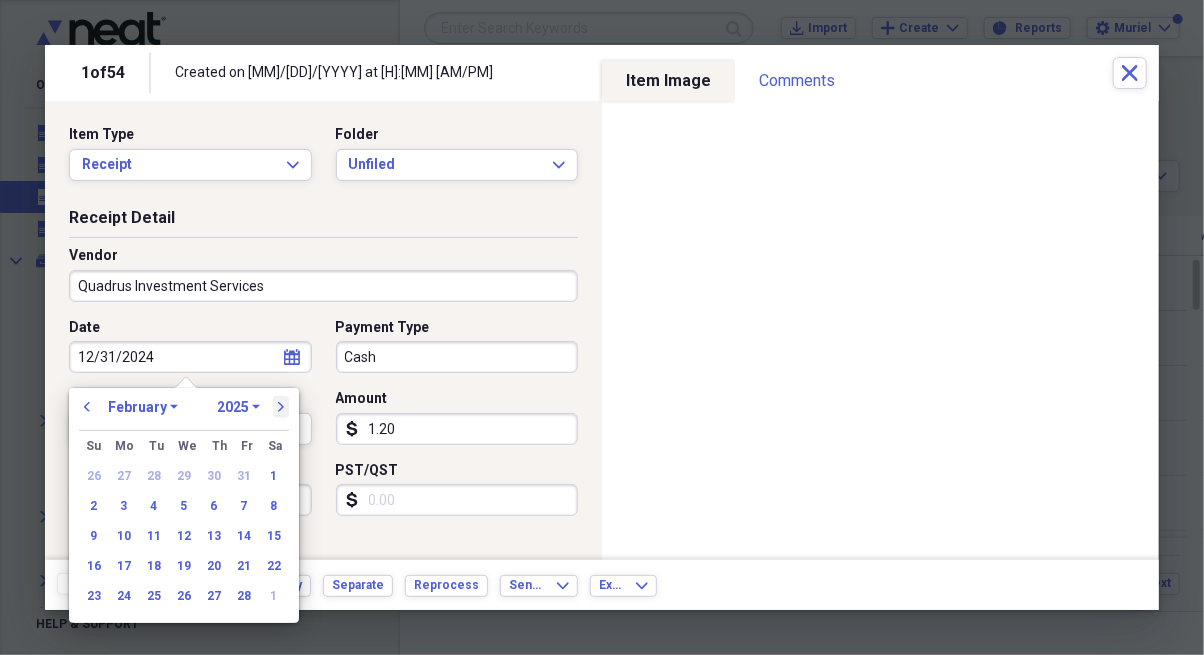 select on "2" 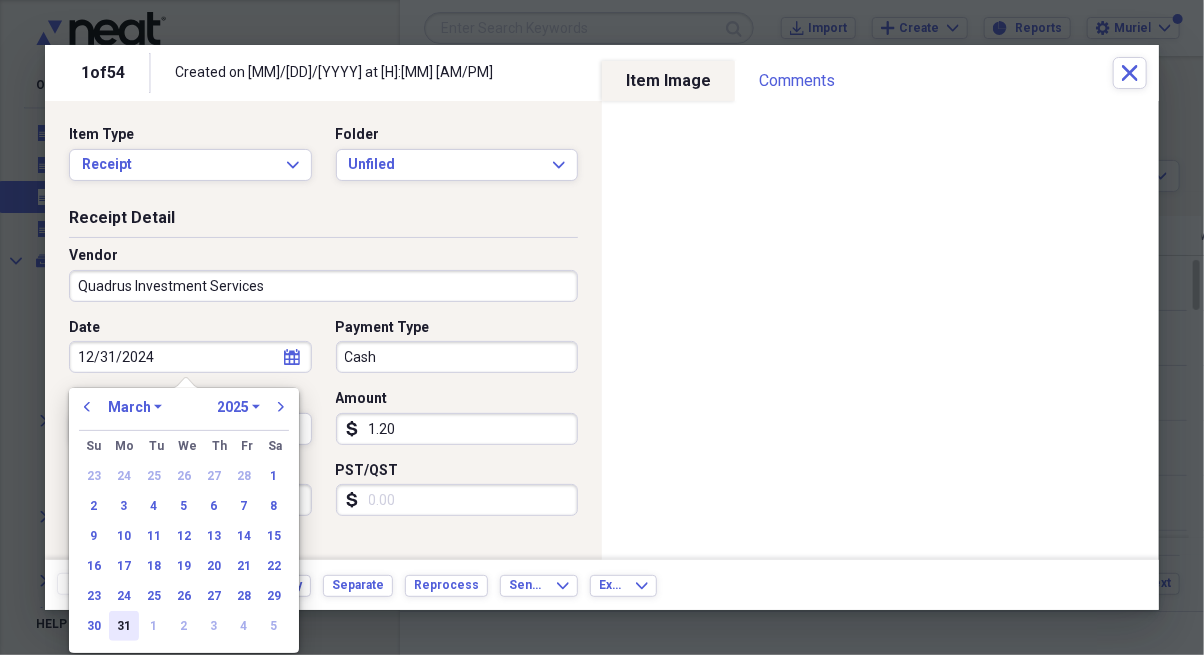 click on "31" at bounding box center (124, 626) 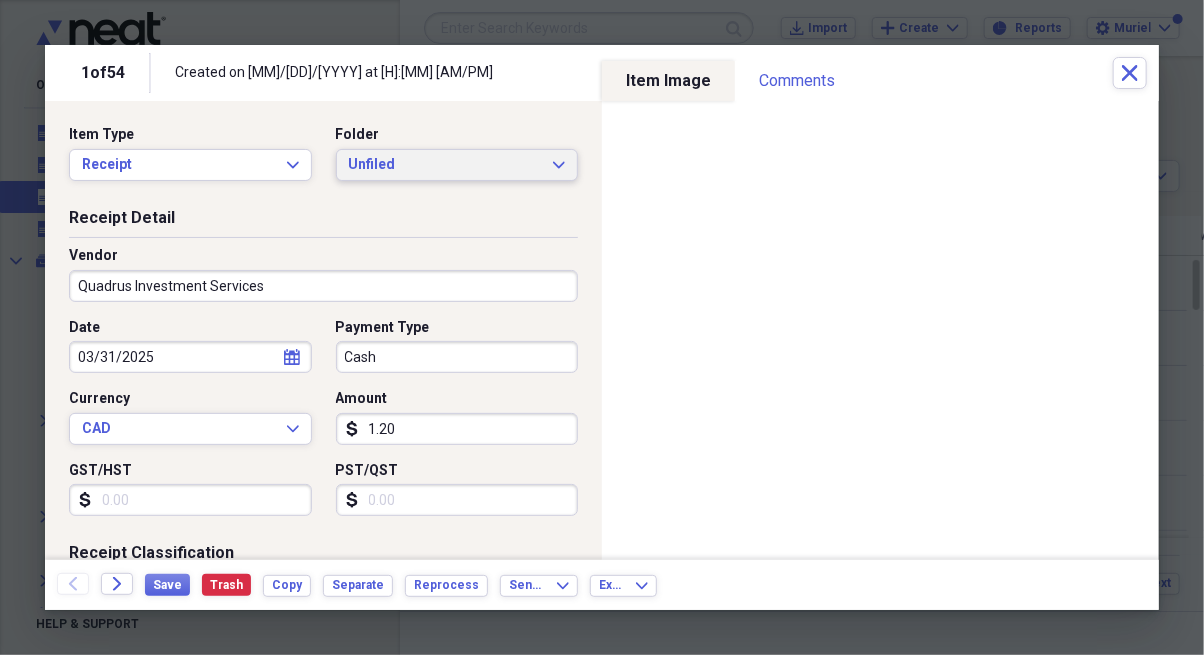 click on "Unfiled Expand" at bounding box center [457, 165] 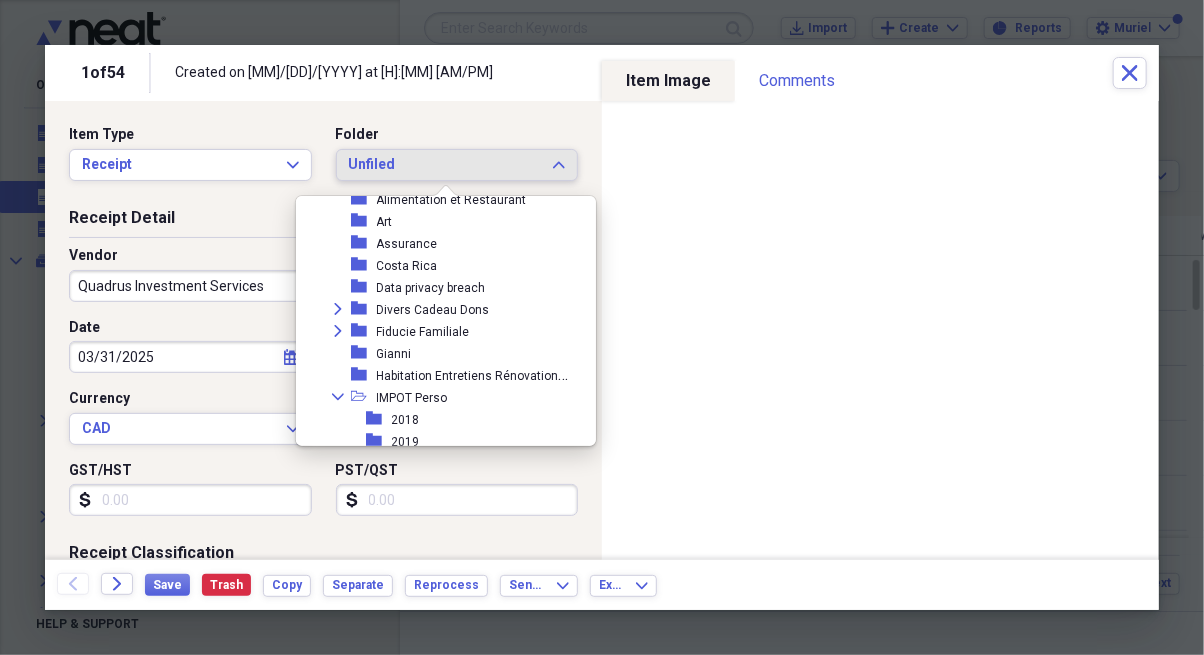scroll, scrollTop: 400, scrollLeft: 0, axis: vertical 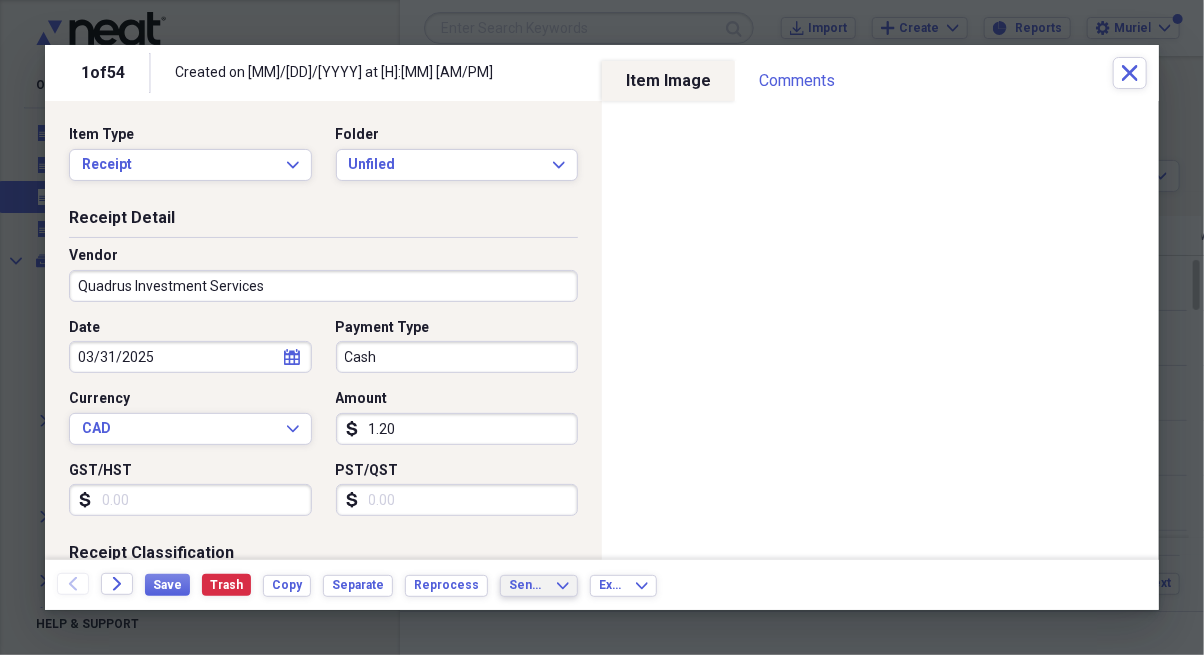click on "Send To Expand" at bounding box center (539, 585) 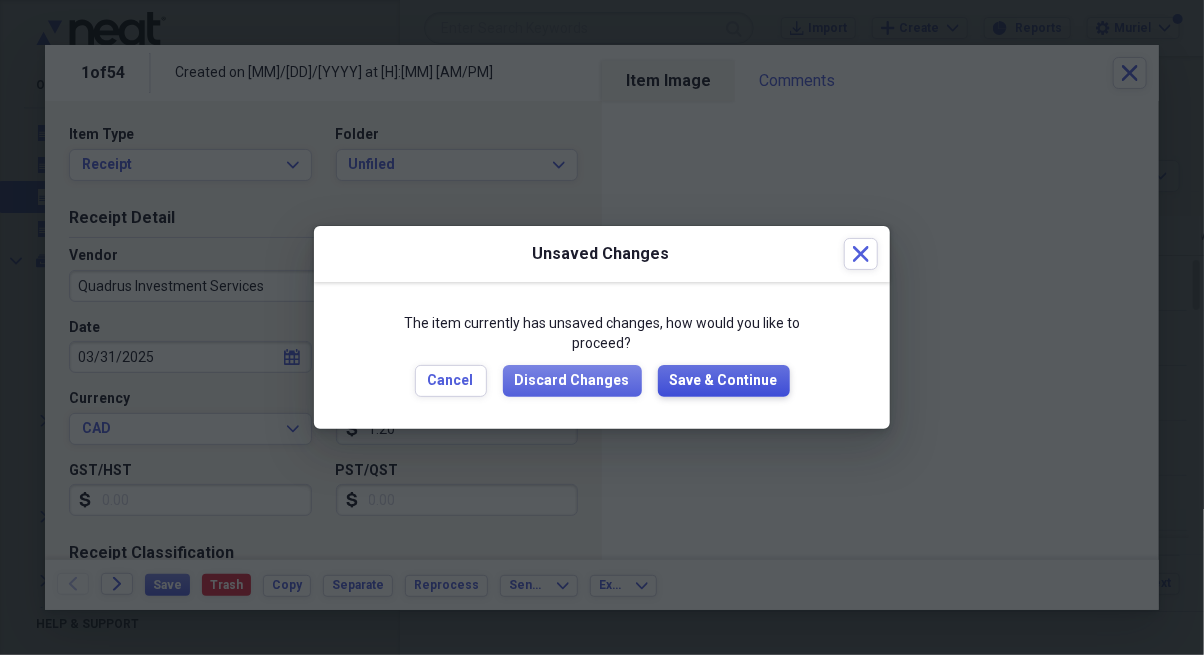 click on "Save & Continue" at bounding box center (724, 381) 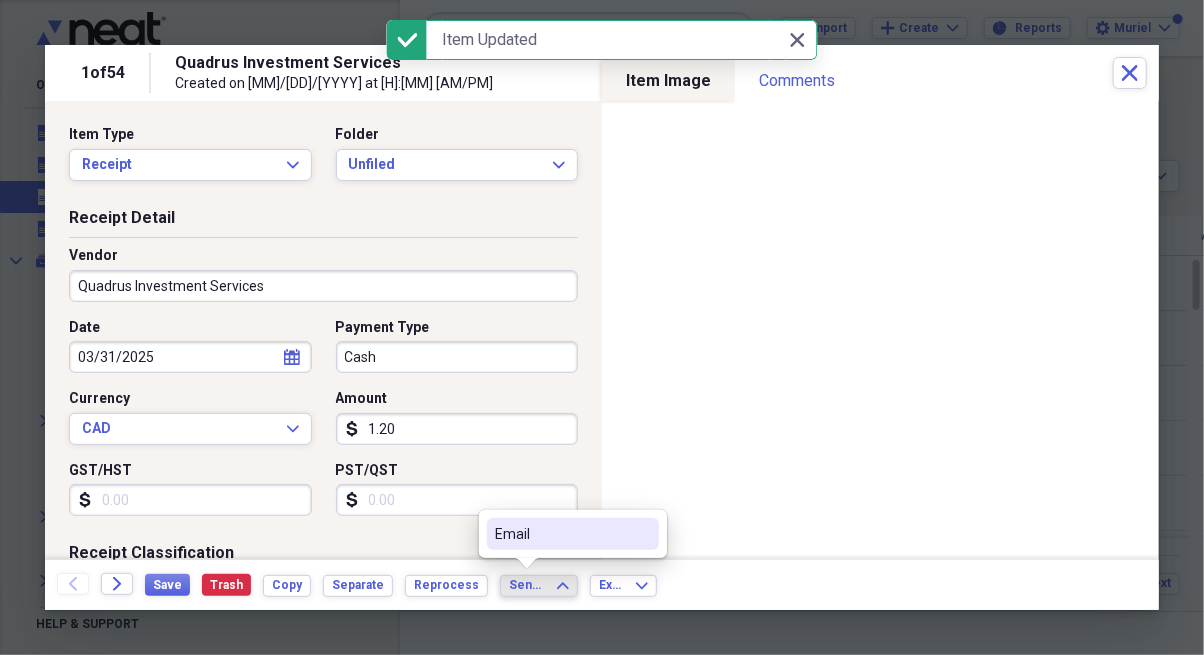 click on "Send To" at bounding box center [527, 585] 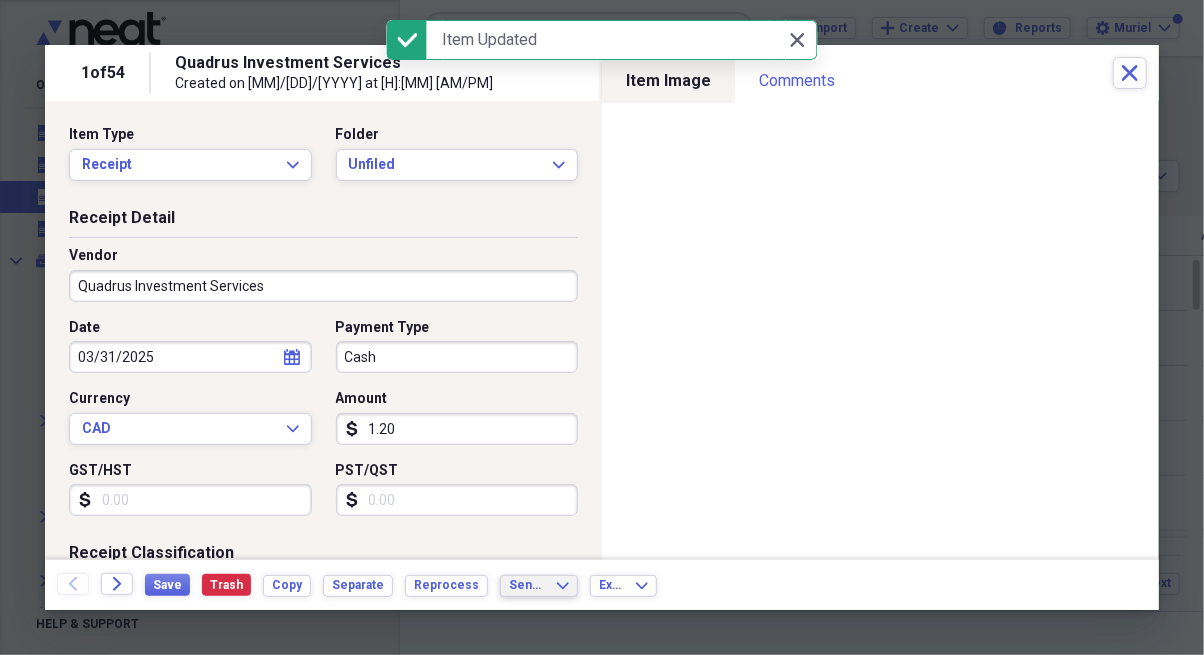 click on "Send To" at bounding box center (527, 585) 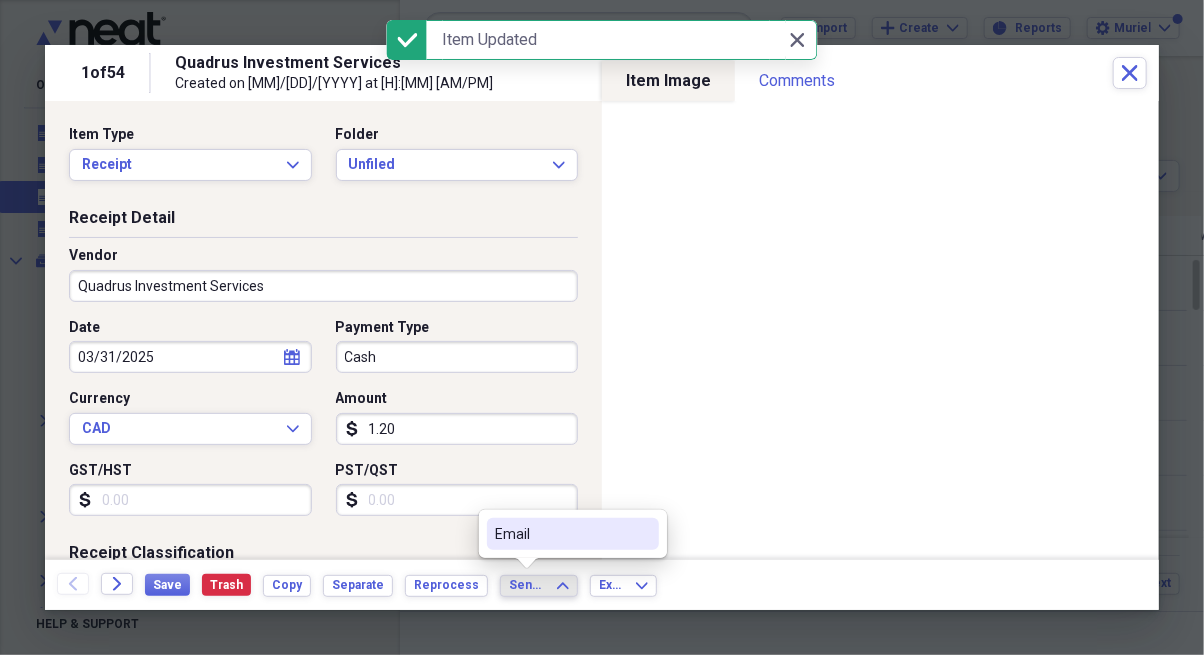 click on "Email" at bounding box center [561, 534] 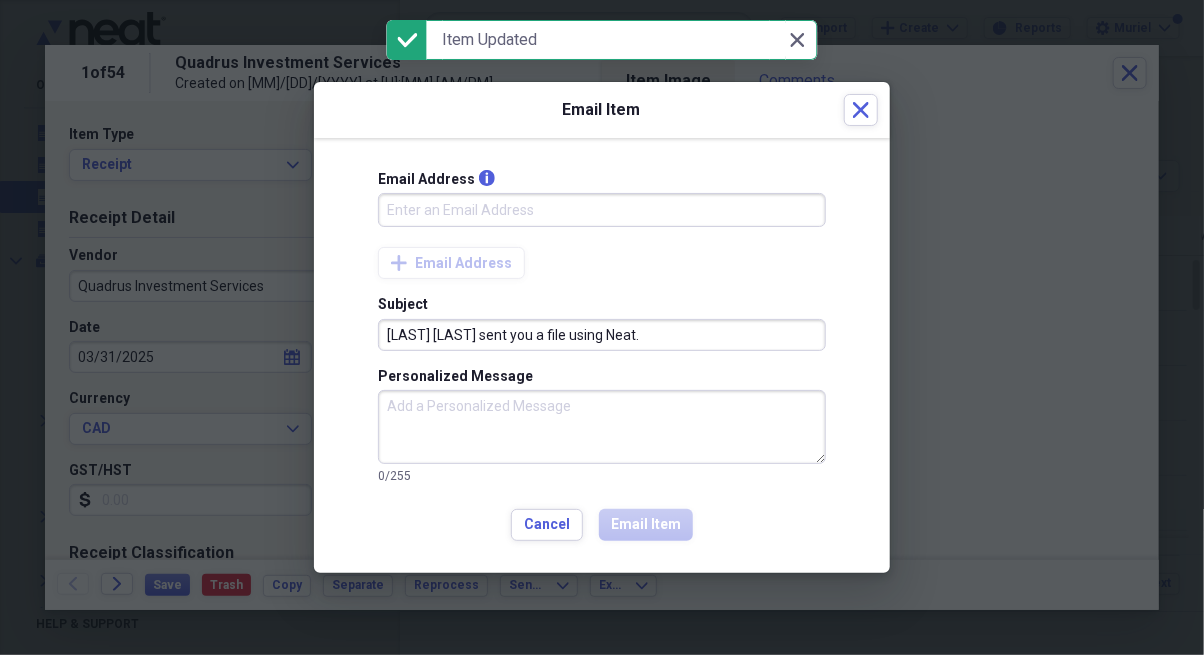 click on "Email Address info" at bounding box center [602, 210] 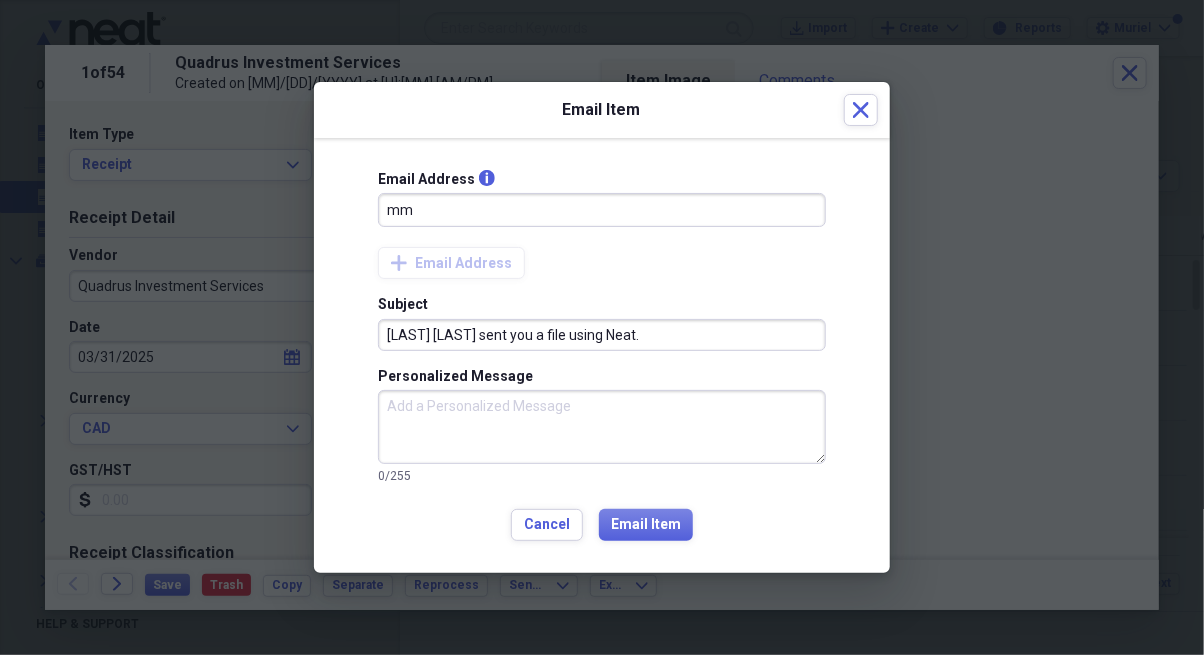 type on "[LAST]@[LAST].ca" 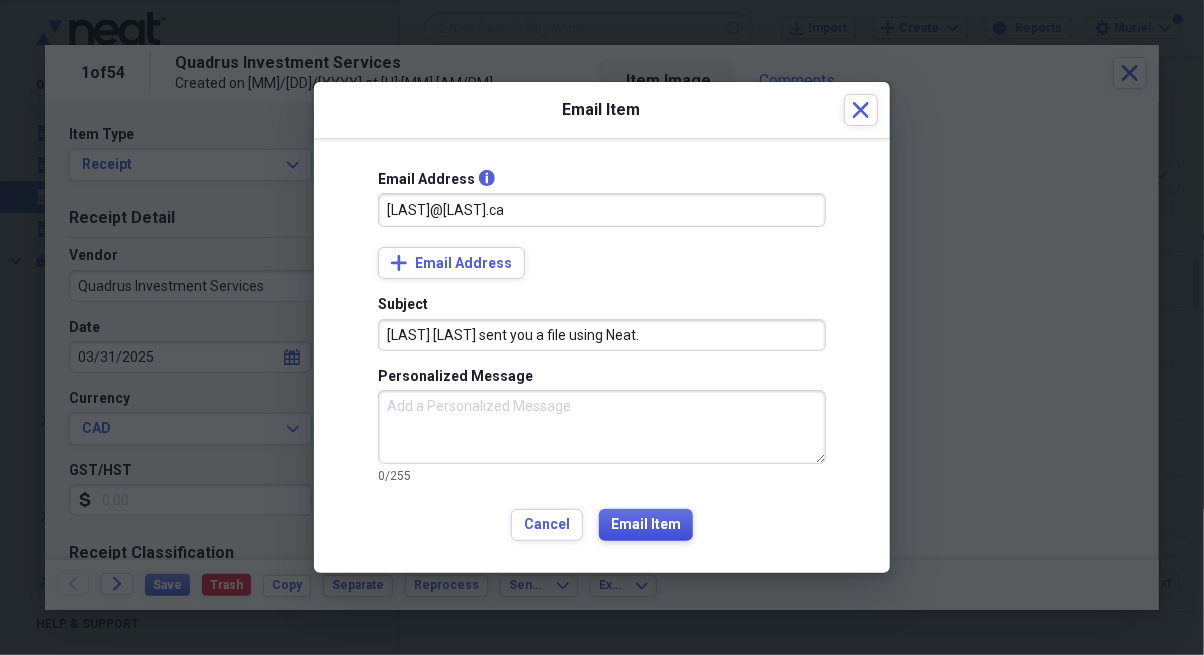 click on "Email Item" at bounding box center (646, 525) 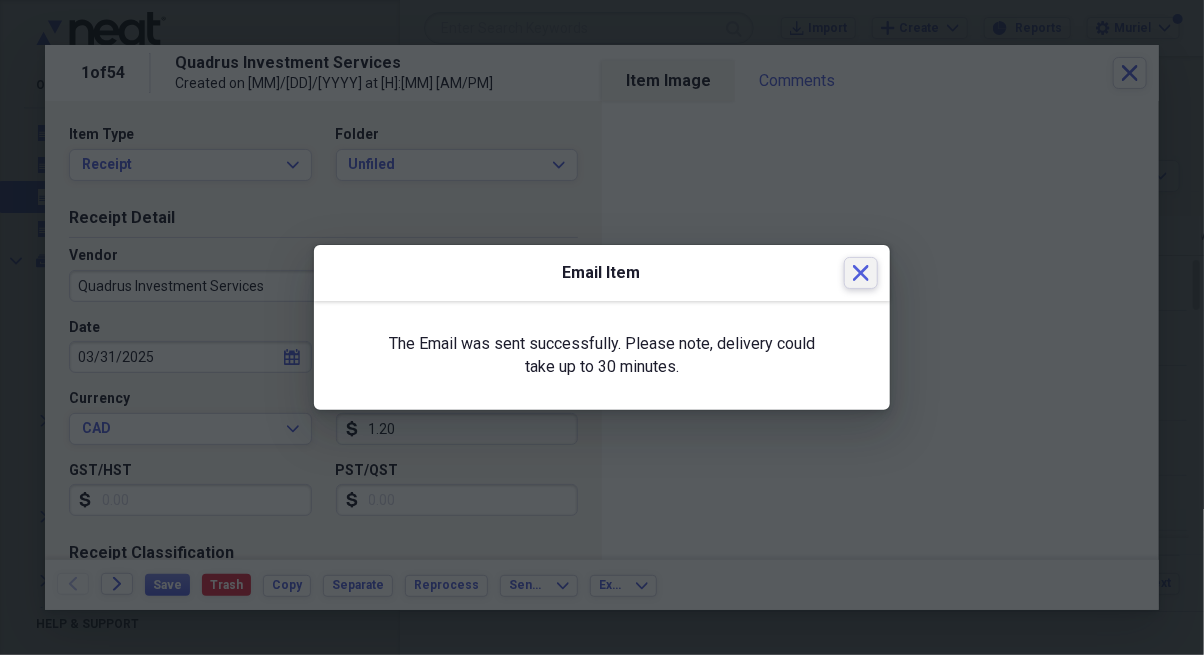 click 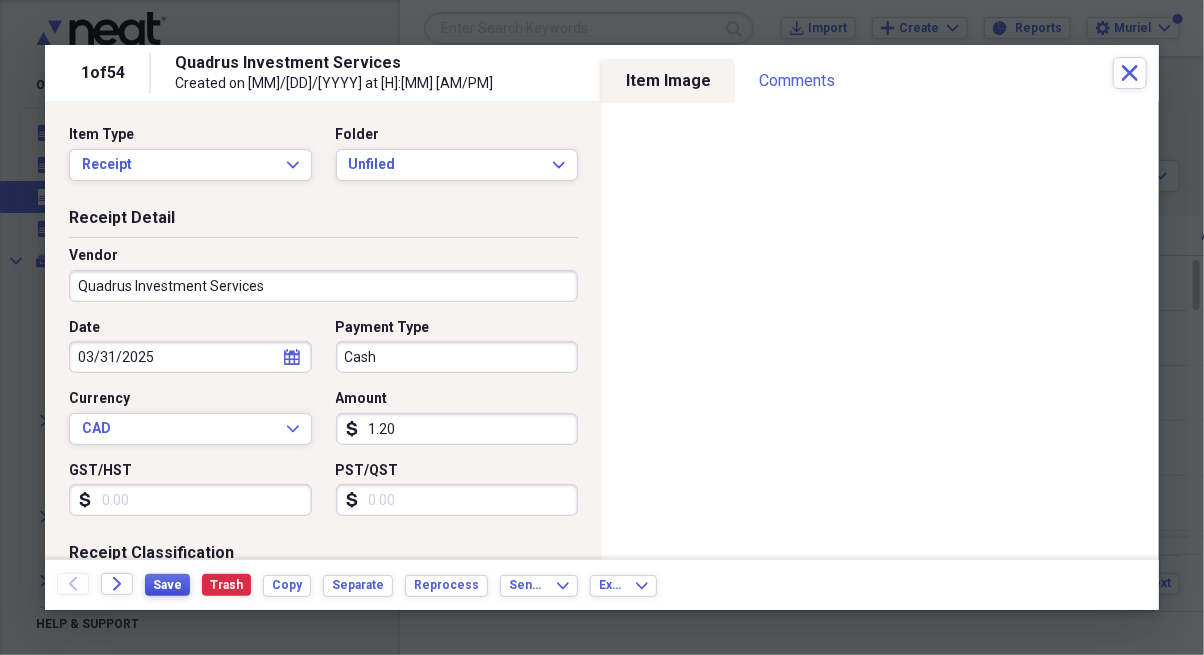 click on "Save" at bounding box center (167, 585) 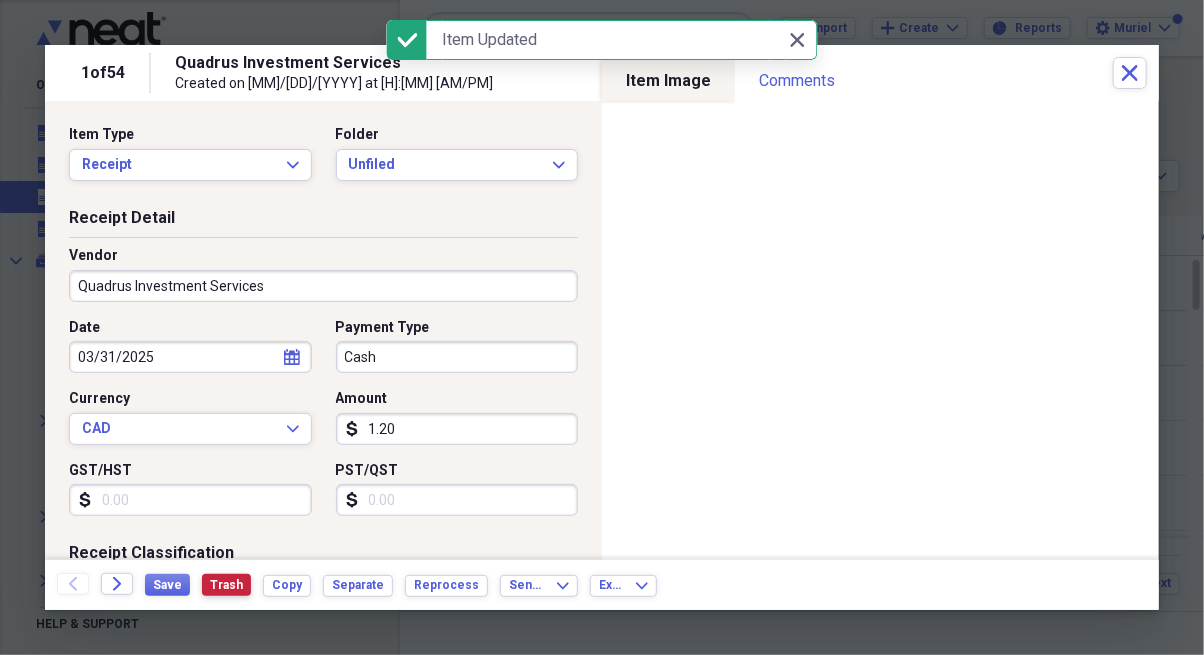 click on "Trash" at bounding box center (226, 585) 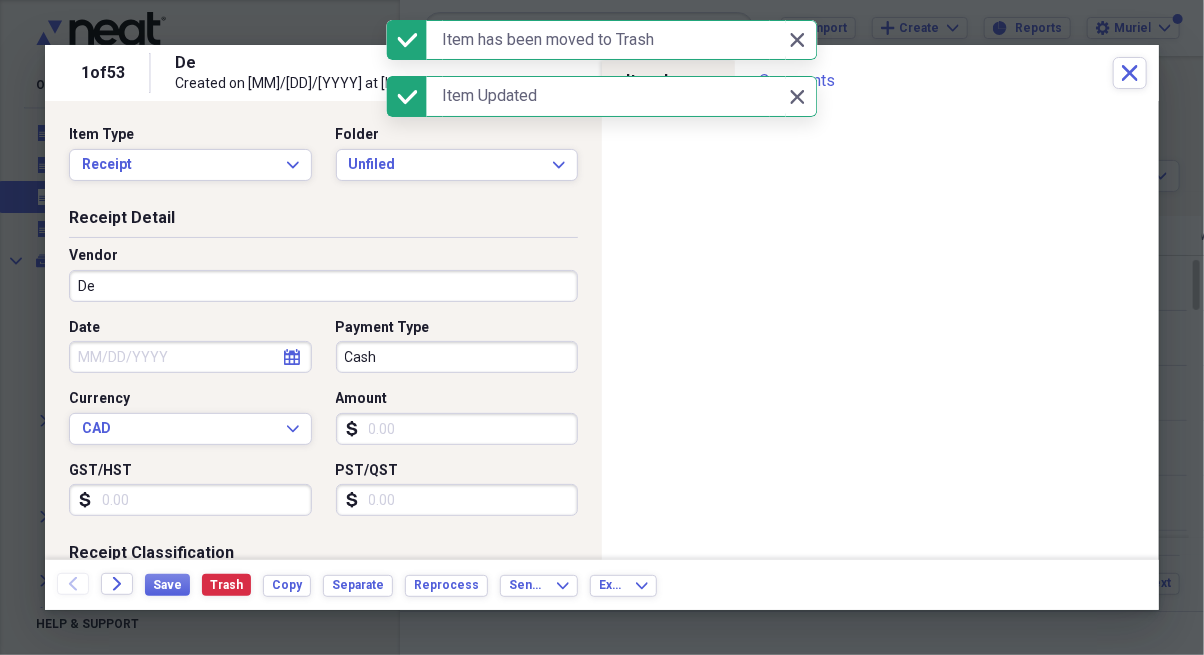 click on "Forward" 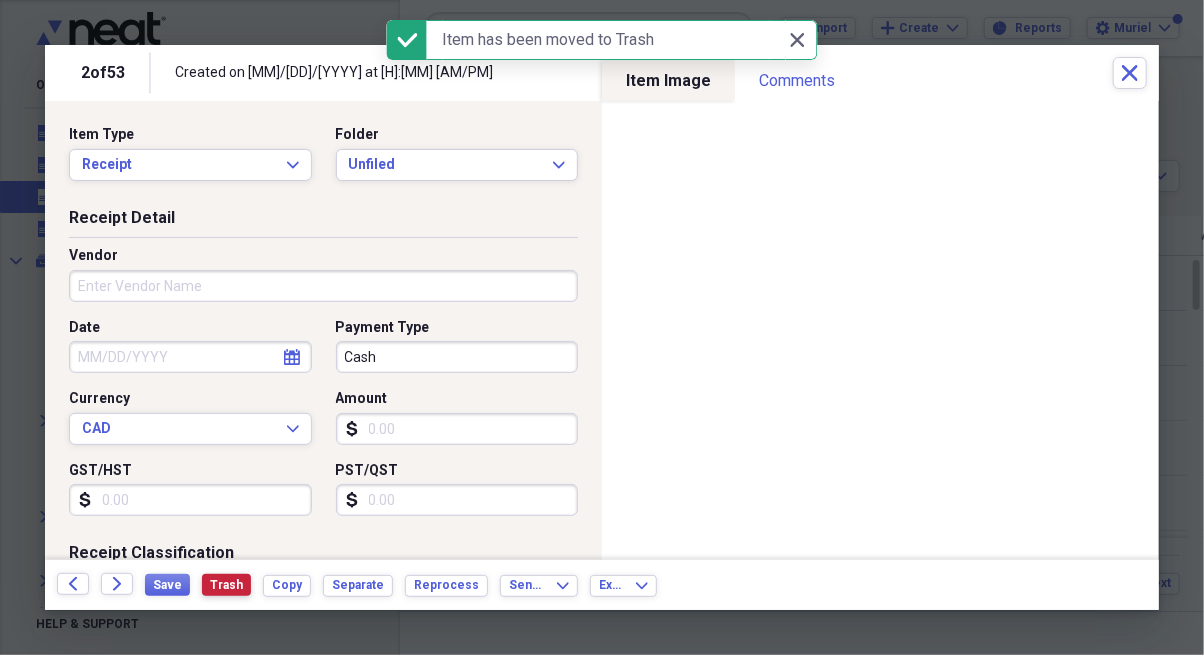 click on "Trash" at bounding box center [226, 585] 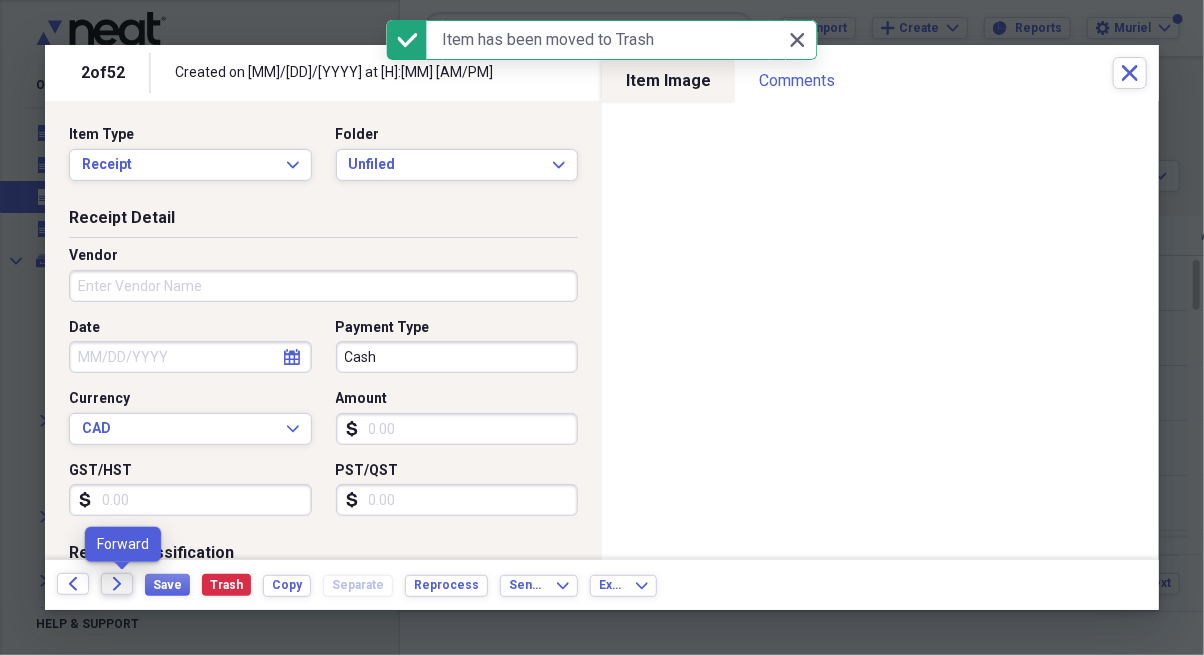 click 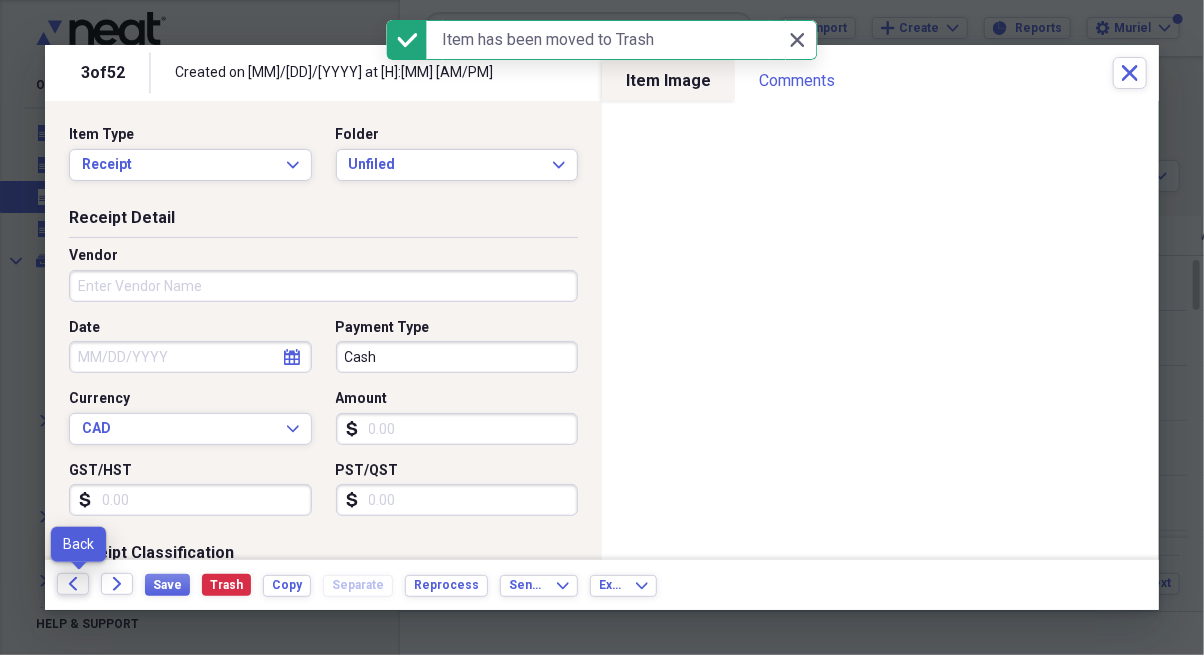 click on "Back" 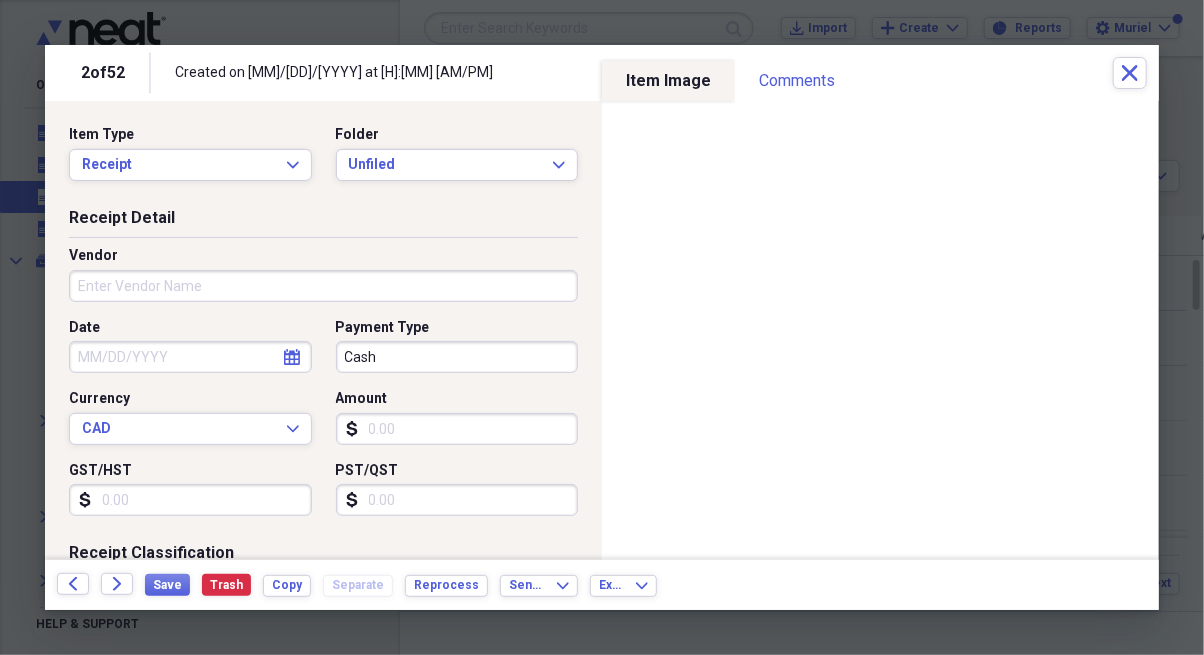 select on "7" 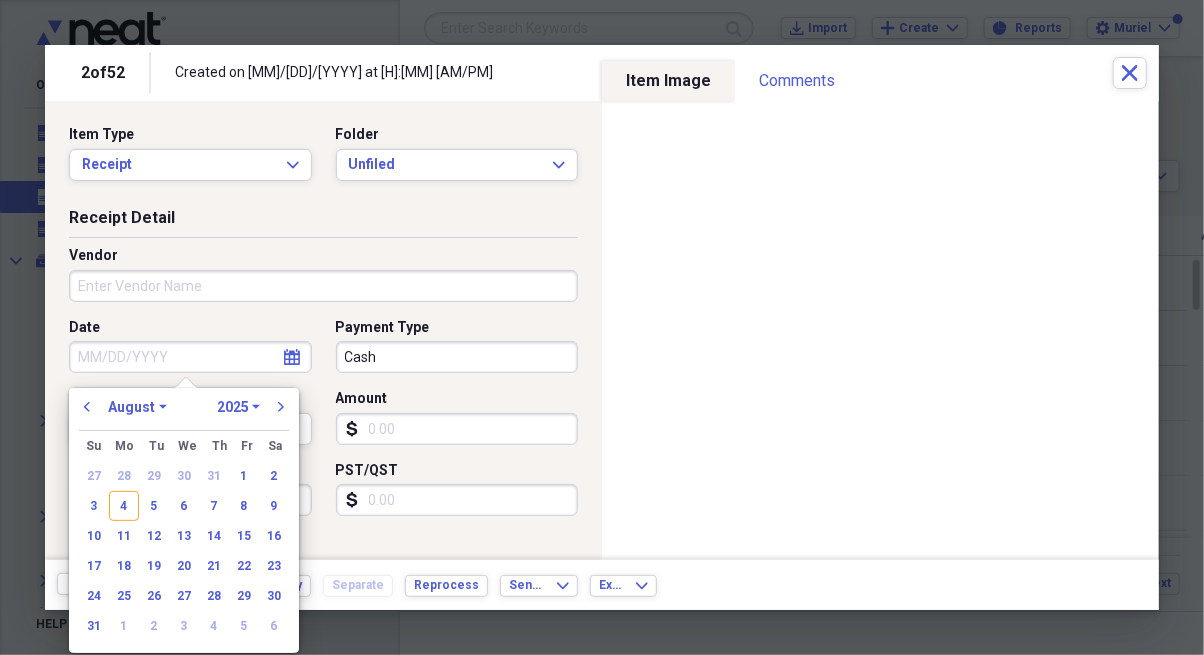 click on "Date" at bounding box center (190, 357) 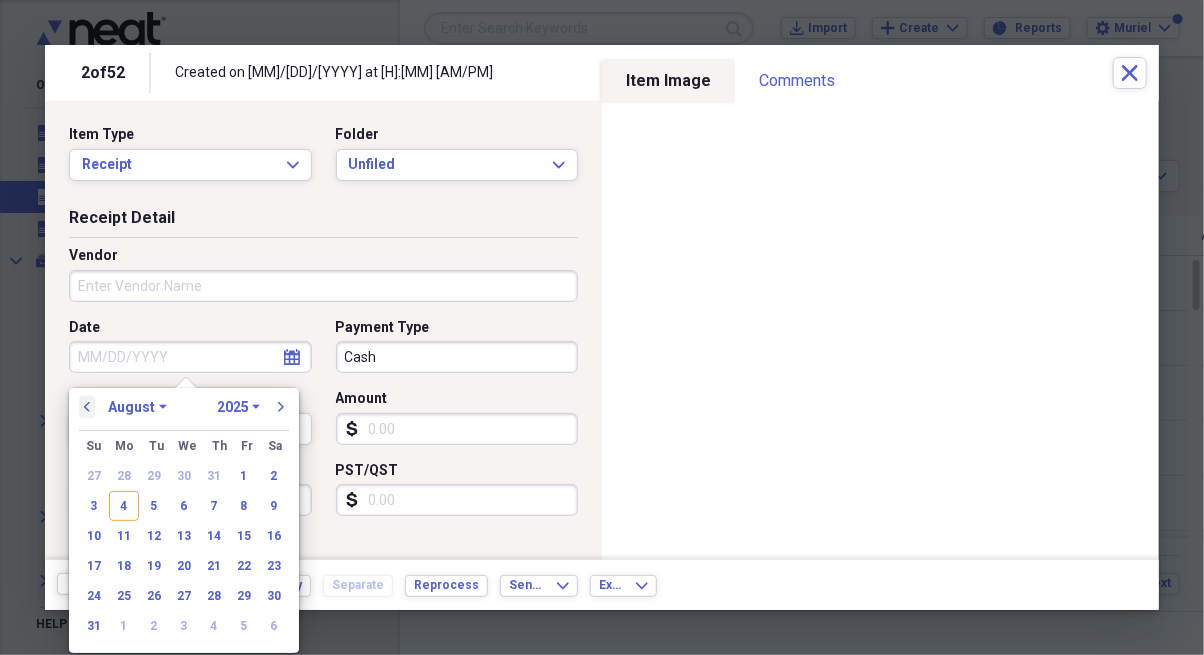 click on "previous" at bounding box center (87, 407) 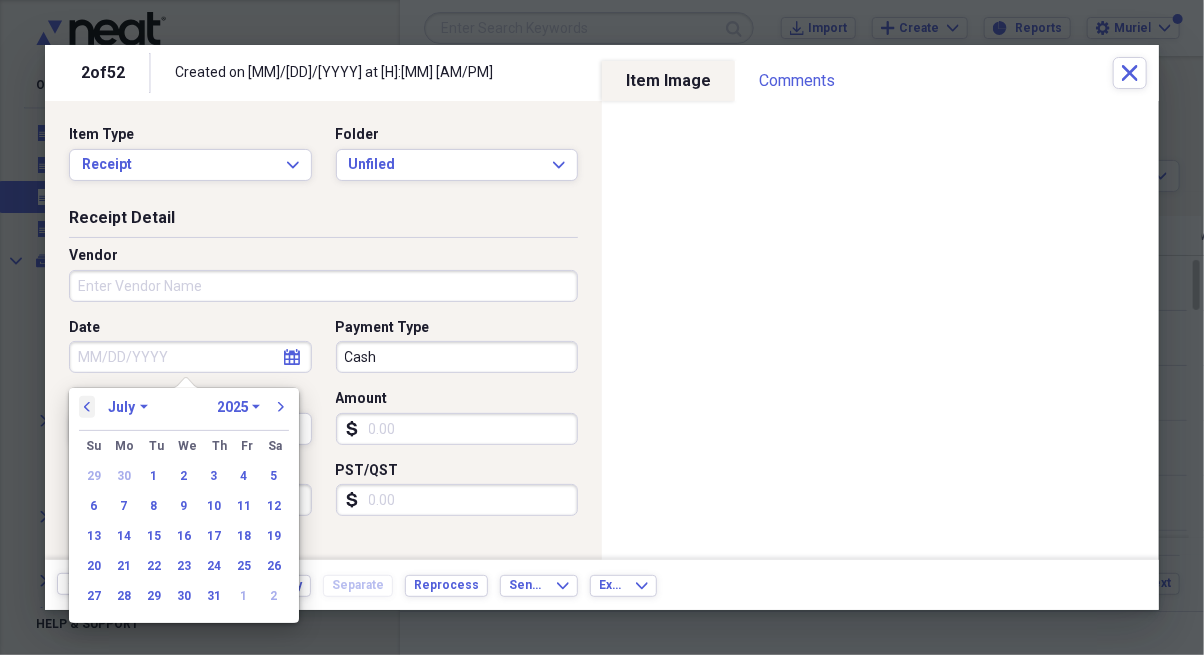 click on "previous" at bounding box center [87, 407] 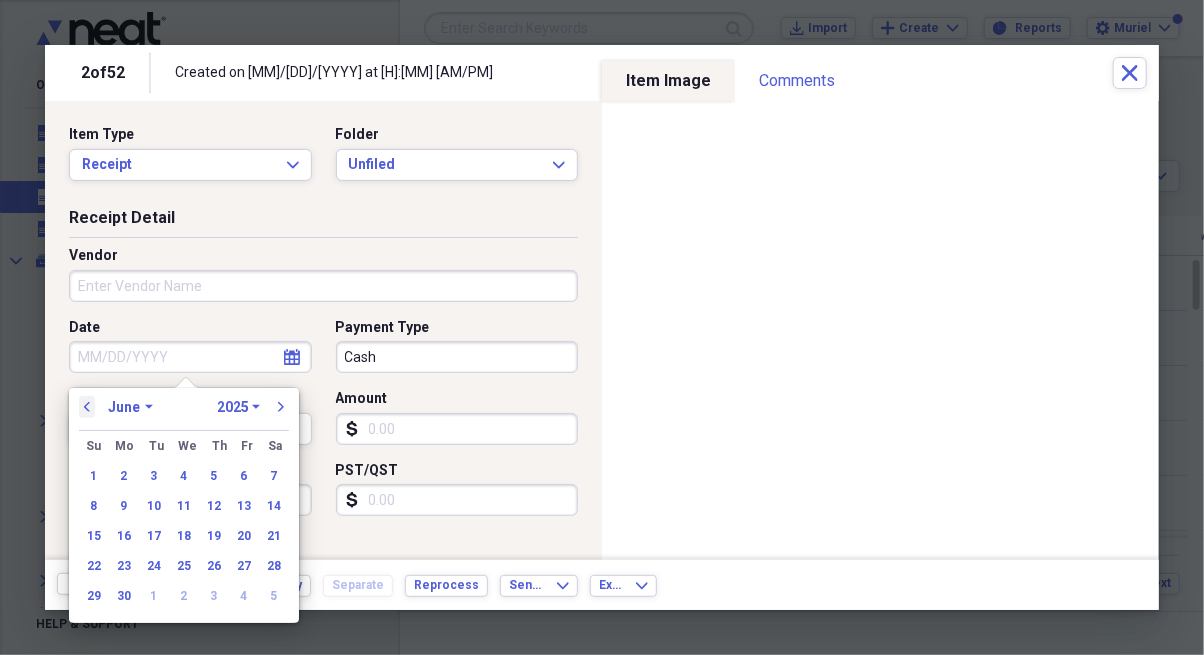 click on "previous" at bounding box center (87, 407) 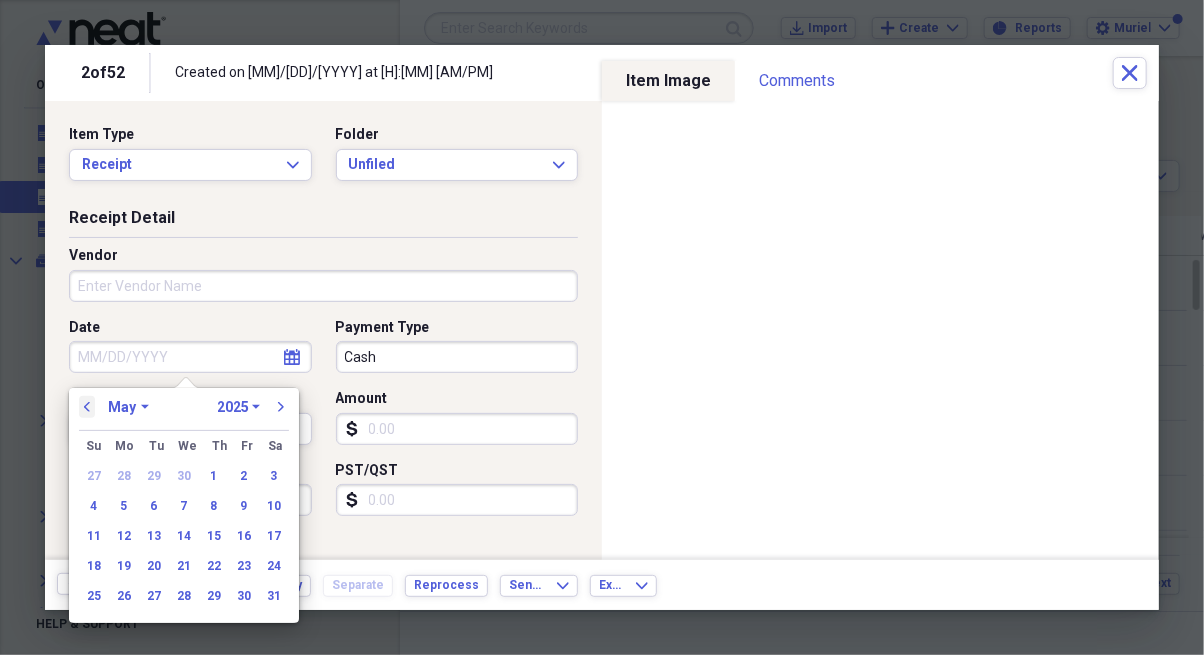 click on "previous" at bounding box center (87, 407) 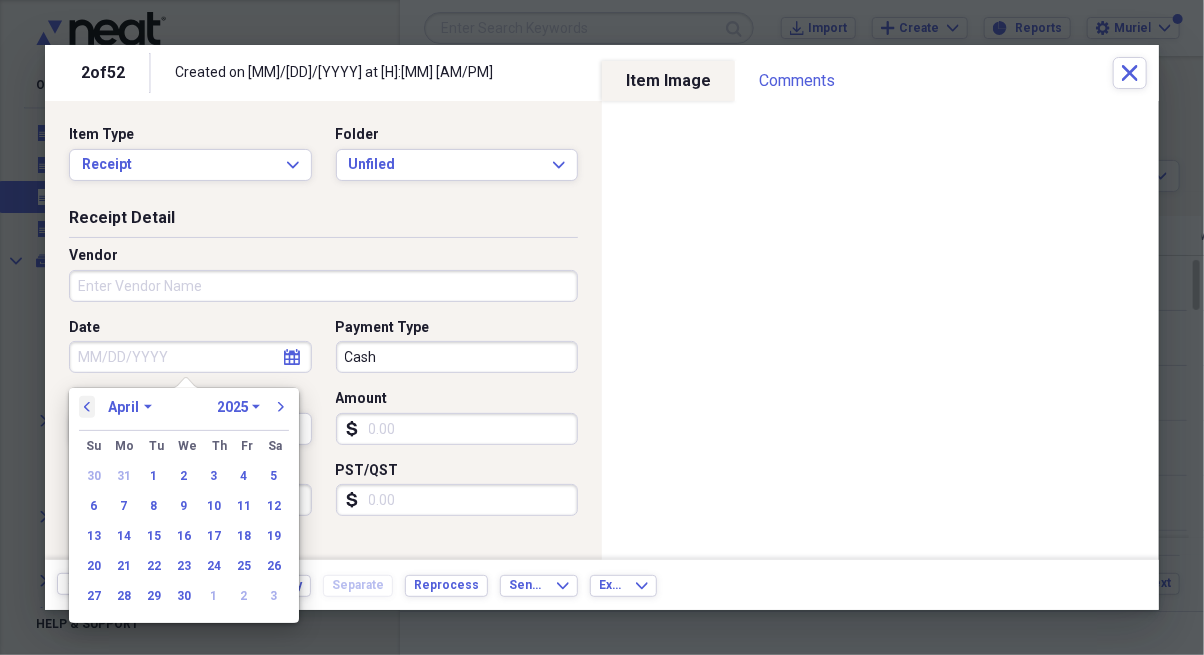 click on "previous" at bounding box center [87, 407] 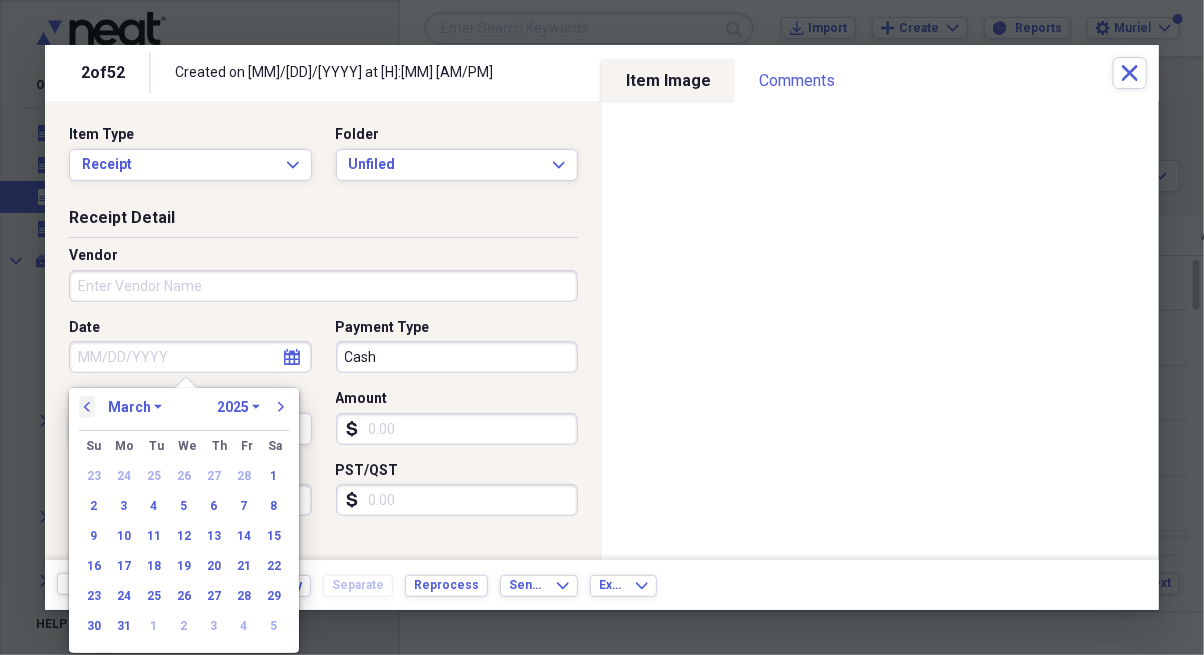 click on "previous" at bounding box center (87, 407) 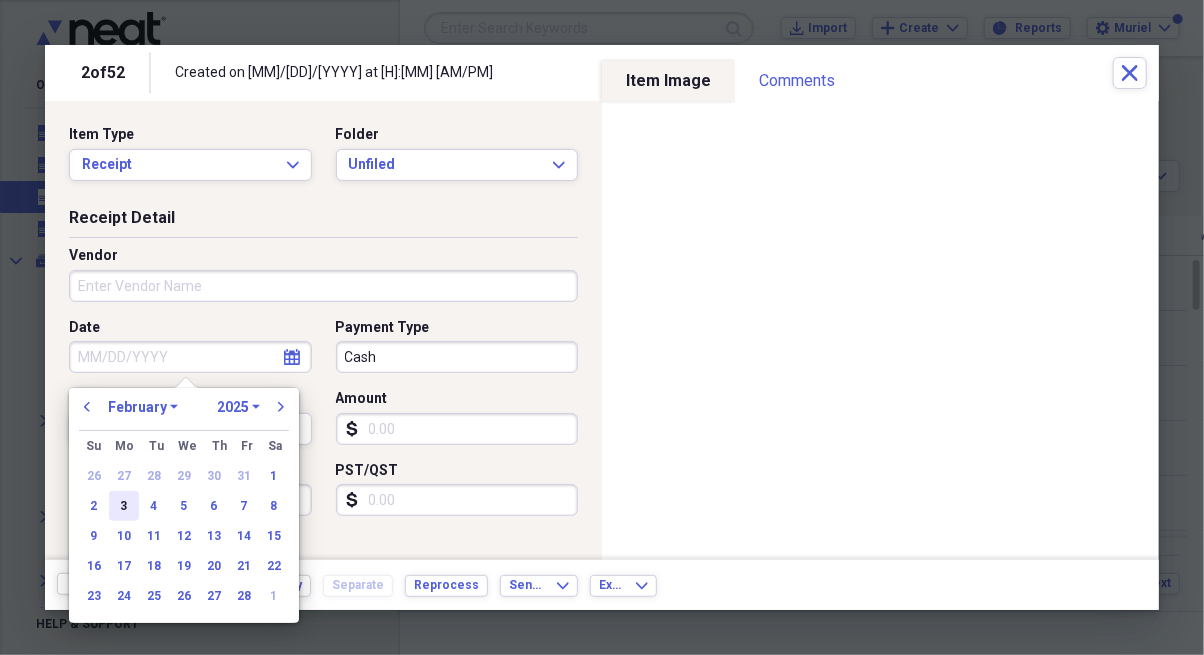 click on "3" at bounding box center (124, 506) 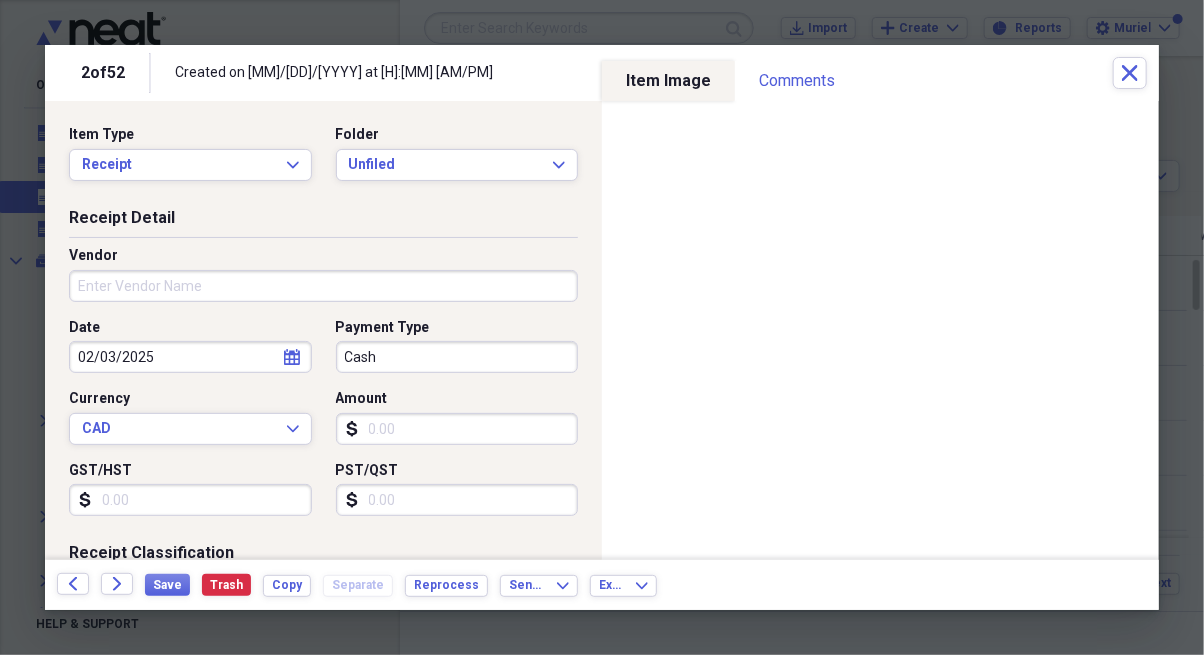 click on "Vendor" at bounding box center [323, 286] 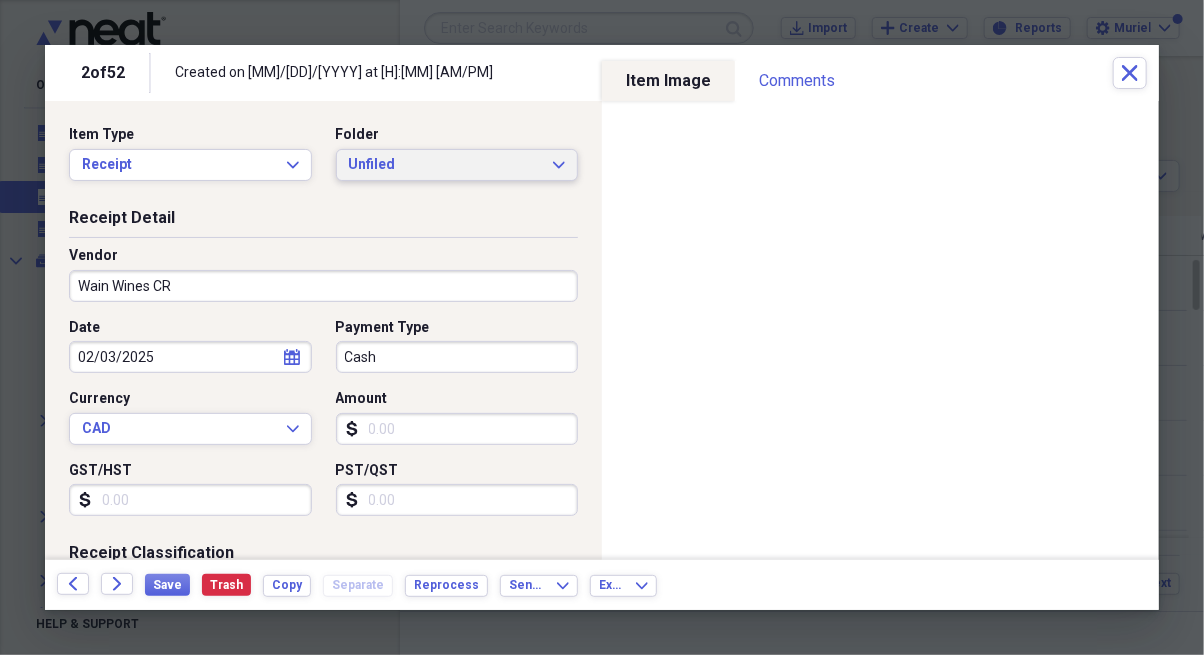type on "Wain Wines CR" 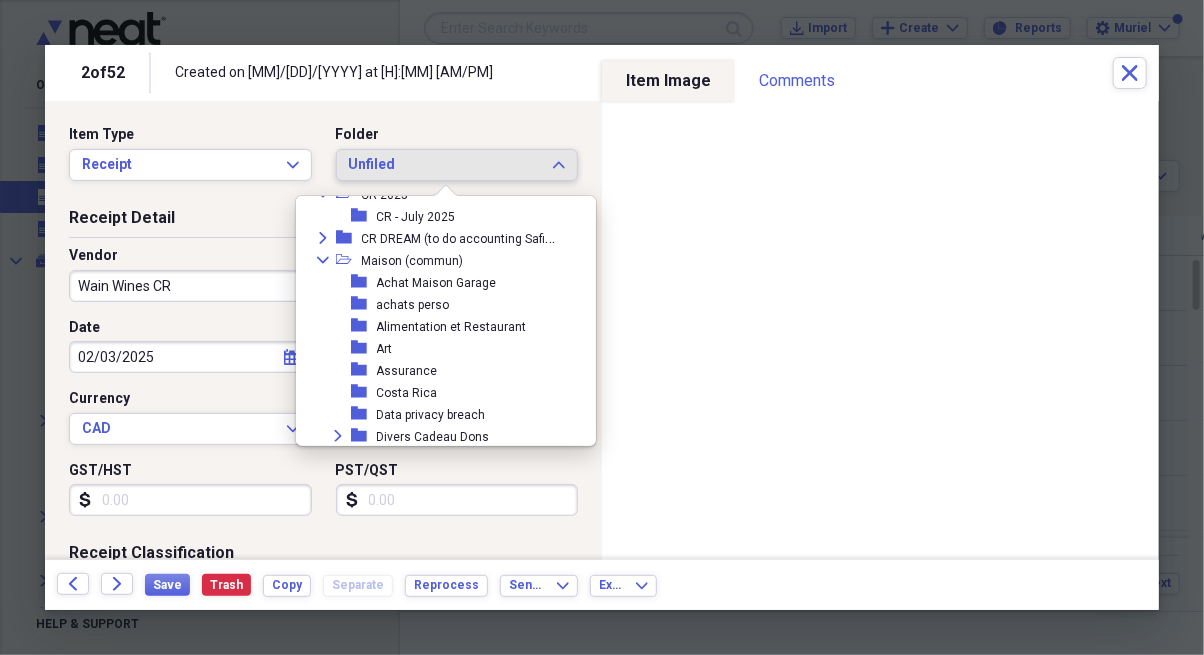scroll, scrollTop: 287, scrollLeft: 0, axis: vertical 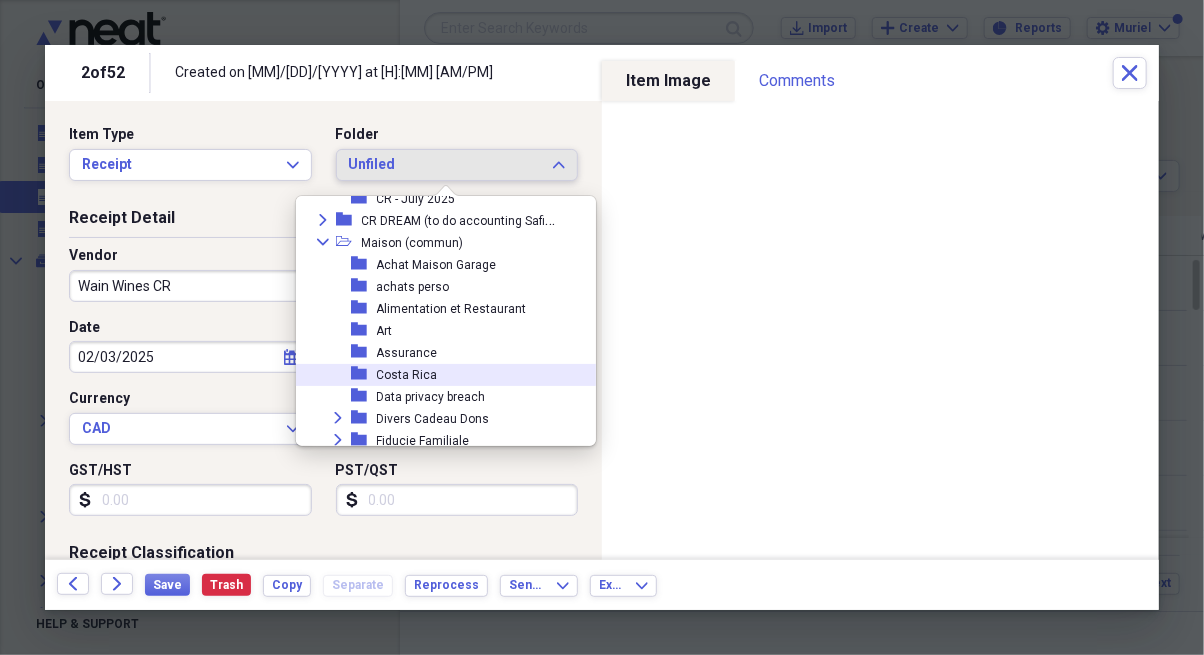 click on "folder [PLACE_NAME]" at bounding box center [445, 375] 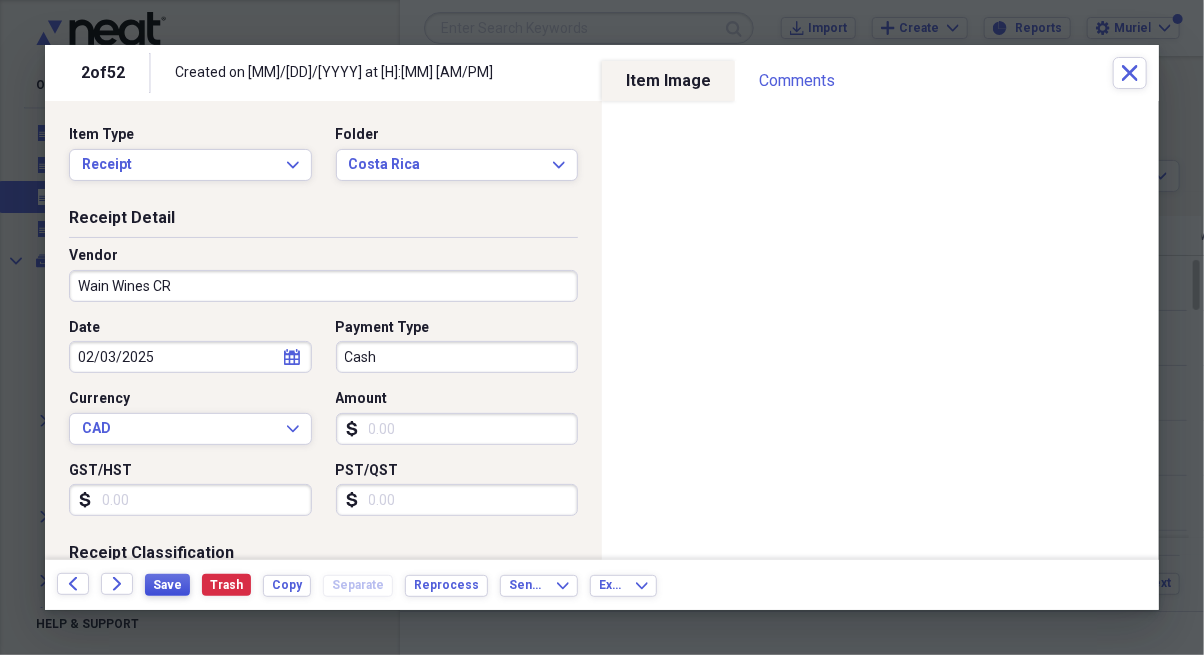 click on "Save" at bounding box center [167, 585] 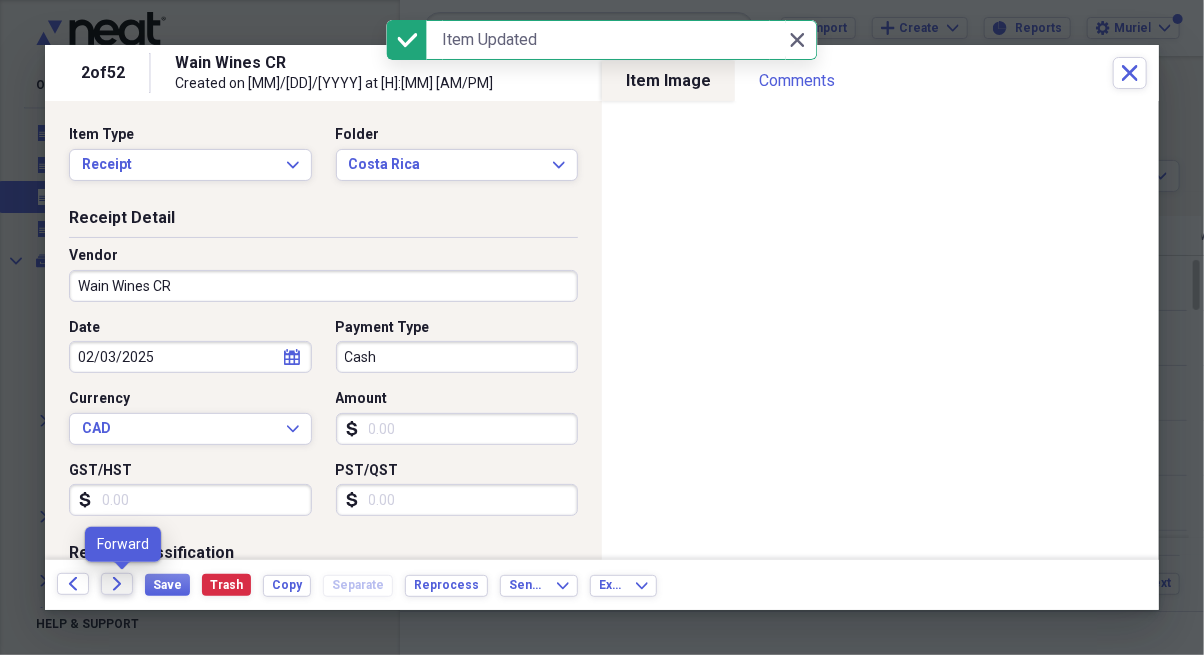 click on "Forward" 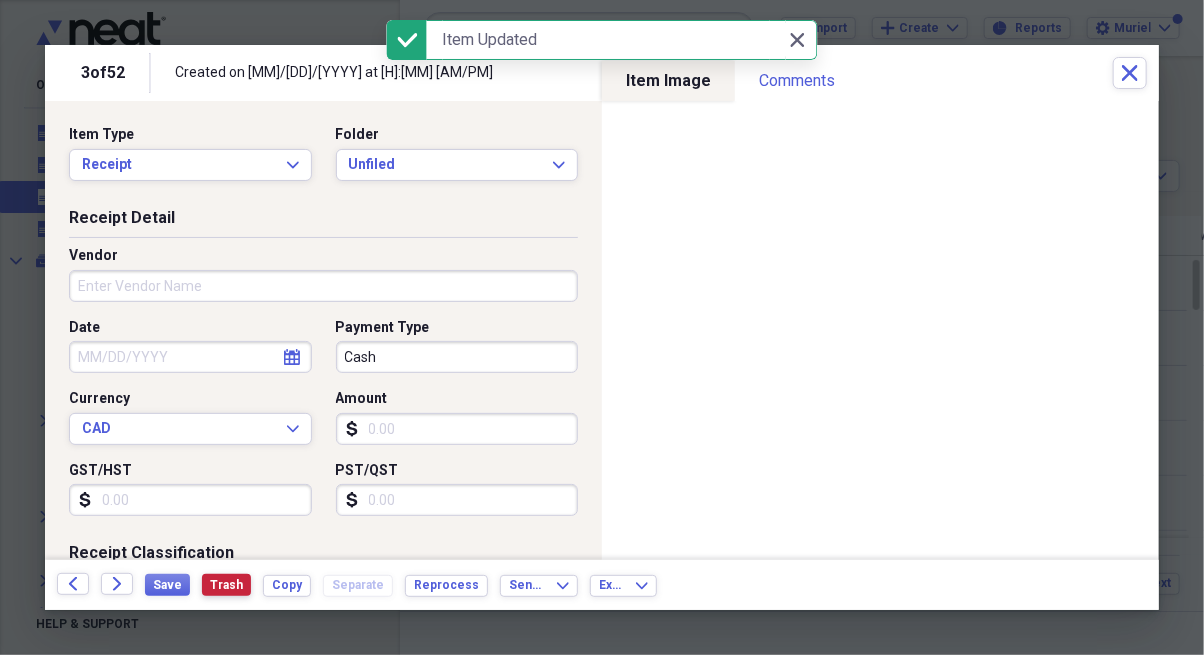 click on "Trash" at bounding box center [226, 585] 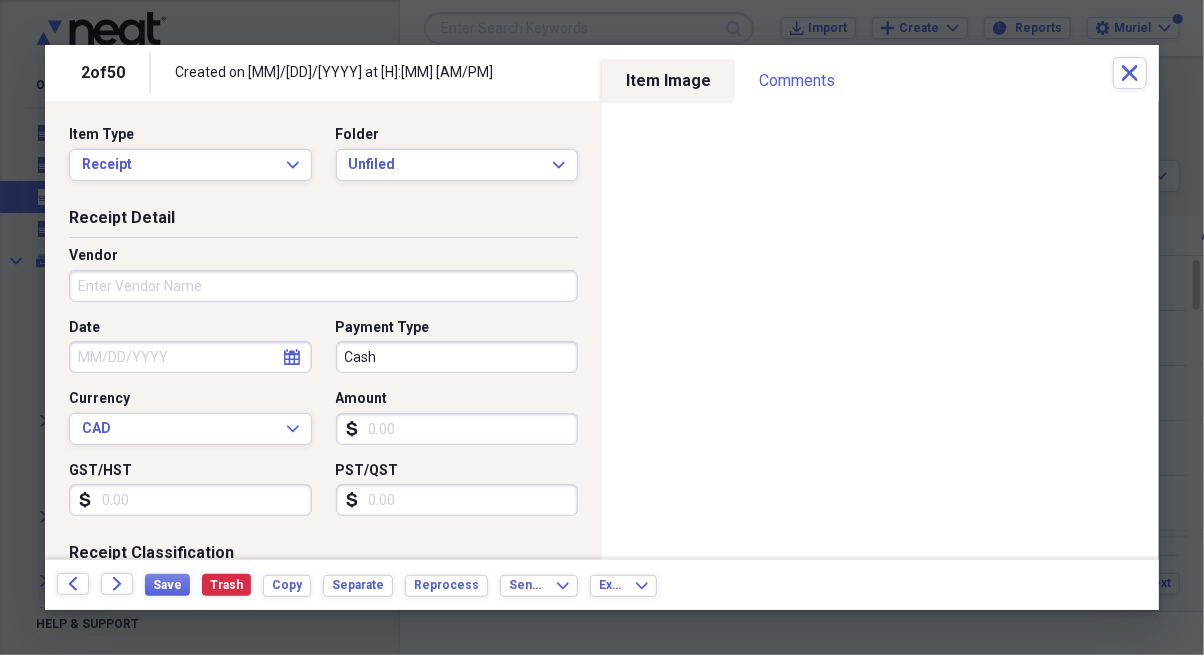 click on "Vendor" at bounding box center (323, 286) 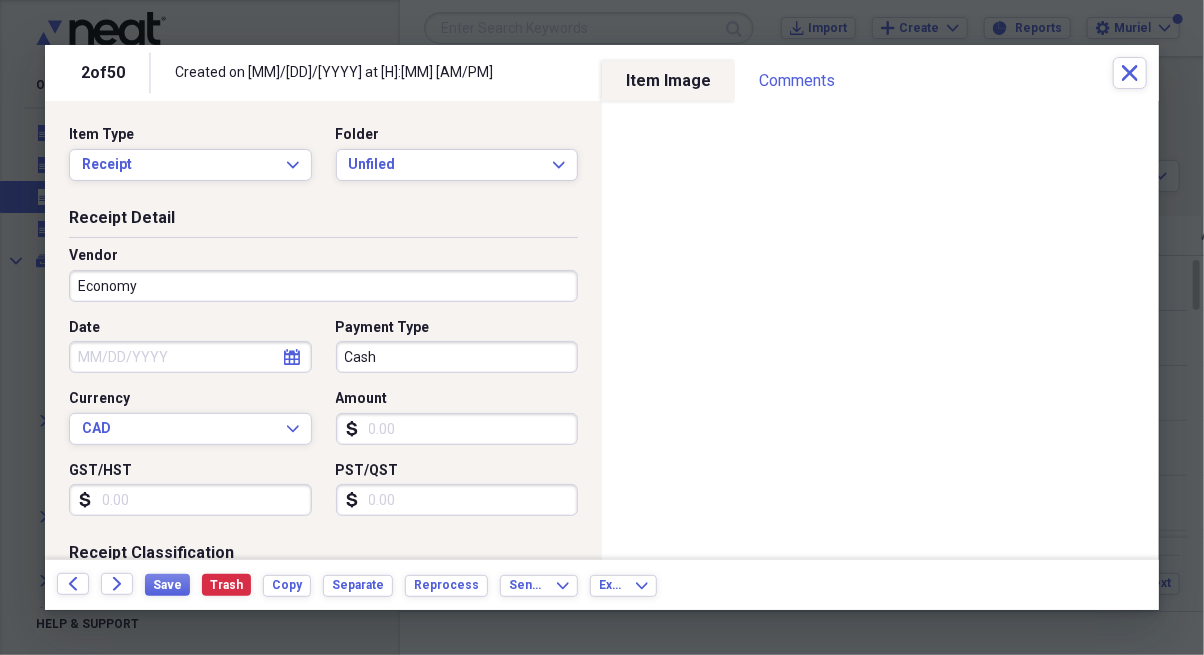 type on "Economy" 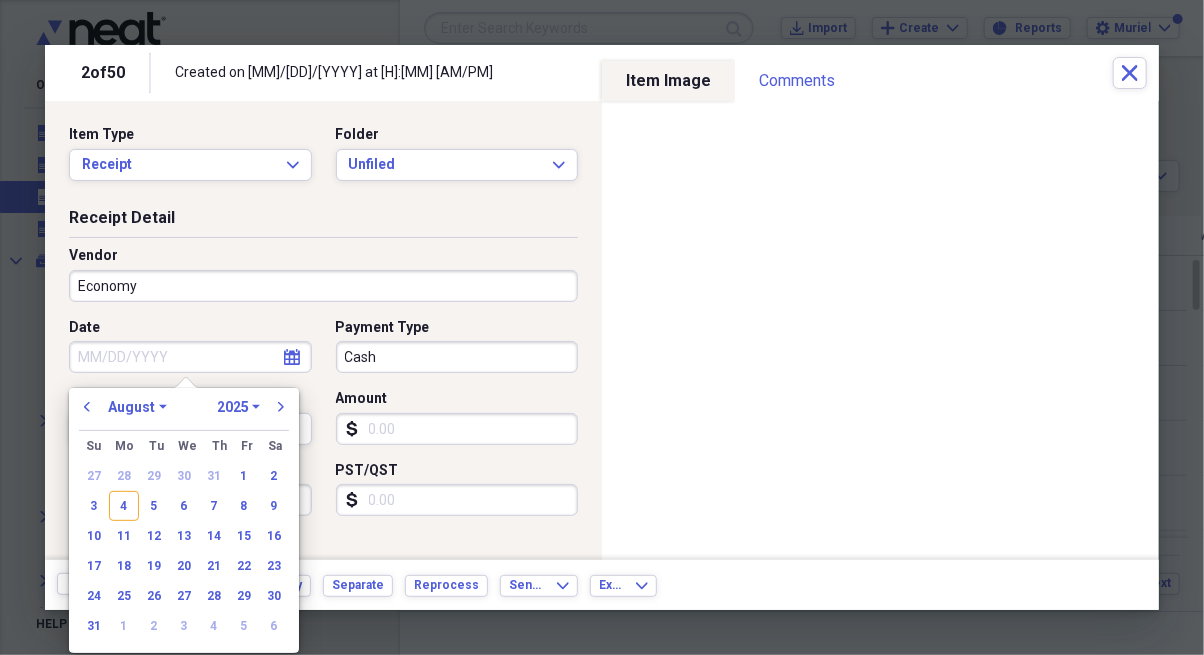 click on "Date" at bounding box center [190, 357] 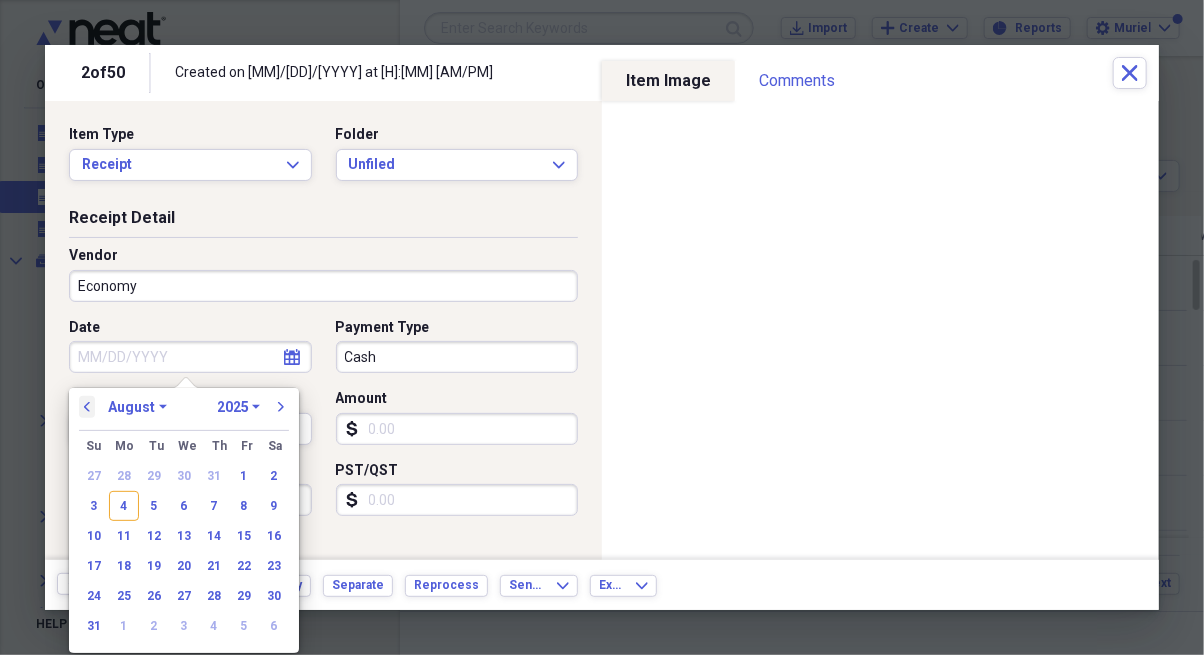 click on "previous" at bounding box center [87, 407] 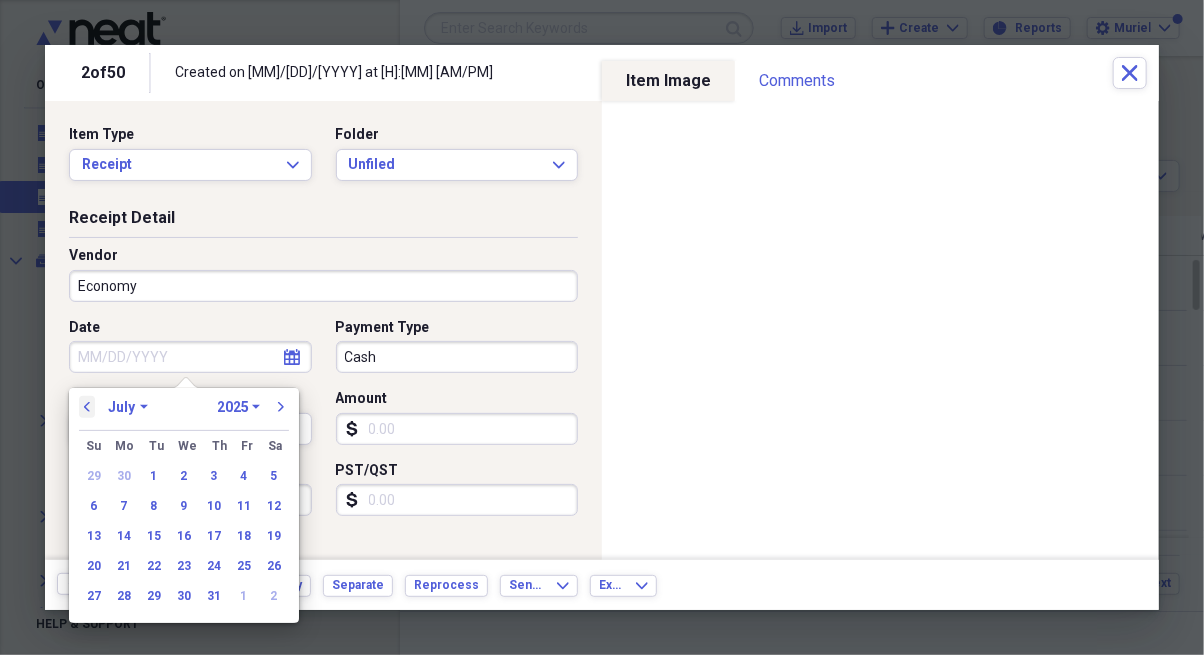 click on "previous" at bounding box center (87, 407) 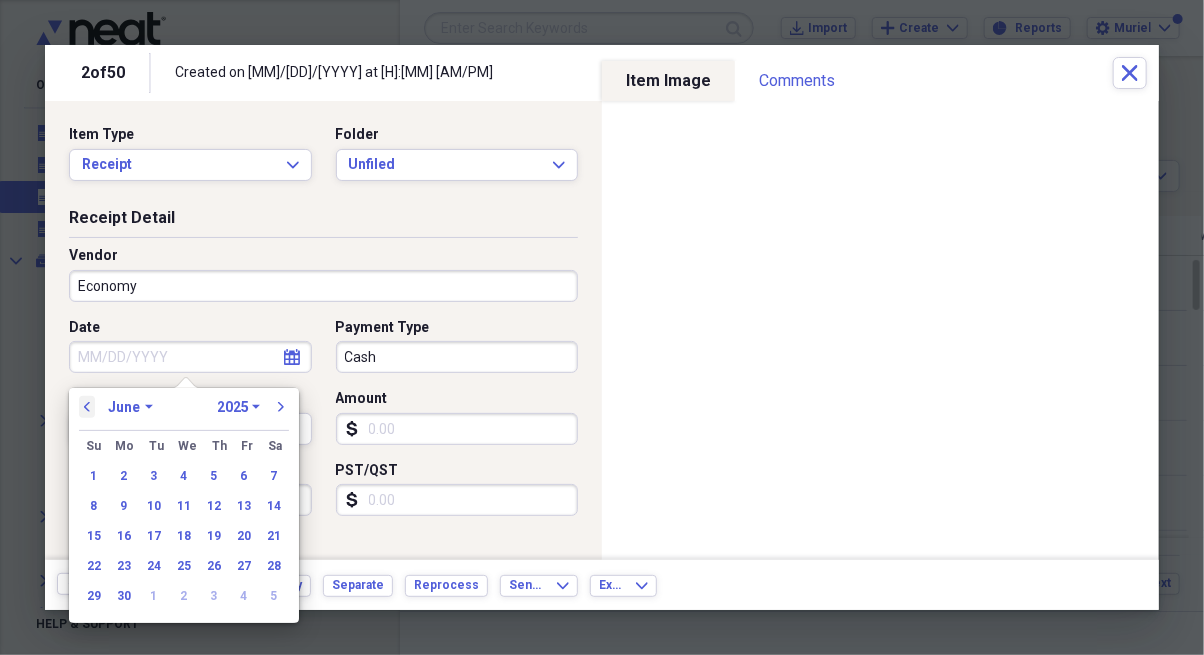click on "previous" at bounding box center [87, 407] 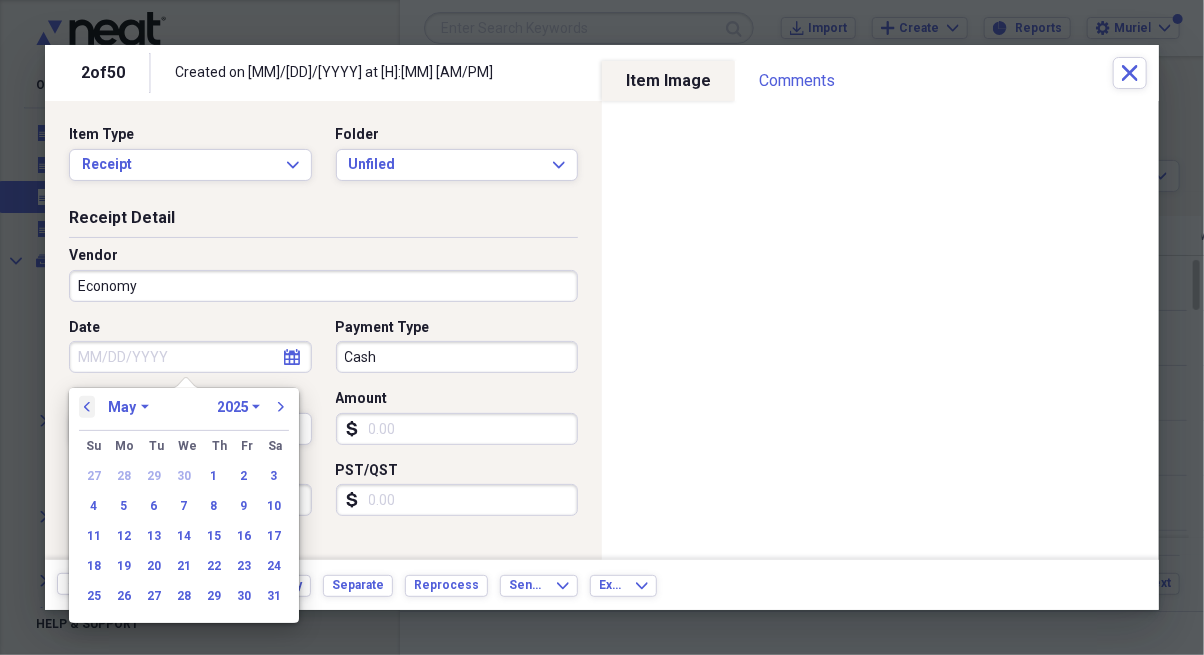 click on "previous" at bounding box center (87, 407) 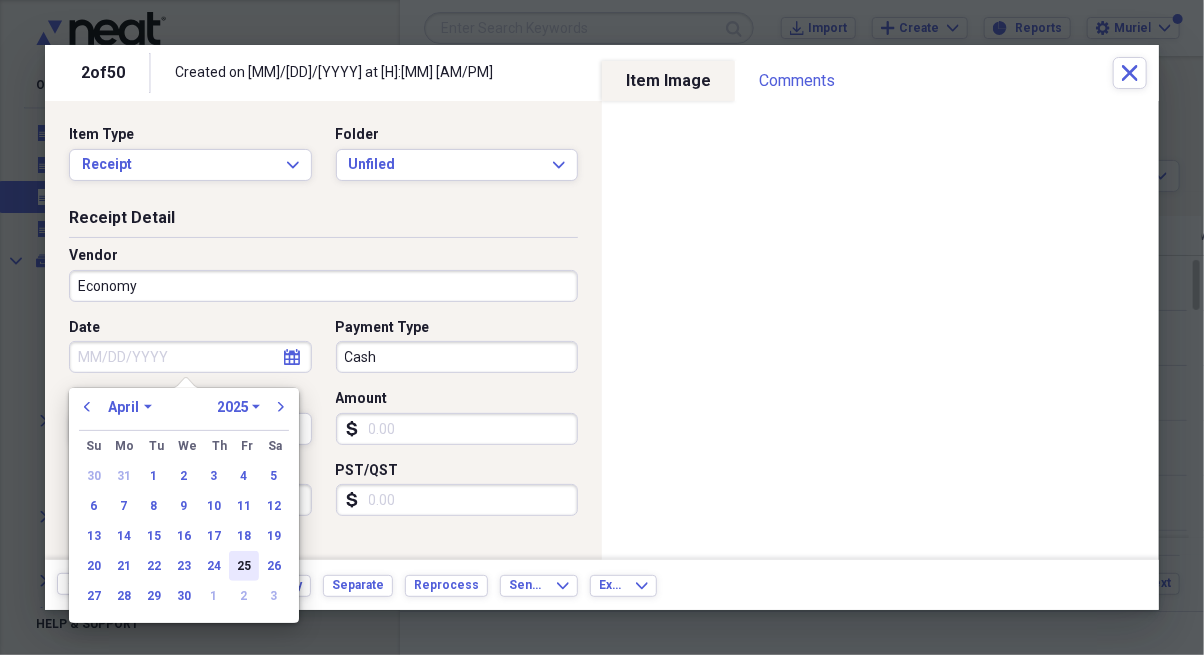 click on "25" at bounding box center (244, 566) 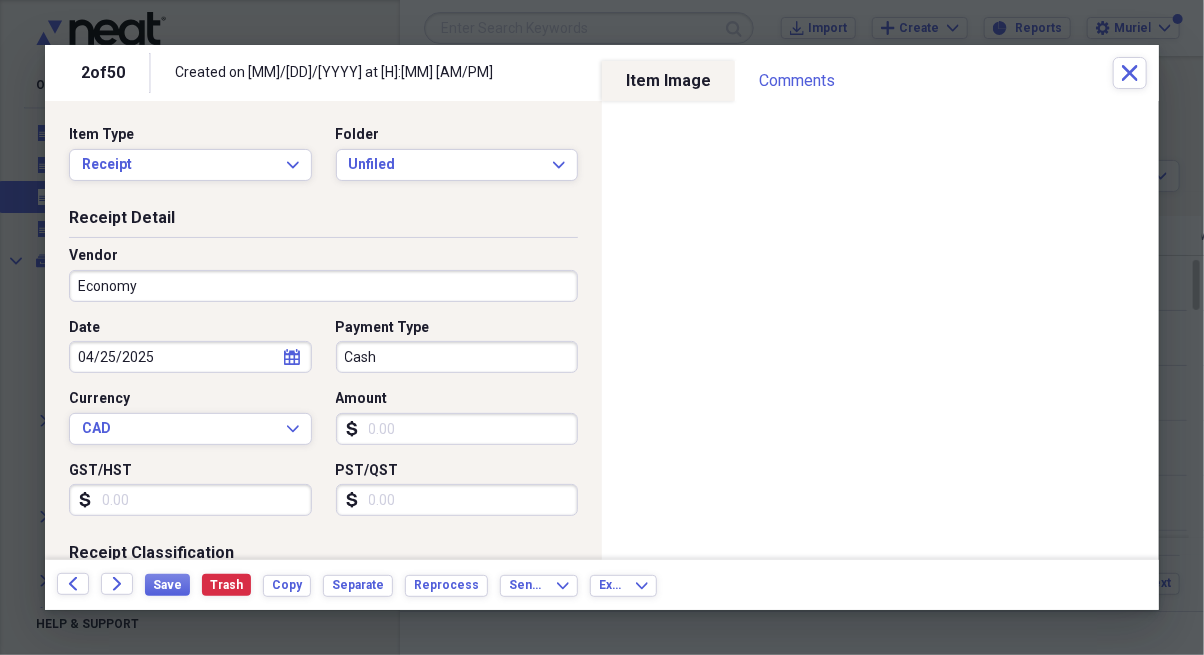 click on "Item Type Receipt Expand Folder Unfiled Expand" at bounding box center [323, 166] 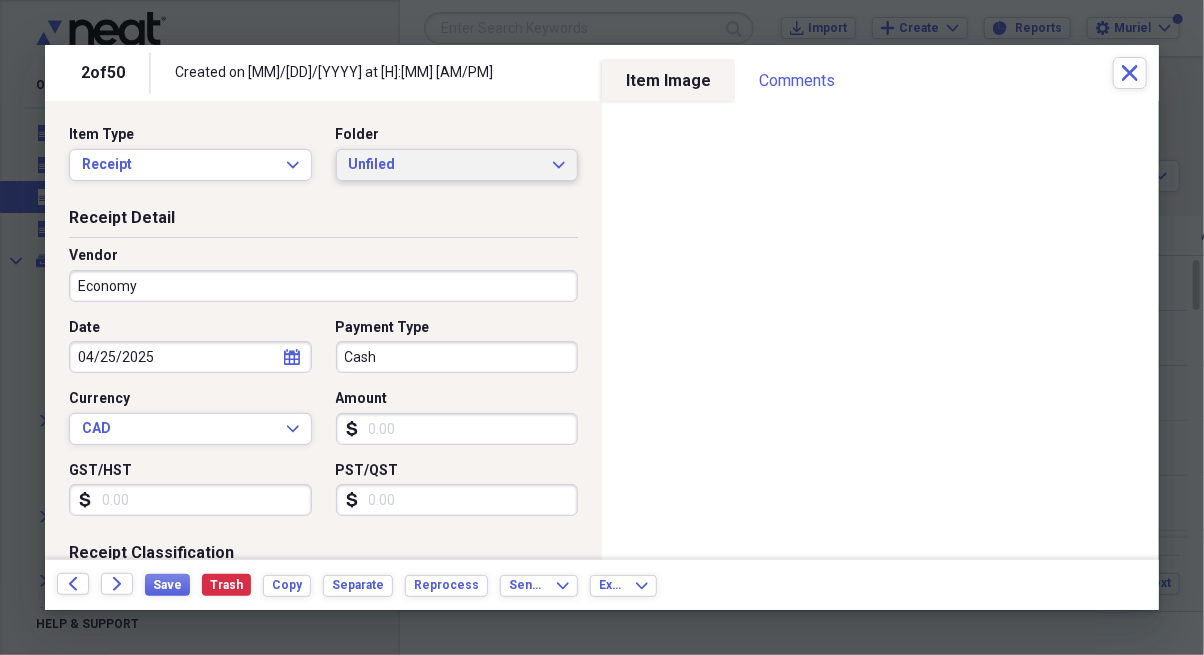 click on "Unfiled" at bounding box center (445, 165) 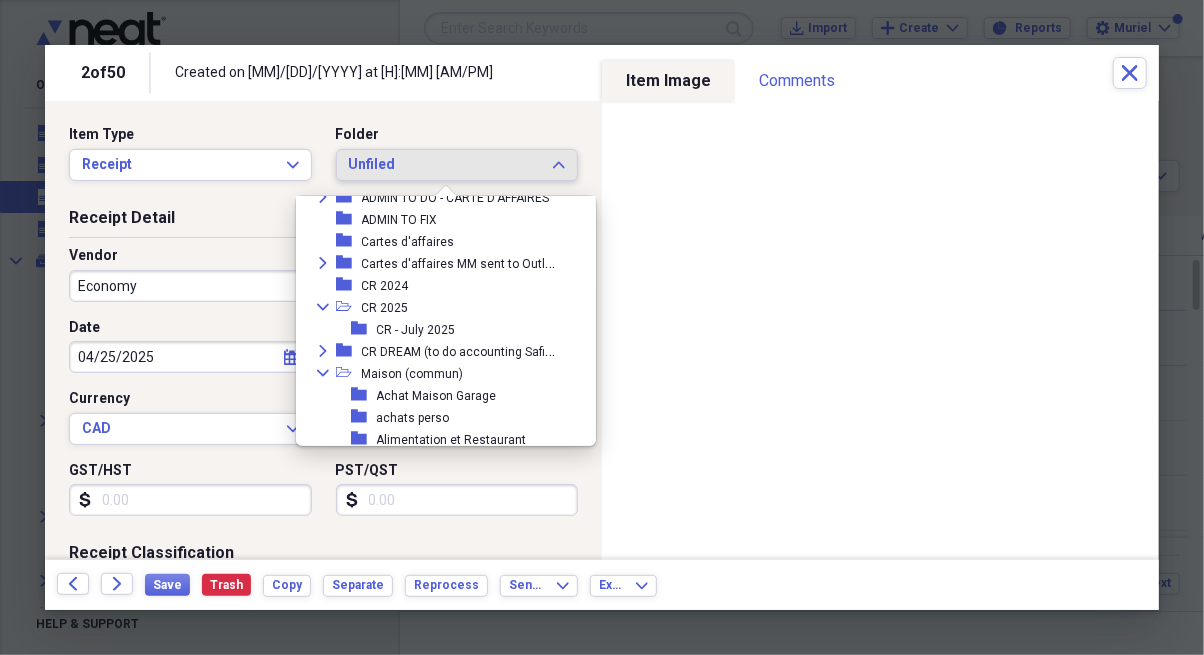 scroll, scrollTop: 184, scrollLeft: 0, axis: vertical 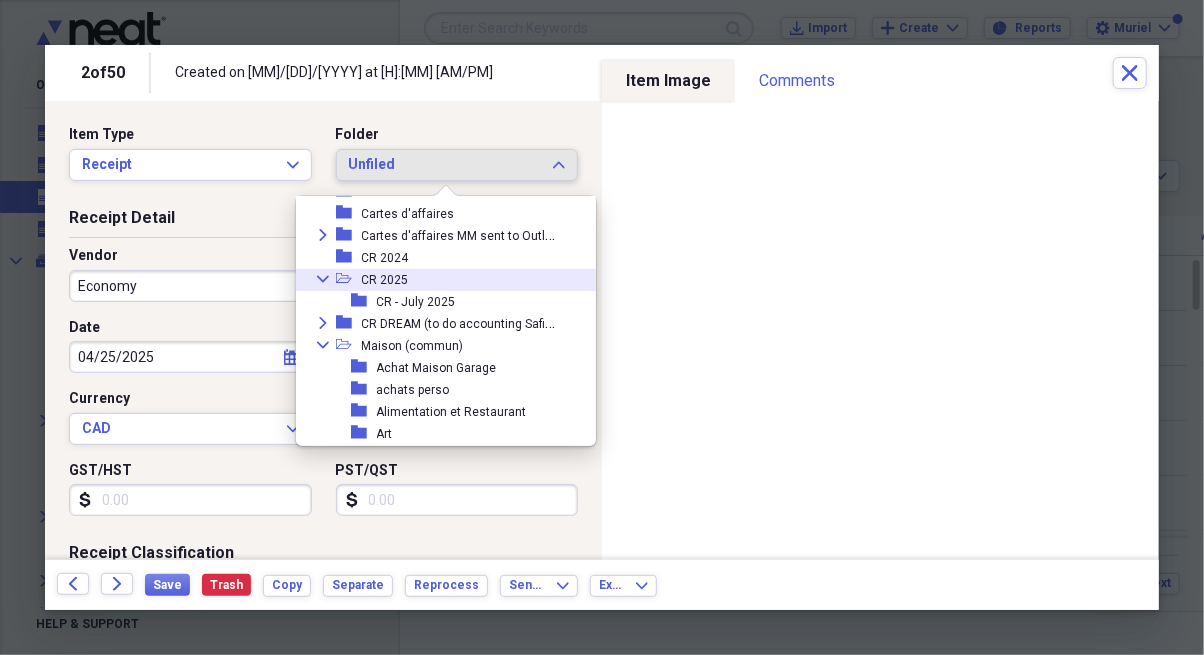 click on "Collapse open-folder CR [YEAR]" at bounding box center (445, 280) 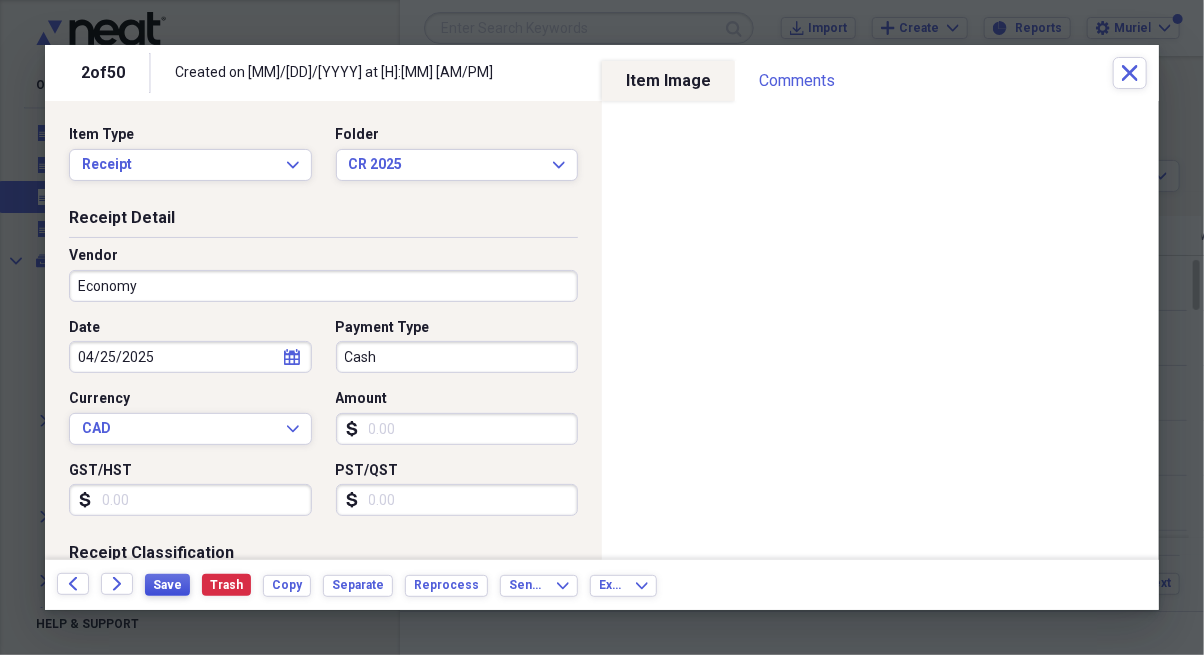 click on "Save" at bounding box center (167, 585) 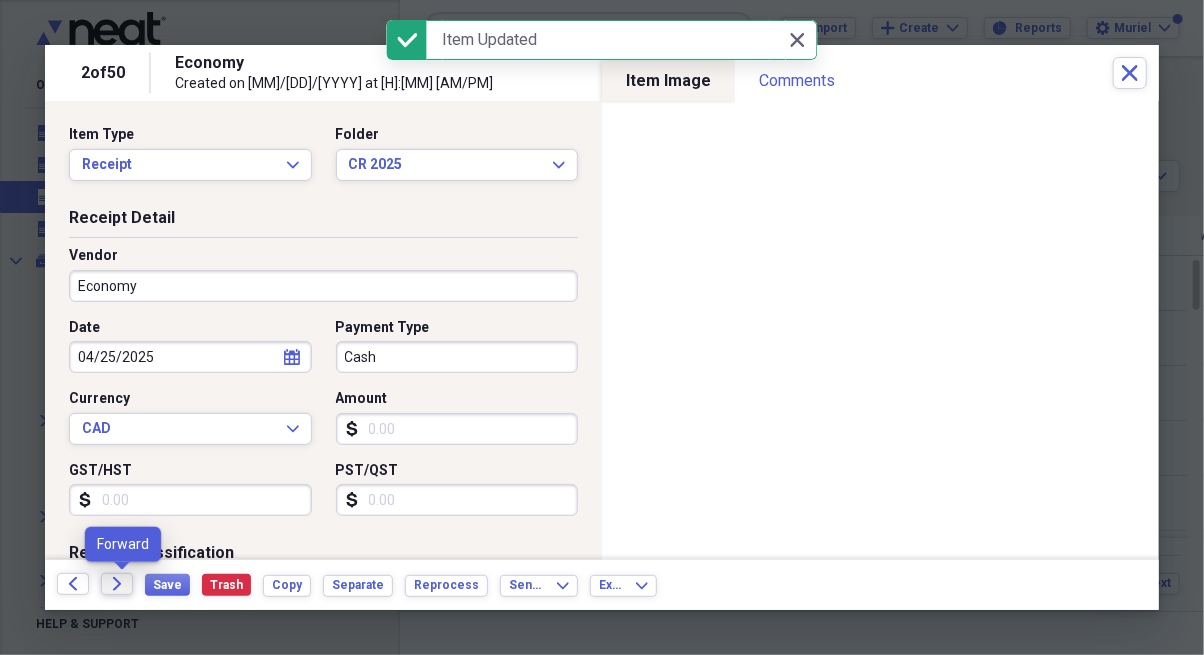 click 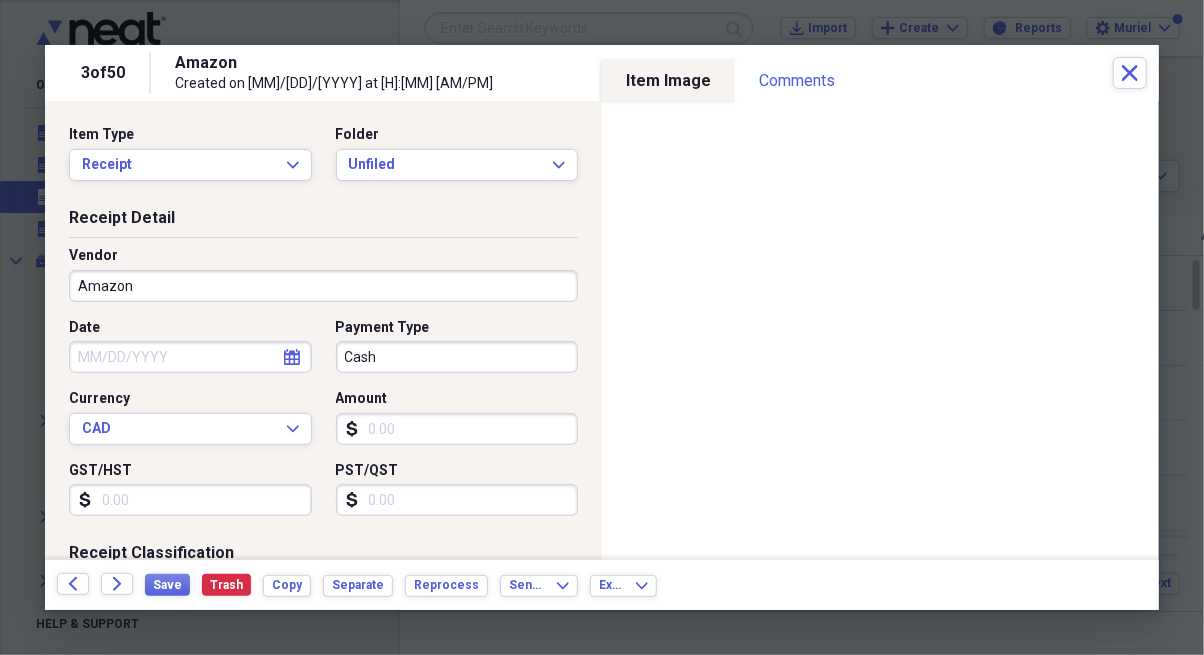click on "Date" at bounding box center (190, 357) 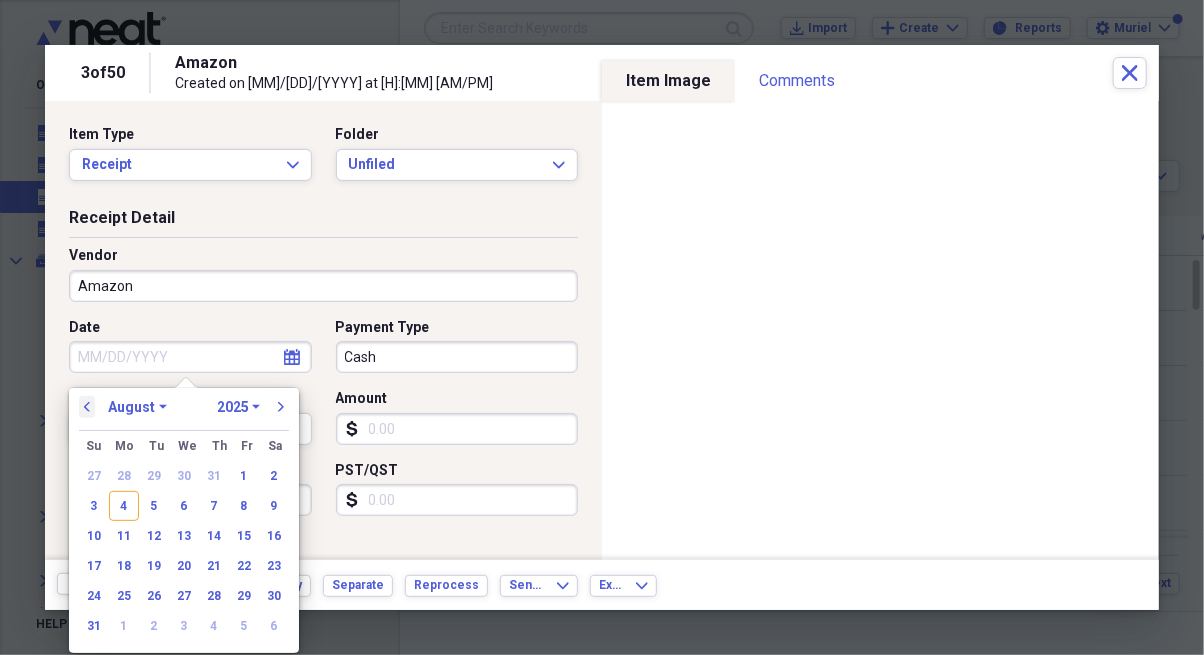 click on "previous" at bounding box center (87, 407) 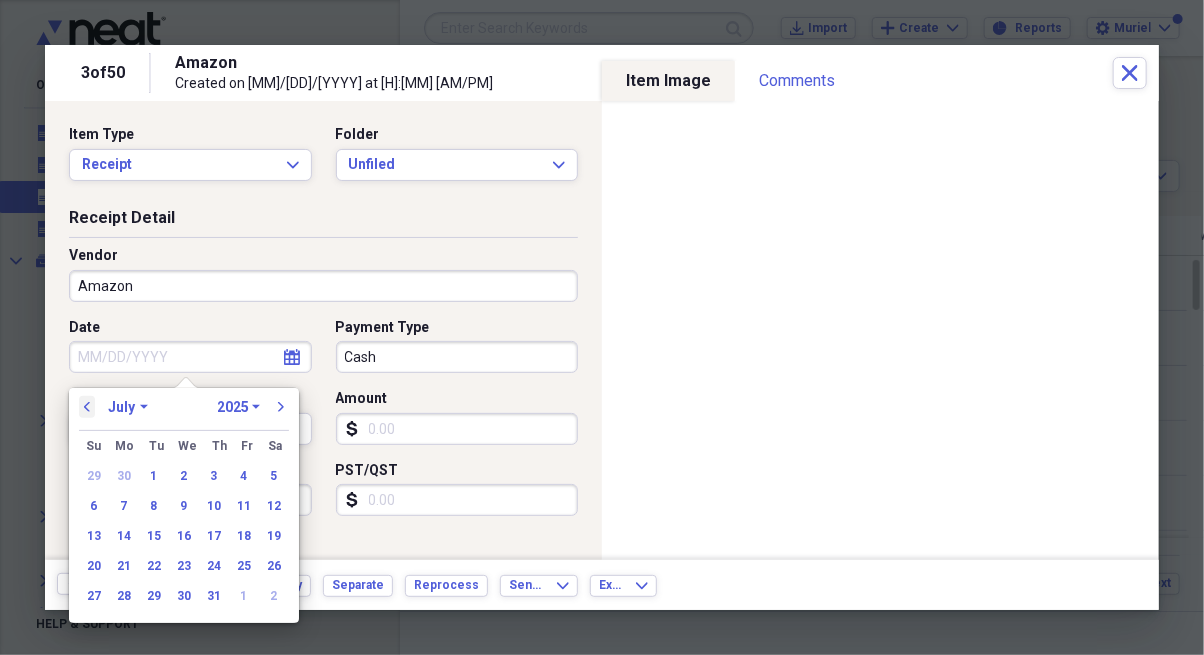 click on "previous" at bounding box center [87, 407] 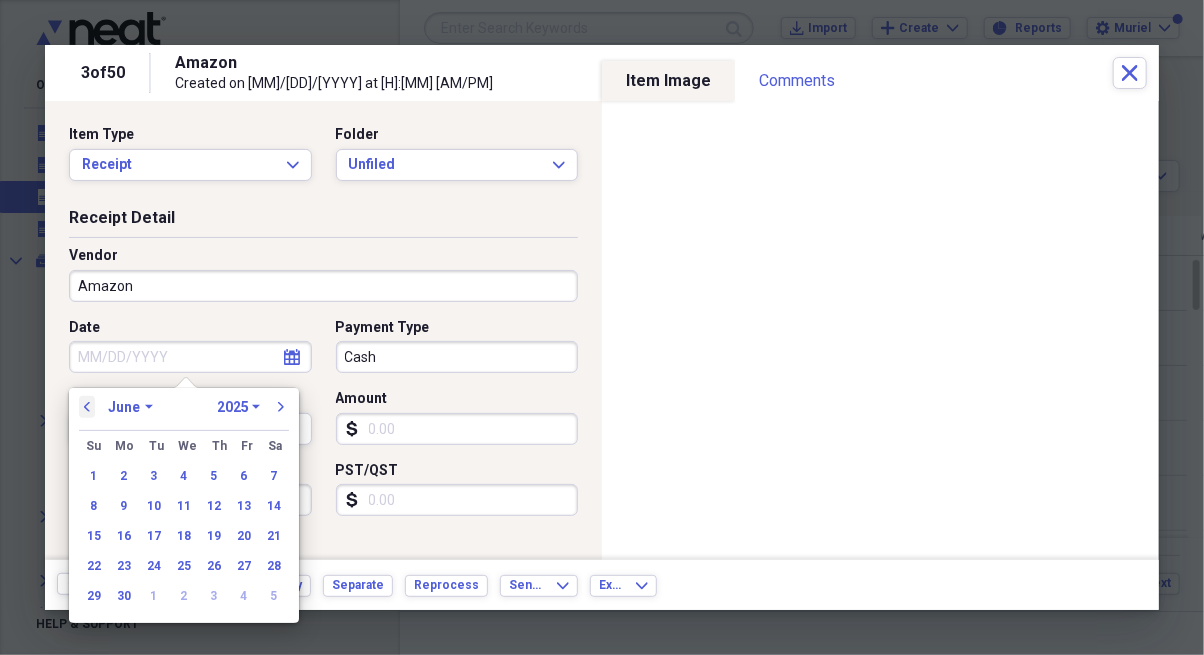 click on "previous" at bounding box center (87, 407) 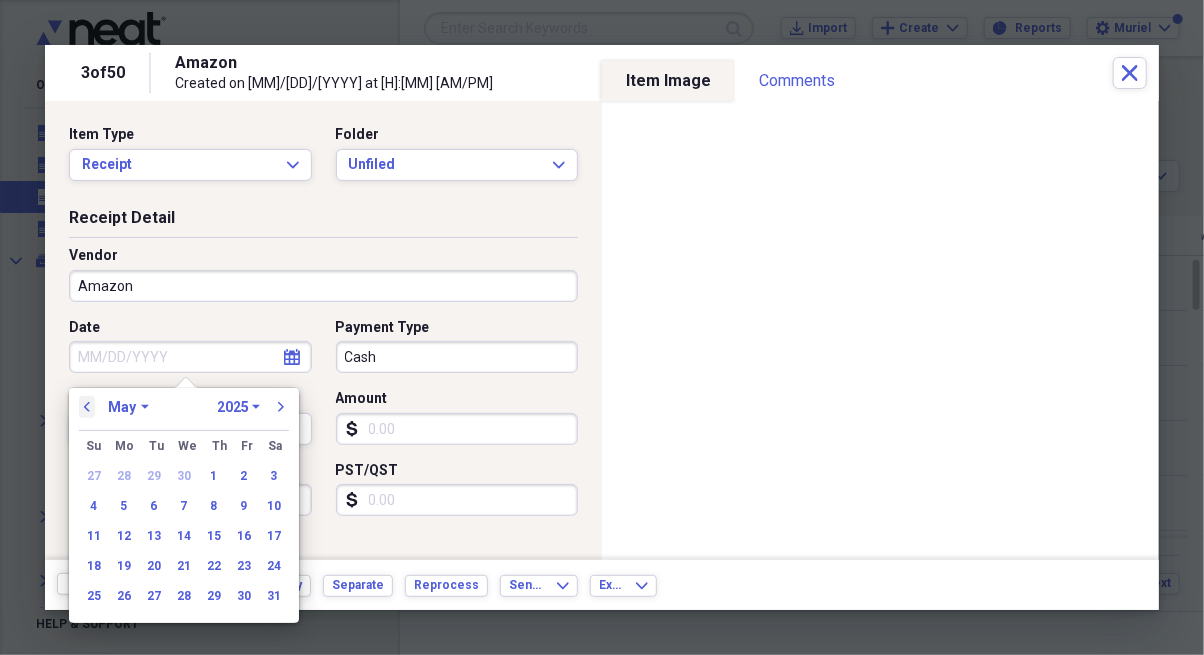 click on "previous" at bounding box center (87, 407) 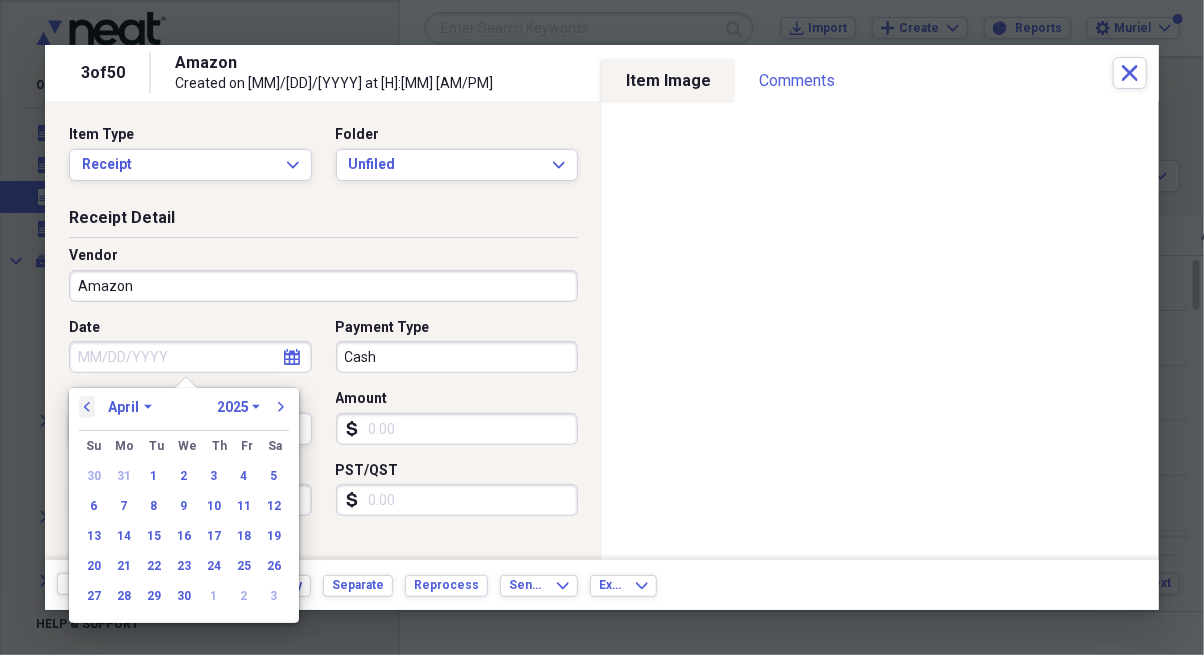 click on "previous" at bounding box center (87, 407) 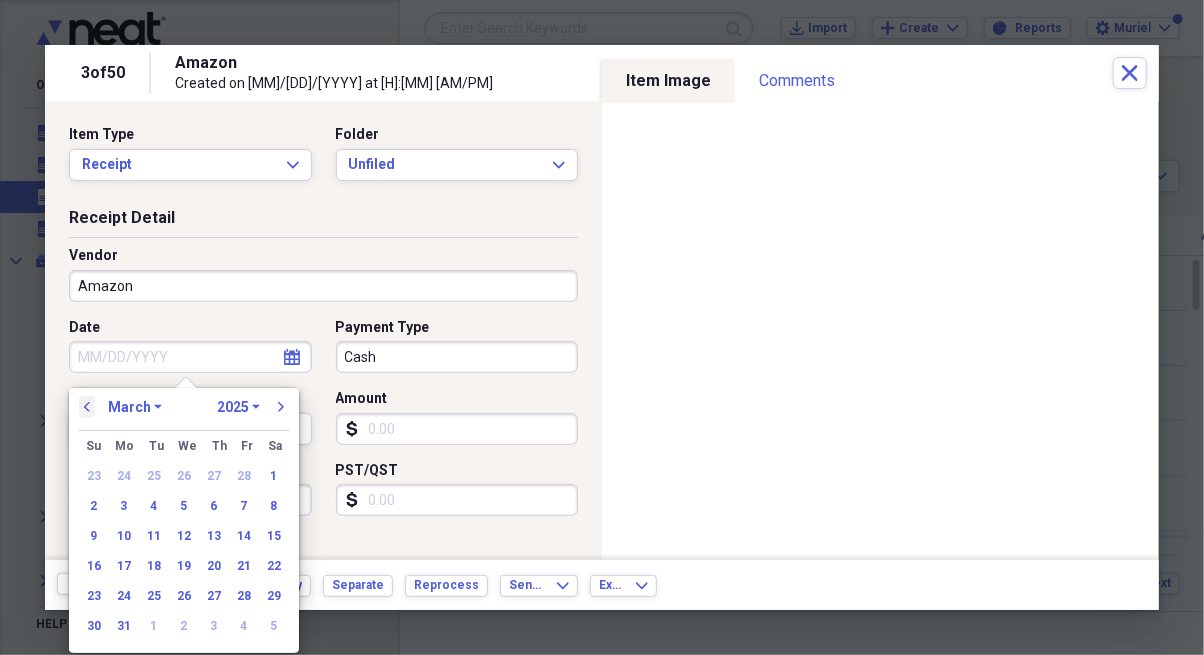 click on "previous" at bounding box center [87, 407] 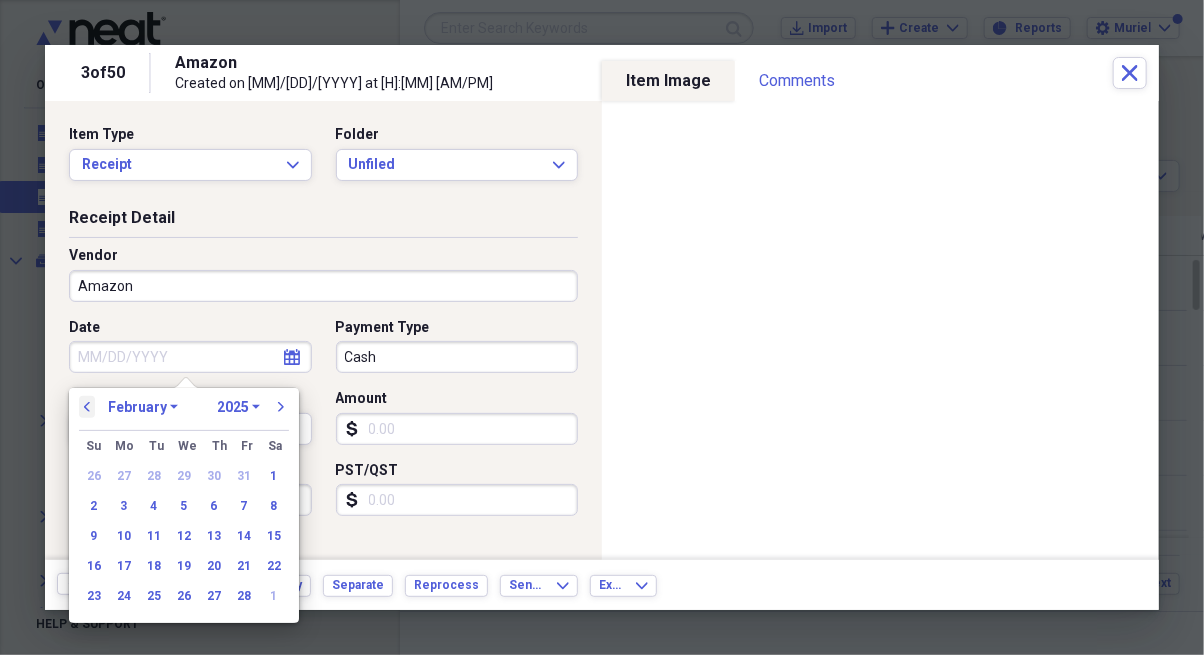 click on "previous" at bounding box center (87, 407) 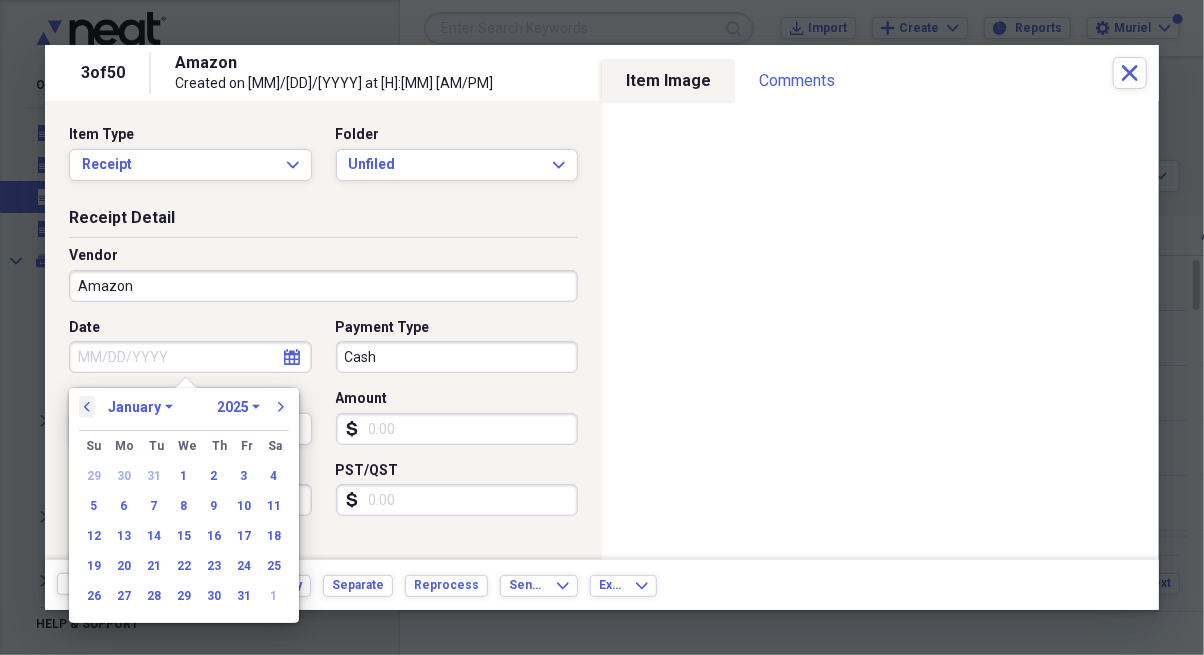 click on "previous" at bounding box center [87, 407] 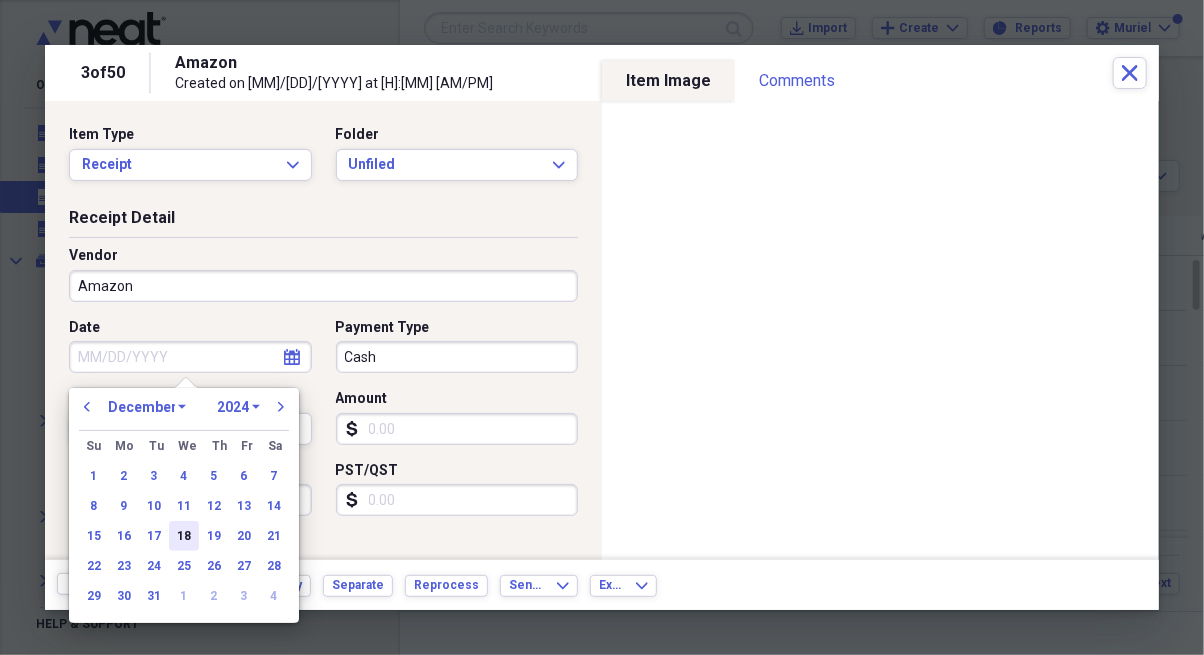 click on "18" at bounding box center (184, 536) 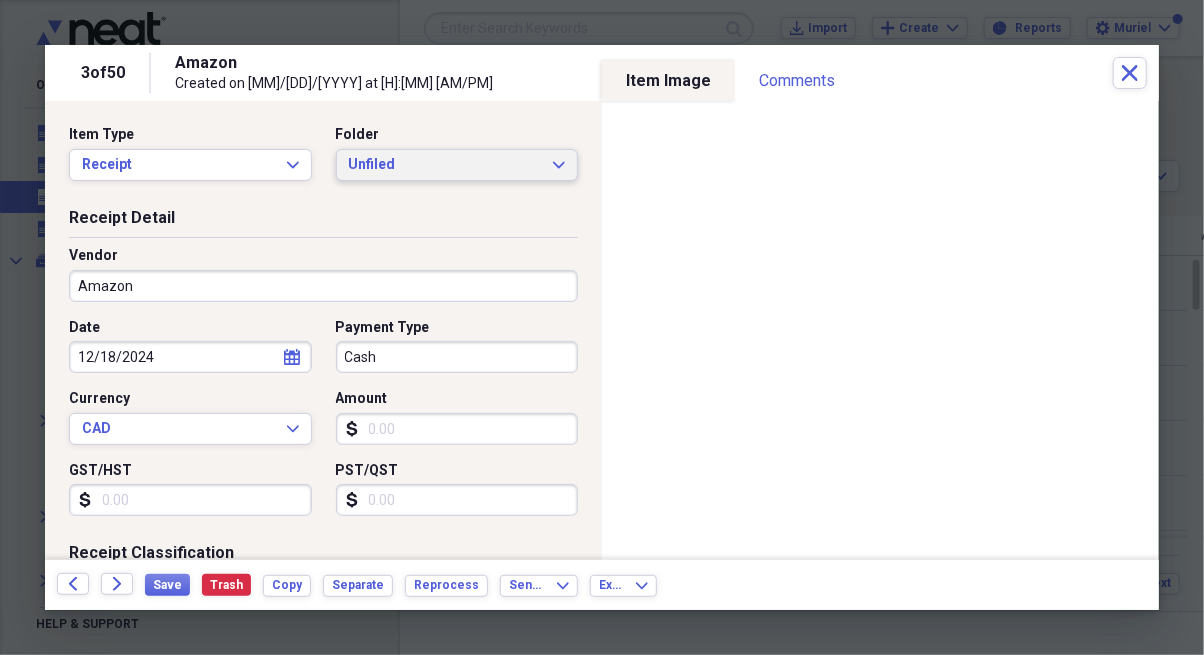 click on "Unfiled" at bounding box center (445, 165) 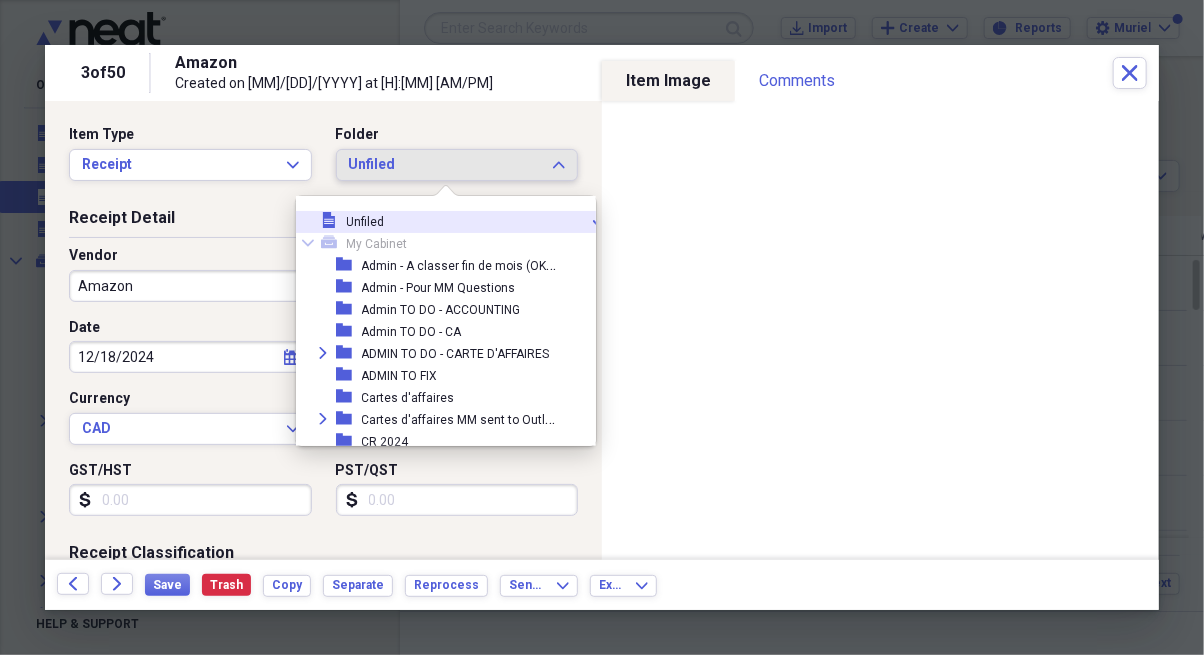 scroll, scrollTop: 358, scrollLeft: 0, axis: vertical 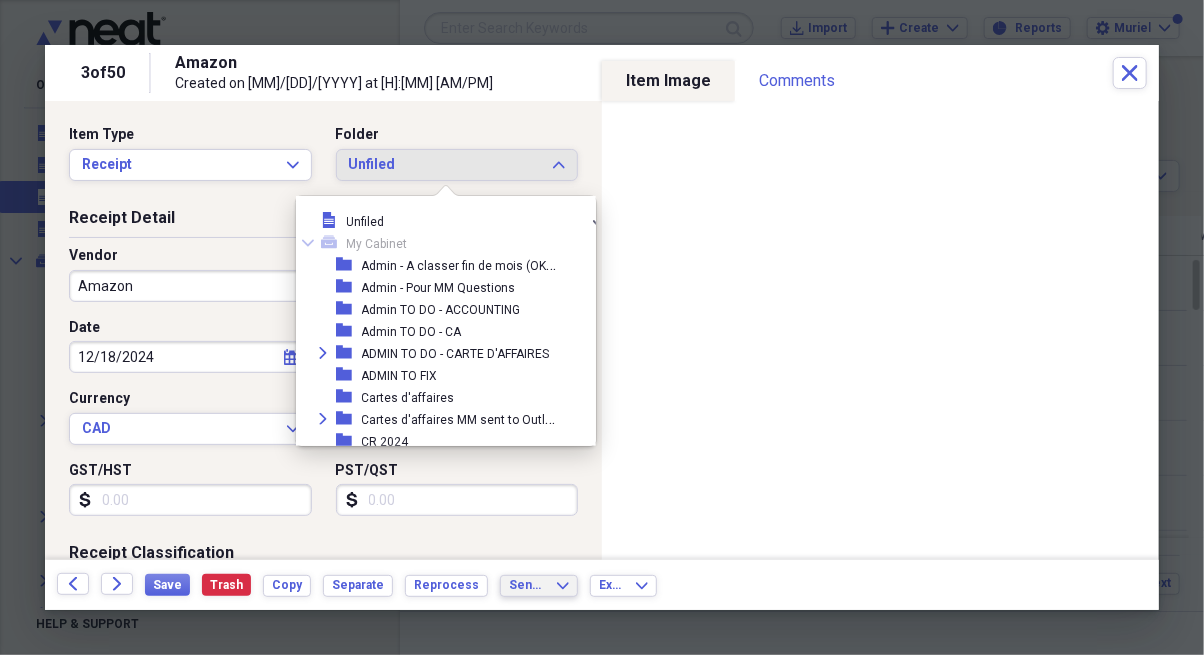 click on "Send To" at bounding box center [527, 585] 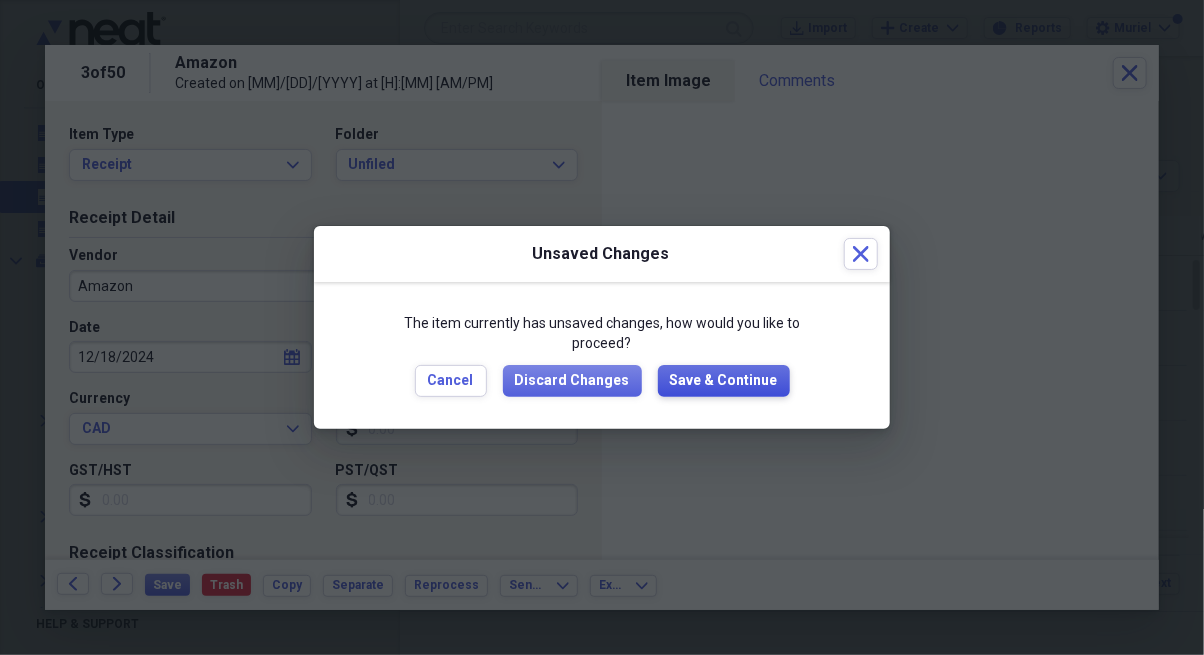 click on "Save & Continue" at bounding box center (724, 381) 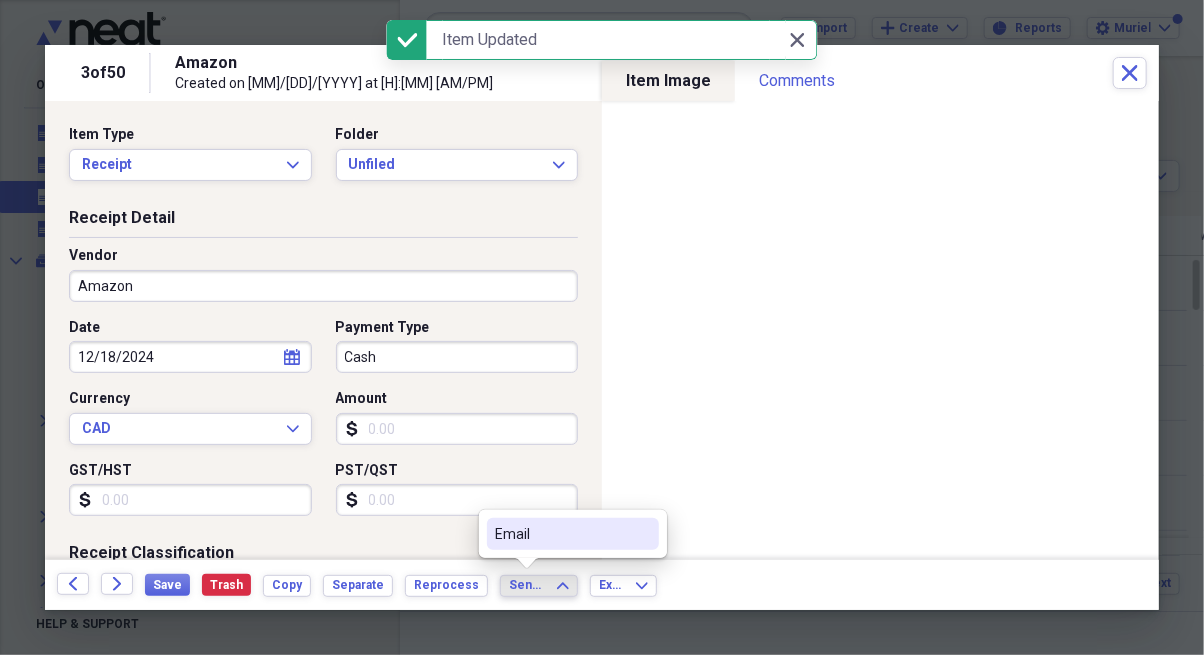 click 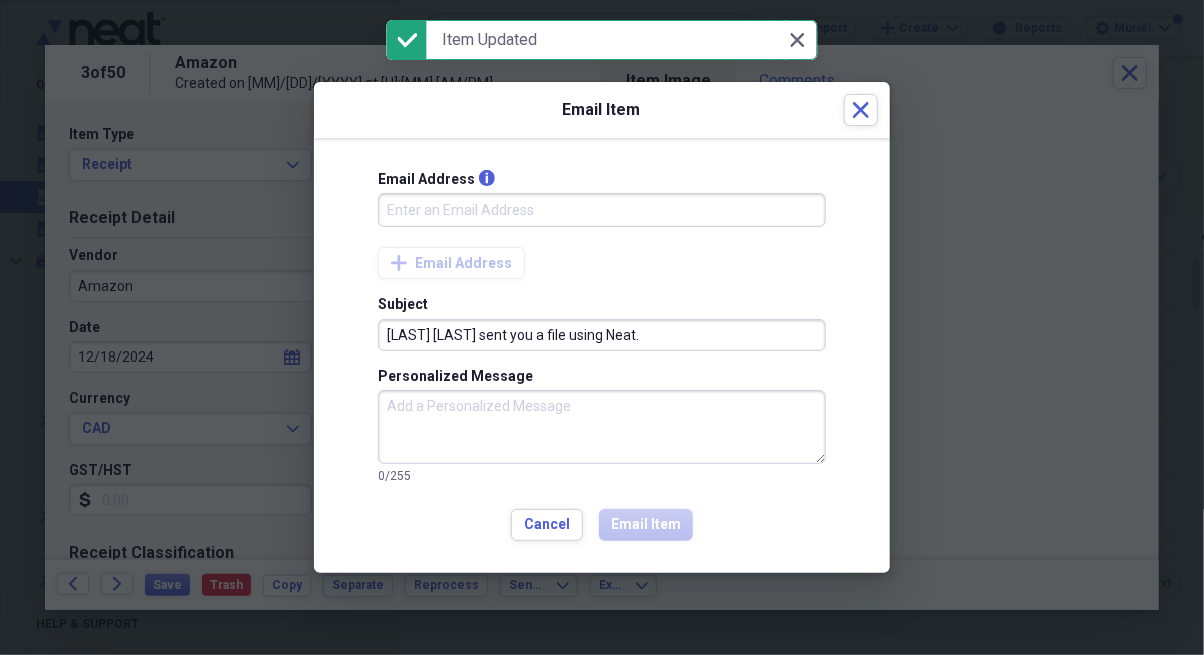 click on "Email Address info" at bounding box center [602, 210] 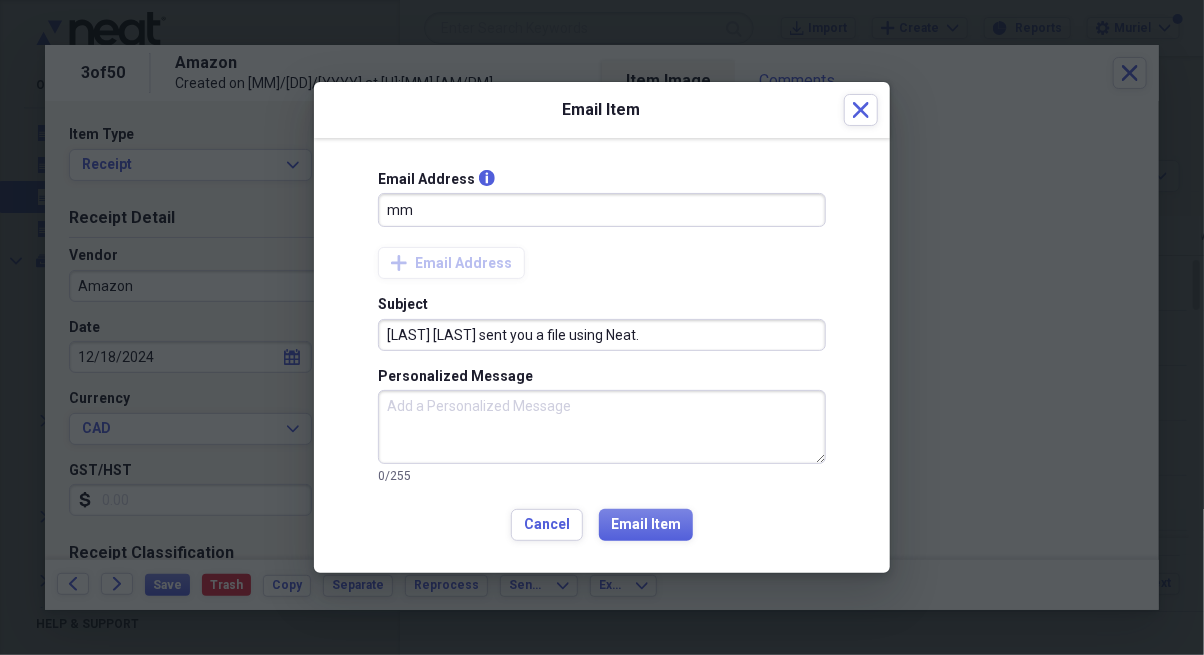 type on "[LAST]@[LAST].ca" 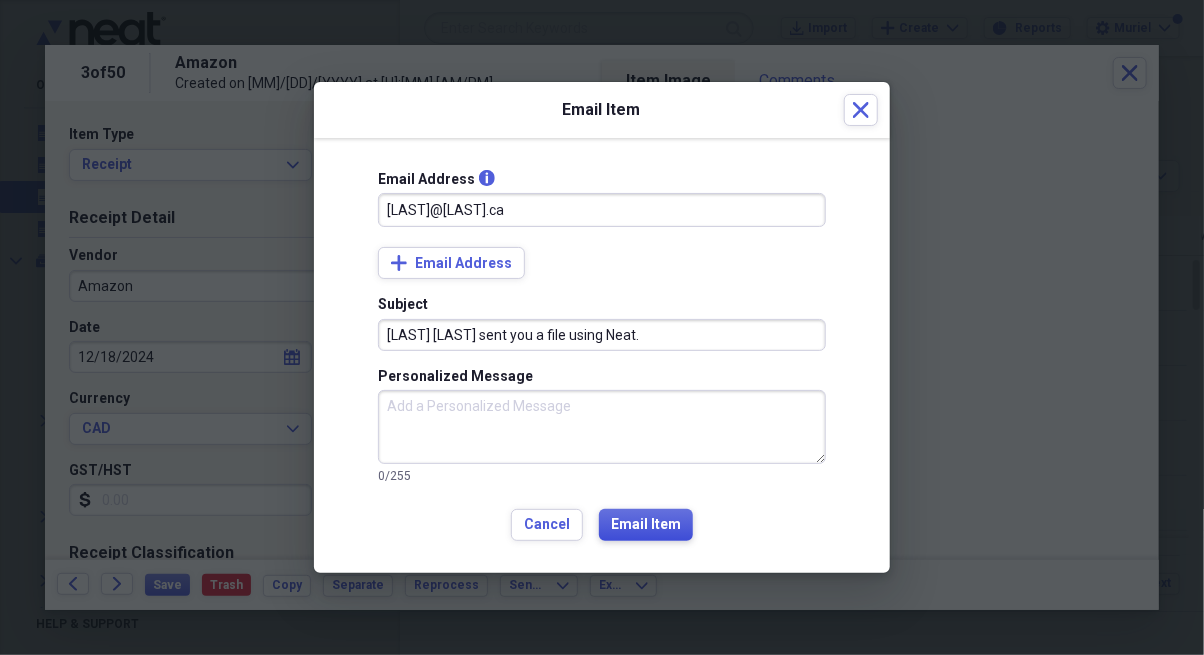 click on "Email Item" at bounding box center [646, 525] 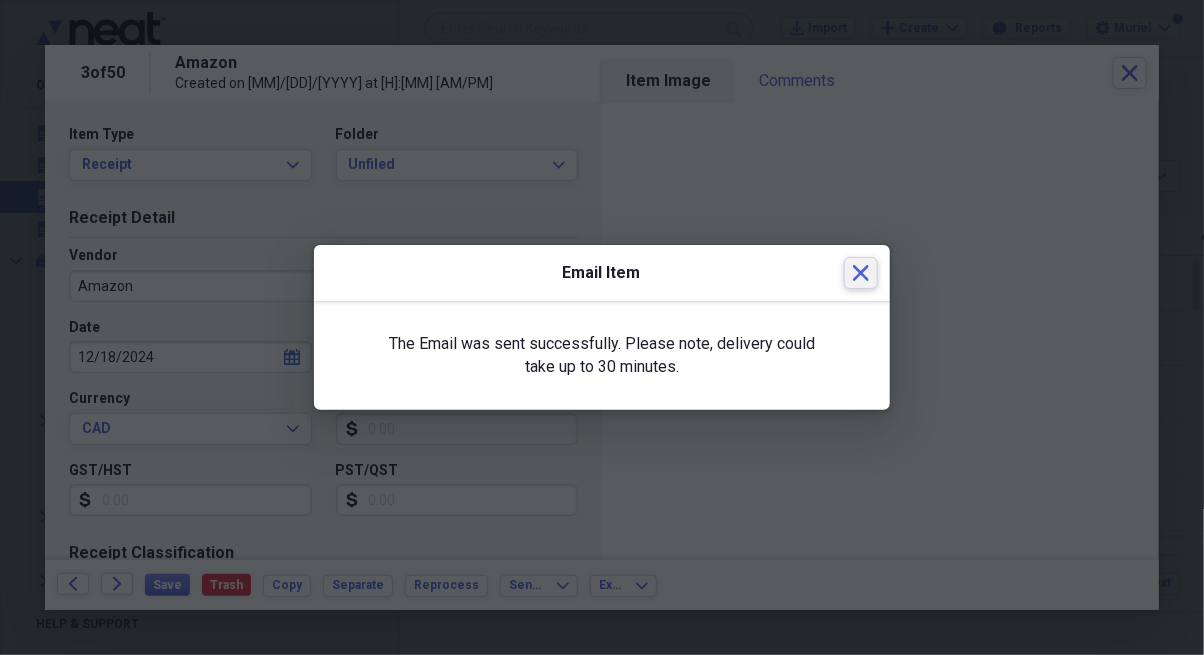 click 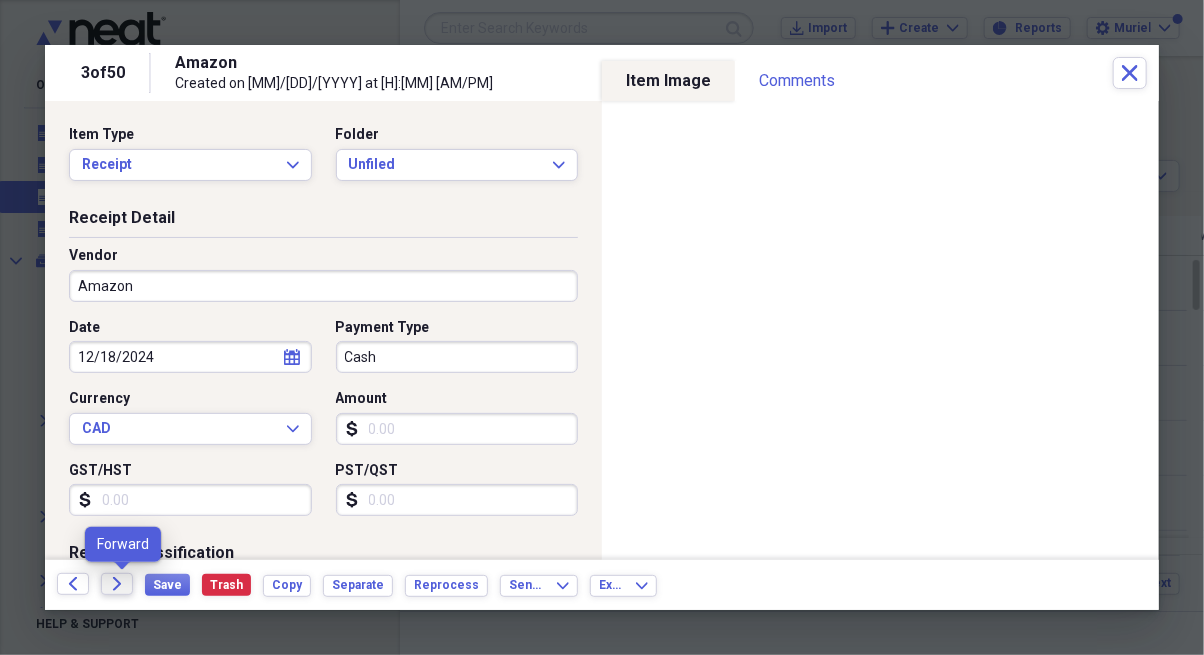 click on "Forward" 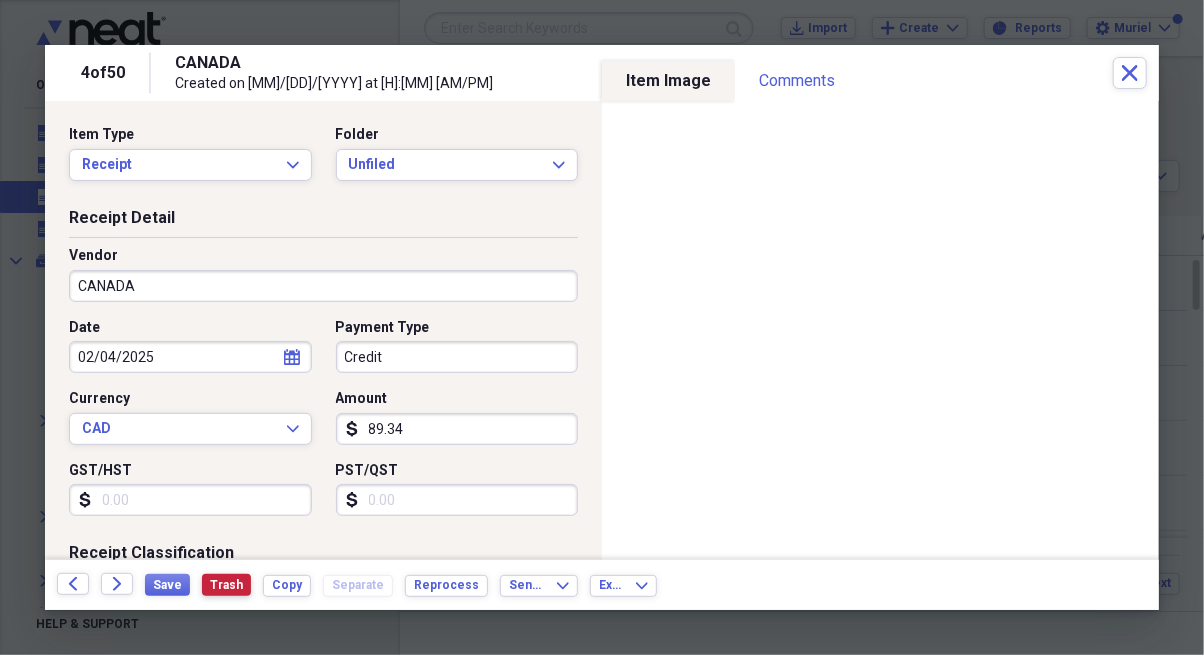 click on "Trash" at bounding box center [226, 585] 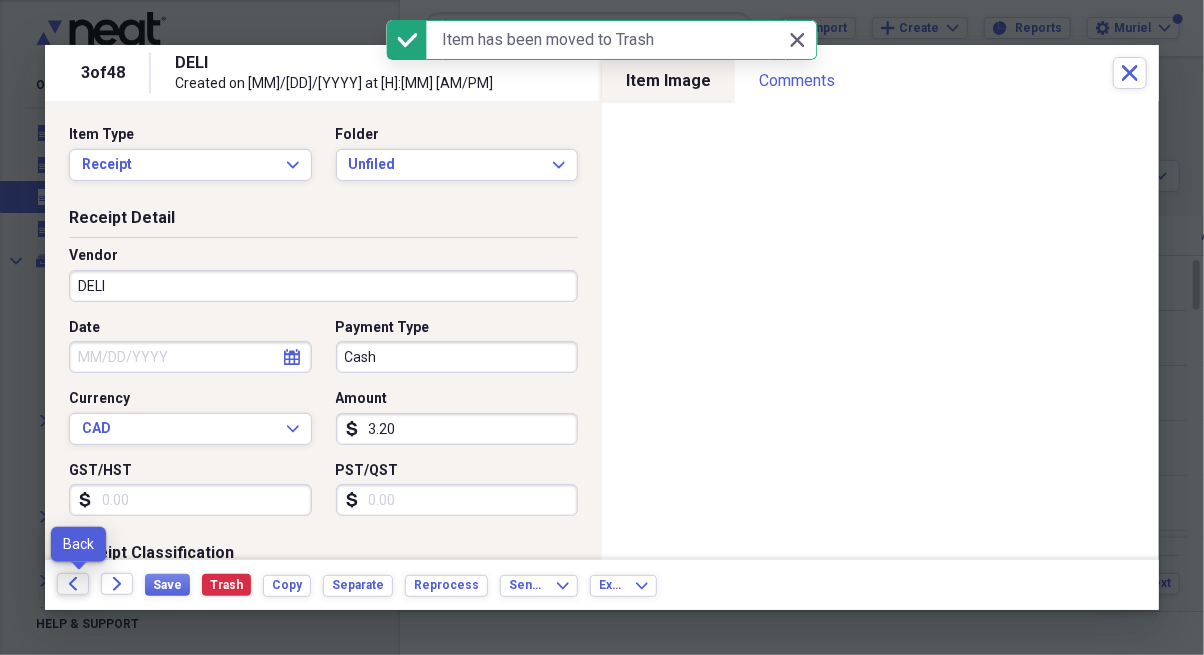 click 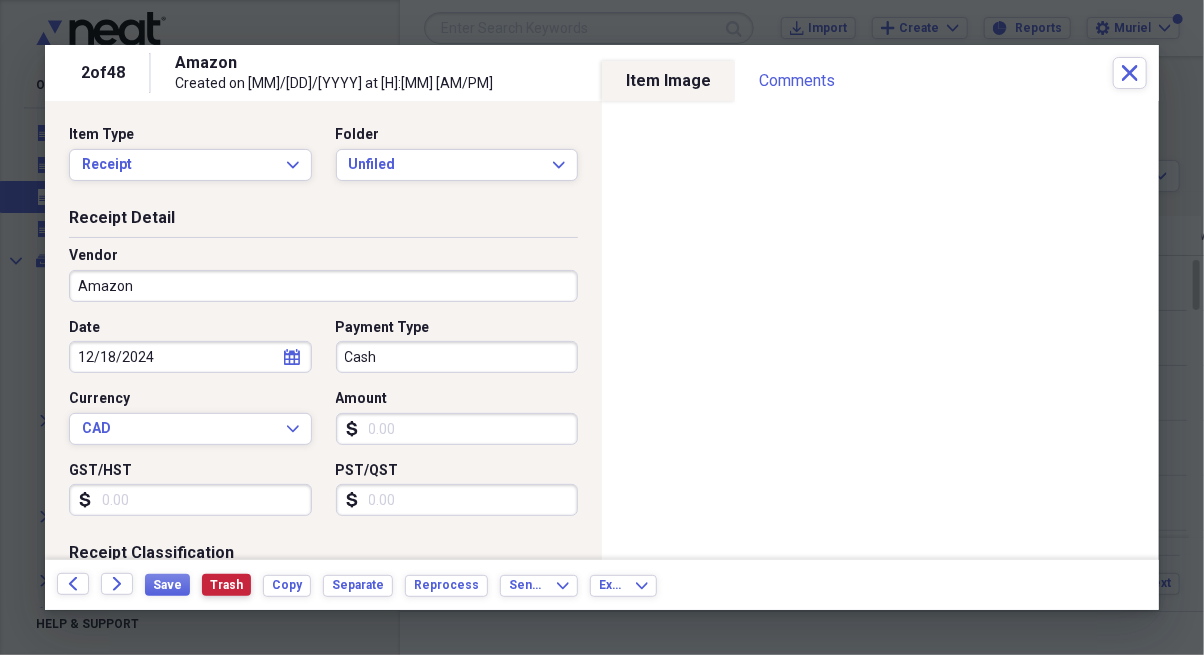 click on "Trash" at bounding box center [226, 585] 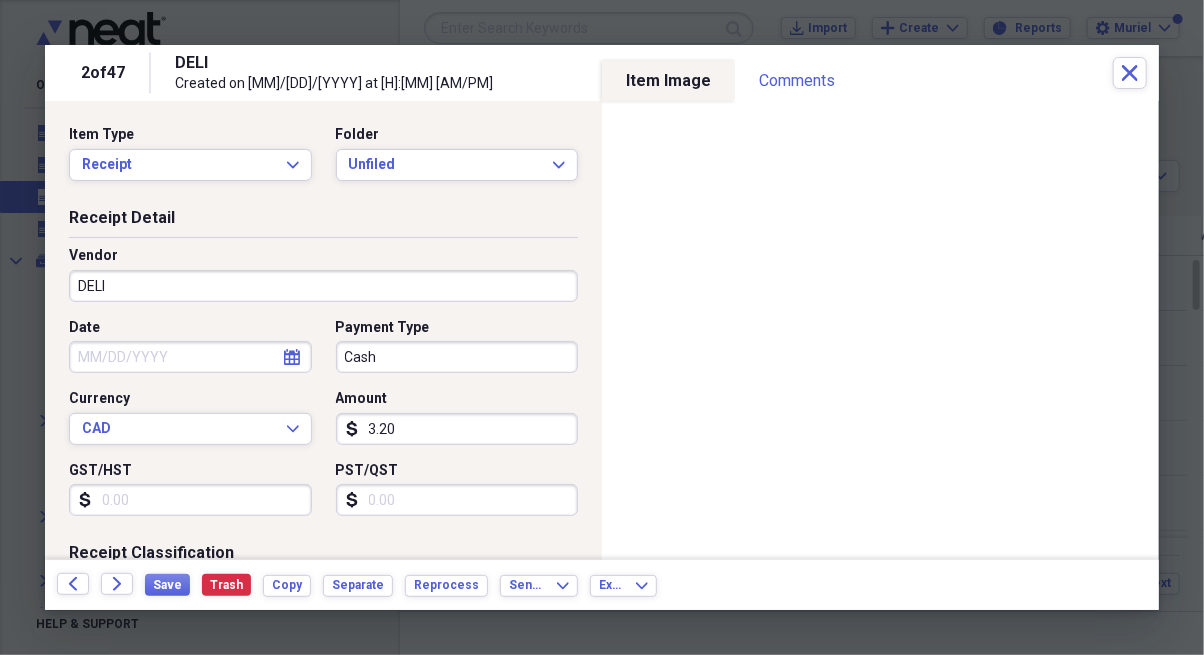click on "DELI" at bounding box center [323, 286] 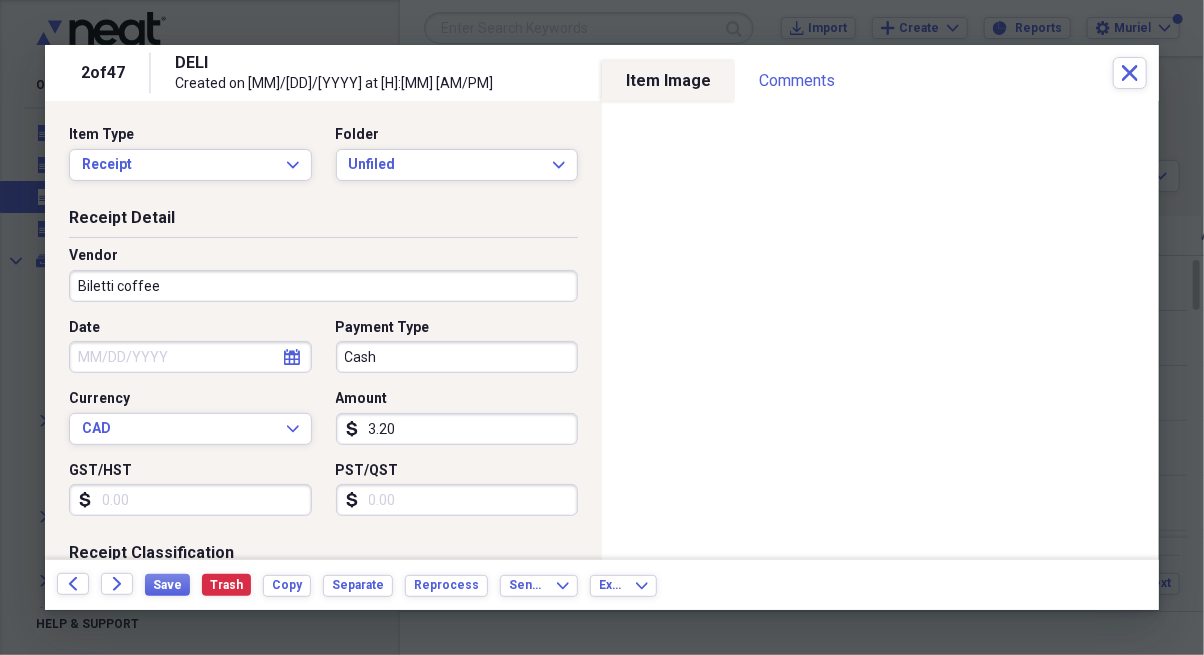 type on "Biletti coffee" 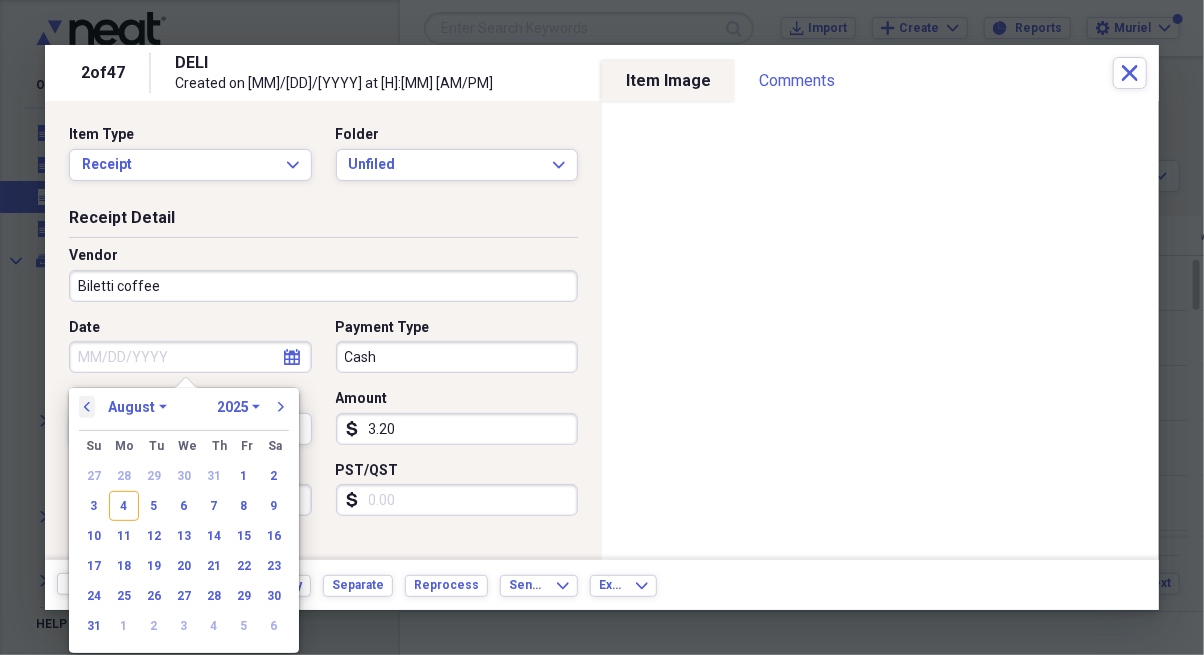 click on "previous" at bounding box center [87, 407] 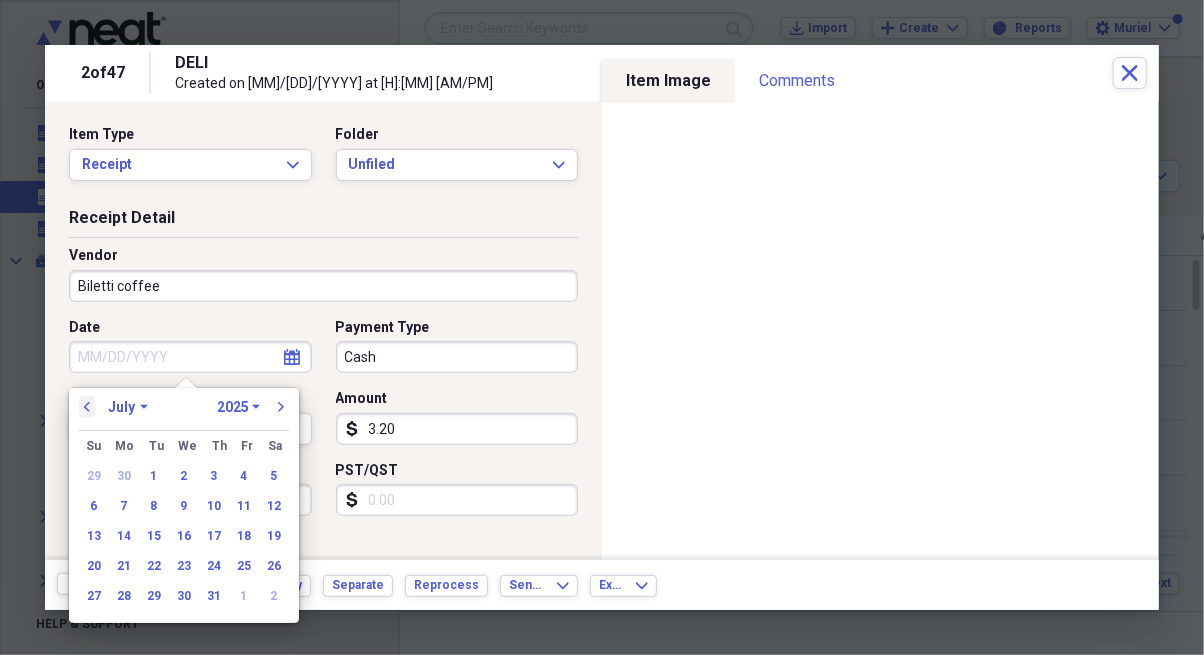click on "previous" at bounding box center [87, 407] 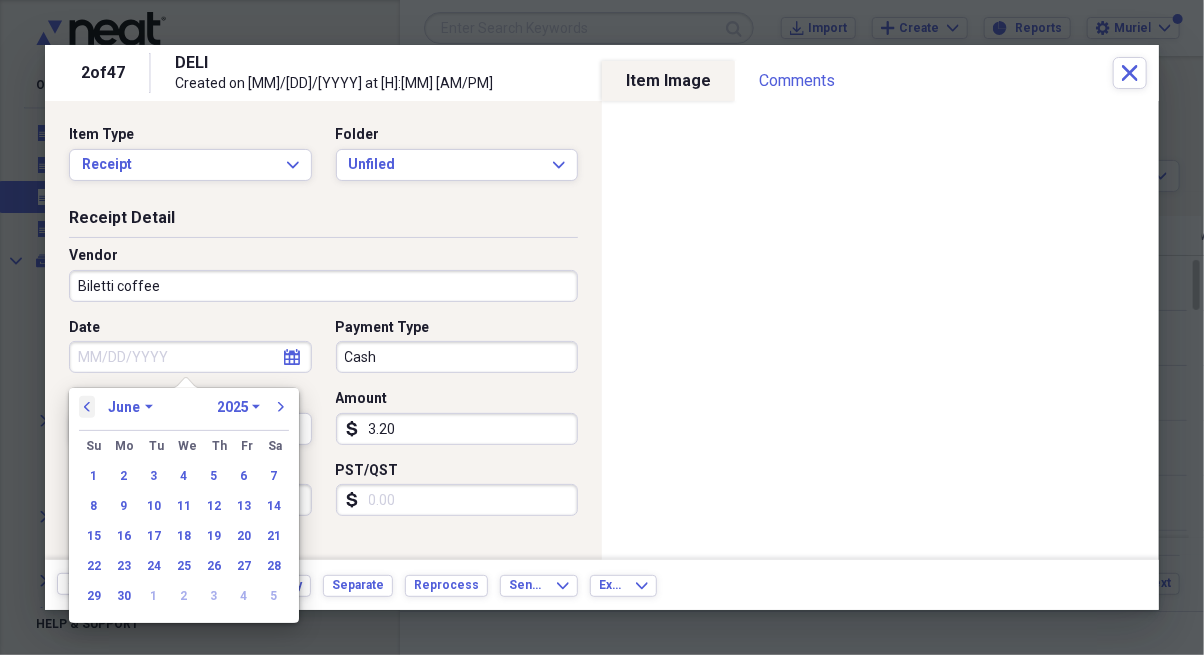 click on "previous" at bounding box center (87, 407) 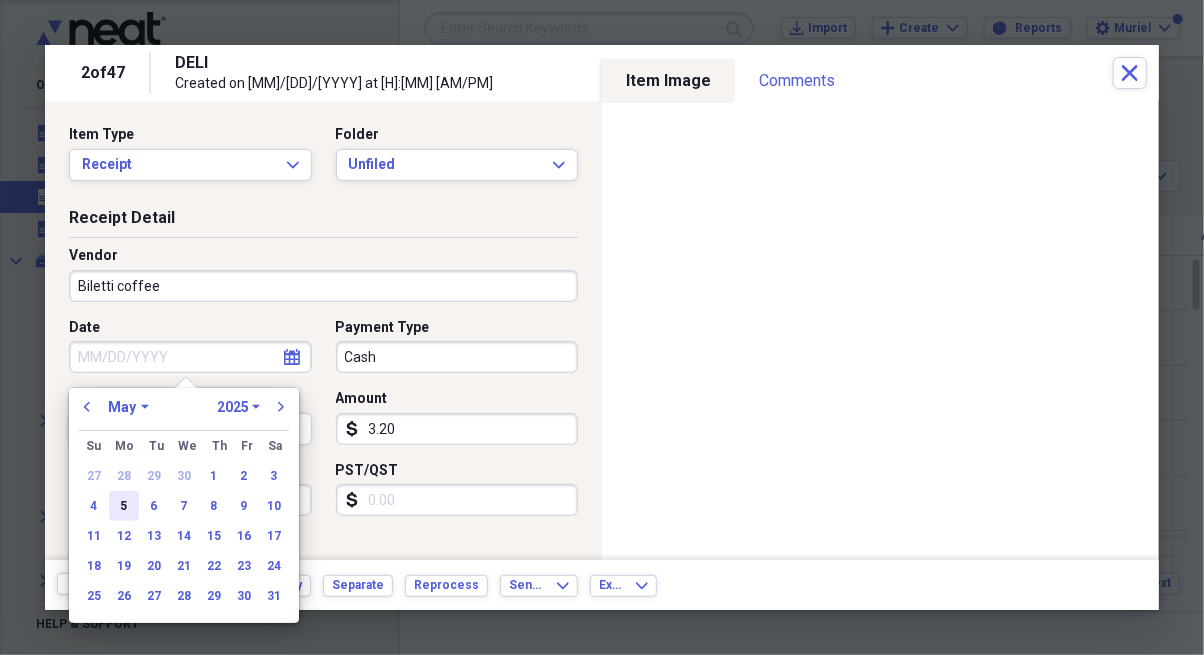 click on "5" at bounding box center [124, 506] 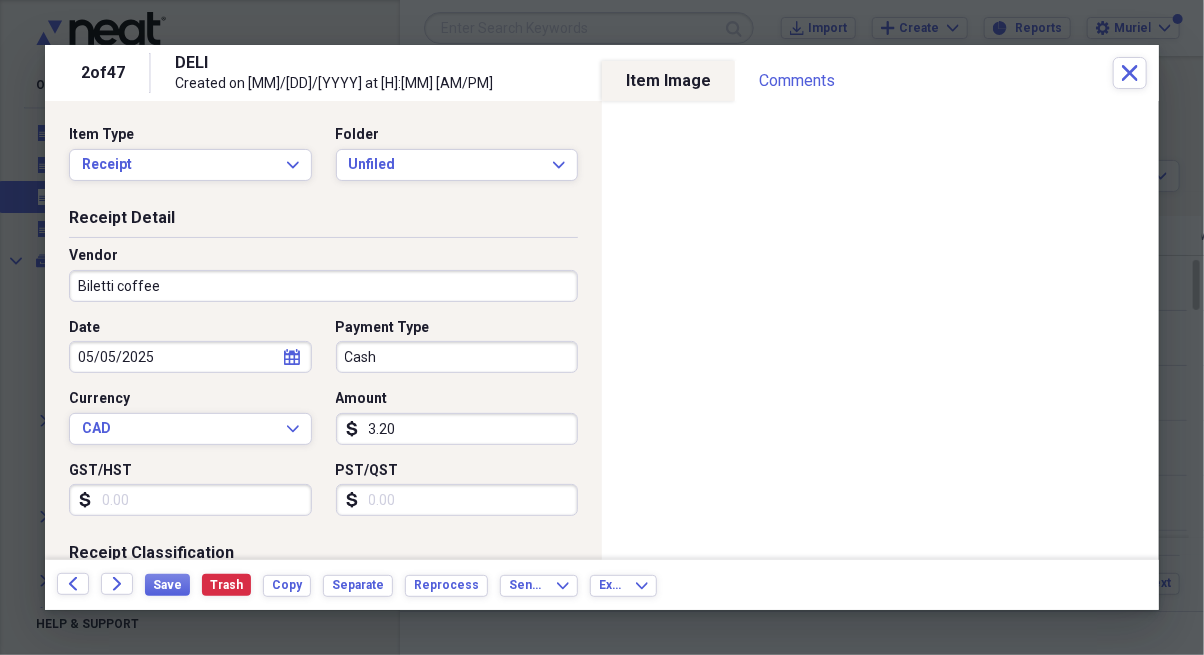 type on "05/05/2025" 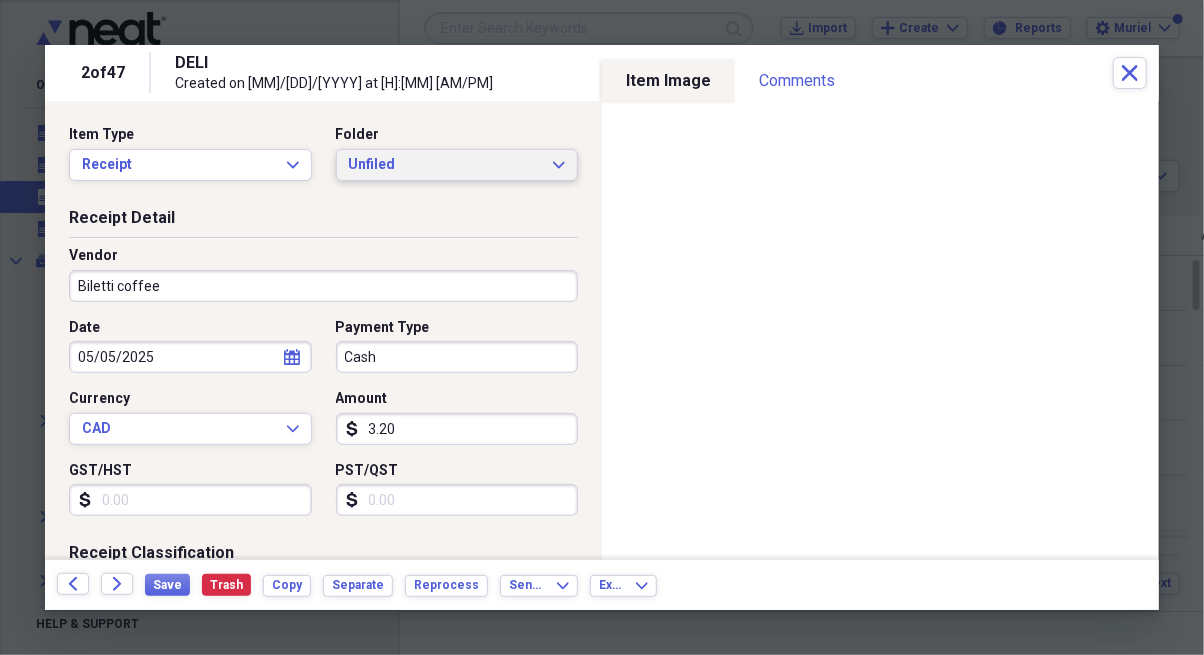 click on "Unfiled" at bounding box center [445, 165] 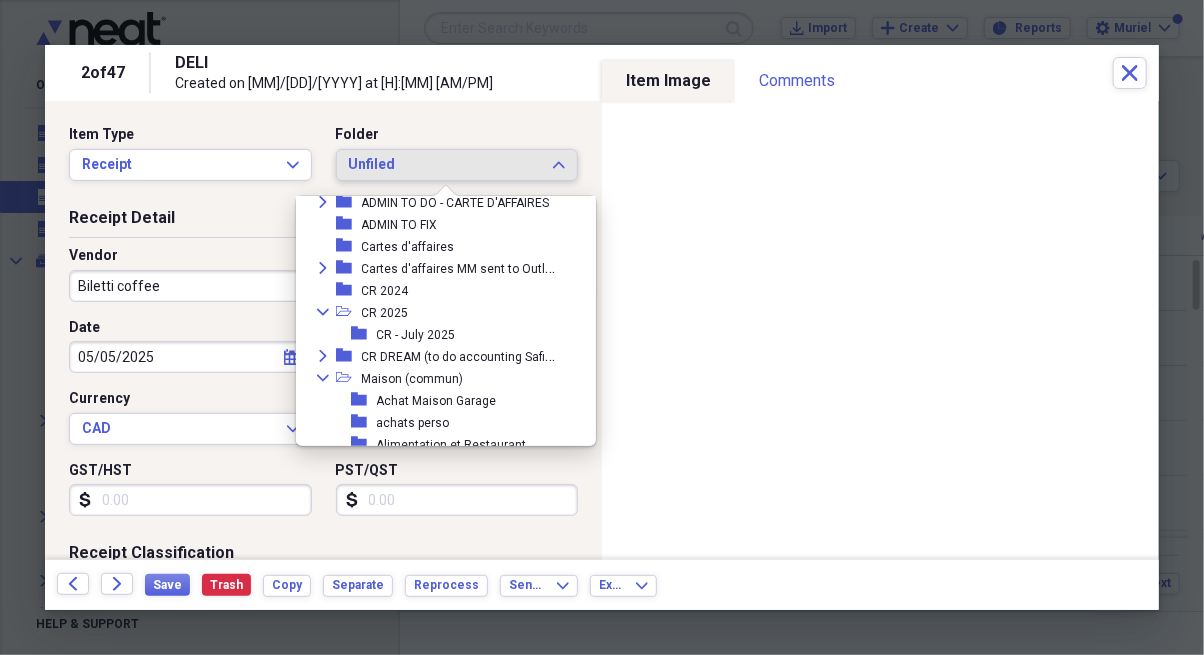 scroll, scrollTop: 325, scrollLeft: 0, axis: vertical 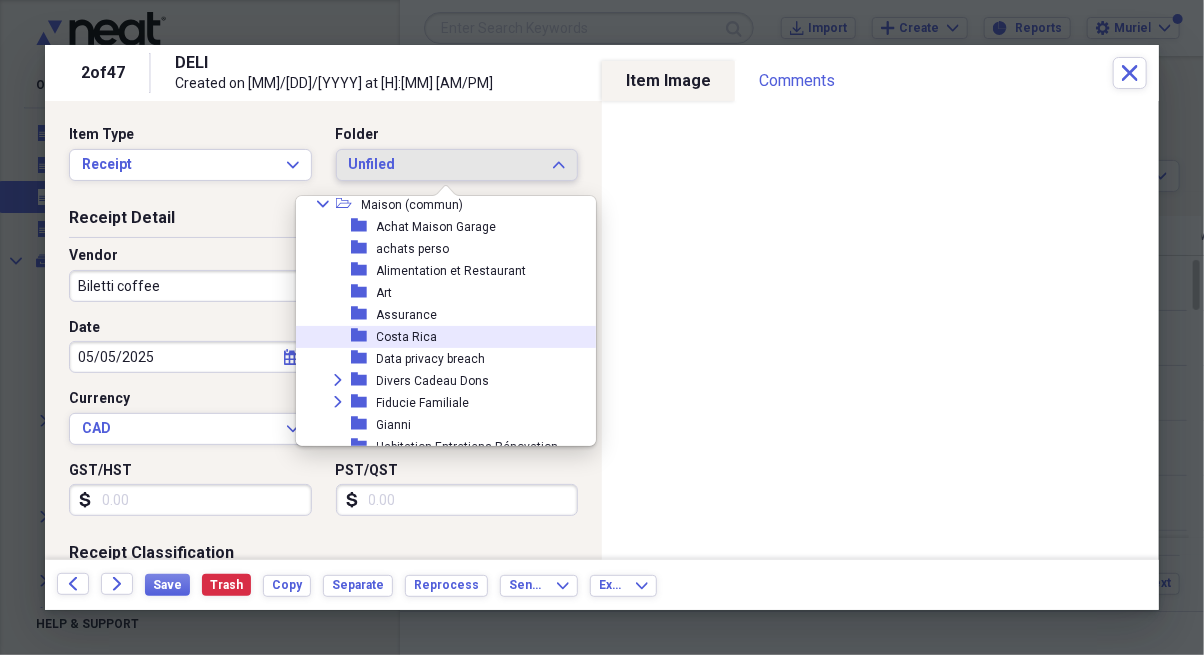 click on "folder [PLACE_NAME]" at bounding box center [445, 337] 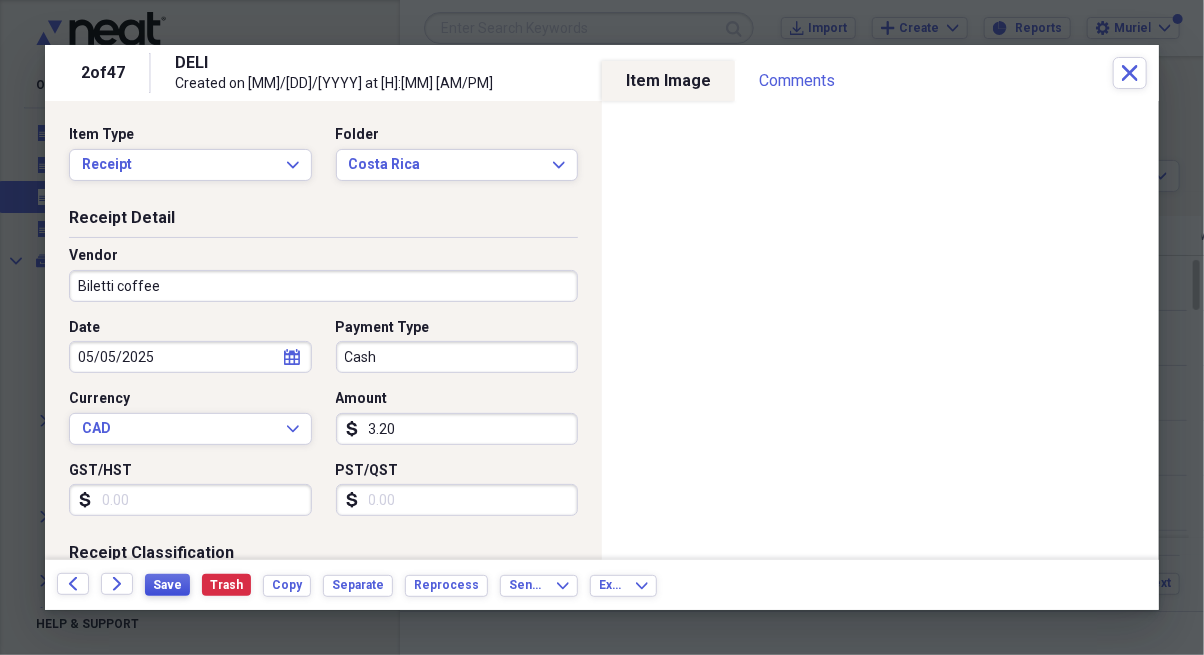 click on "Save" at bounding box center [167, 585] 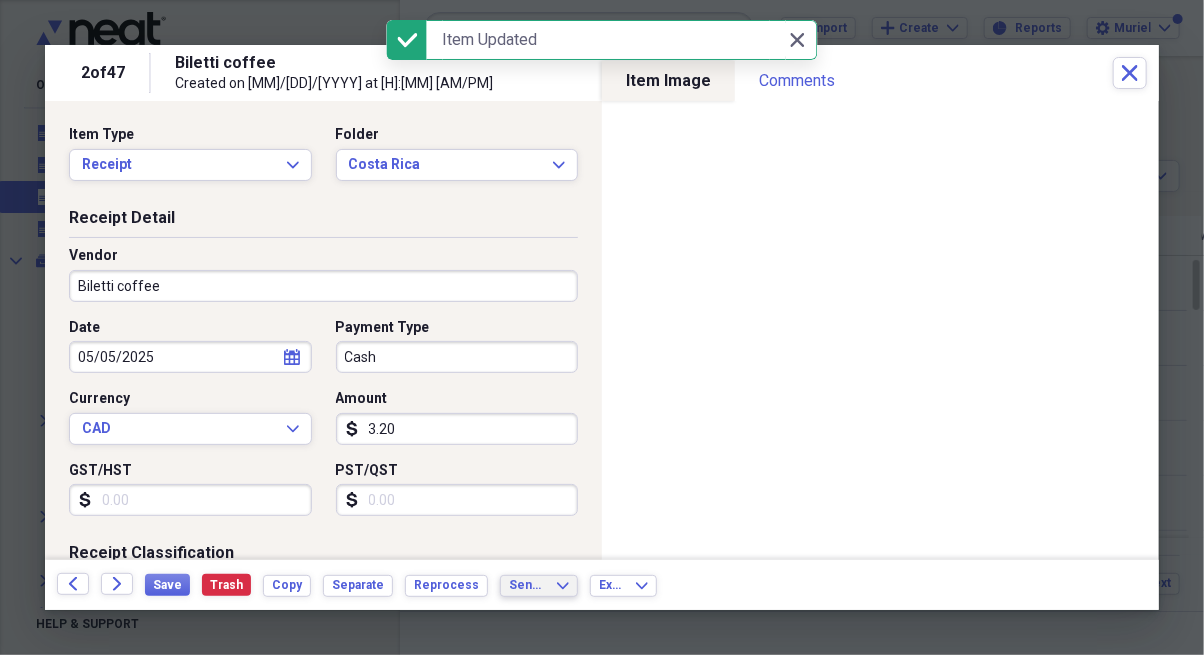 click on "Send To" at bounding box center (527, 585) 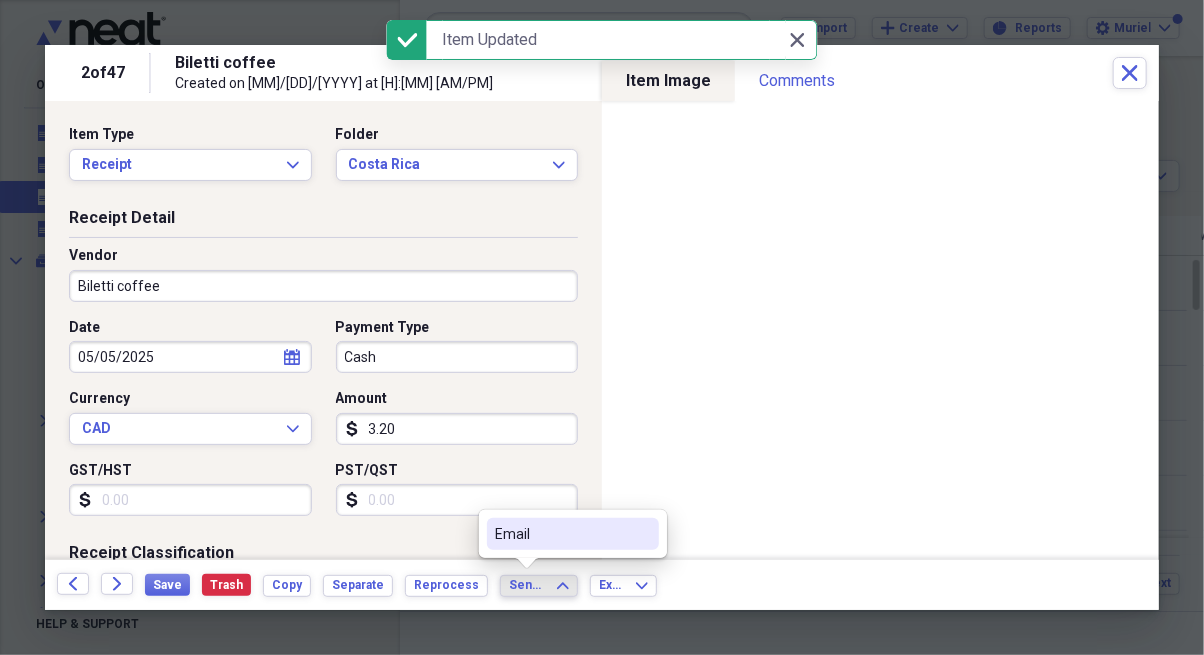 click on "Email" at bounding box center (561, 534) 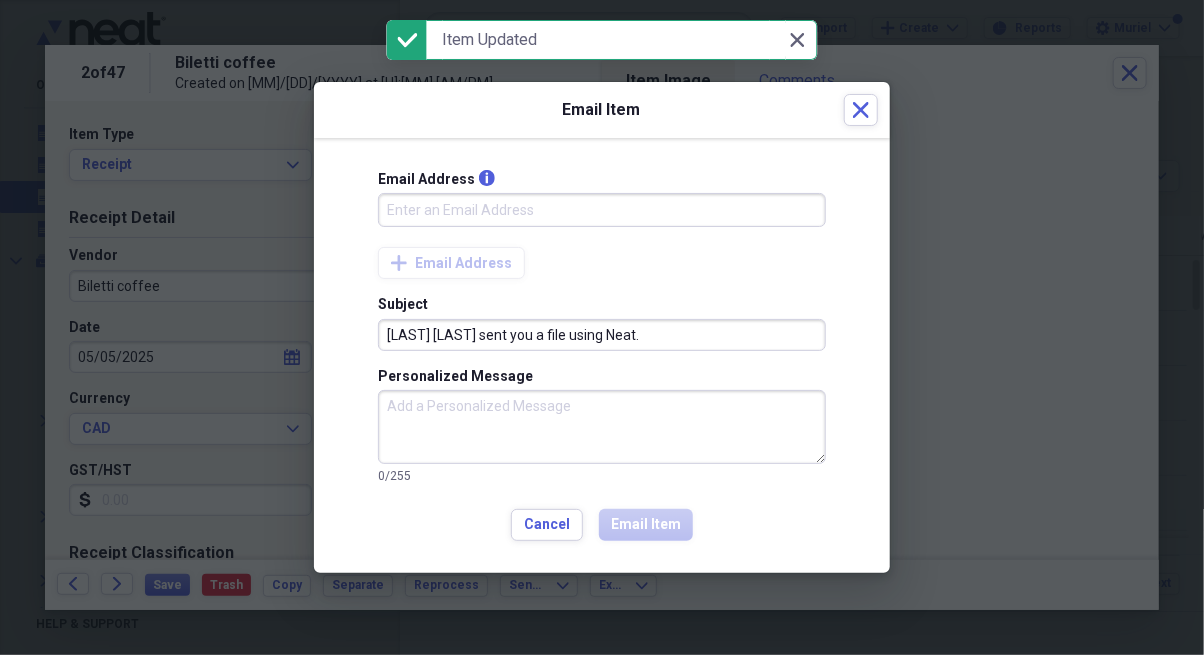click on "Email Address info" at bounding box center (602, 210) 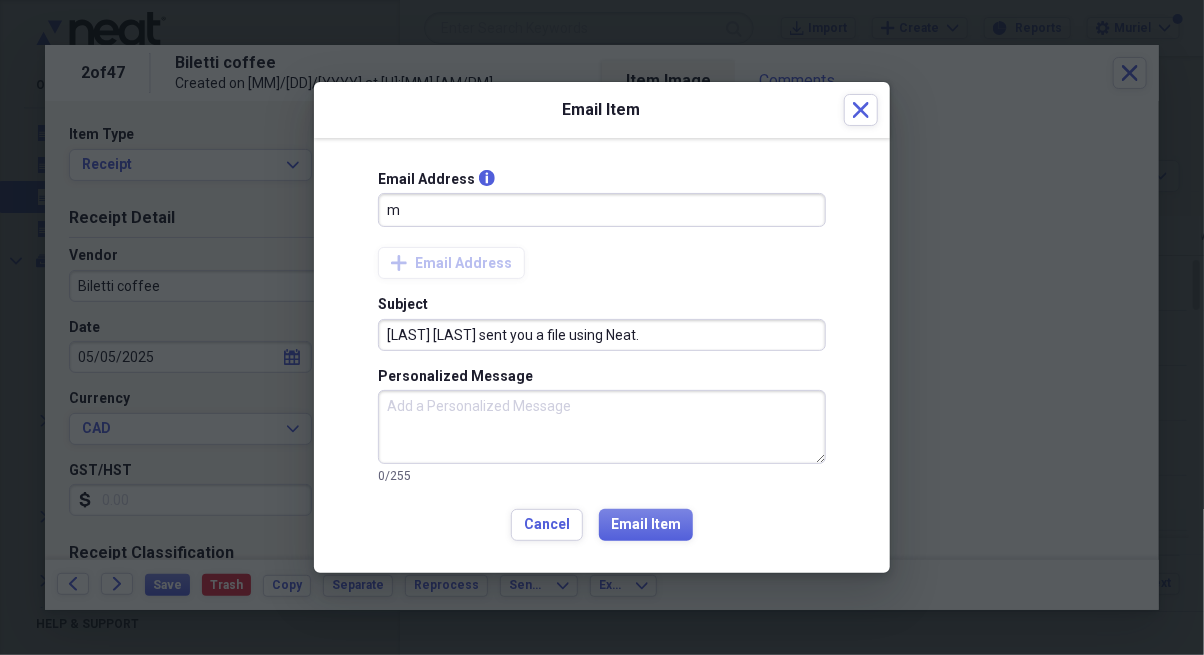 type on "[LAST]@[LAST].ca" 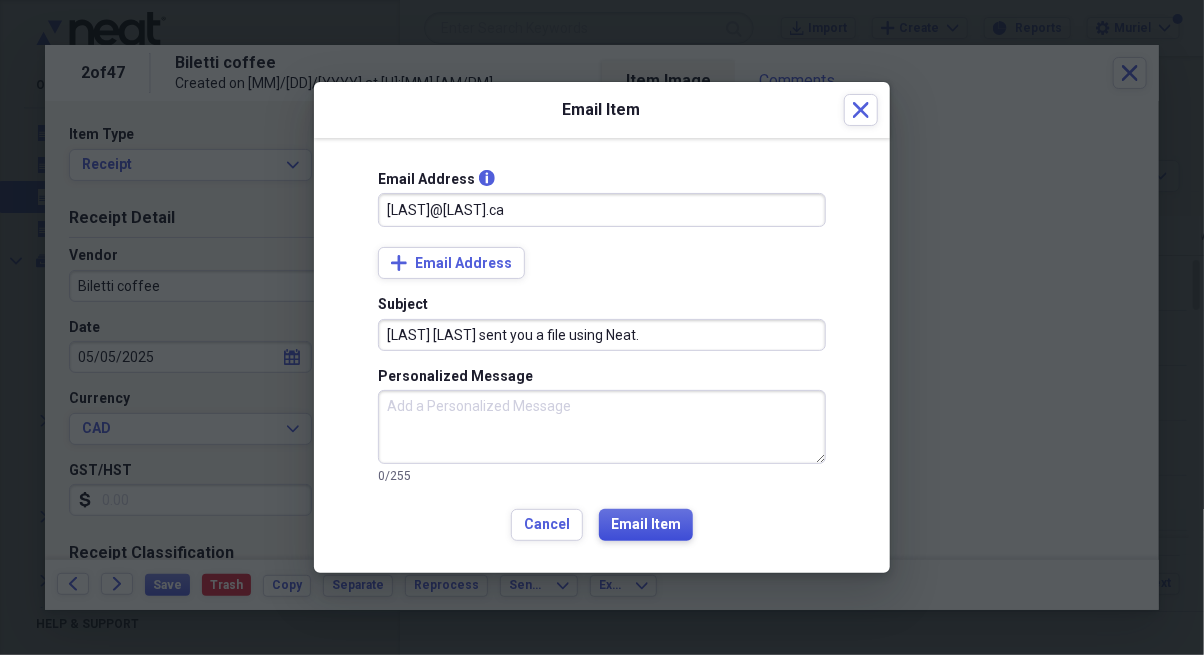 click on "Email Item" at bounding box center (646, 525) 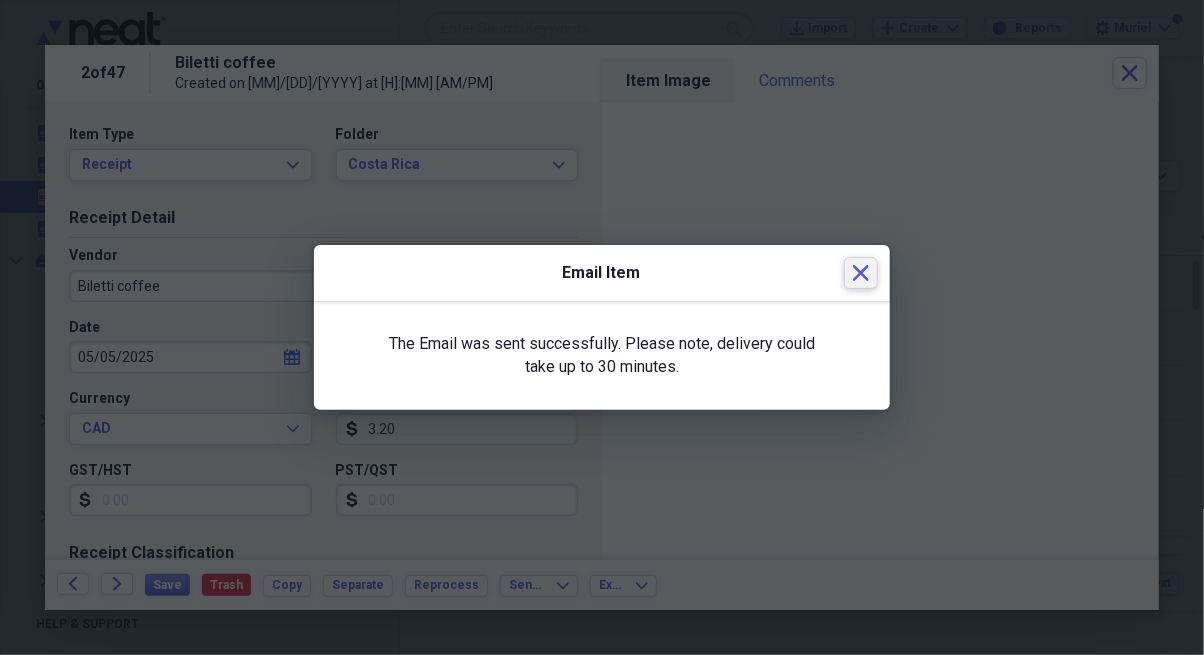 click 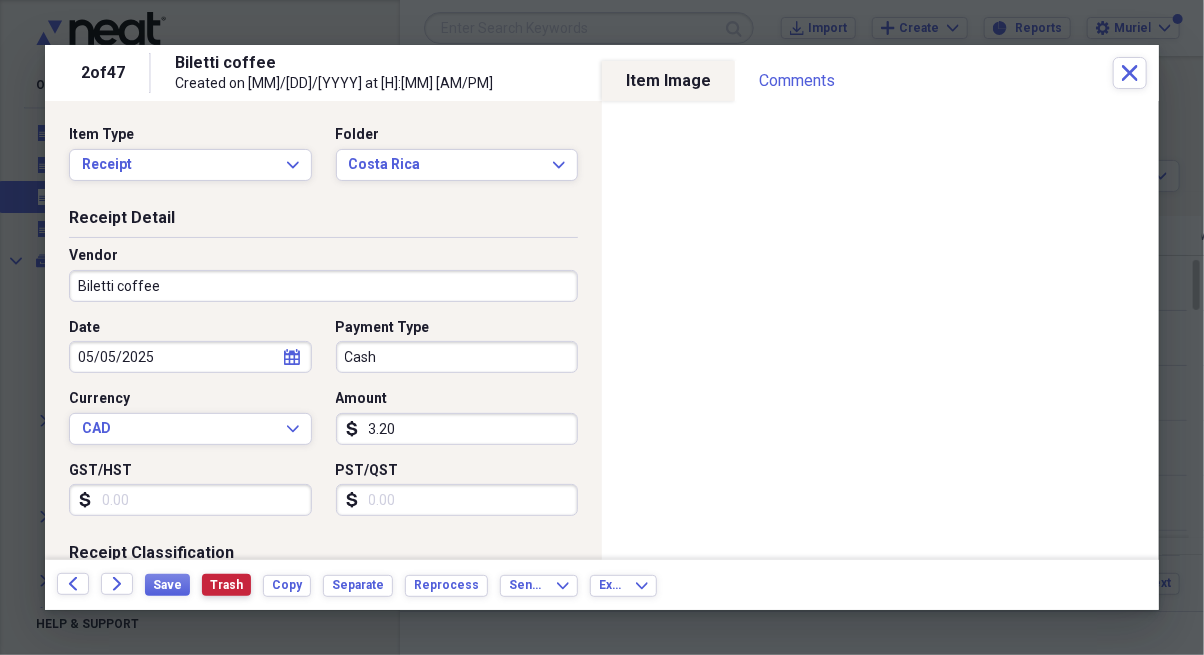click on "Trash" at bounding box center (226, 585) 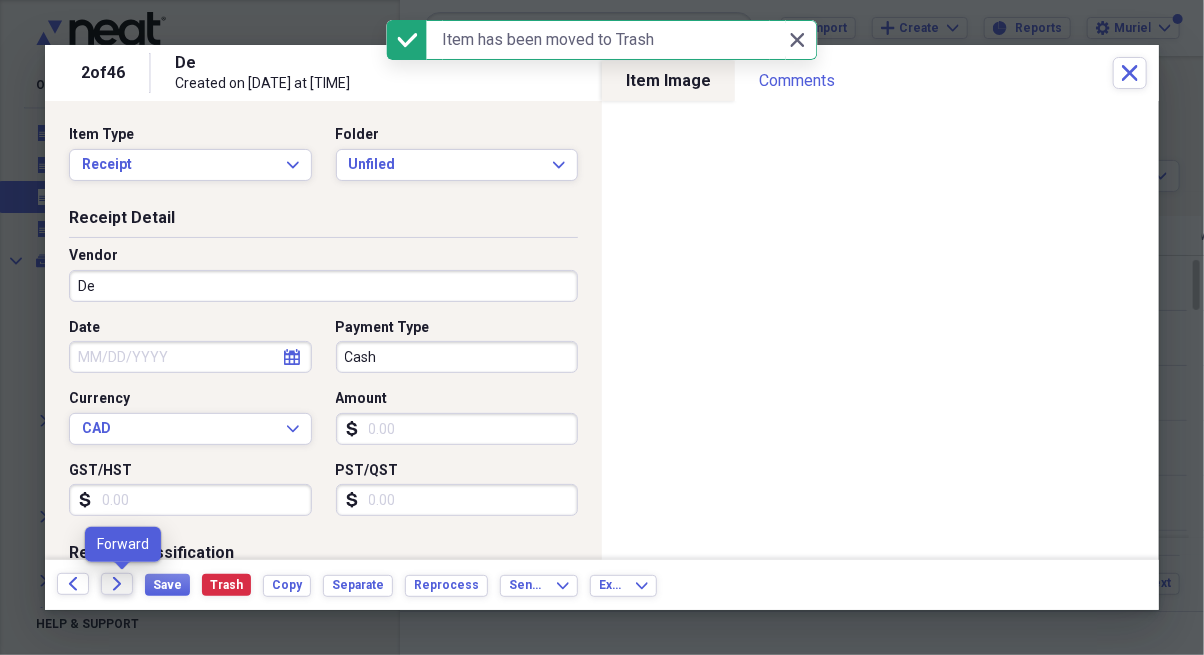 click 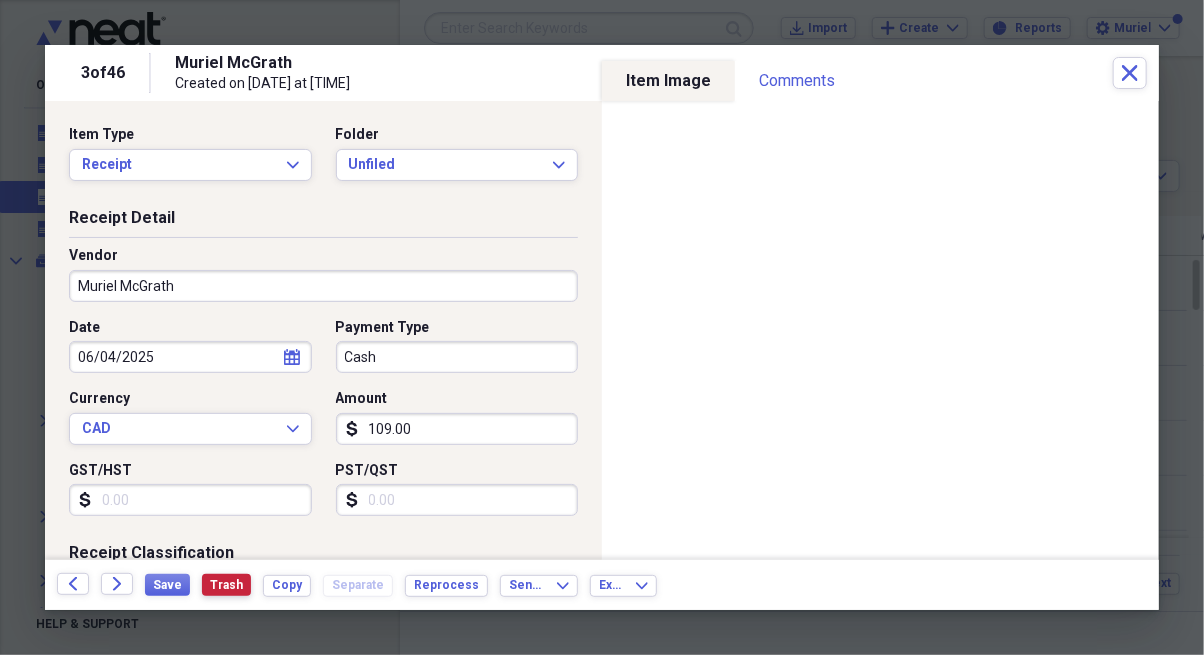 click on "Trash" at bounding box center (226, 585) 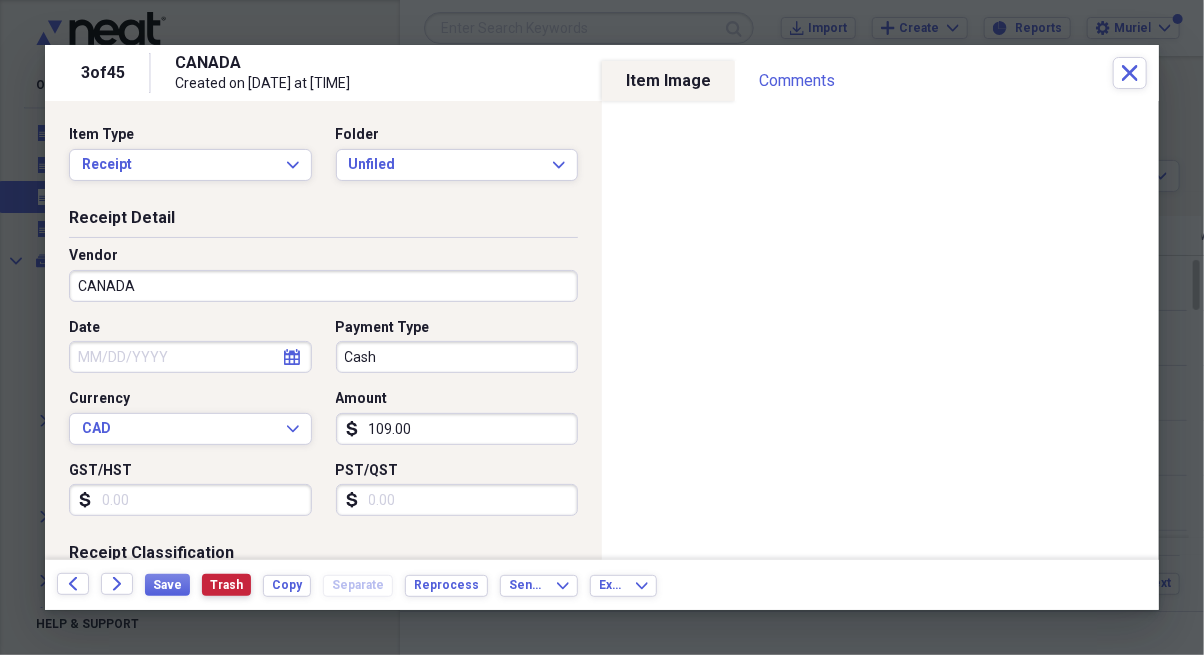 click on "Trash" at bounding box center (226, 585) 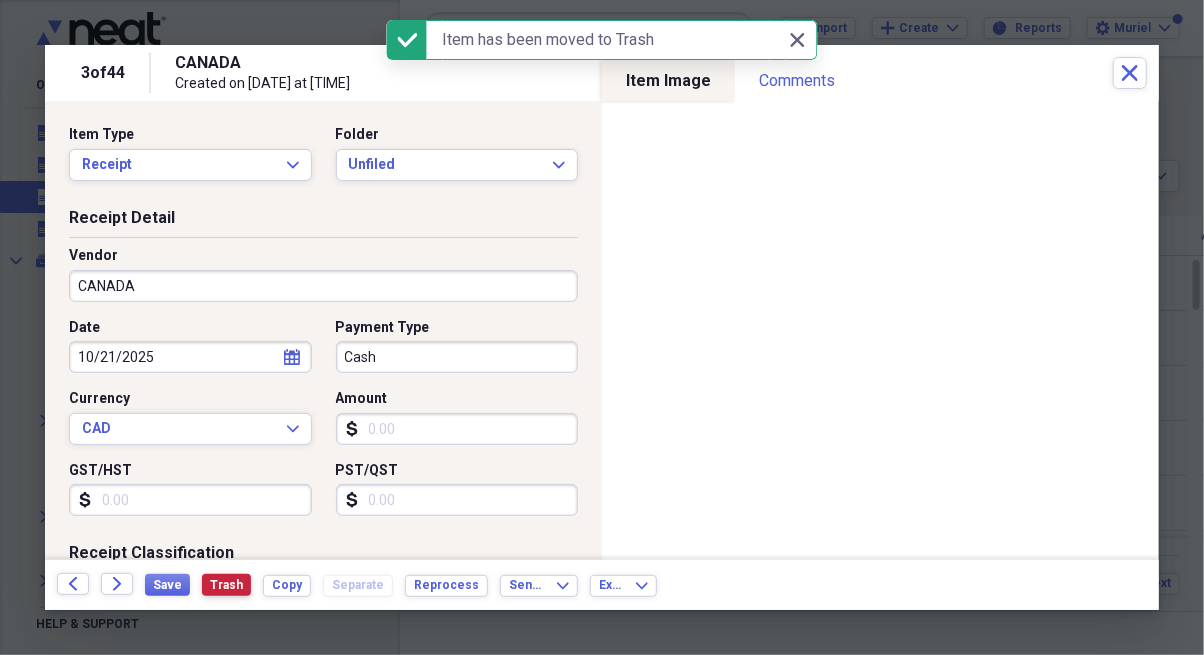 click on "Trash" at bounding box center [226, 585] 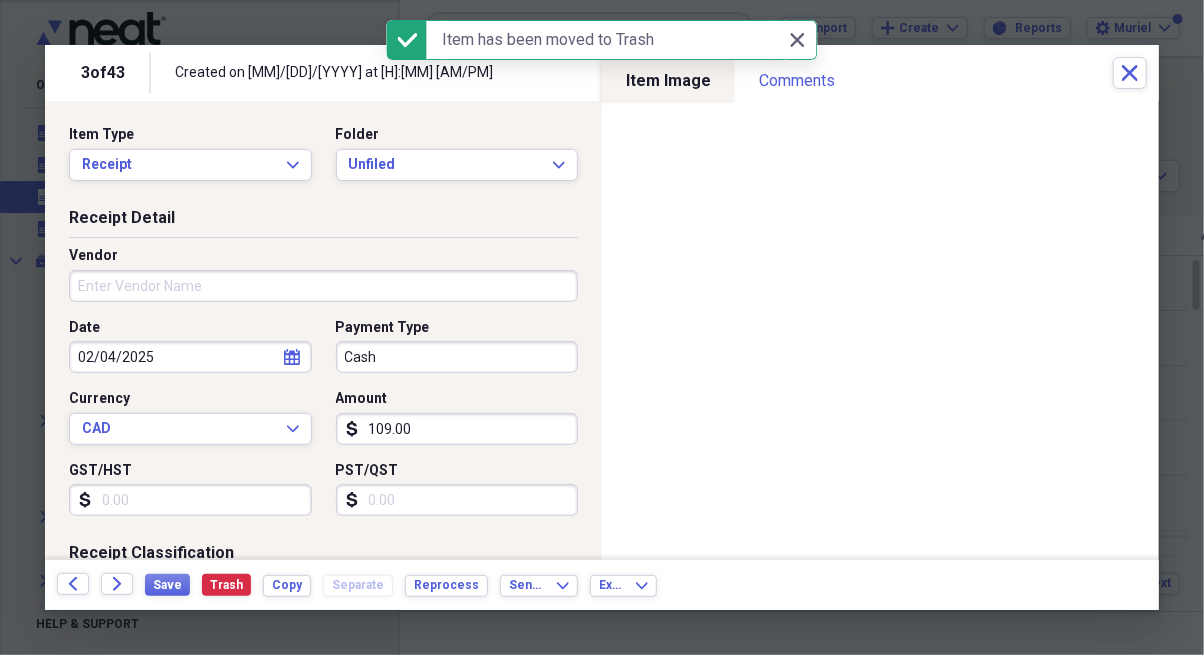 click on "Vendor" at bounding box center (323, 286) 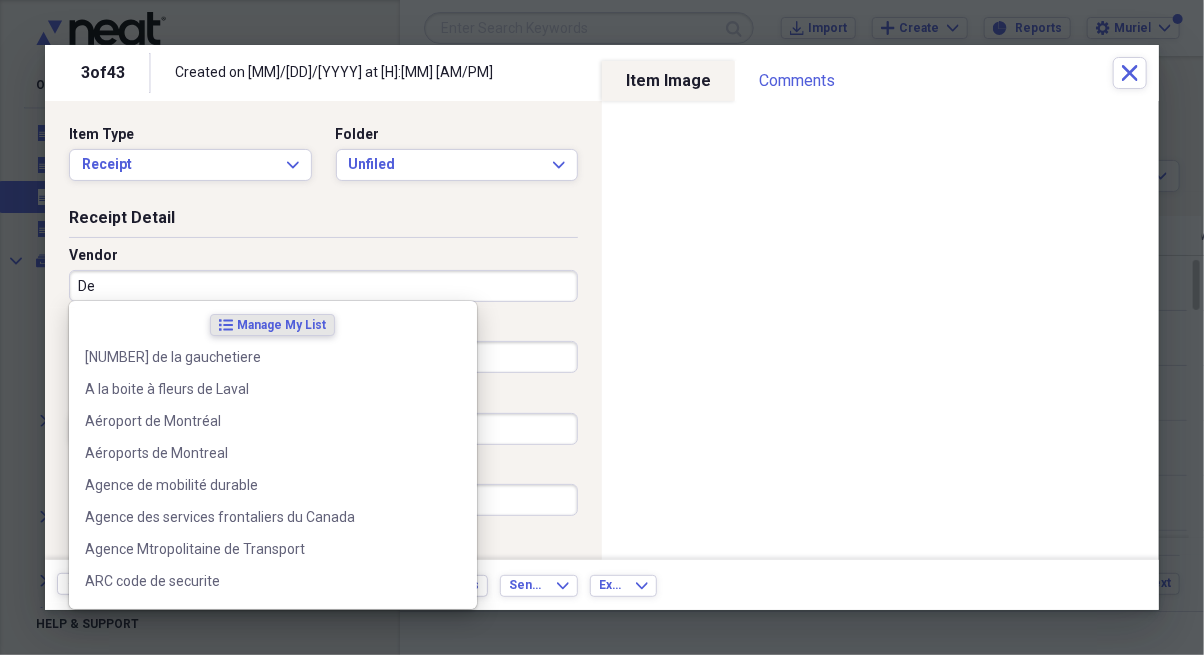 type on "Del" 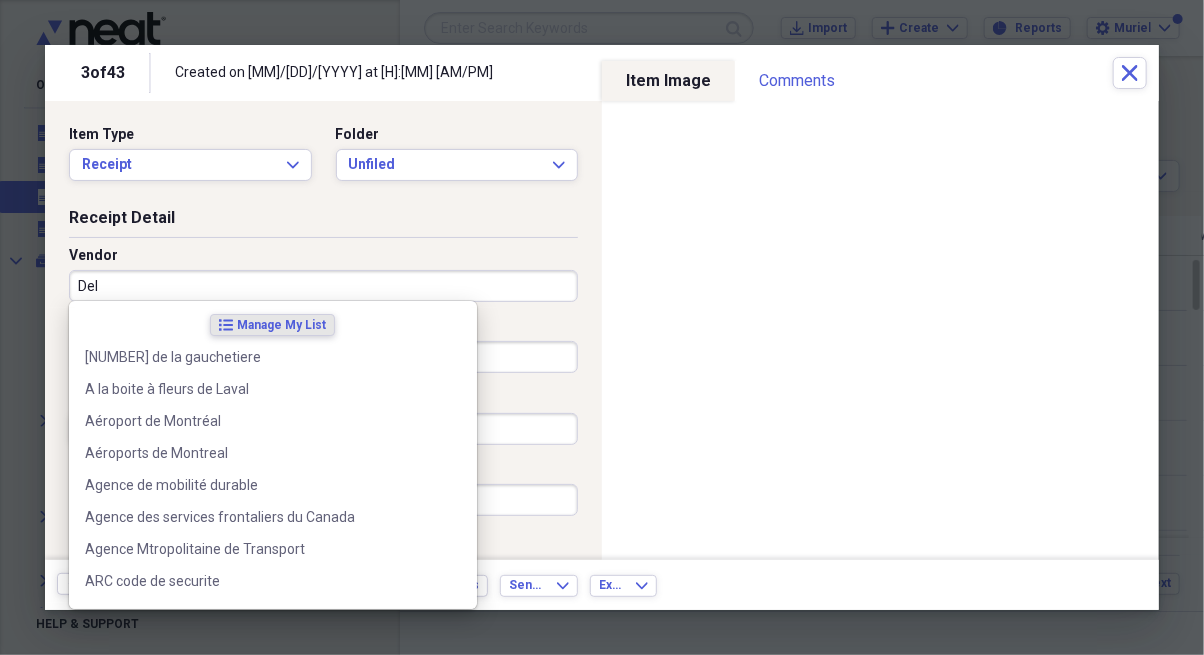type on "Loyer" 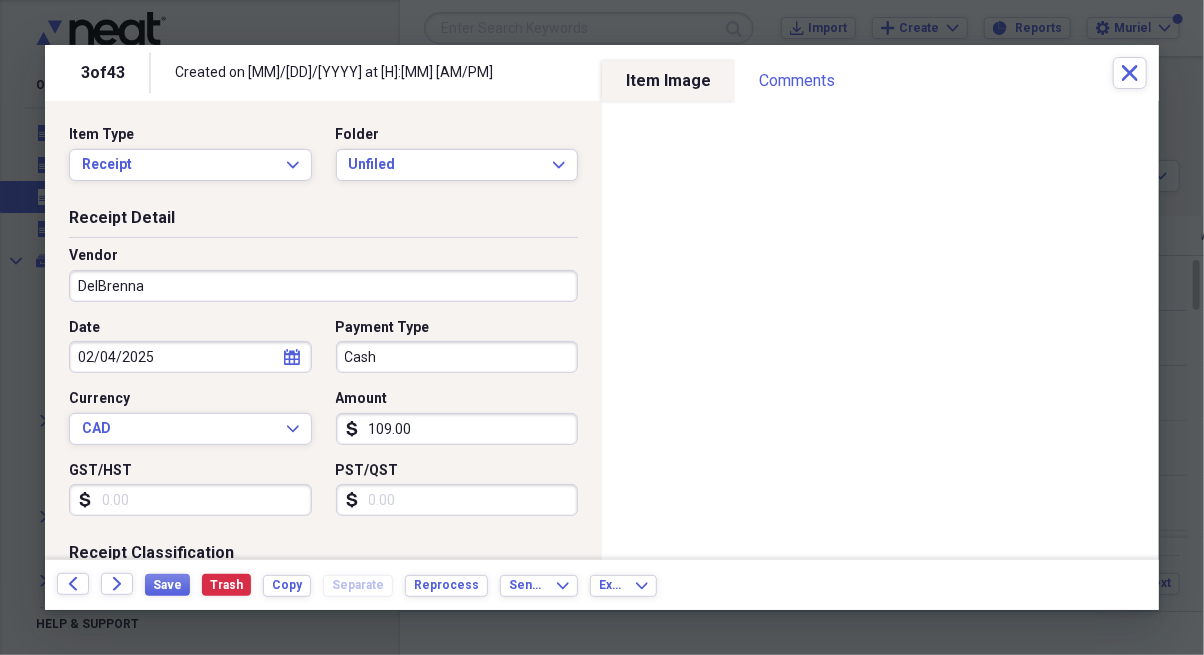 type on "DelBrenna" 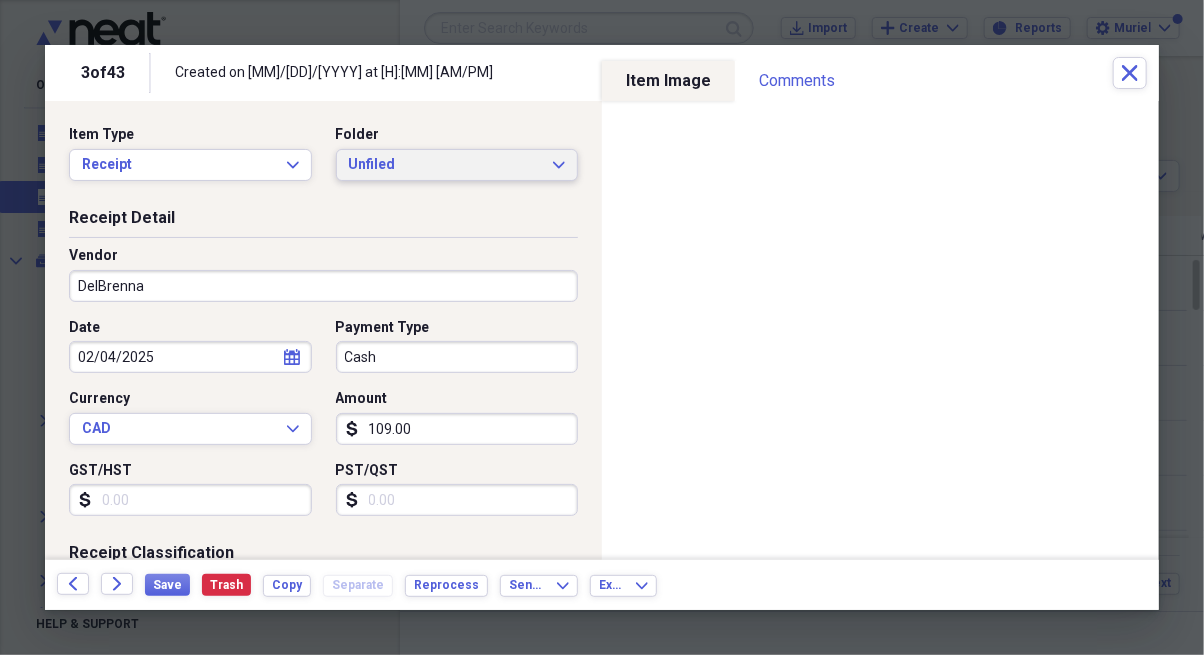 click on "Unfiled" at bounding box center [445, 165] 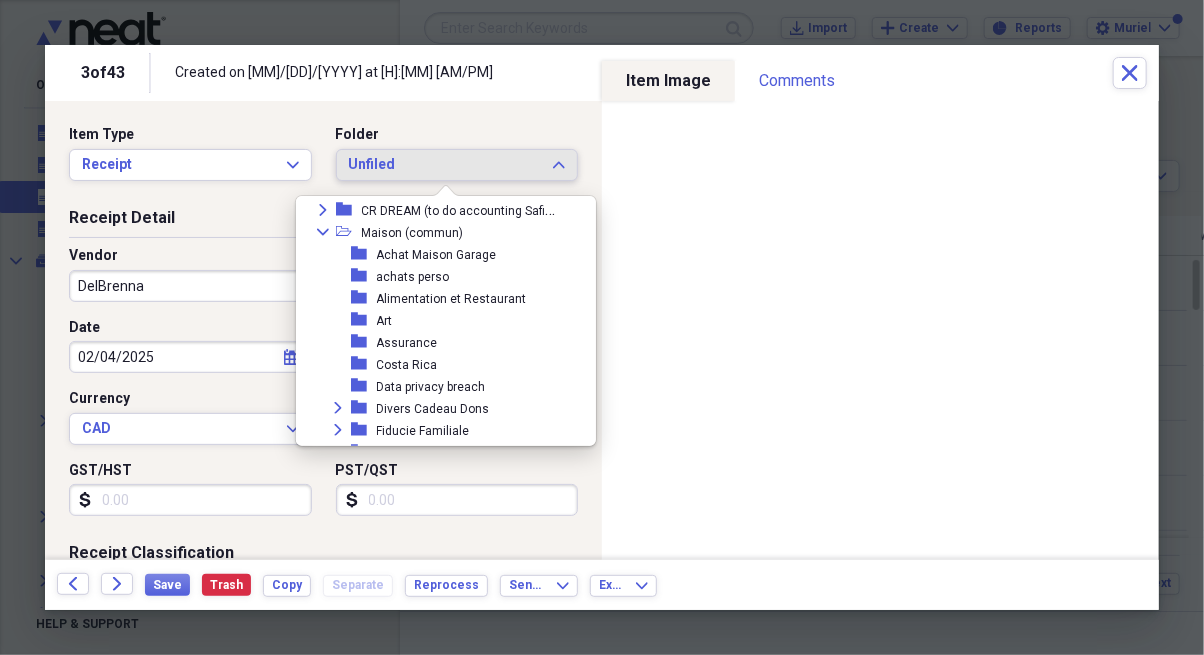 scroll, scrollTop: 302, scrollLeft: 0, axis: vertical 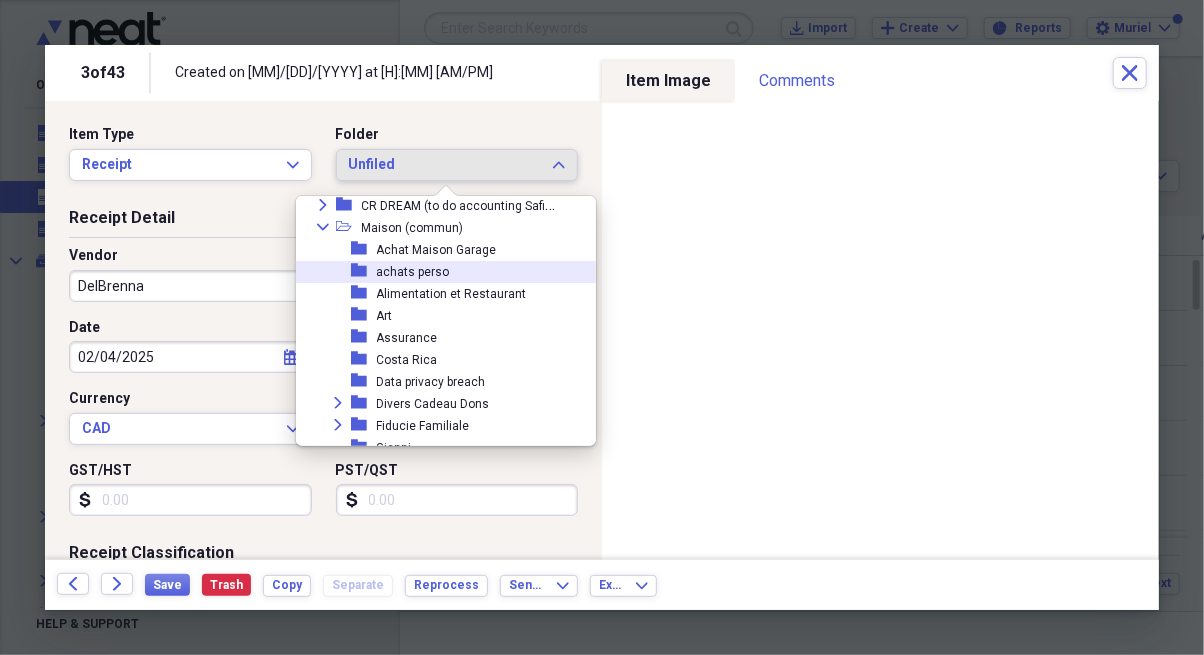click on "folder achats perso" at bounding box center [445, 272] 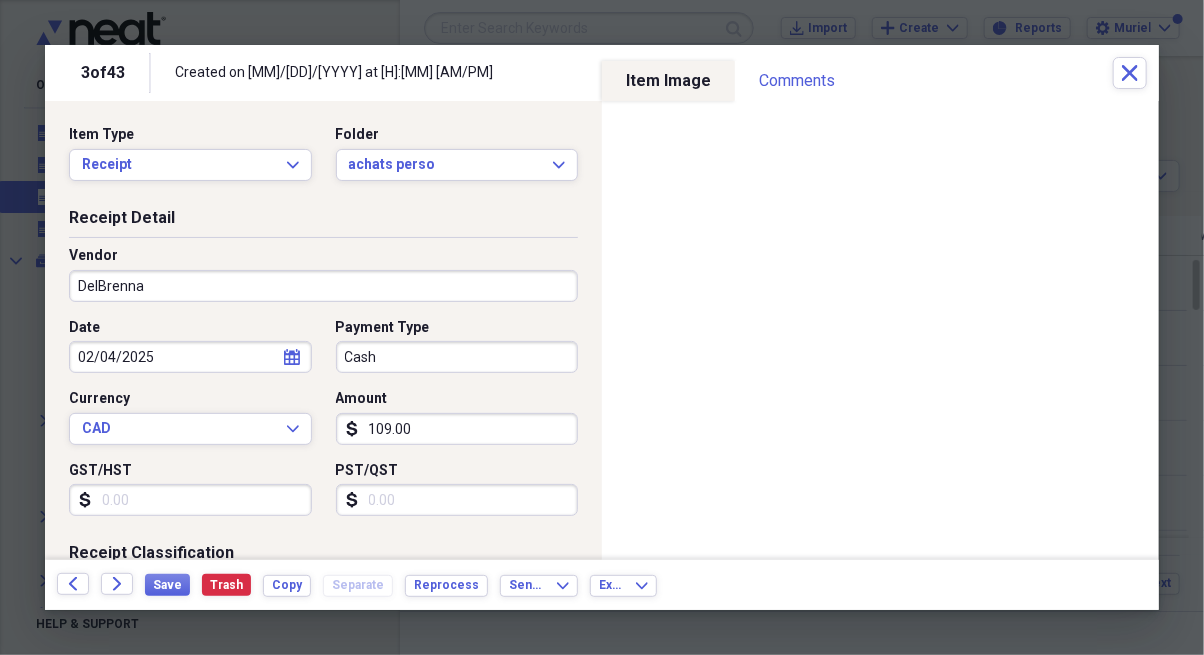 click on "Vendor [LAST]" at bounding box center [323, 274] 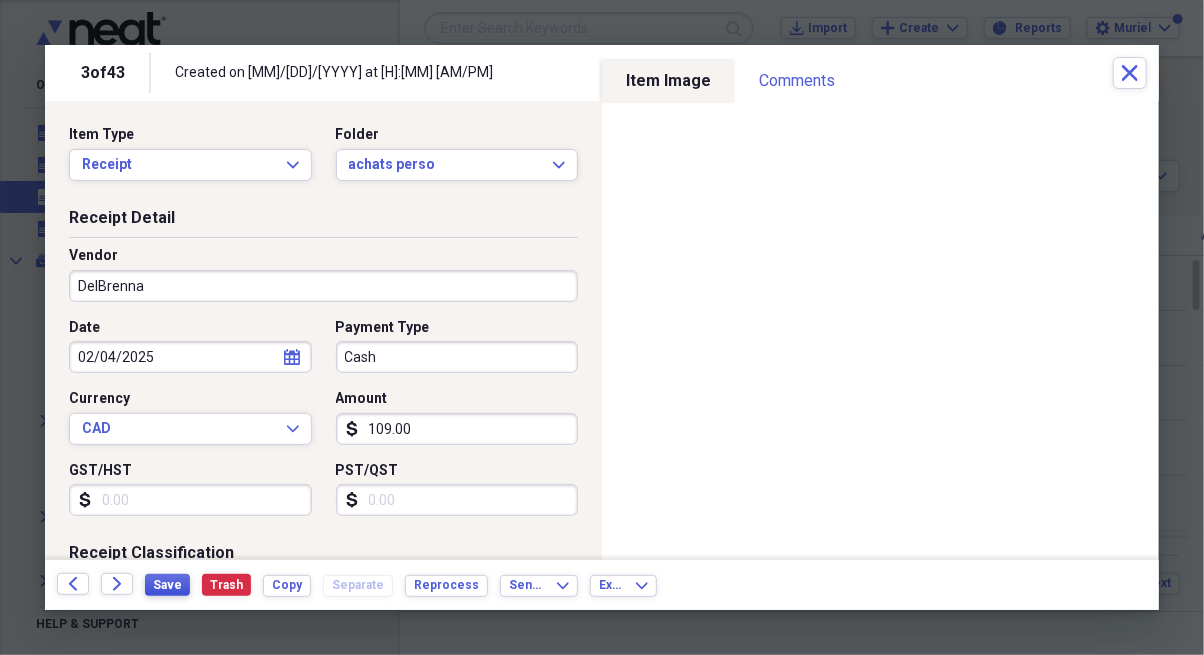 click on "Save" at bounding box center [167, 585] 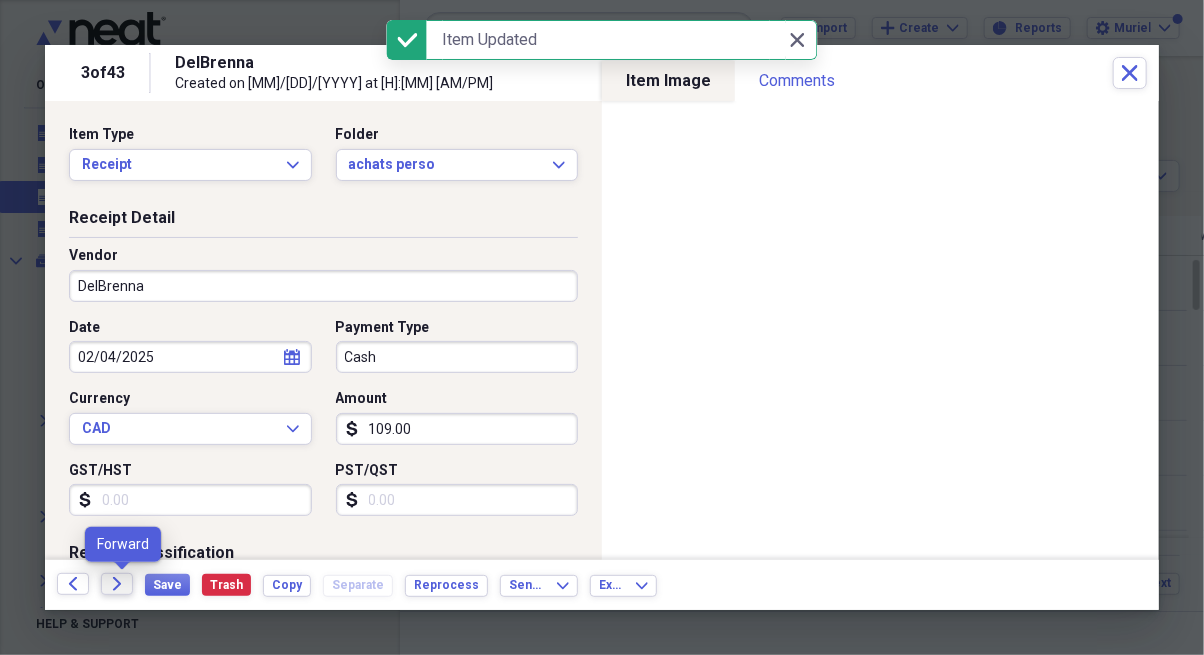 click on "Forward" 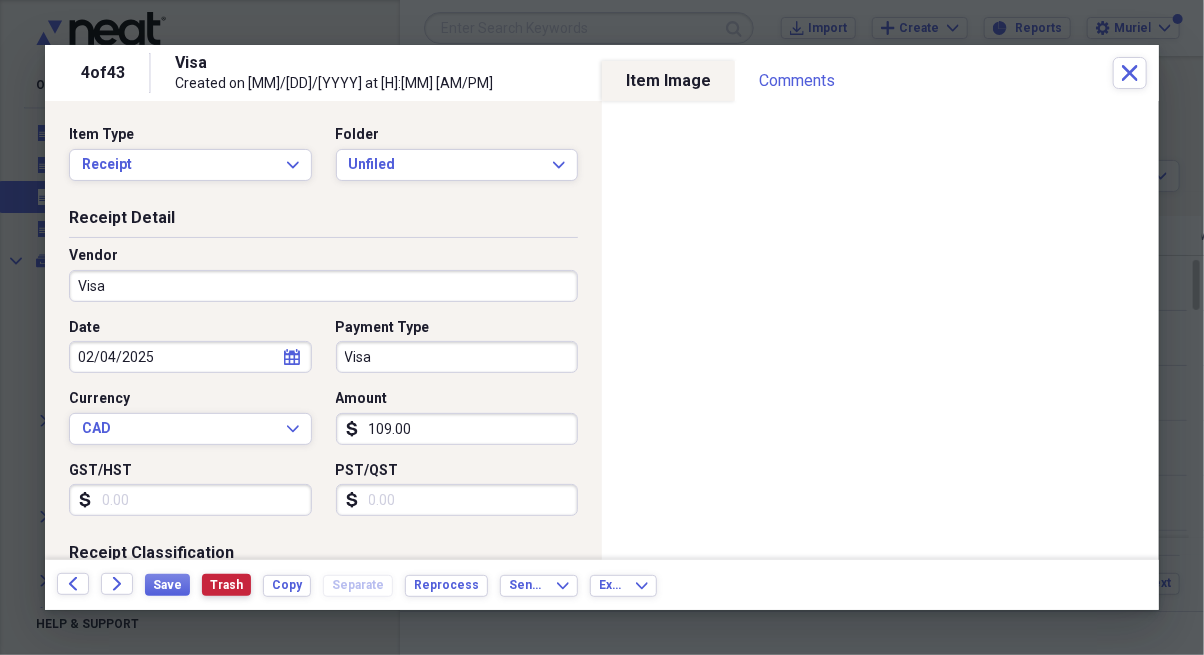 click on "Trash" at bounding box center (226, 585) 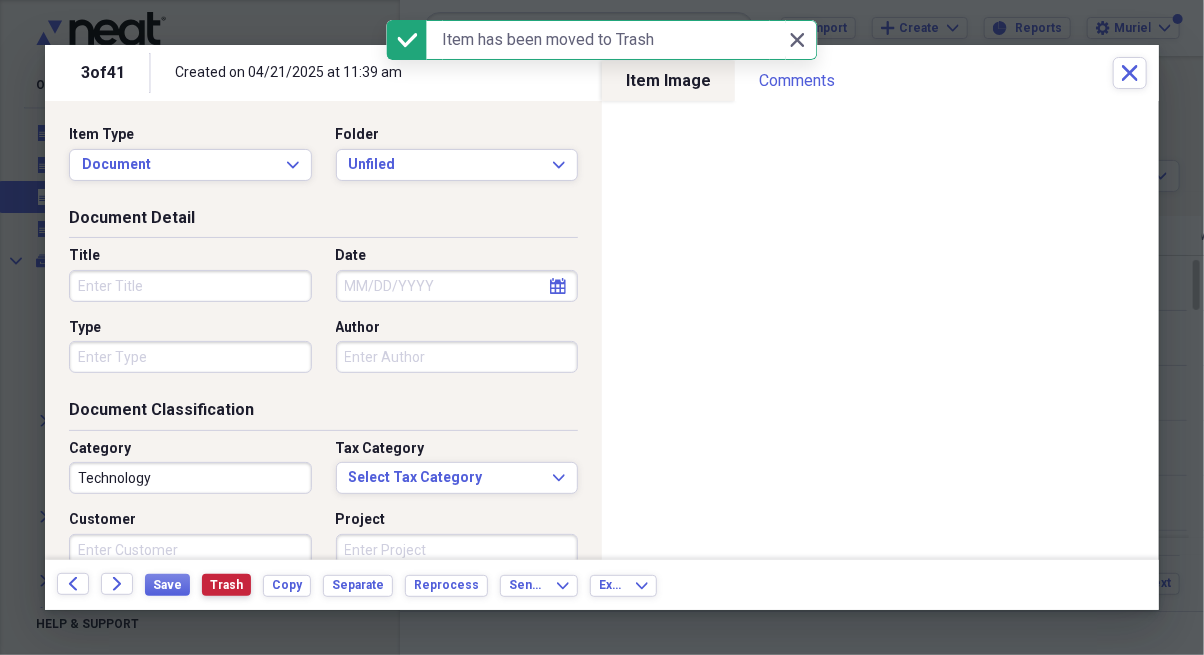 click on "Trash" at bounding box center [226, 585] 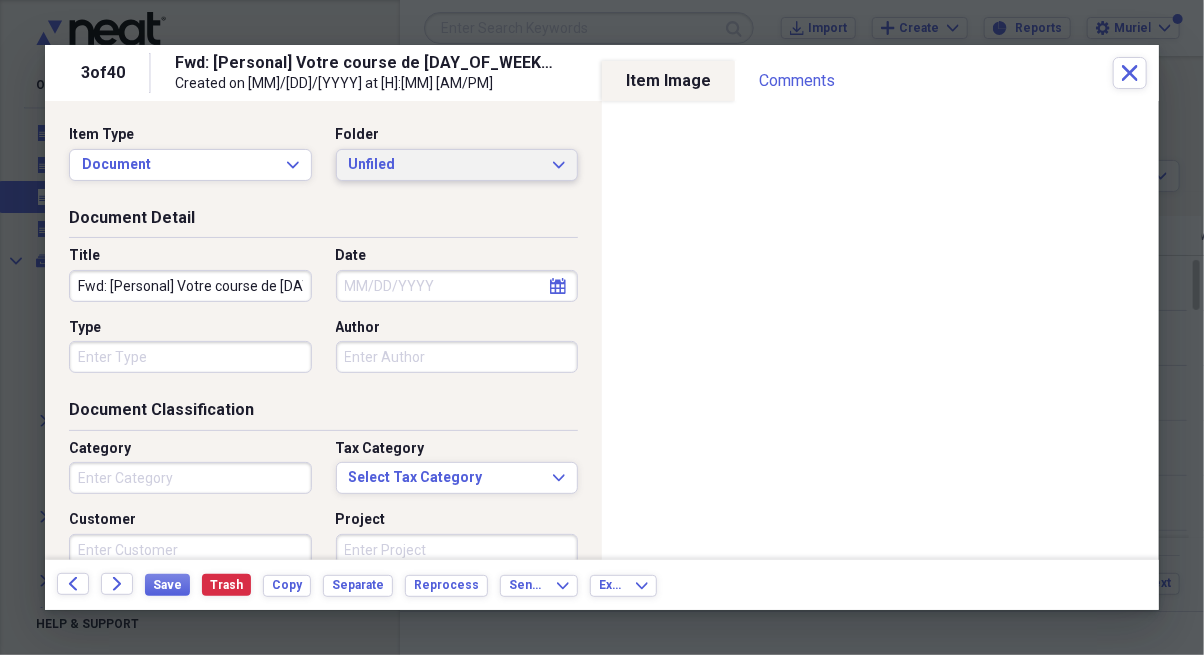 click on "Unfiled" at bounding box center [445, 165] 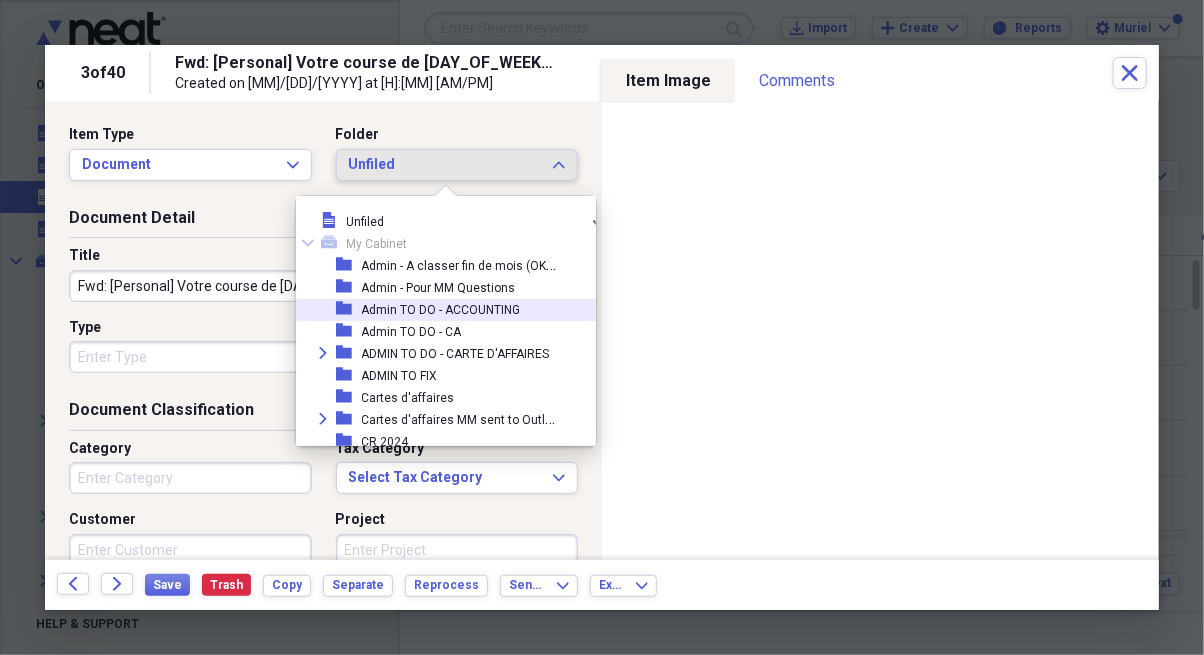 click on "Admin TO DO - ACCOUNTING" at bounding box center (441, 310) 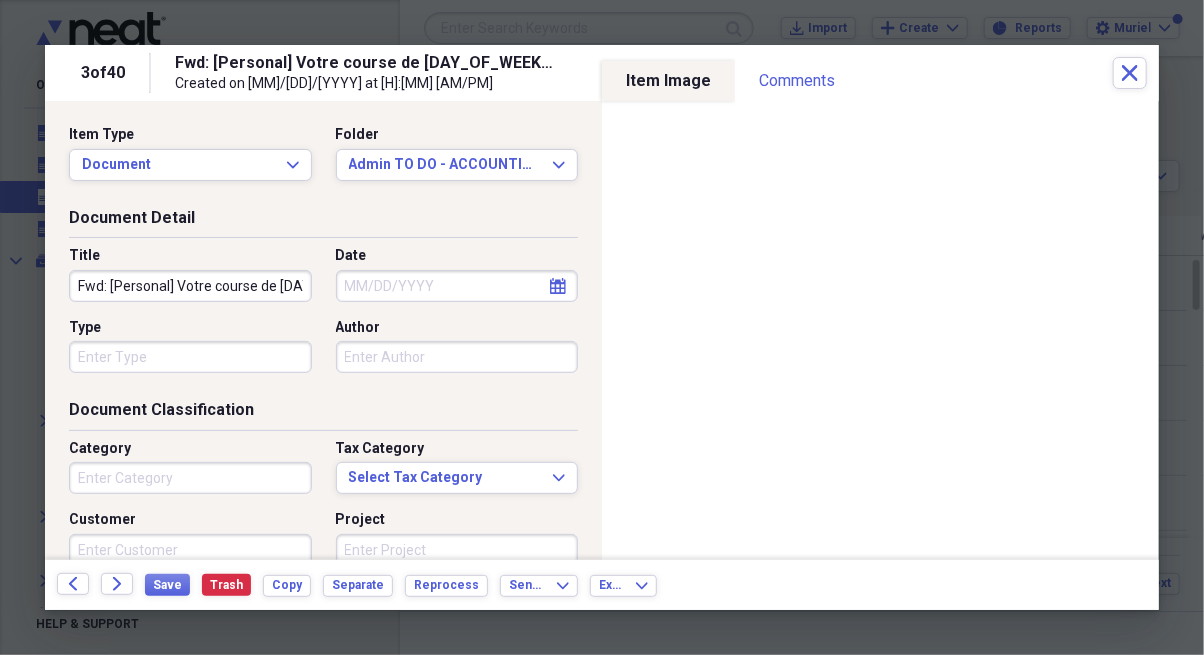 click on "Date" at bounding box center [457, 286] 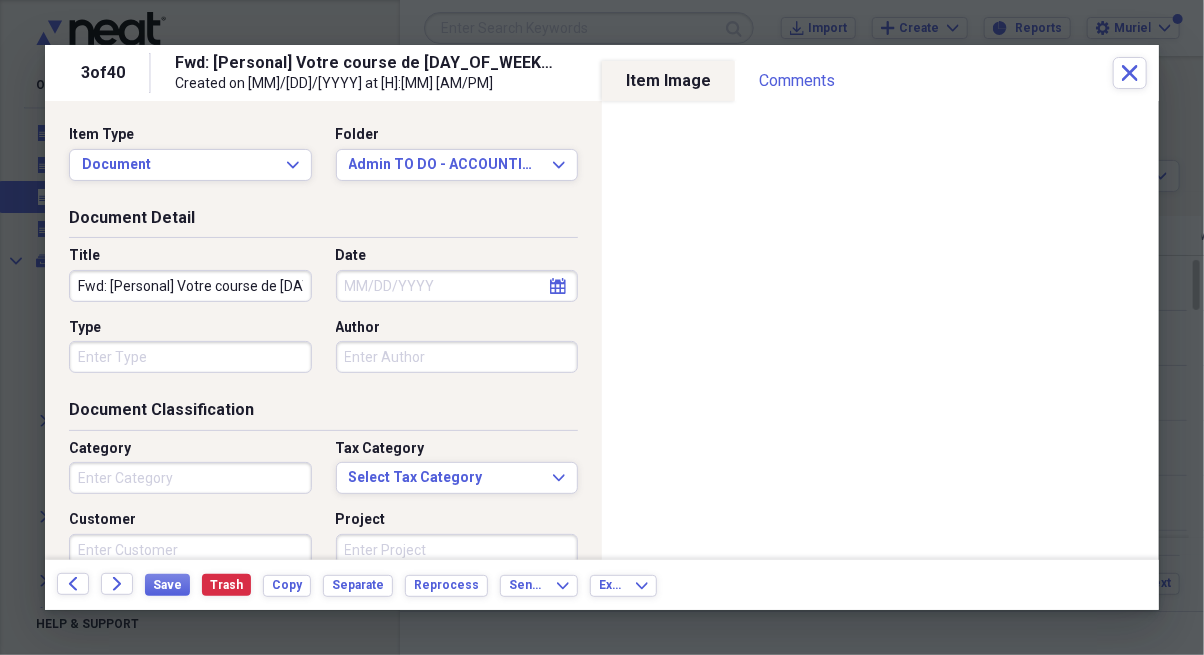 select on "7" 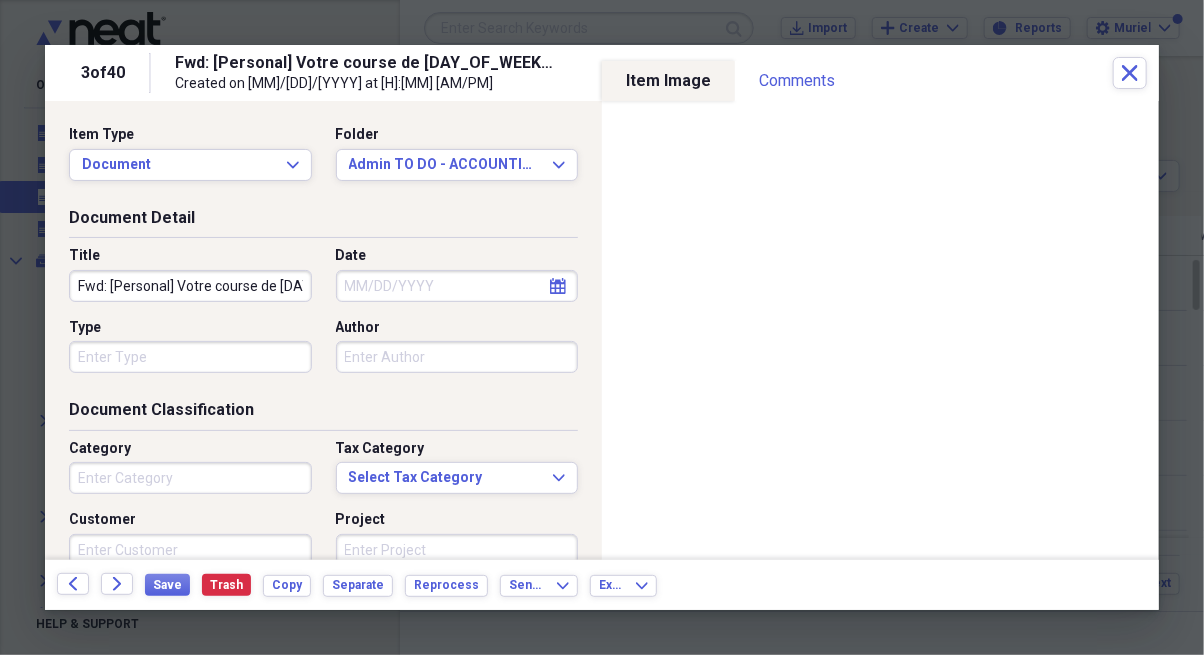 select on "2025" 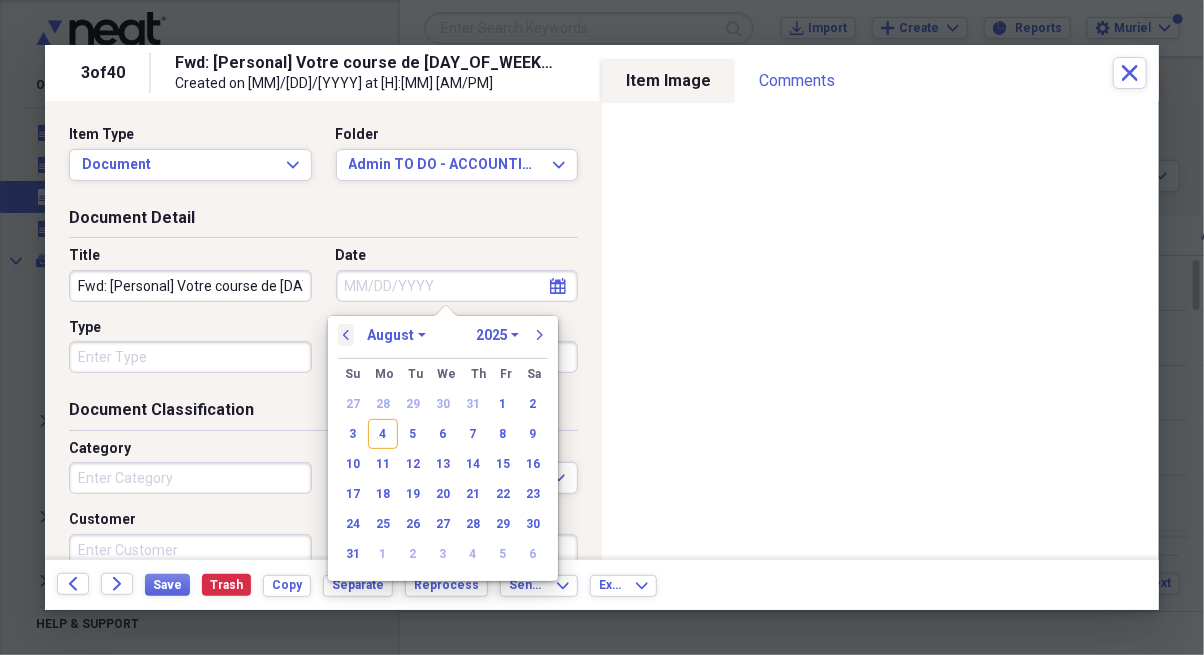 click on "previous" at bounding box center (346, 335) 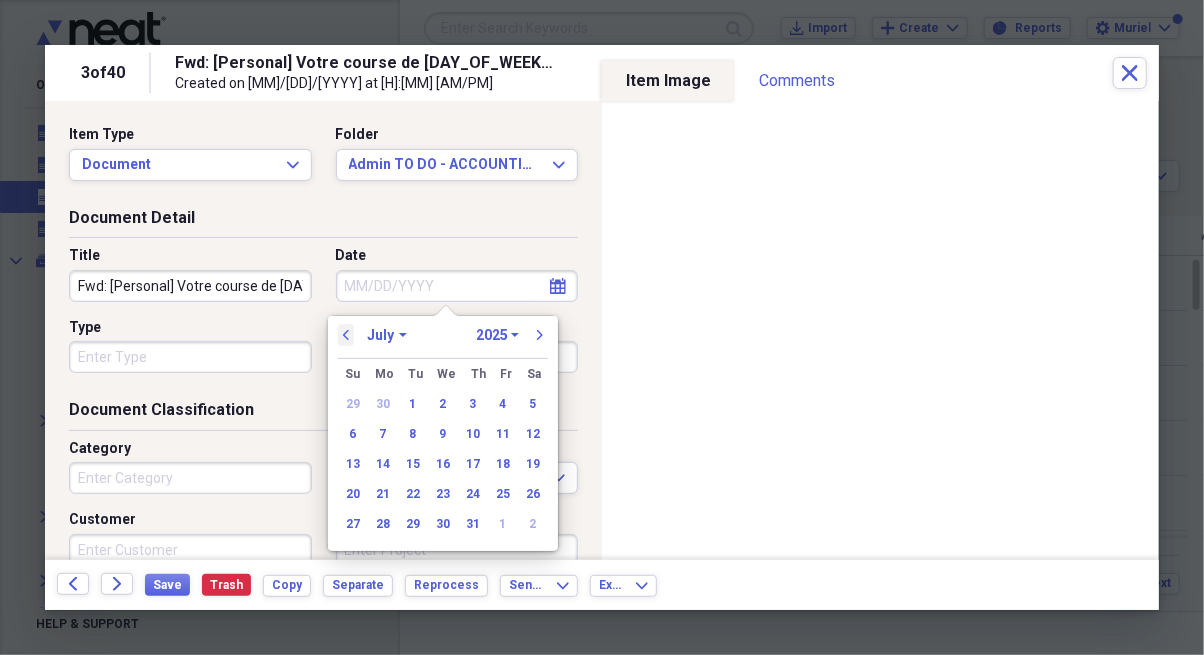 click on "previous" at bounding box center (346, 335) 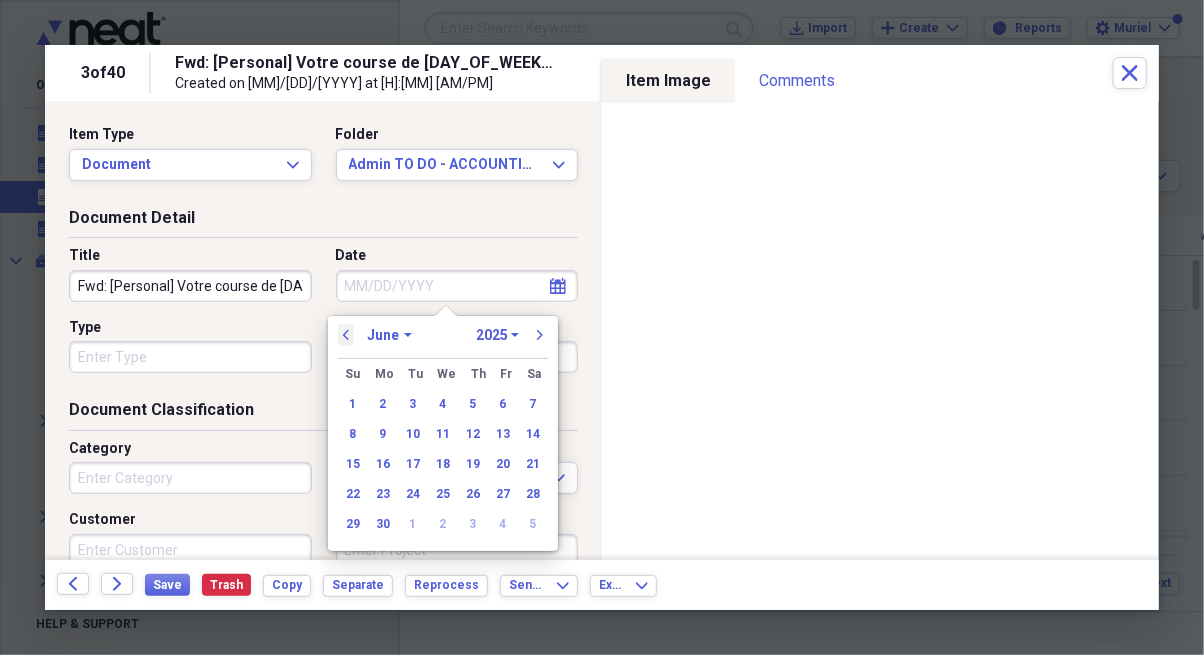 click on "previous" at bounding box center [346, 335] 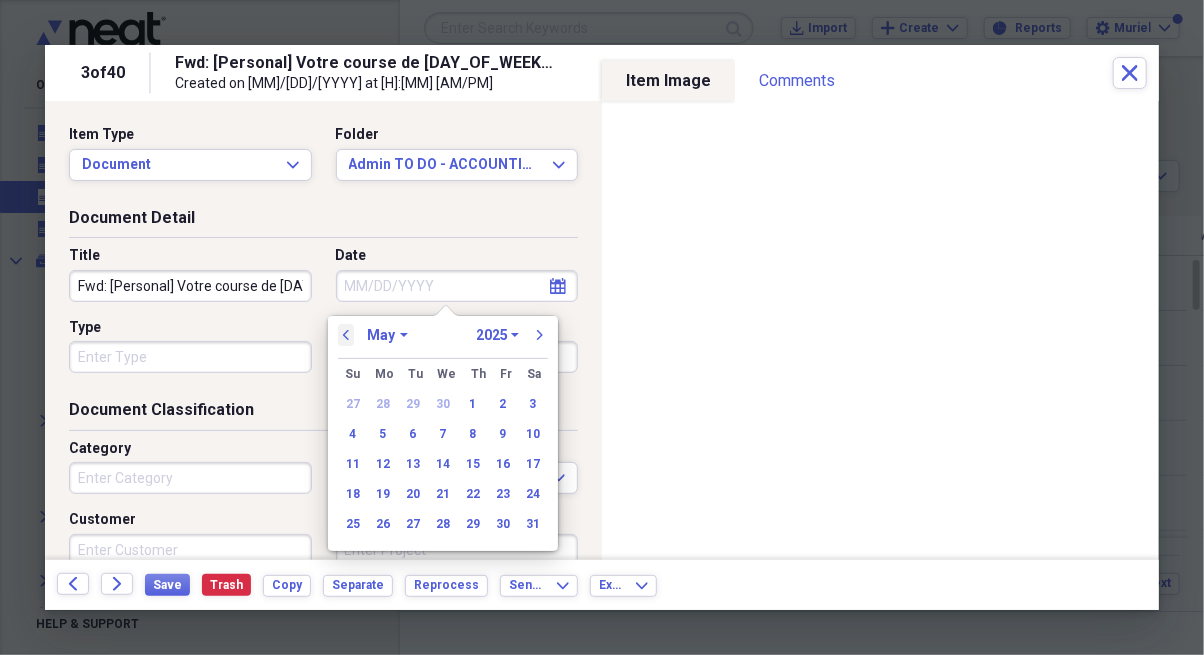 click on "previous" at bounding box center [346, 335] 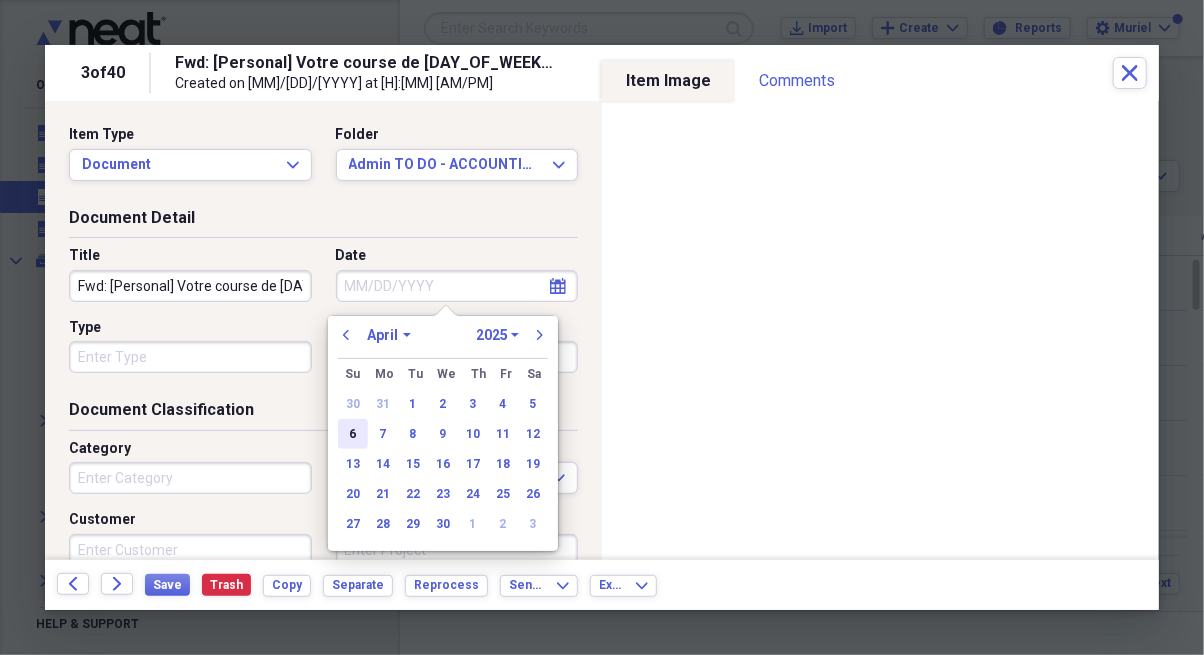 click on "6" at bounding box center [353, 434] 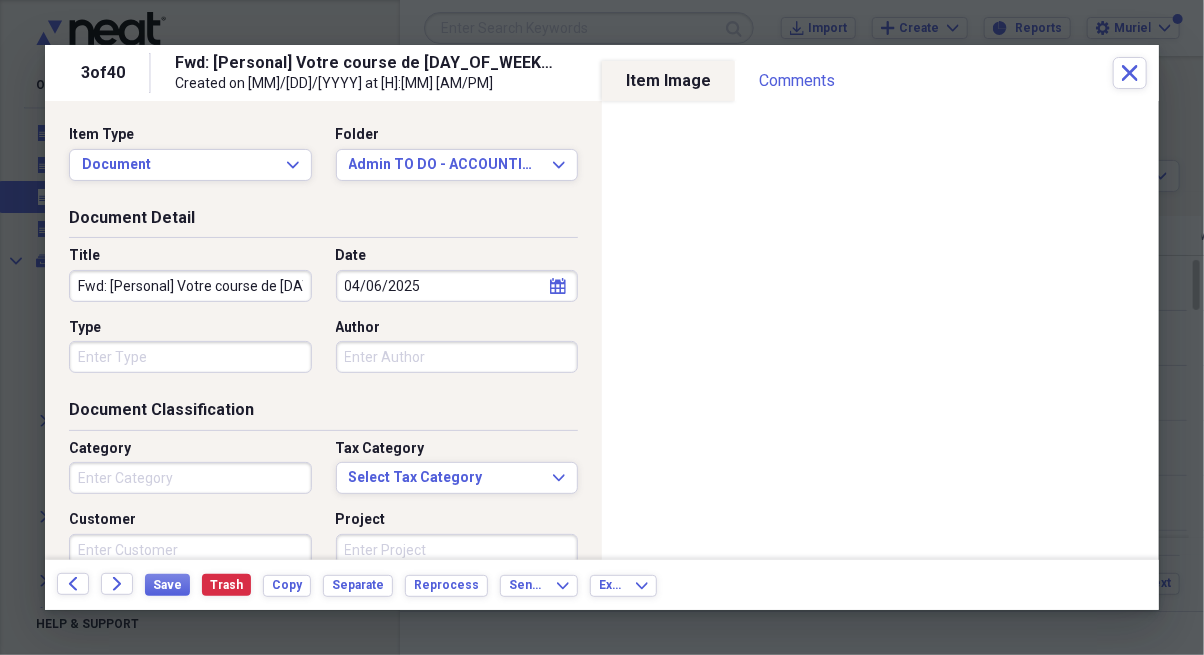 drag, startPoint x: 288, startPoint y: 281, endPoint x: -10, endPoint y: 222, distance: 303.78445 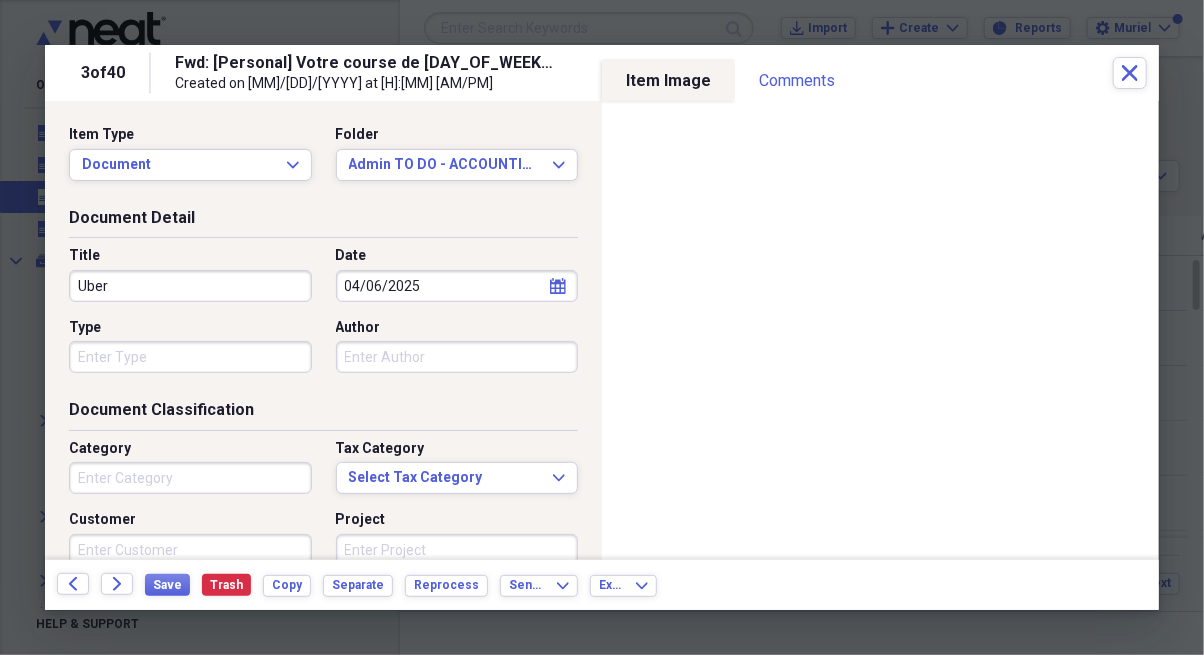 scroll, scrollTop: 275, scrollLeft: 0, axis: vertical 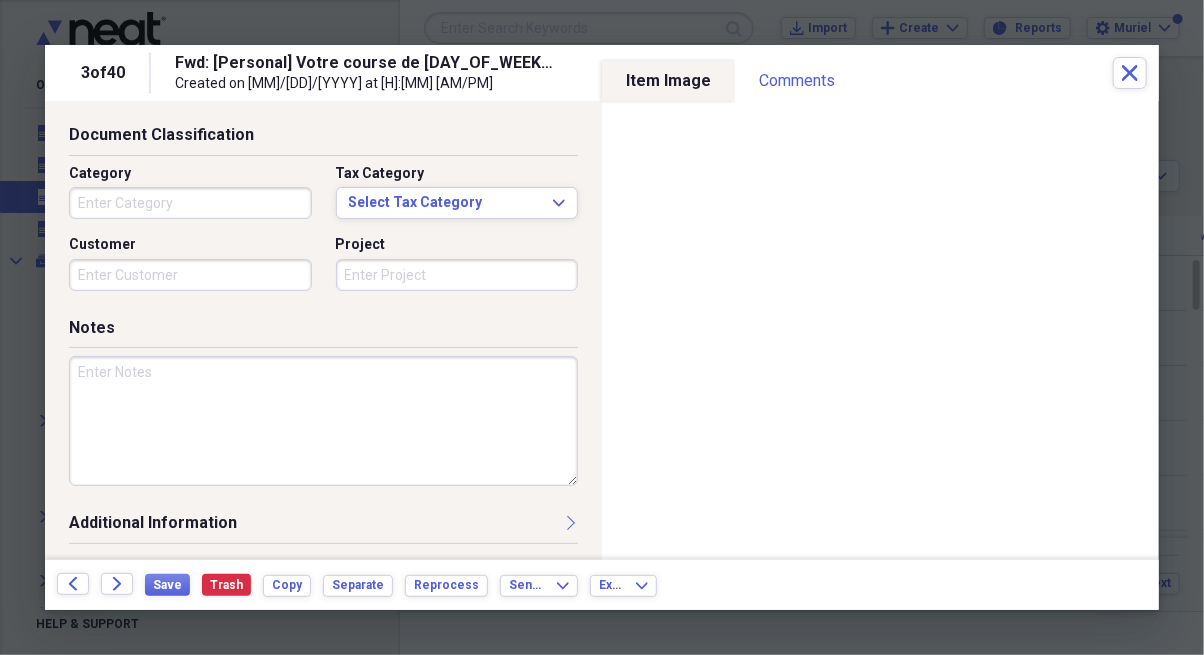 type on "Uber" 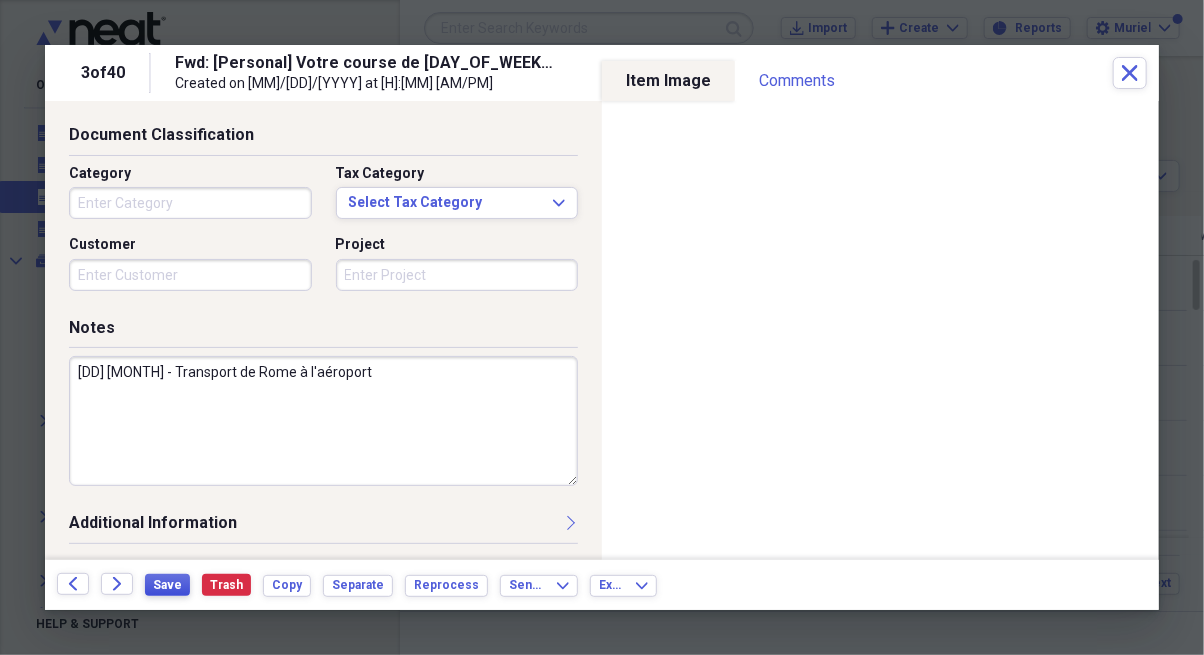 type on "[DD] [MONTH] - Transport de Rome à l'aéroport" 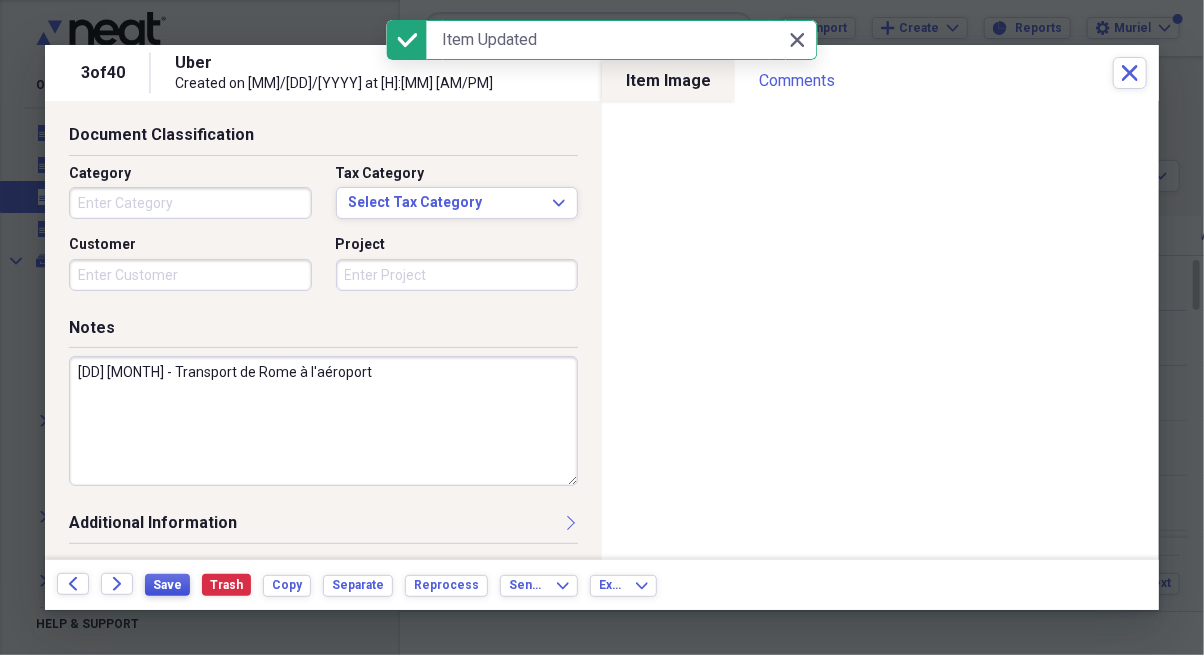scroll, scrollTop: 0, scrollLeft: 0, axis: both 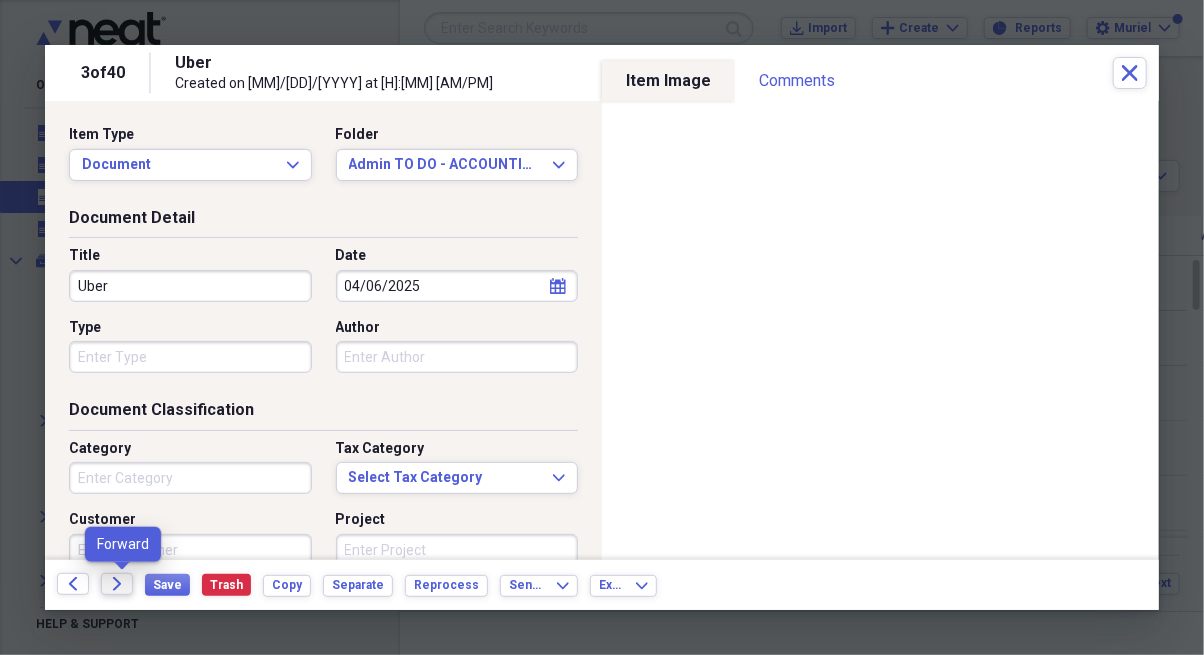 click on "Forward" 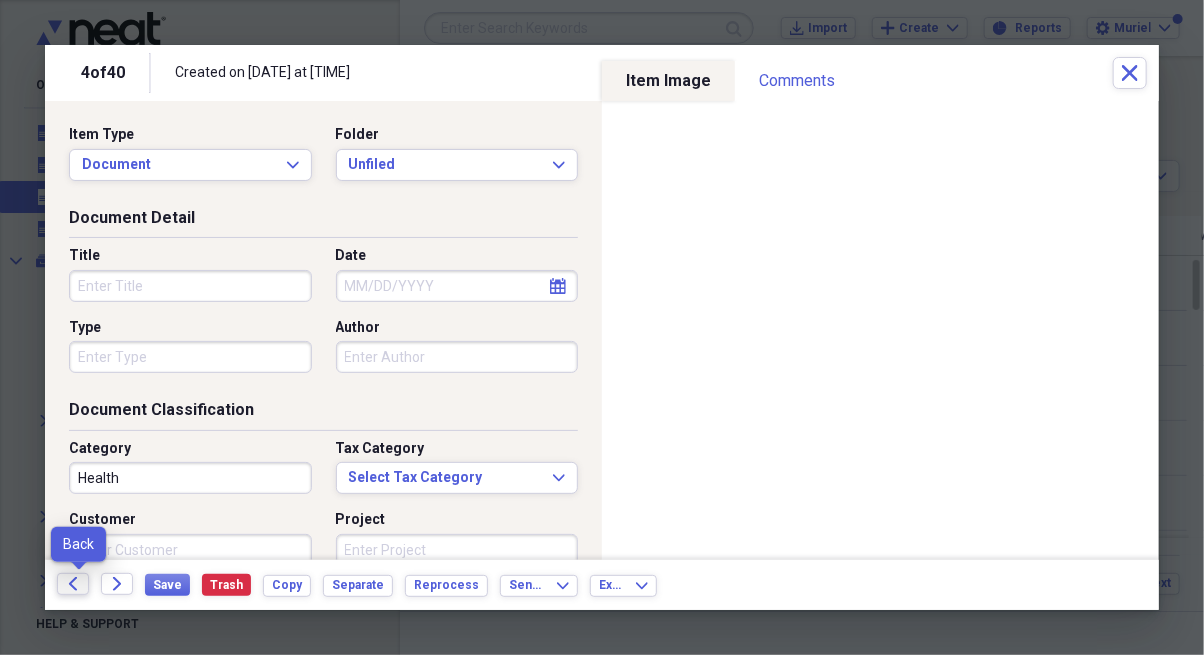 click on "Back" 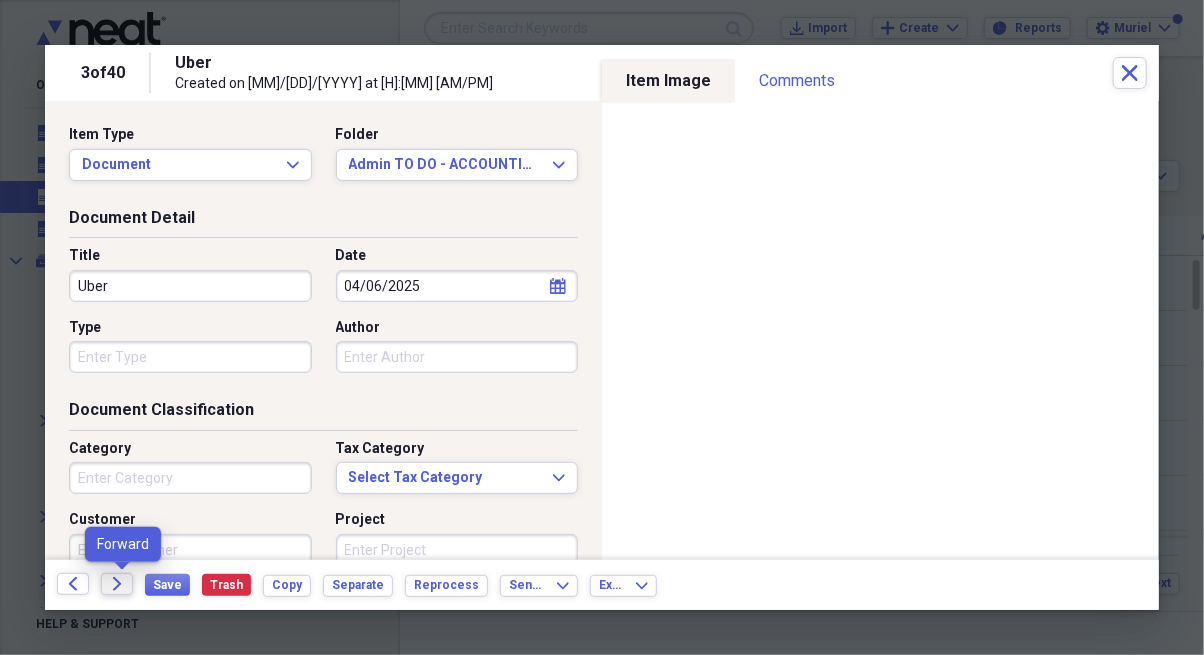 click 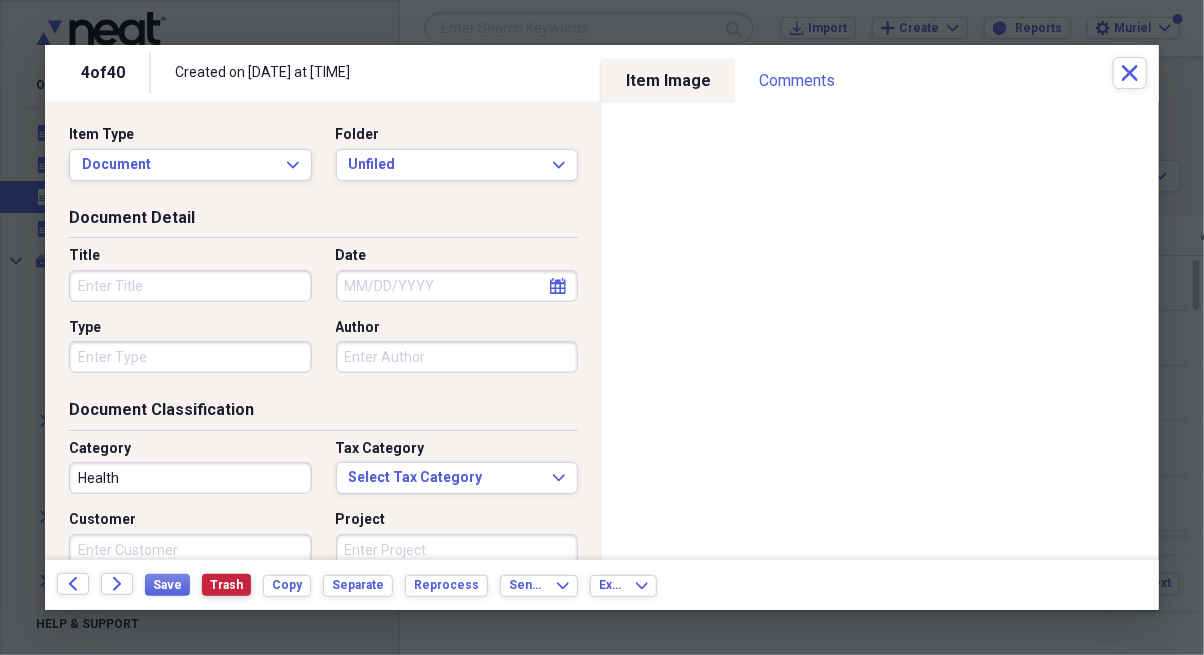 click on "Trash" at bounding box center [226, 585] 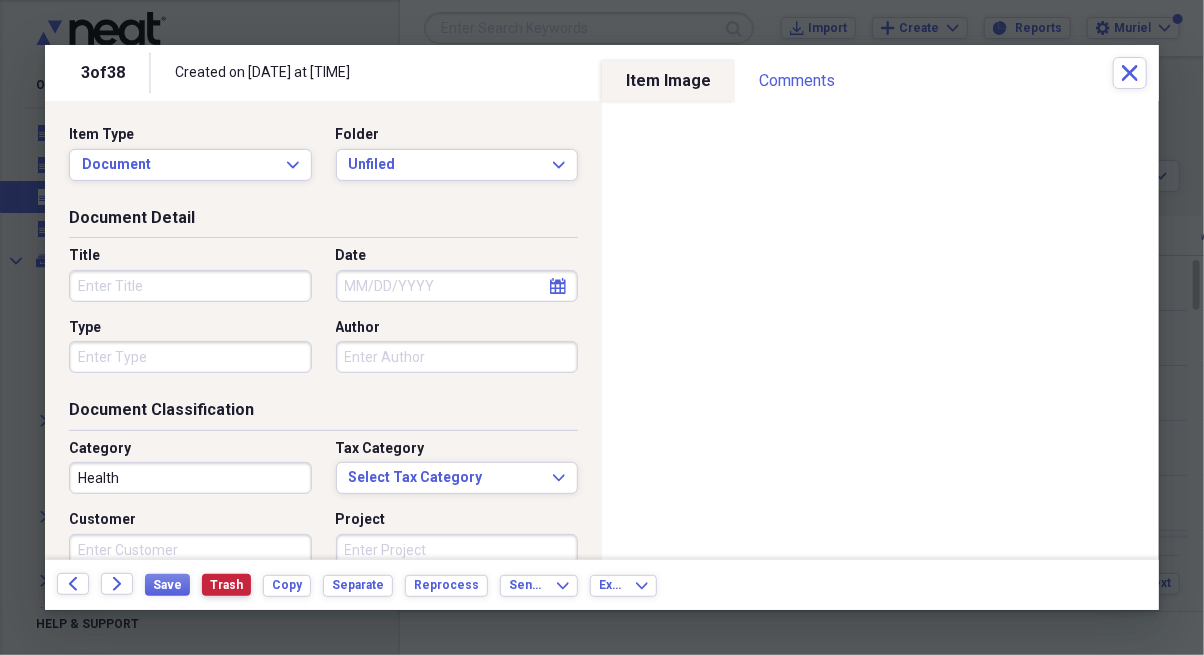 click on "Trash" at bounding box center (226, 585) 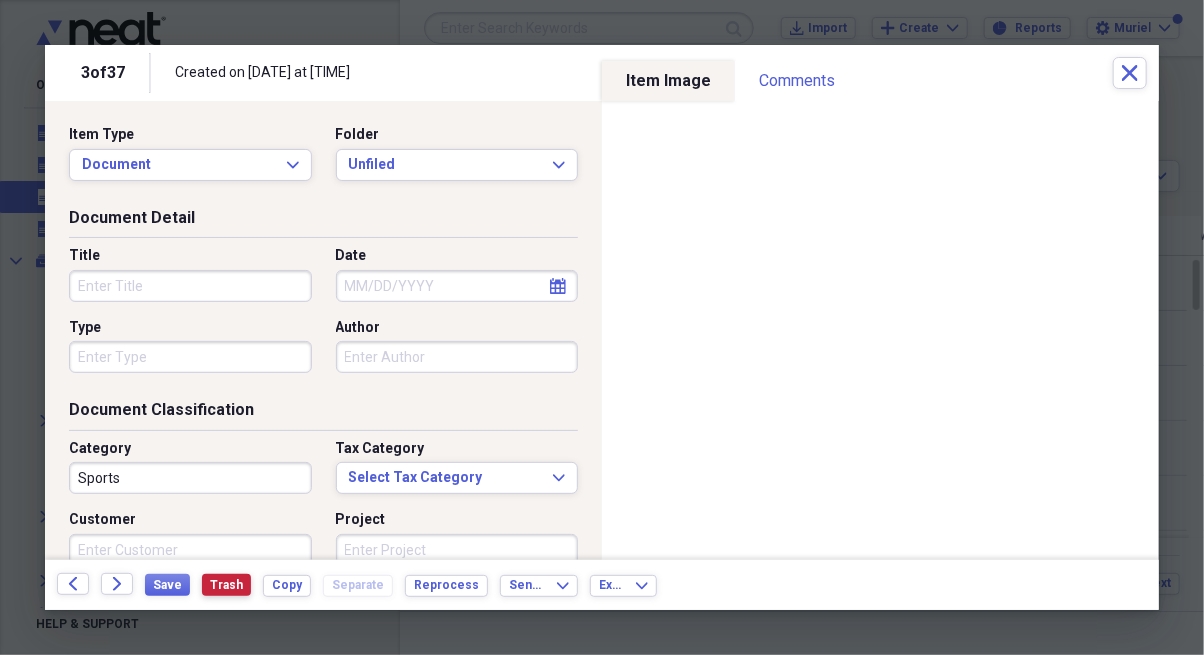 click on "Trash" at bounding box center (226, 585) 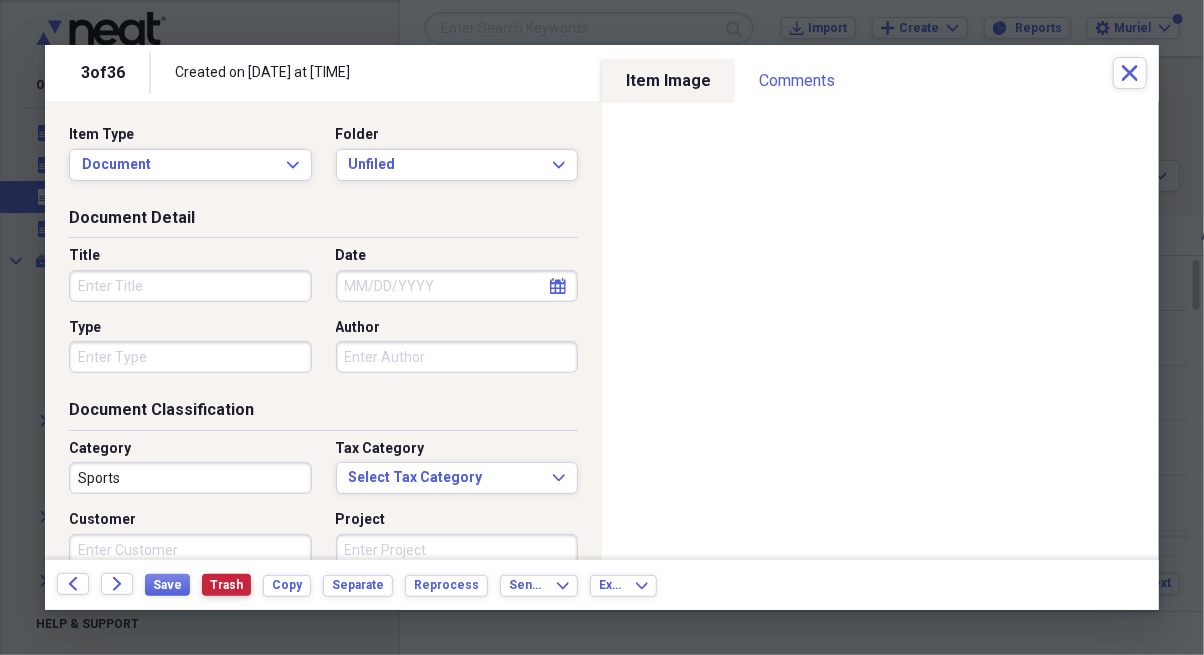 click on "Trash" at bounding box center (226, 585) 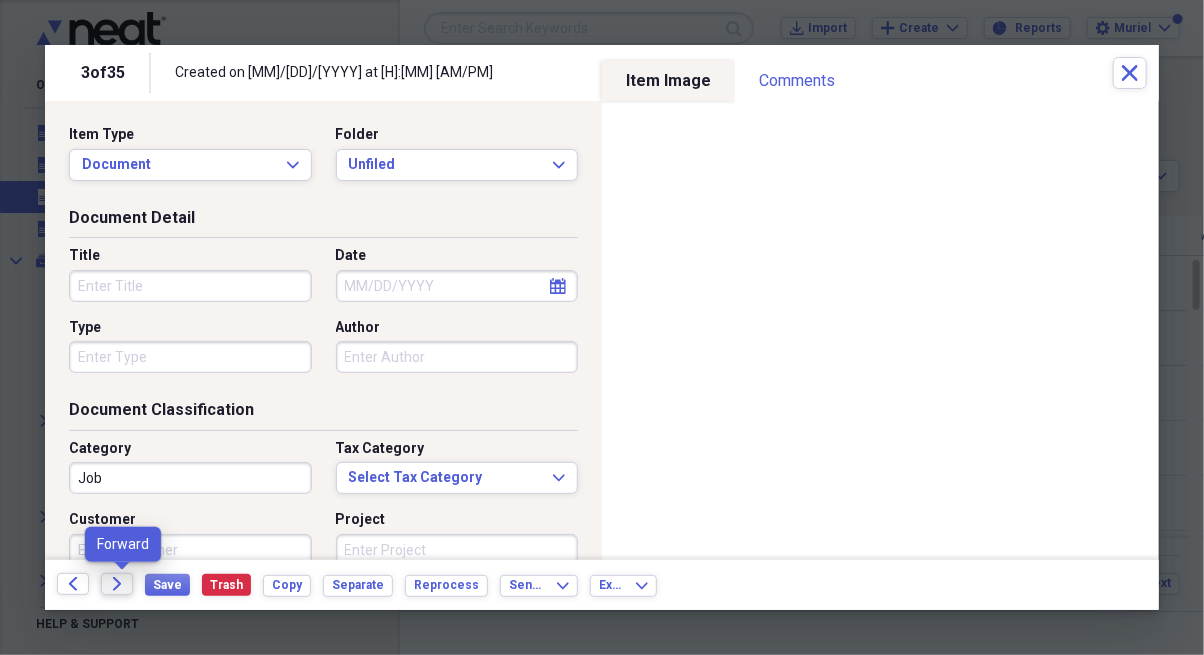 click on "Forward" at bounding box center [117, 584] 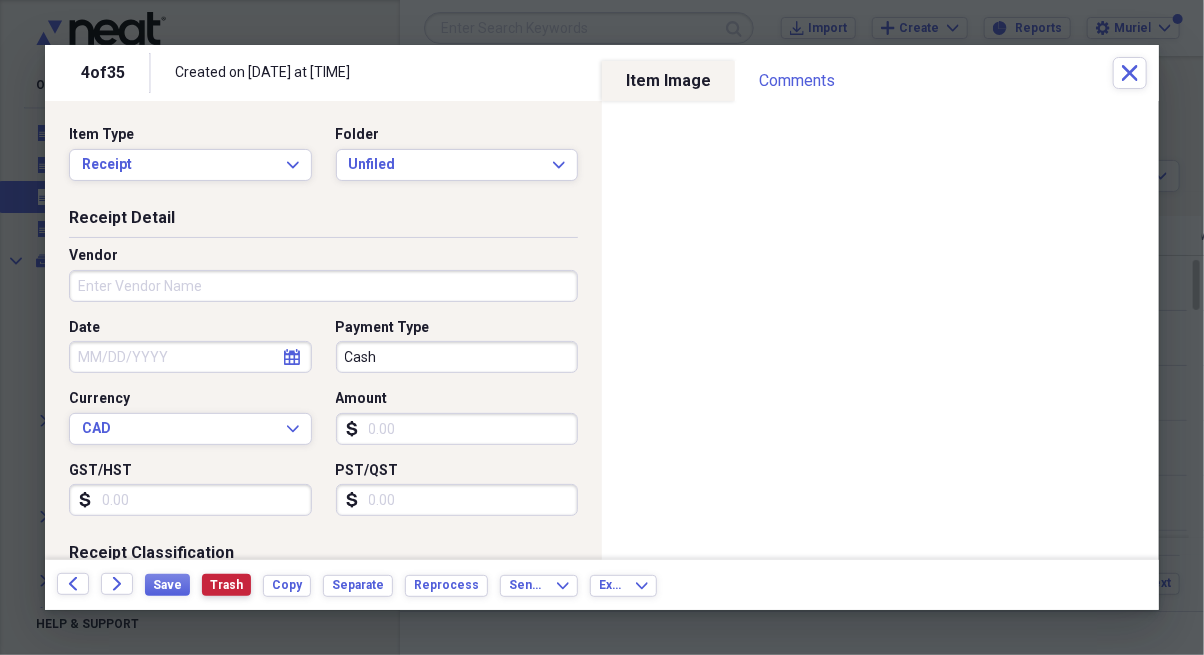 click on "Trash" at bounding box center [226, 585] 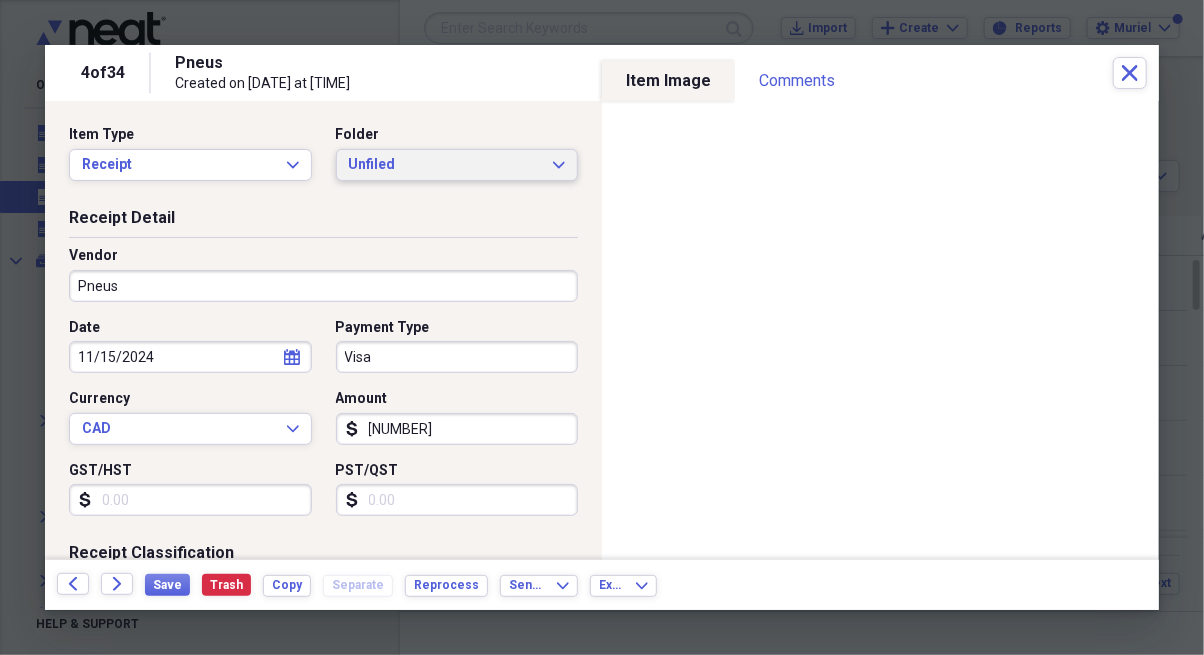 click on "Unfiled Expand" at bounding box center (457, 165) 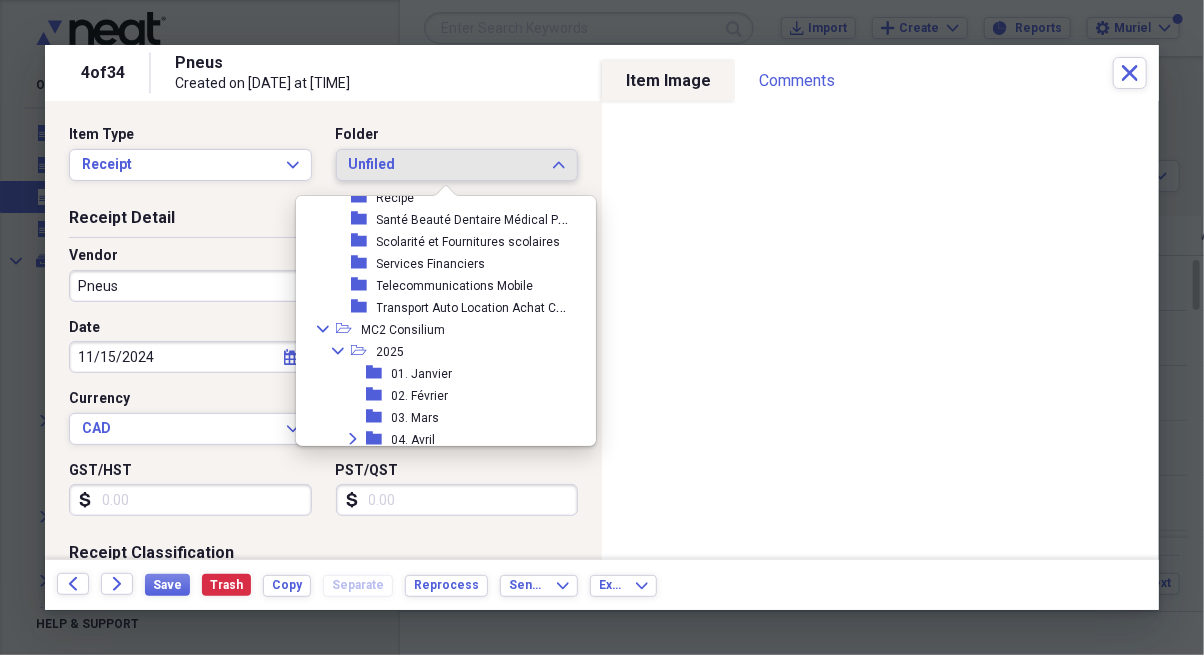 scroll, scrollTop: 918, scrollLeft: 0, axis: vertical 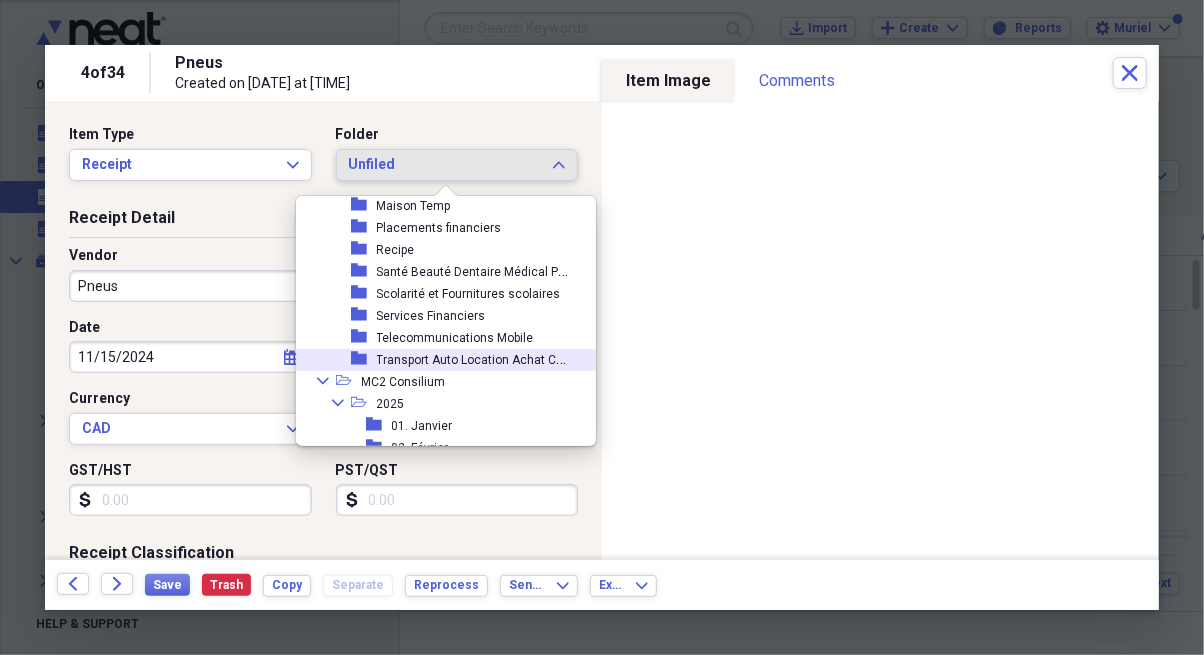 click on "Transport Auto Location Achat Carburant Entretien Taxi Bus Metro" at bounding box center (559, 358) 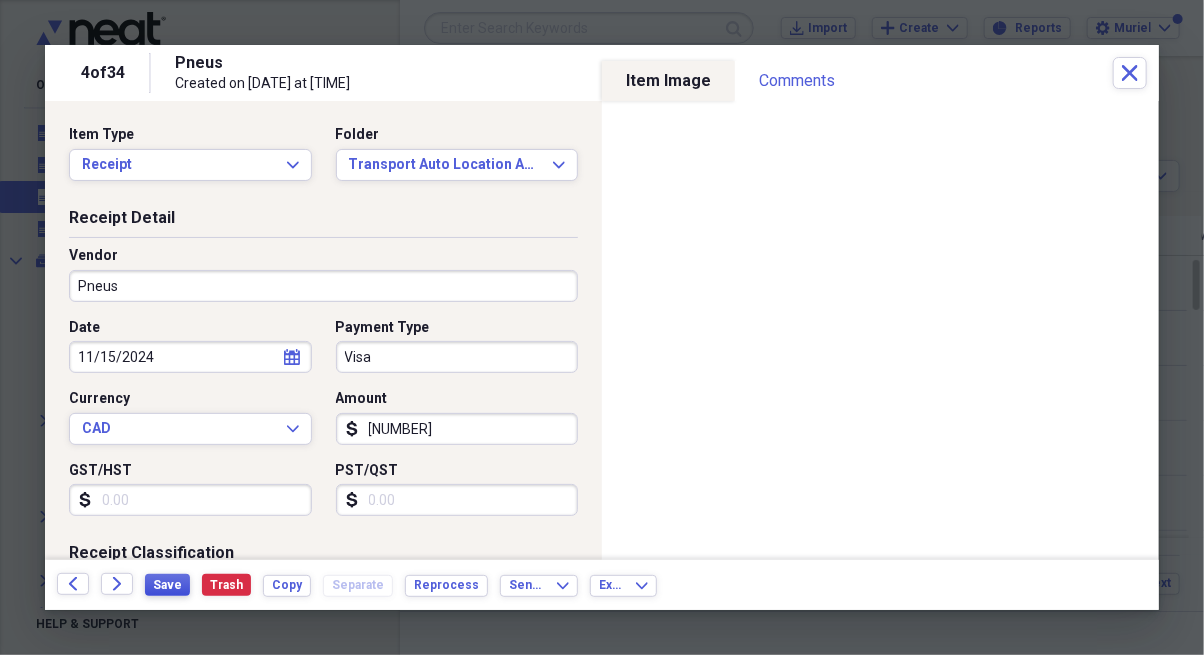 click on "Save" at bounding box center [167, 585] 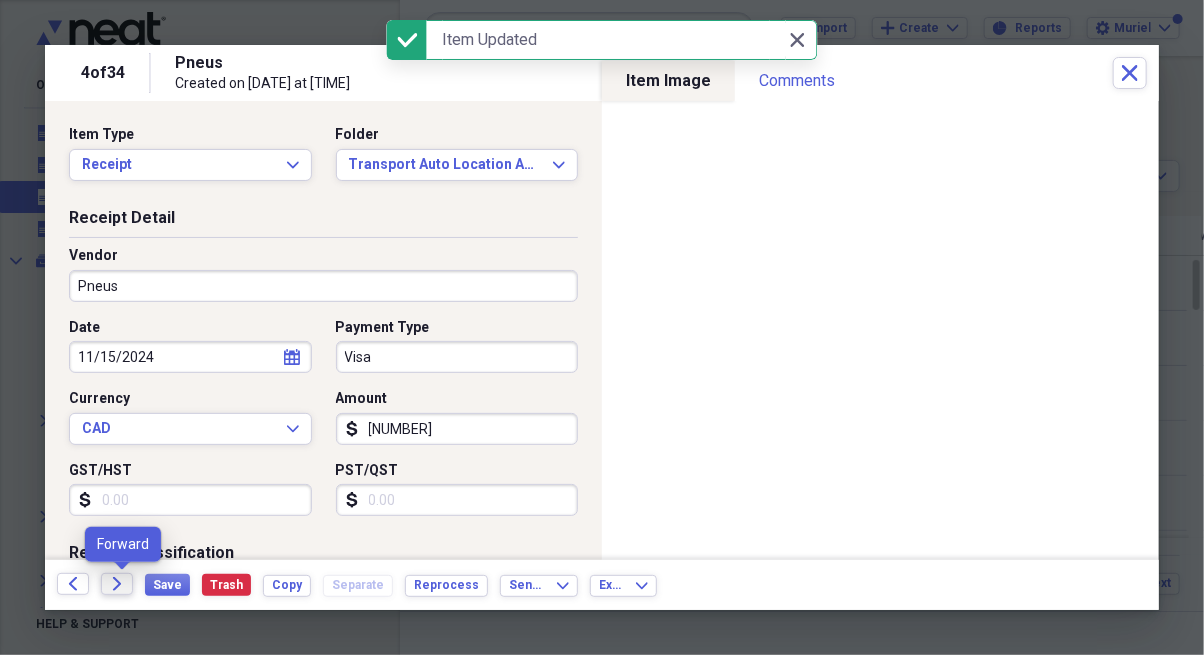 click on "Forward" 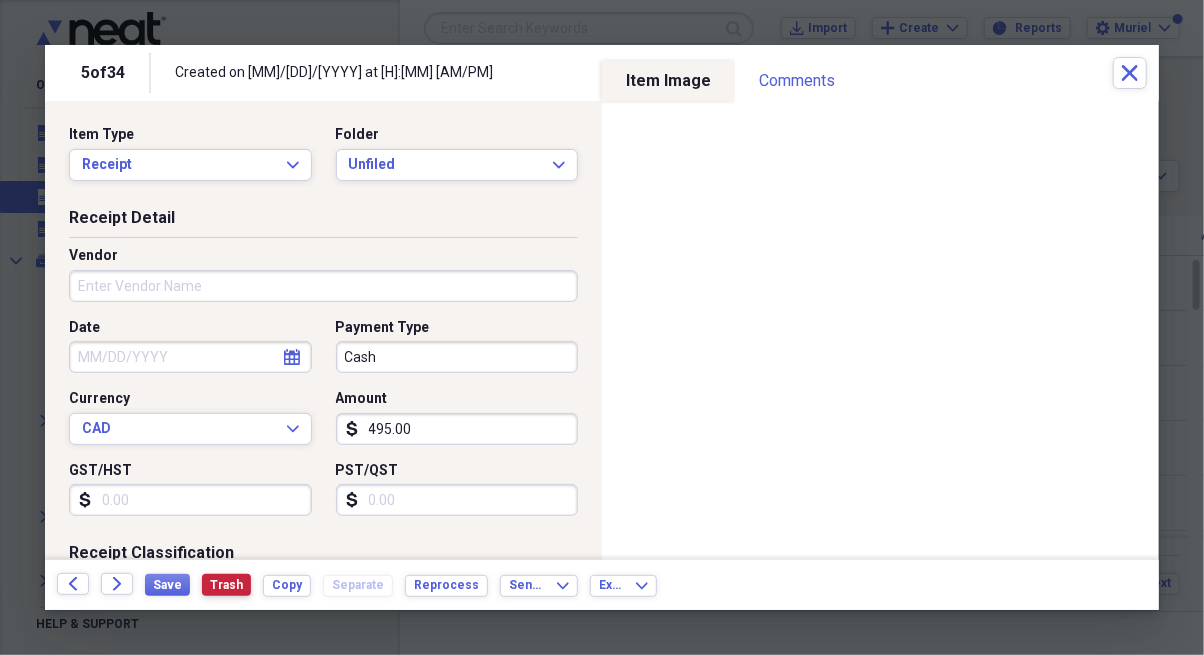 click on "Trash" at bounding box center (226, 585) 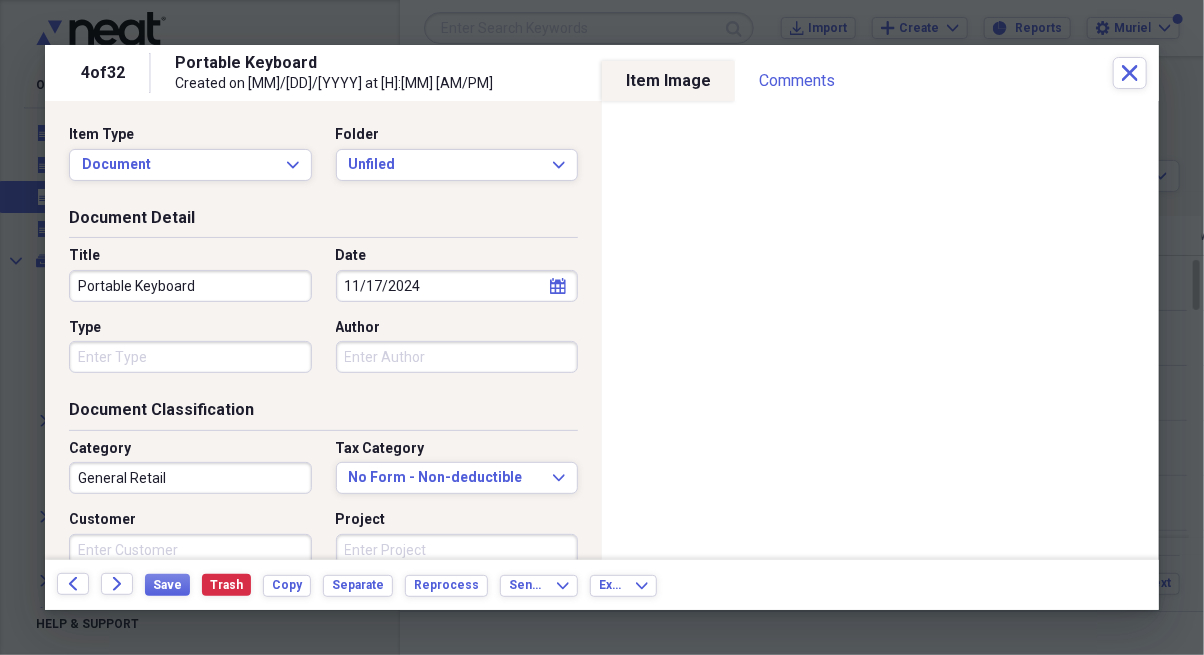 click on "Back Forward Save Trash Copy Separate Reprocess Send To Expand Export Expand" at bounding box center [602, 585] 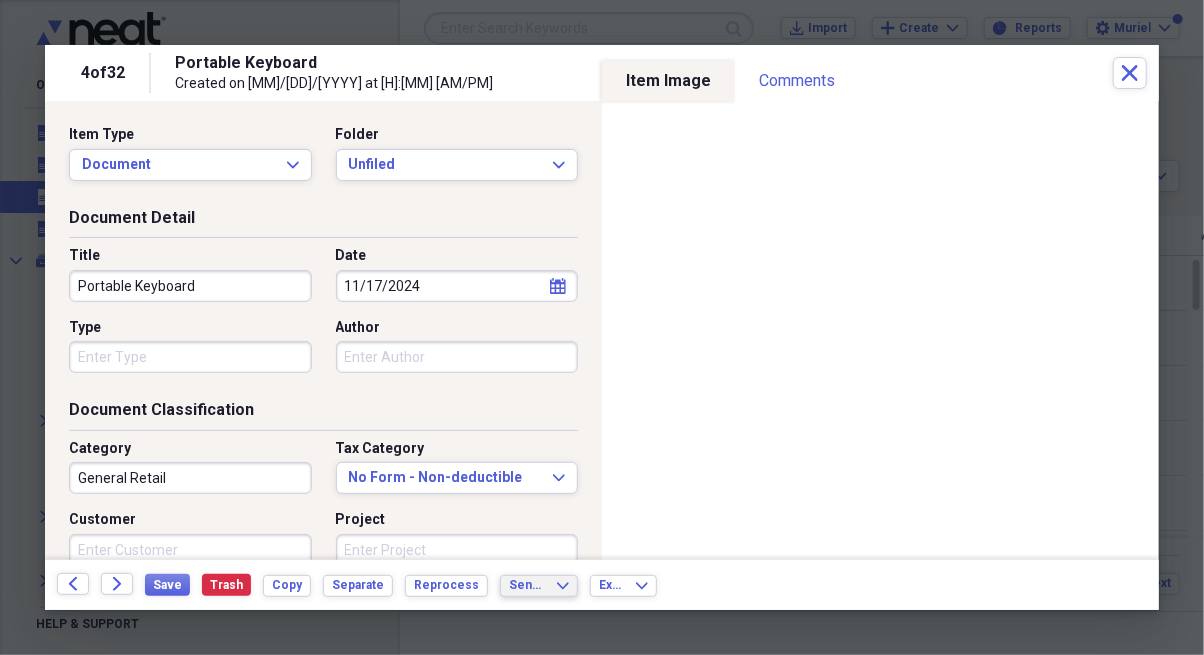 click on "Send To" at bounding box center [527, 585] 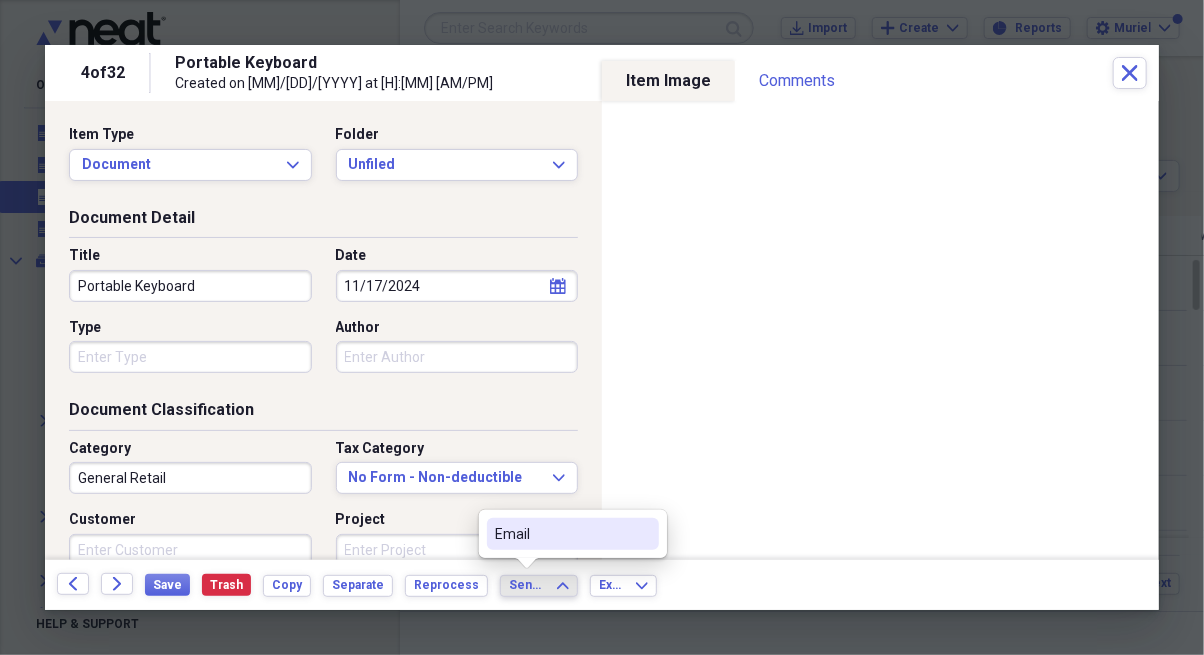 click on "Email" at bounding box center (561, 534) 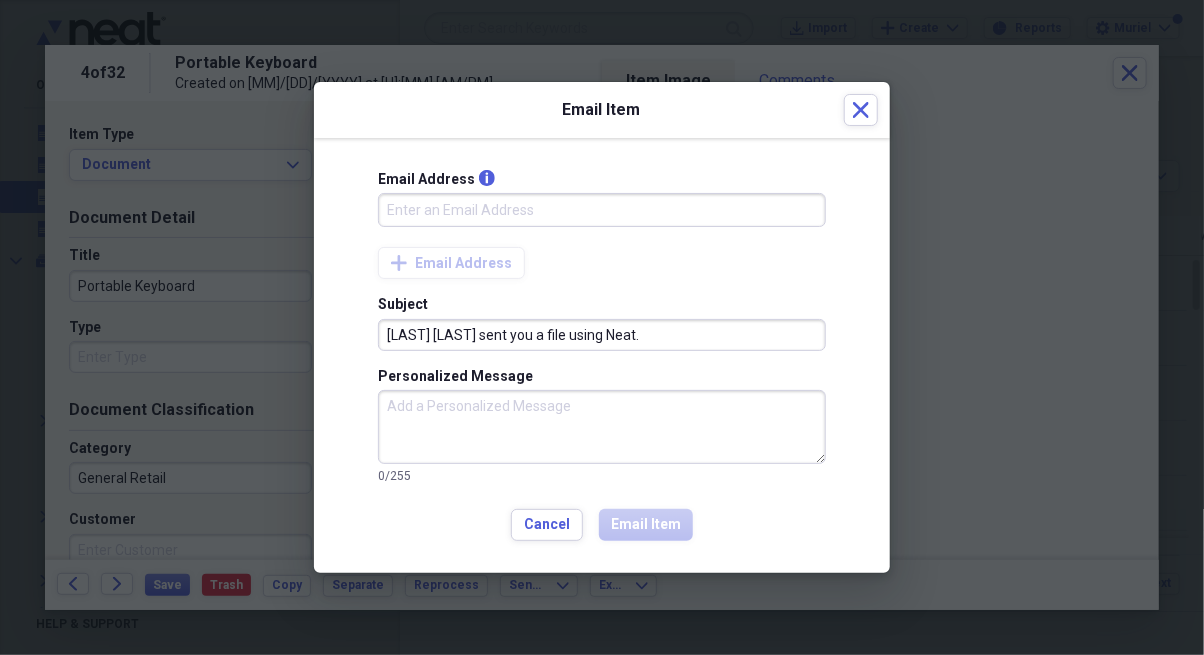 click on "Email Address info" at bounding box center [602, 210] 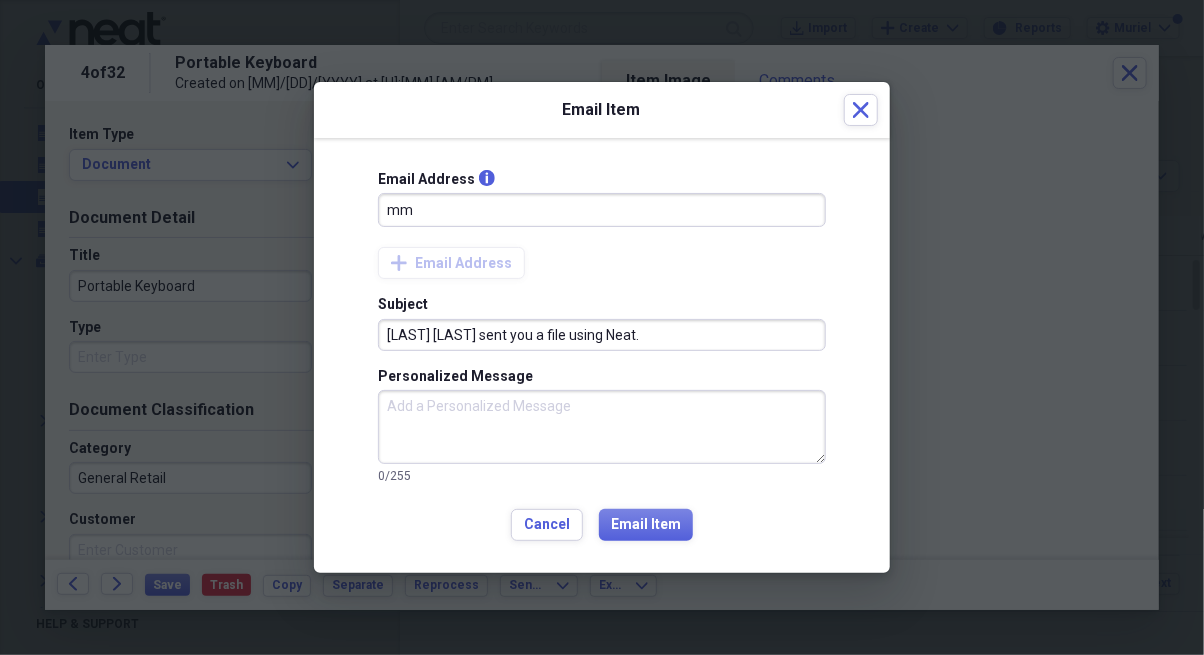 type on "[LAST]@[LAST].ca" 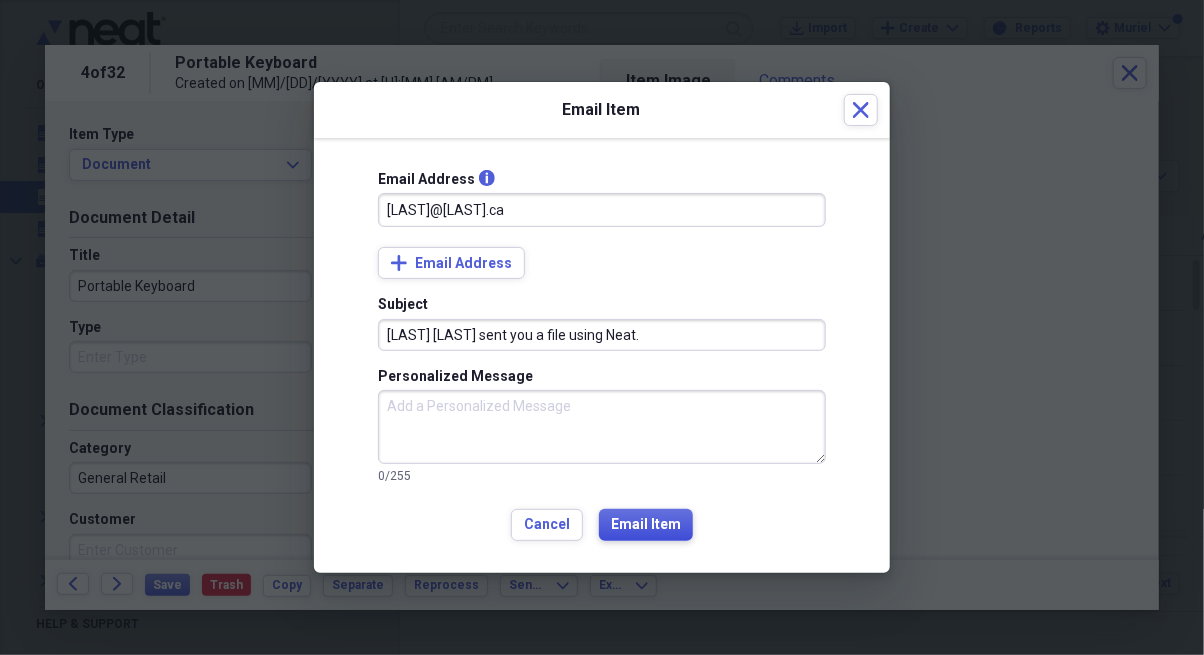 click on "Email Item" at bounding box center (646, 525) 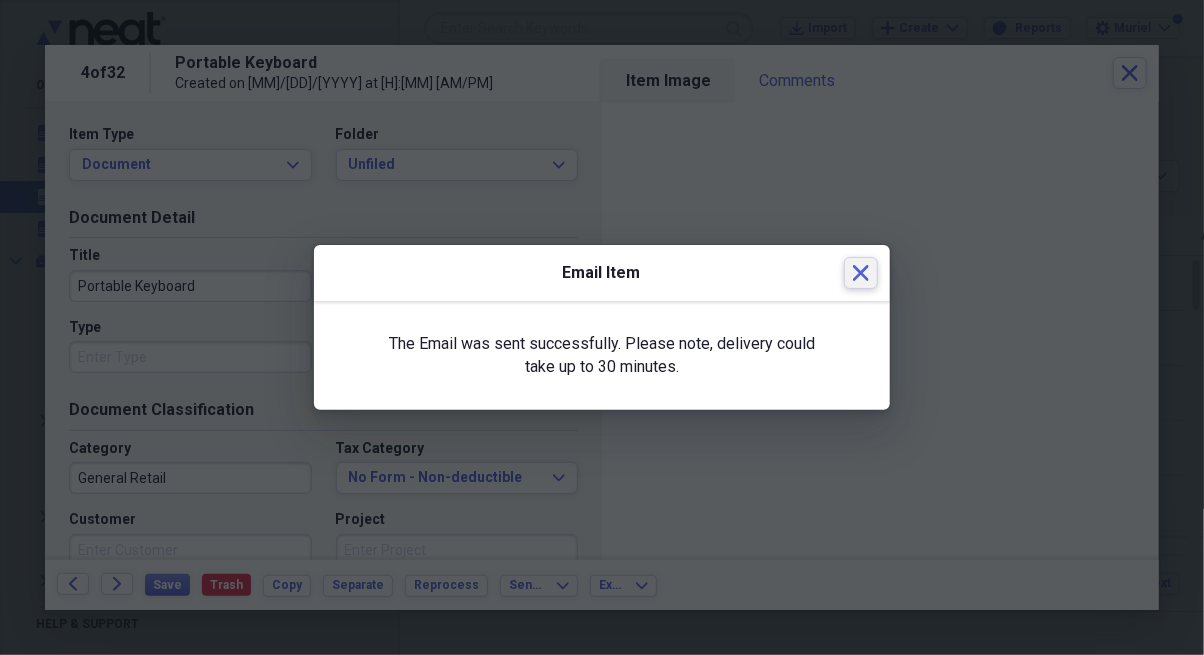 click 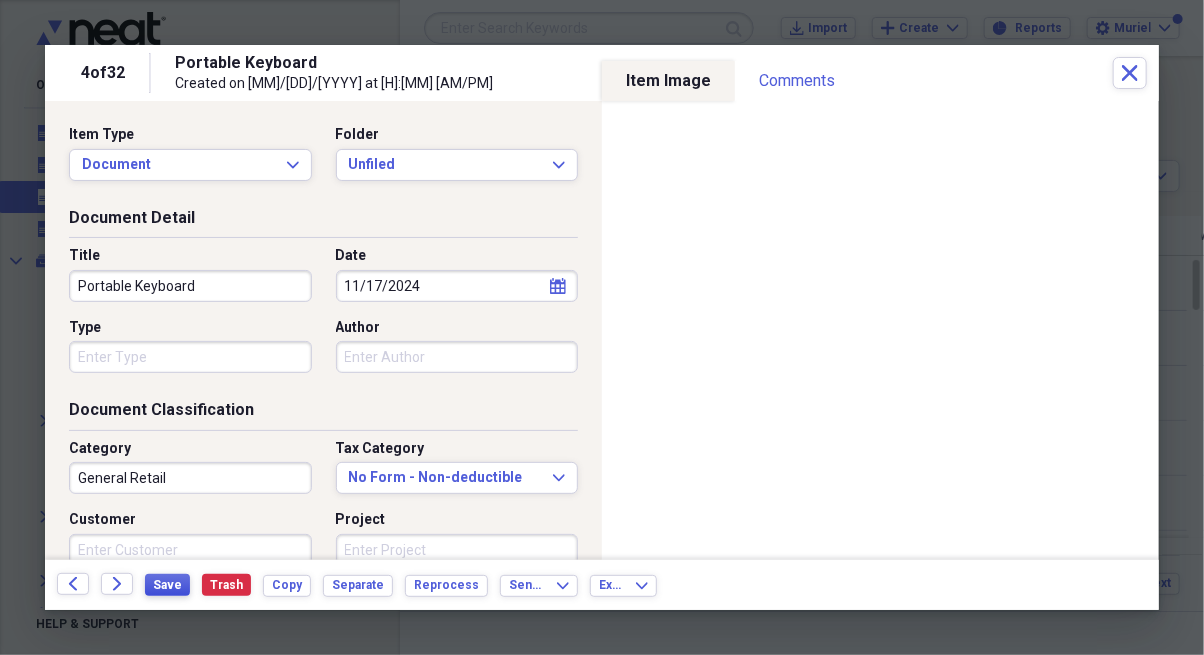 click on "Save" at bounding box center [167, 585] 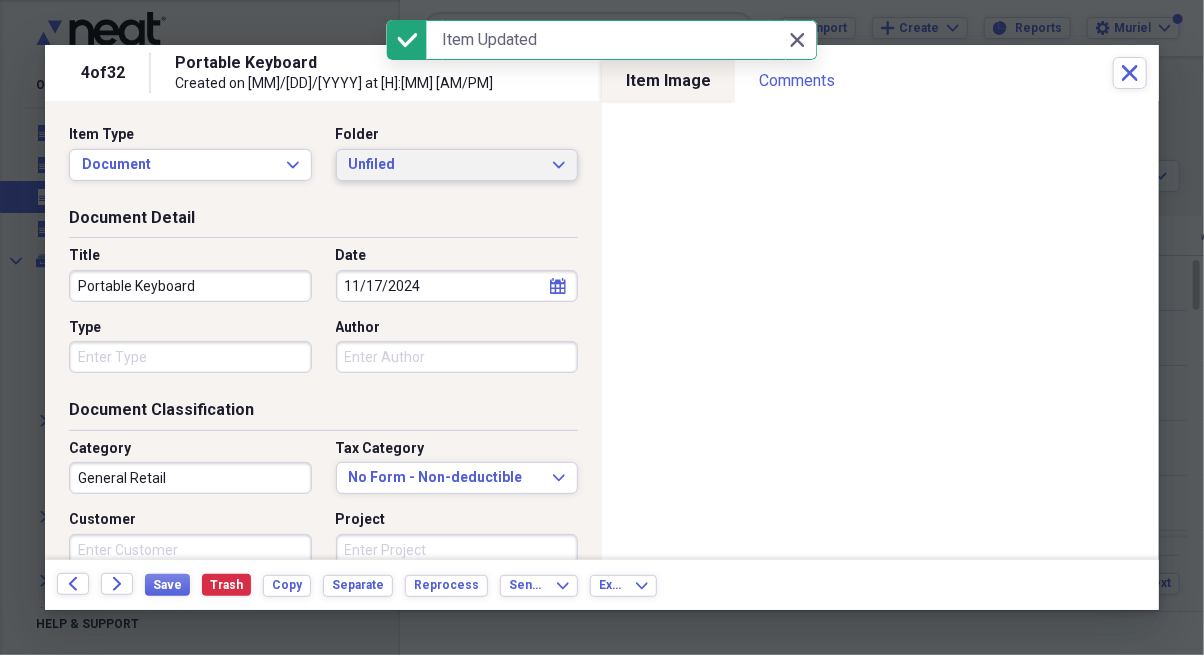 click on "Expand" 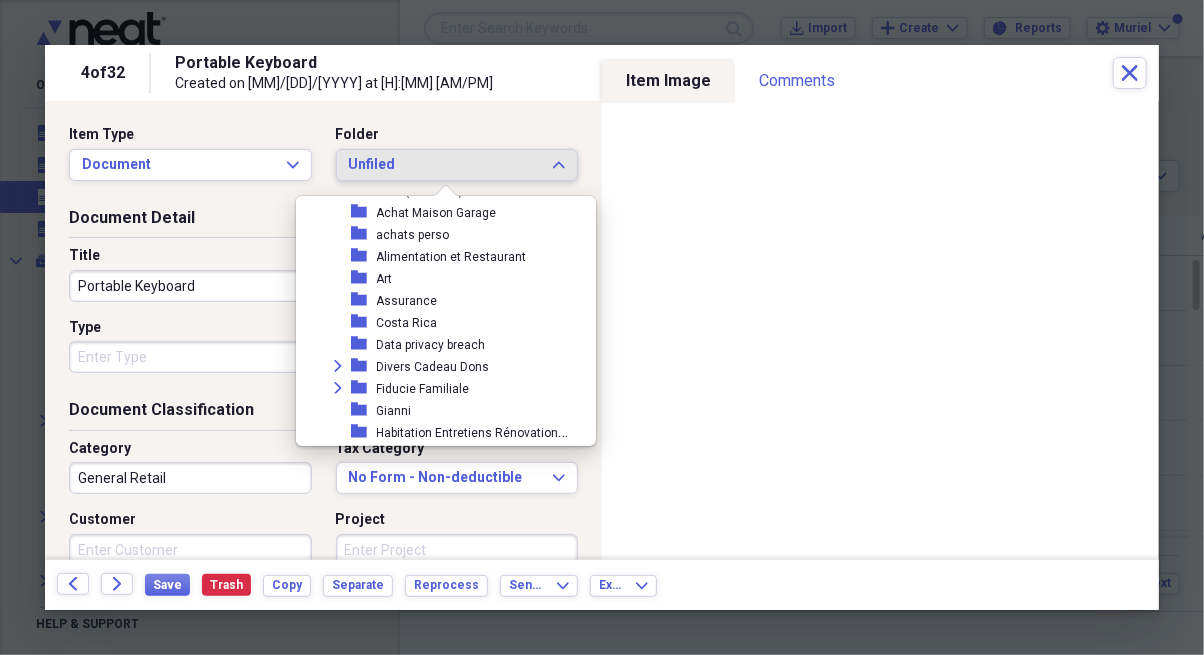 scroll, scrollTop: 353, scrollLeft: 0, axis: vertical 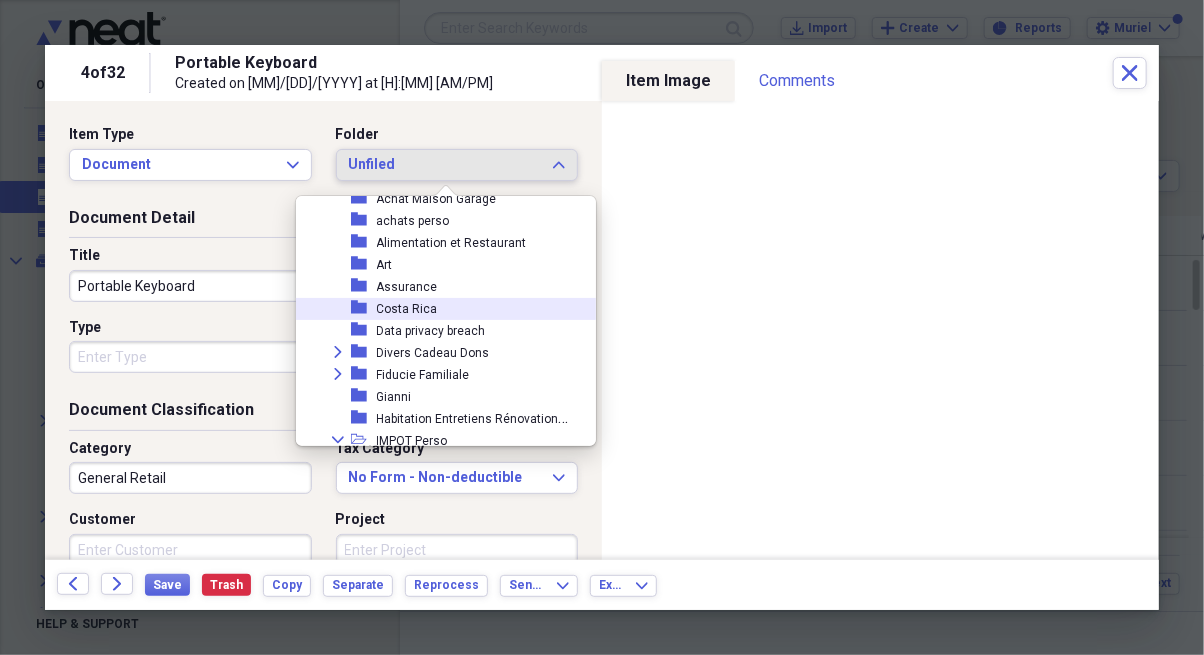 click on "folder [PLACE_NAME]" at bounding box center (445, 309) 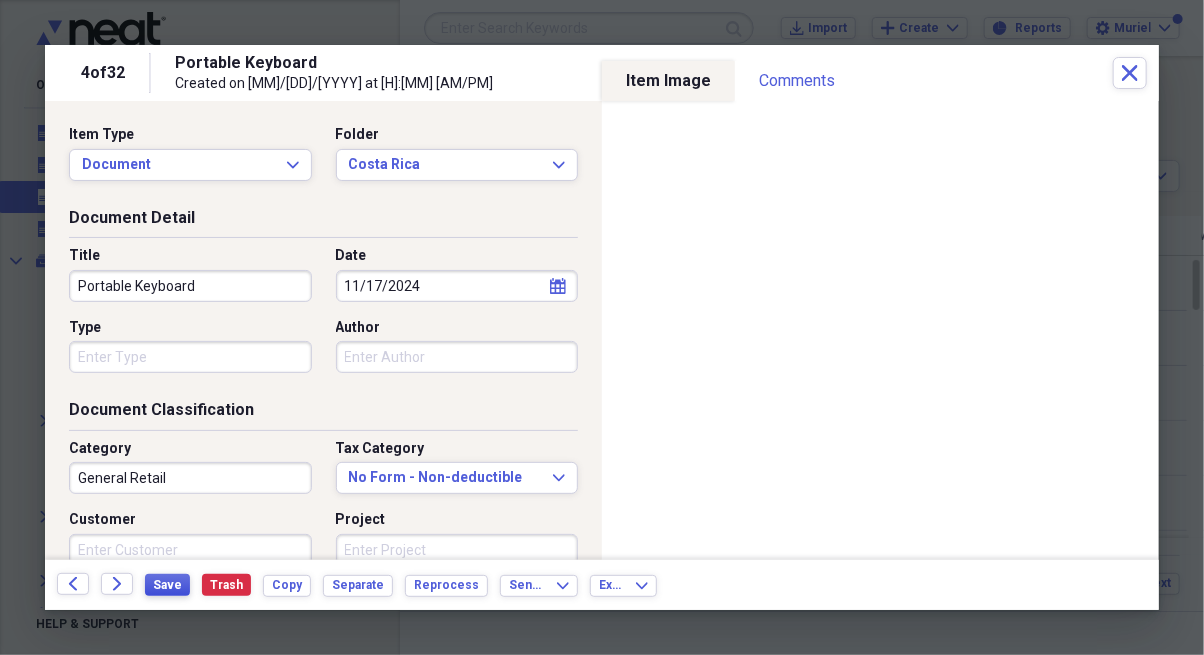 click on "Save" at bounding box center (167, 585) 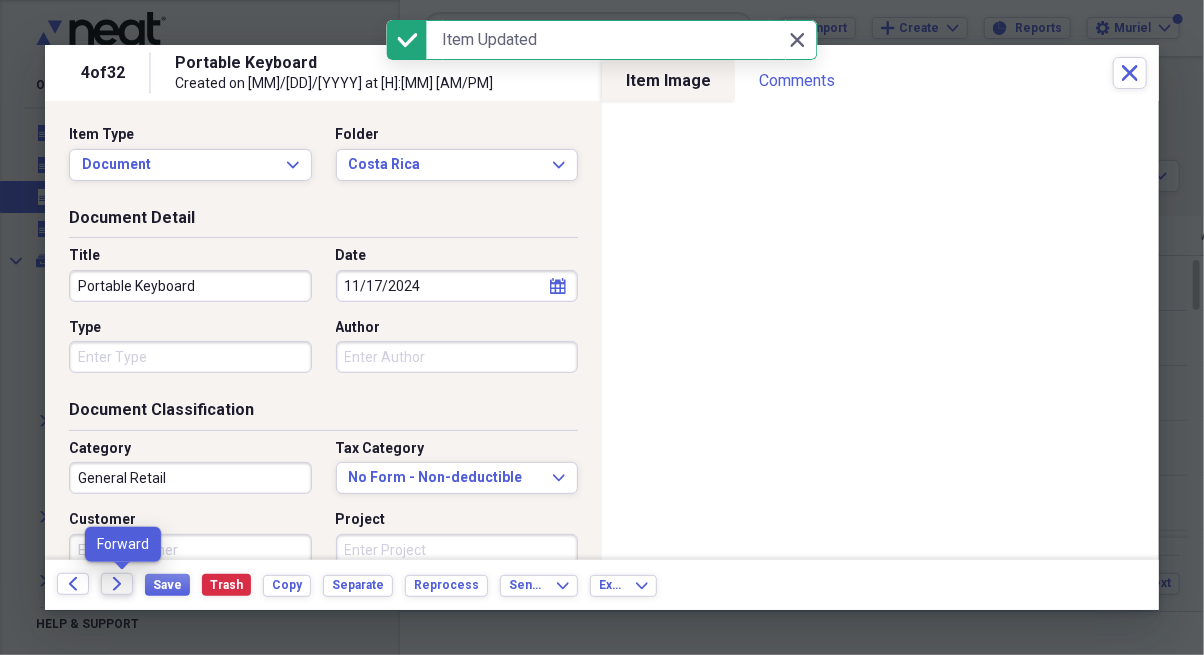 click on "Forward" 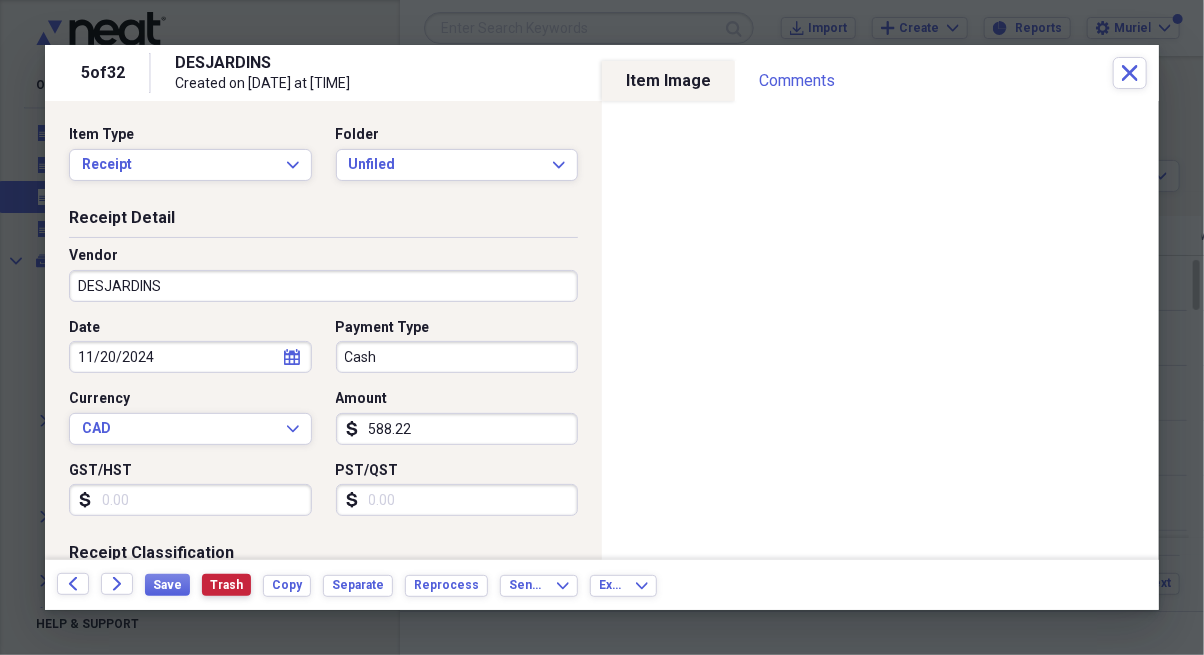 click on "Trash" at bounding box center [226, 585] 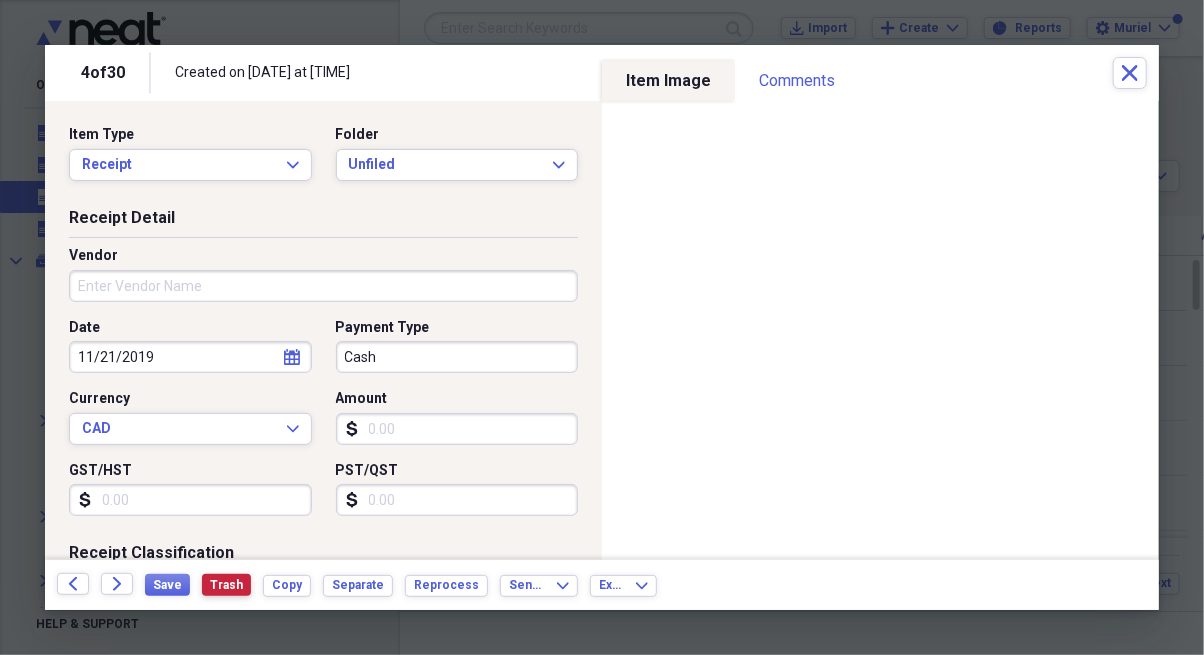 click on "Trash" at bounding box center [226, 585] 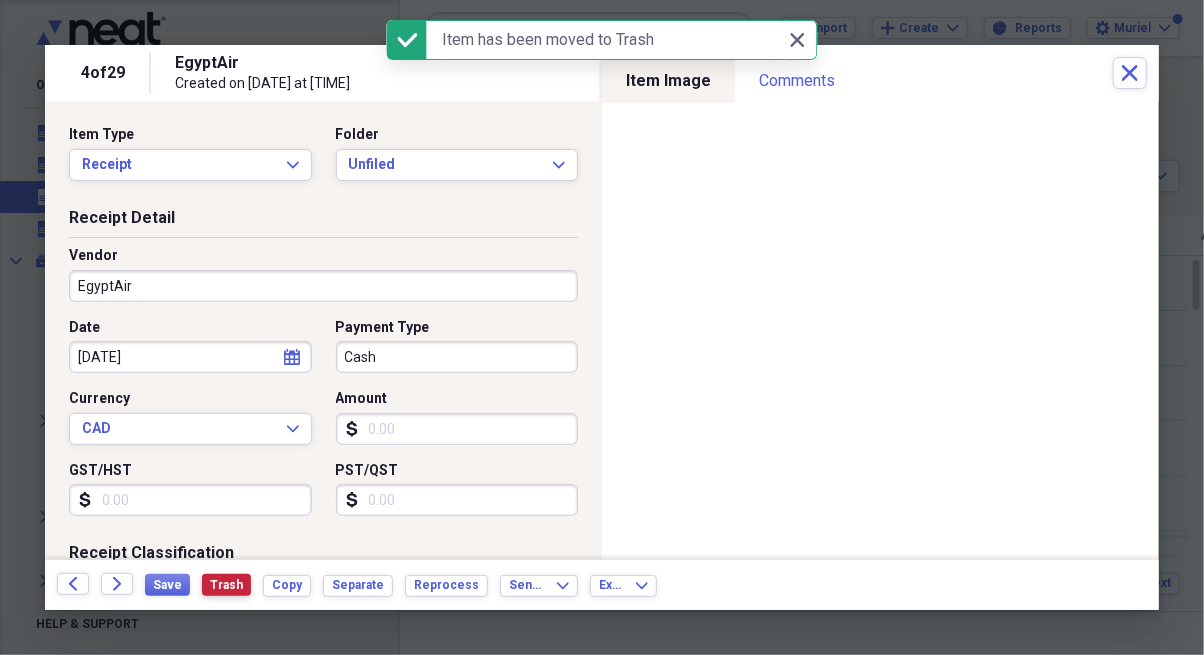 click on "Trash" at bounding box center [226, 585] 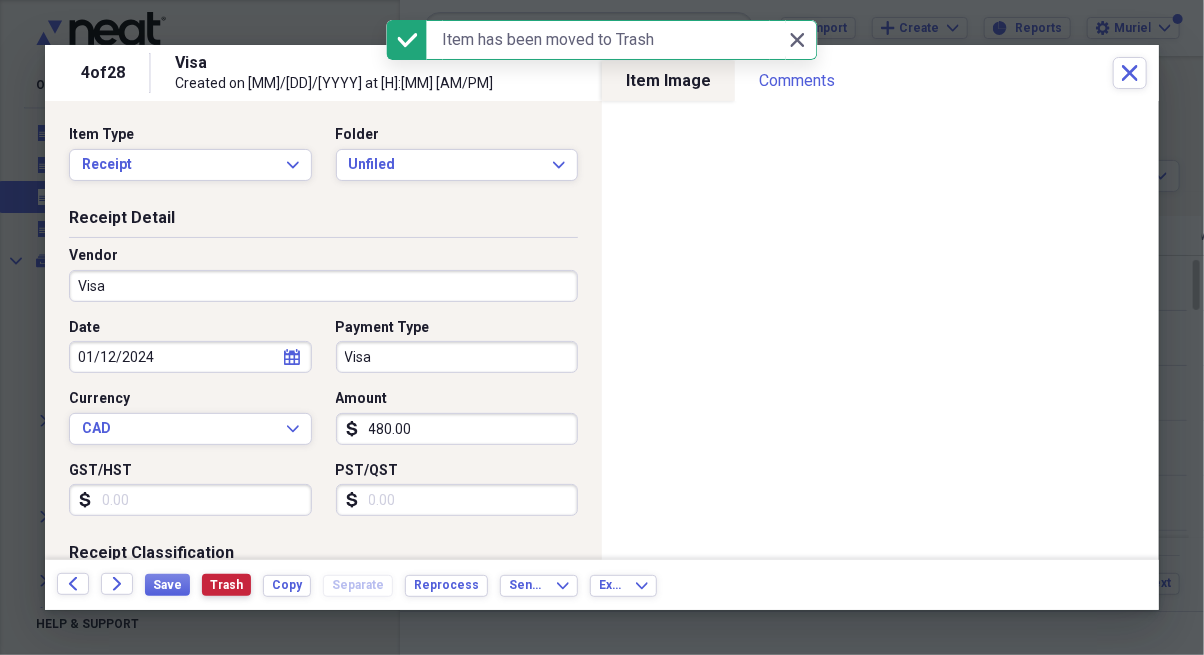 click on "Trash" at bounding box center [226, 585] 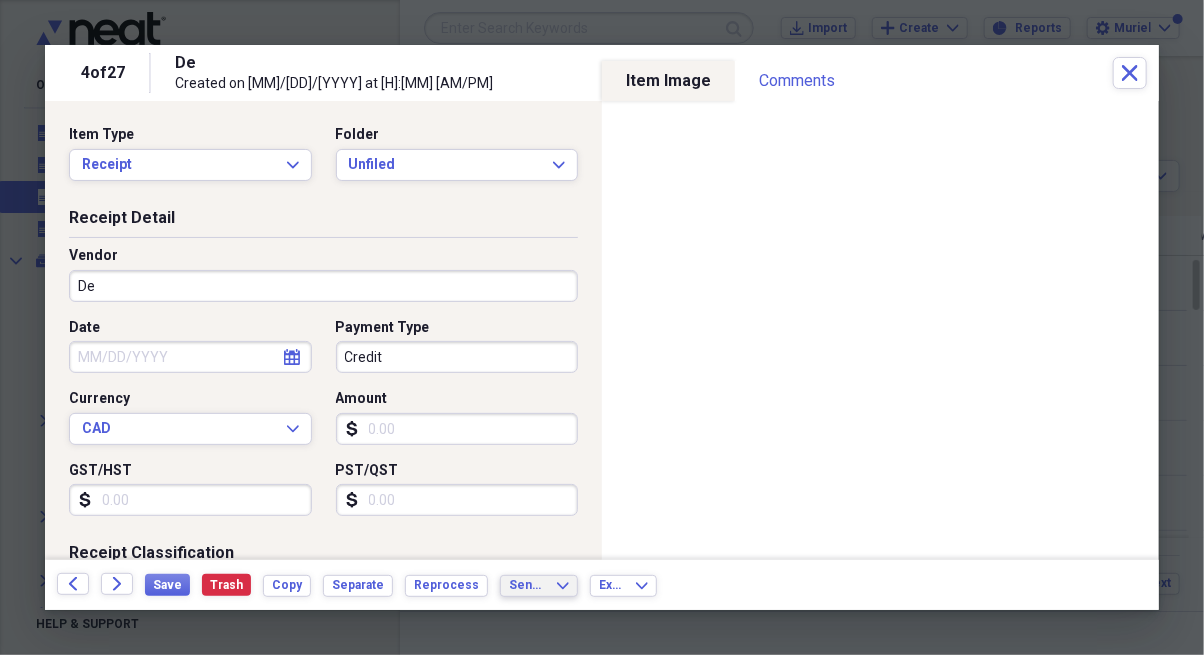 click on "Send To Expand" at bounding box center [539, 586] 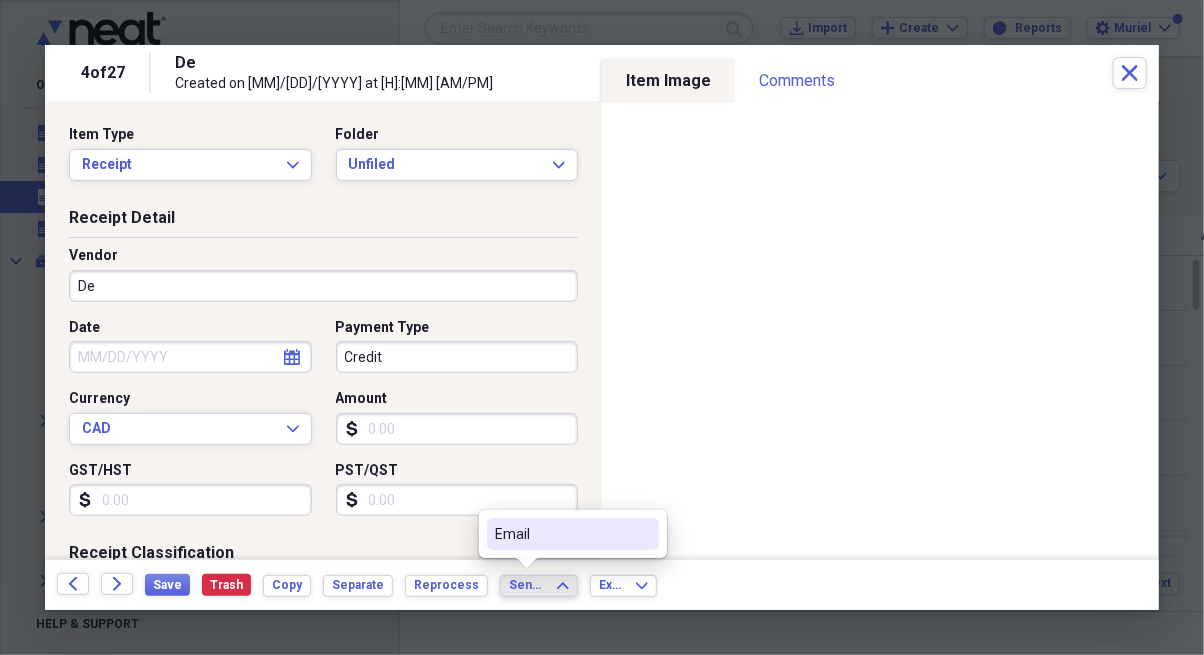 click on "Email" at bounding box center [561, 534] 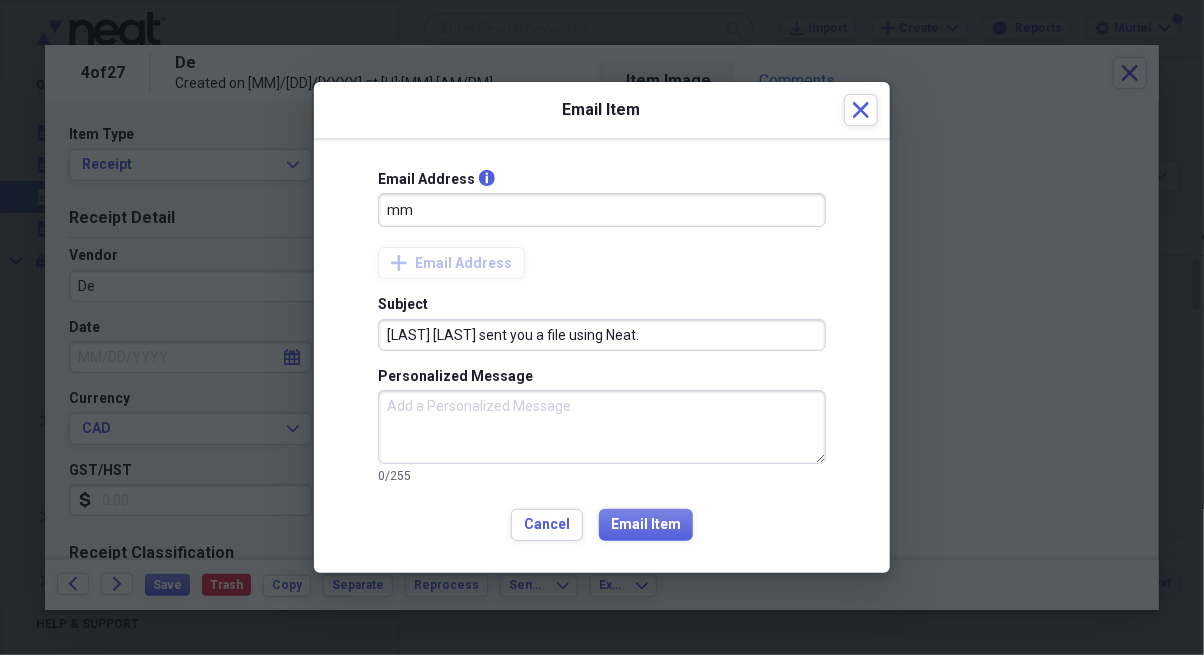 type on "[LAST]@[LAST].ca" 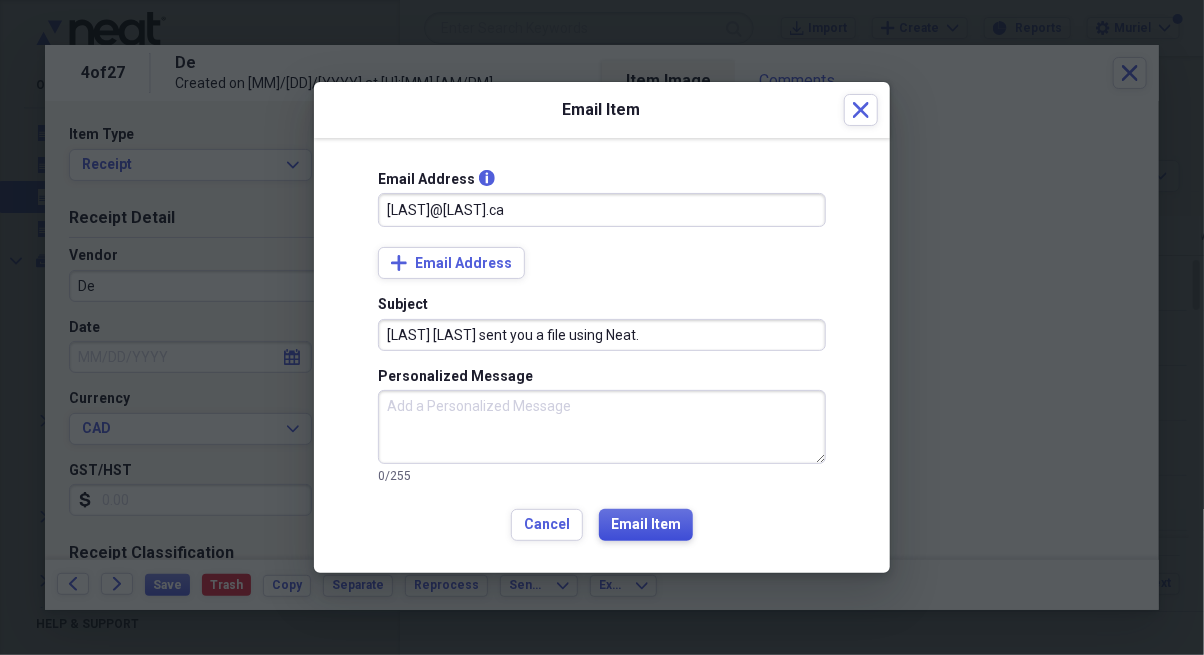 click on "Email Item" at bounding box center [646, 525] 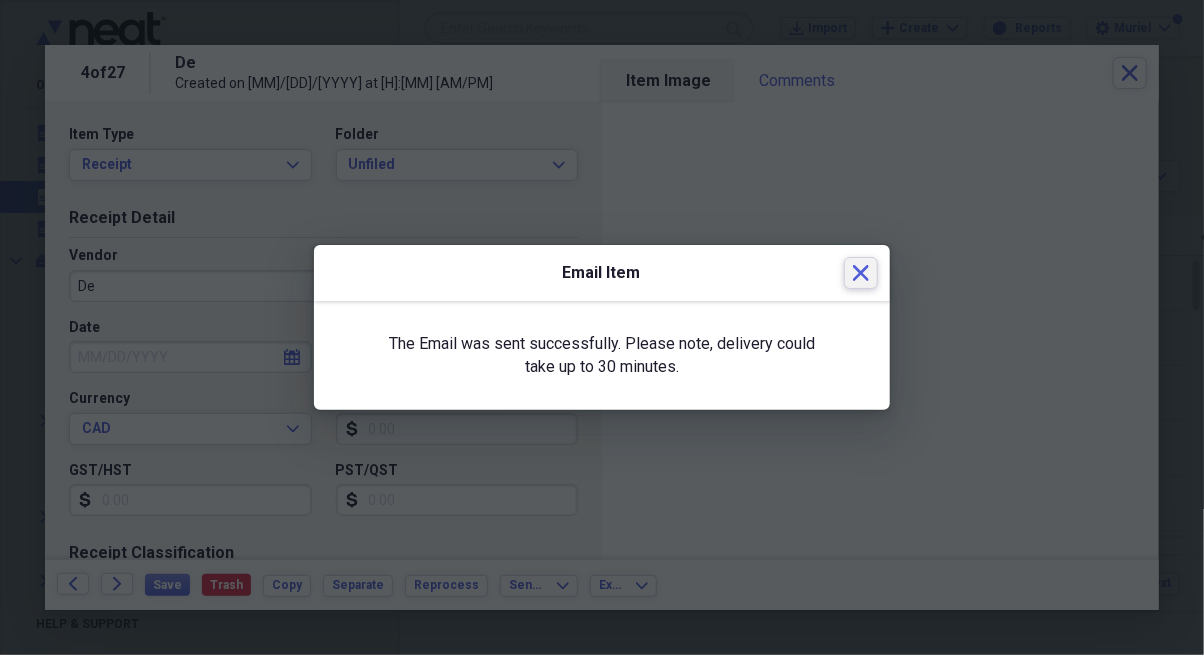 click on "Close" 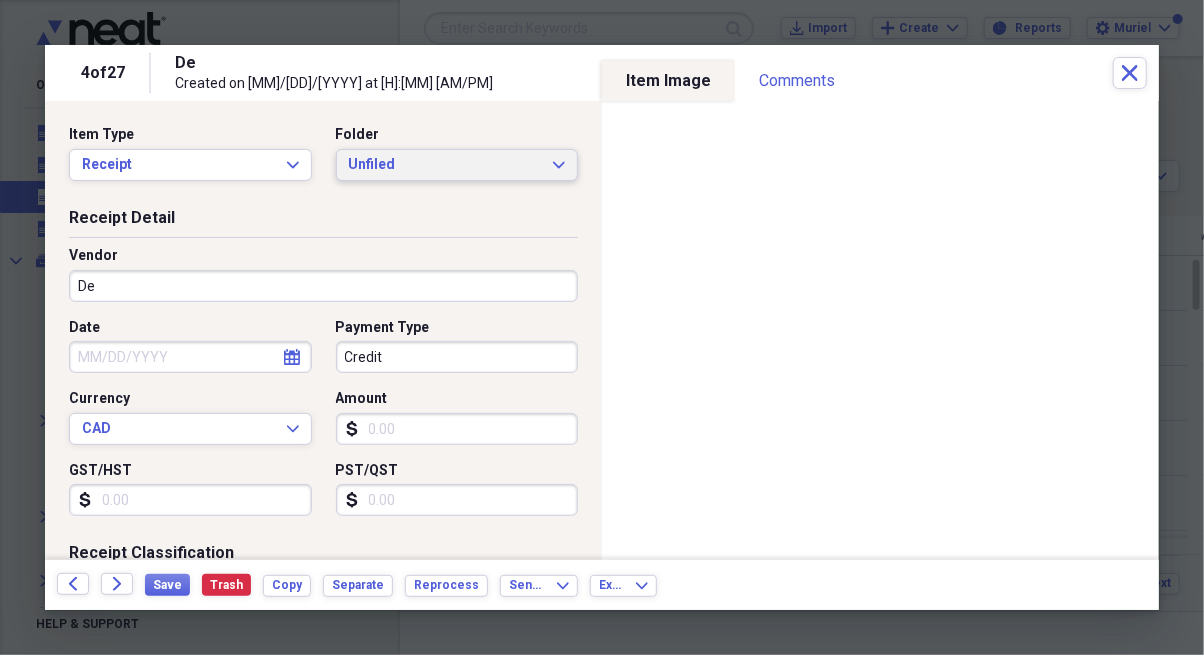 click on "Unfiled" at bounding box center [445, 165] 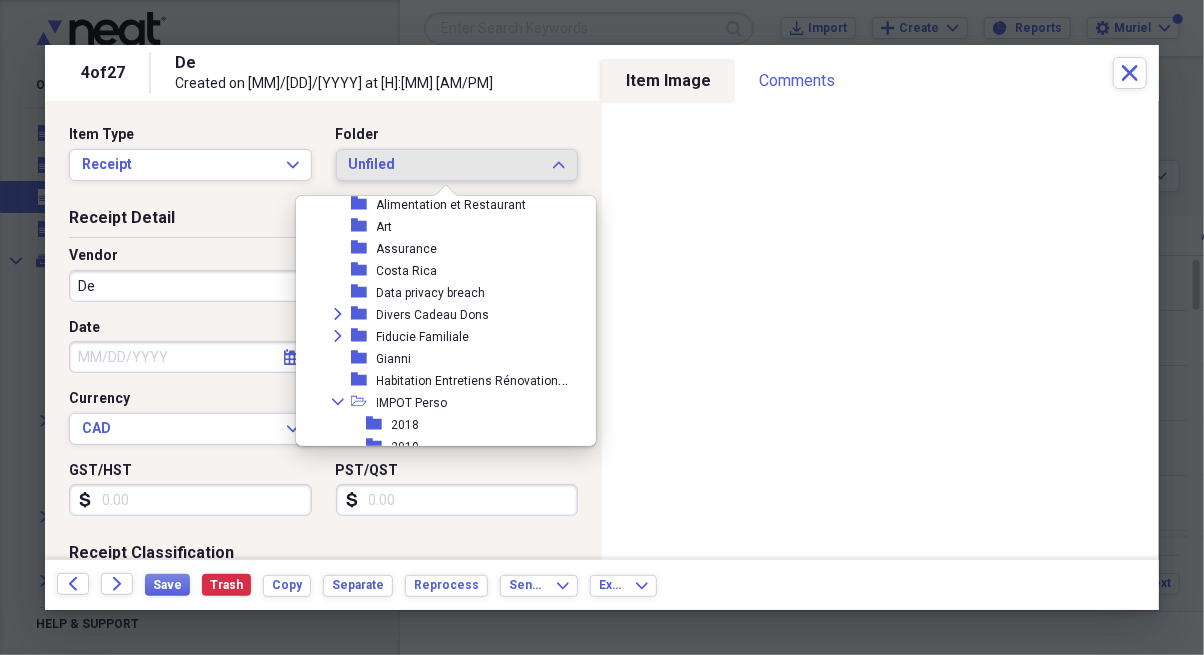 scroll, scrollTop: 396, scrollLeft: 0, axis: vertical 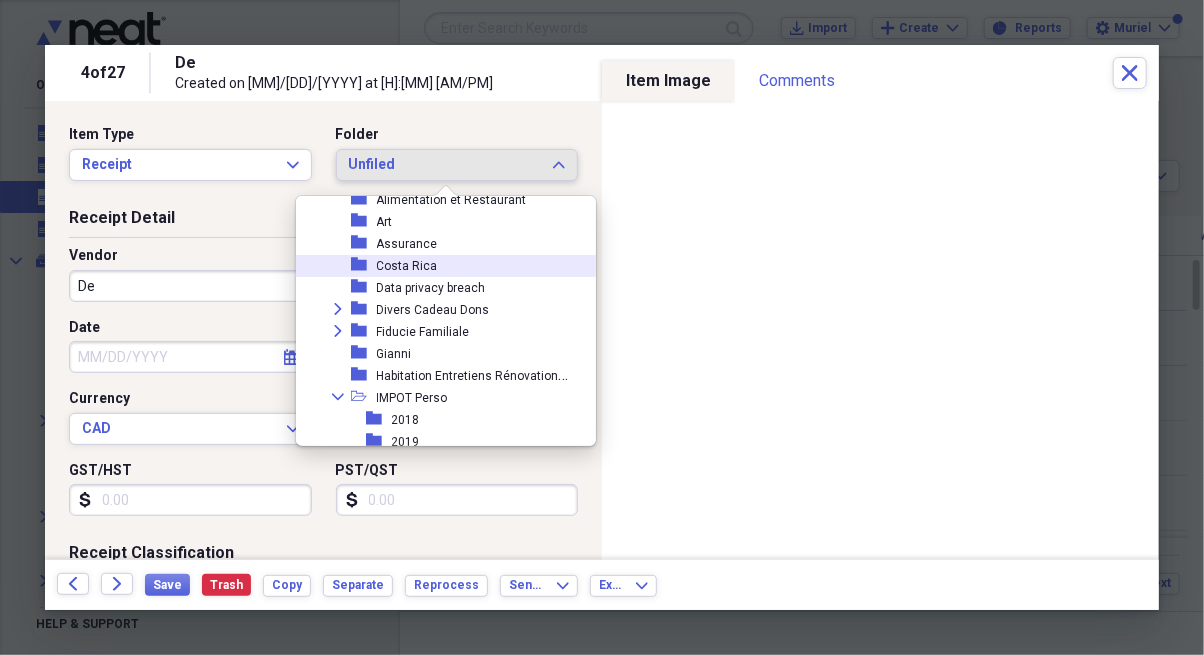 click on "Costa Rica" at bounding box center [407, 266] 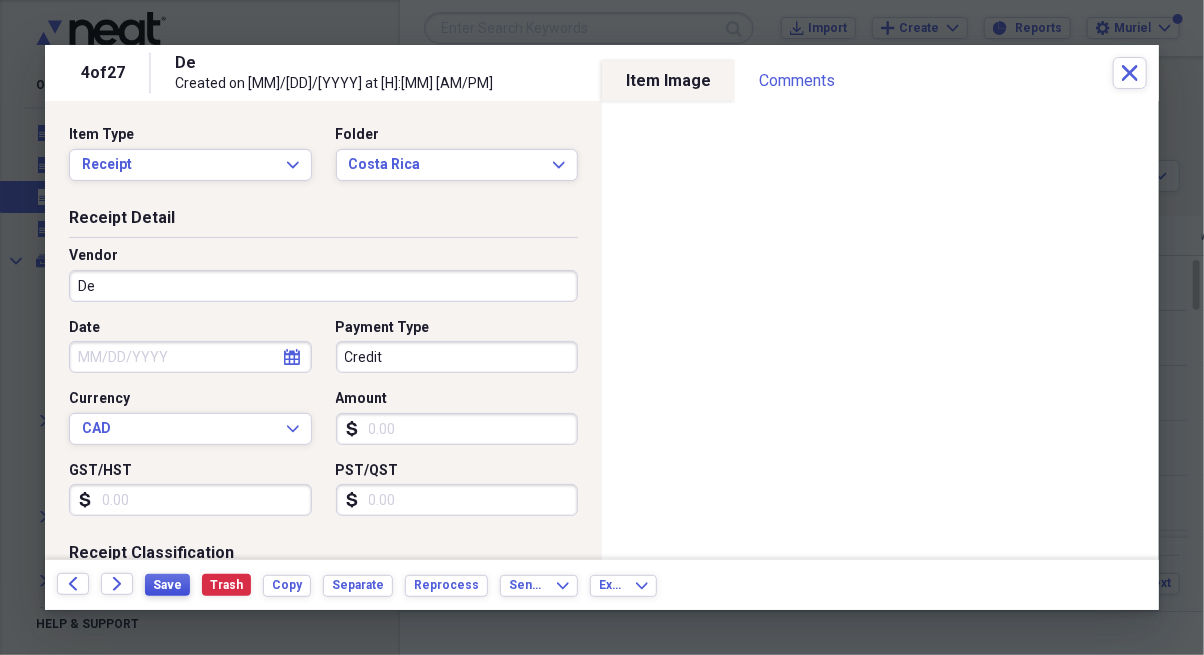 click on "Save" at bounding box center (167, 585) 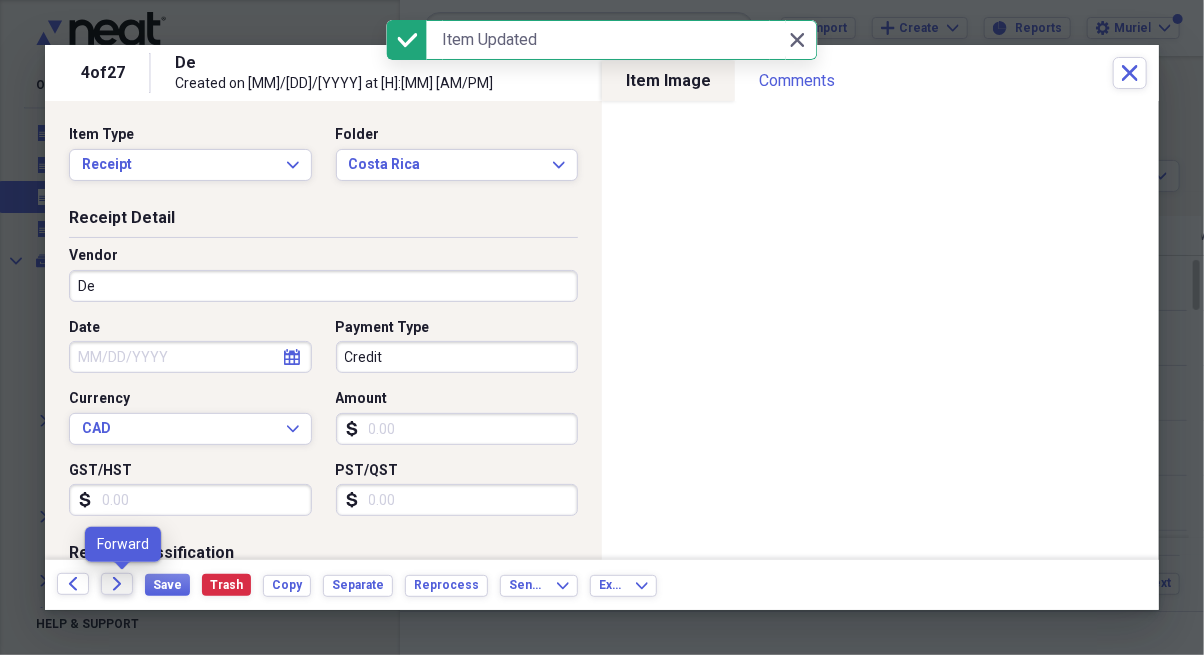 click on "Forward" at bounding box center [117, 584] 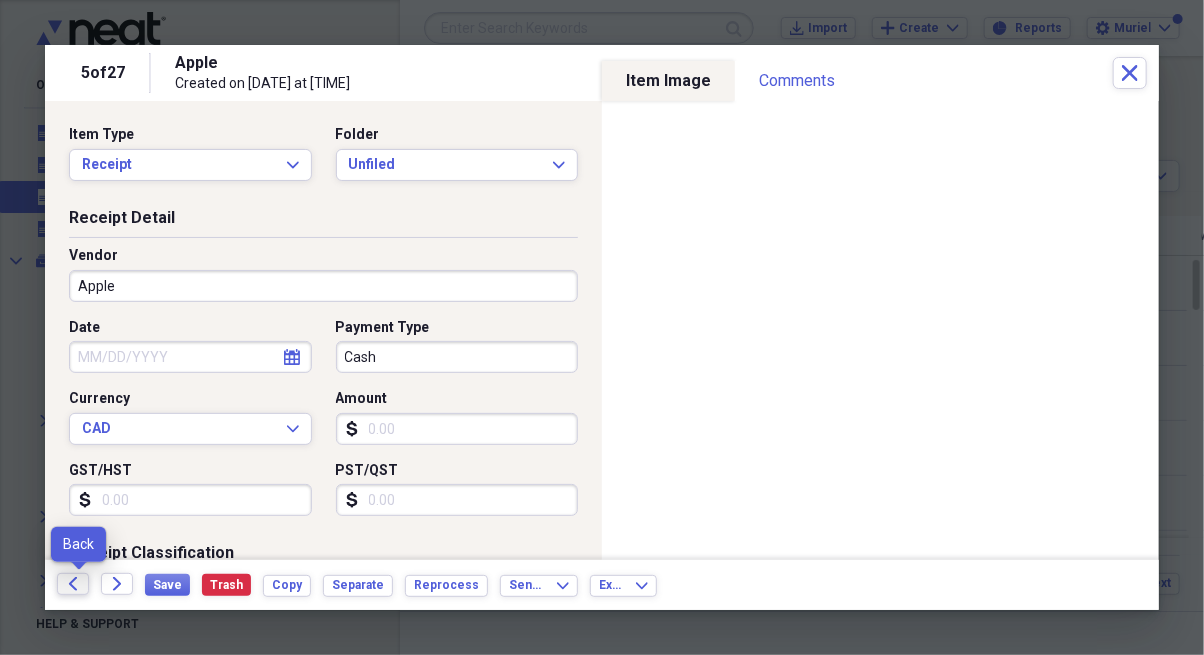 click on "Back" 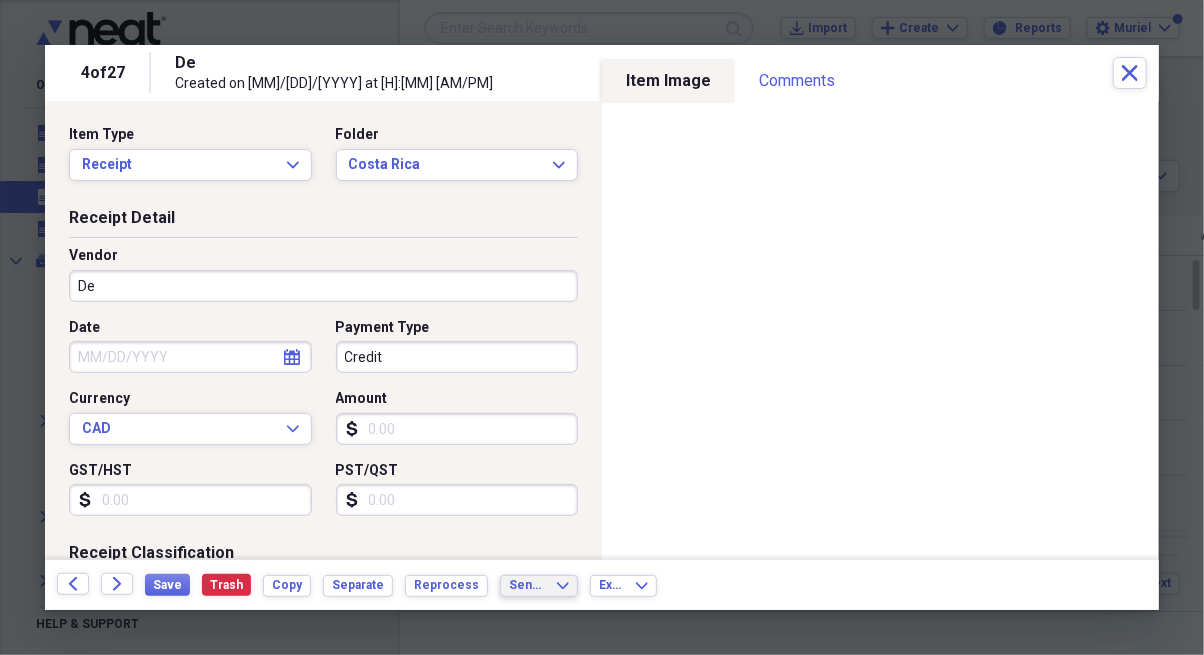 click on "Send To Expand" at bounding box center (539, 586) 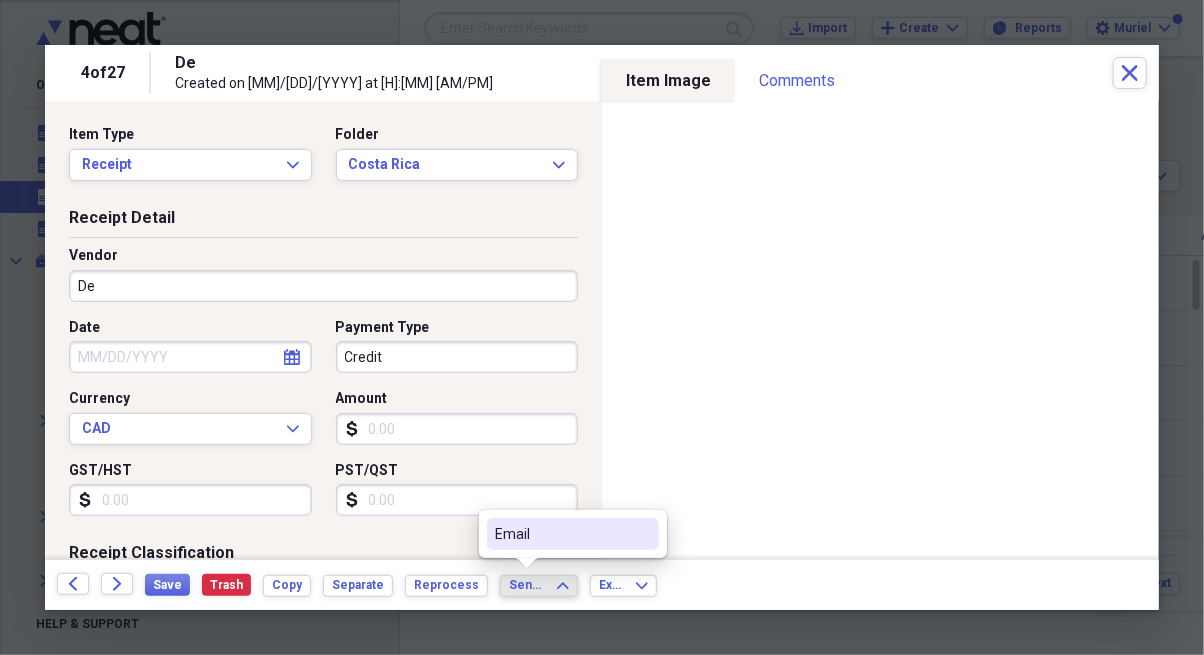 click on "Email" at bounding box center (573, 534) 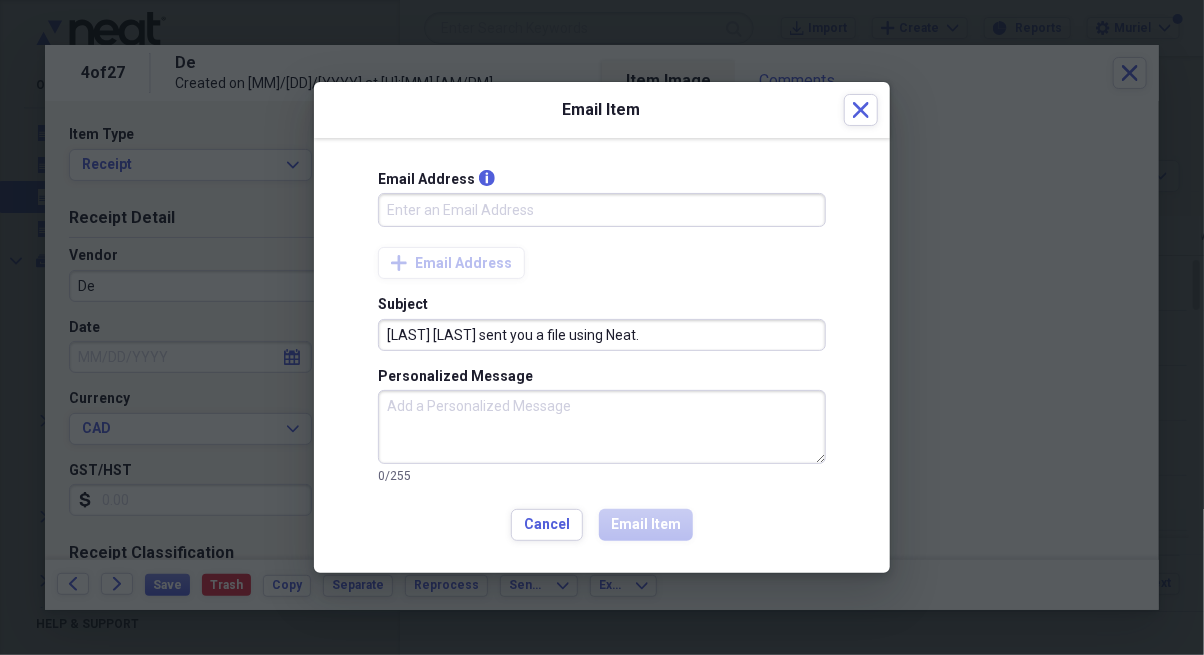 click on "Email Address info" at bounding box center (602, 210) 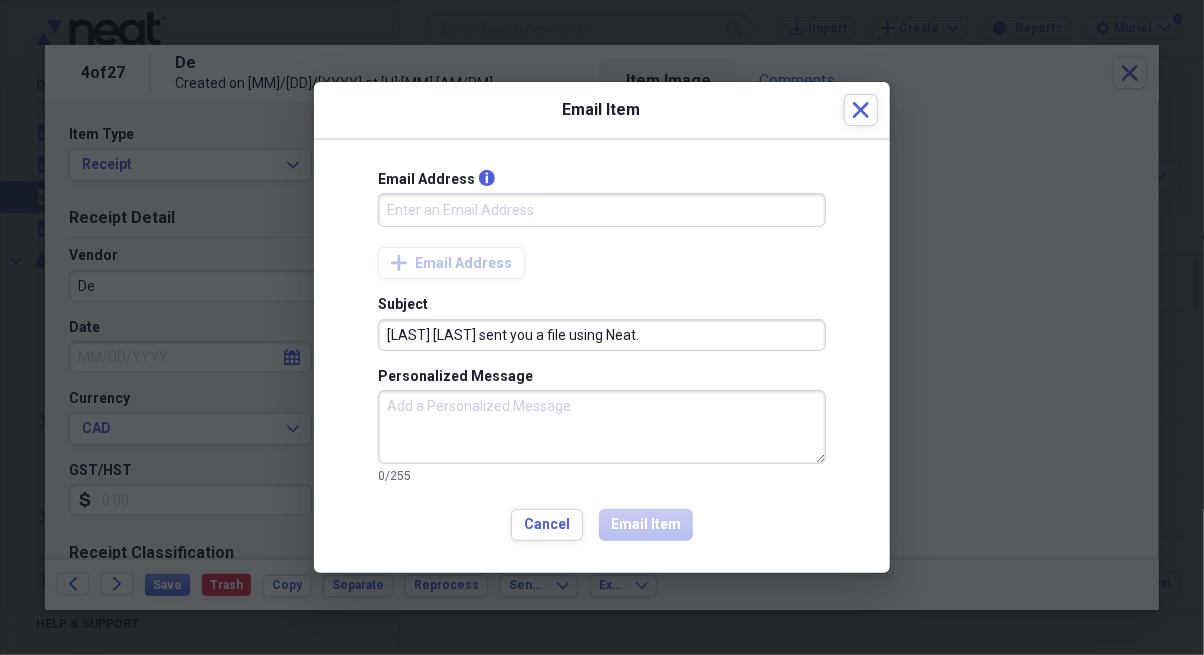 type on "[LAST]@[LAST].ca" 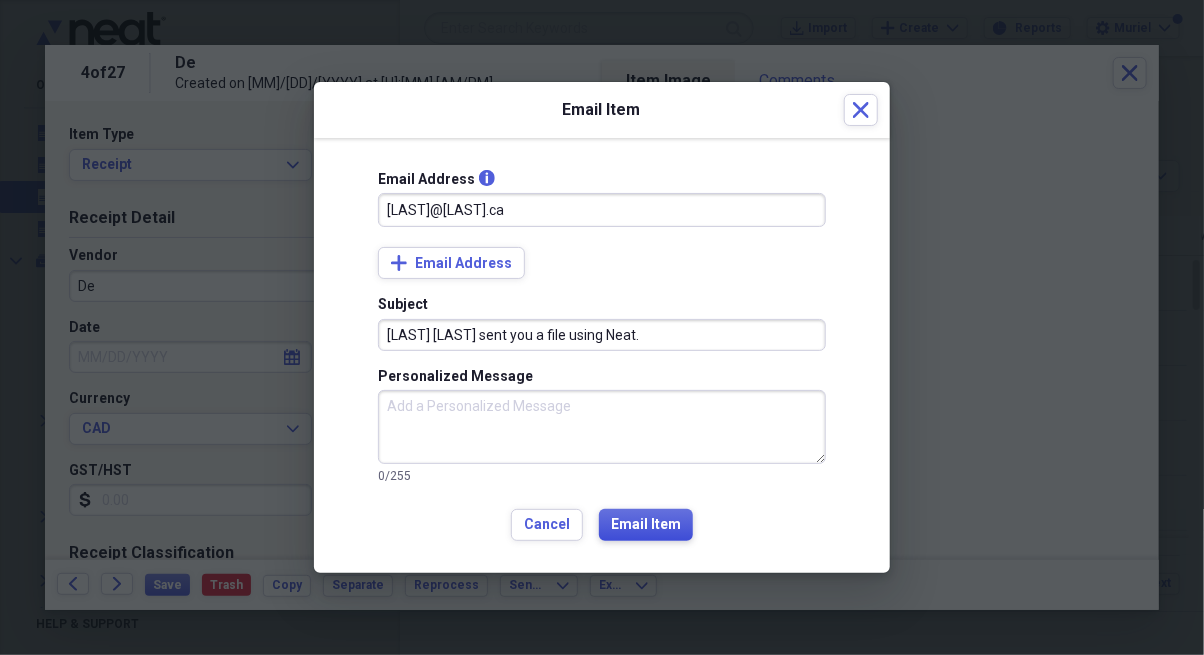 click on "Email Item" at bounding box center (646, 525) 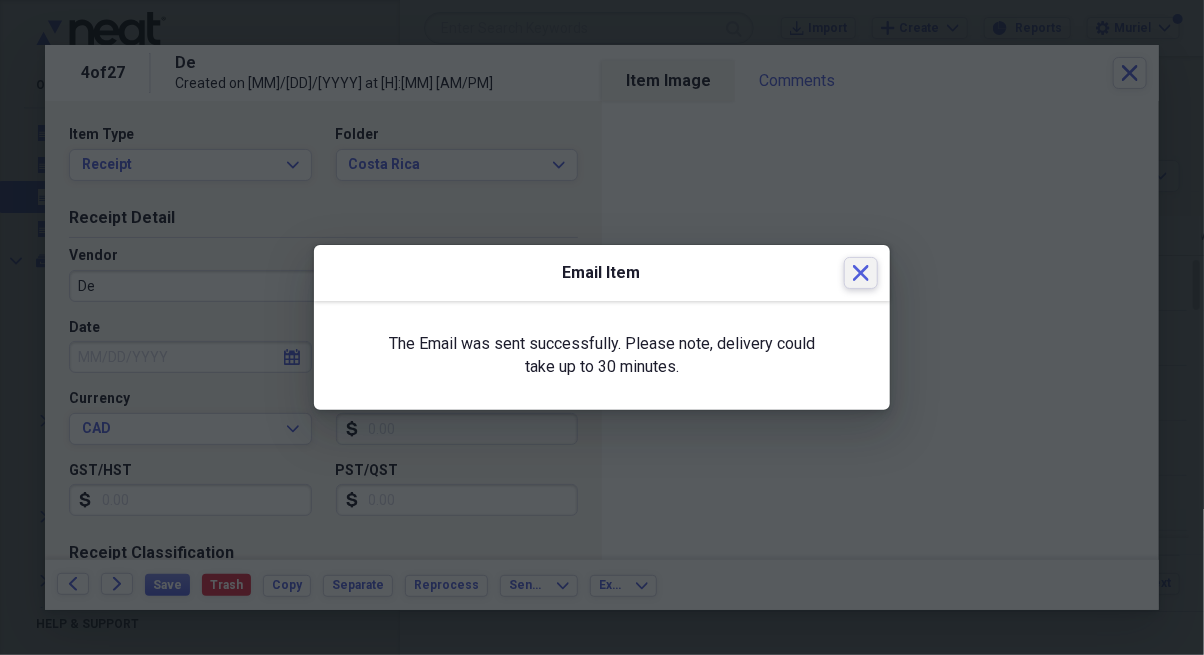 click on "Close" 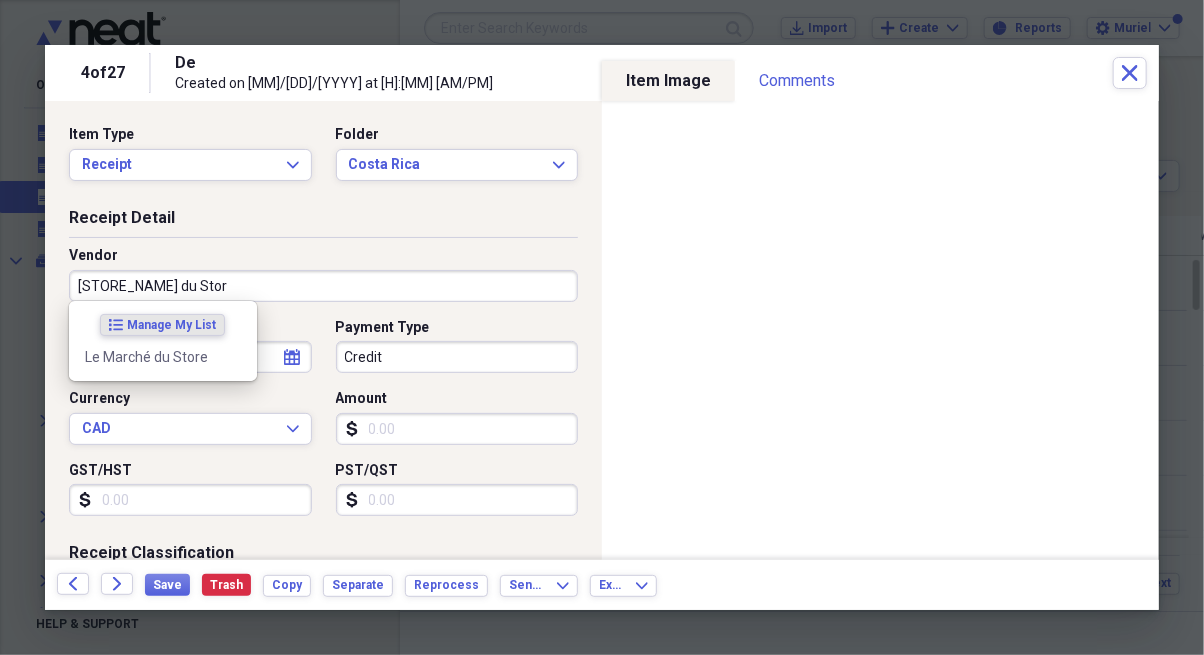 type on "Le Marché du Store" 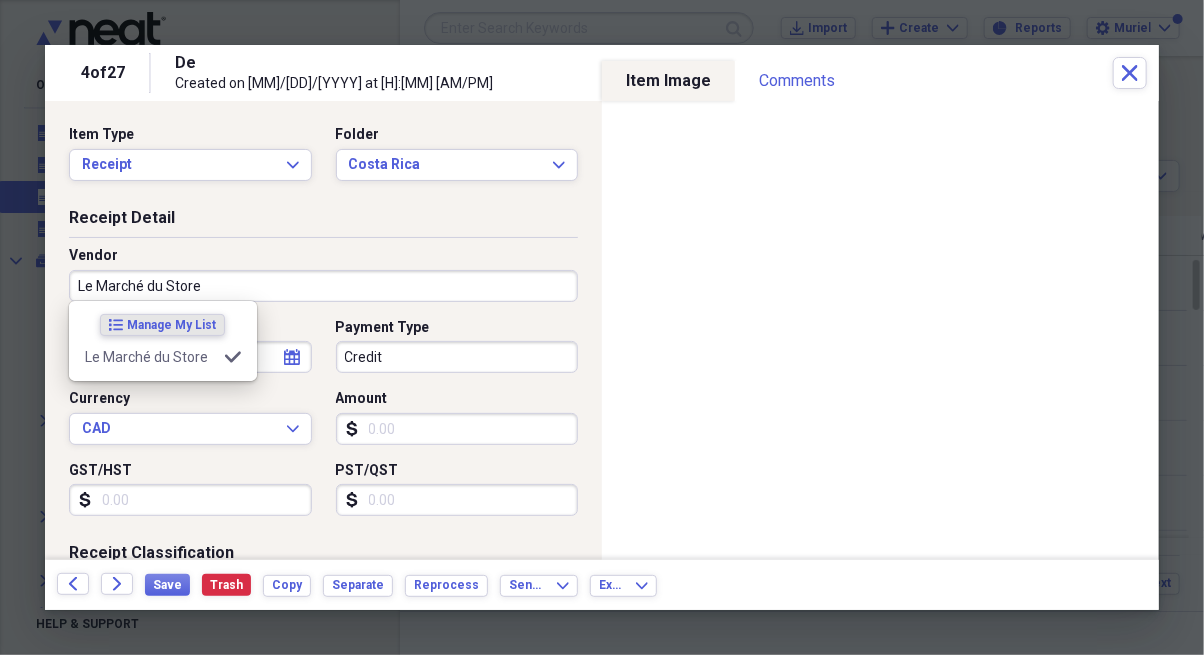 type on "Maintenance" 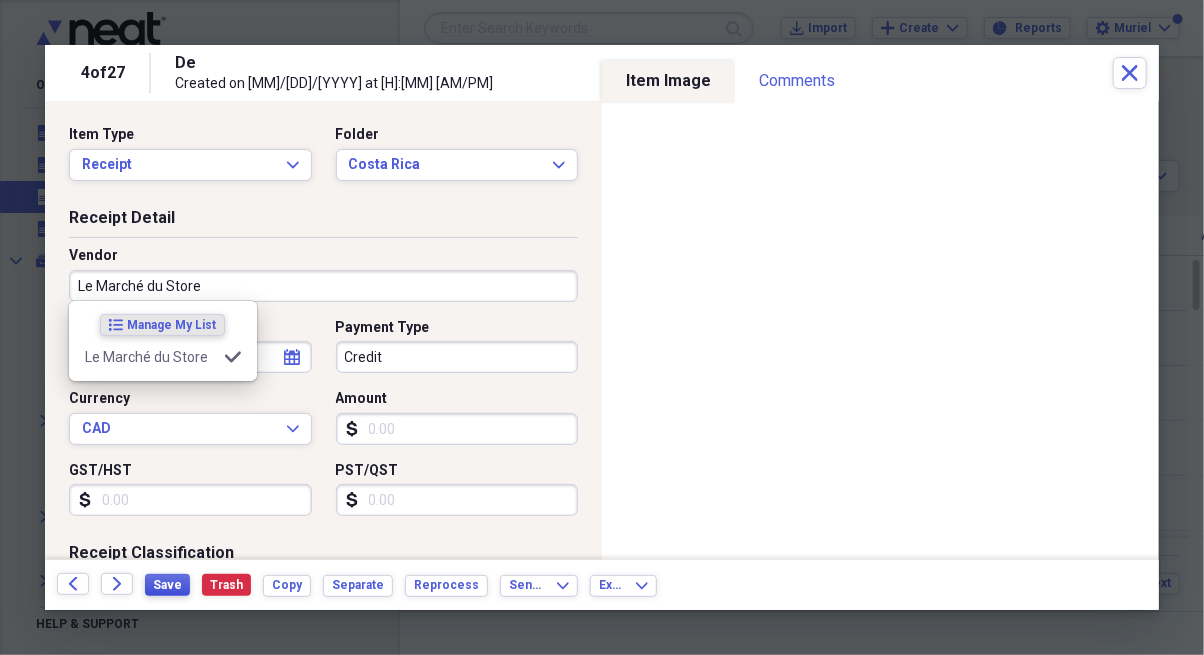 type on "Le Marché du Store" 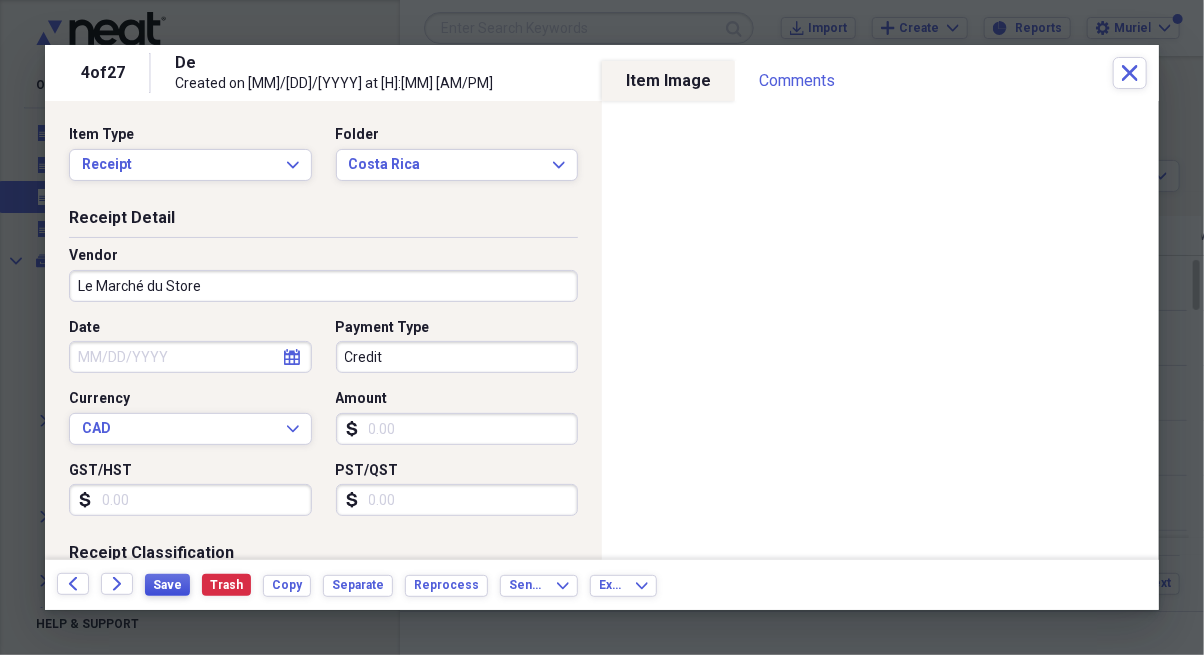 click on "Save" at bounding box center (167, 585) 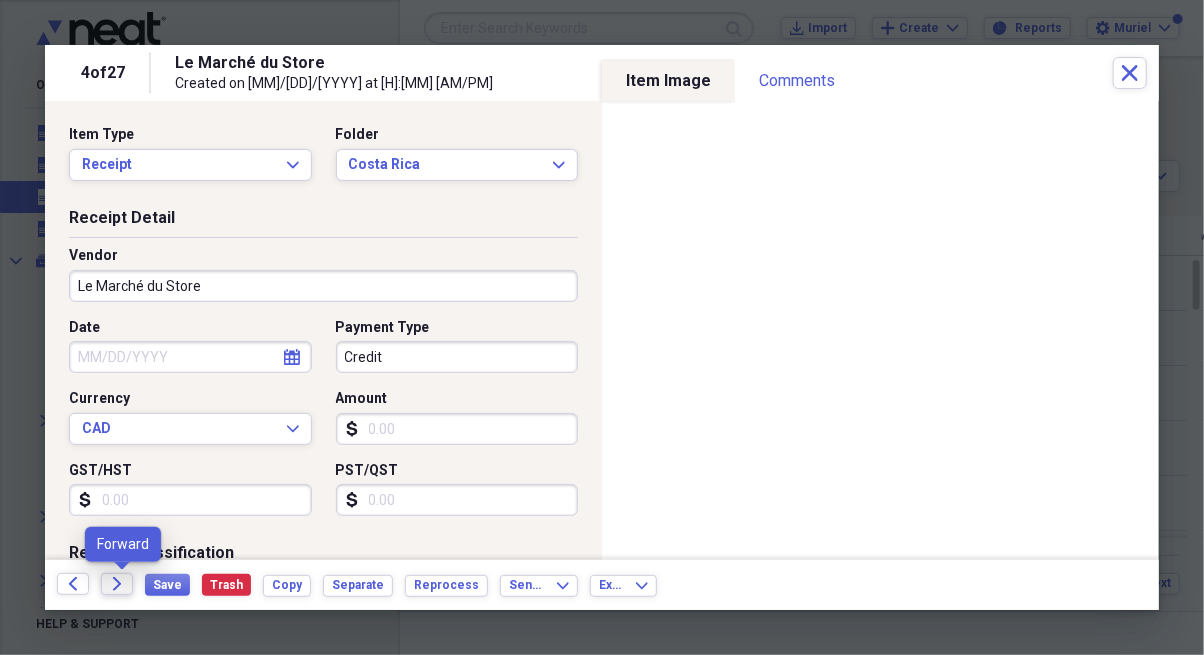 click on "Forward" 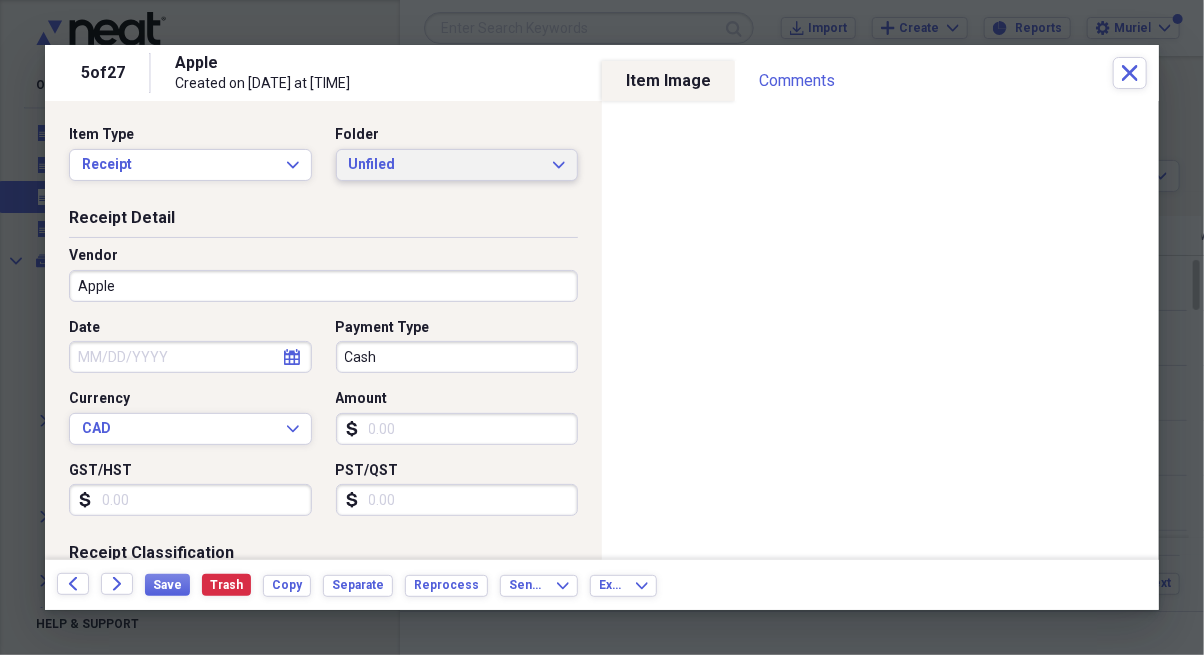 click on "Unfiled" at bounding box center (445, 165) 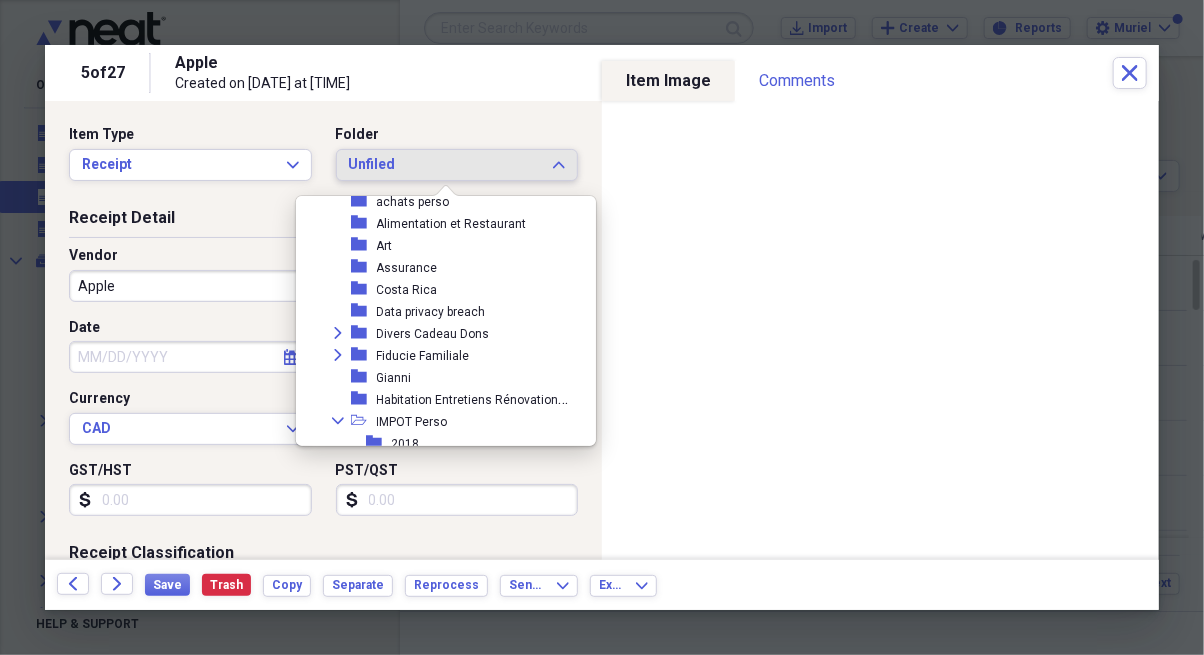 scroll, scrollTop: 363, scrollLeft: 0, axis: vertical 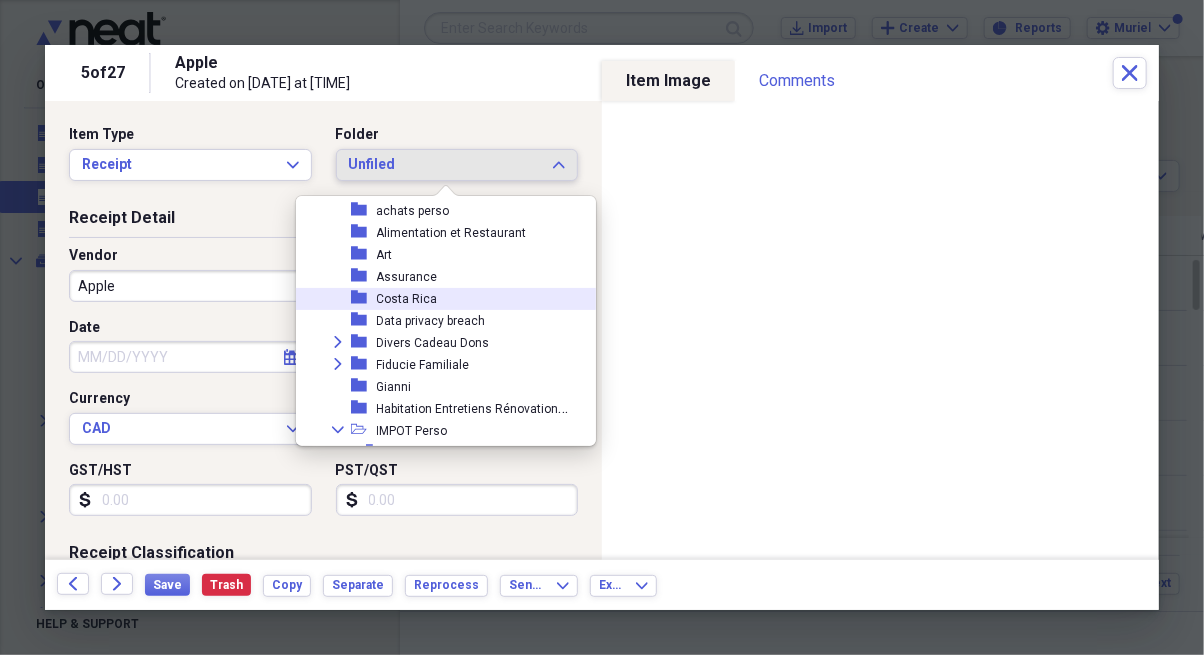click on "Costa Rica" at bounding box center [407, 299] 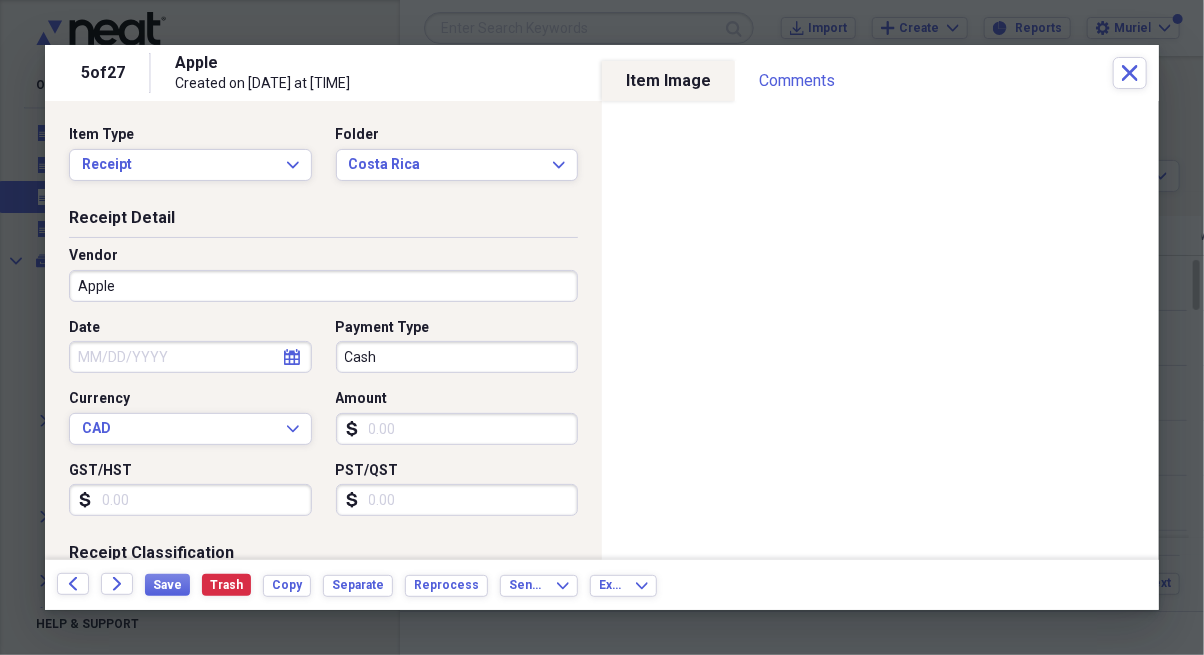 click on "Apple" at bounding box center [323, 286] 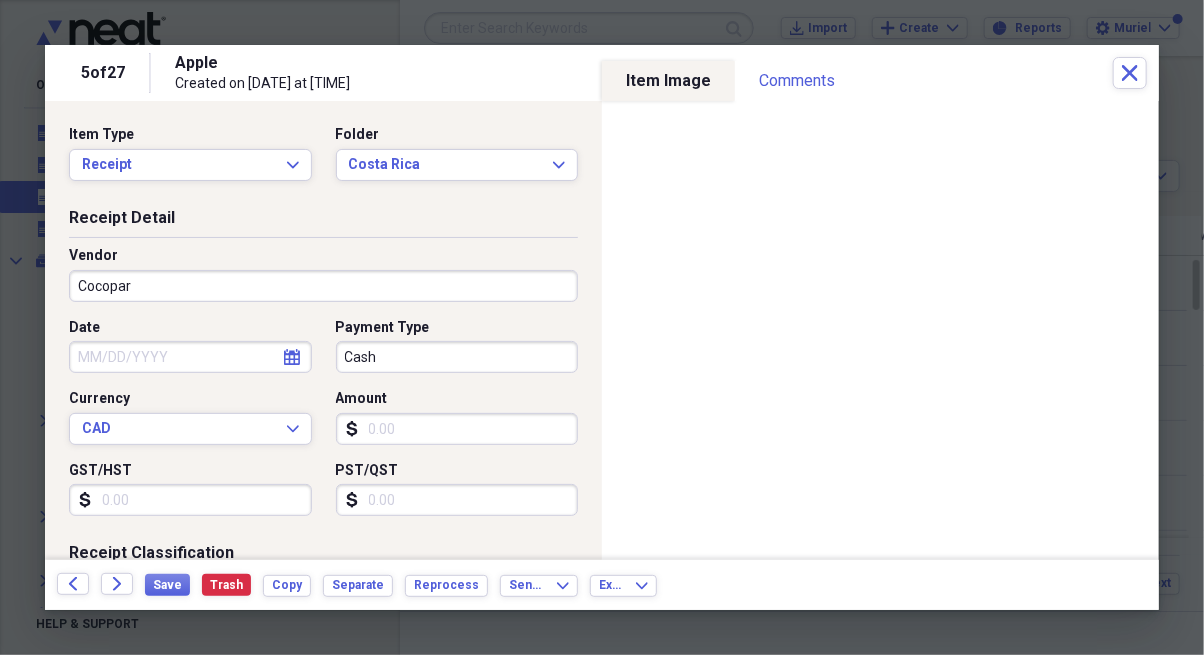 type on "Cocopar" 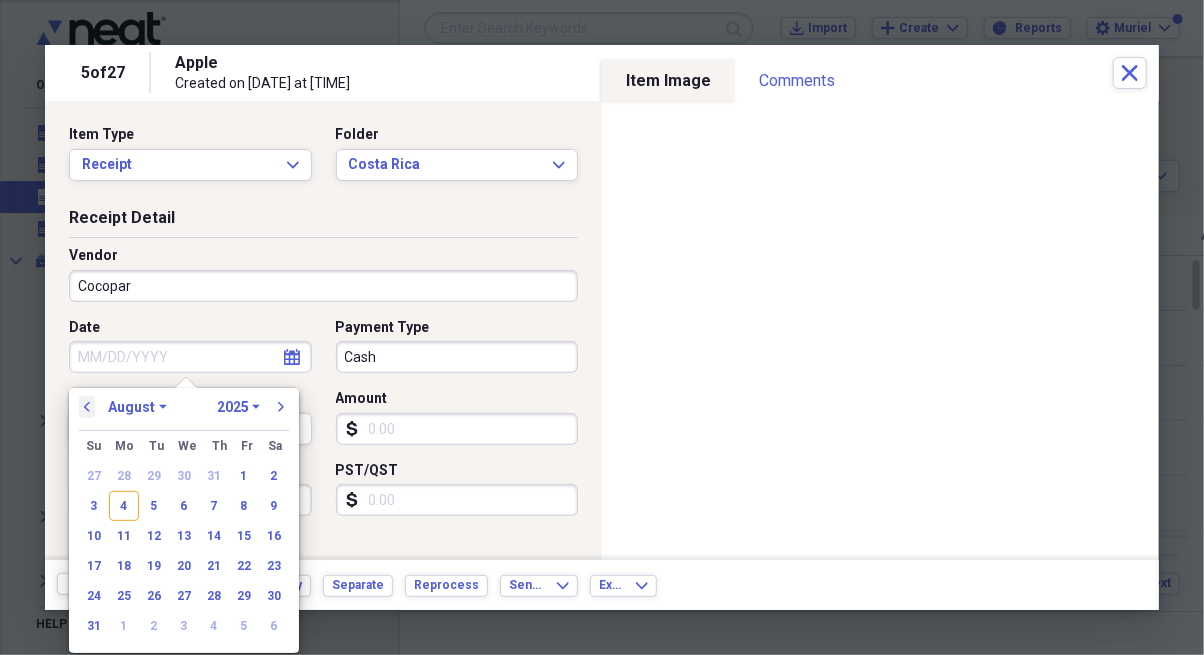 click on "previous" at bounding box center (87, 407) 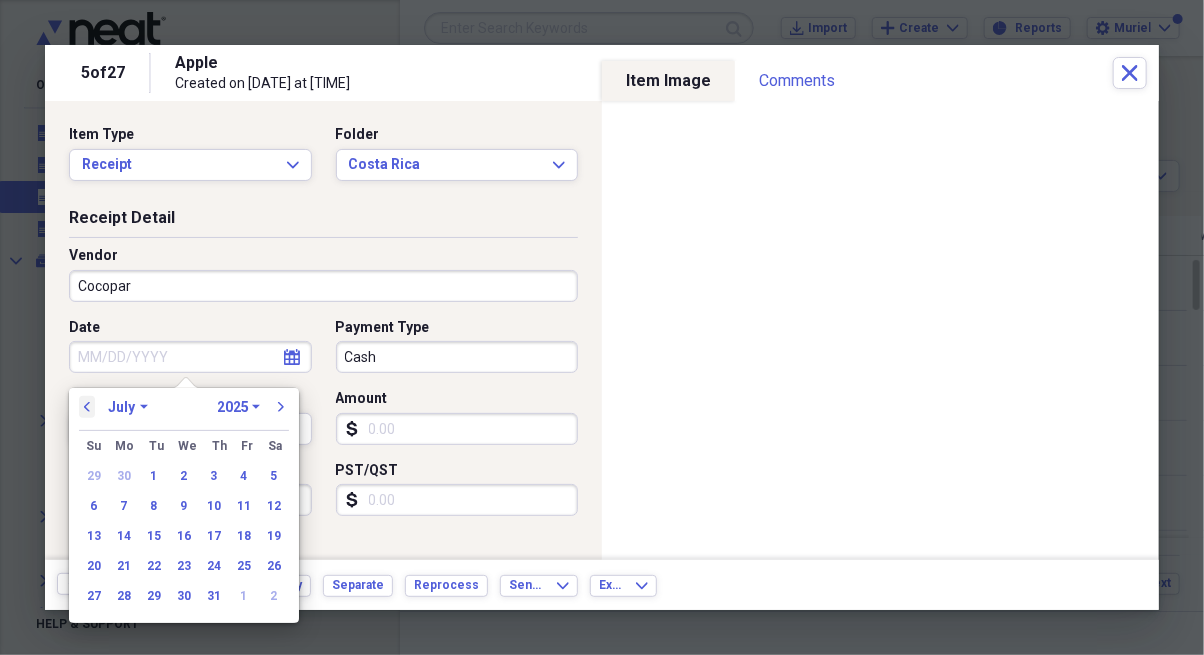 click on "previous" at bounding box center (87, 407) 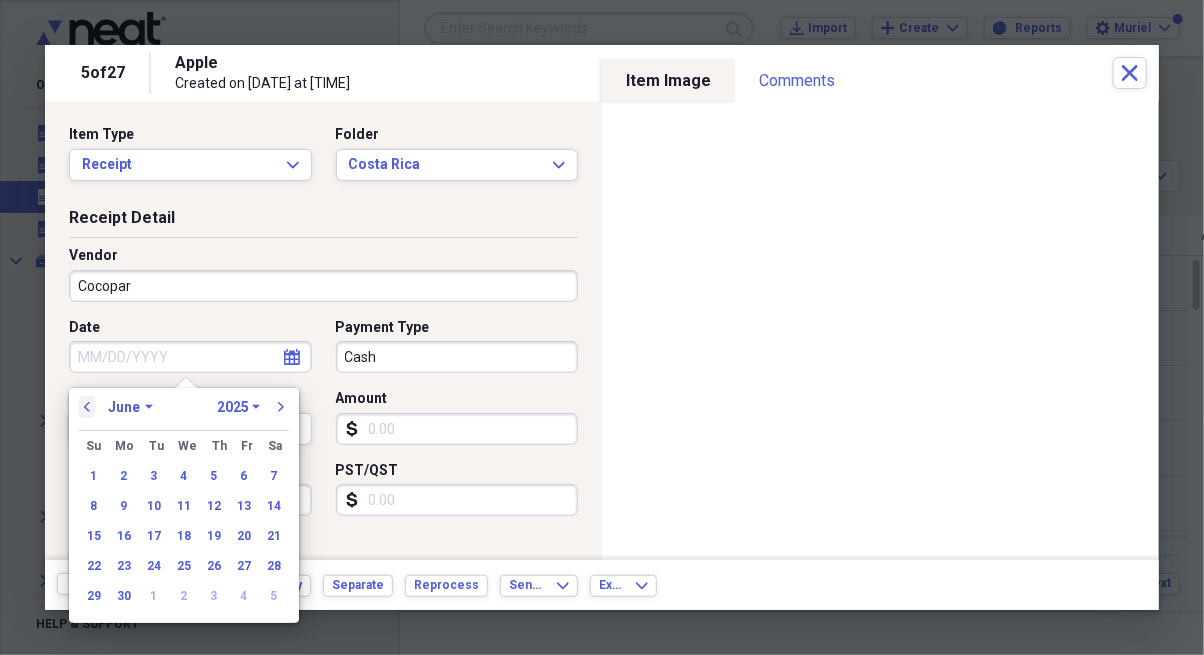 click on "previous" at bounding box center [87, 407] 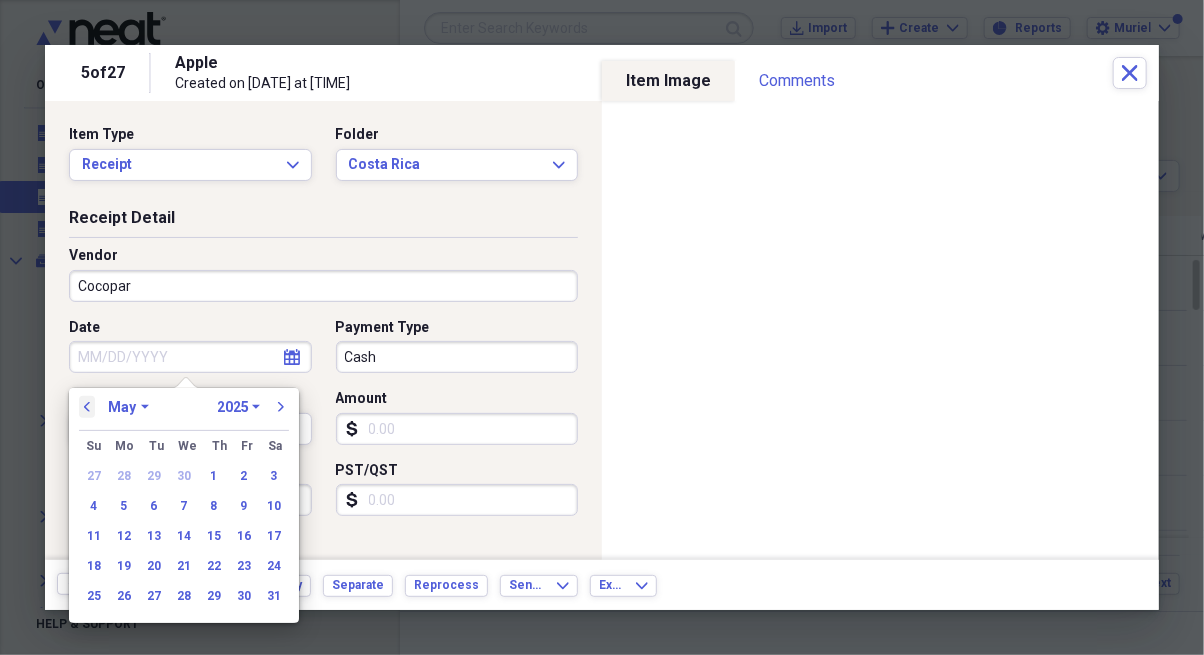 click on "previous" at bounding box center [87, 407] 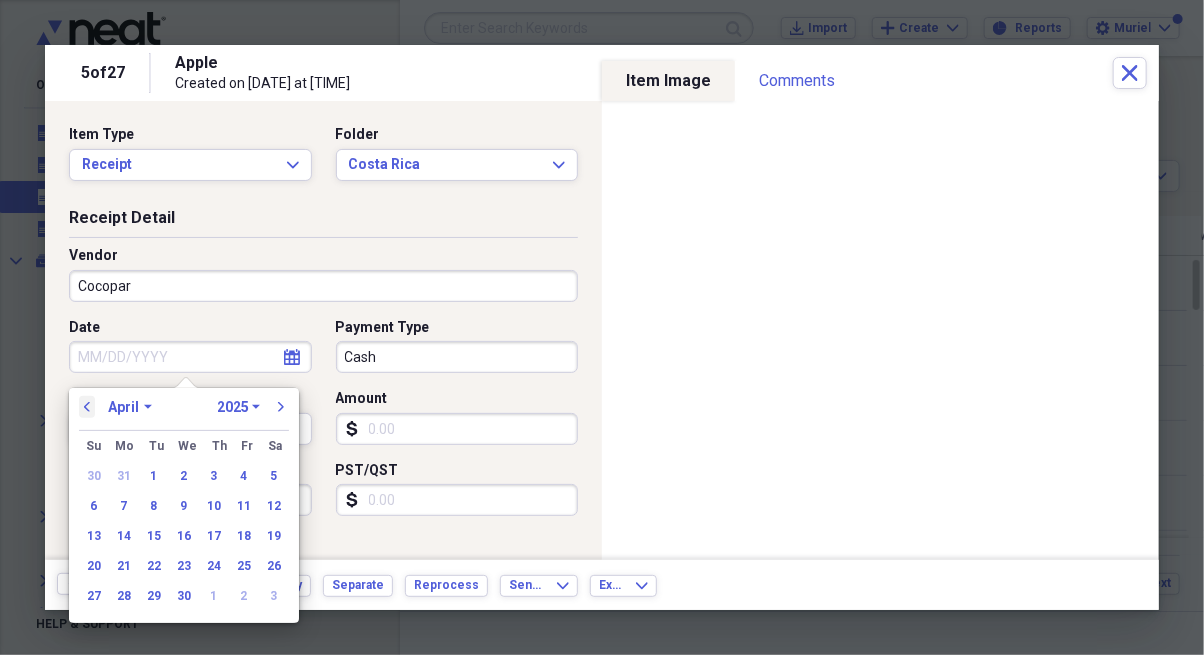 click on "previous" at bounding box center (87, 407) 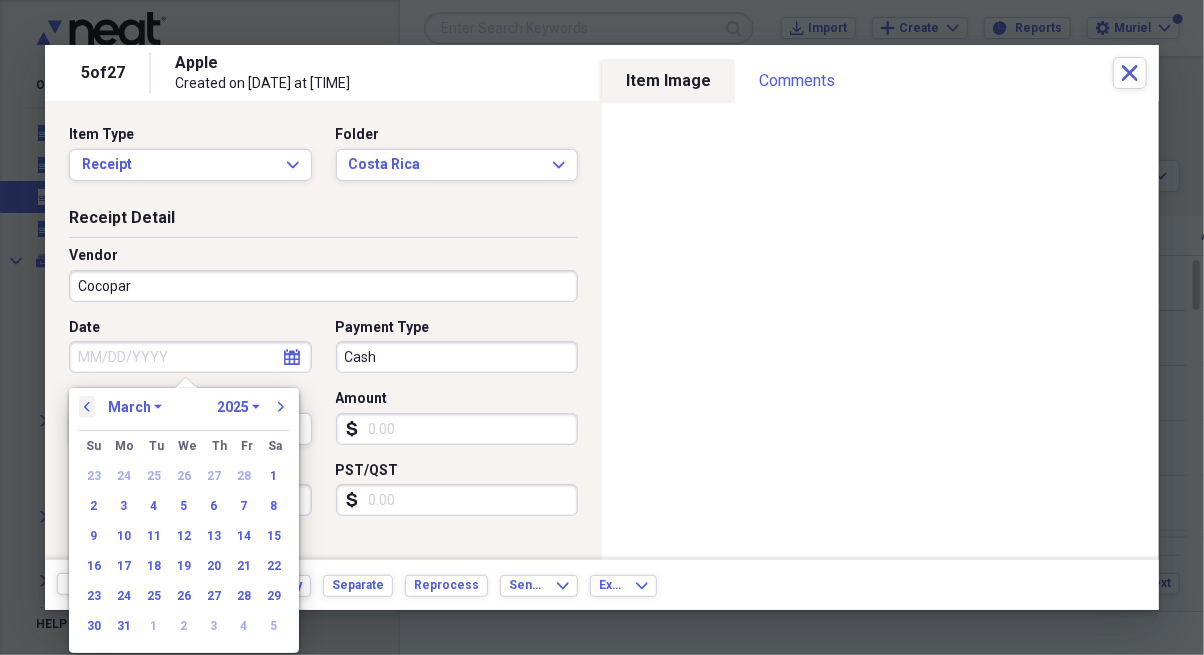 click on "previous" at bounding box center [87, 407] 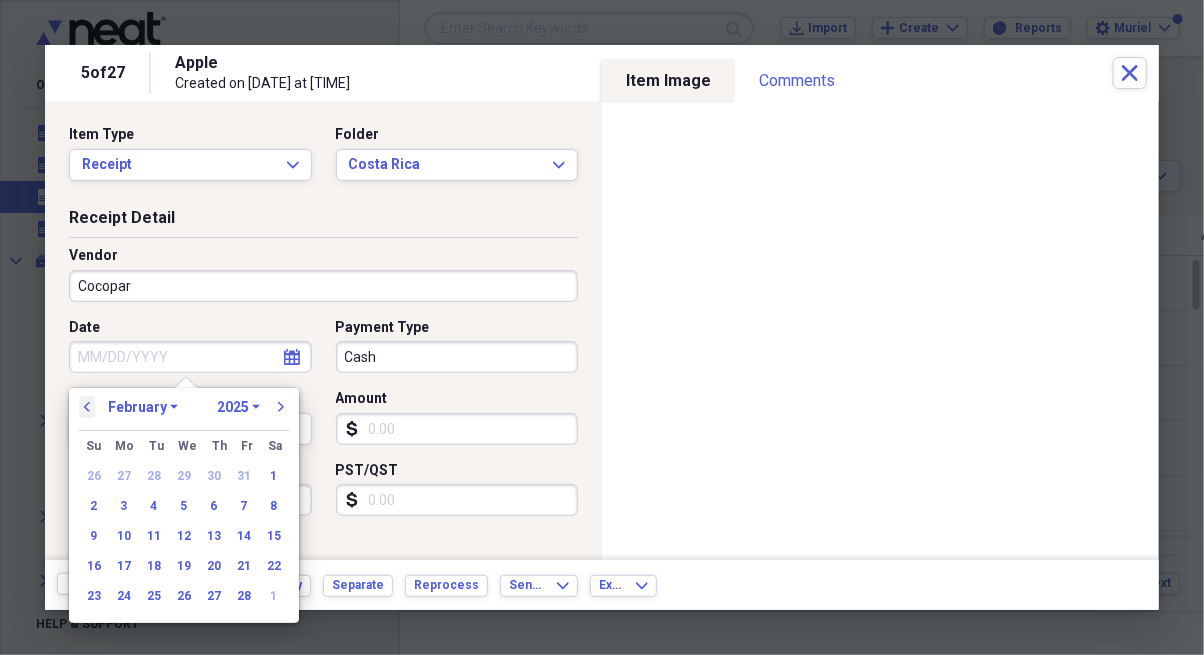 click on "previous" at bounding box center (87, 407) 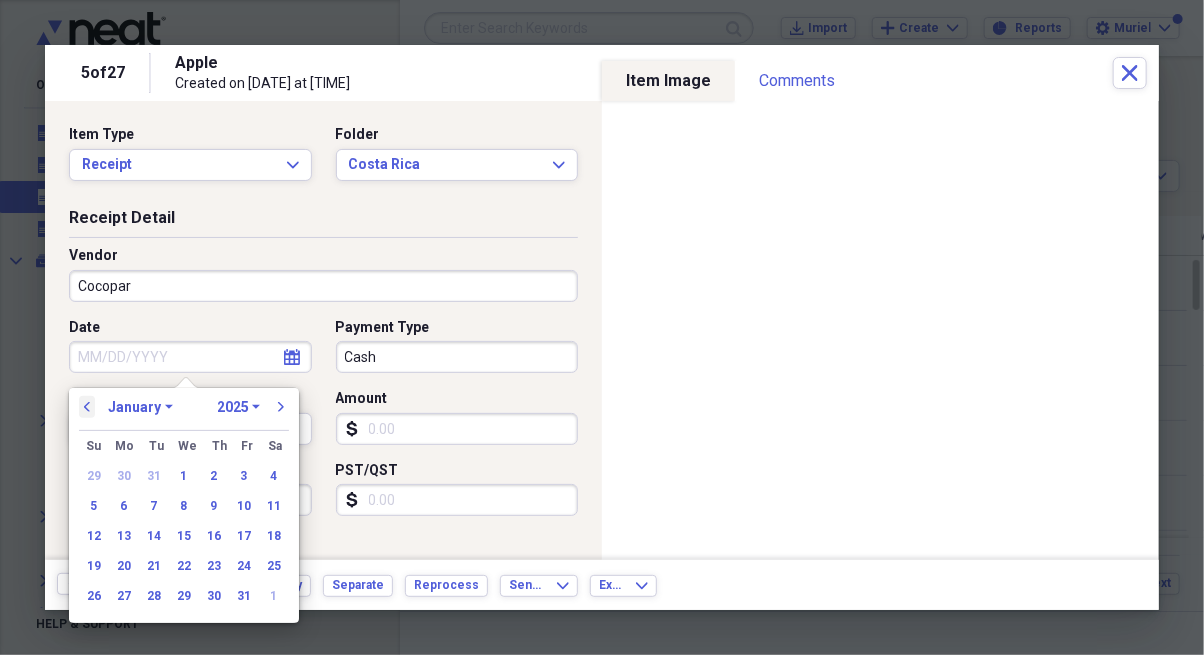 click on "previous" at bounding box center (87, 407) 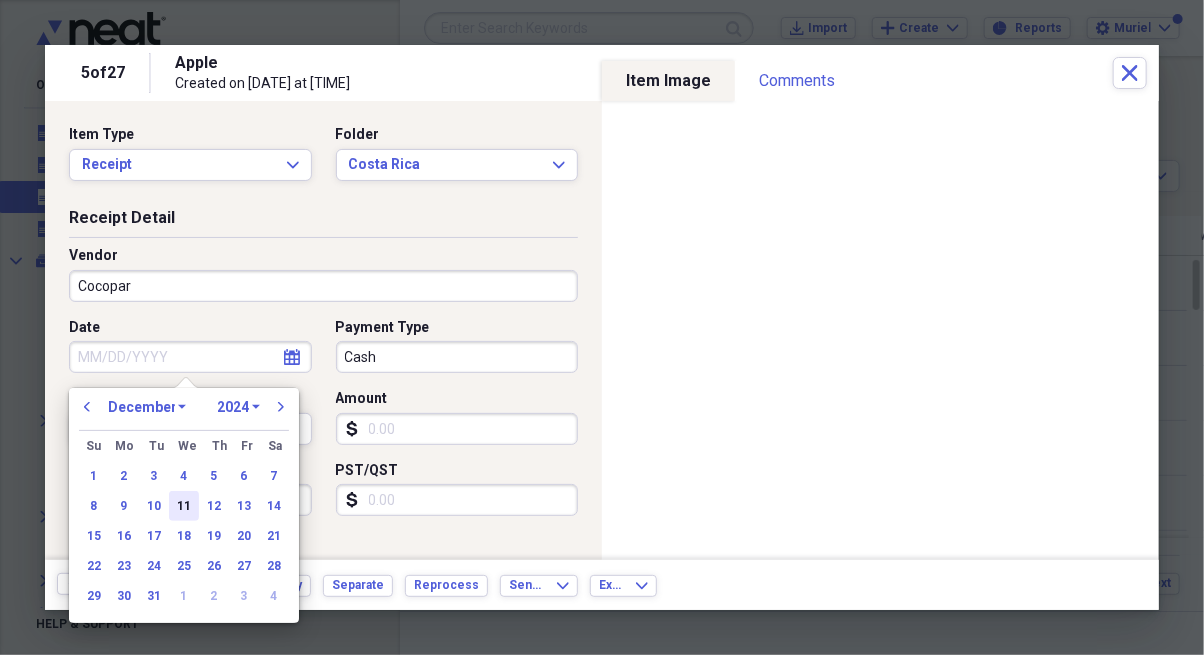 click on "11" at bounding box center (184, 506) 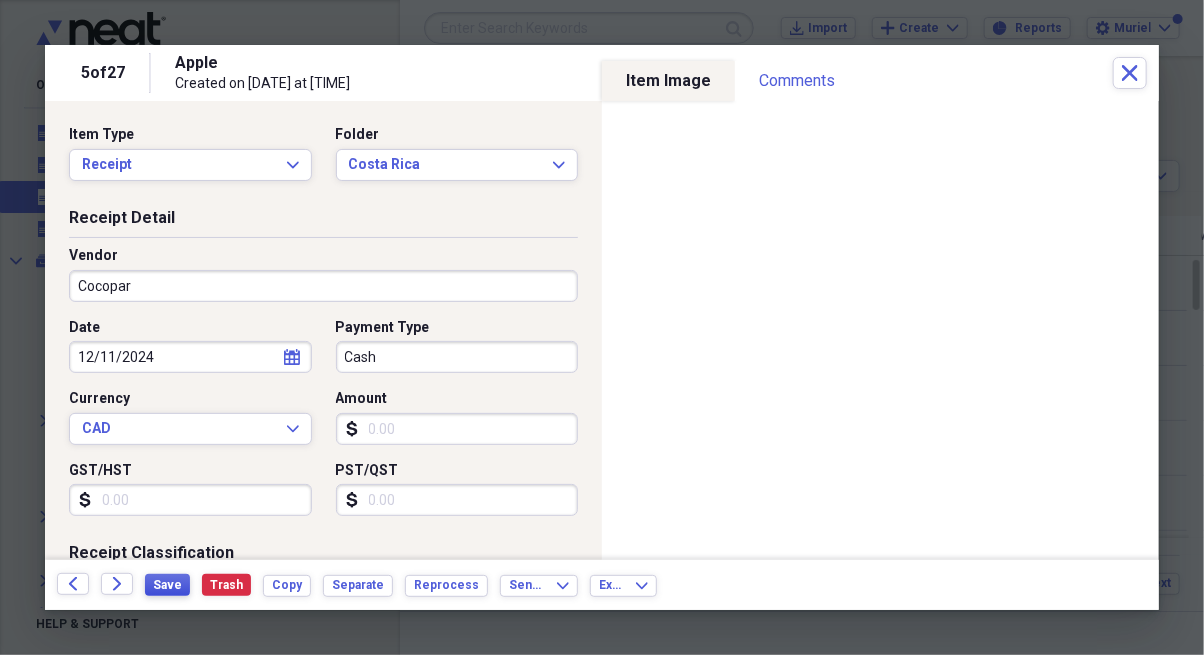 click on "Save" at bounding box center [167, 585] 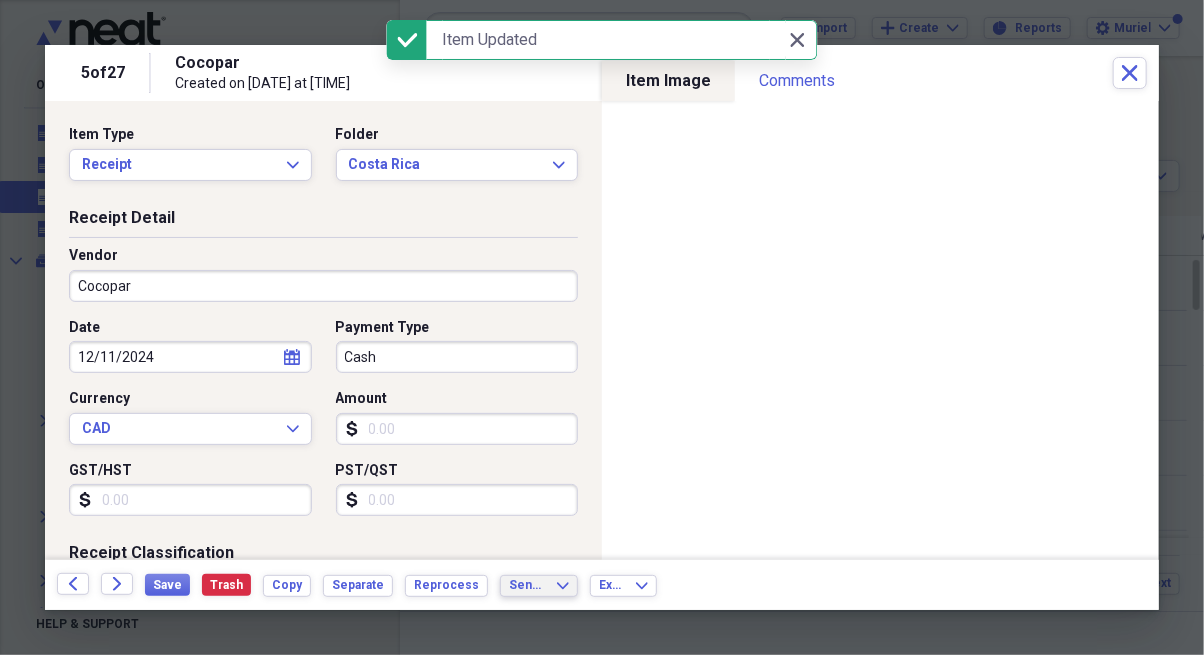 click on "Send To" at bounding box center (527, 585) 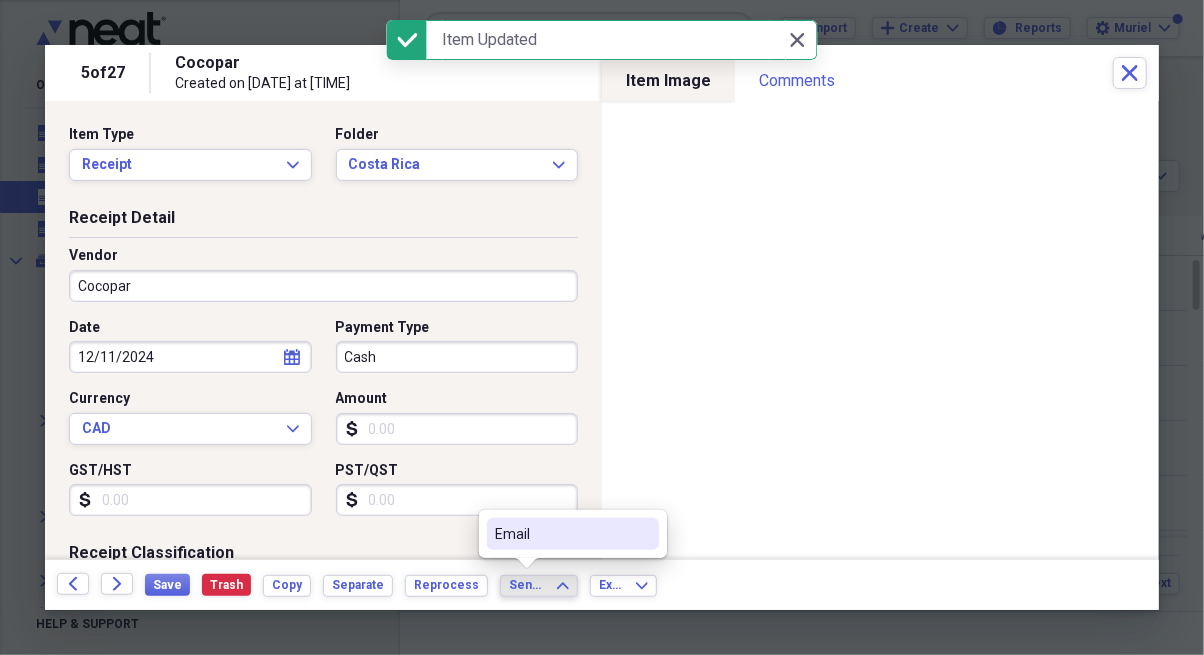 click on "Email" at bounding box center (561, 534) 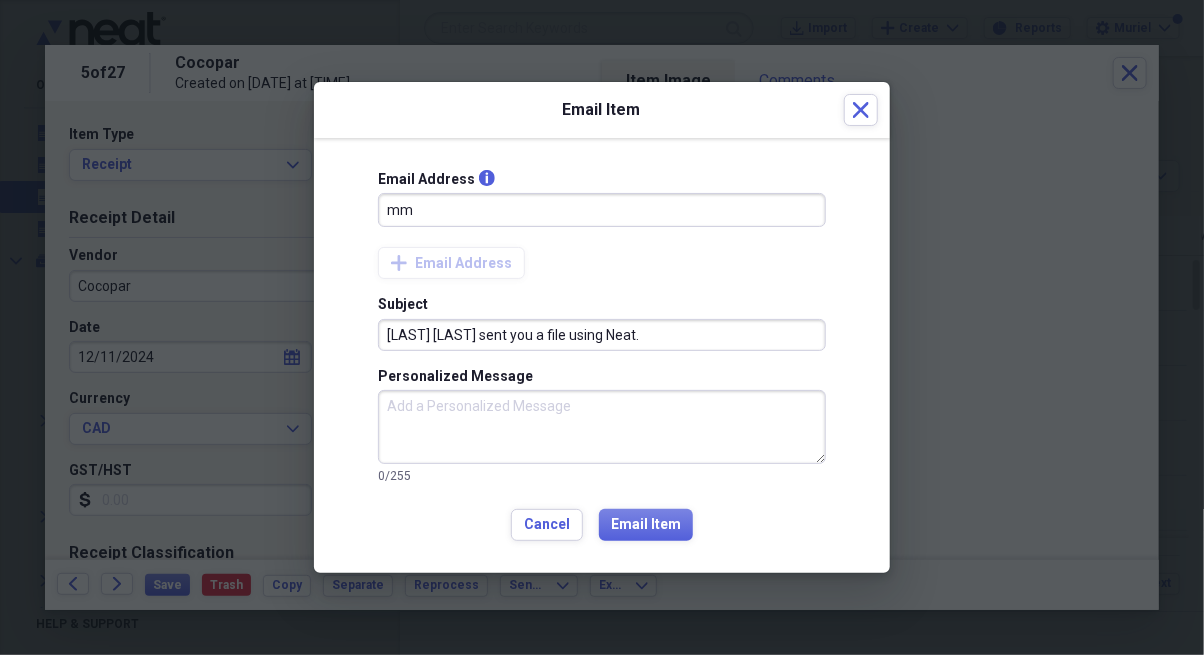type on "[LAST]@[LAST].ca" 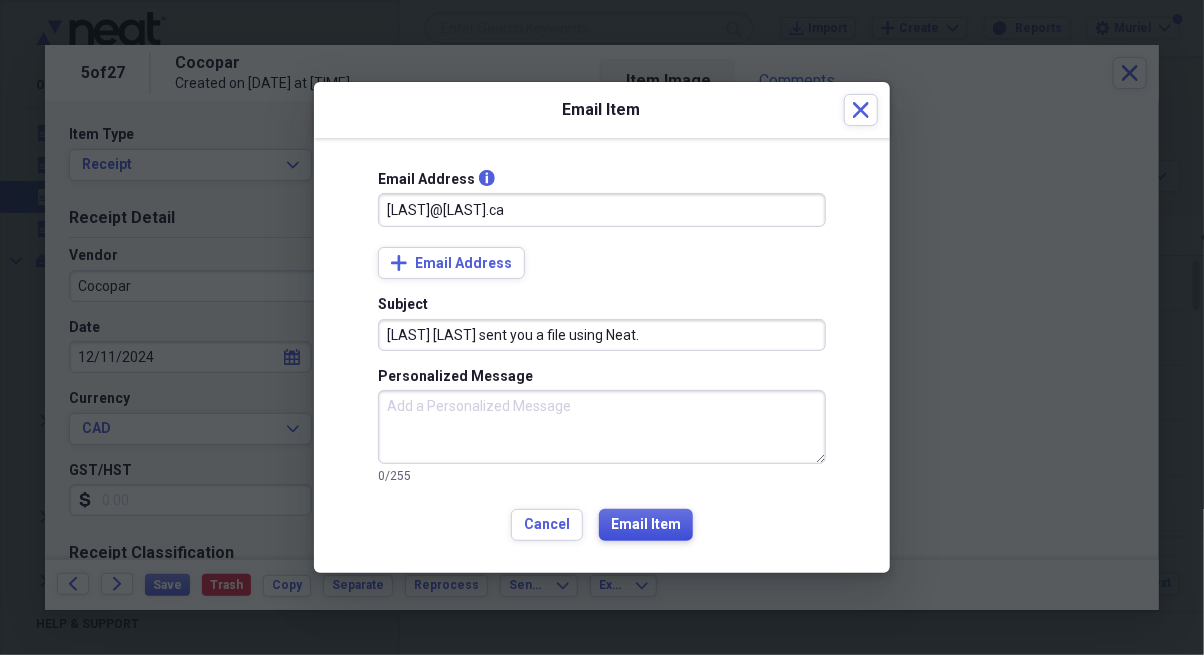 click on "Email Item" at bounding box center (646, 525) 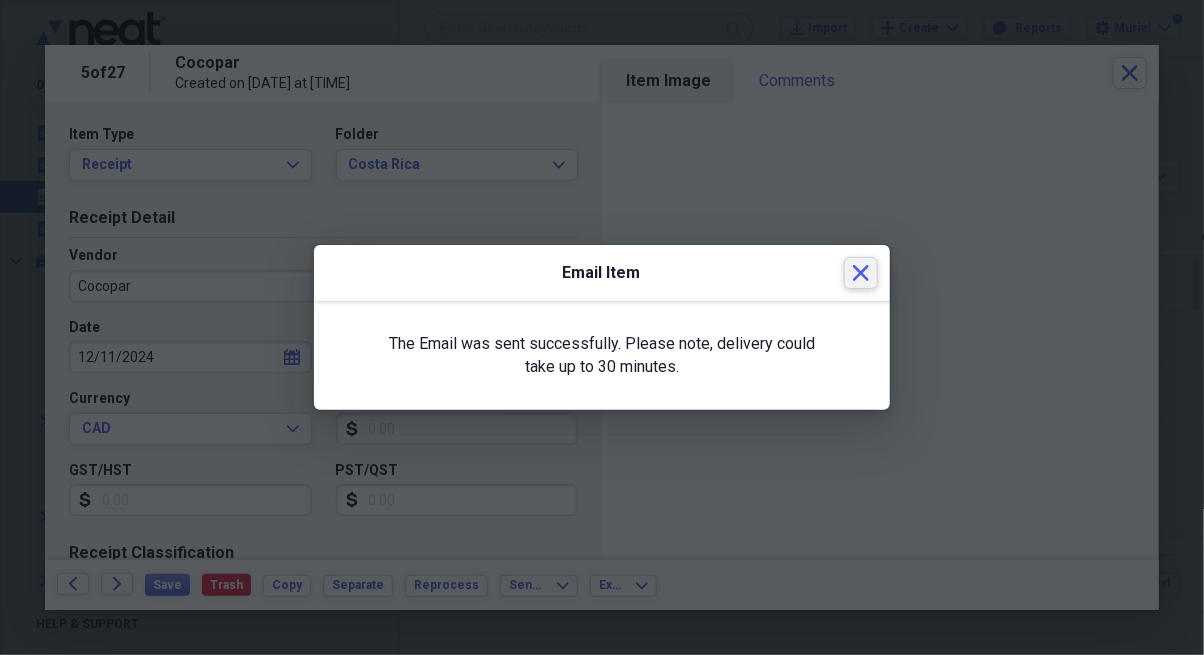 click 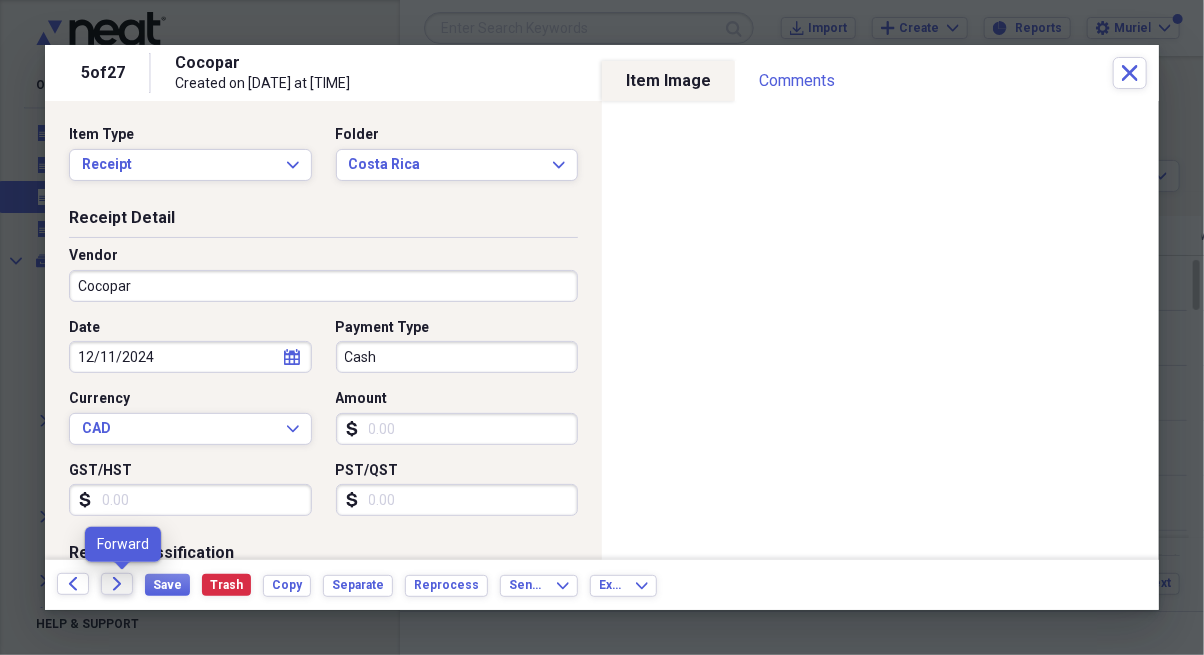 click on "Forward" 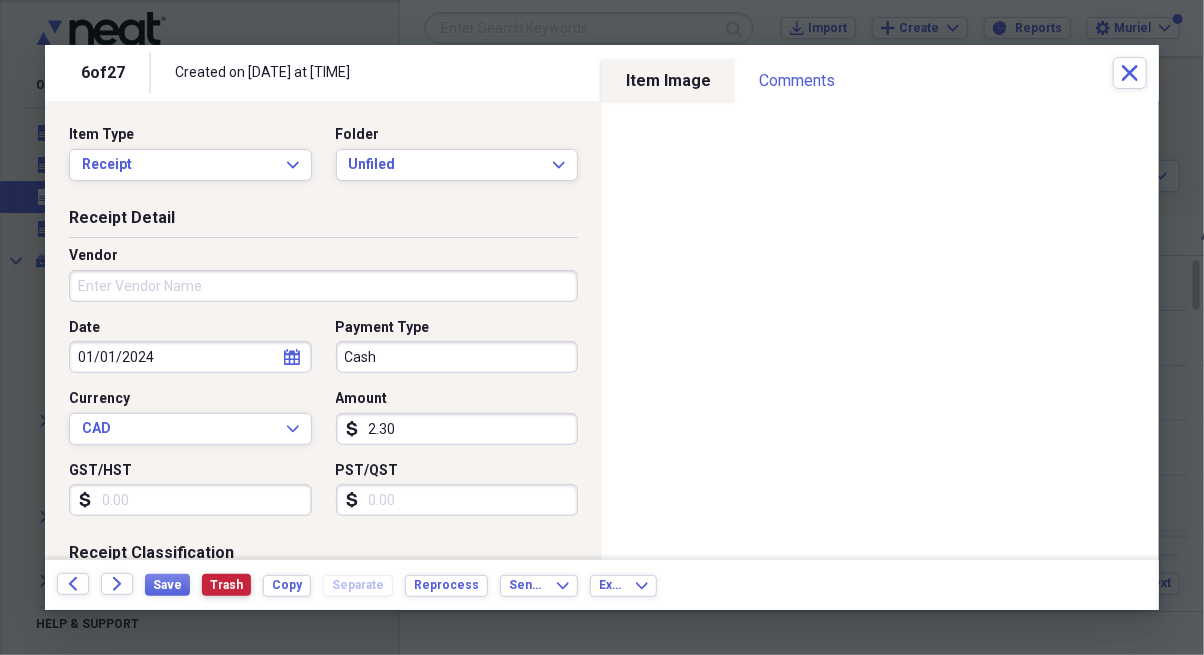 click on "Trash" at bounding box center (226, 585) 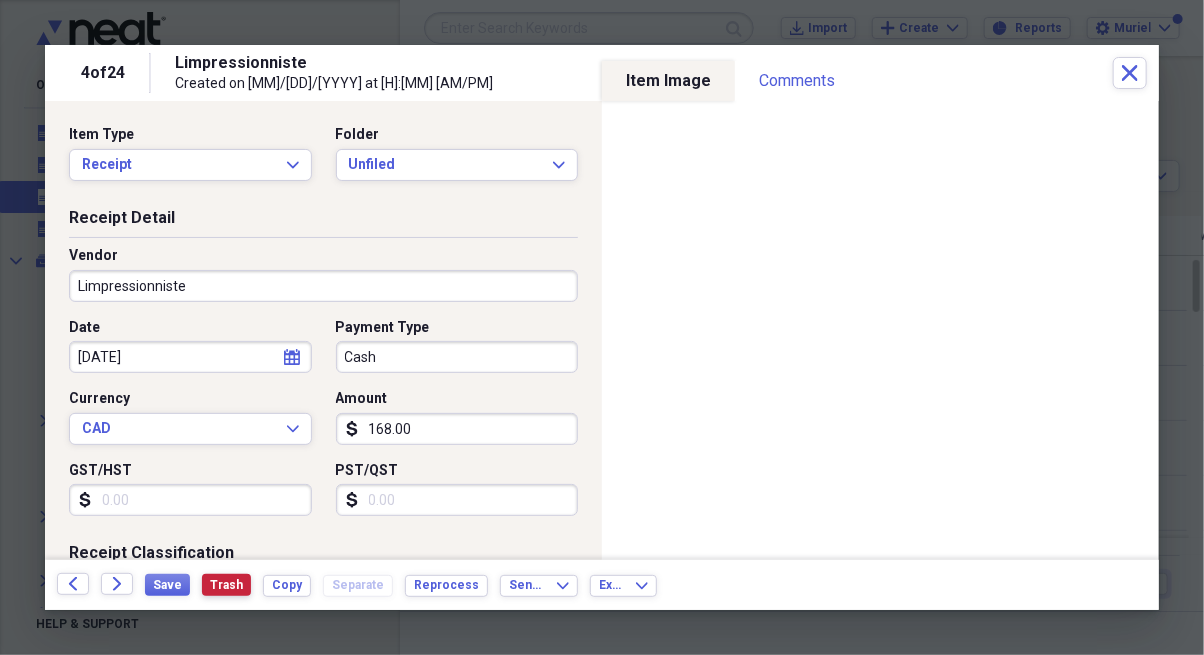 click on "Trash" at bounding box center (226, 585) 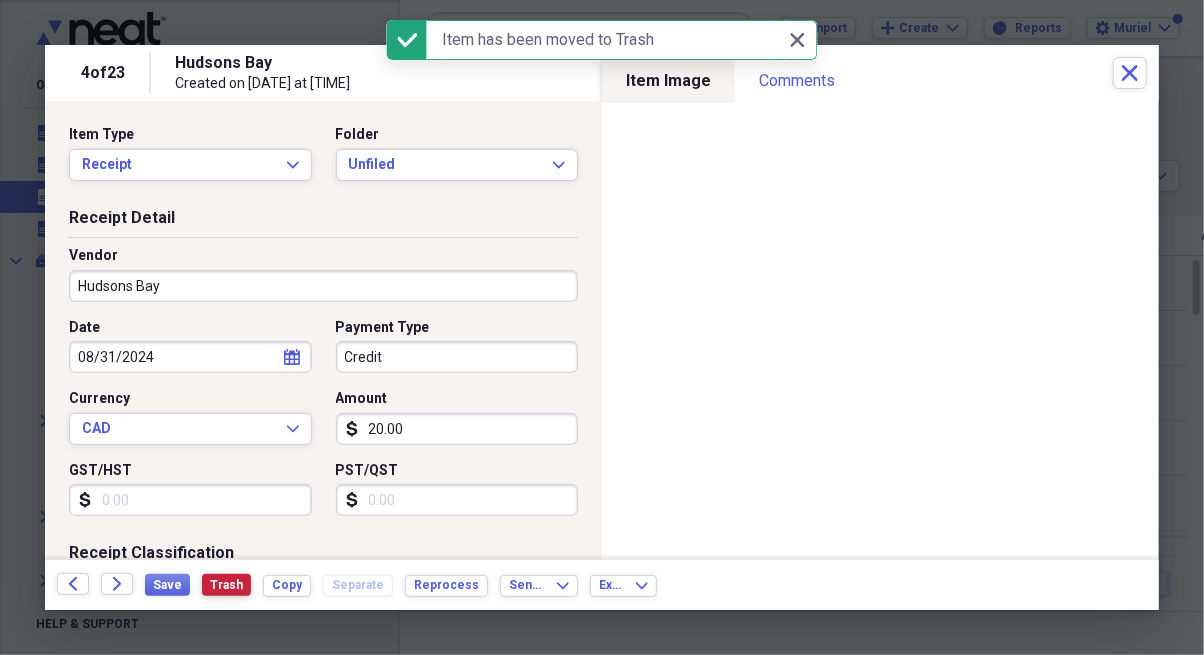 click on "Trash" at bounding box center [226, 585] 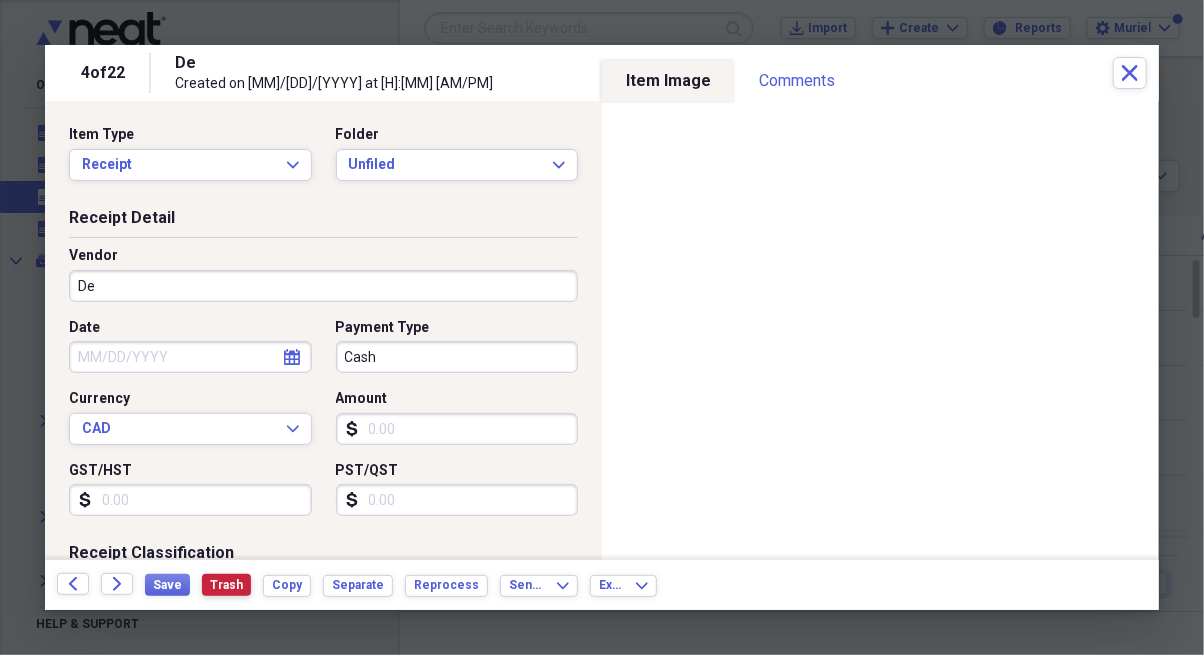 click on "Trash" at bounding box center (226, 585) 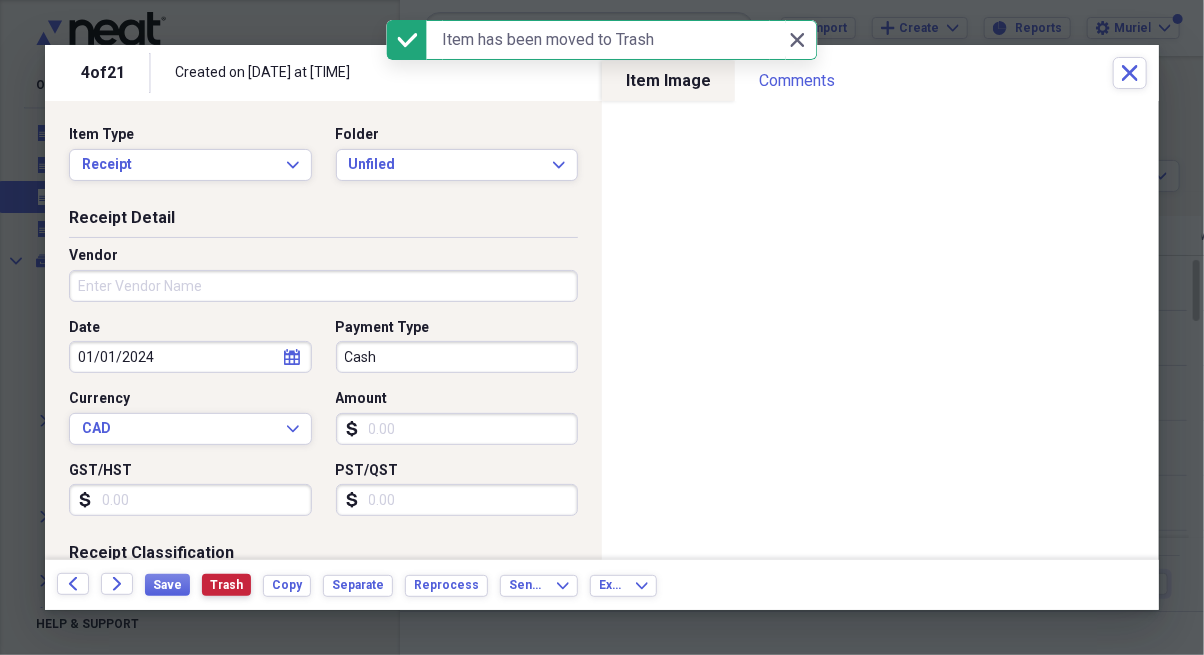 click on "Trash" at bounding box center [226, 585] 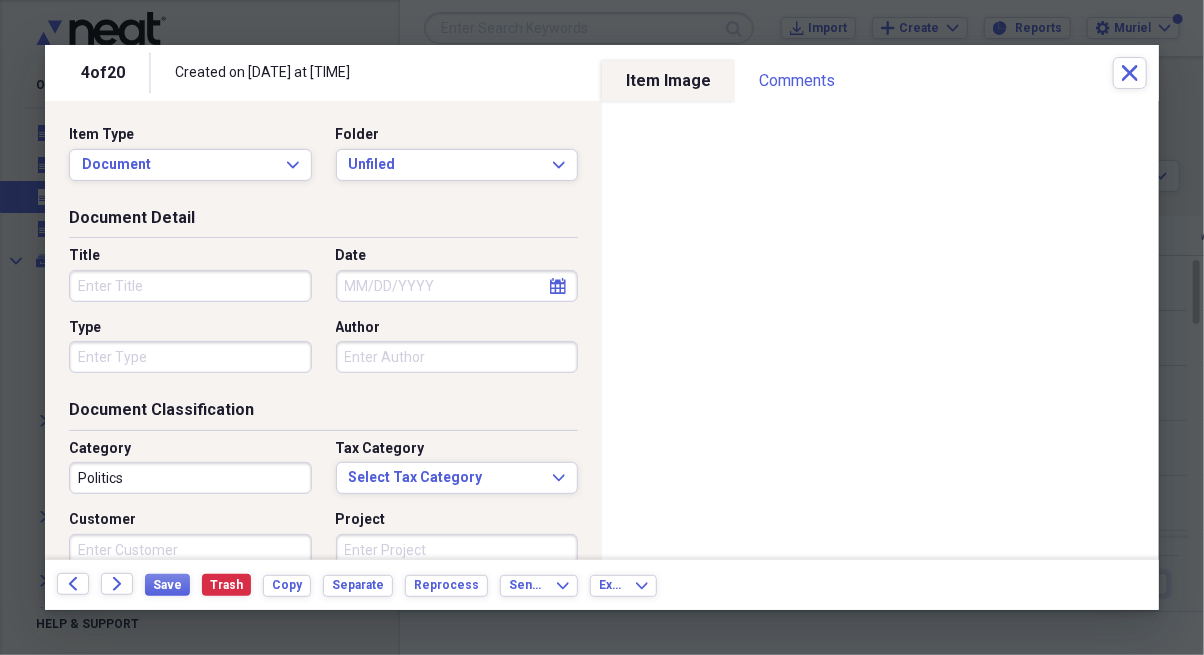 click on "Title" at bounding box center [190, 286] 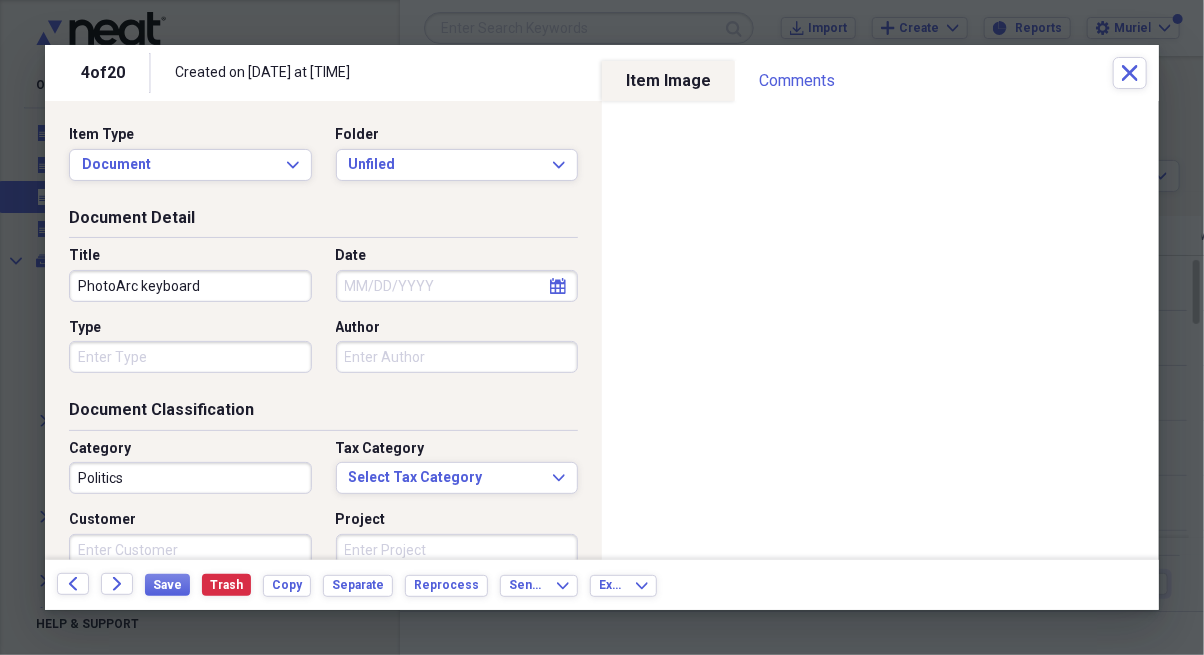 type on "PhotoArc keyboard" 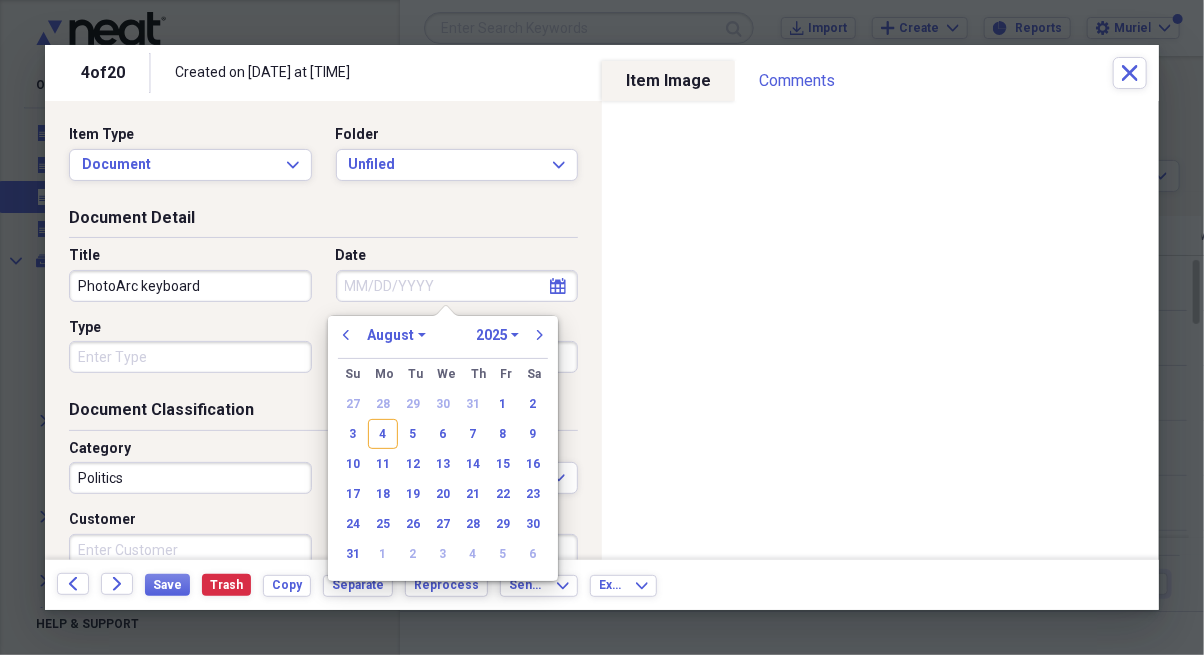 click on "previous" at bounding box center (346, 335) 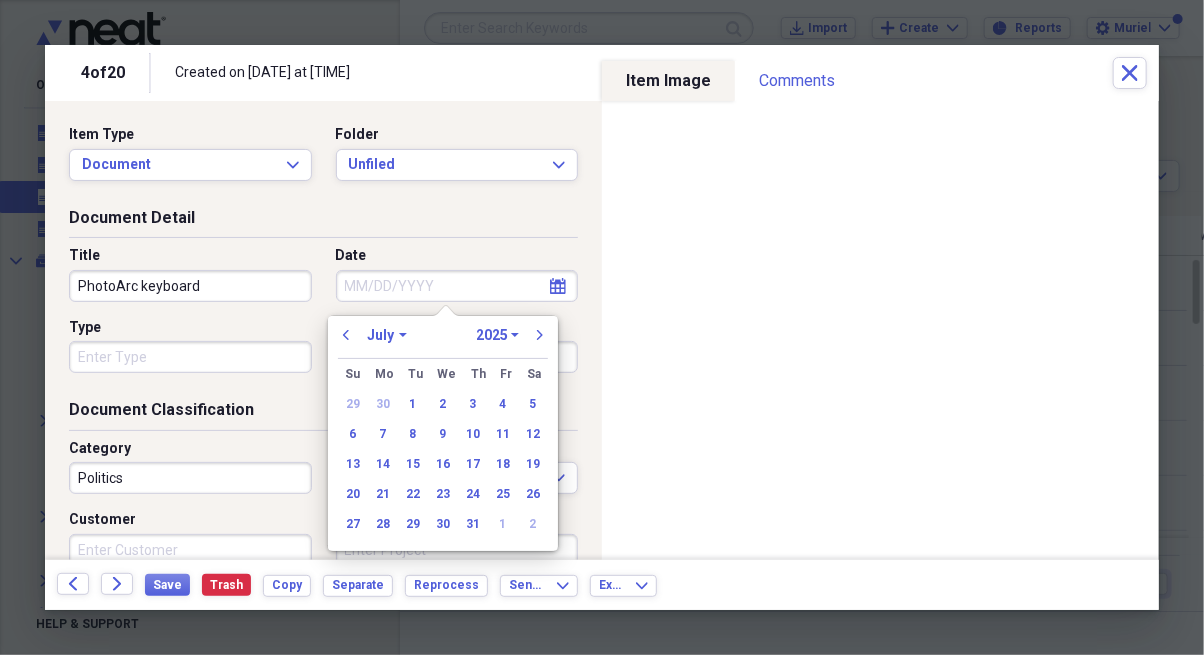 click on "previous" at bounding box center (346, 335) 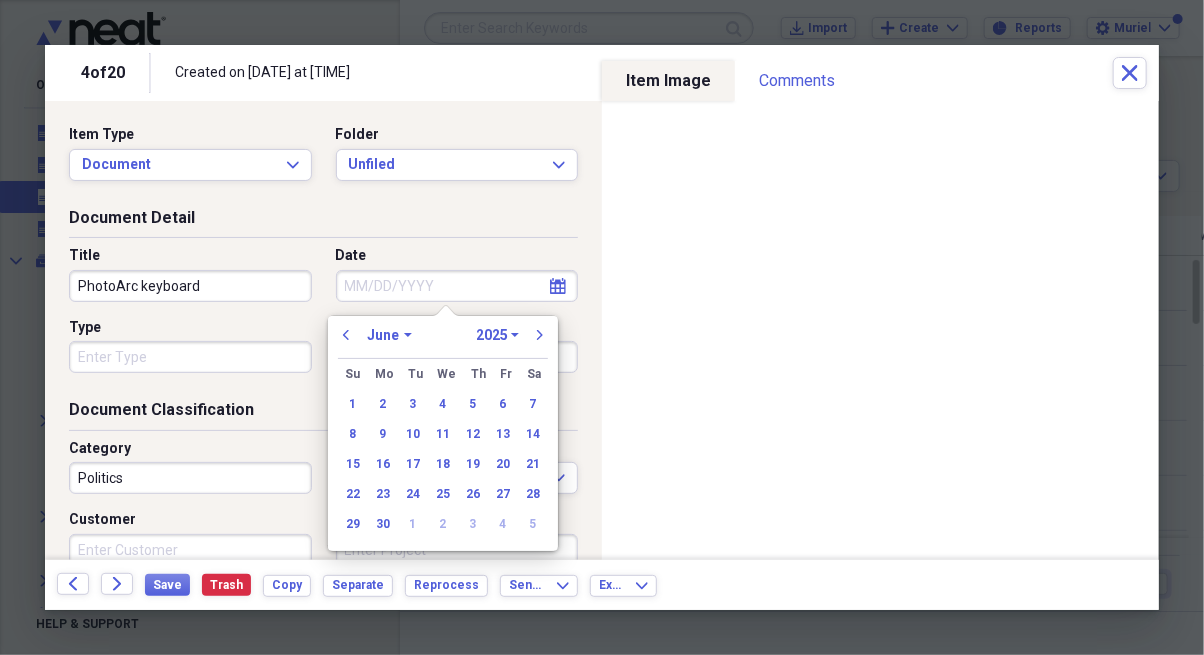 click on "previous" at bounding box center [346, 335] 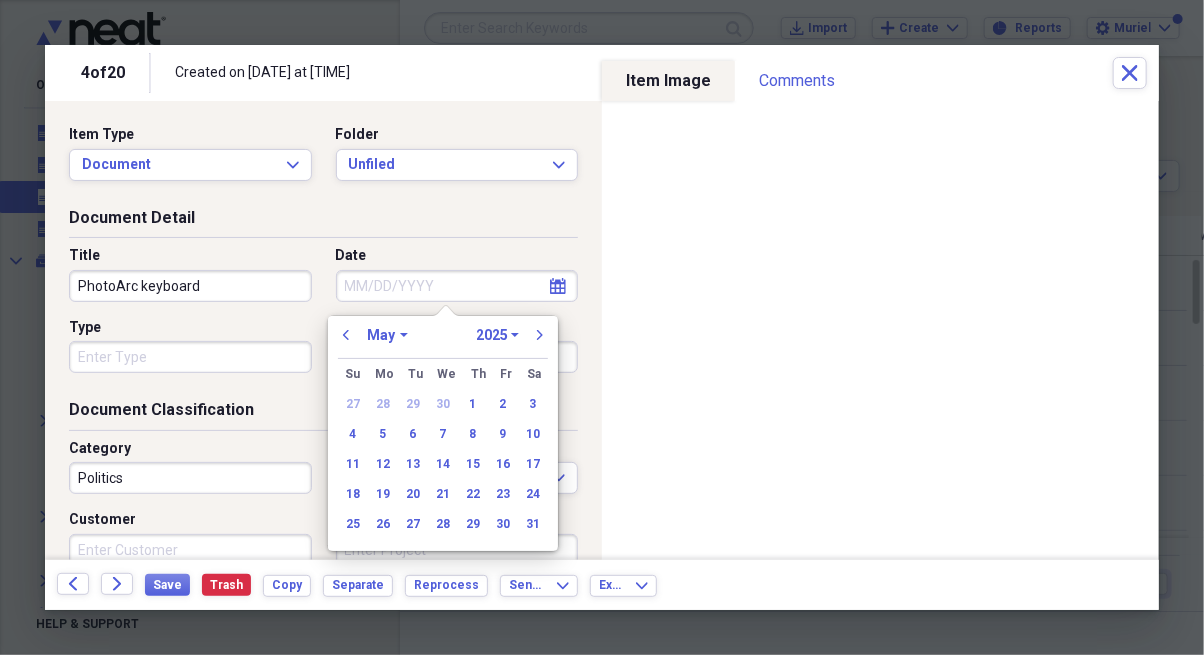 click on "previous" at bounding box center [346, 335] 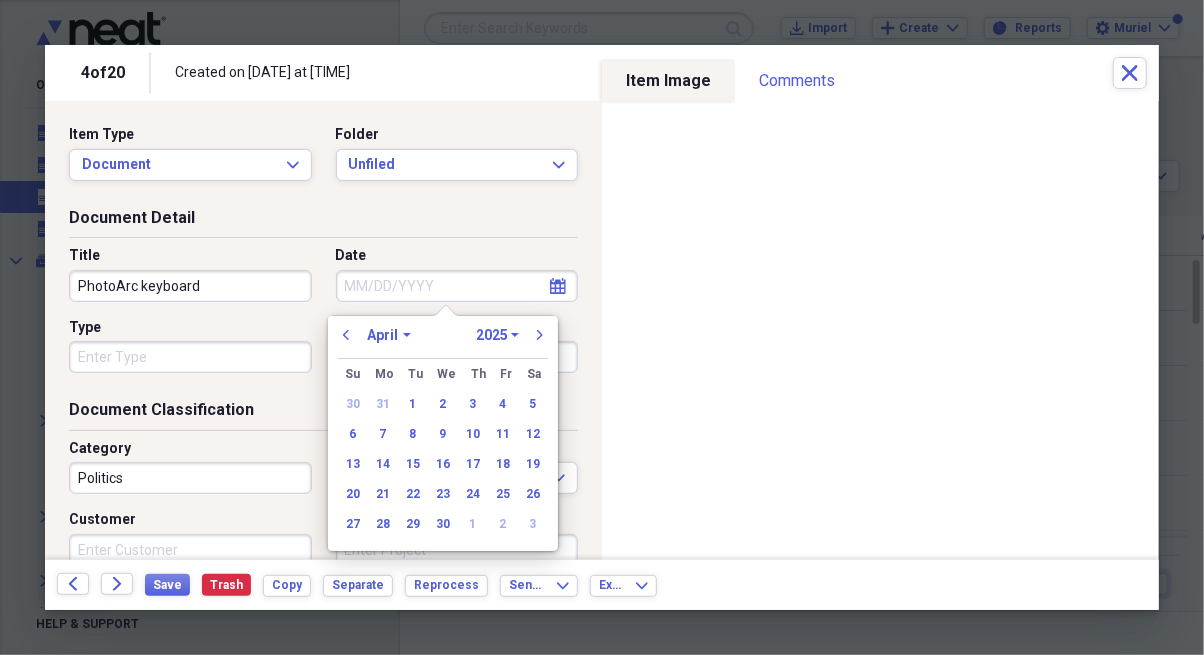 click on "previous" at bounding box center (346, 335) 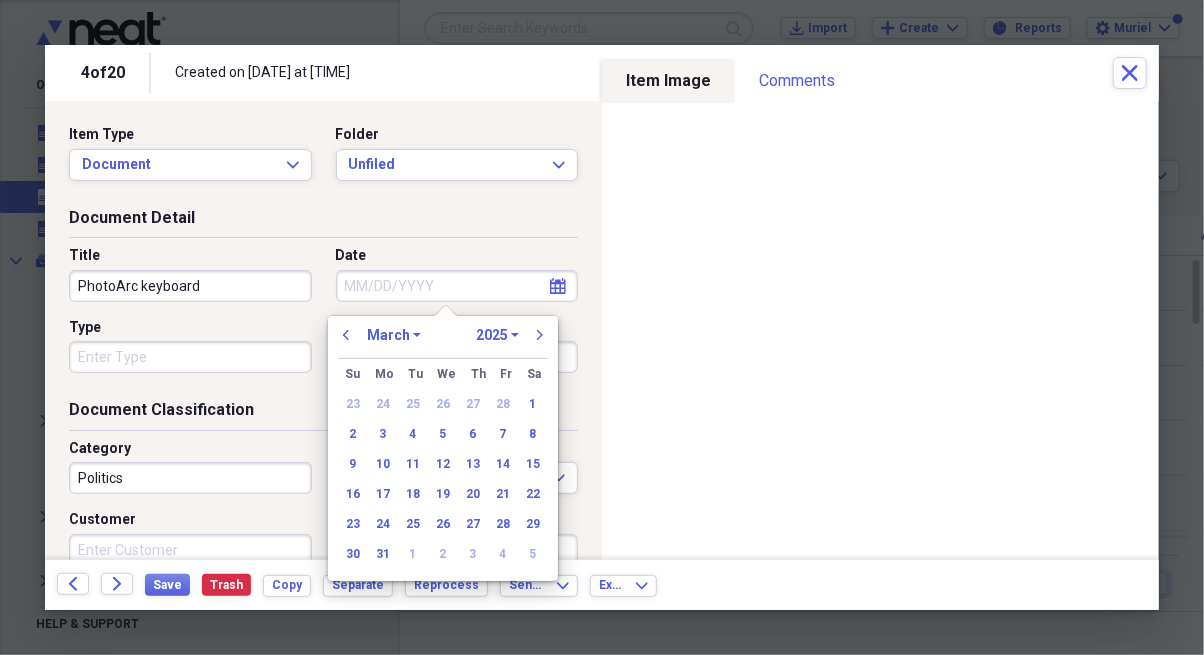 click on "previous" at bounding box center [346, 335] 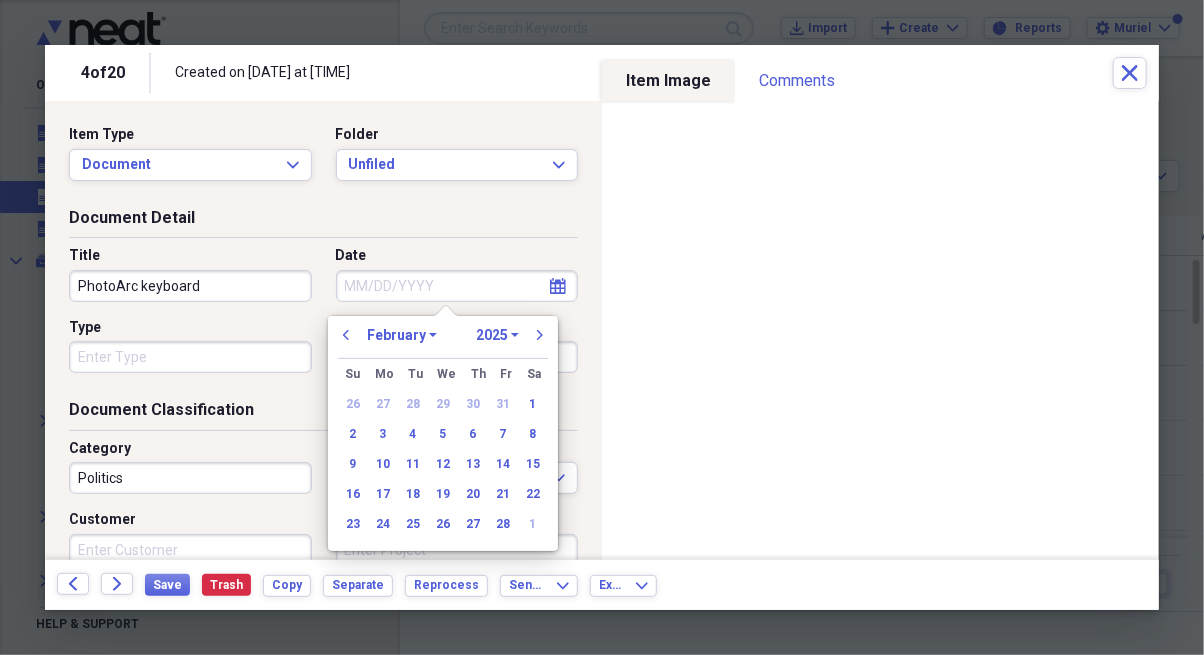 click on "previous" at bounding box center [346, 335] 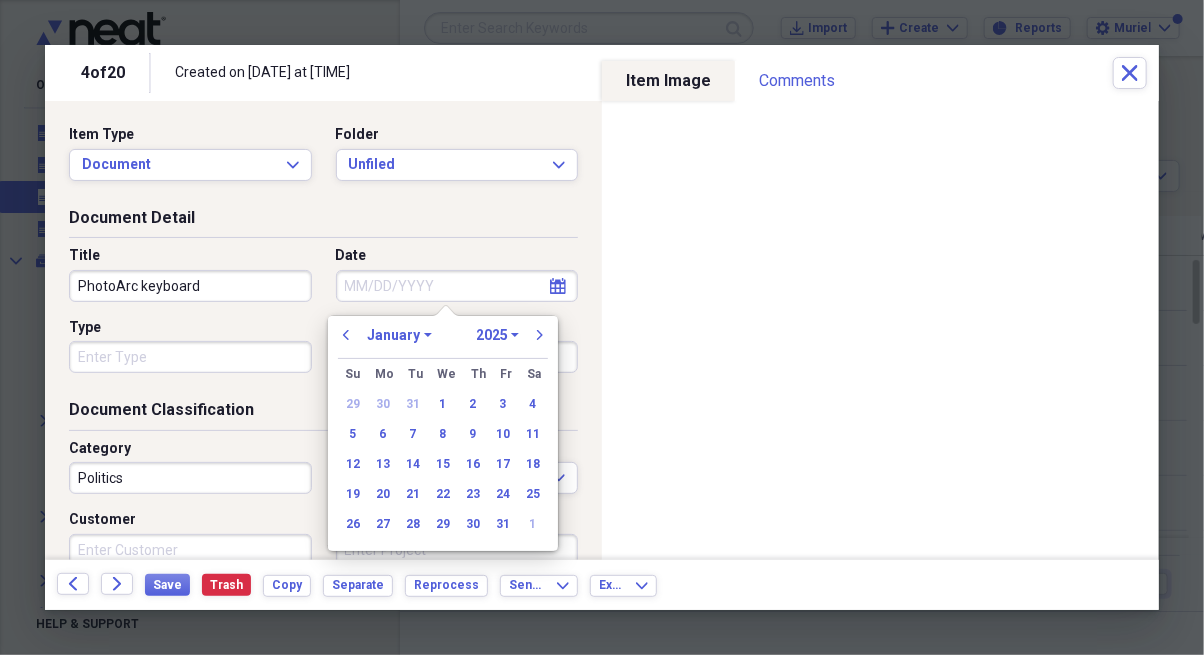 click on "previous" at bounding box center [346, 335] 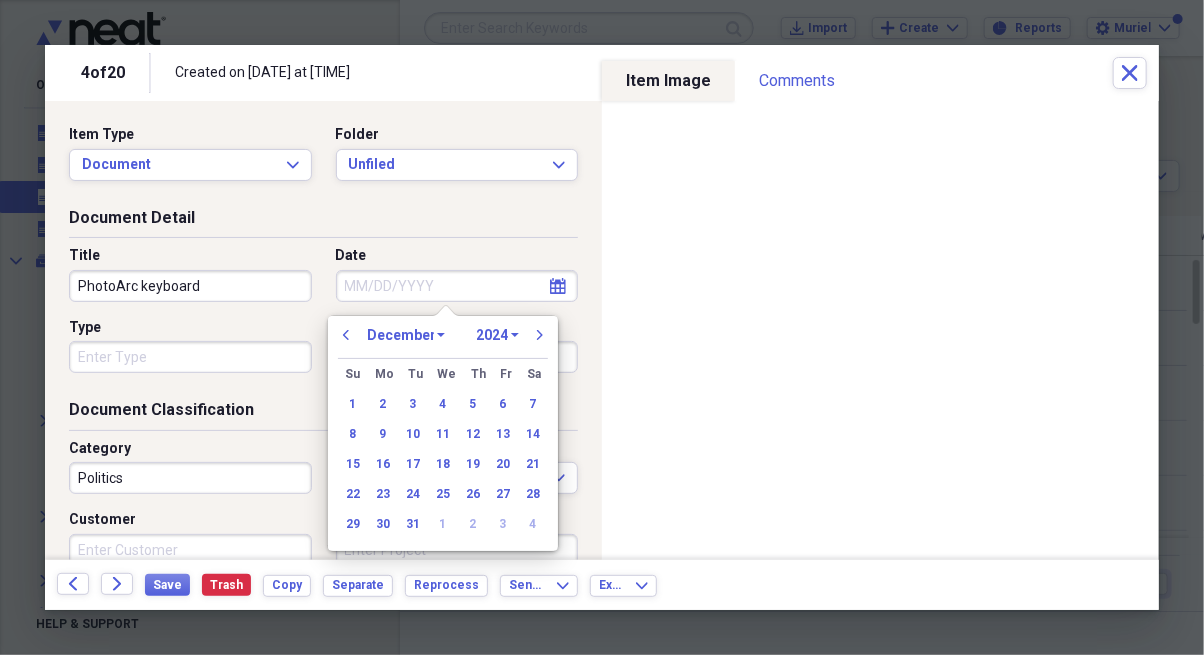 click on "19" at bounding box center [473, 464] 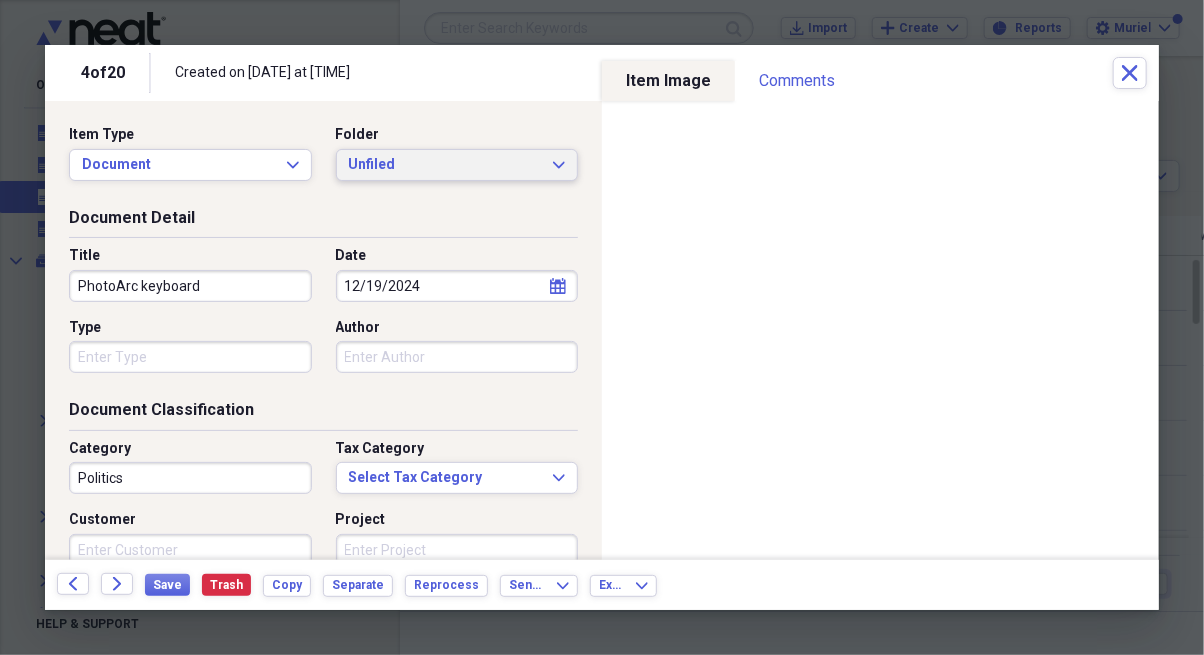 click on "Unfiled Expand" at bounding box center [457, 165] 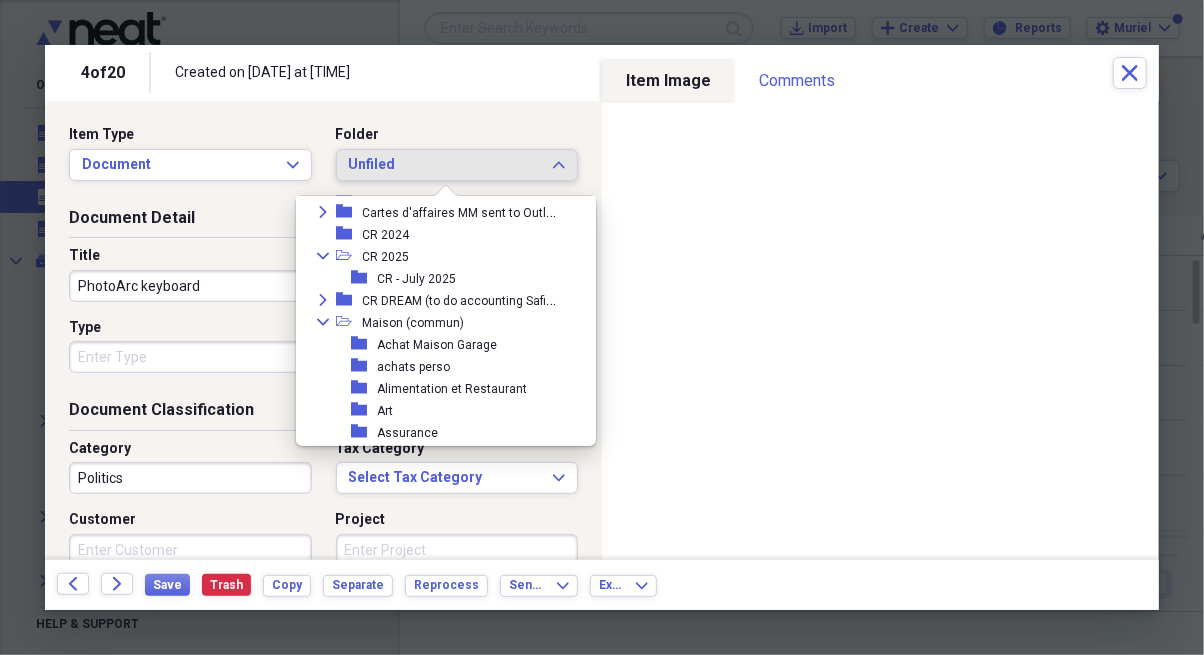 scroll, scrollTop: 226, scrollLeft: 0, axis: vertical 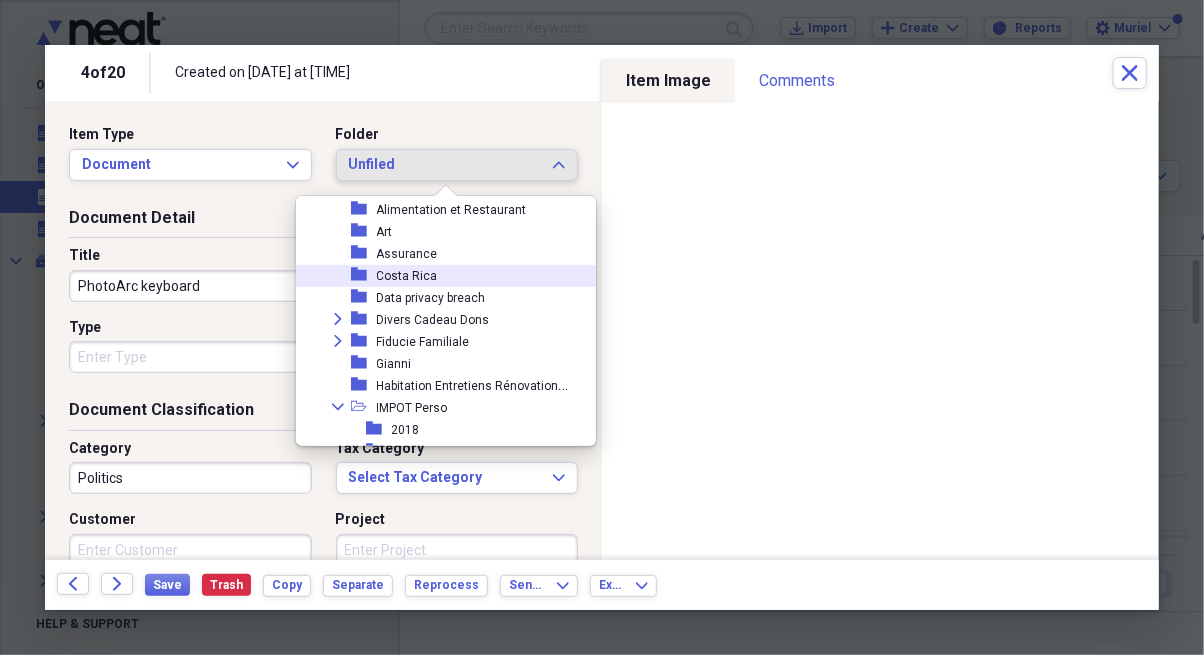 click on "Costa Rica" at bounding box center (407, 276) 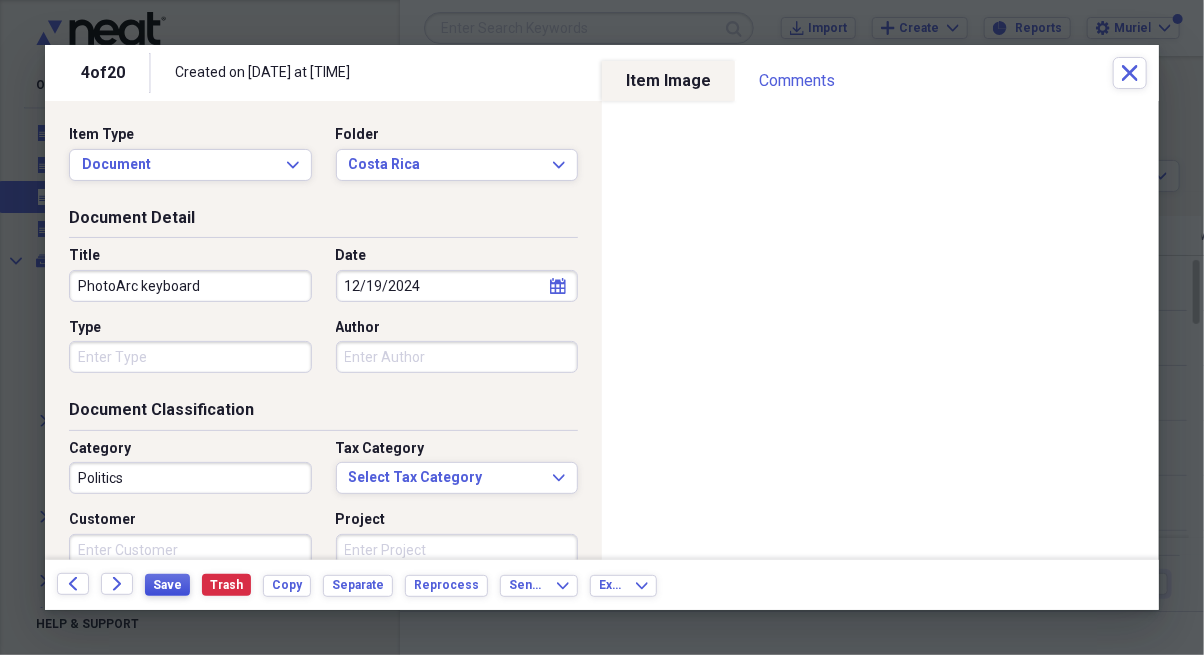 click on "Save" at bounding box center (167, 585) 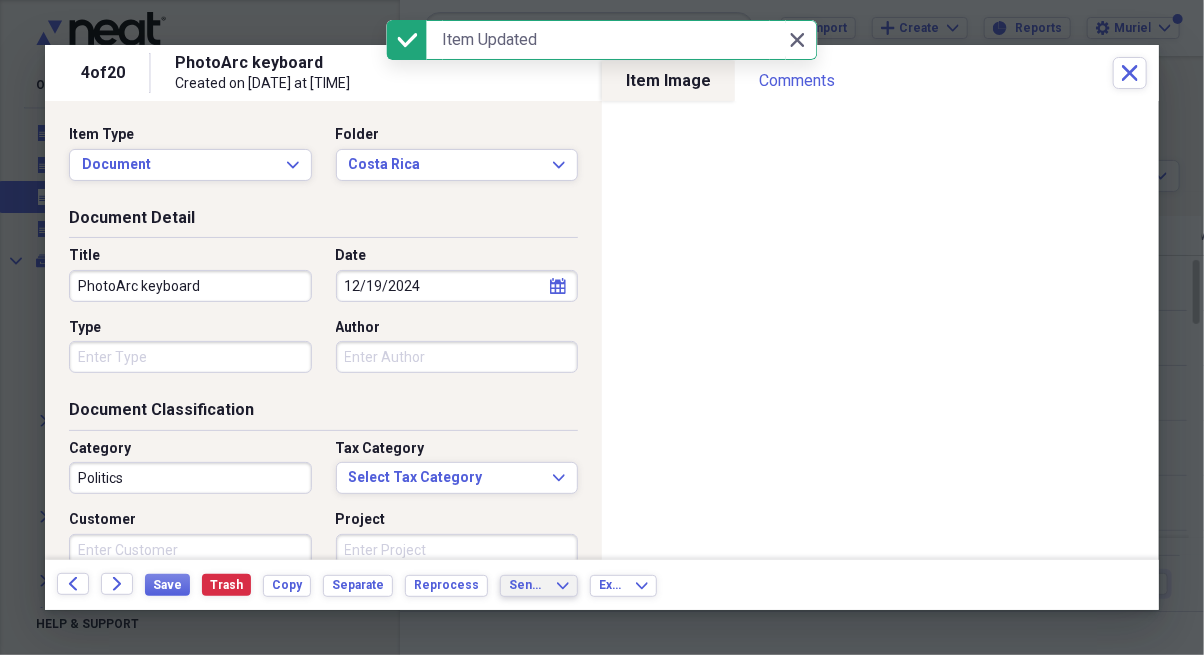 click on "Send To Expand" at bounding box center (539, 585) 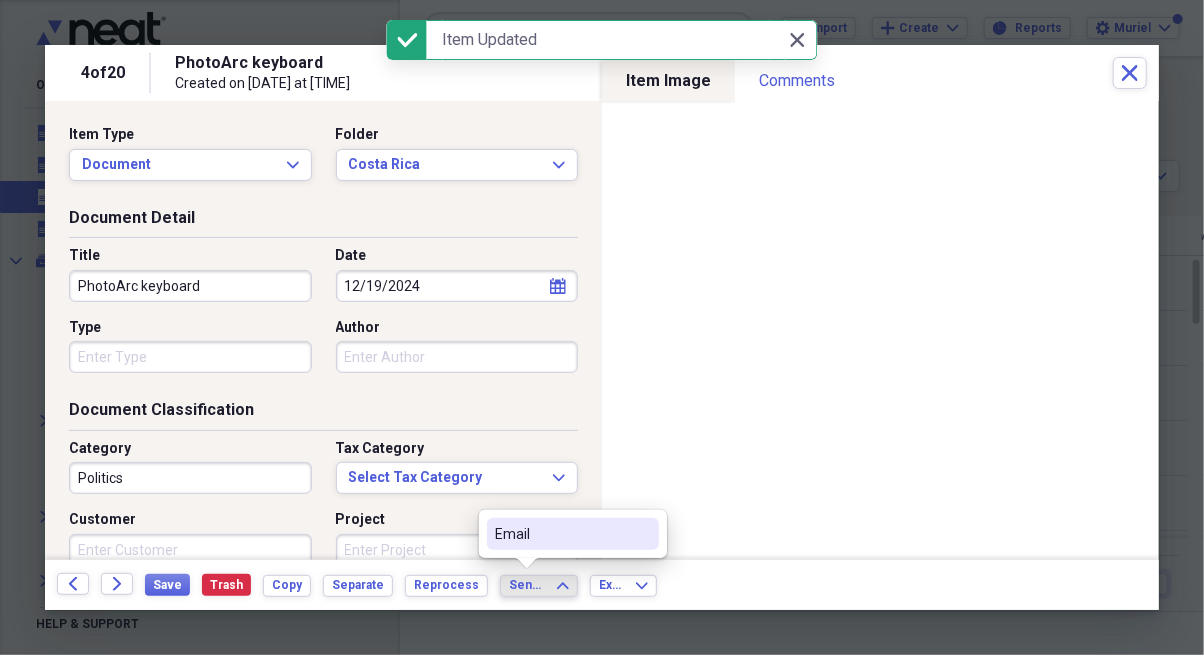 click on "Email" at bounding box center [561, 534] 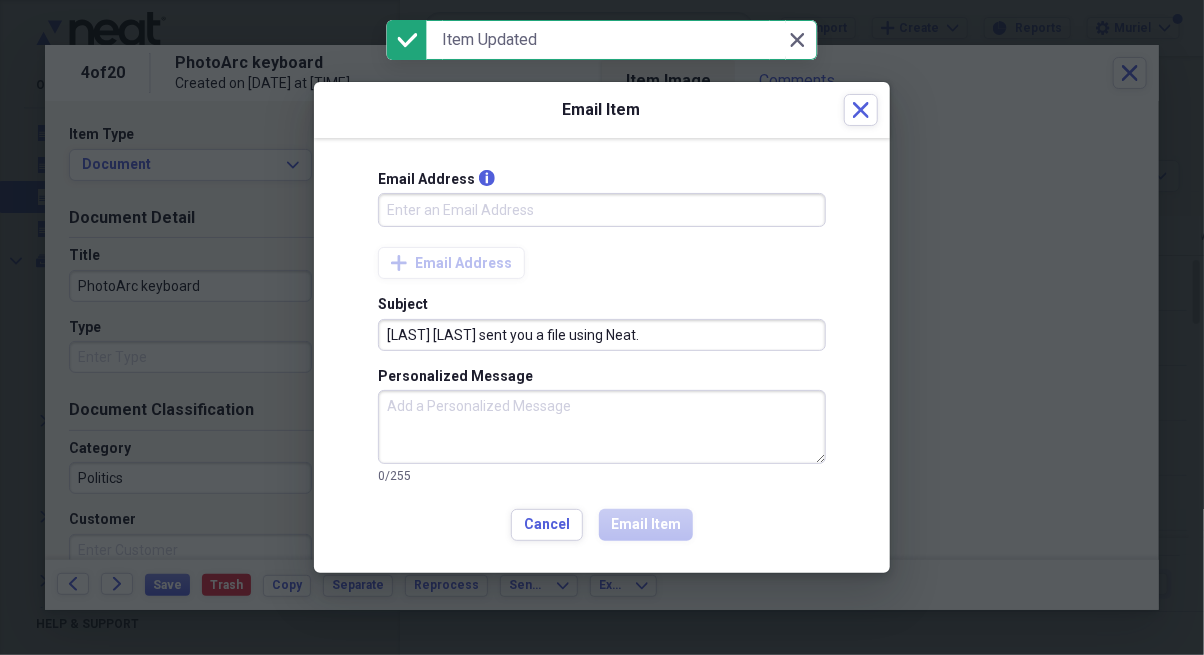 click on "Email Address info" at bounding box center [602, 210] 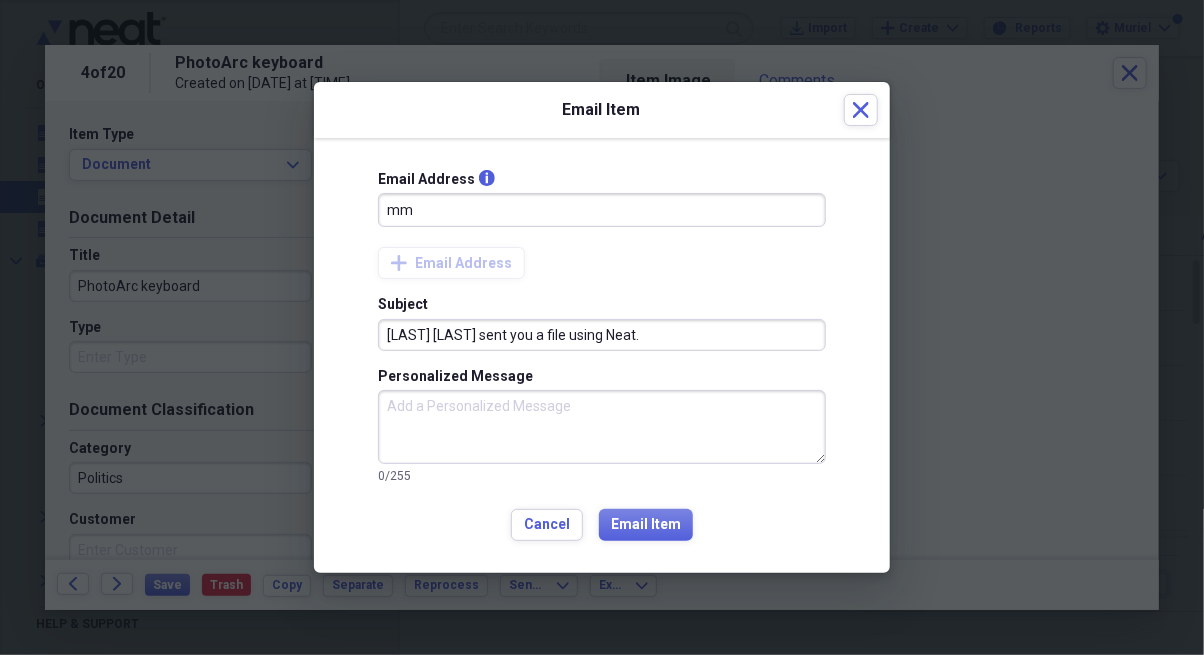 type on "[LAST]@[LAST].ca" 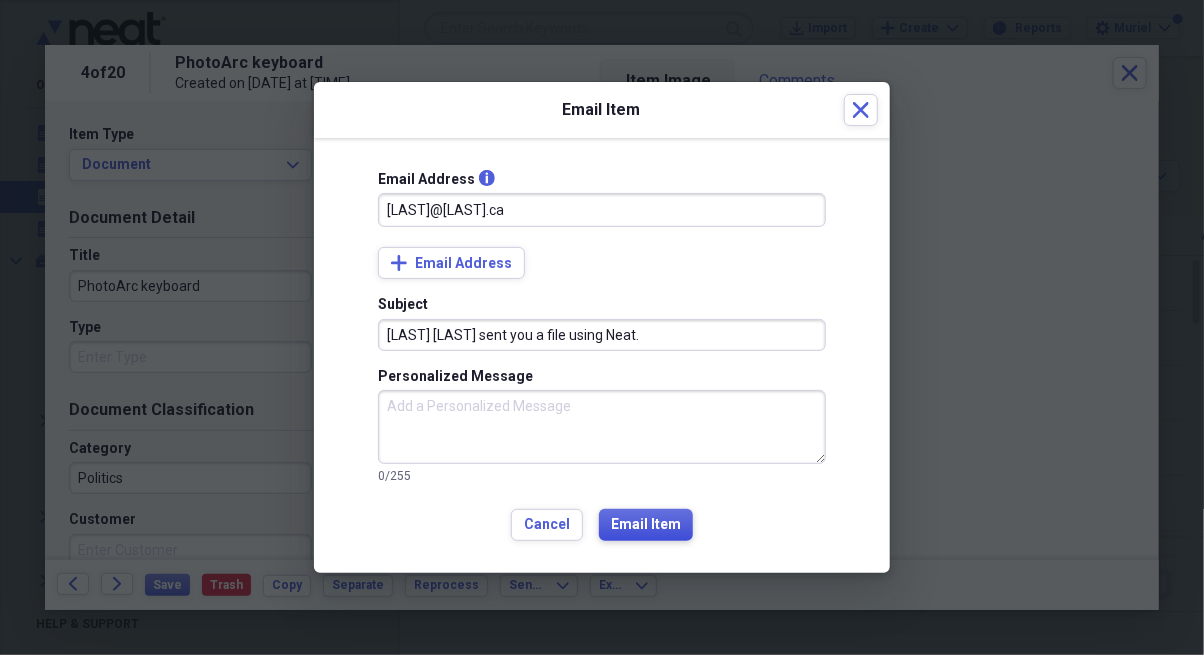 click on "Email Item" at bounding box center (646, 525) 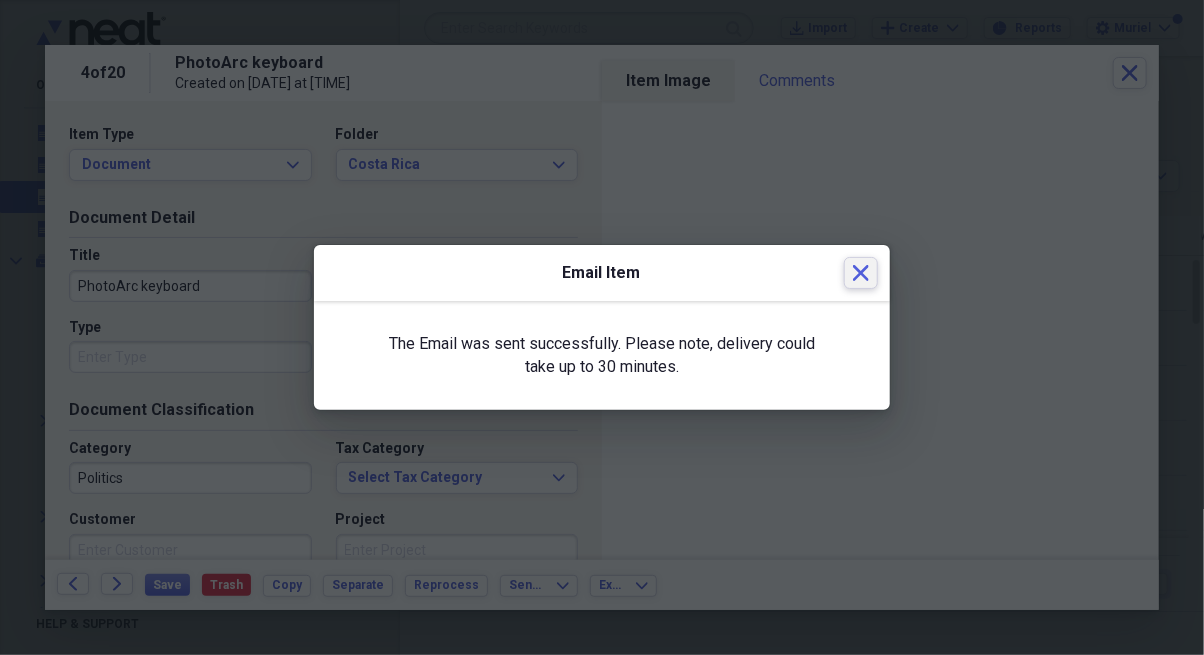 click 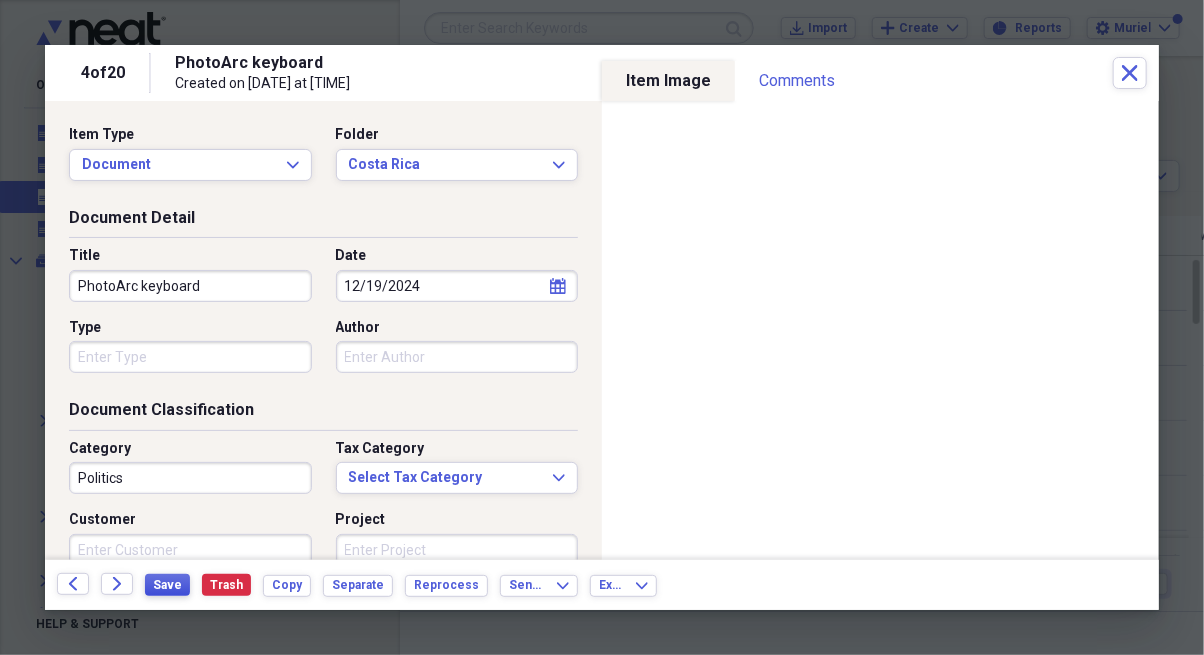 click on "Save" at bounding box center [167, 585] 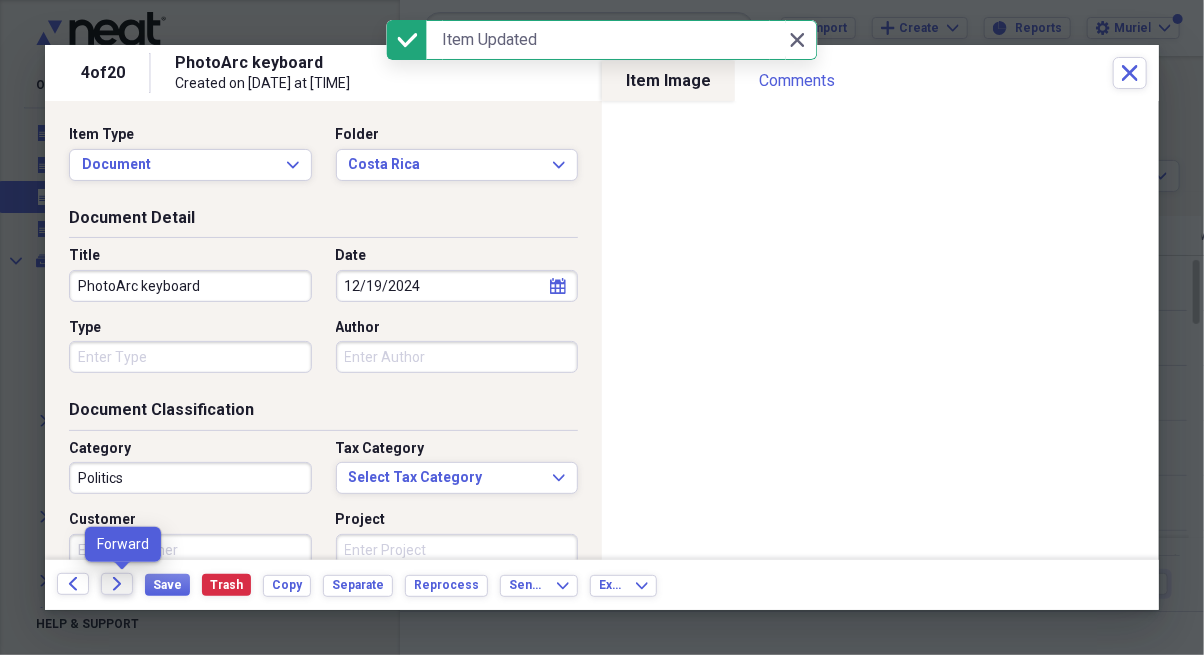 click on "Forward" 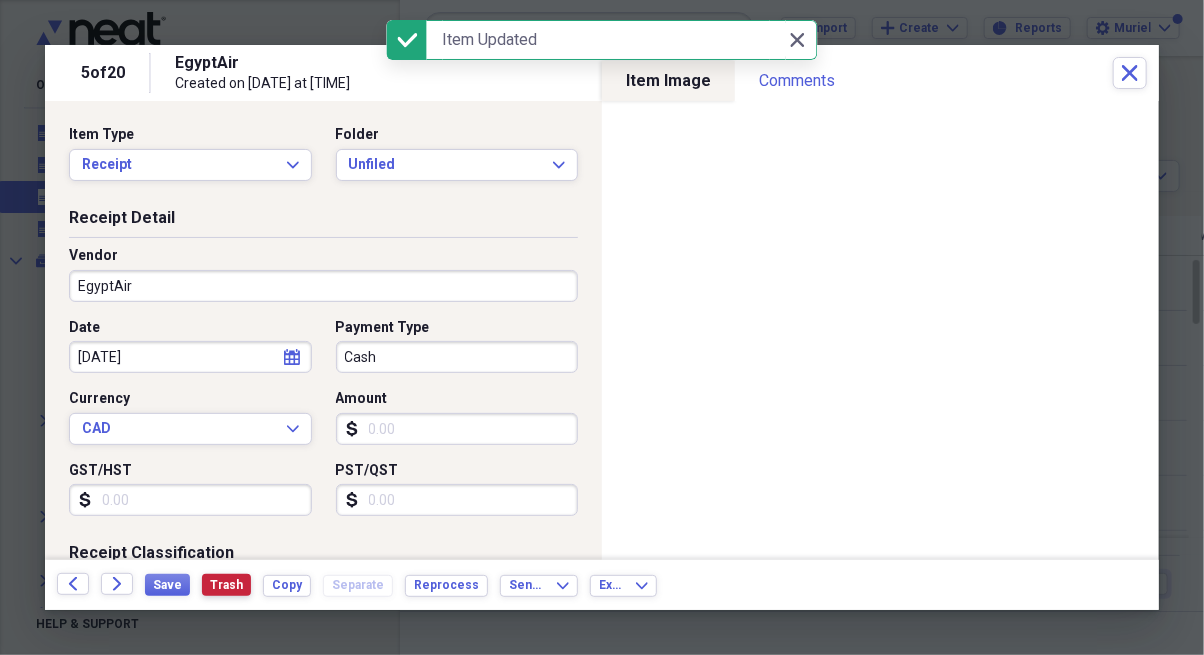 click on "Trash" at bounding box center (226, 585) 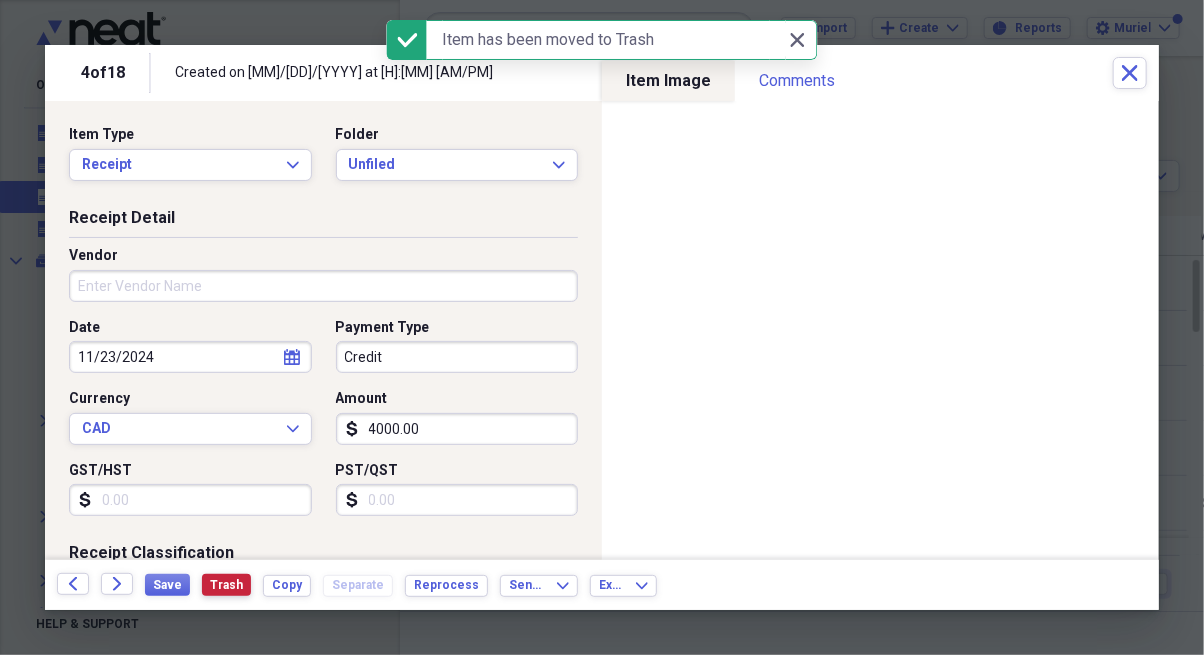 click on "Trash" at bounding box center [226, 585] 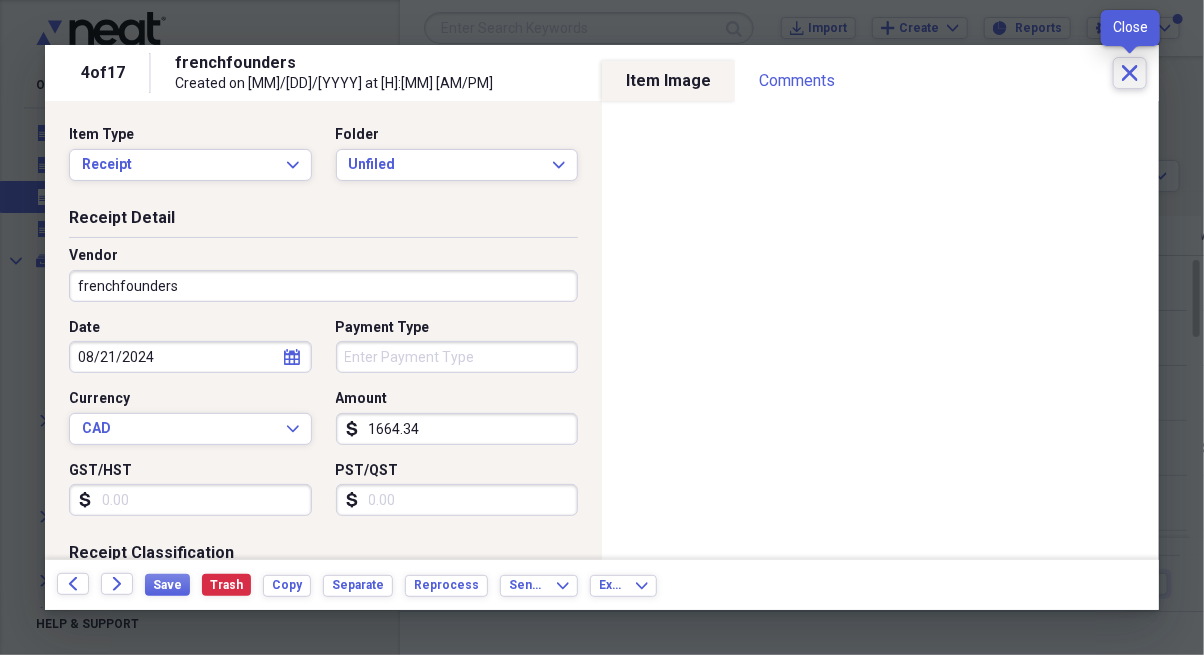 click 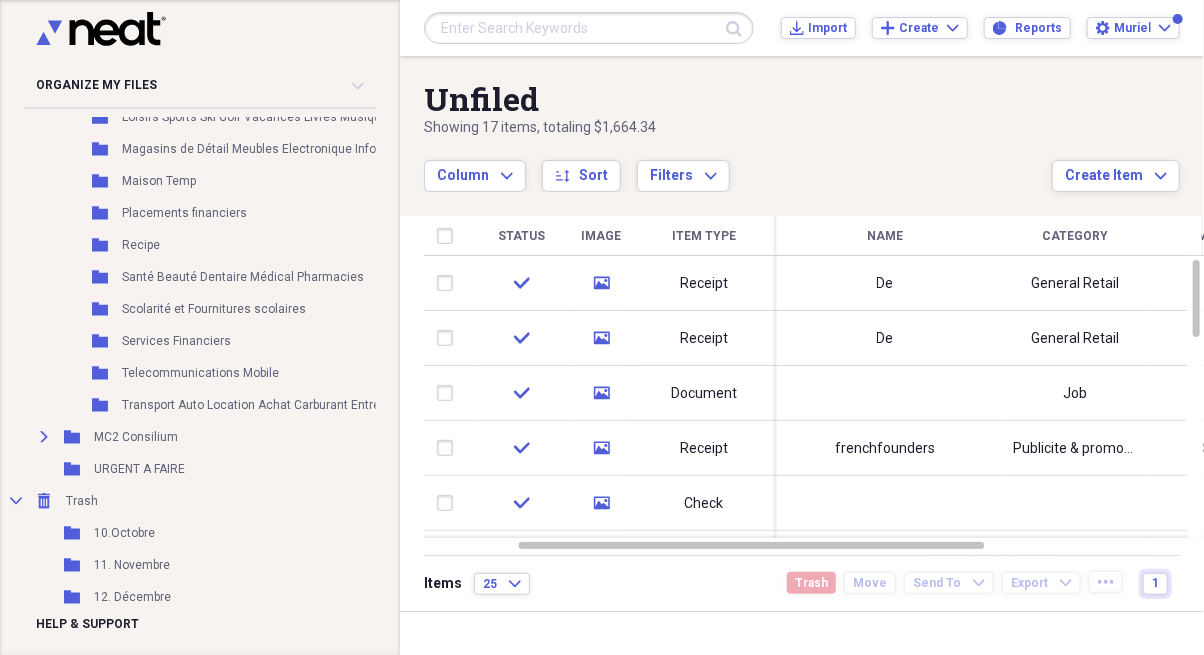 scroll, scrollTop: 1323, scrollLeft: 0, axis: vertical 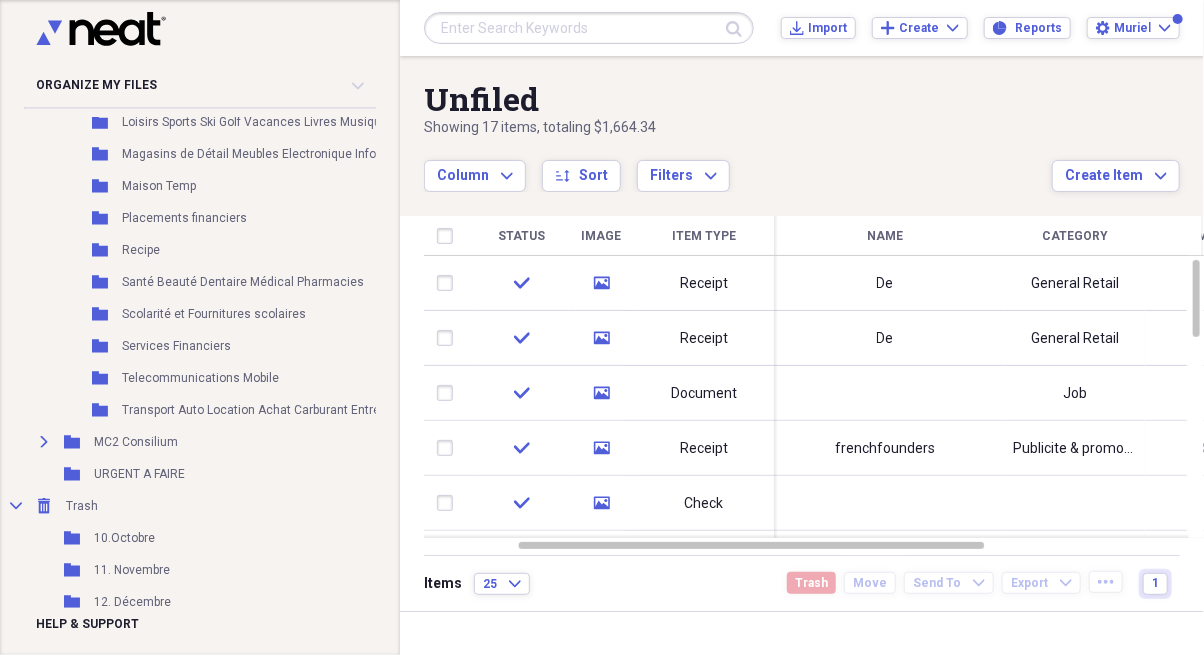click on "Expand" at bounding box center [44, 442] 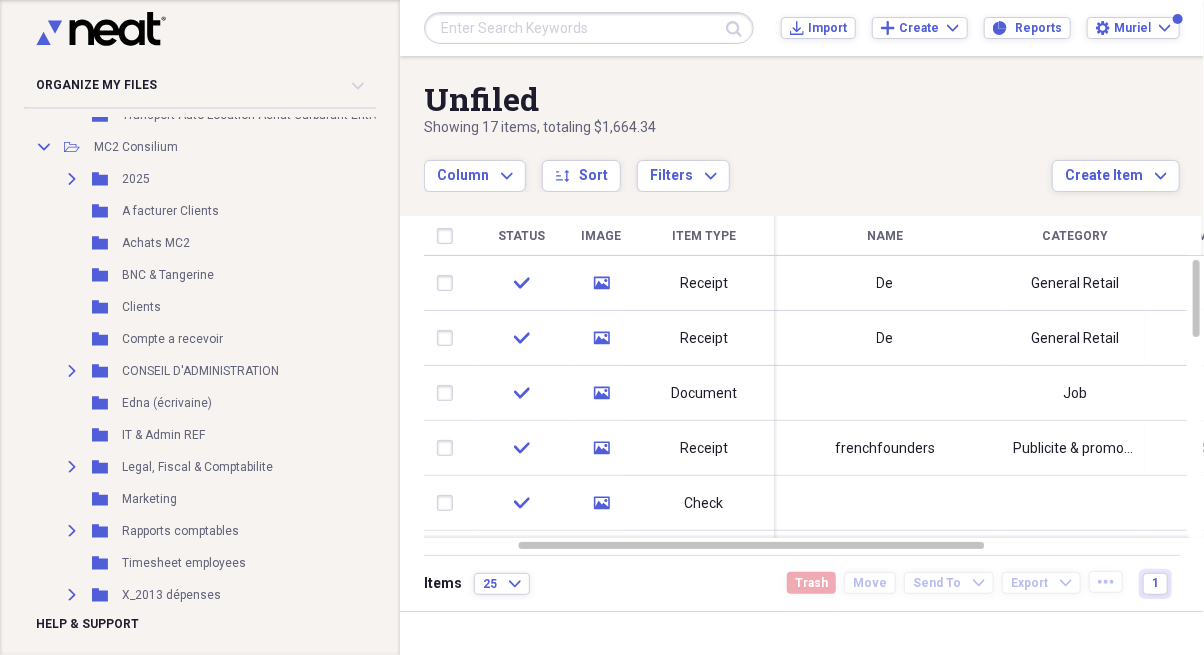 scroll, scrollTop: 1641, scrollLeft: 0, axis: vertical 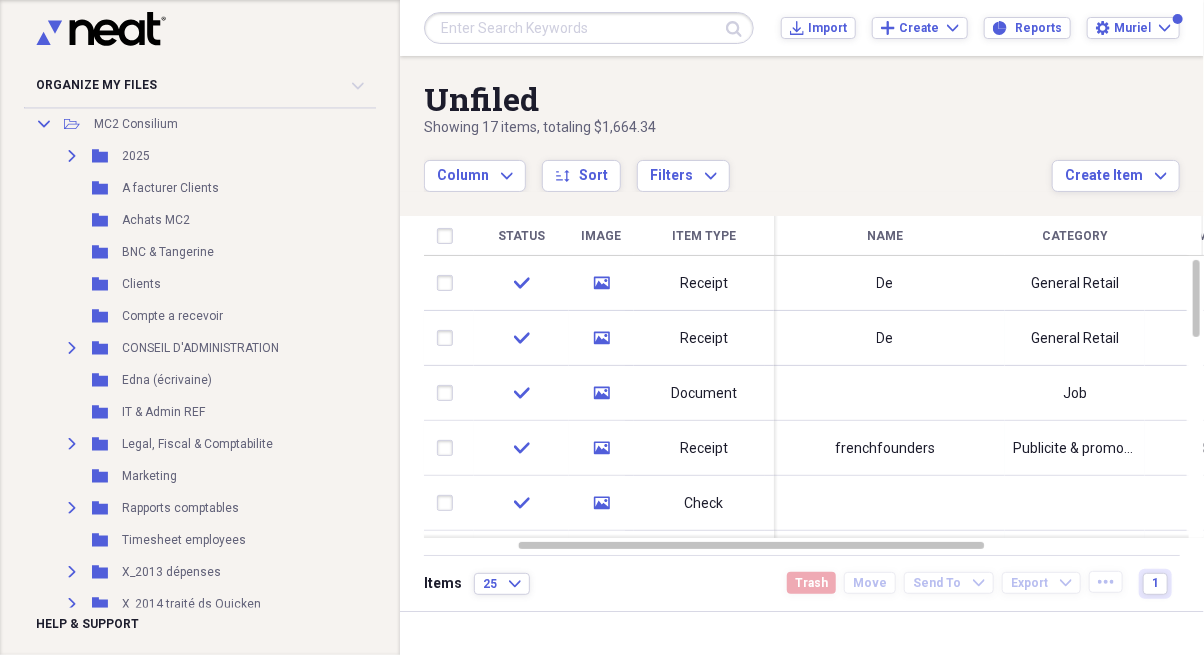 click on "Expand" 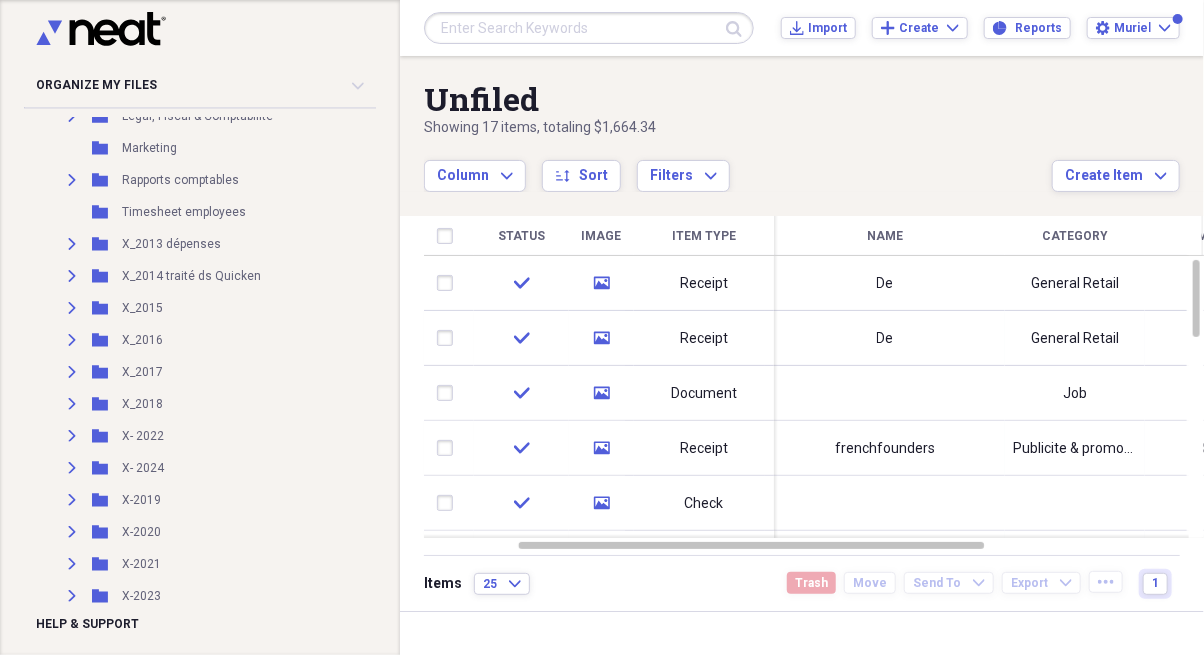 scroll, scrollTop: 2438, scrollLeft: 0, axis: vertical 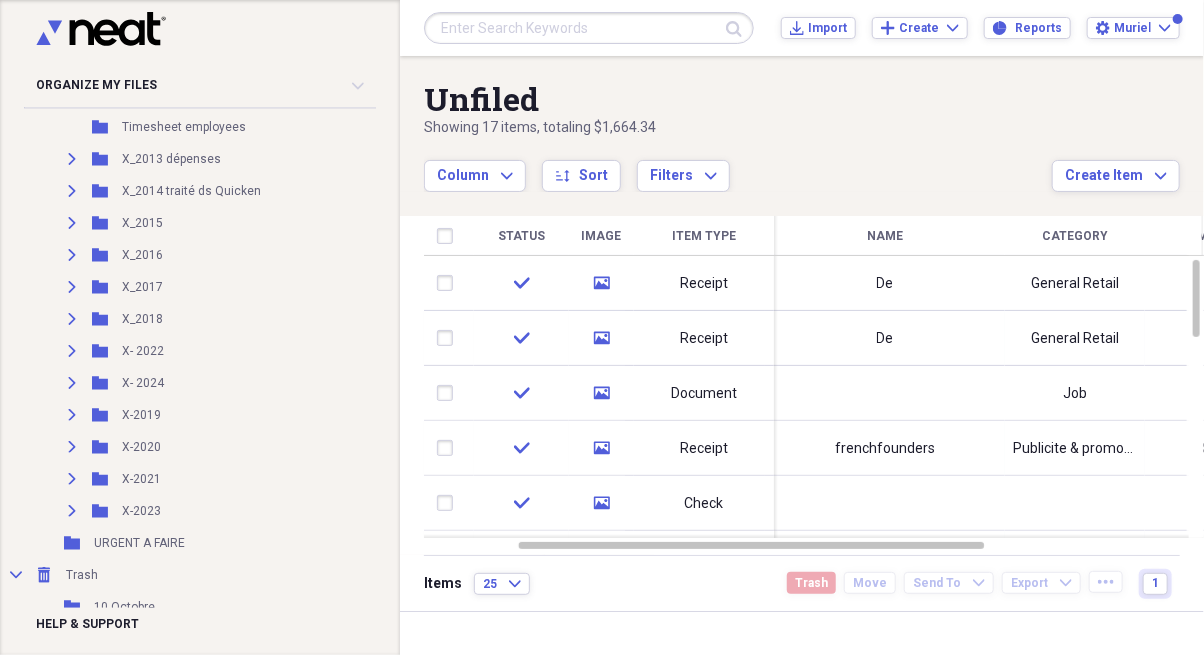 click on "Expand" at bounding box center [72, 383] 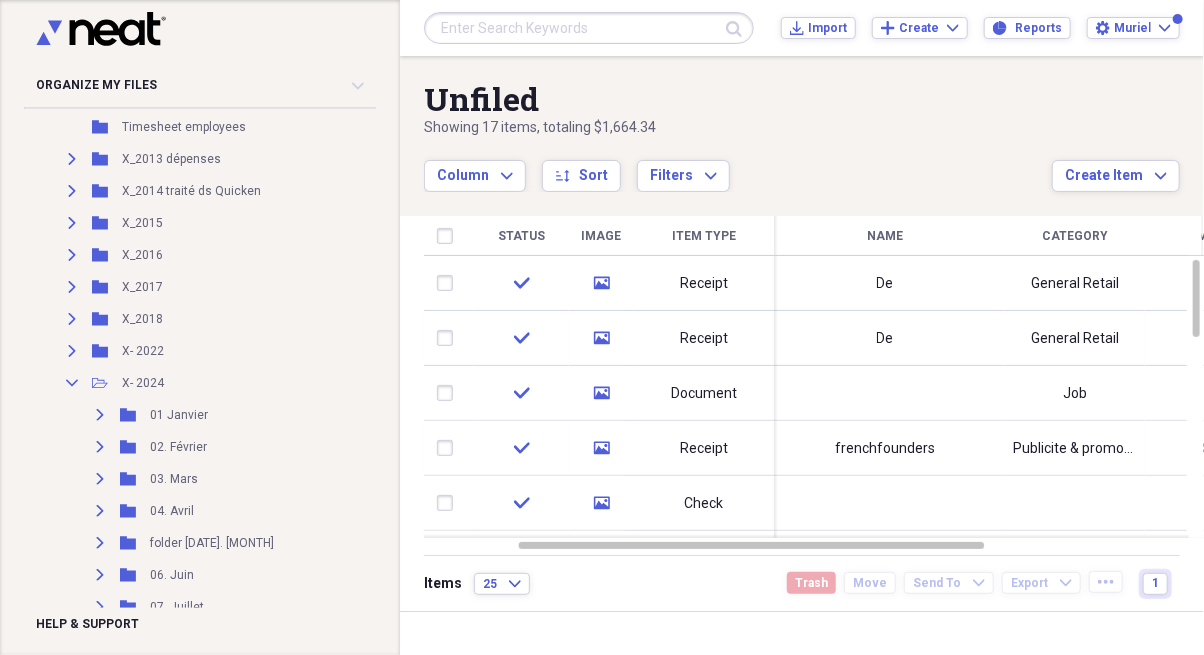 scroll, scrollTop: 2744, scrollLeft: 0, axis: vertical 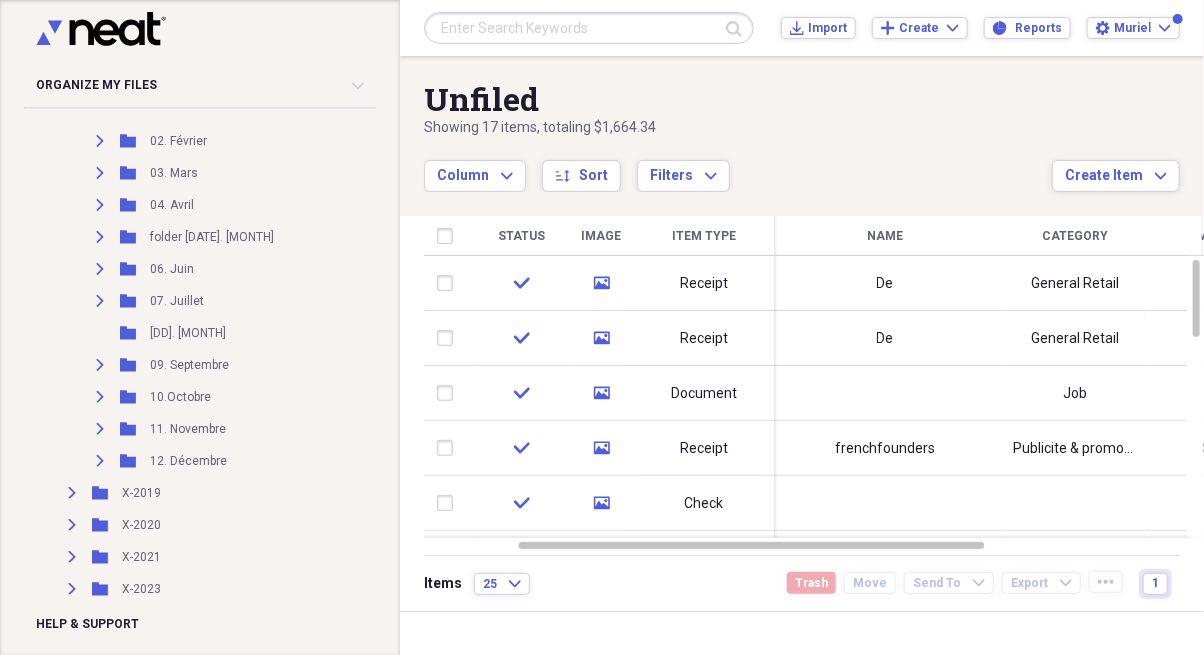 click on "Folder [NUMBER]. [MONTH] Add Folder" at bounding box center (297, 333) 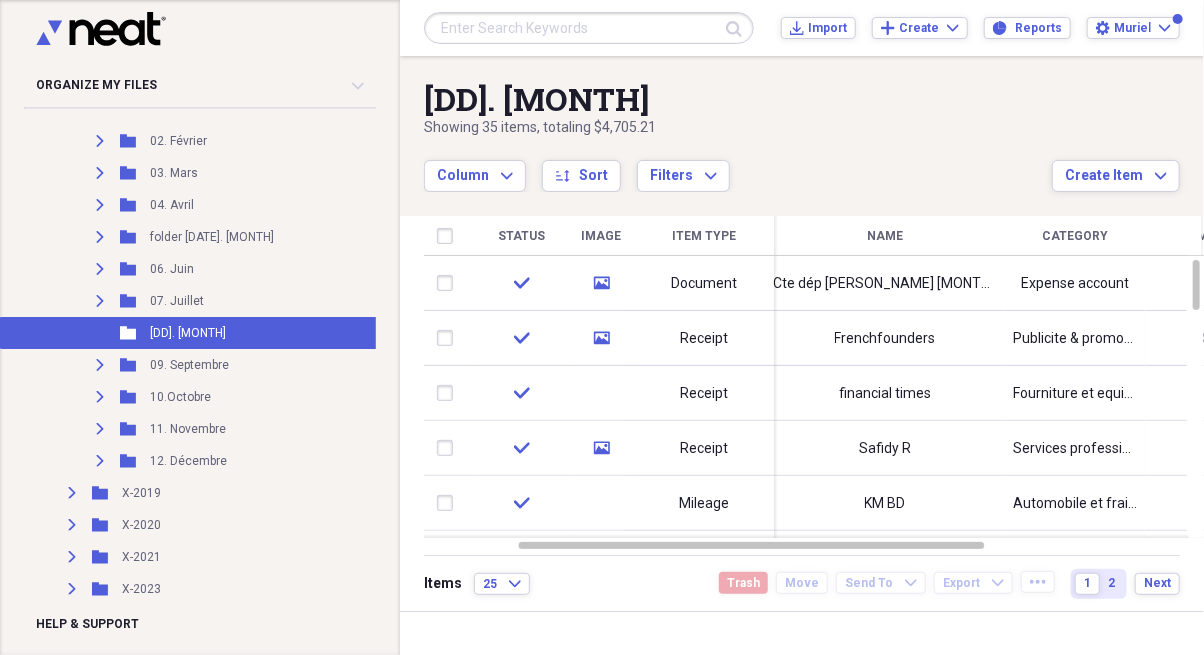 click on "Frenchfounders" at bounding box center (885, 338) 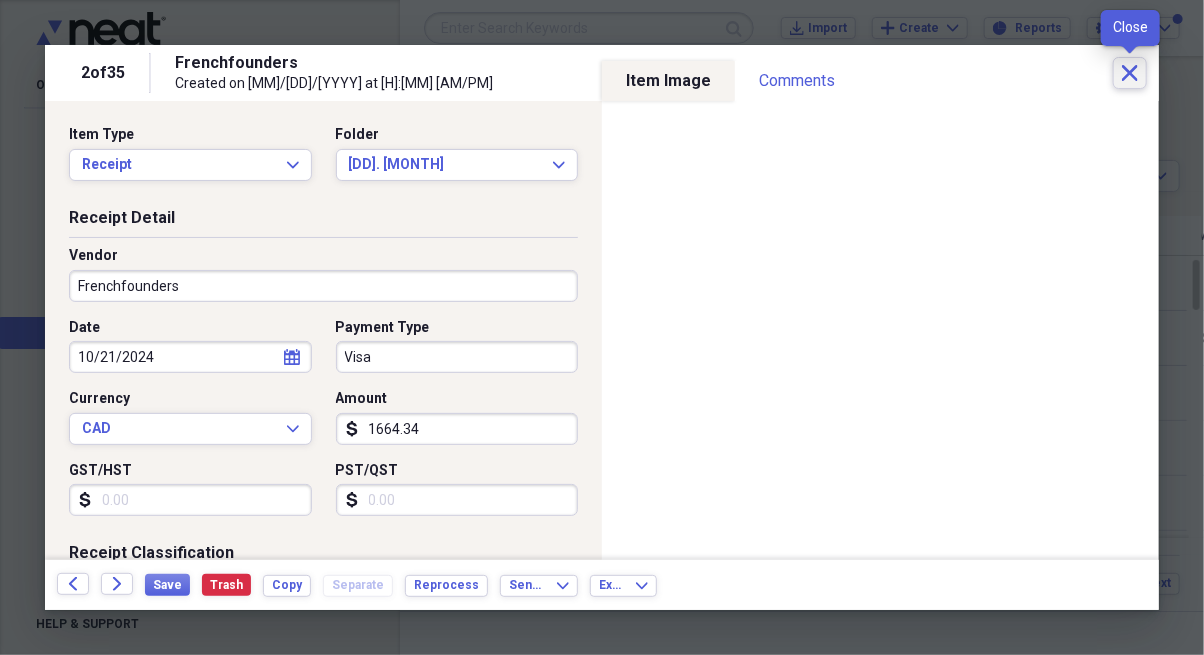 click 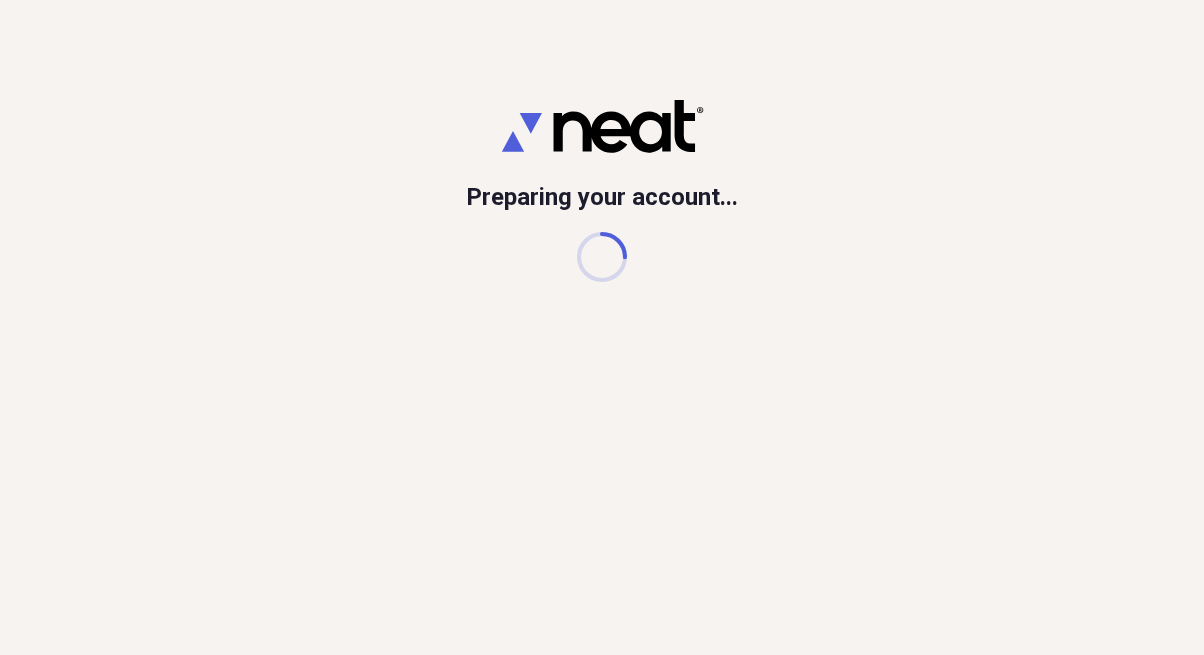 scroll, scrollTop: 0, scrollLeft: 0, axis: both 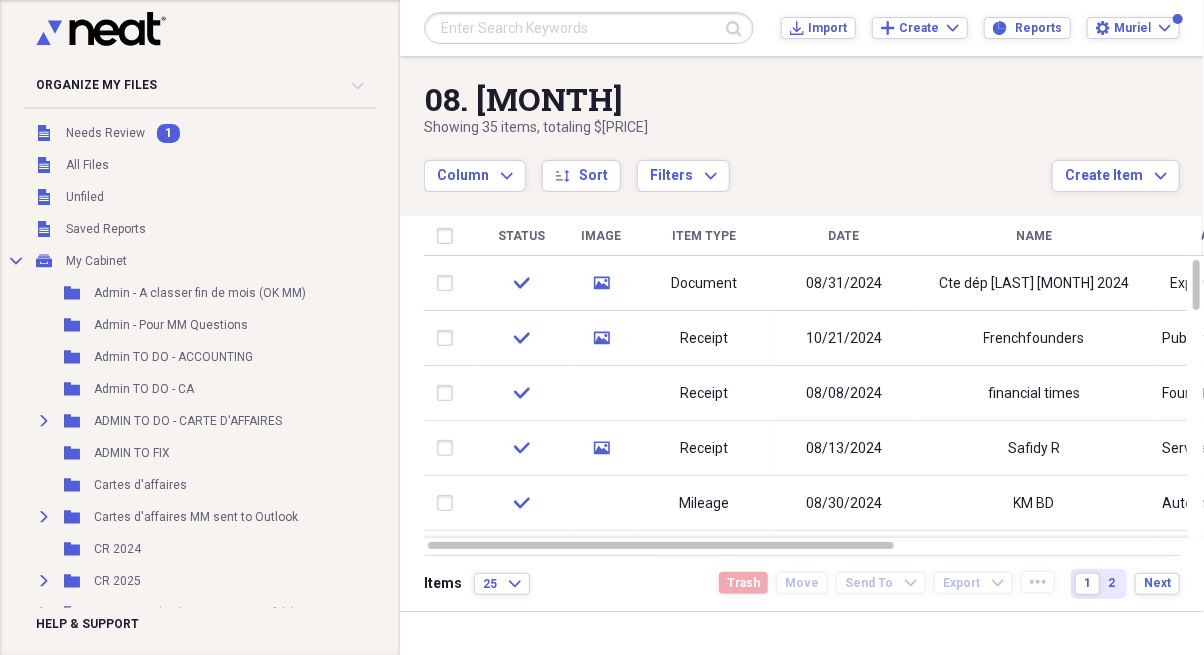 click on "Unfiled Unfiled" at bounding box center (297, 197) 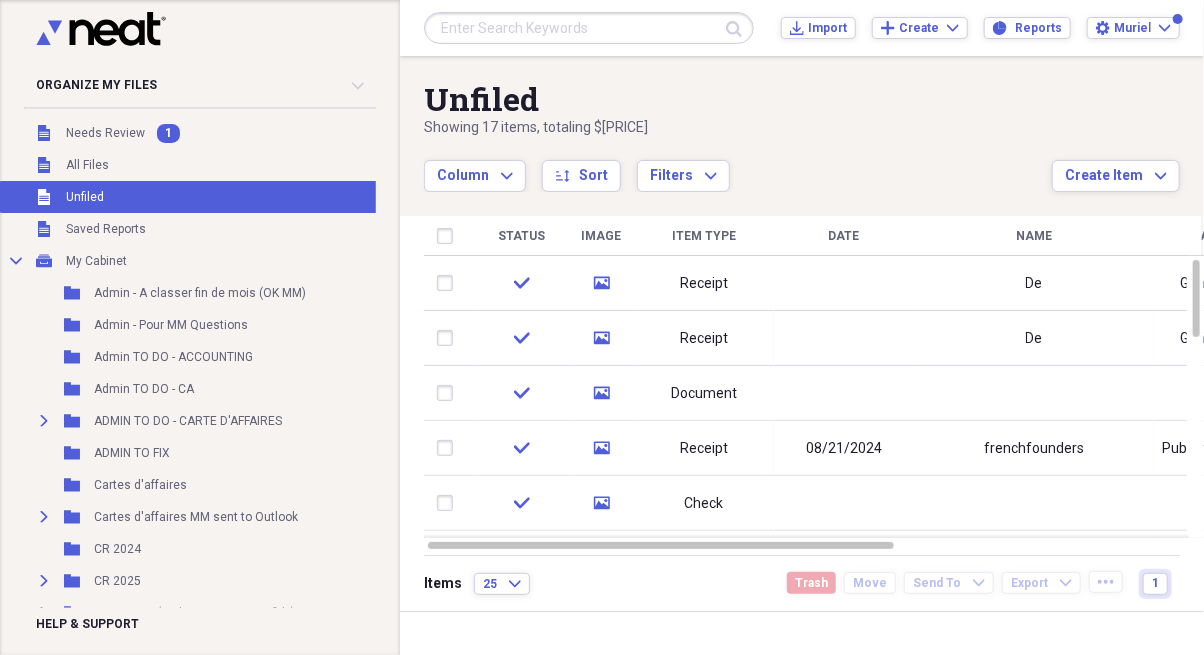 click at bounding box center [844, 283] 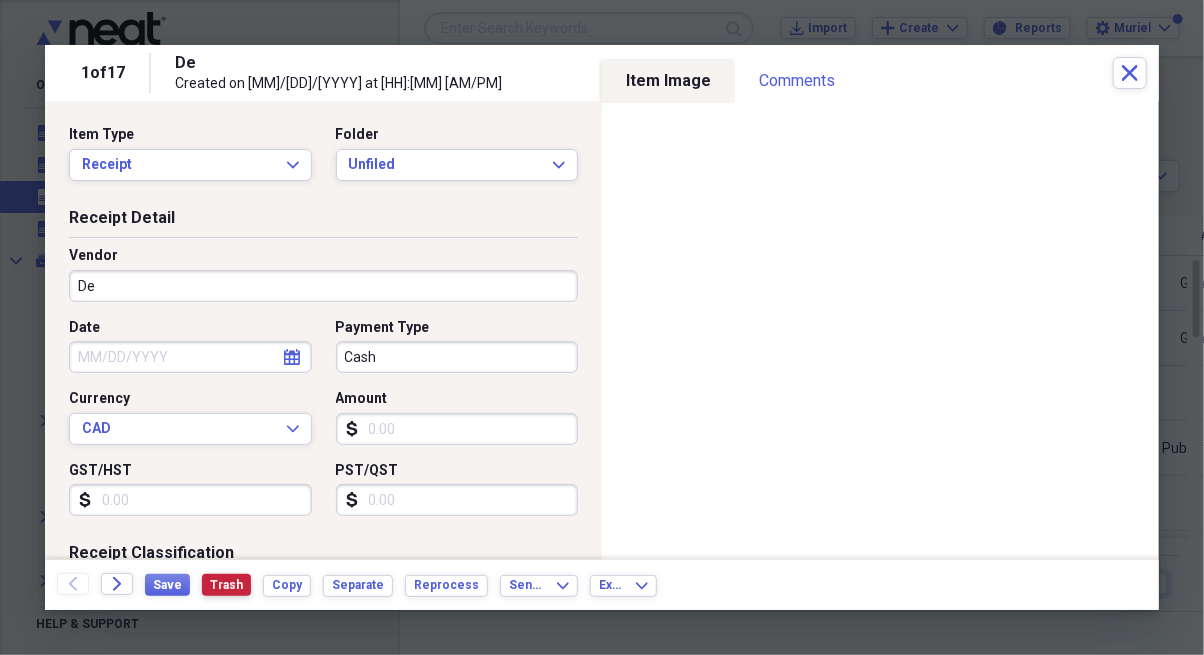 click on "Trash" at bounding box center (226, 585) 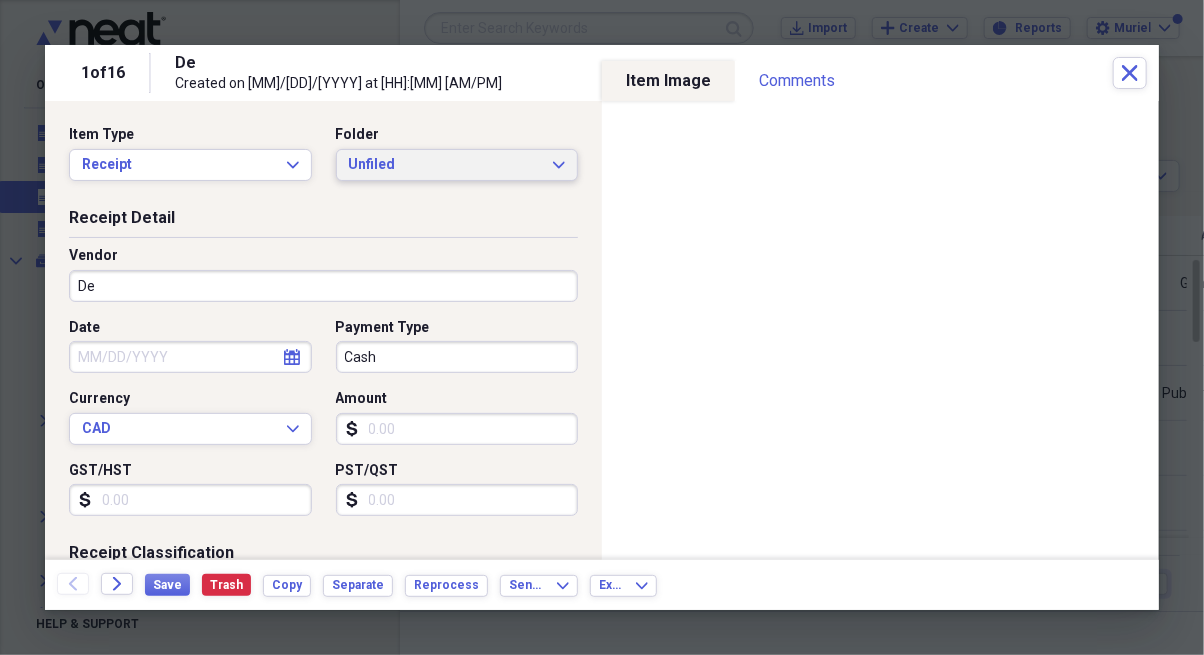 click on "Unfiled" at bounding box center [445, 165] 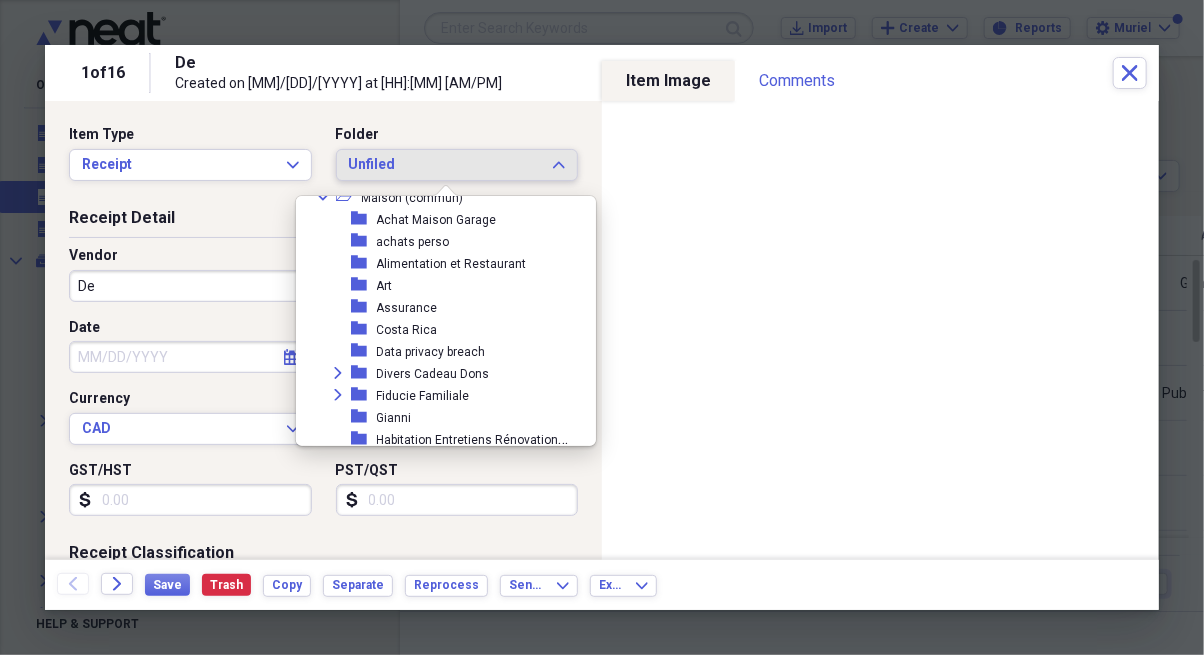 scroll, scrollTop: 317, scrollLeft: 0, axis: vertical 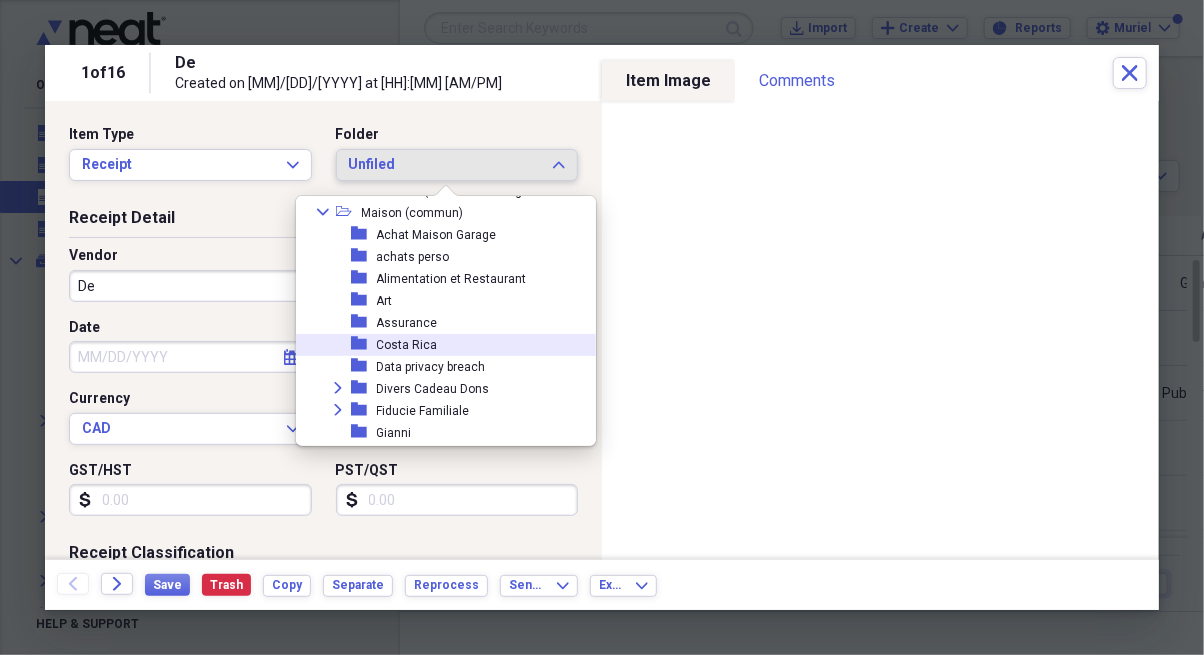 click on "folder [PLACE_NAME]" at bounding box center [438, 345] 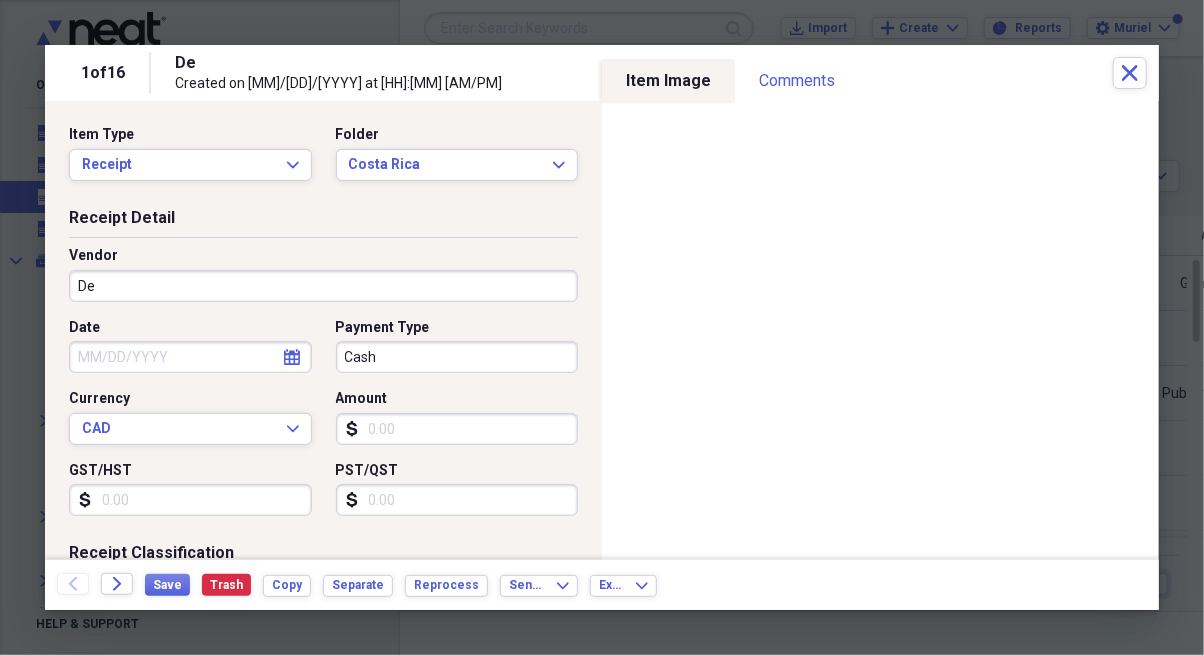 select on "7" 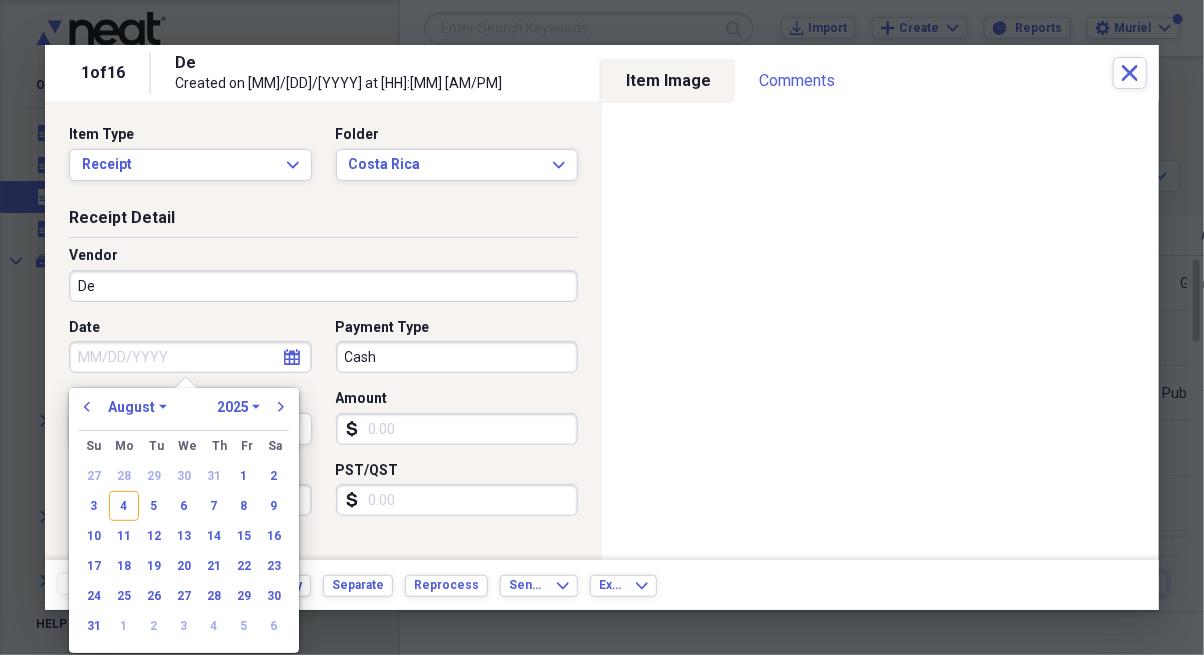 click on "Date" at bounding box center [190, 357] 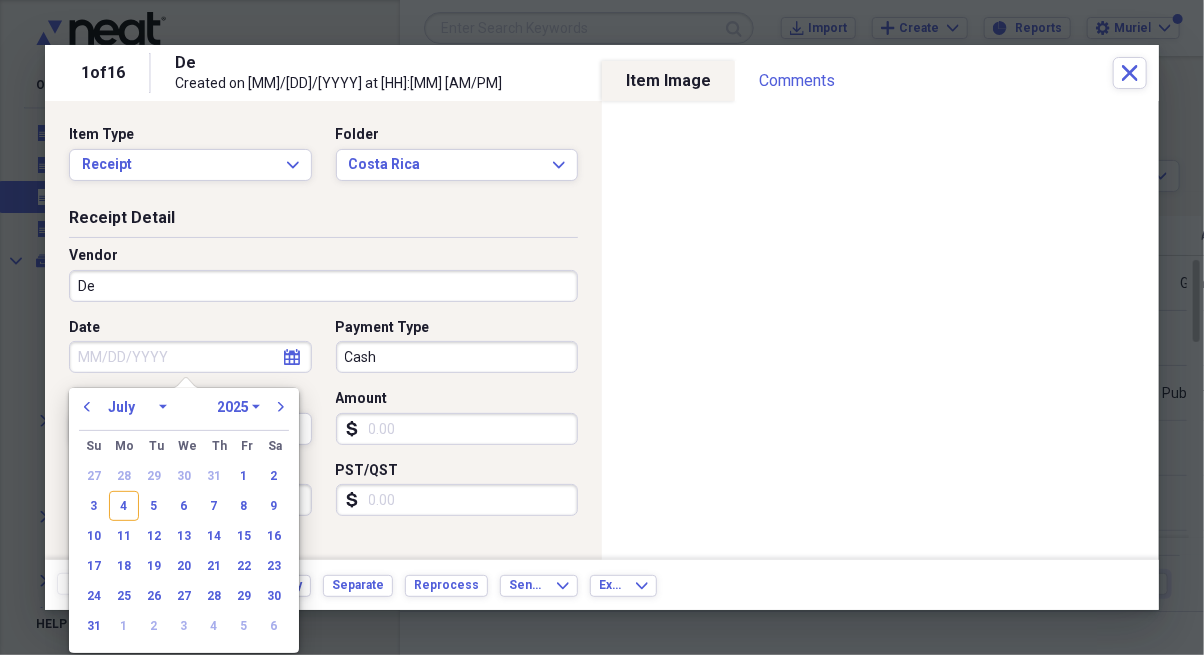 click on "previous" at bounding box center (87, 407) 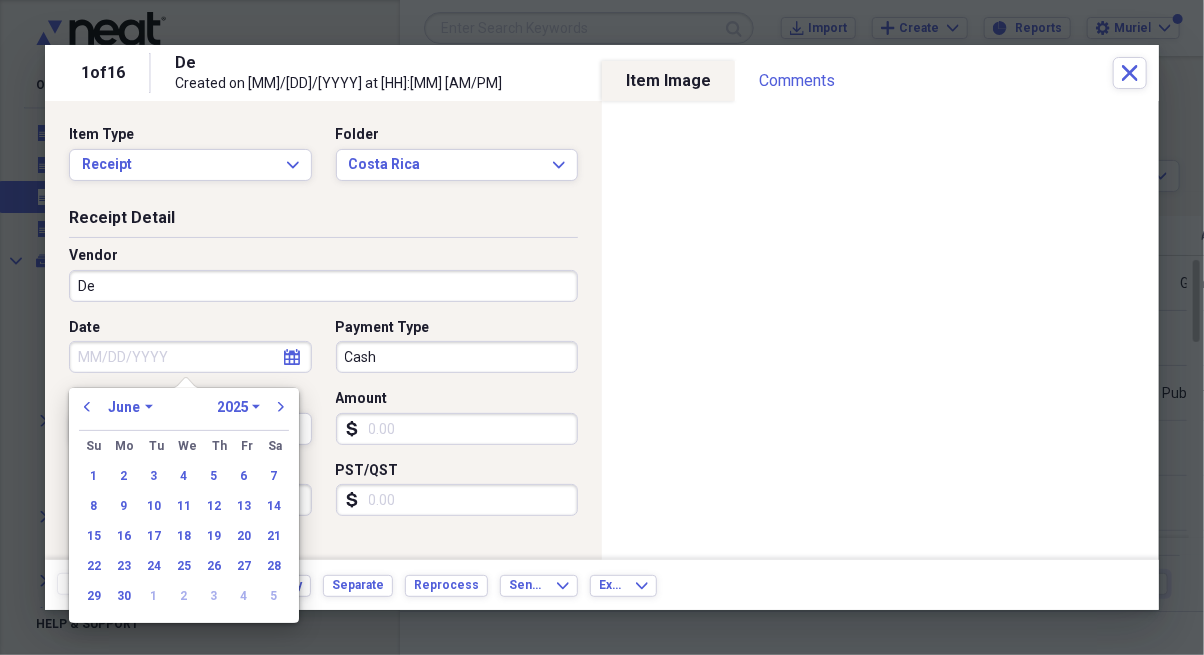 click on "previous" at bounding box center [87, 407] 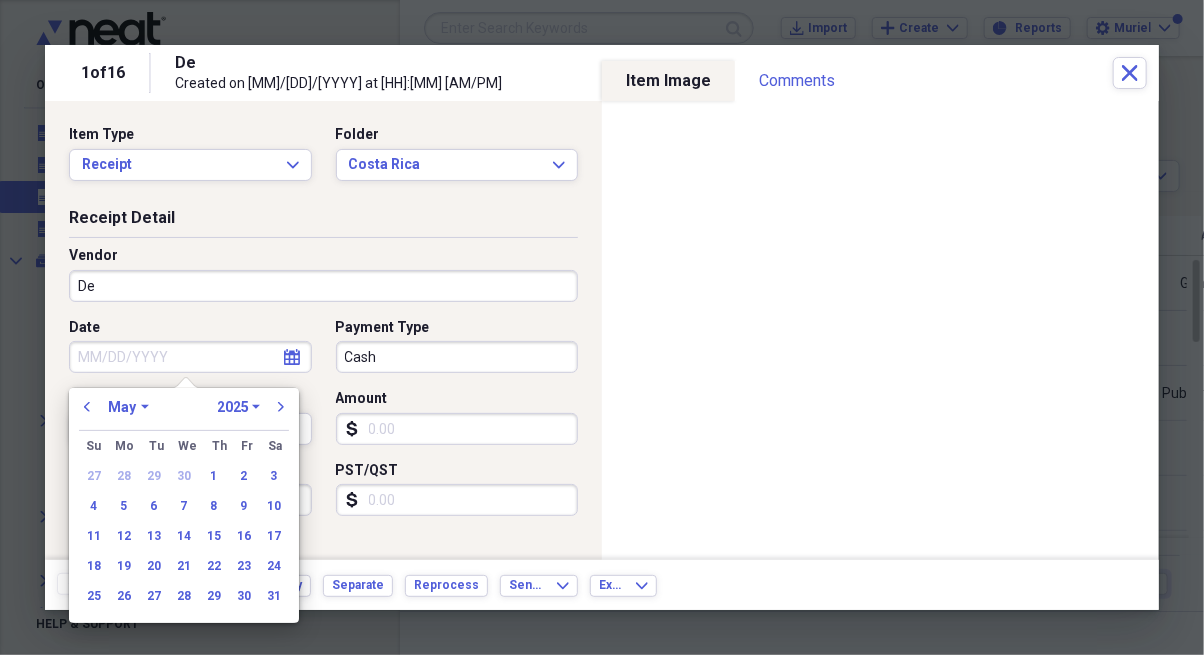 click on "previous" at bounding box center (87, 407) 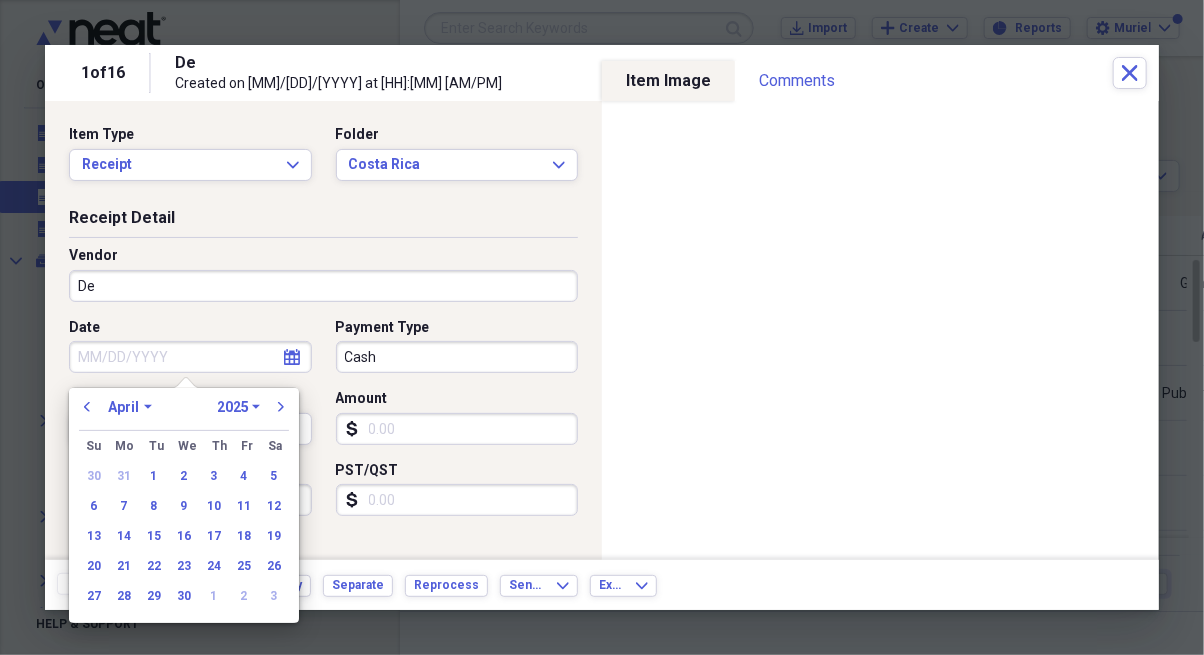 click on "previous" at bounding box center (87, 407) 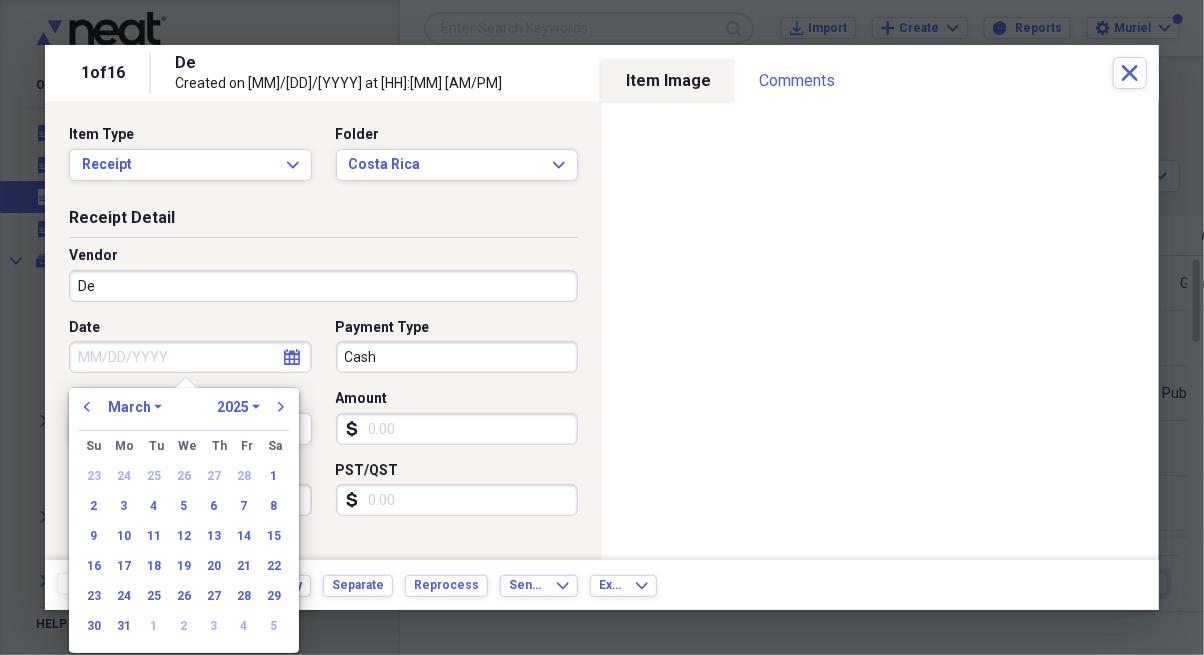 click on "previous" at bounding box center [87, 407] 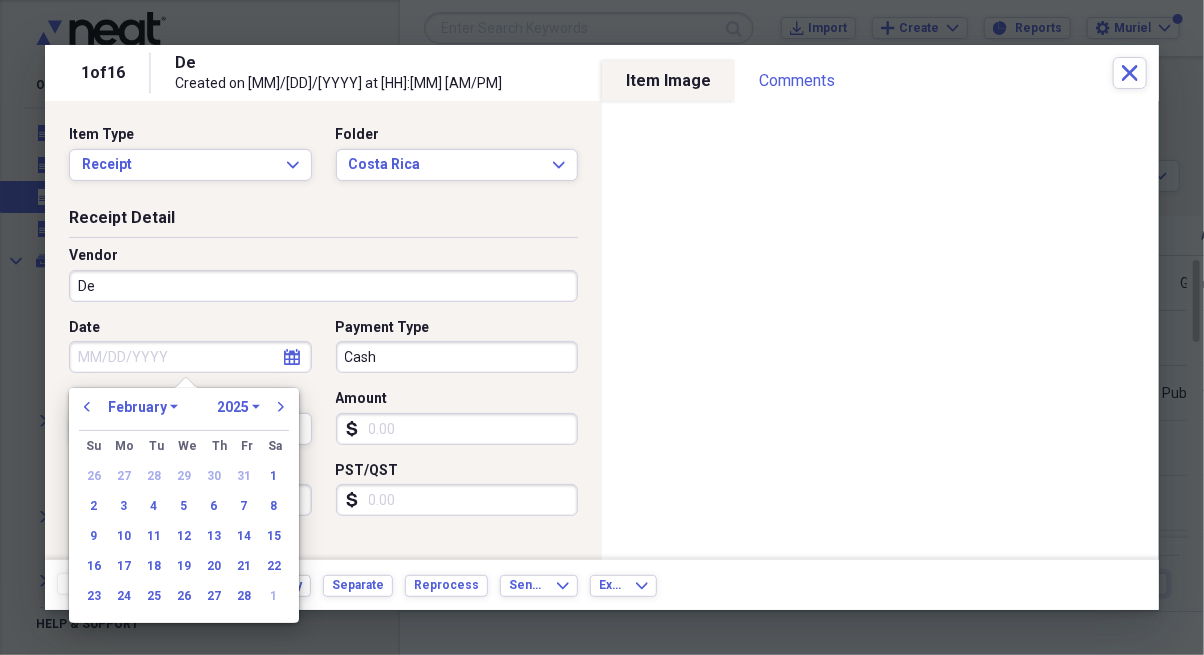 drag, startPoint x: 87, startPoint y: 404, endPoint x: 125, endPoint y: 501, distance: 104.177734 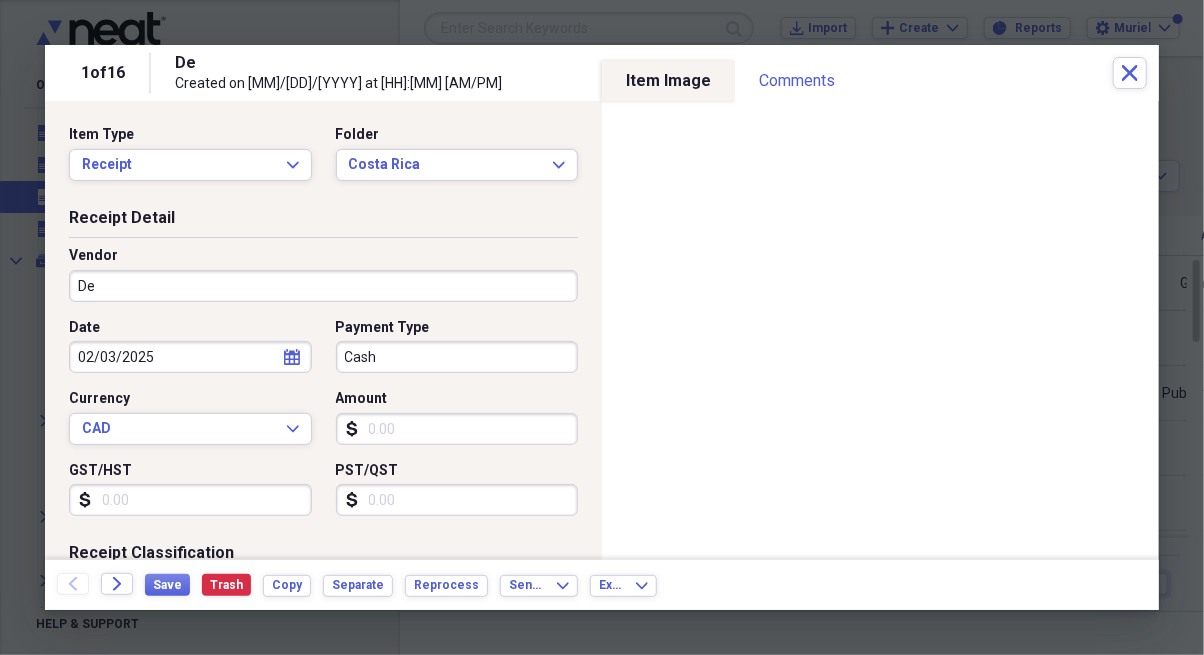 type on "02/03/2025" 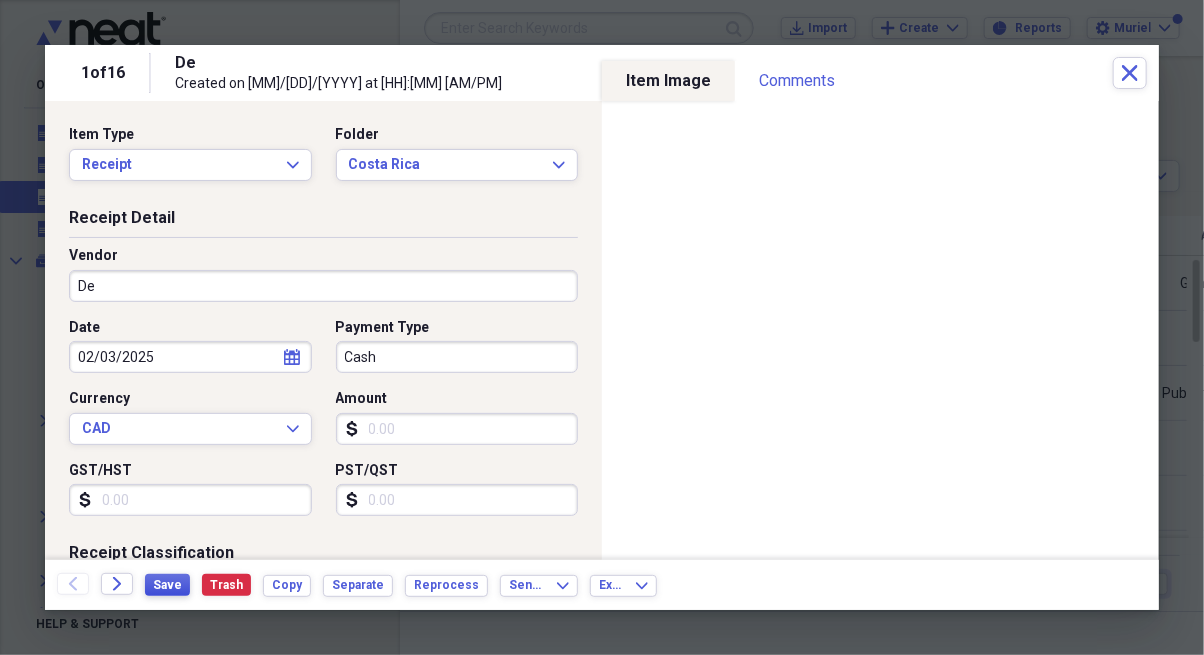 click on "Save" at bounding box center (167, 585) 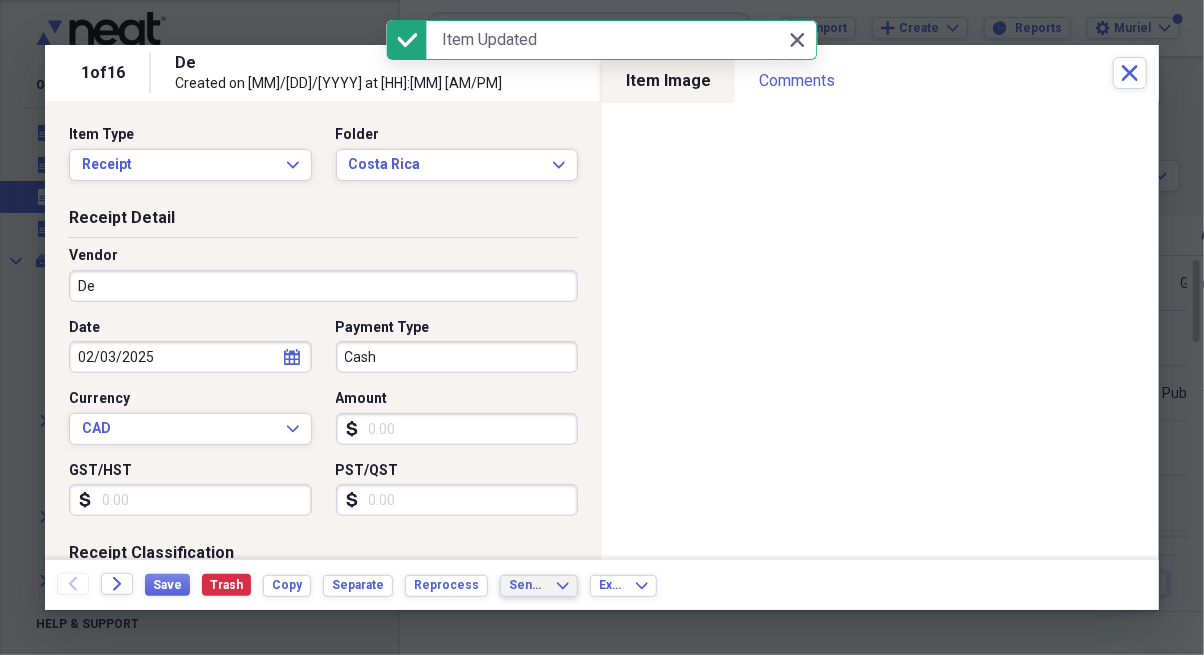 click on "Send To Expand" at bounding box center [539, 585] 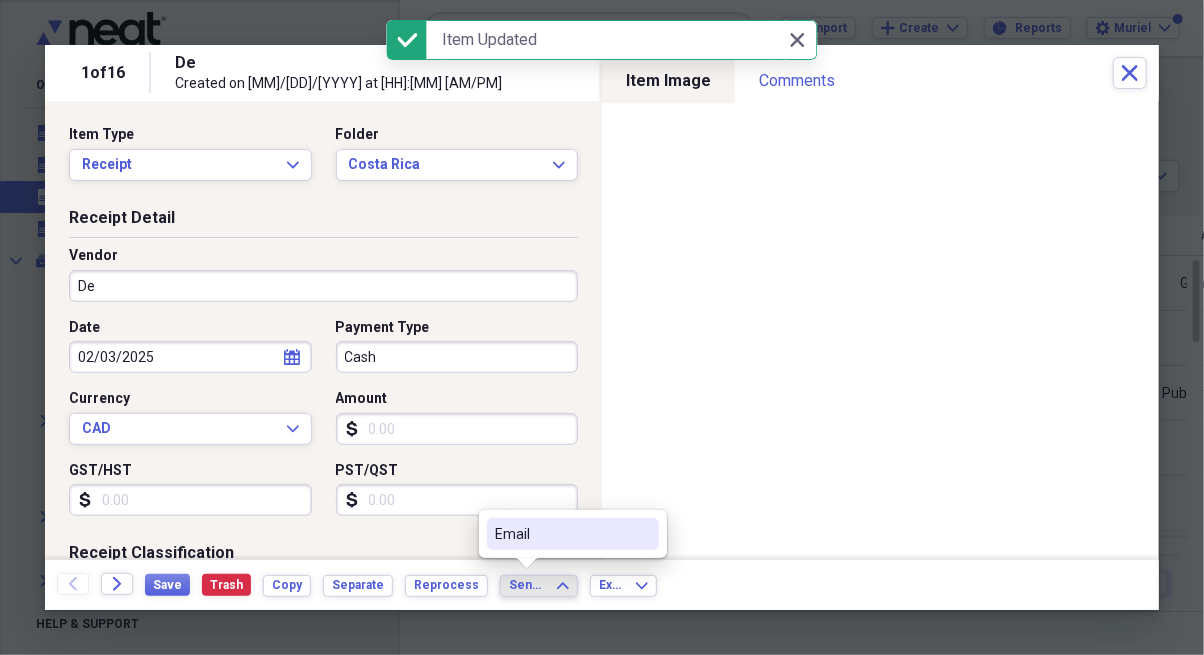 click on "Email" at bounding box center (561, 534) 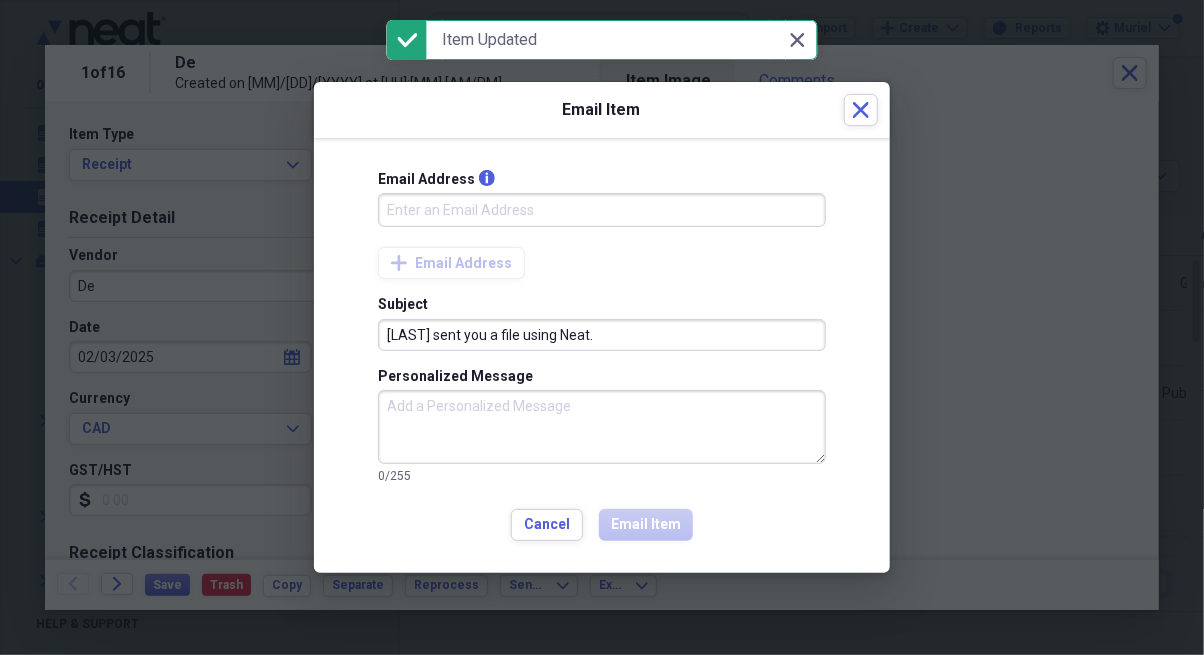 click on "Email Address info" at bounding box center (602, 210) 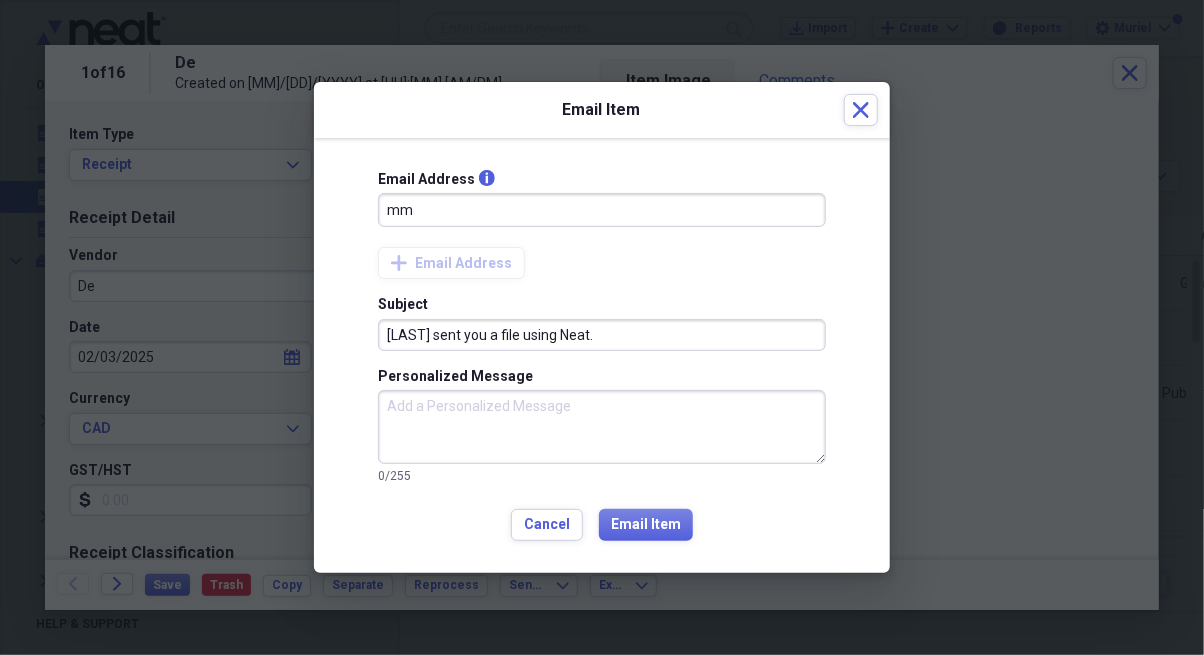 type on "[LAST]@[LAST].ca" 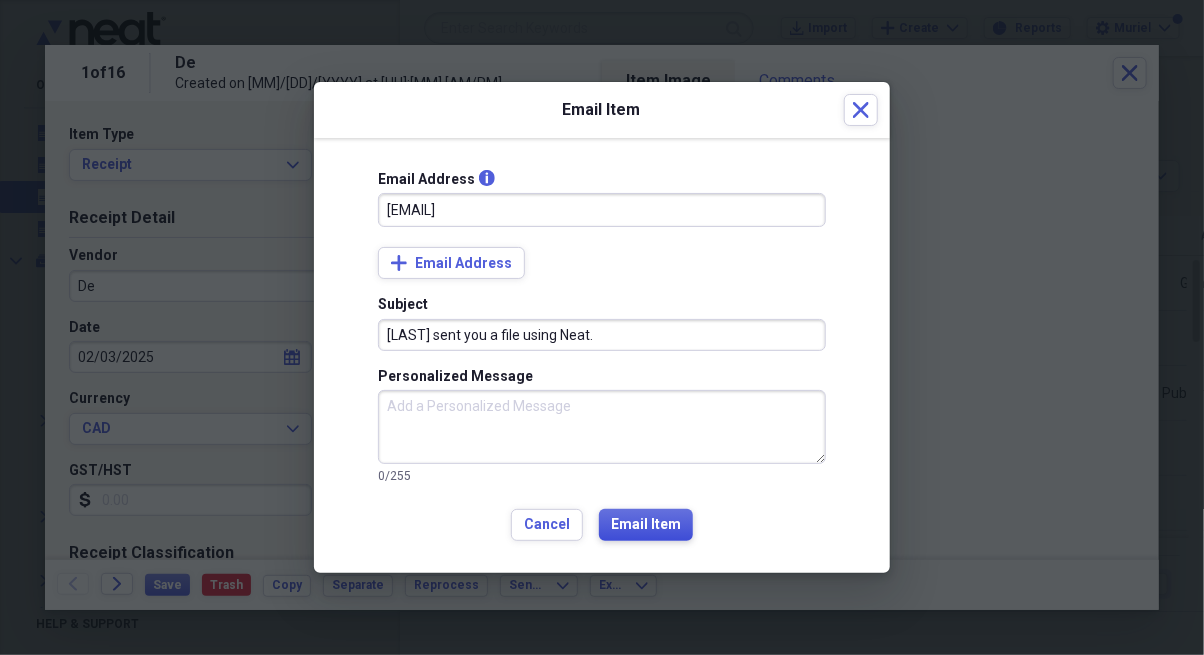 click on "Email Item" at bounding box center (646, 525) 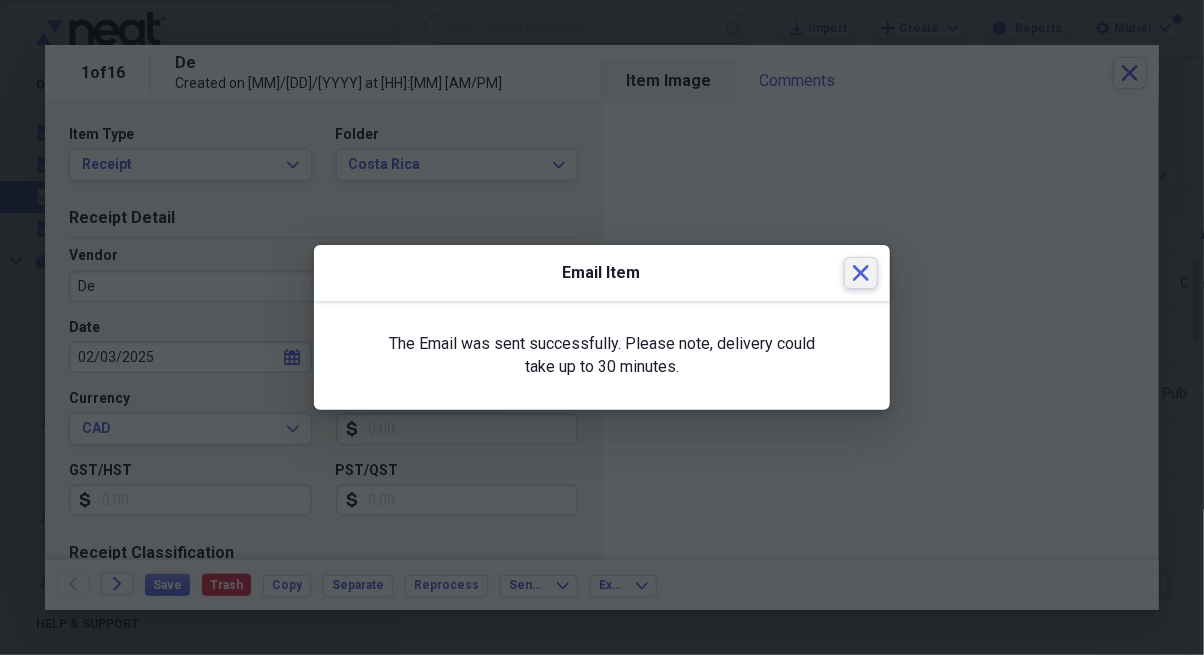 click on "Close" 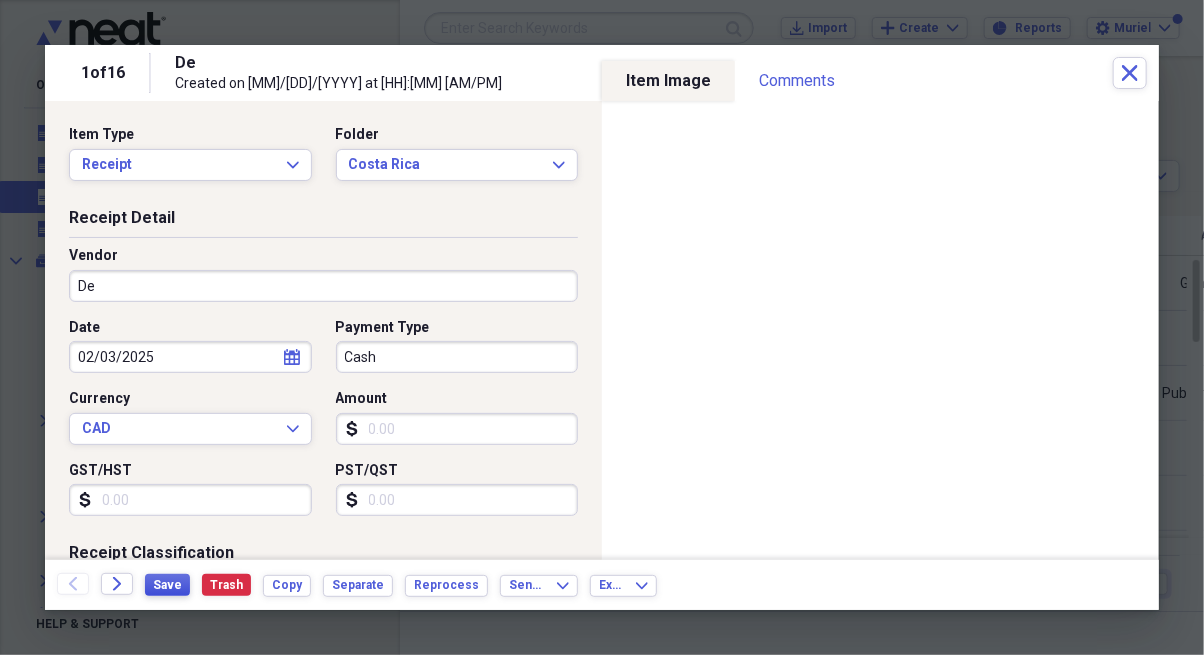 click on "Save" at bounding box center [167, 585] 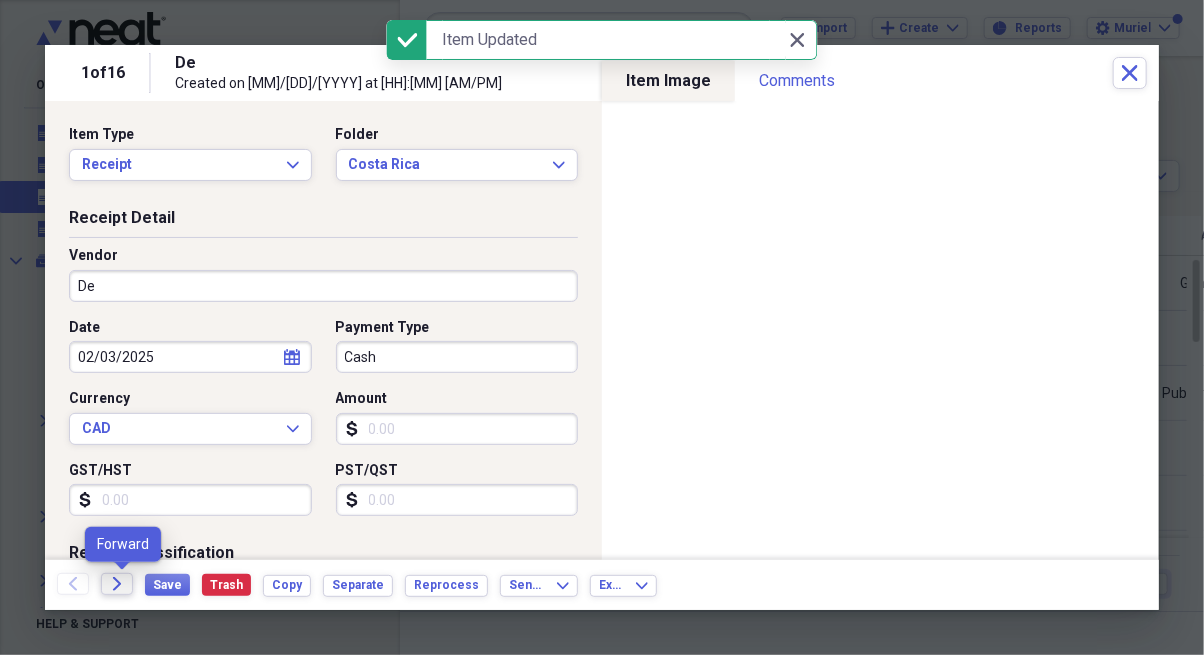 click on "Forward" 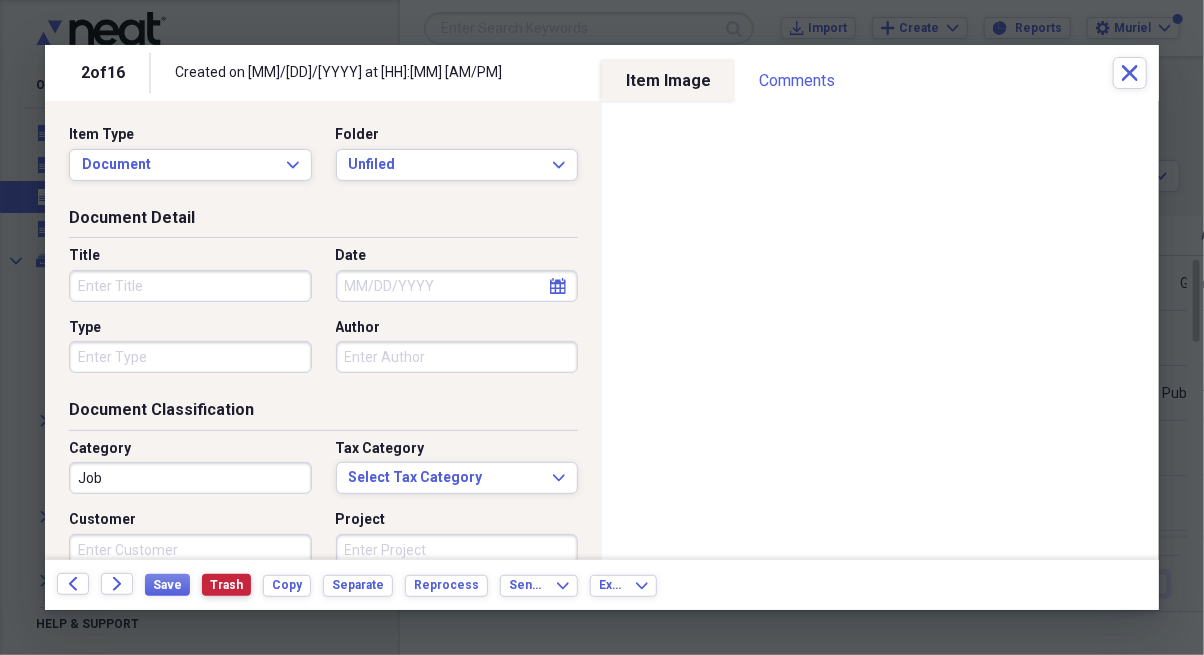 click on "Trash" at bounding box center (226, 585) 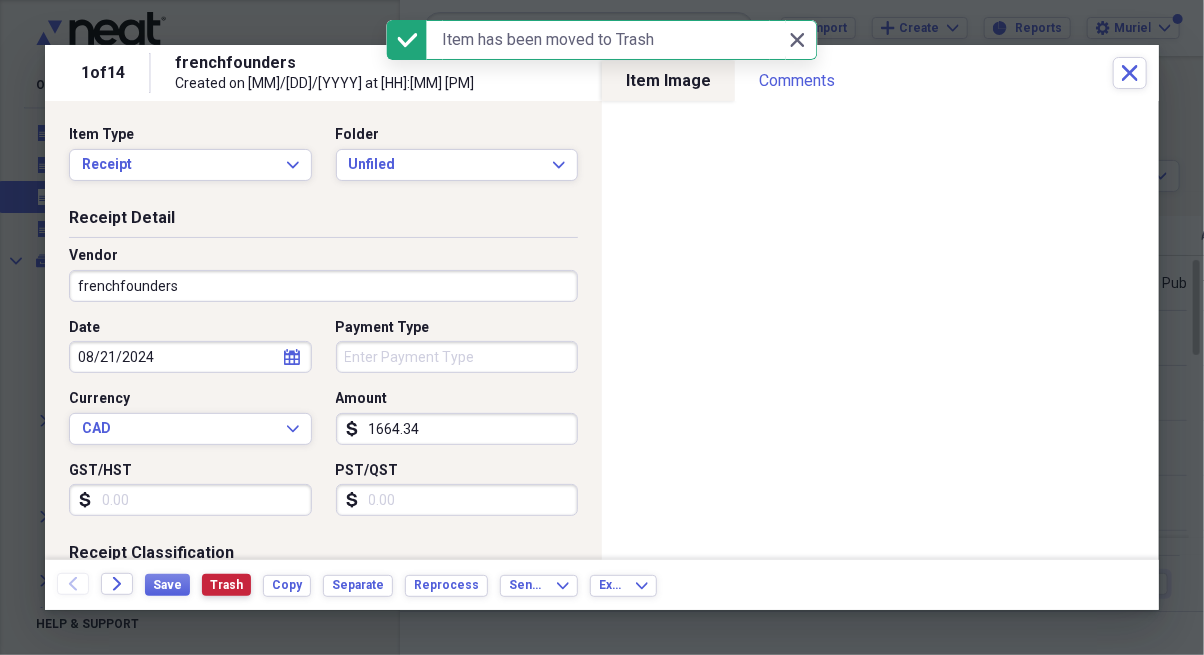 click on "Trash" at bounding box center [226, 585] 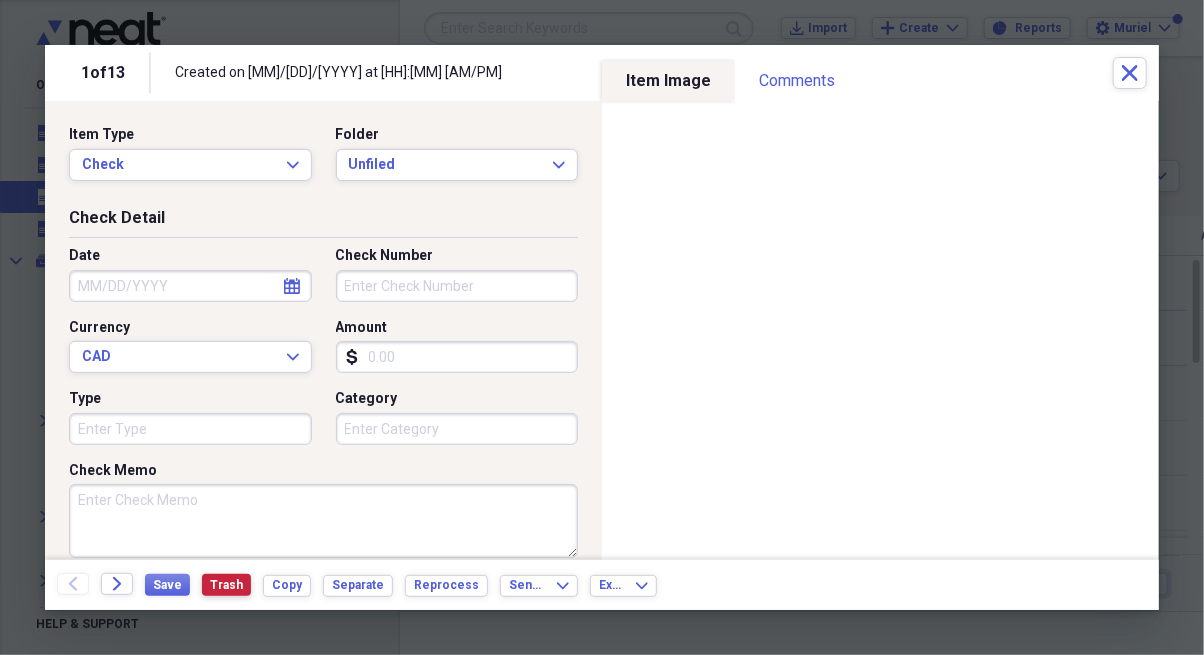 click on "Trash" at bounding box center [226, 585] 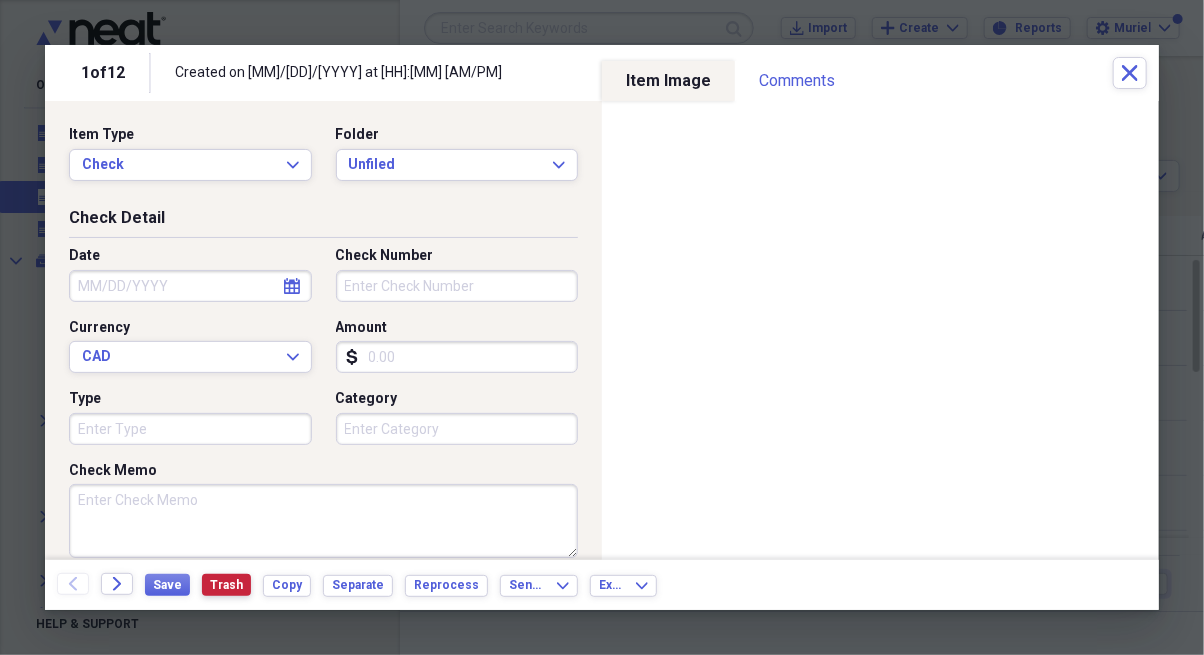 click on "Trash" at bounding box center [226, 585] 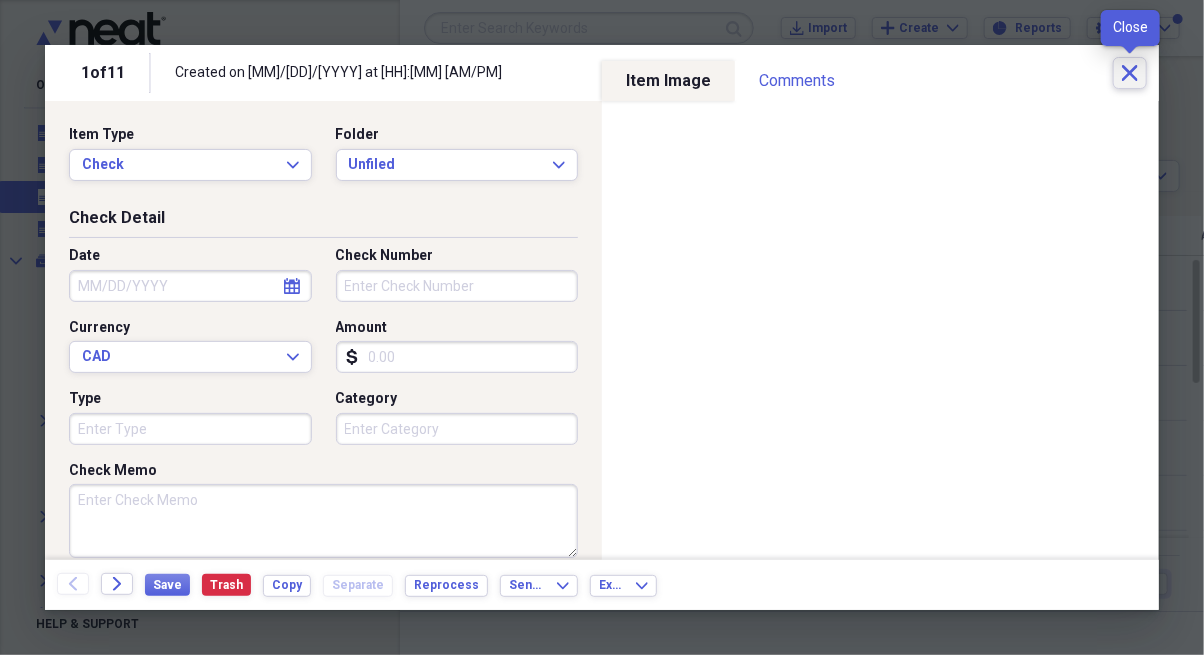 click on "Close" at bounding box center (1130, 73) 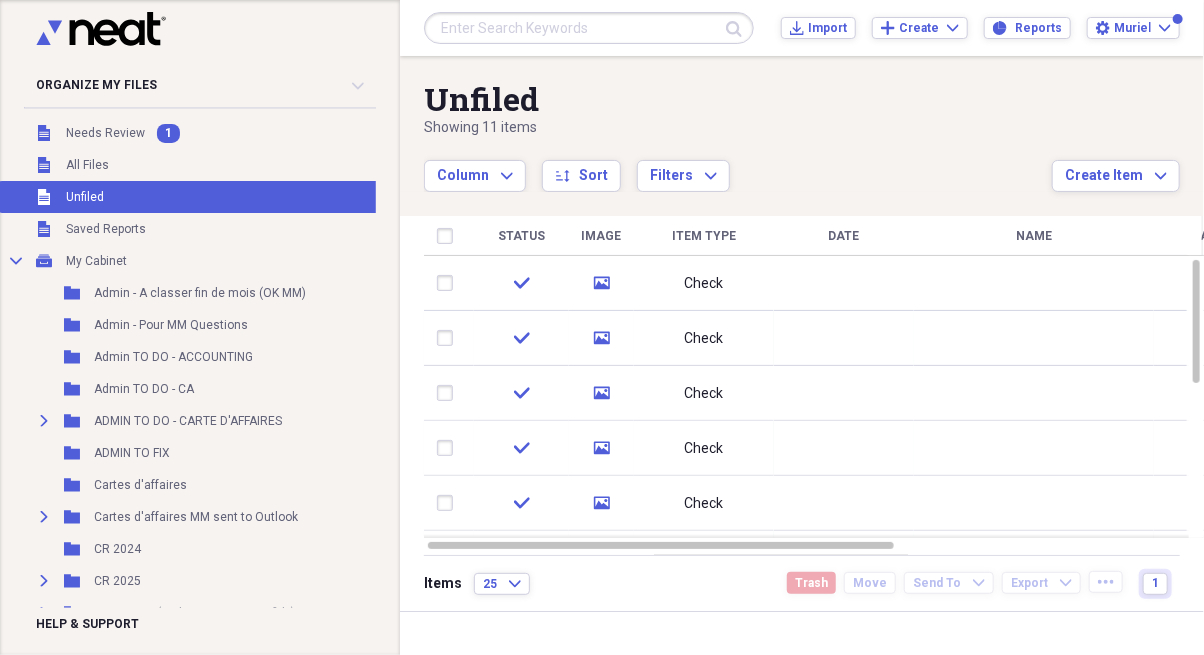 click on "media" at bounding box center (601, 283) 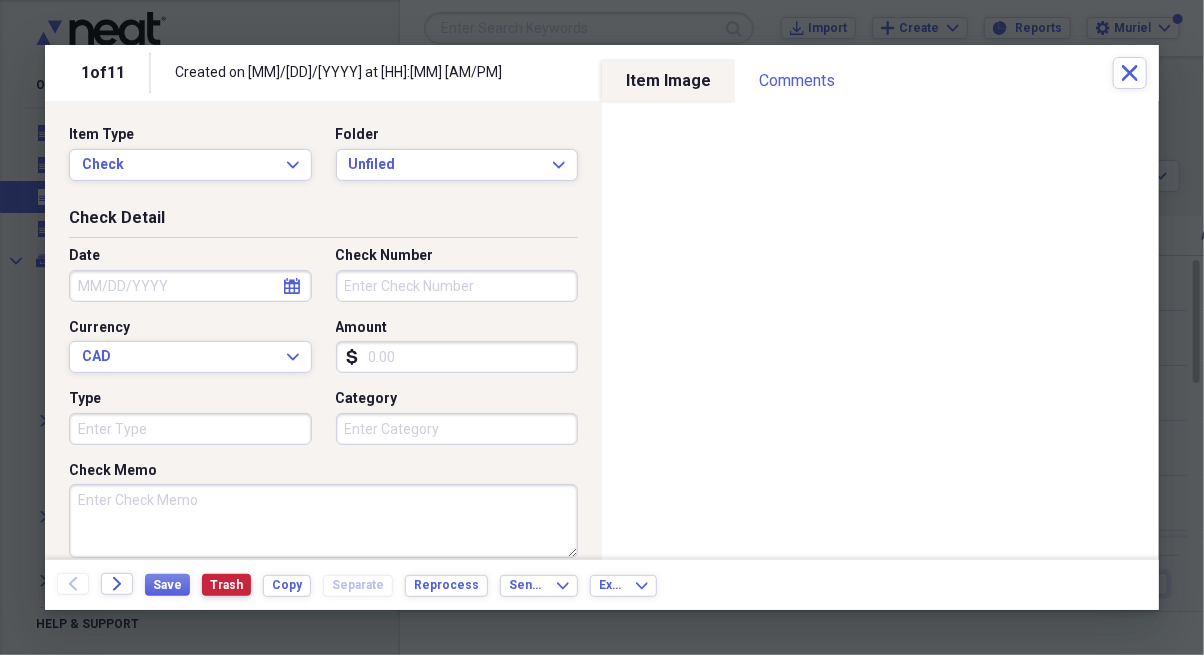 click on "Trash" at bounding box center [226, 585] 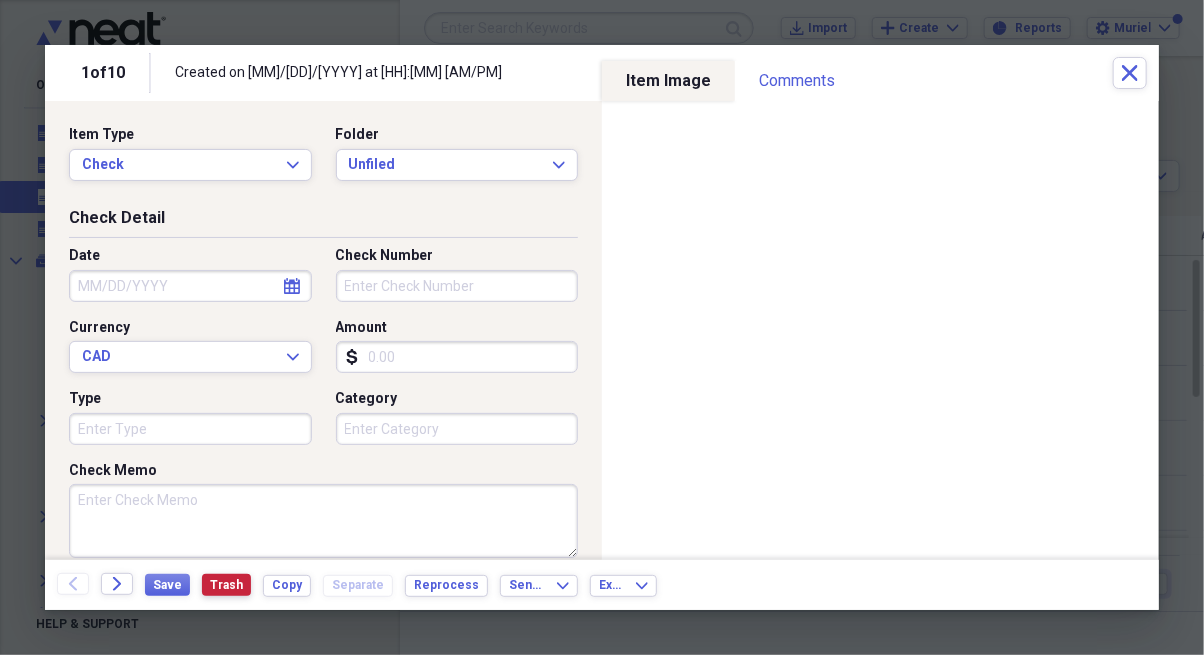 click on "Trash" at bounding box center (226, 585) 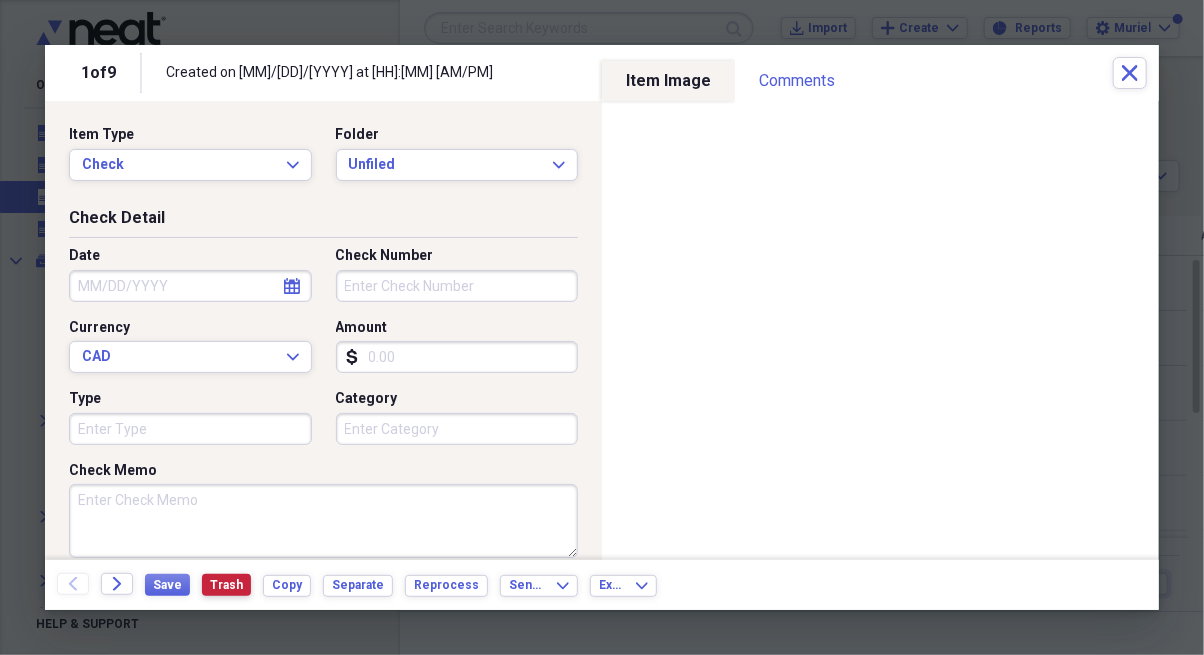 click on "Trash" at bounding box center [226, 585] 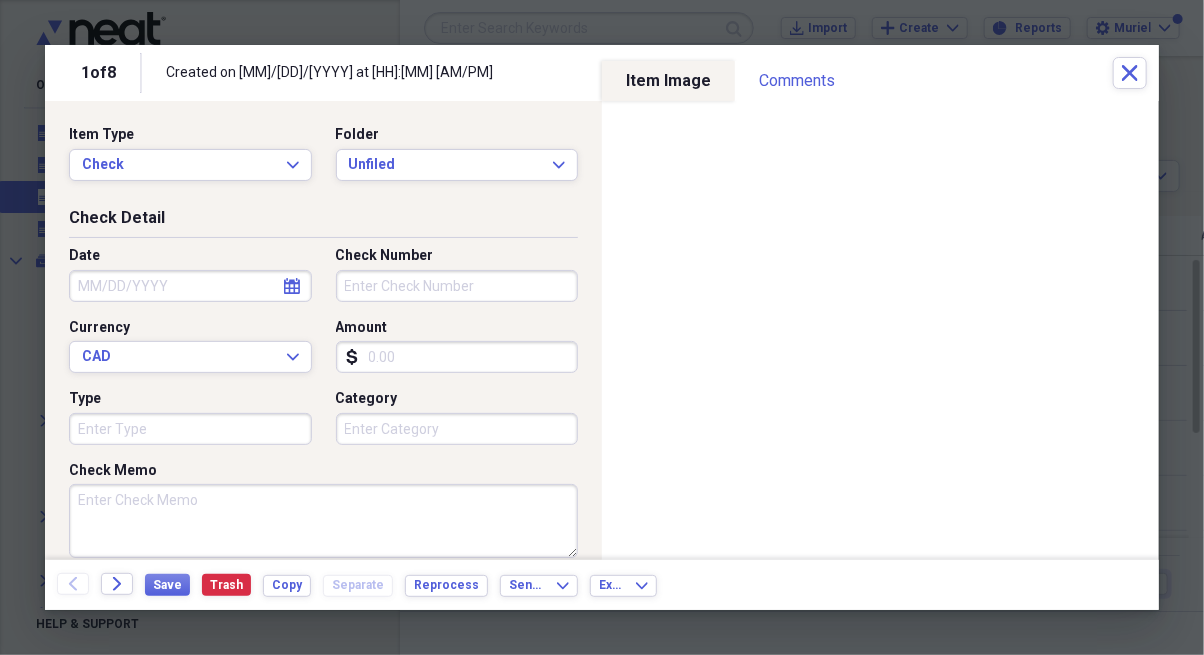 click on "Date" at bounding box center (190, 286) 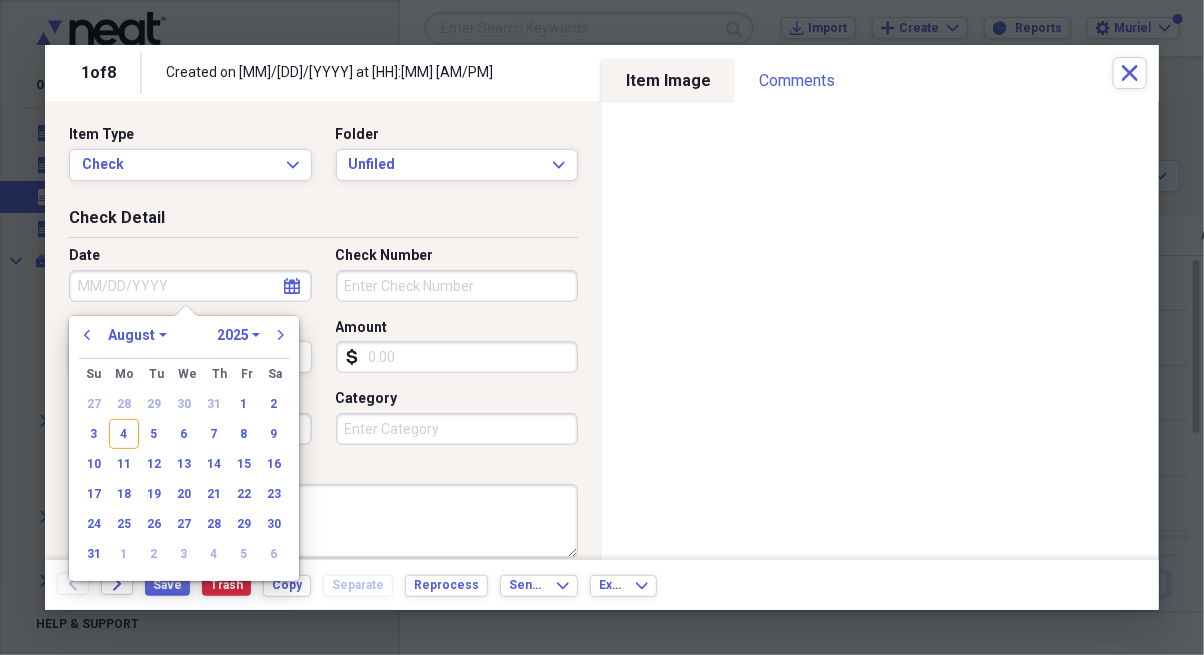 click on "previous" at bounding box center (87, 335) 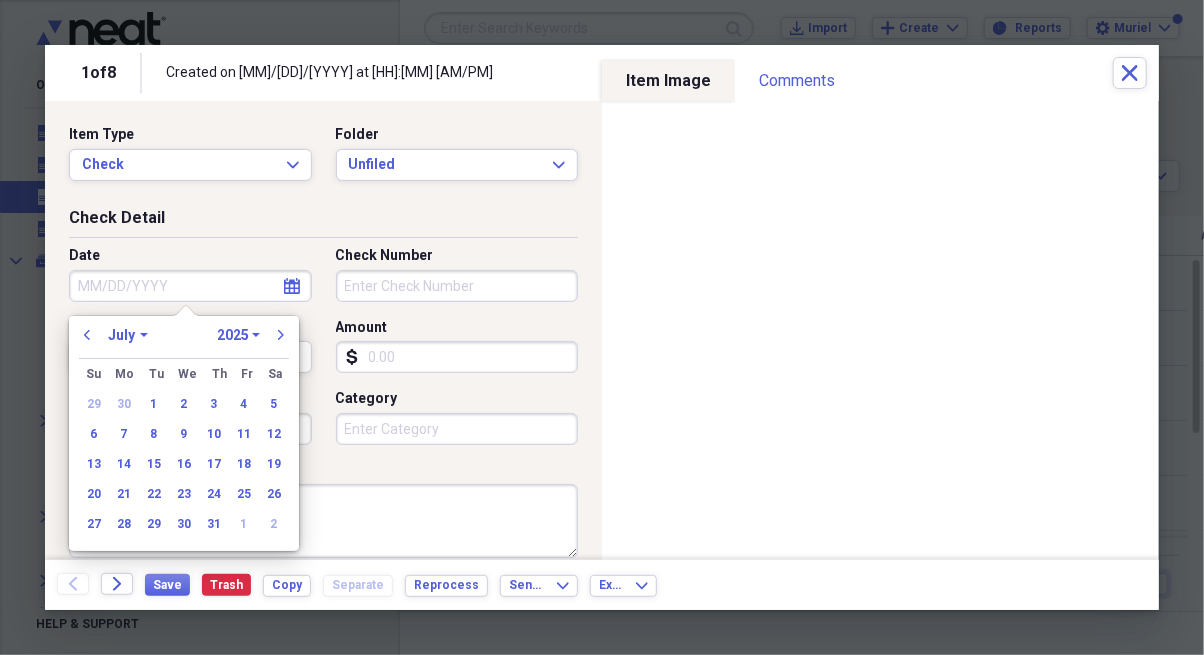 click on "previous" at bounding box center (87, 335) 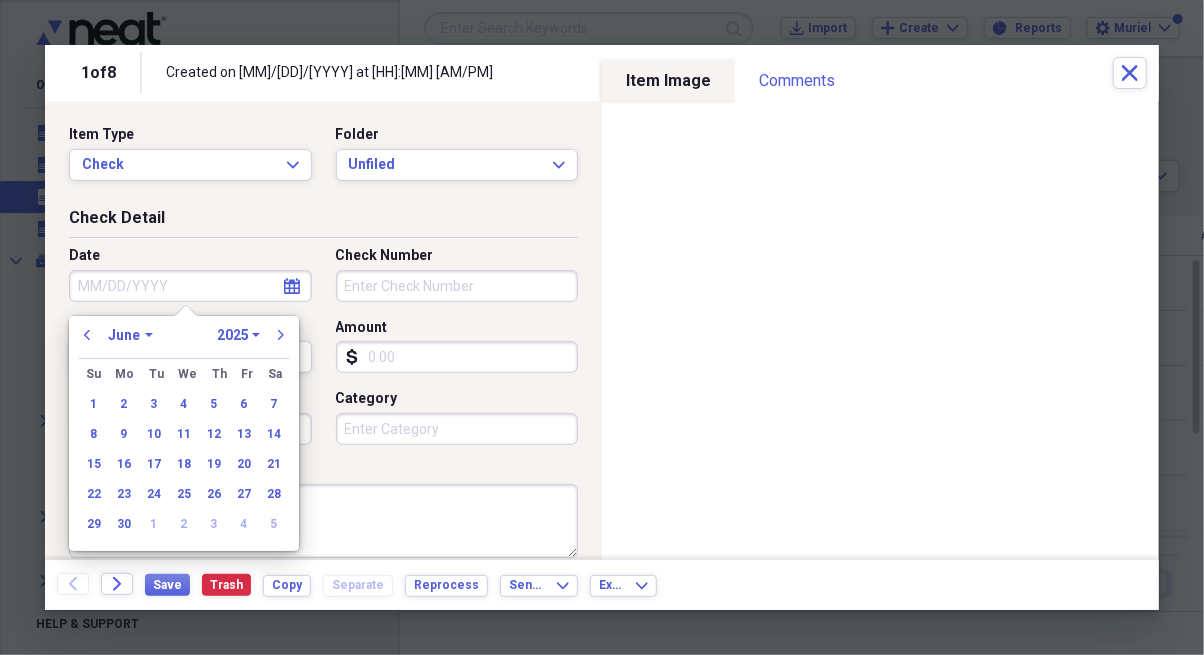 click on "previous" at bounding box center (87, 335) 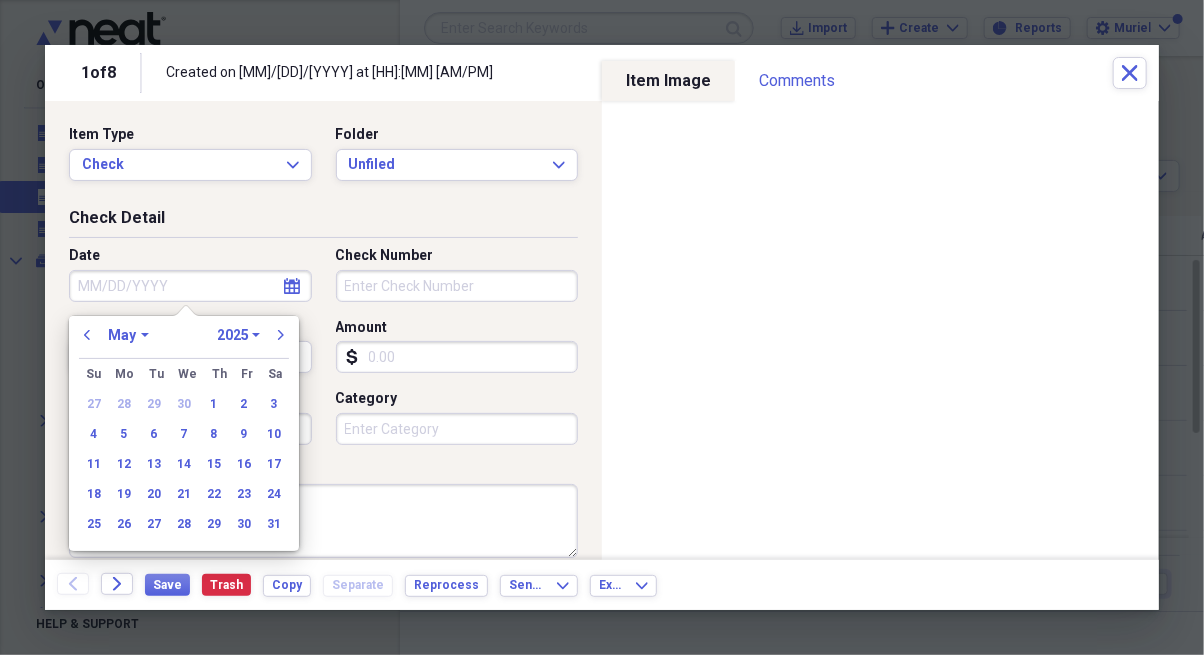 click on "previous" at bounding box center [87, 335] 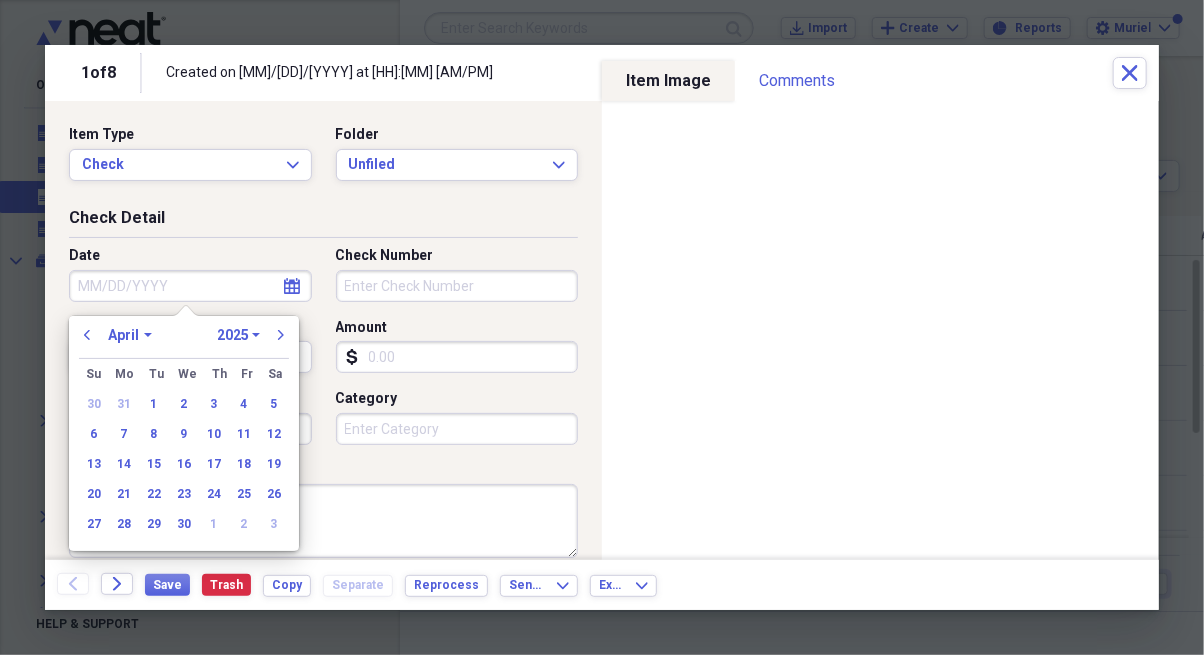 click on "previous" at bounding box center (87, 335) 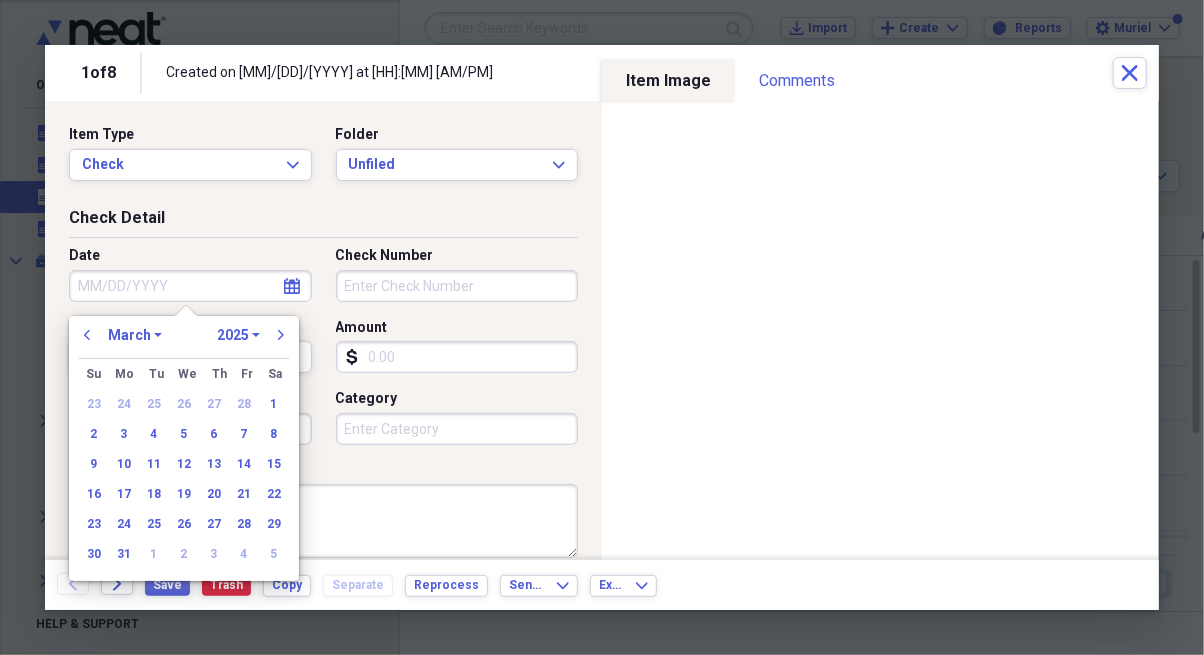 click on "previous" at bounding box center (87, 335) 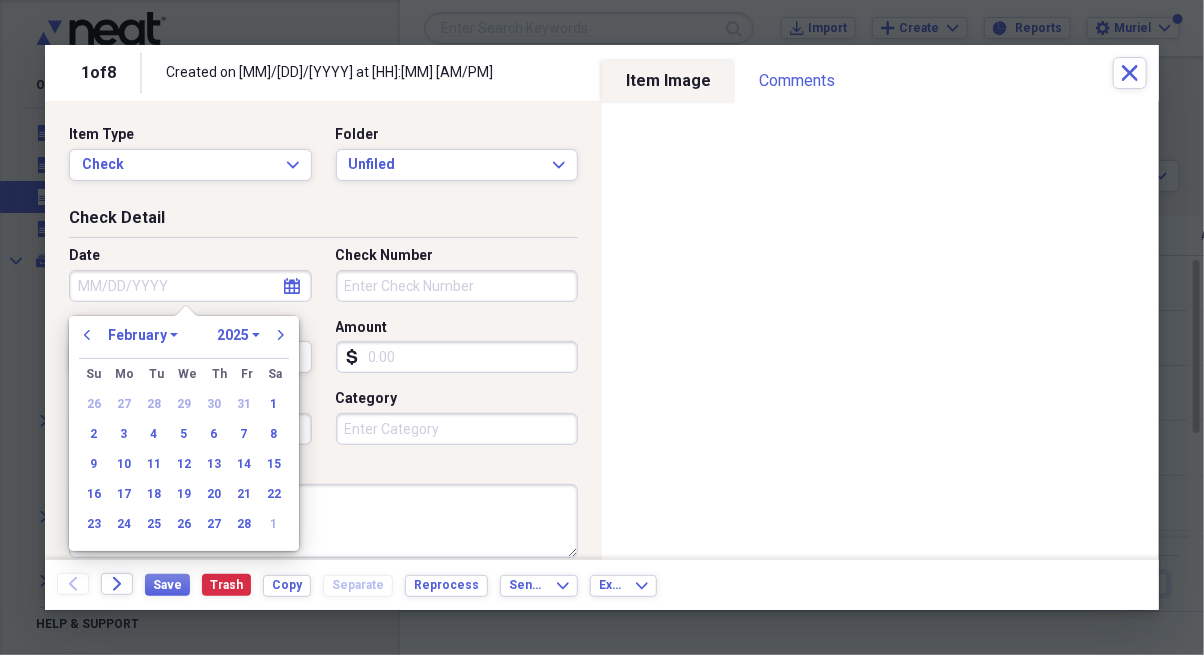 click on "previous" at bounding box center [87, 335] 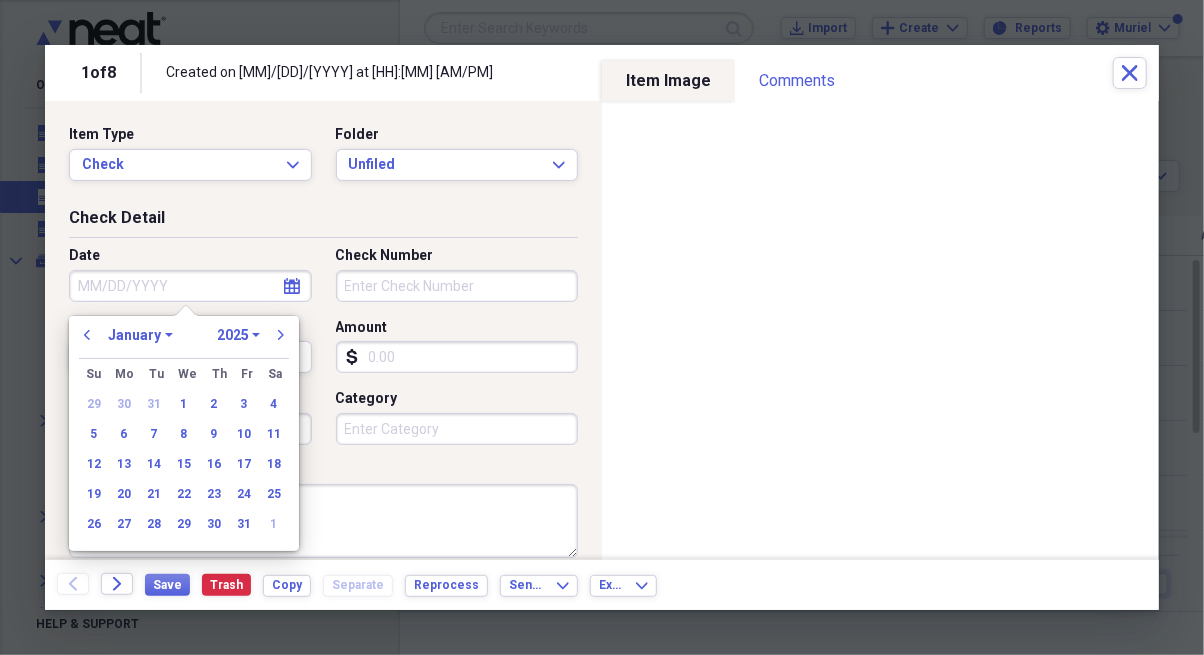 click on "previous" at bounding box center [87, 335] 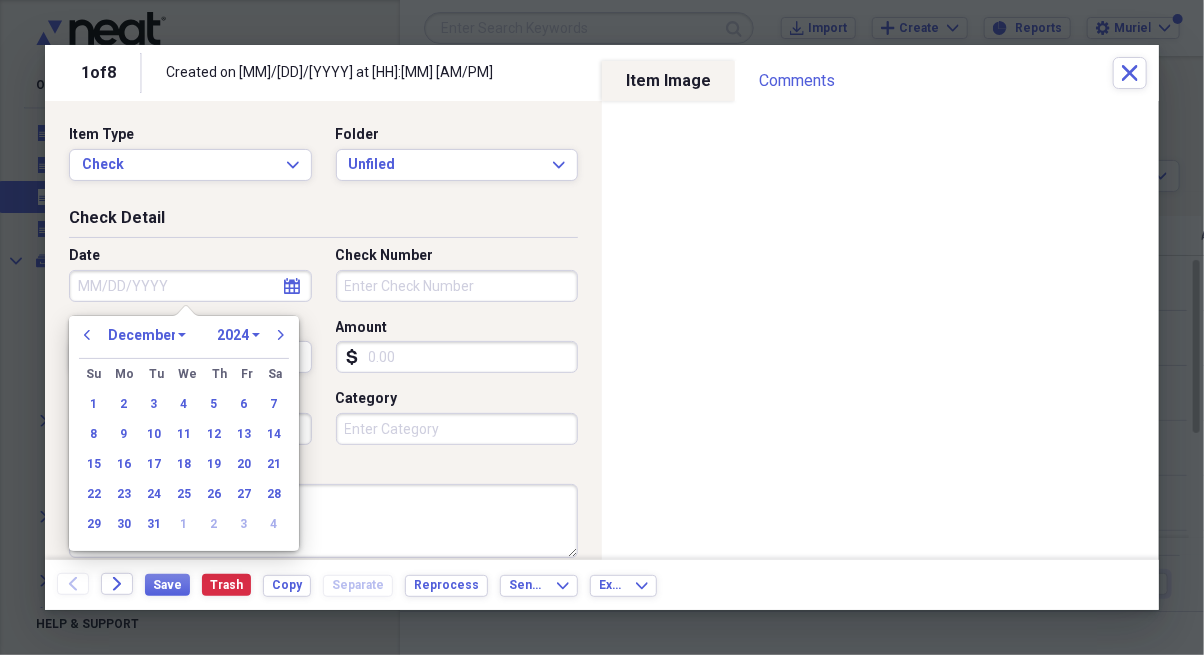 click on "previous" at bounding box center [87, 335] 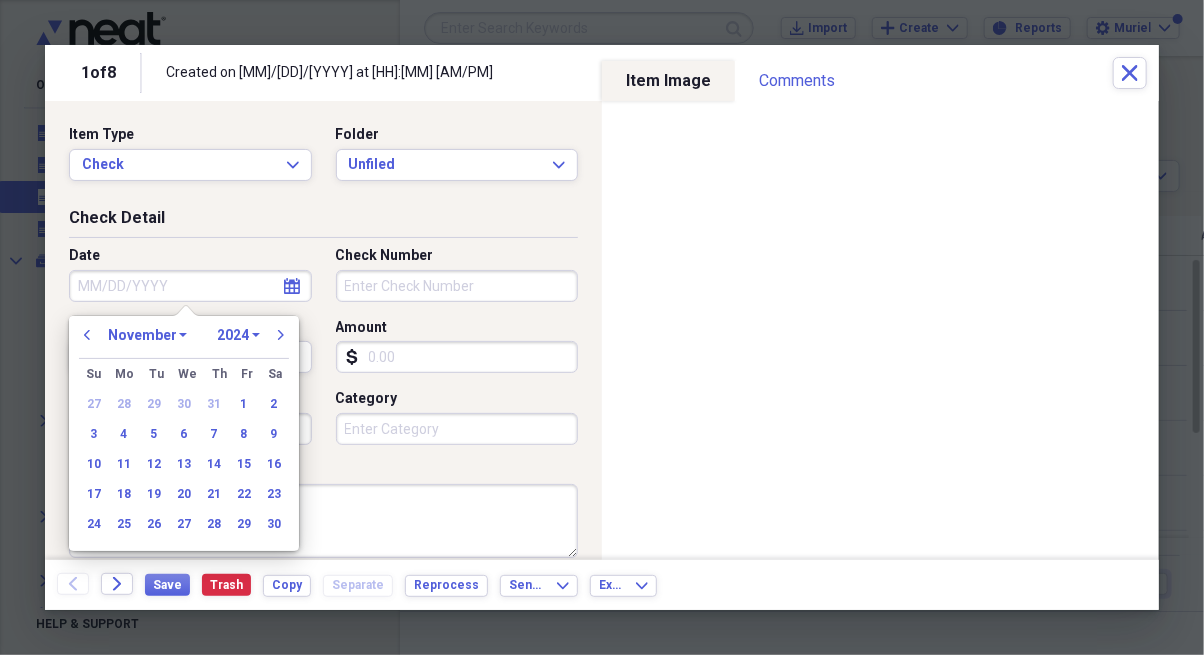click on "previous" at bounding box center [87, 335] 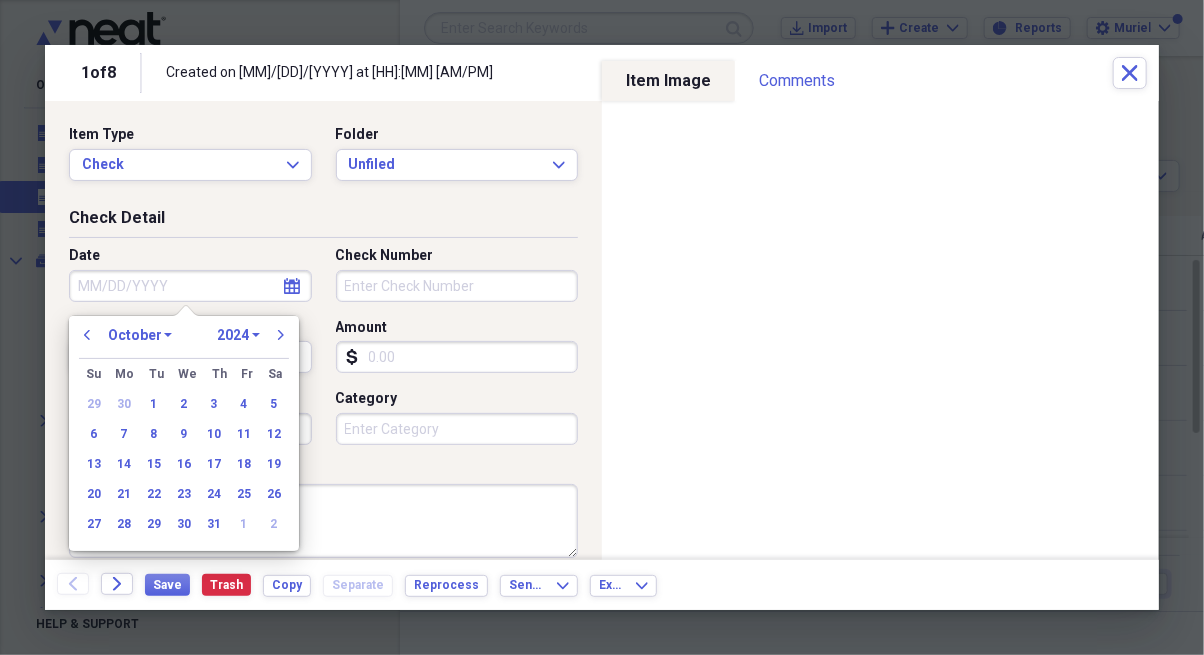 click on "15" at bounding box center [154, 464] 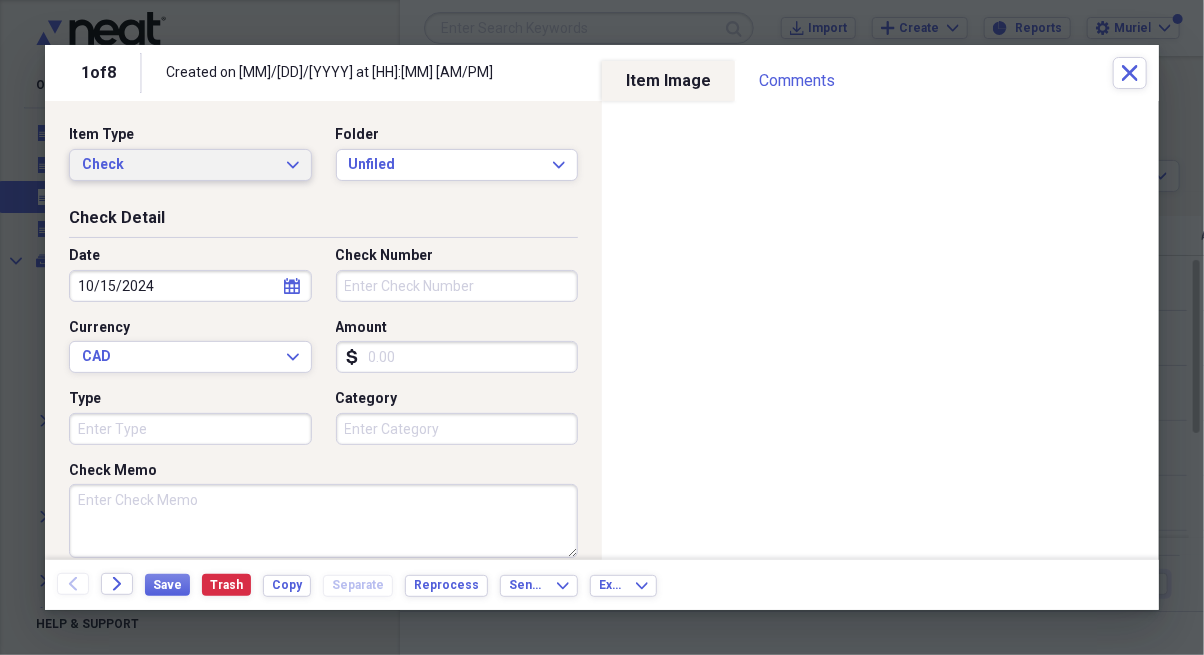 click on "Check Expand" at bounding box center [190, 165] 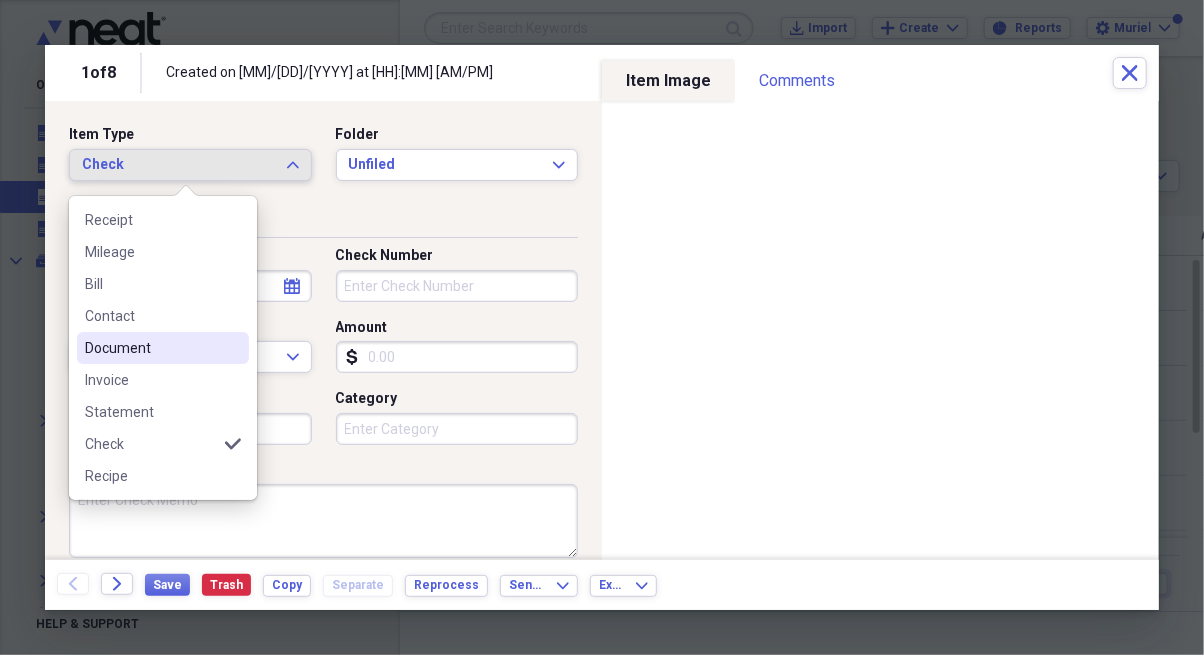 click on "Document" at bounding box center [151, 348] 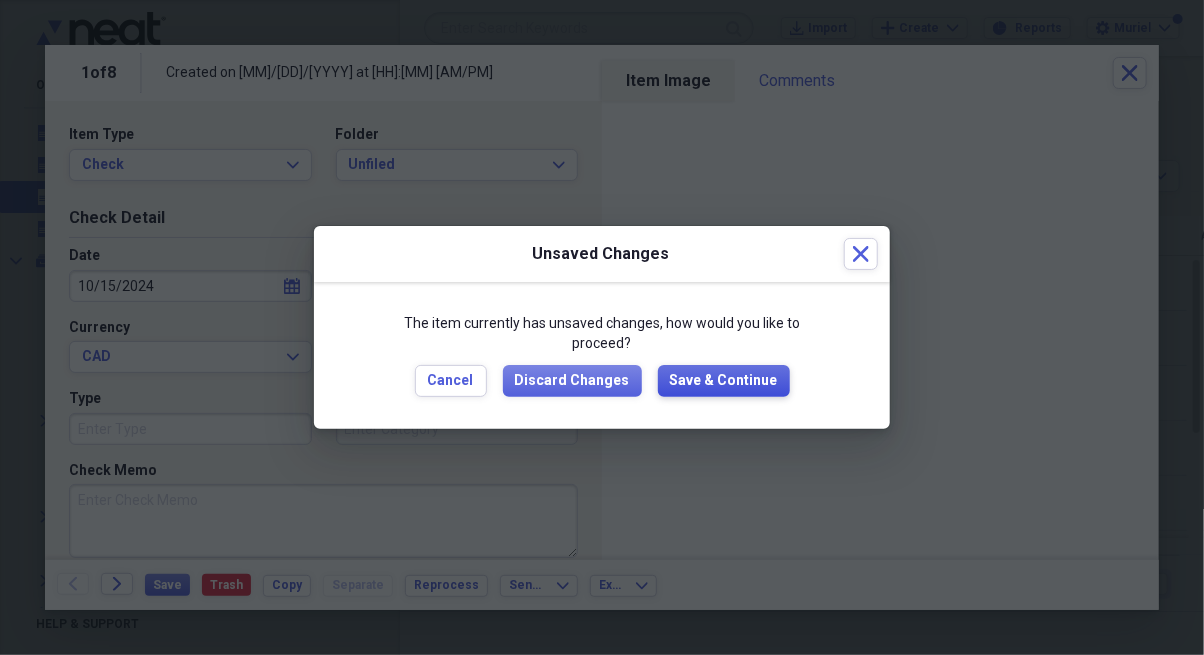 click on "Save & Continue" at bounding box center [724, 381] 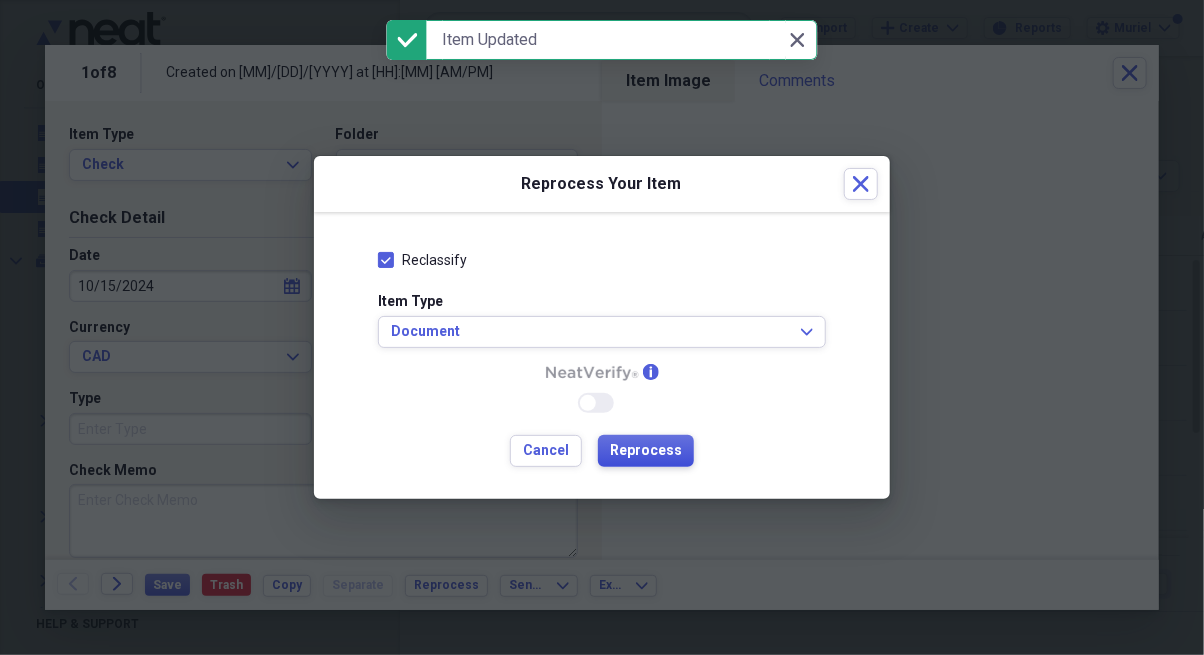 click on "Reprocess" at bounding box center (646, 451) 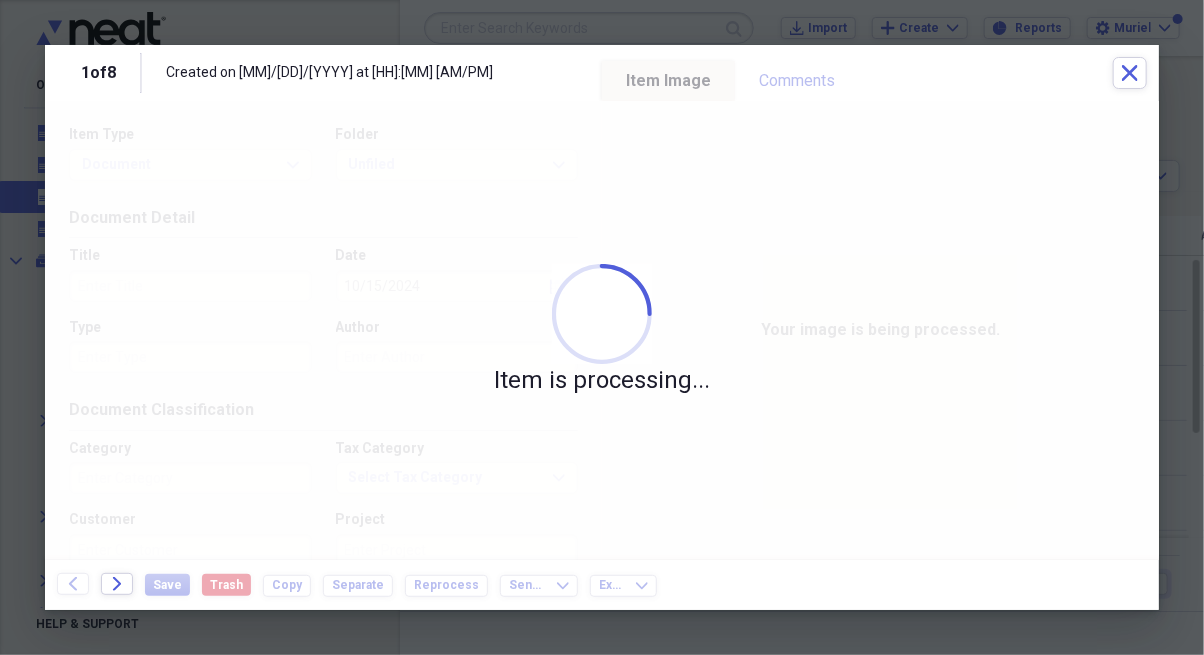 type on "Technology" 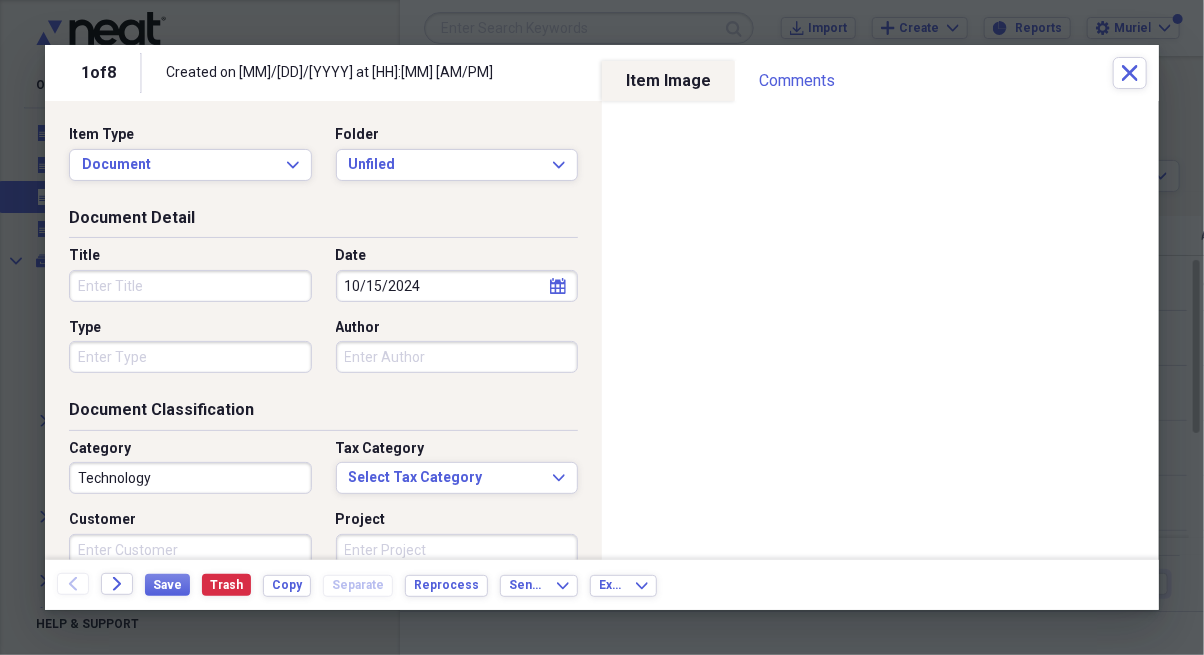 click on "Title" at bounding box center (190, 286) 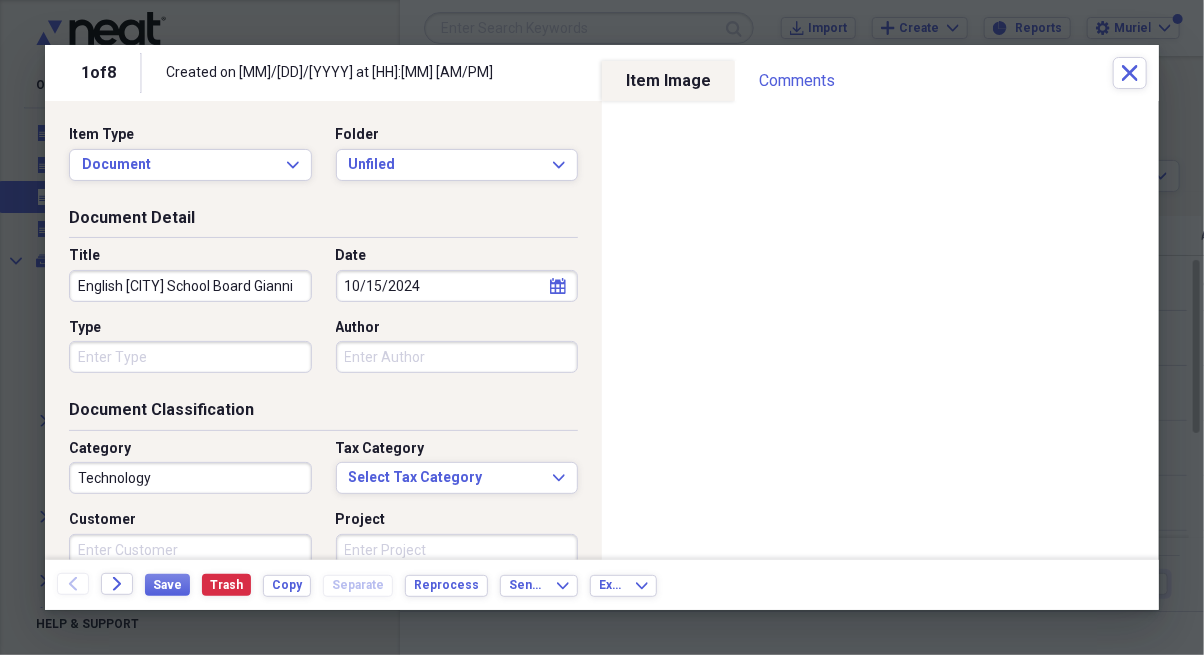 scroll, scrollTop: 0, scrollLeft: 16, axis: horizontal 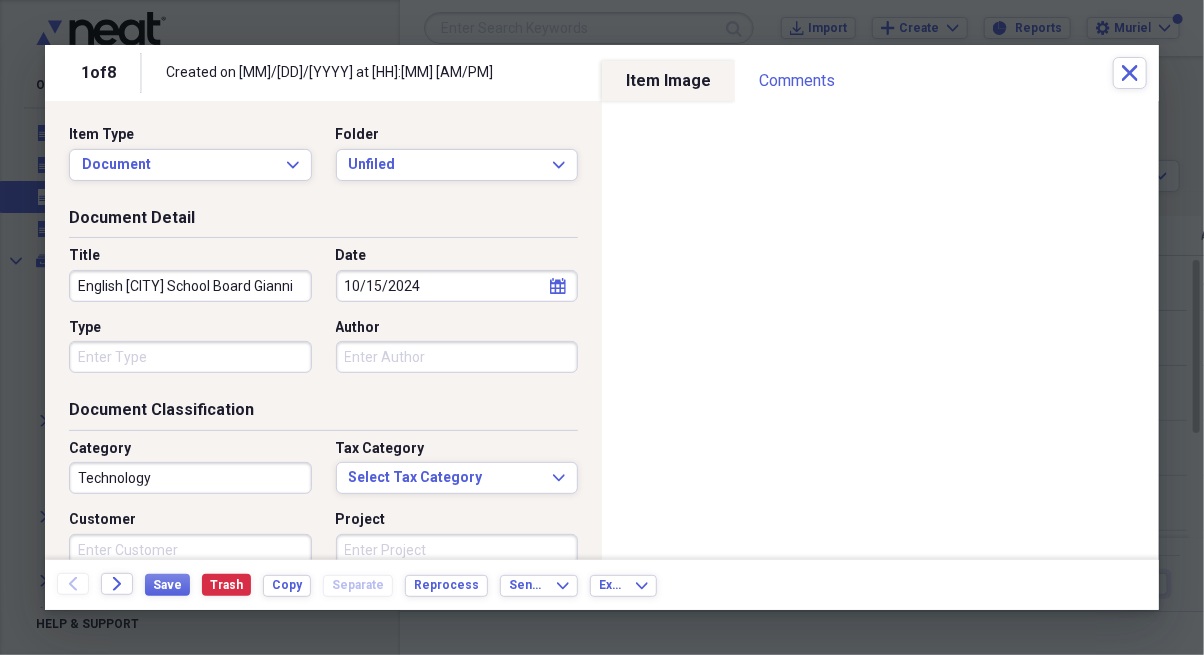 type on "English Montreal School Board Gianni" 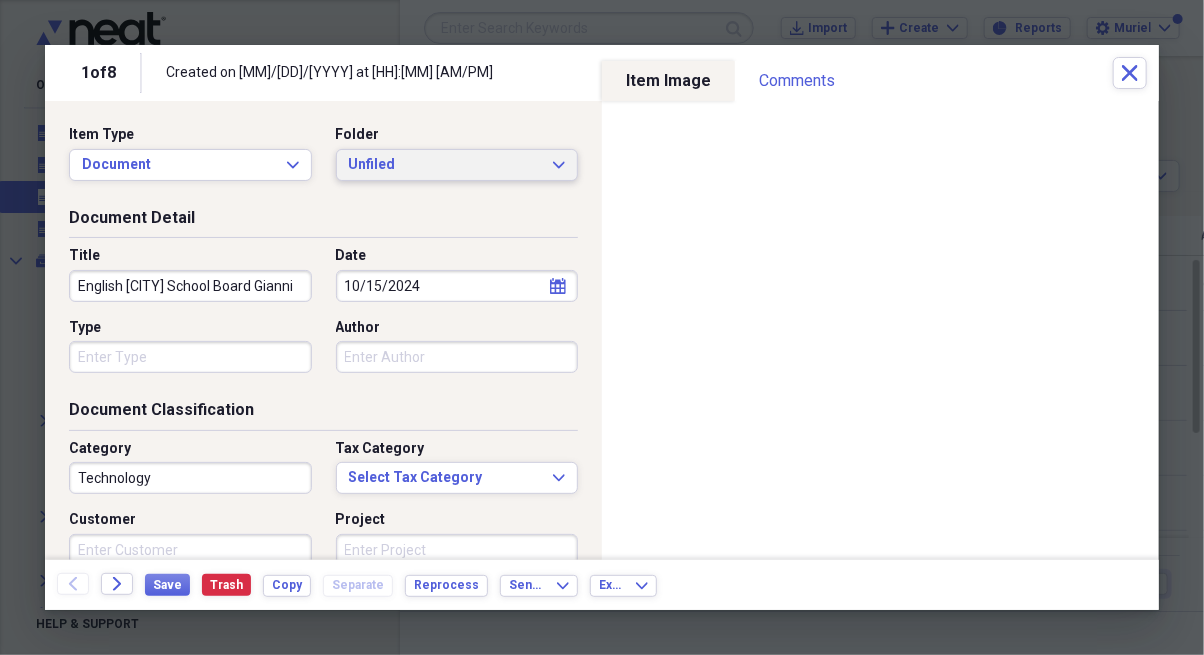 scroll, scrollTop: 0, scrollLeft: 0, axis: both 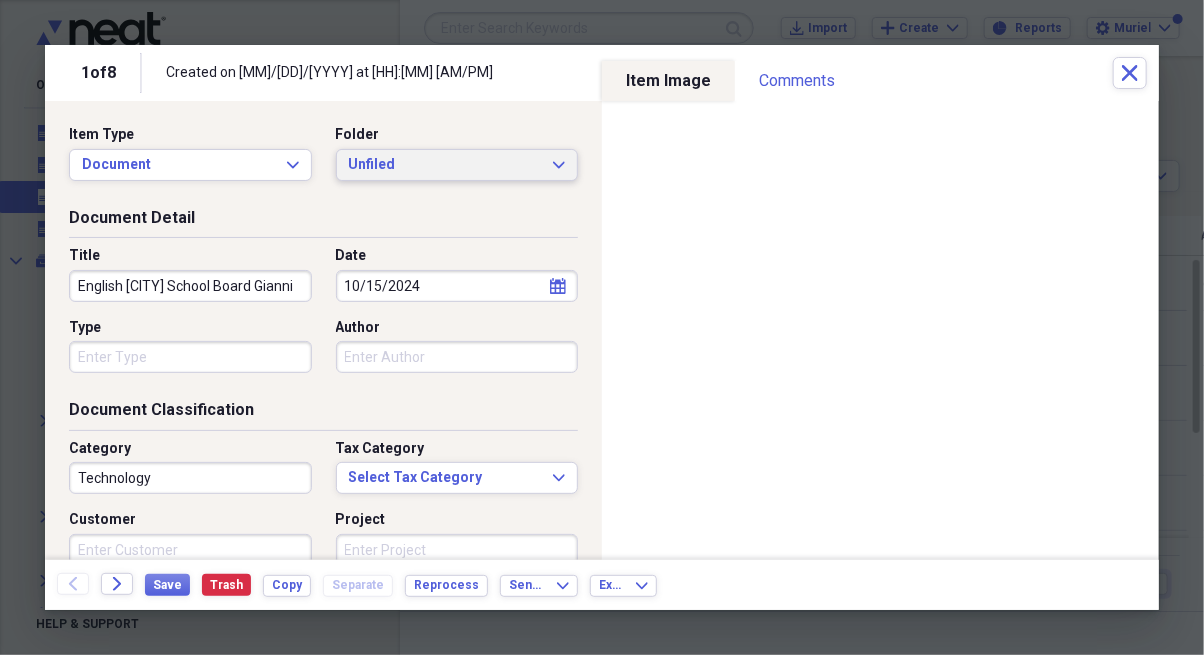 click on "Unfiled Expand" at bounding box center [457, 165] 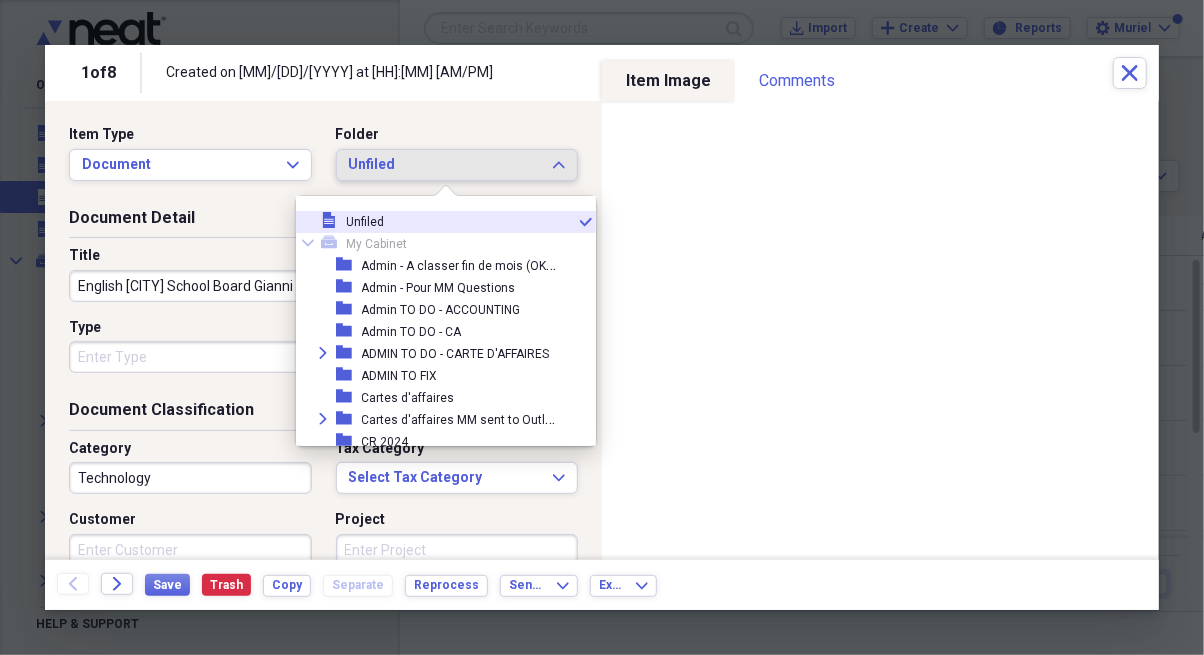 scroll, scrollTop: 417, scrollLeft: 0, axis: vertical 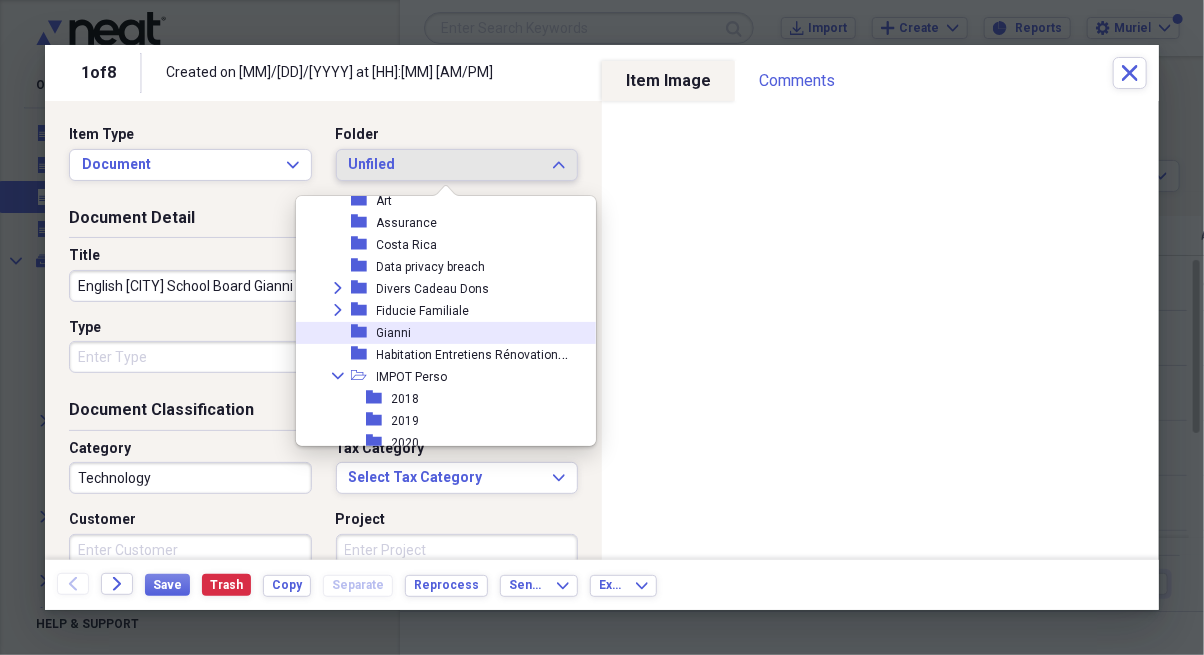 click on "folder Gianni" at bounding box center (438, 333) 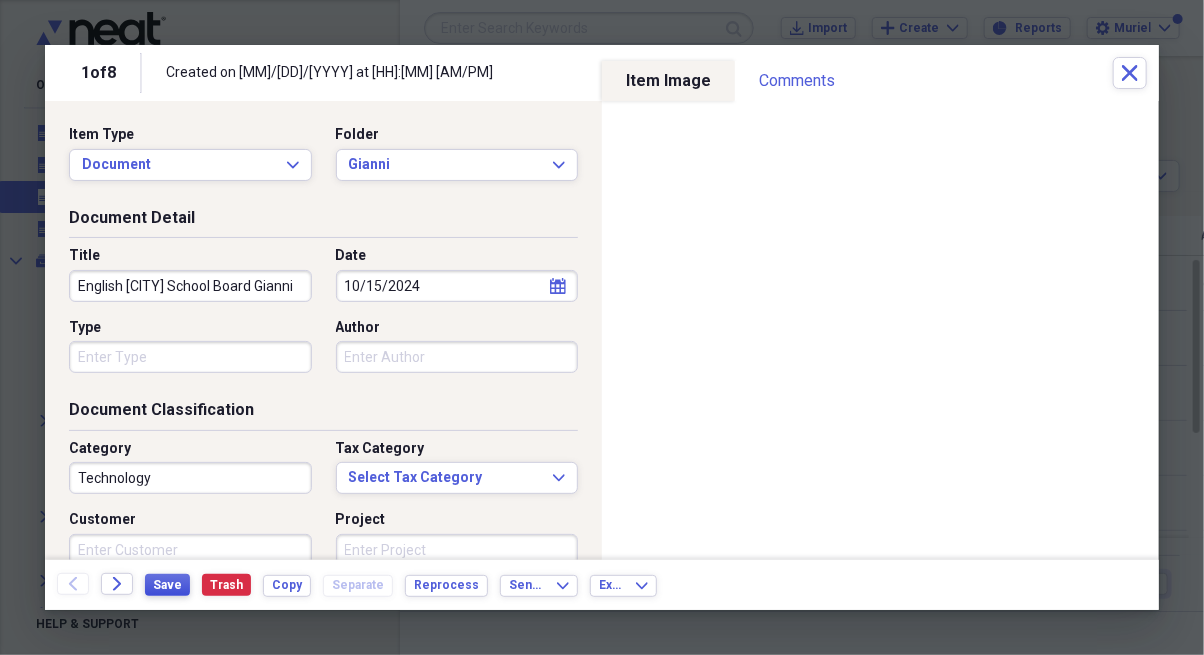 click on "Save" at bounding box center (167, 585) 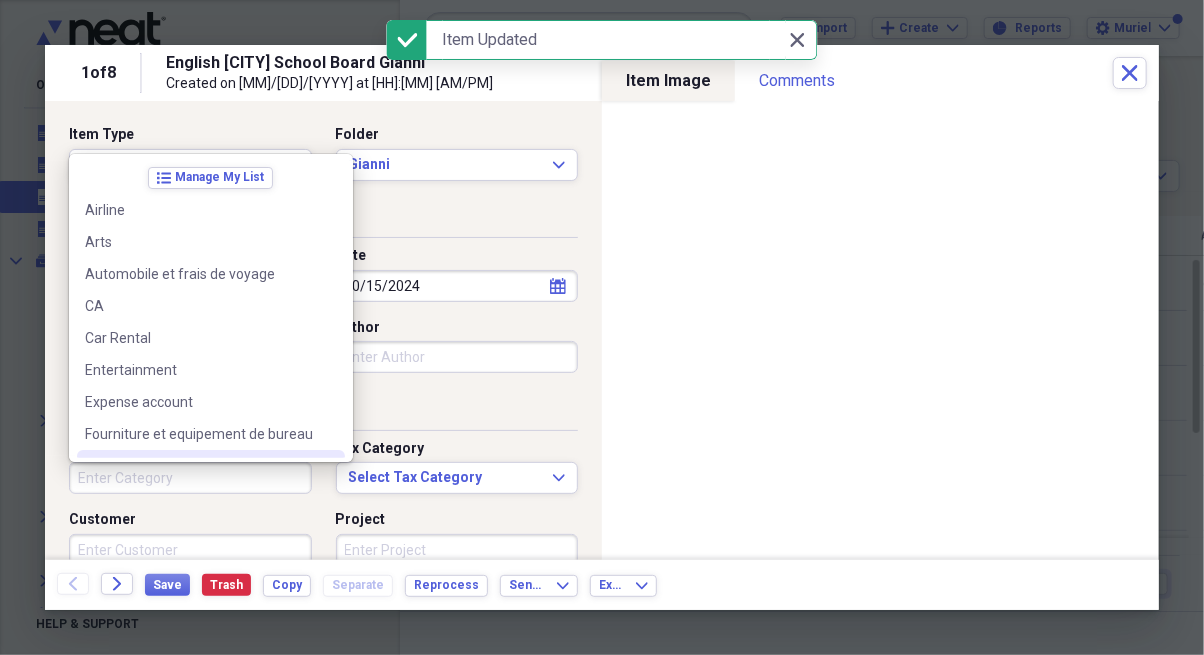 type 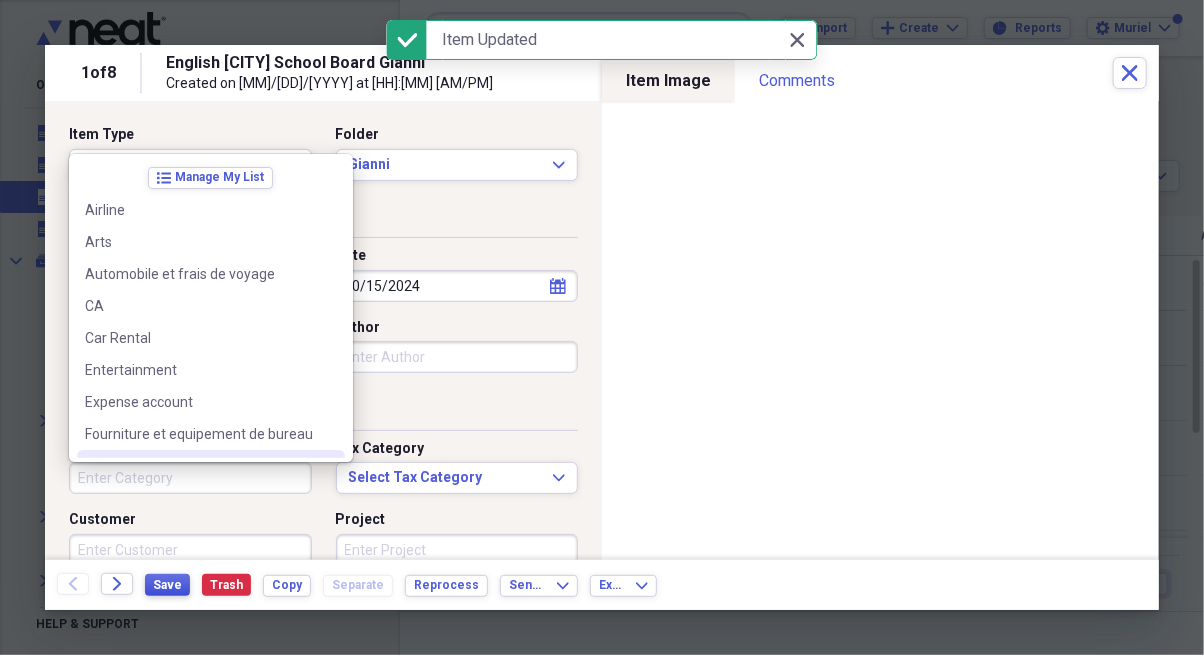 click on "Save" at bounding box center (167, 585) 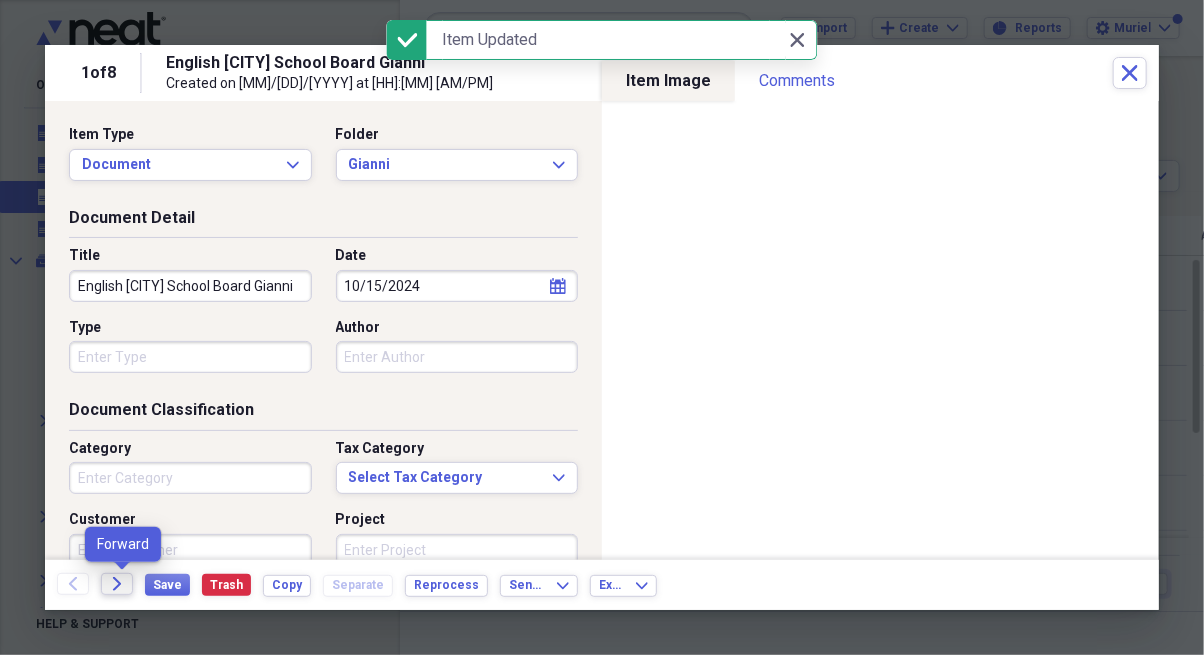 click 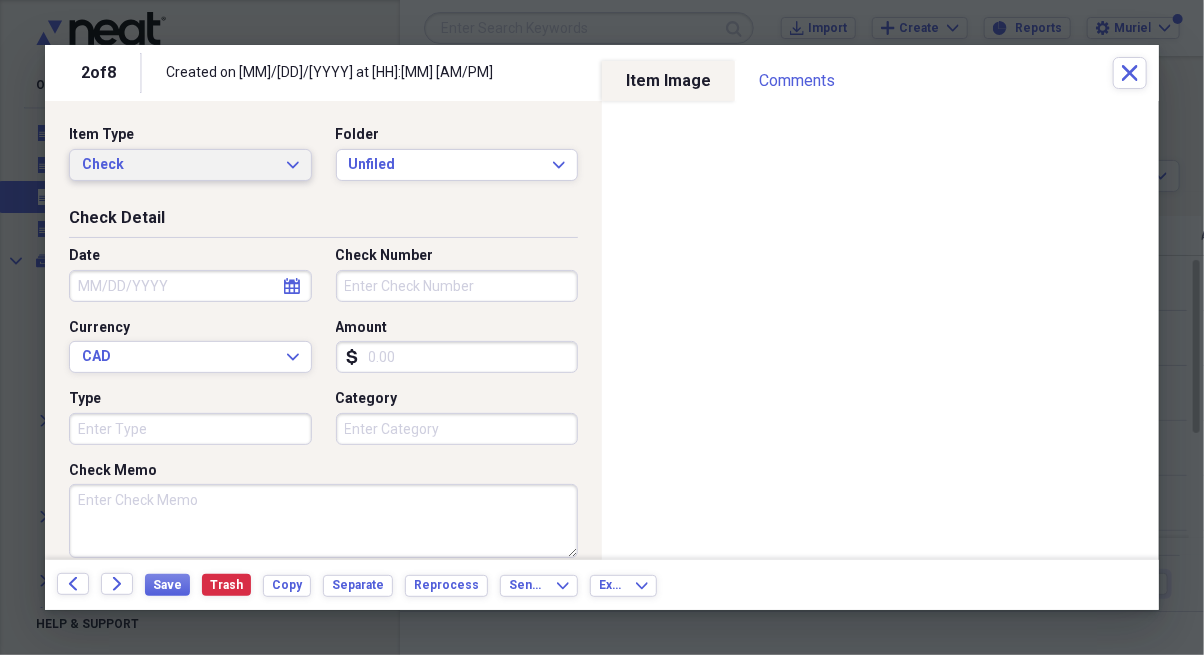 click on "Expand" 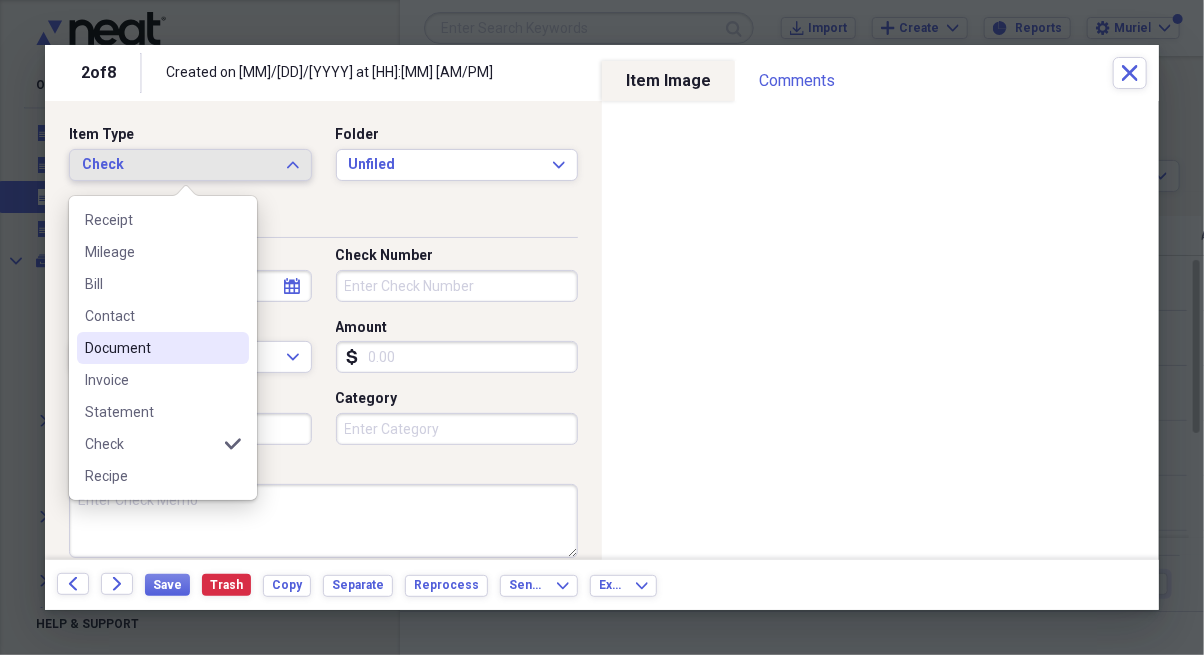 click on "Document" at bounding box center [151, 348] 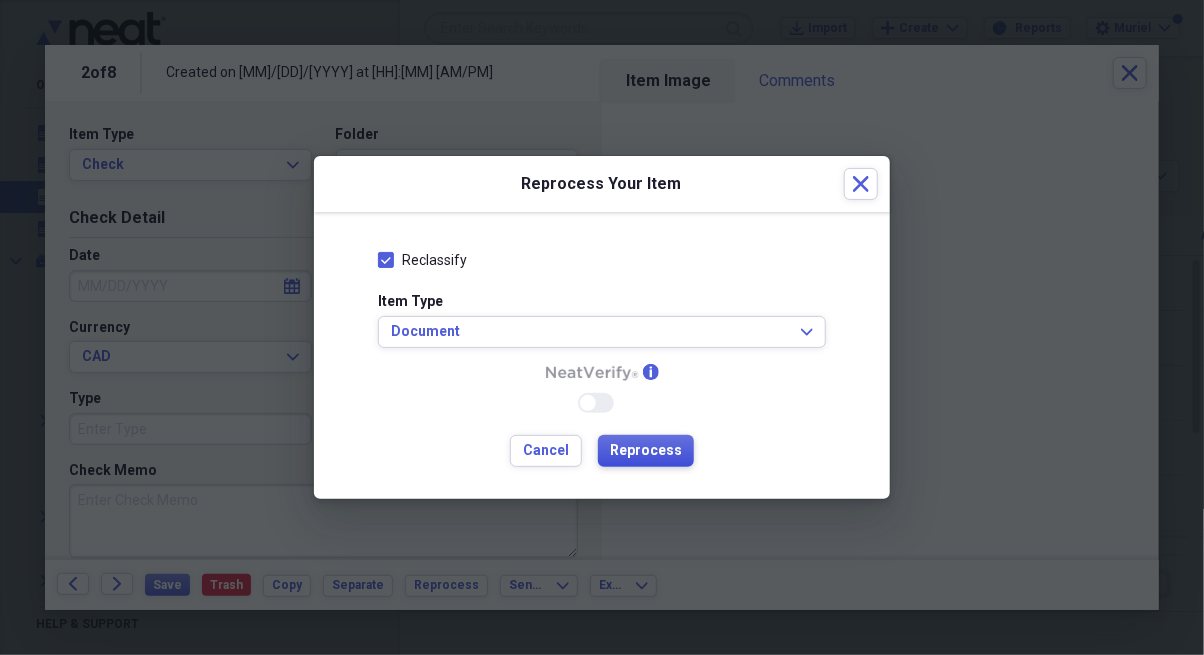 click on "Reprocess" at bounding box center (646, 451) 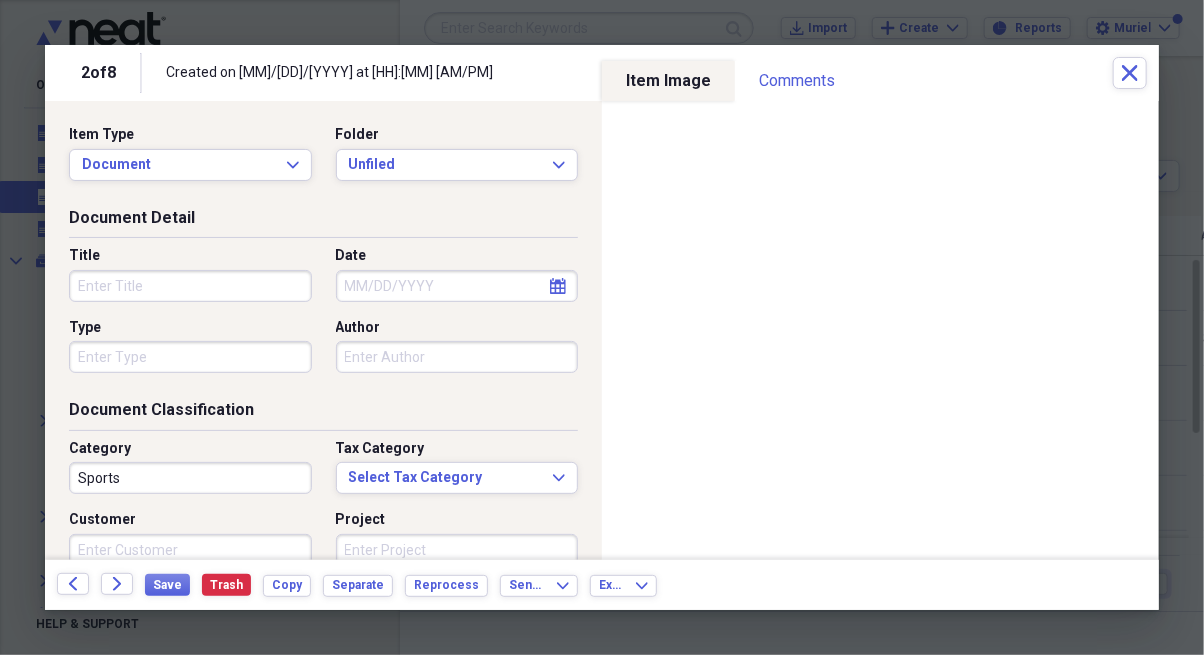 type on "Sports" 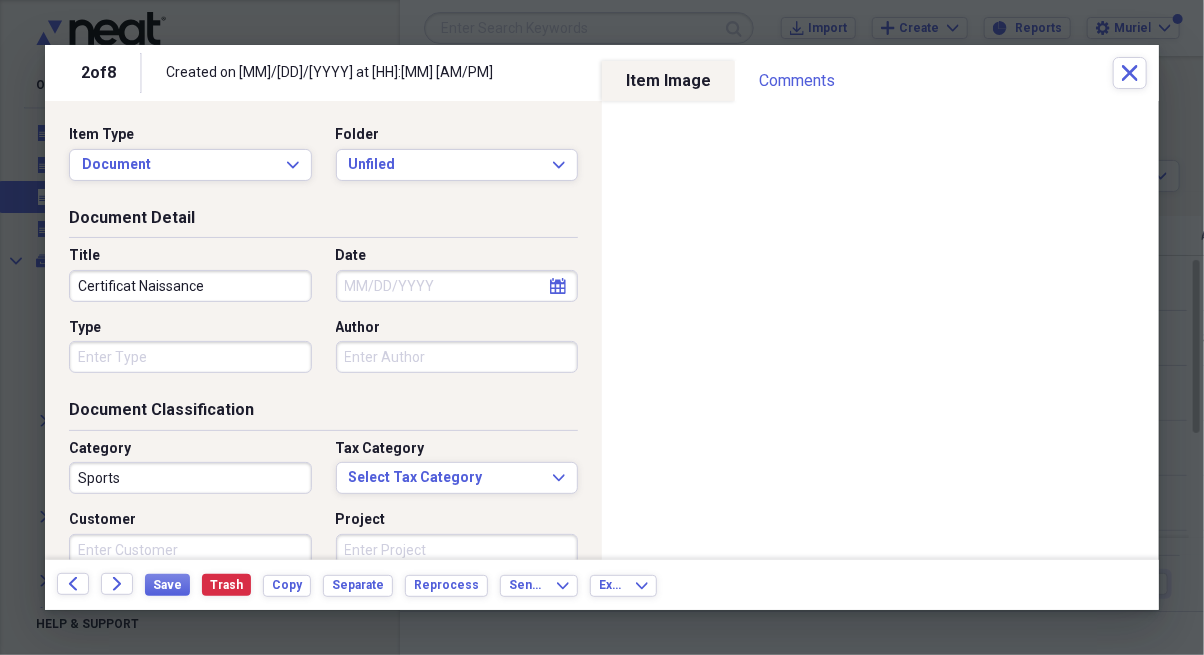 type on "Certificat Naissance" 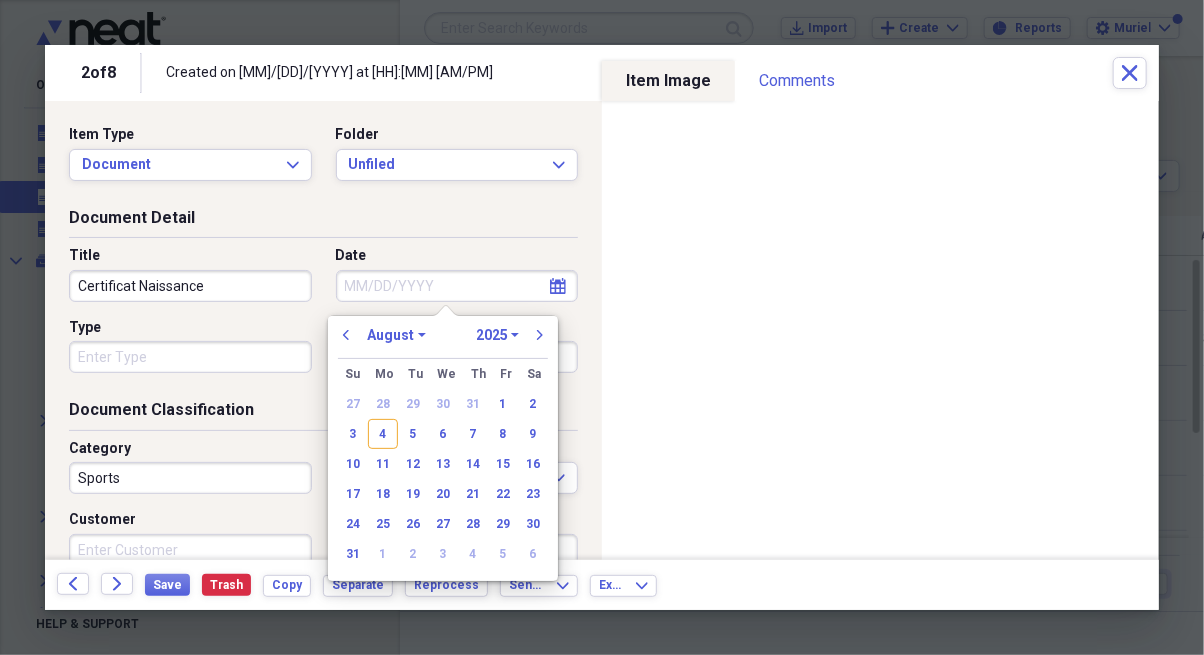 click on "1970 1971 1972 1973 1974 1975 1976 1977 1978 1979 1980 1981 1982 1983 1984 1985 1986 1987 1988 1989 1990 1991 1992 1993 1994 1995 1996 1997 1998 1999 2000 2001 2002 2003 2004 2005 2006 2007 2008 2009 2010 2011 2012 2013 2014 2015 2016 2017 2018 2019 2020 2021 2022 2023 2024 2025 2026 2027 2028 2029 2030 2031 2032 2033 2034 2035" at bounding box center (497, 335) 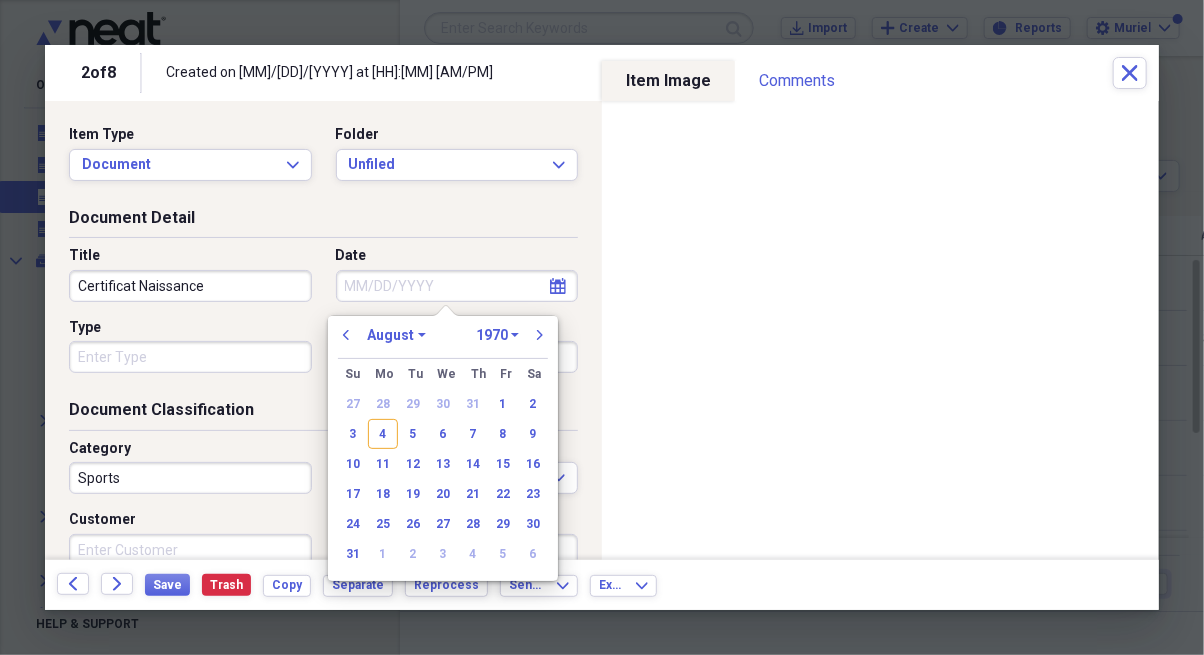 click on "1970 1971 1972 1973 1974 1975 1976 1977 1978 1979 1980 1981 1982 1983 1984 1985 1986 1987 1988 1989 1990 1991 1992 1993 1994 1995 1996 1997 1998 1999 2000 2001 2002 2003 2004 2005 2006 2007 2008 2009 2010 2011 2012 2013 2014 2015 2016 2017 2018 2019 2020 2021 2022 2023 2024 2025 2026 2027 2028 2029 2030 2031 2032 2033 2034 2035" at bounding box center (497, 335) 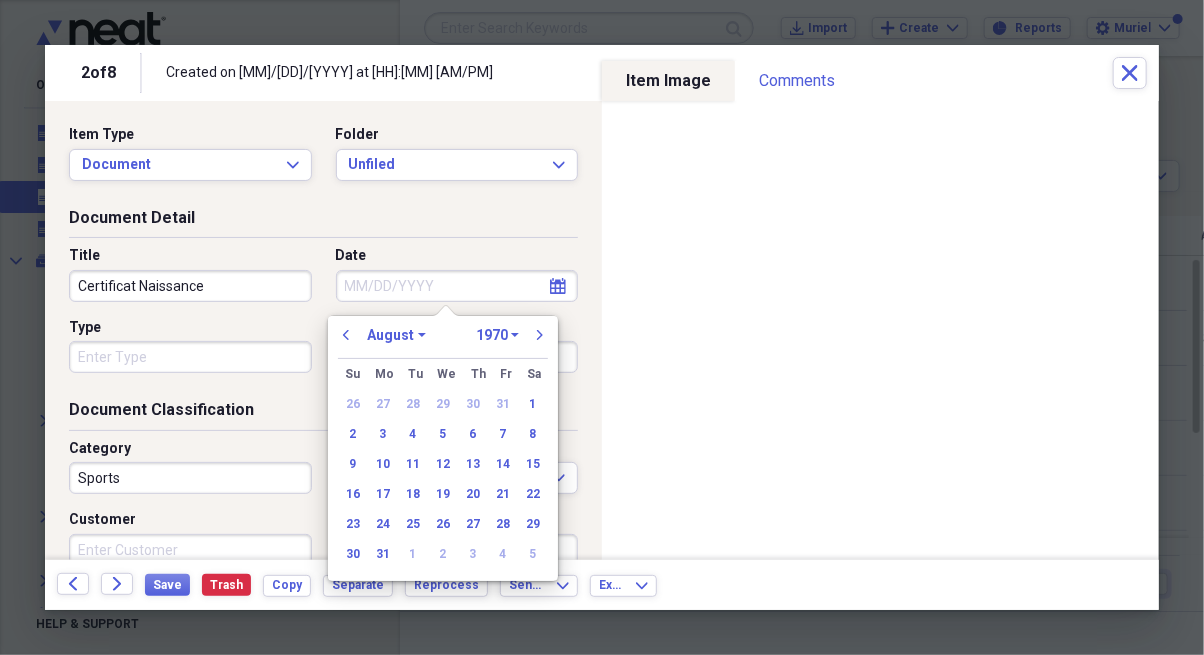 click on "1970 1971 1972 1973 1974 1975 1976 1977 1978 1979 1980 1981 1982 1983 1984 1985 1986 1987 1988 1989 1990 1991 1992 1993 1994 1995 1996 1997 1998 1999 2000 2001 2002 2003 2004 2005 2006 2007 2008 2009 2010 2011 2012 2013 2014 2015 2016 2017 2018 2019 2020 2021 2022 2023 2024 2025 2026 2027 2028 2029 2030 2031 2032 2033 2034 2035" at bounding box center [497, 335] 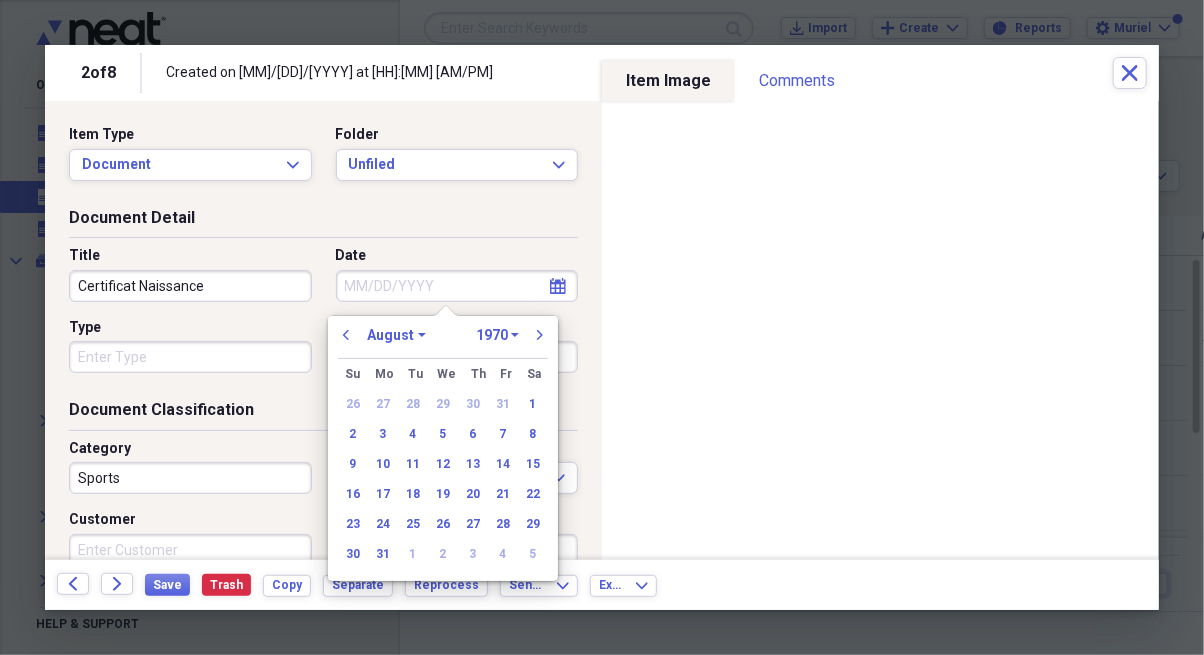select on "2005" 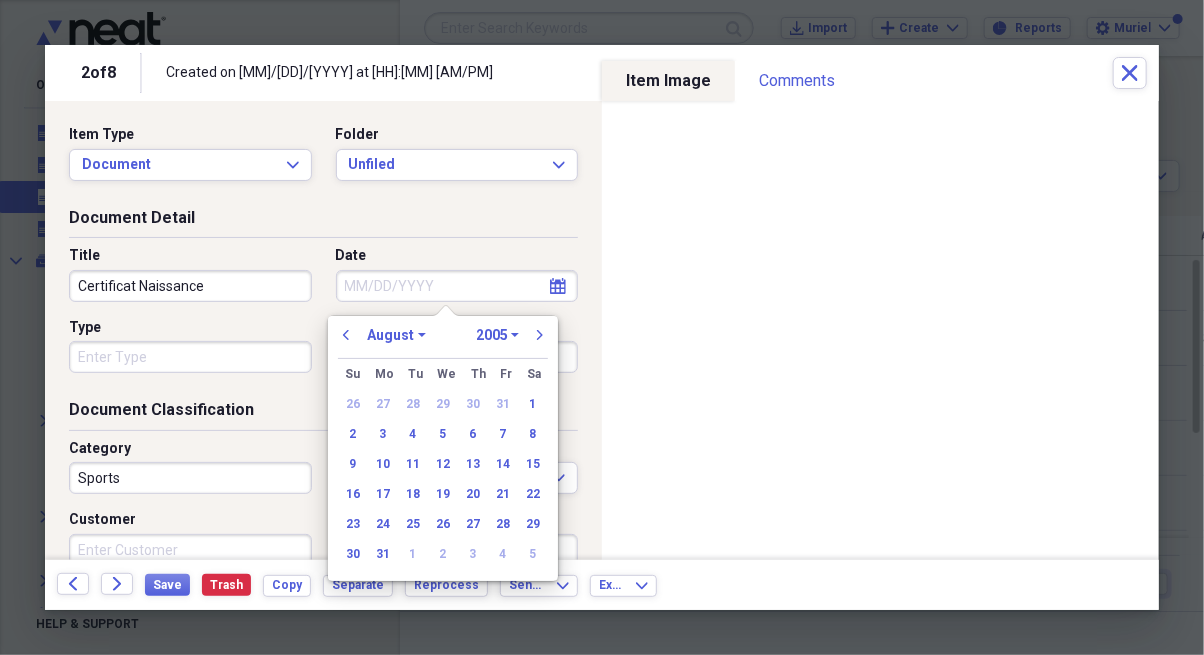 click on "1970 1971 1972 1973 1974 1975 1976 1977 1978 1979 1980 1981 1982 1983 1984 1985 1986 1987 1988 1989 1990 1991 1992 1993 1994 1995 1996 1997 1998 1999 2000 2001 2002 2003 2004 2005 2006 2007 2008 2009 2010 2011 2012 2013 2014 2015 2016 2017 2018 2019 2020 2021 2022 2023 2024 2025 2026 2027 2028 2029 2030 2031 2032 2033 2034 2035" at bounding box center (497, 335) 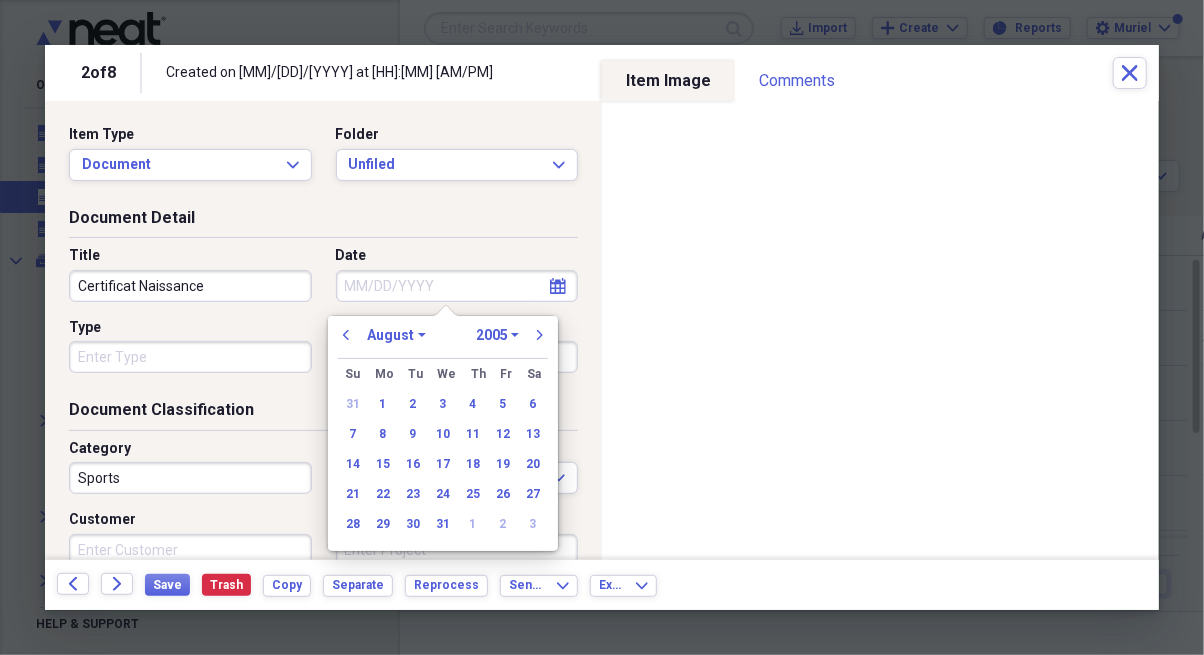 click on "24" at bounding box center [443, 494] 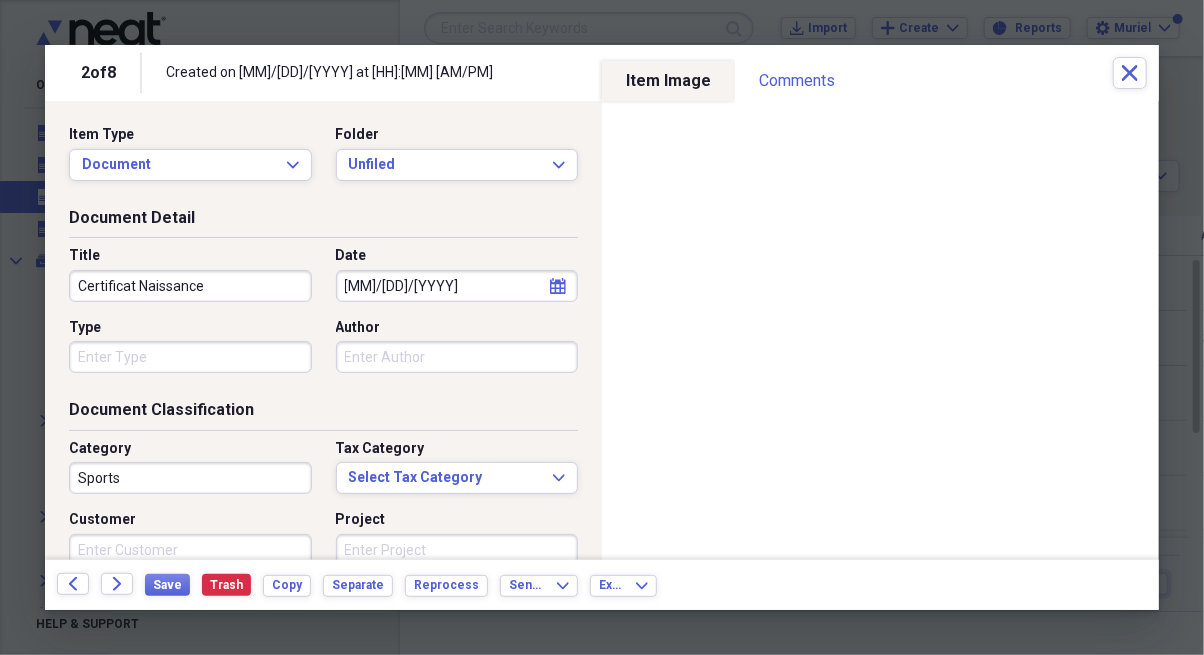 click on "Certificat Naissance" at bounding box center [190, 286] 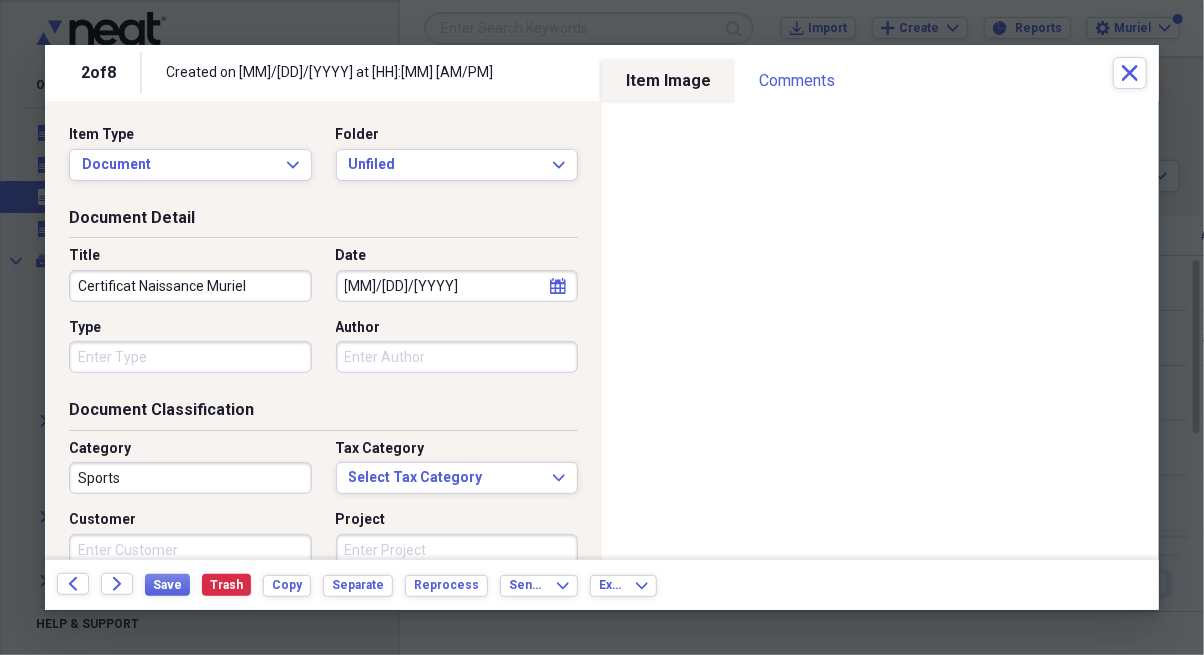 type on "Certificat Naissance Muriel" 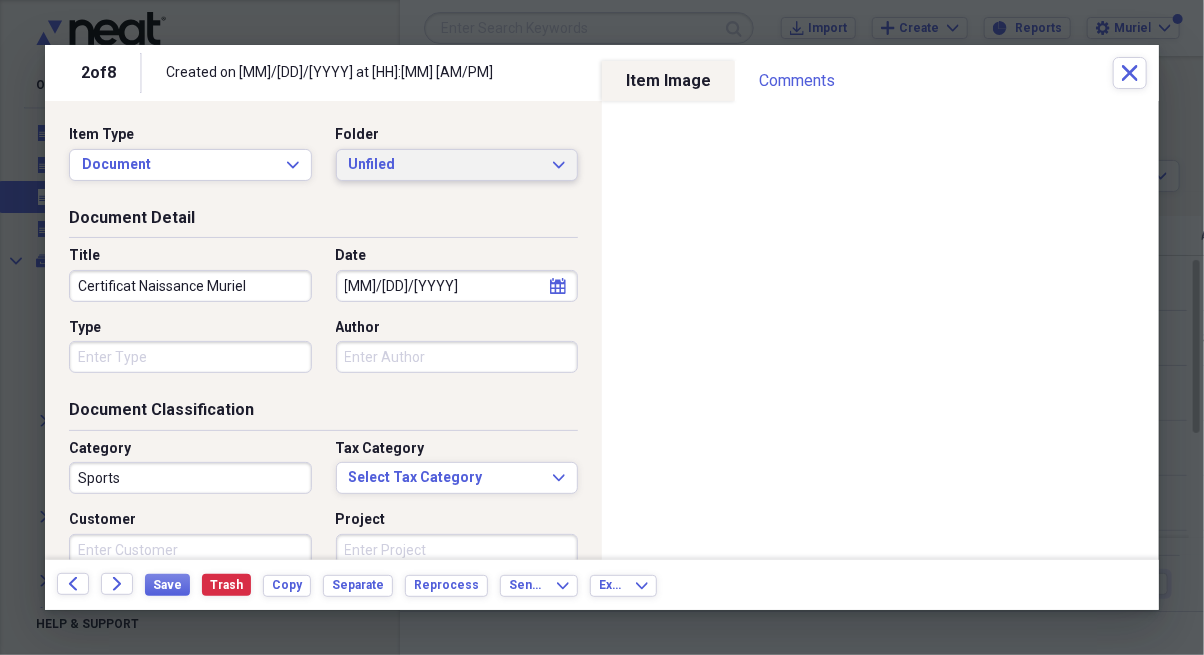 click on "Unfiled Expand" at bounding box center [457, 165] 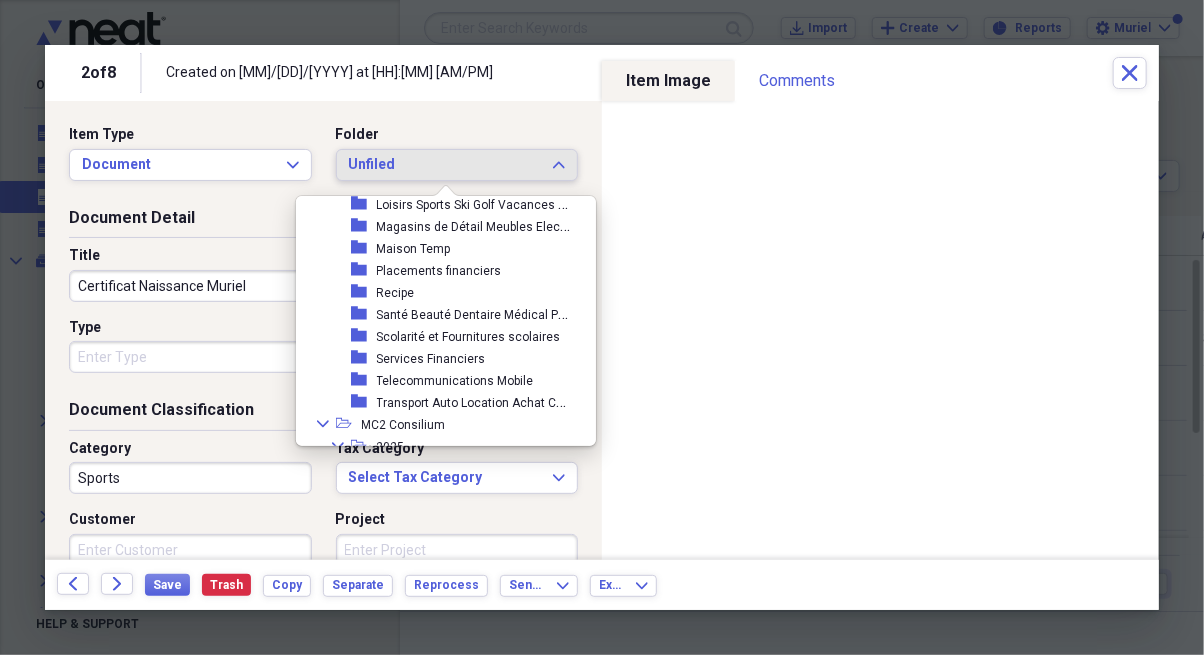scroll, scrollTop: 749, scrollLeft: 0, axis: vertical 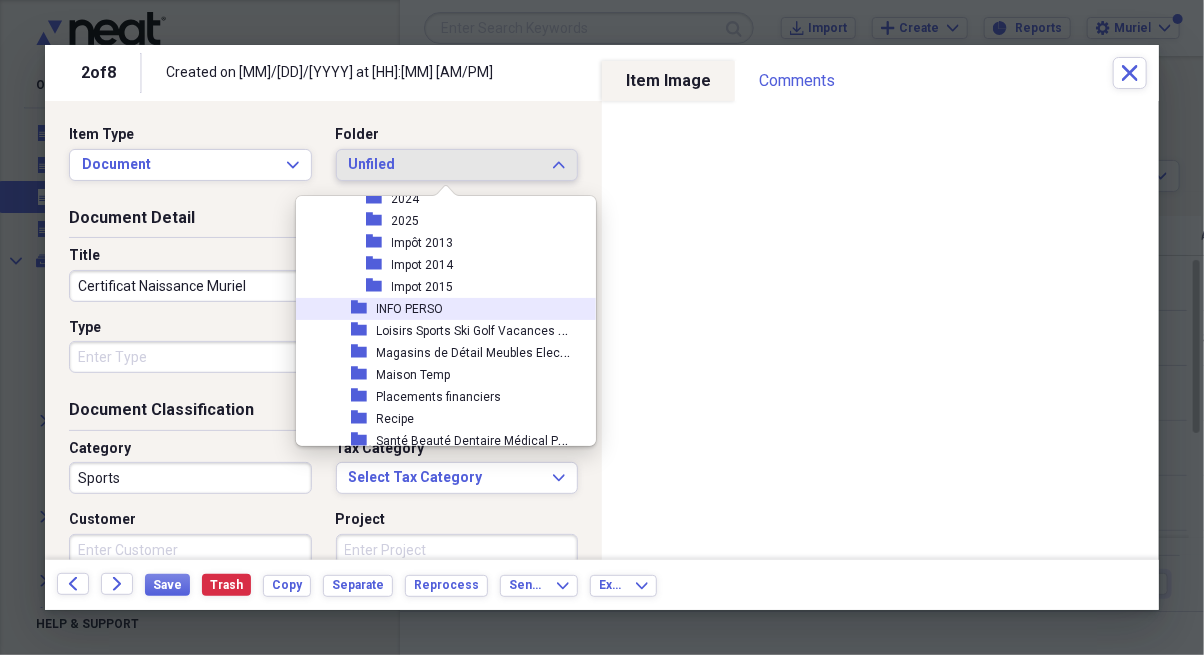 click on "folder INFO PERSO" at bounding box center (438, 309) 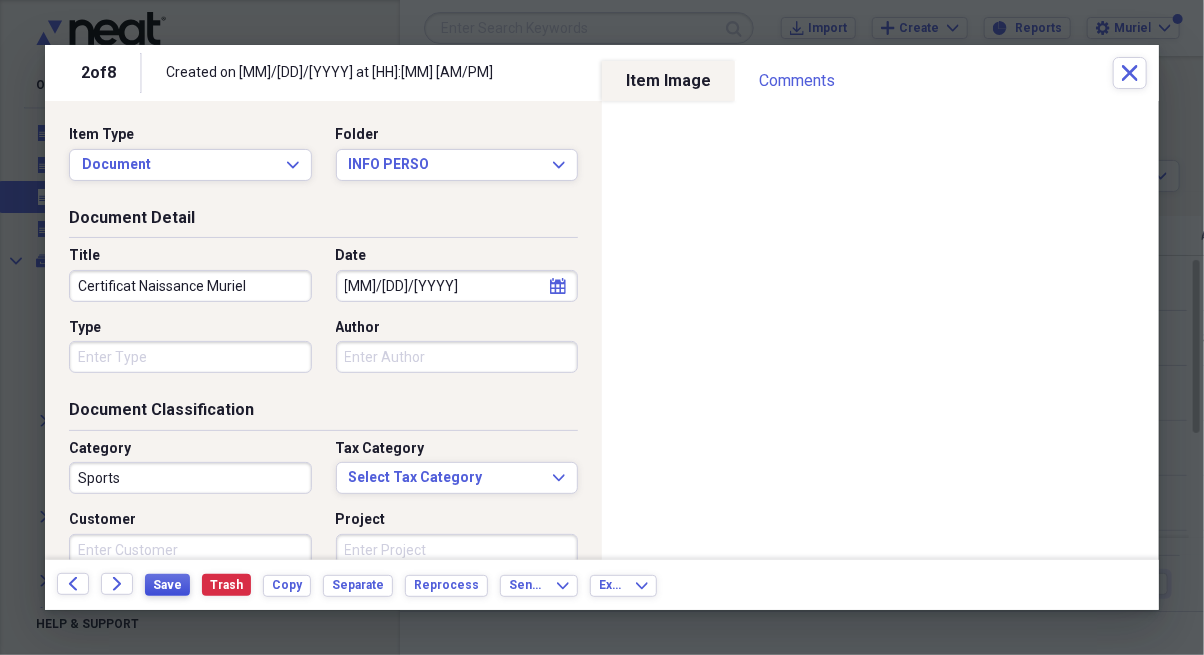 click on "Save" at bounding box center (167, 585) 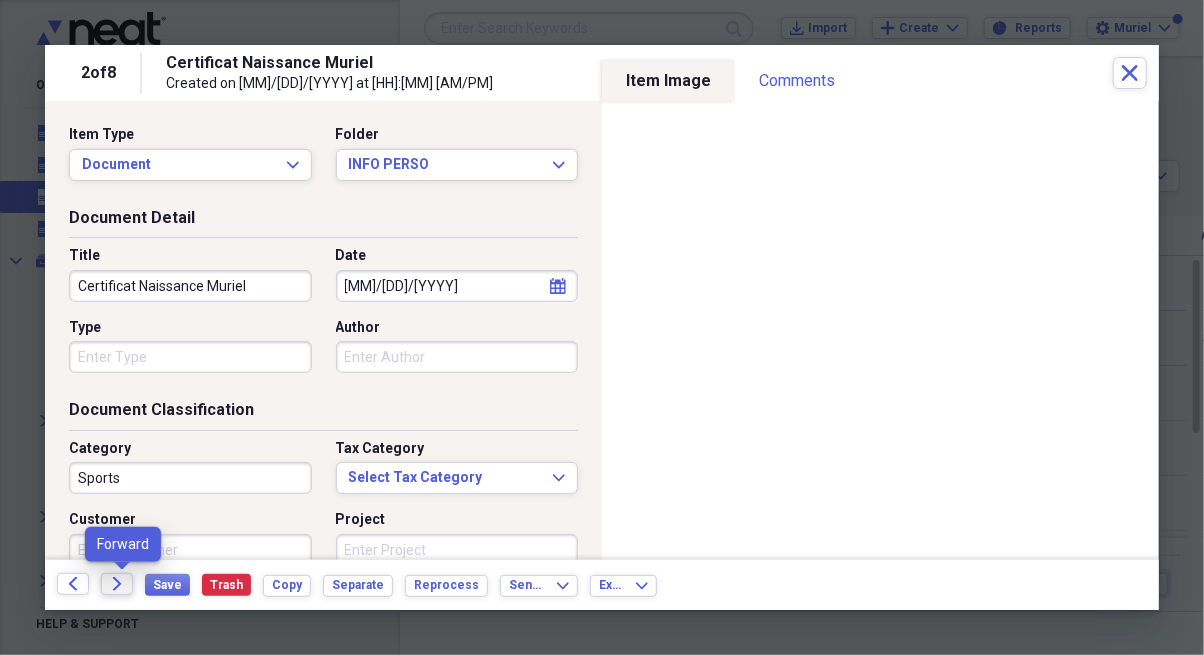 click on "Forward" 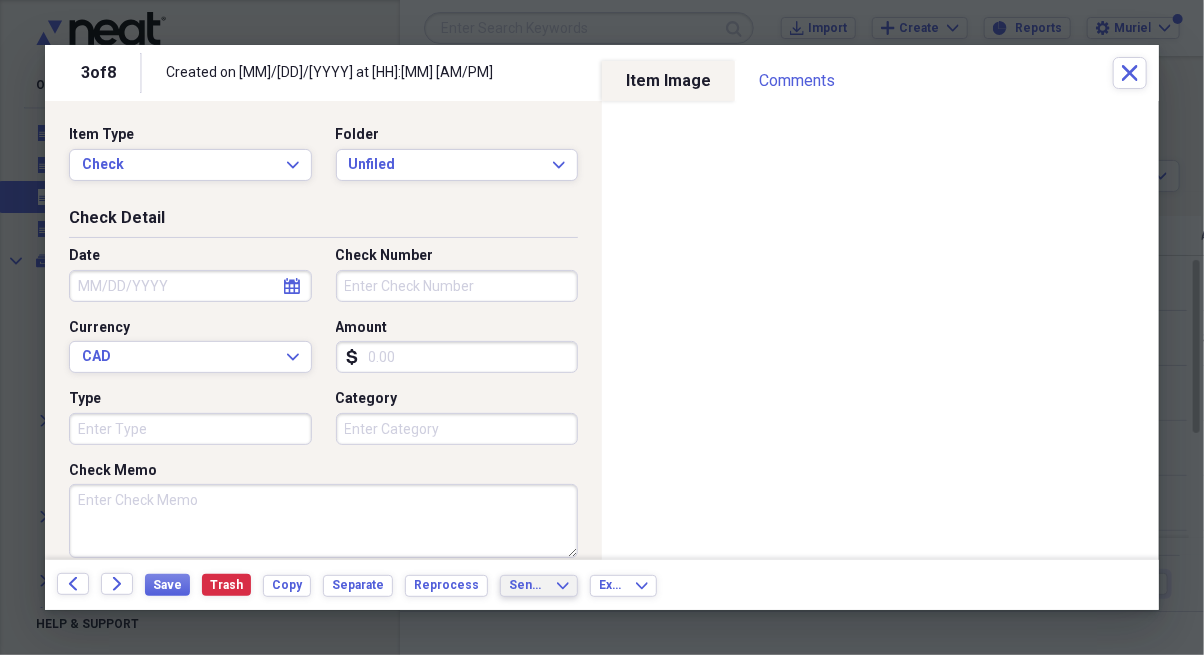 click on "Send To Expand" at bounding box center [539, 586] 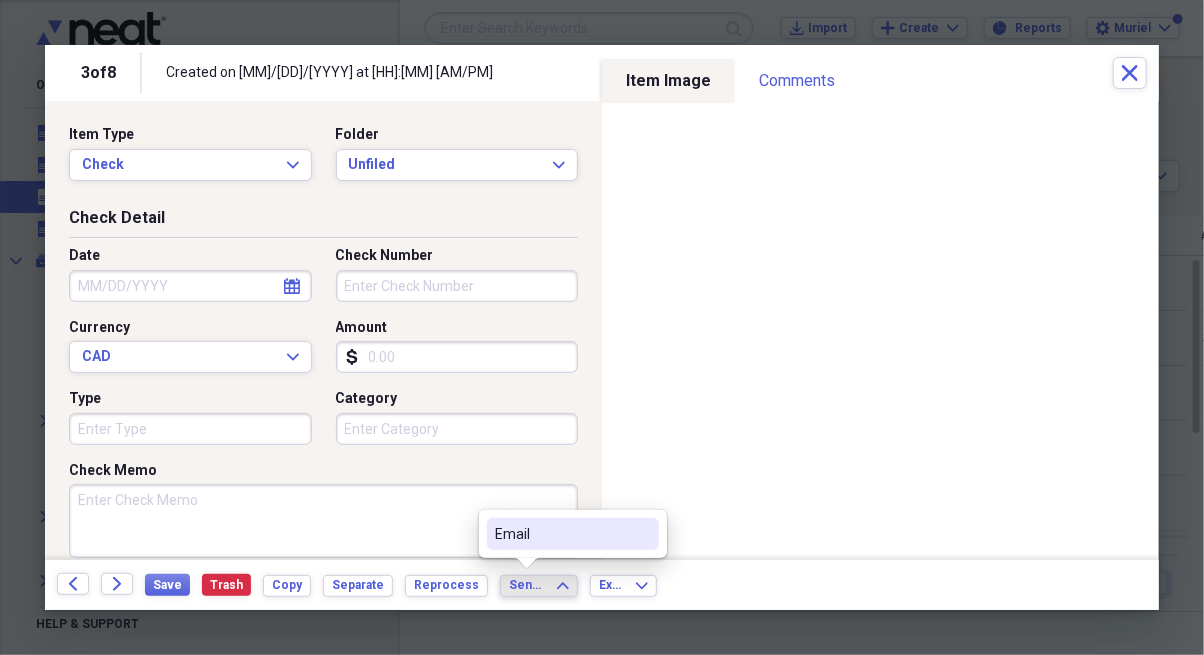 click on "Email" at bounding box center (561, 534) 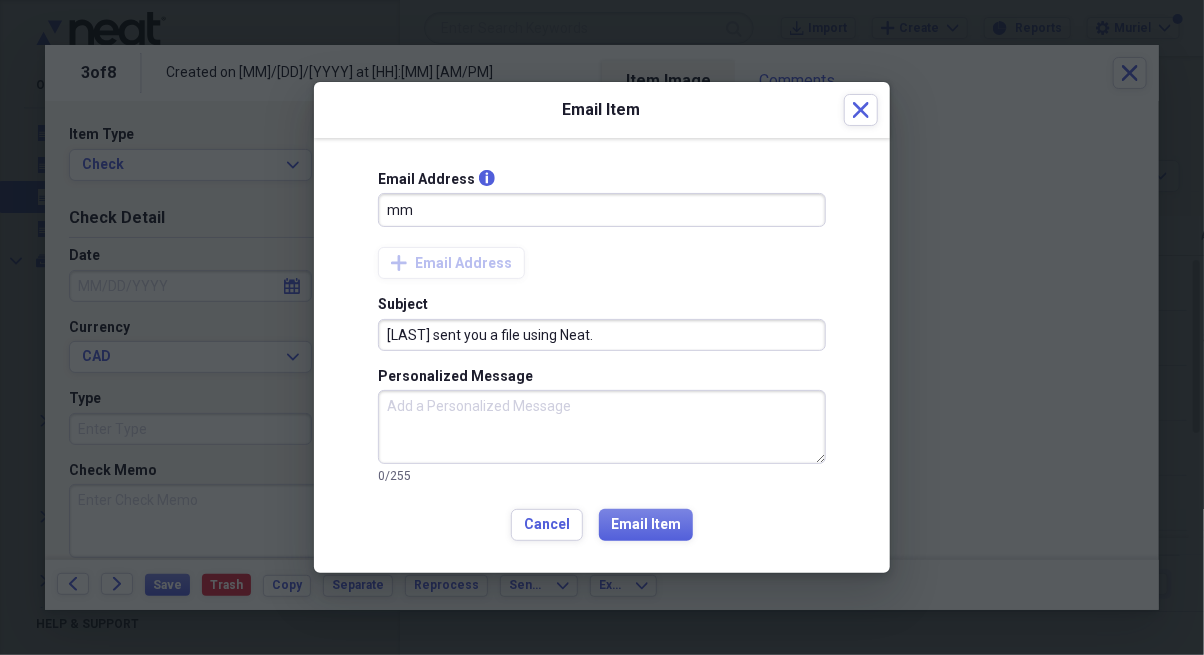 type on "[LAST]@[LAST].ca" 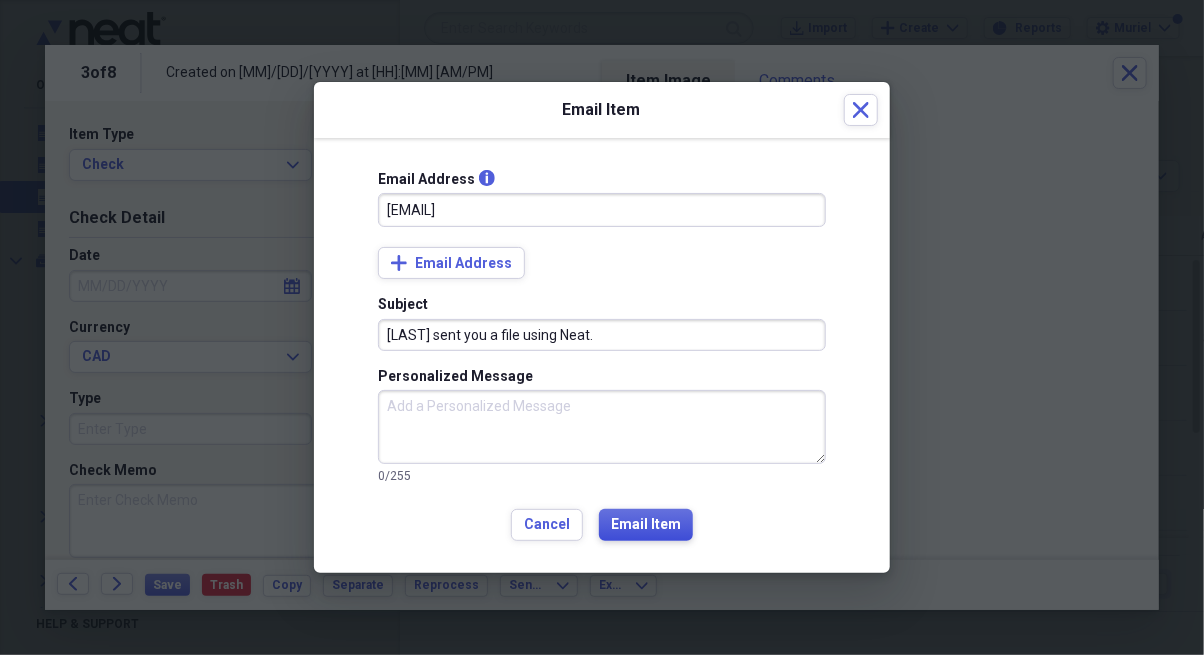 click on "Email Item" at bounding box center [646, 525] 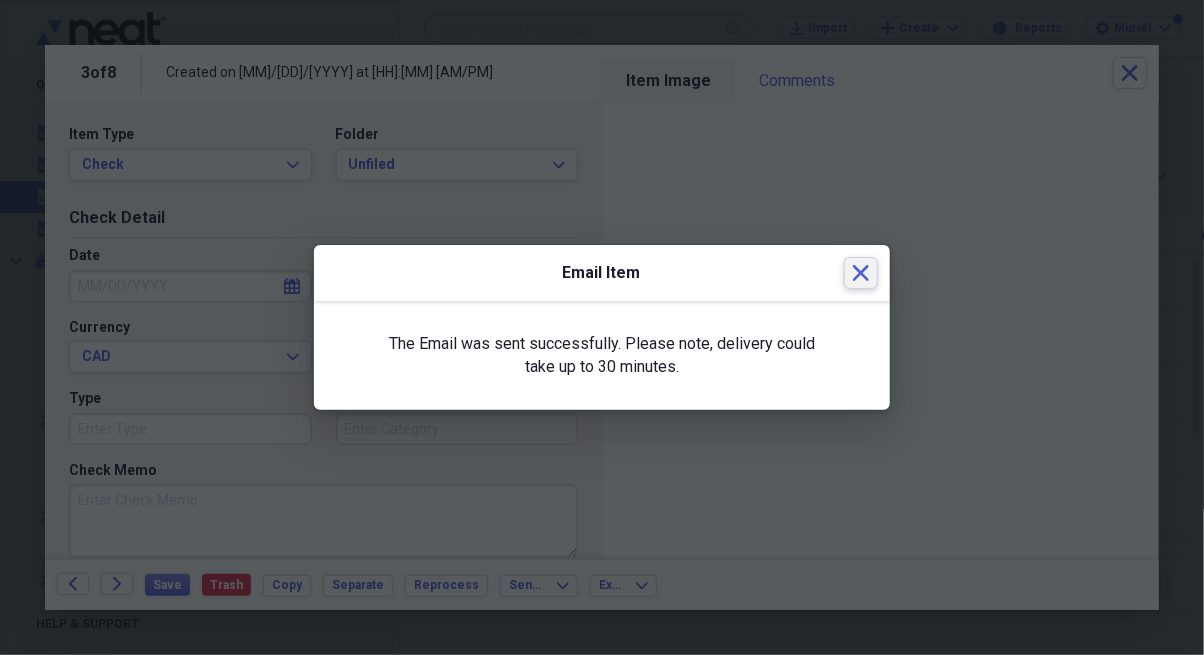 click 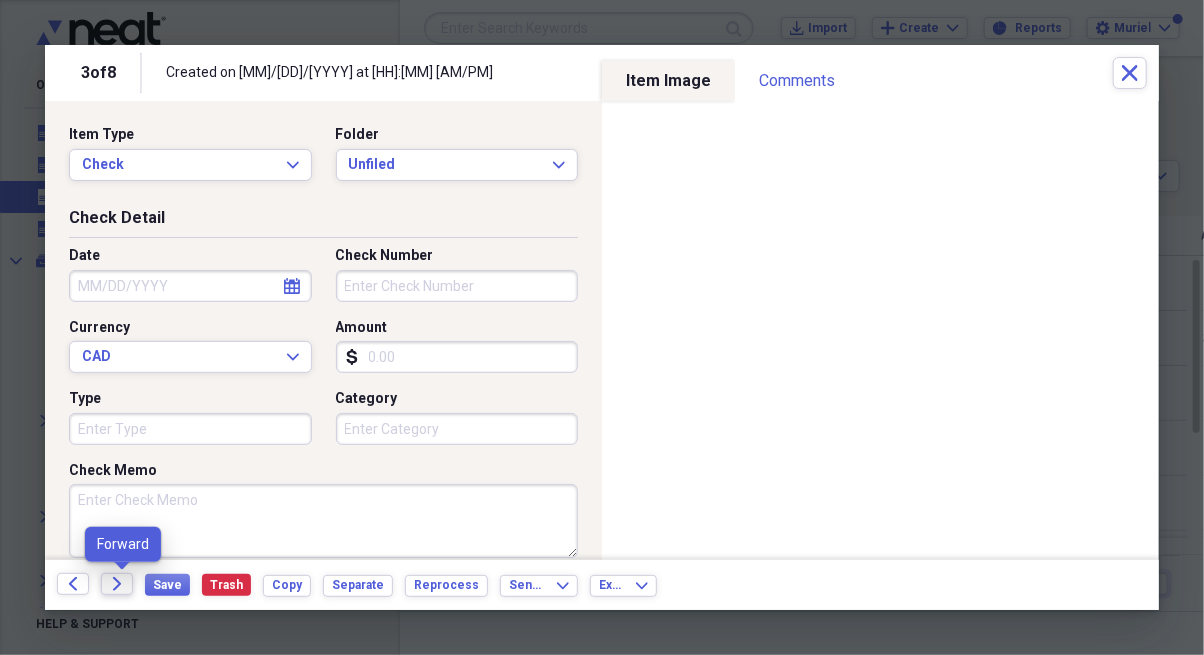 click on "Forward" 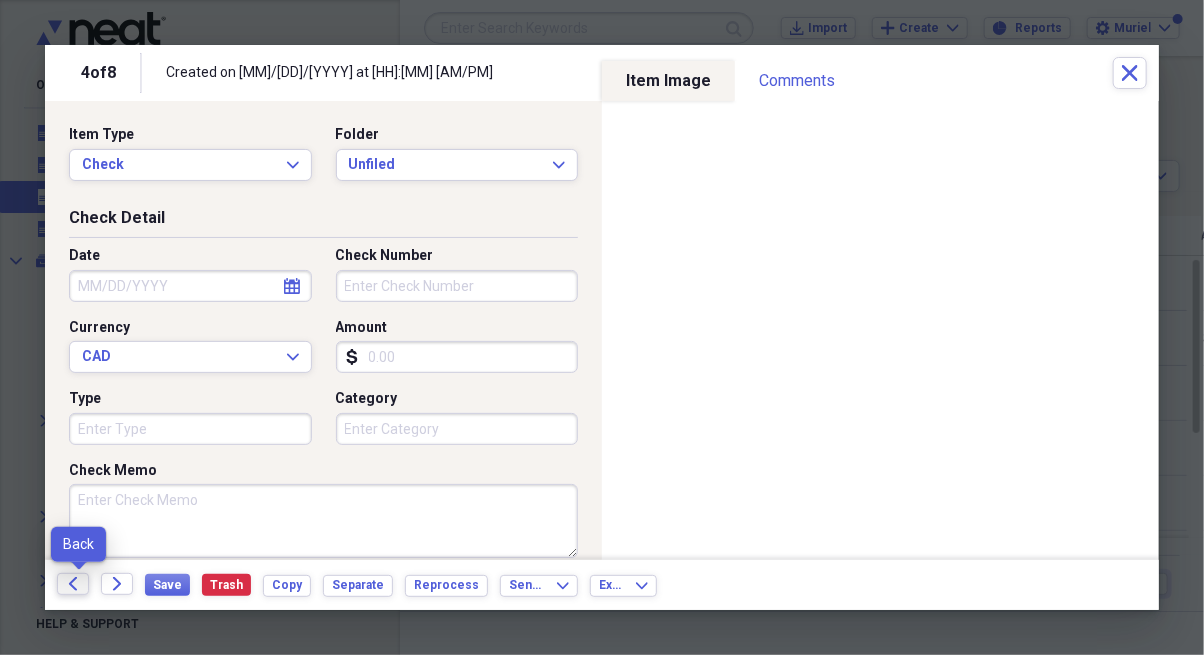 click on "Back" 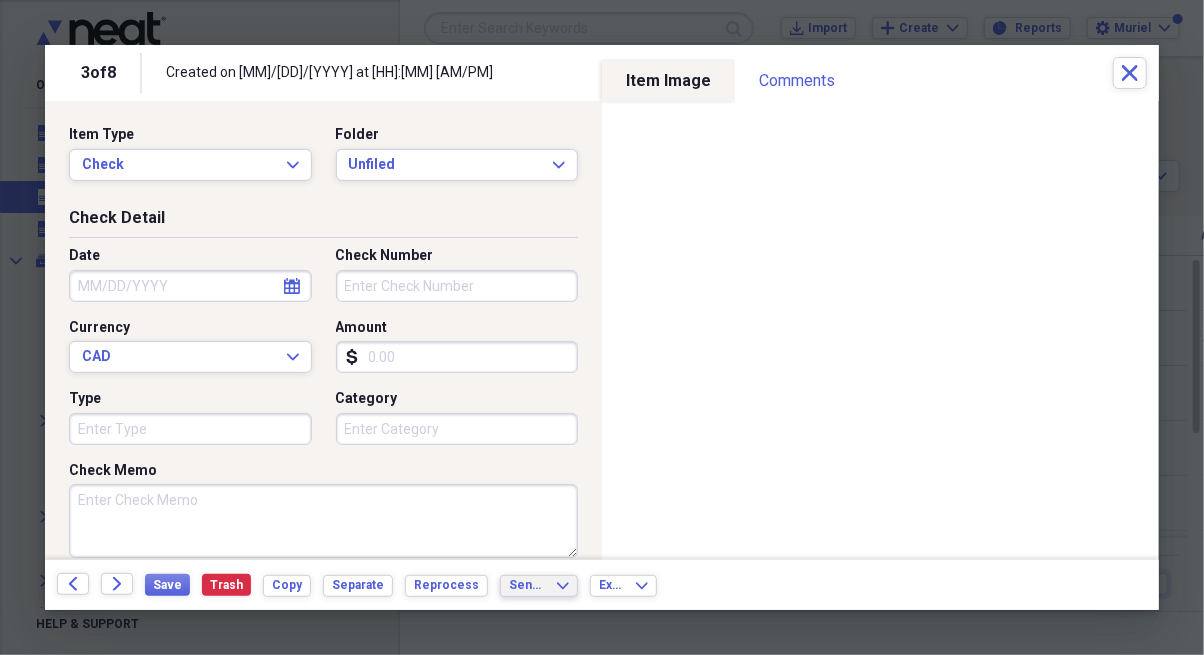 click on "Send To Expand" at bounding box center (539, 585) 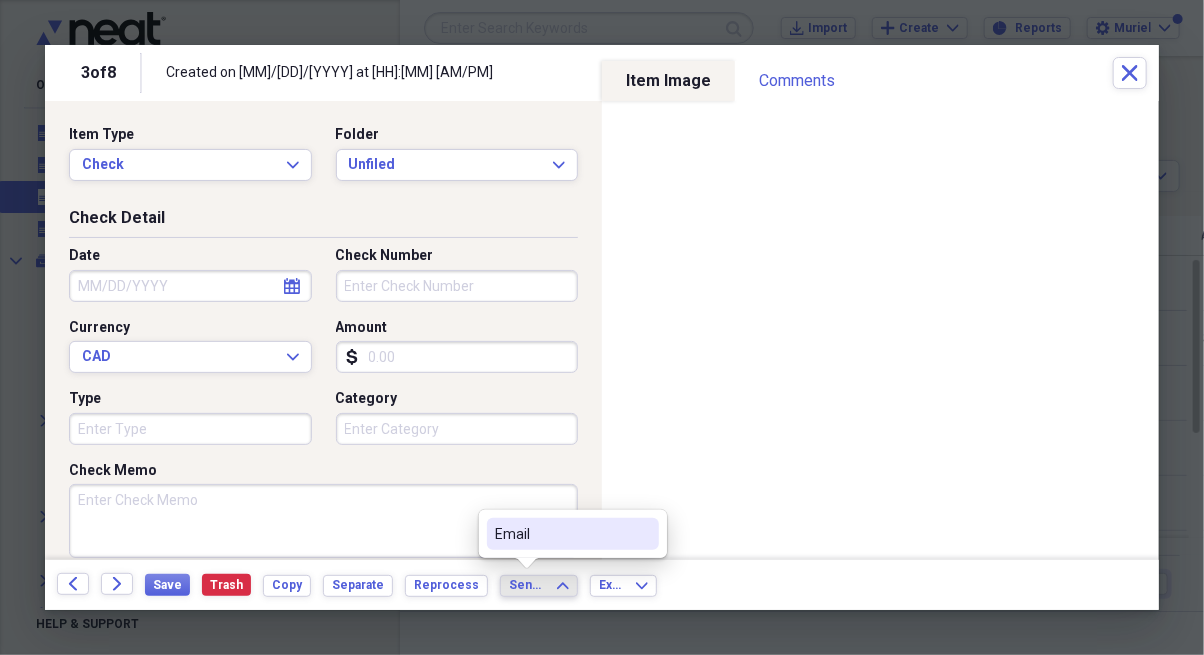 click on "Email" at bounding box center [573, 534] 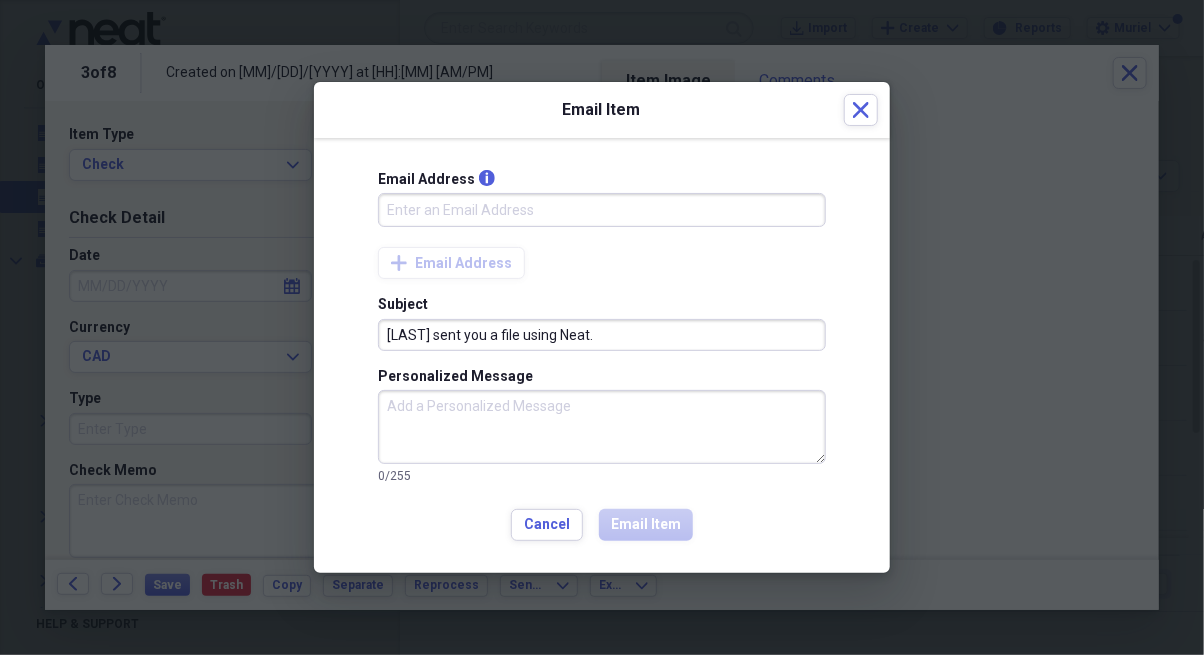 click on "Email Address info" at bounding box center (602, 210) 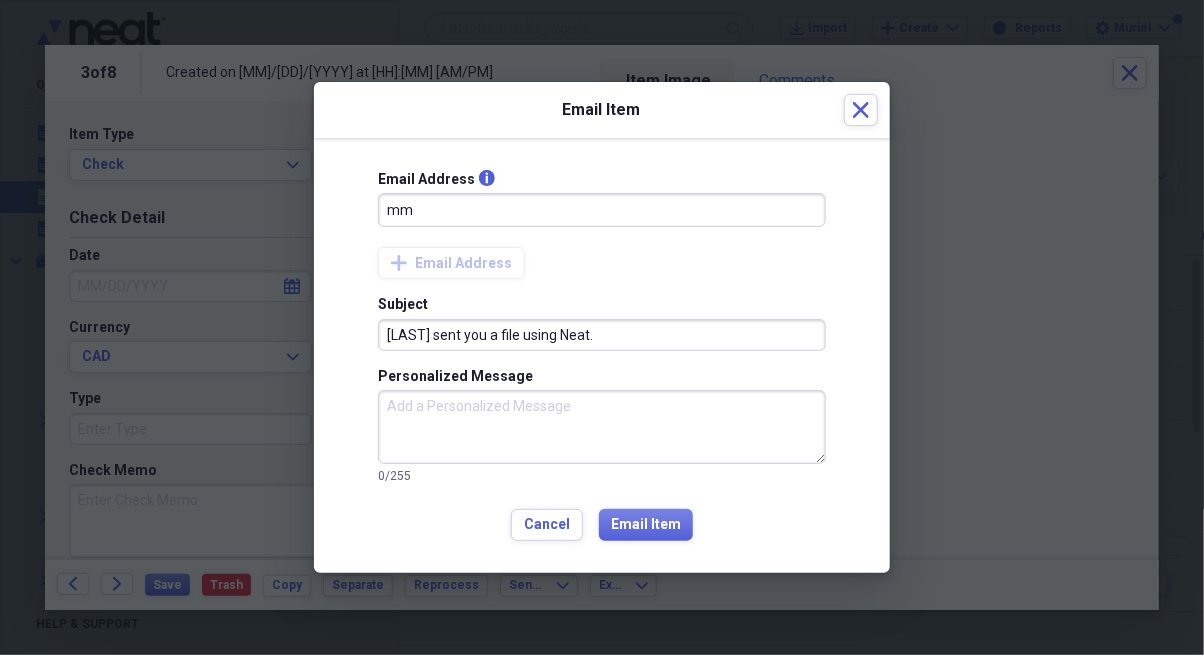 type on "[LAST]@[LAST].ca" 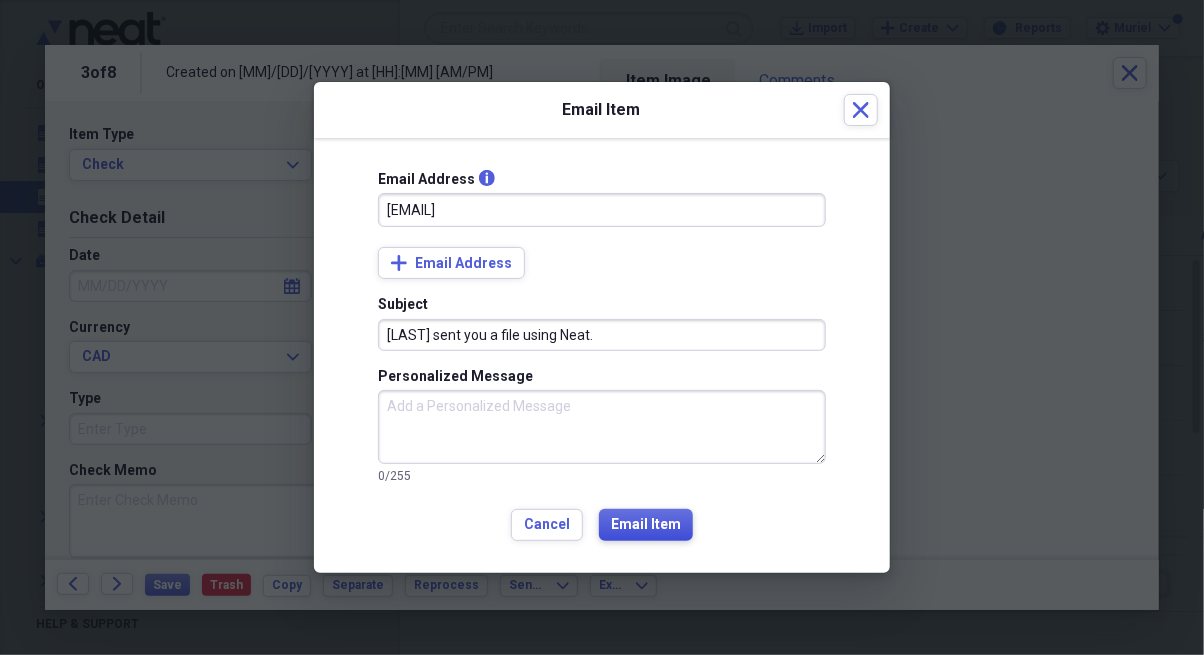 click on "Email Item" at bounding box center (646, 525) 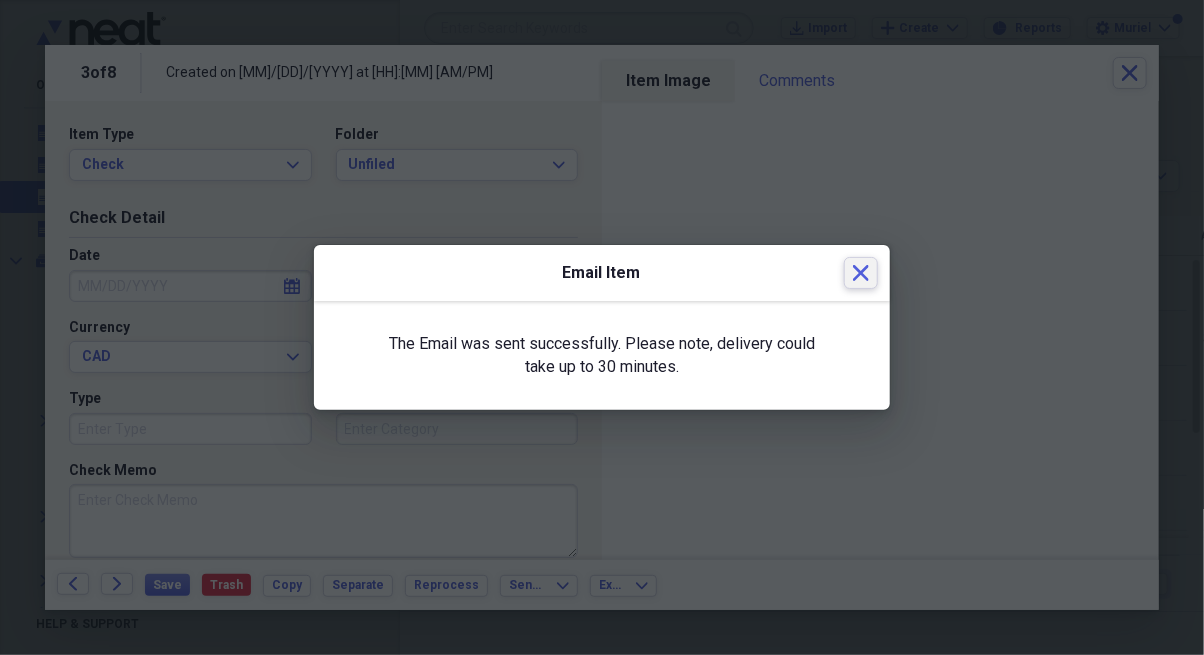 click on "Close" 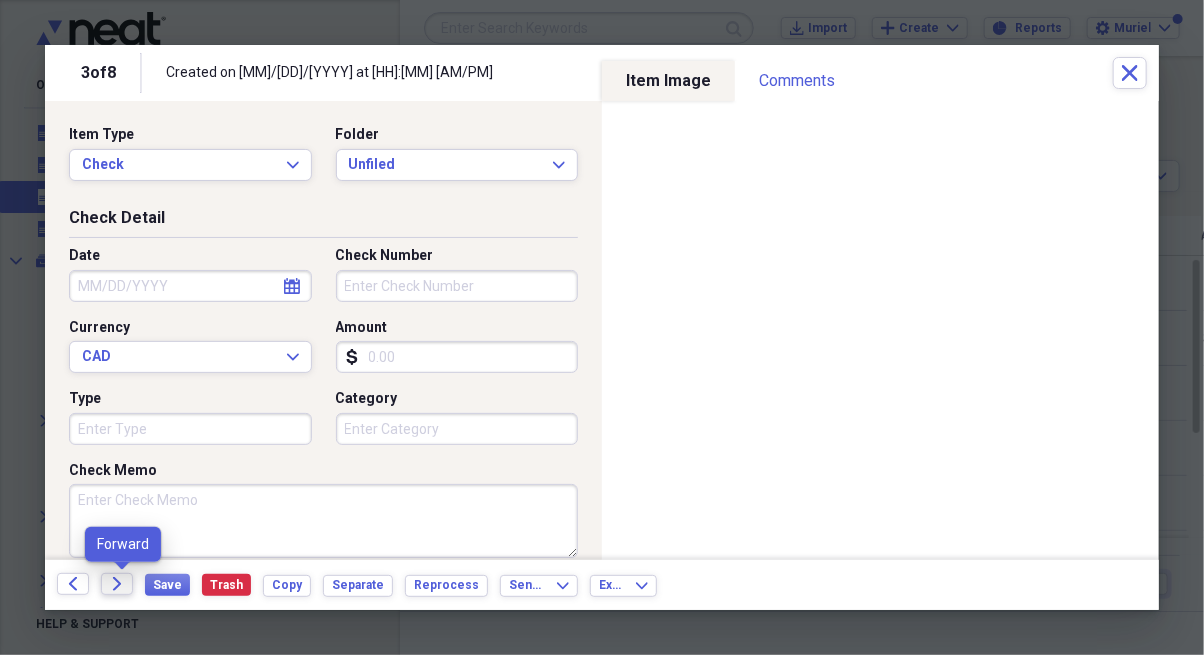 click on "Forward" 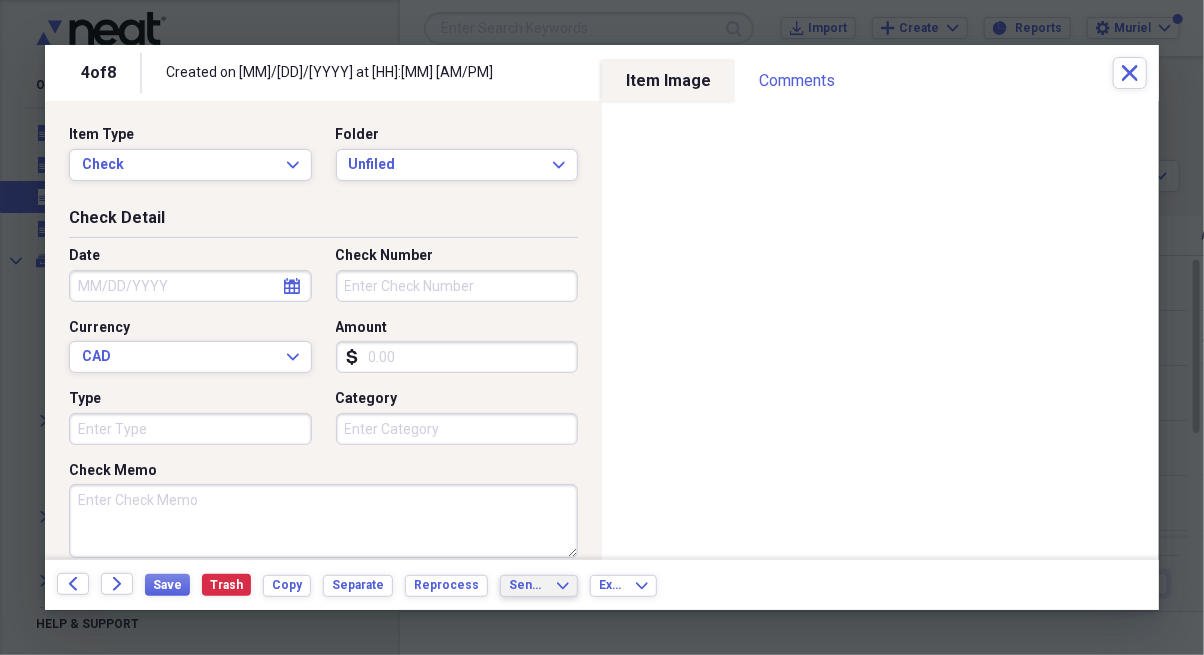 click on "Send To" at bounding box center [527, 585] 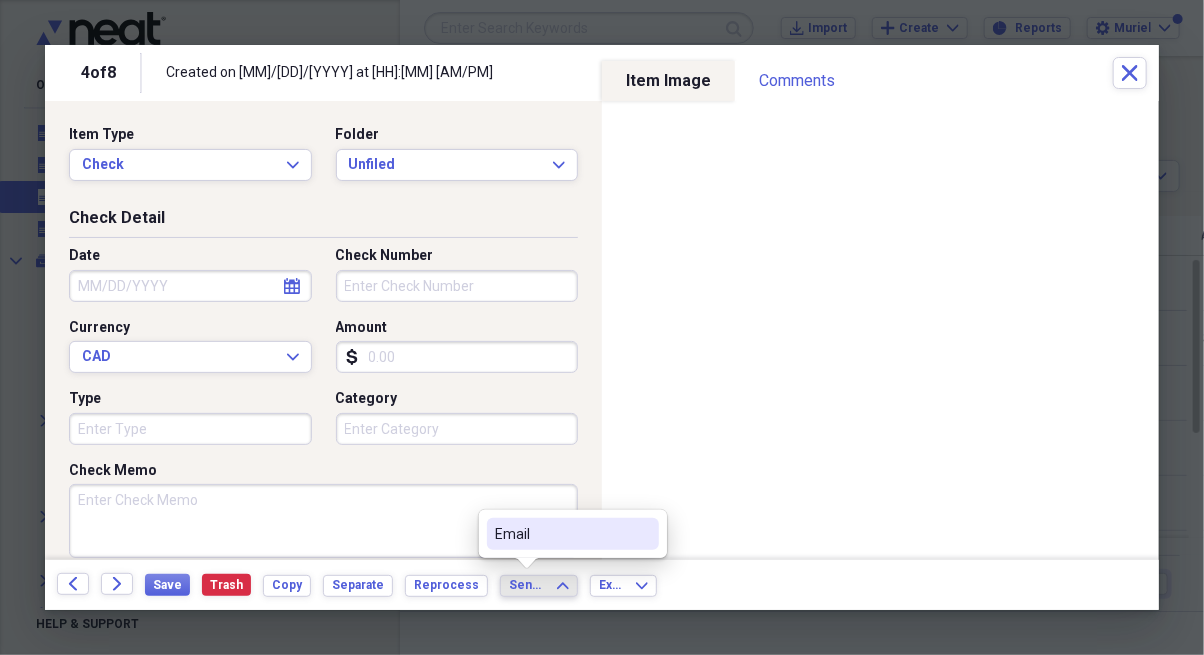 click on "Email" at bounding box center [573, 534] 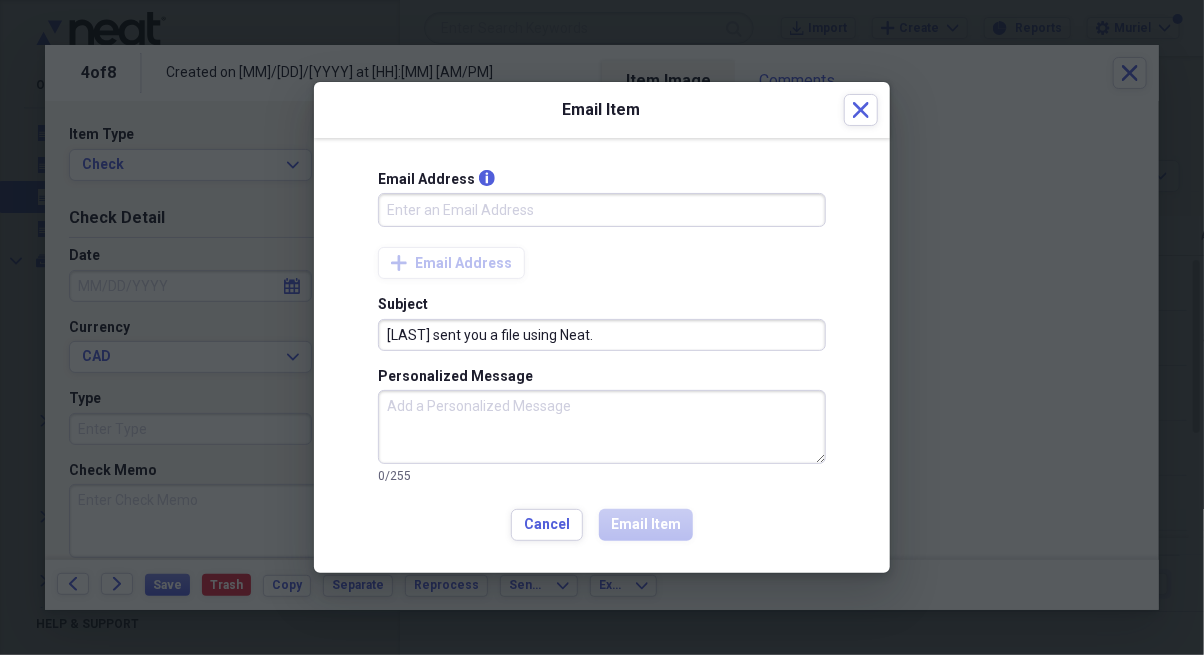 click on "Email Address info" at bounding box center (602, 210) 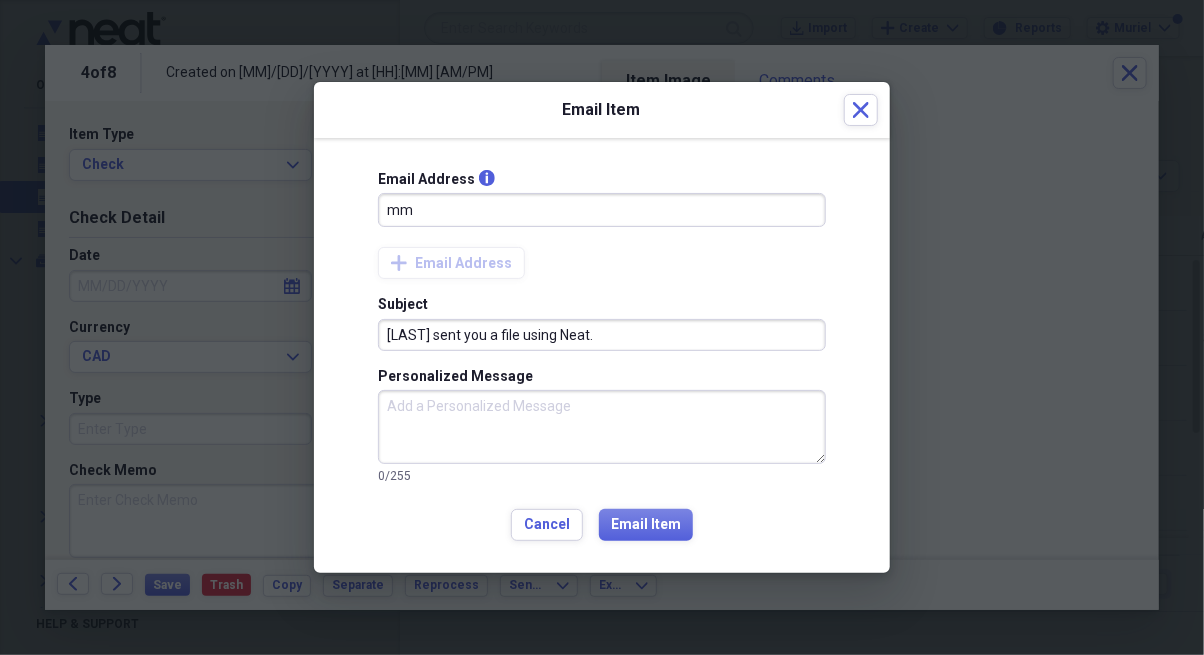 type on "[LAST]@[LAST].ca" 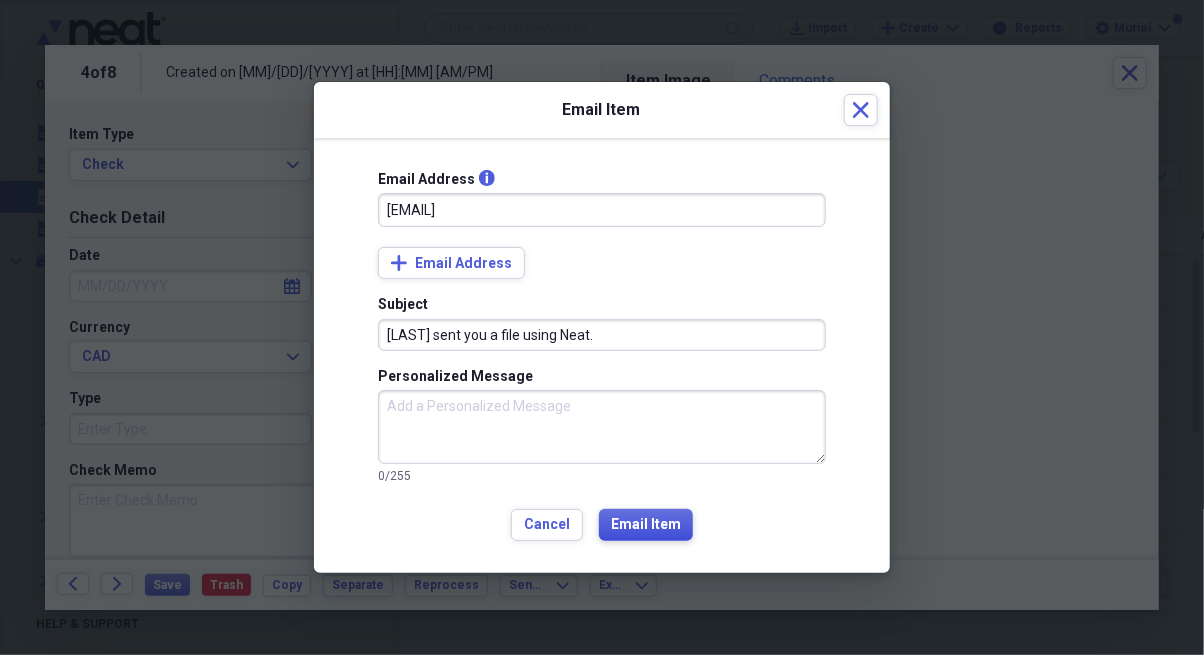 click on "Email Item" at bounding box center [646, 525] 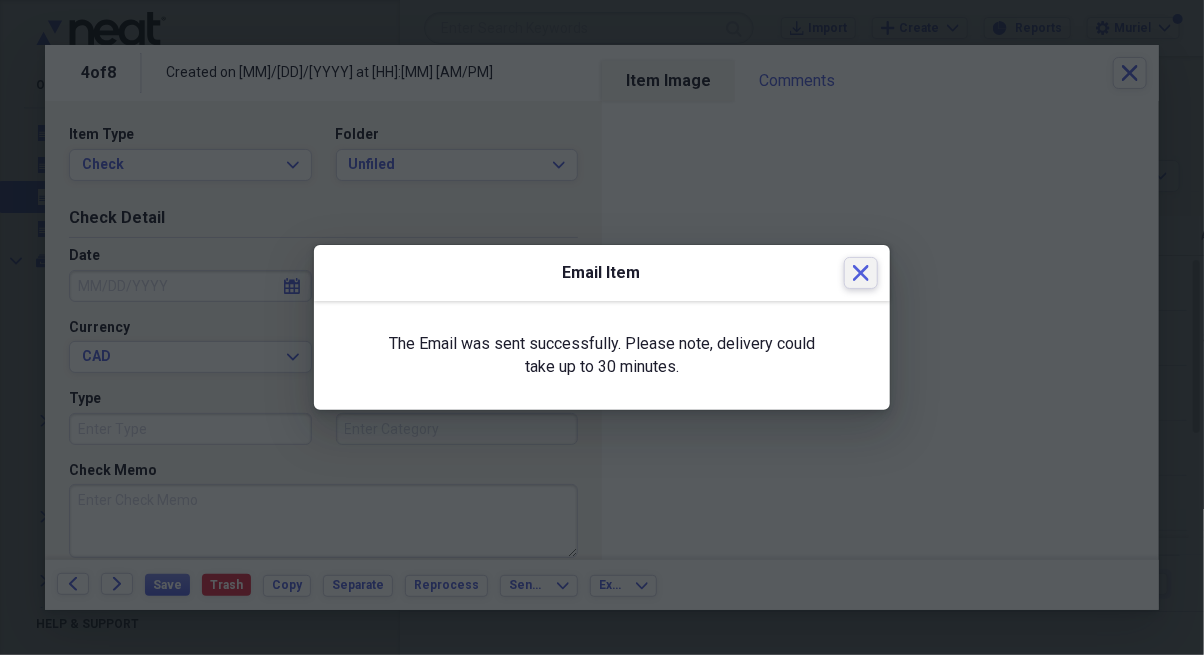 click on "Close" at bounding box center [861, 273] 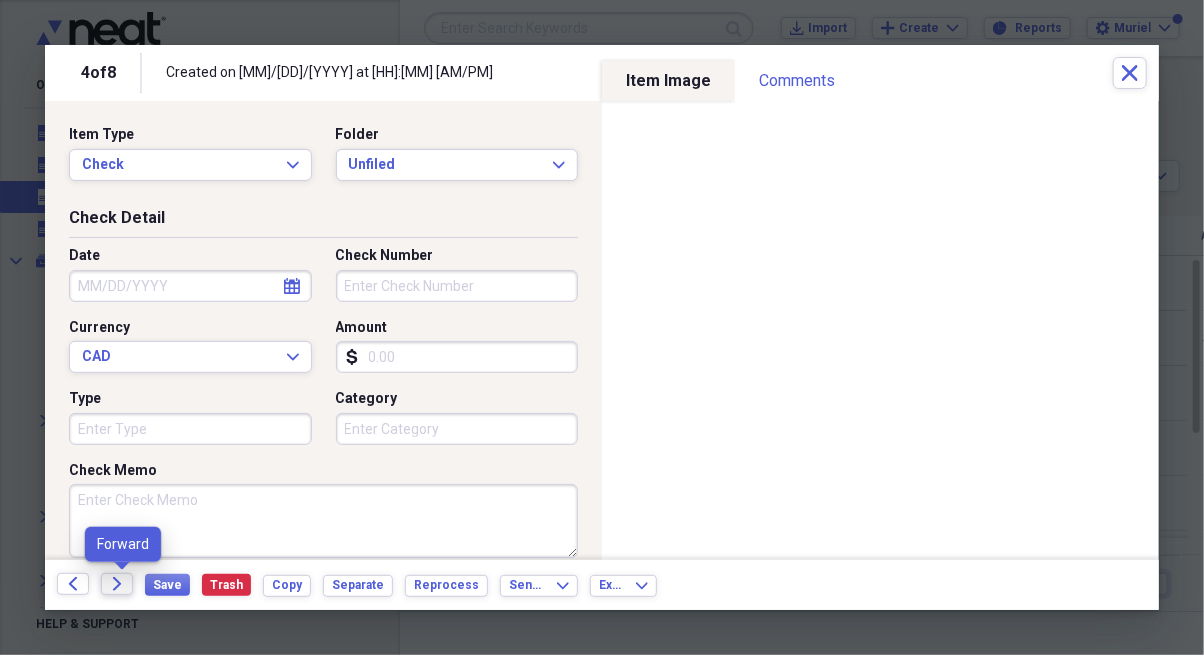click on "Forward" at bounding box center [117, 584] 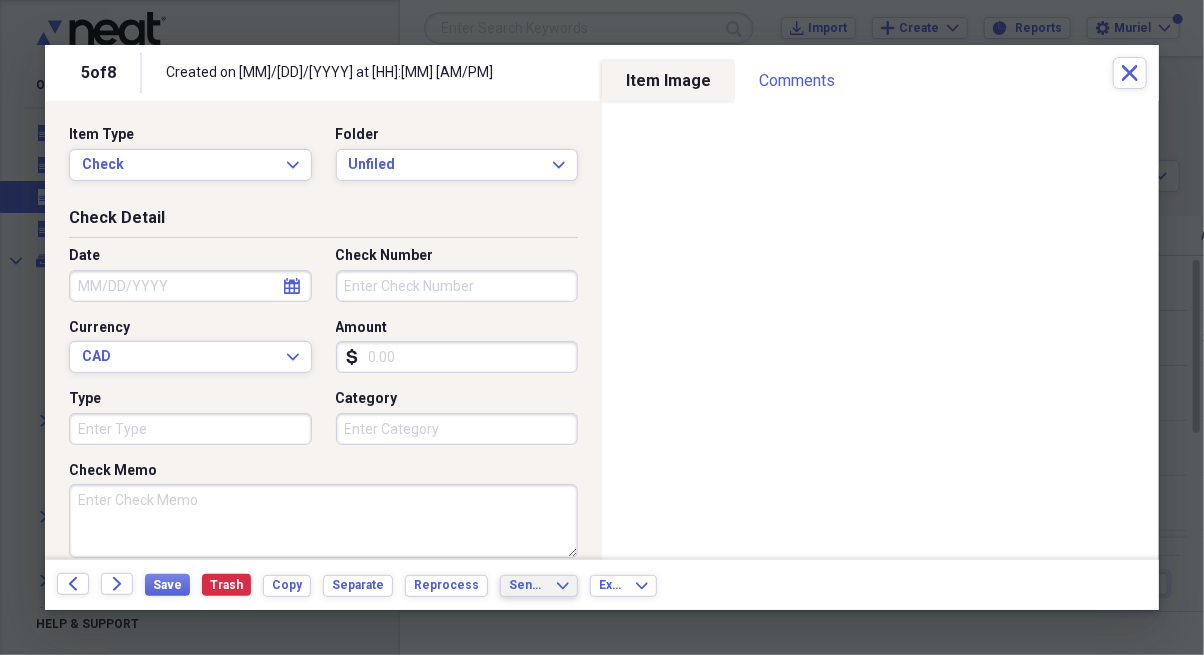 click on "Send To" at bounding box center [527, 585] 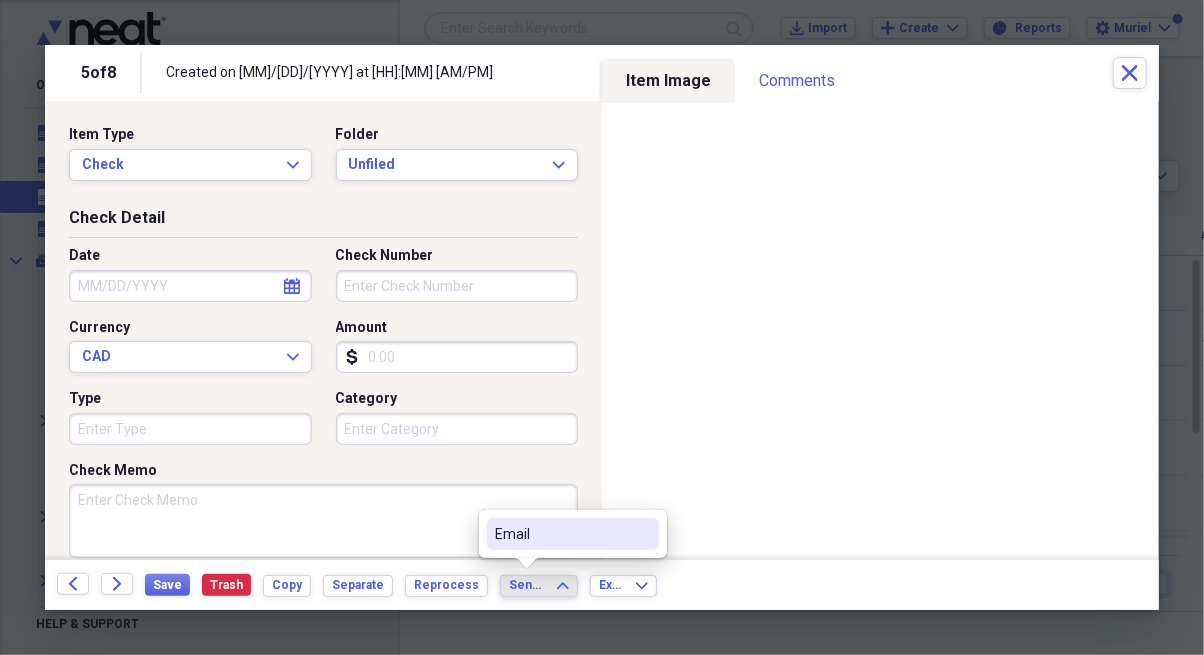 click on "Email" at bounding box center [561, 534] 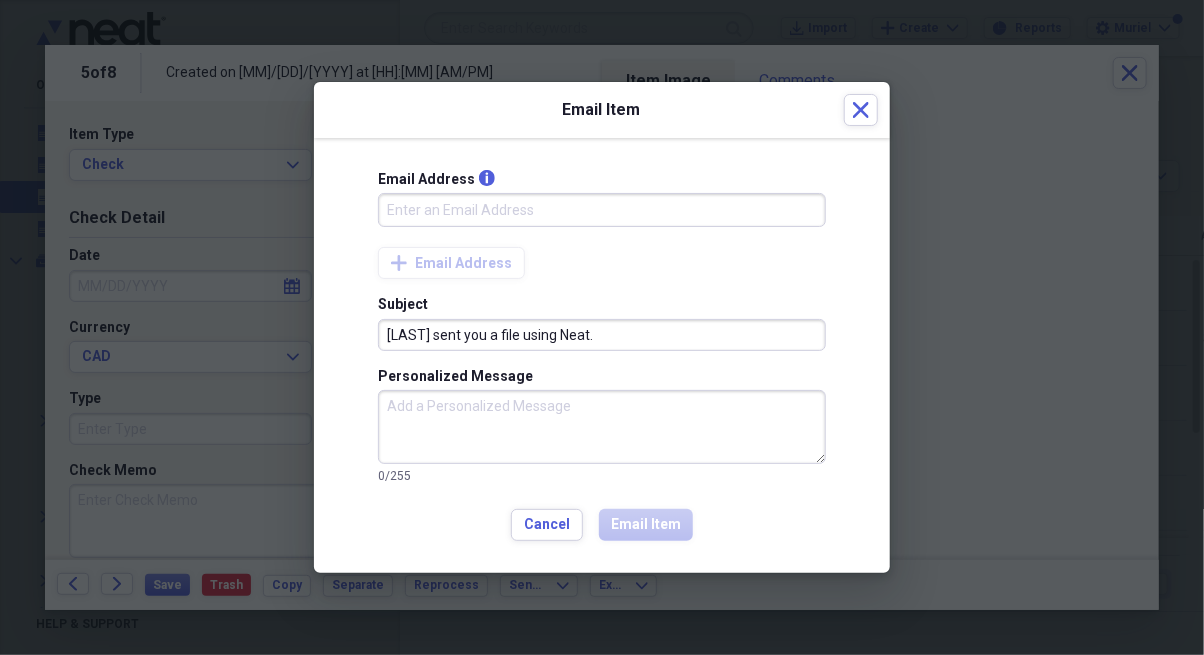 click on "Email Address info" at bounding box center [602, 210] 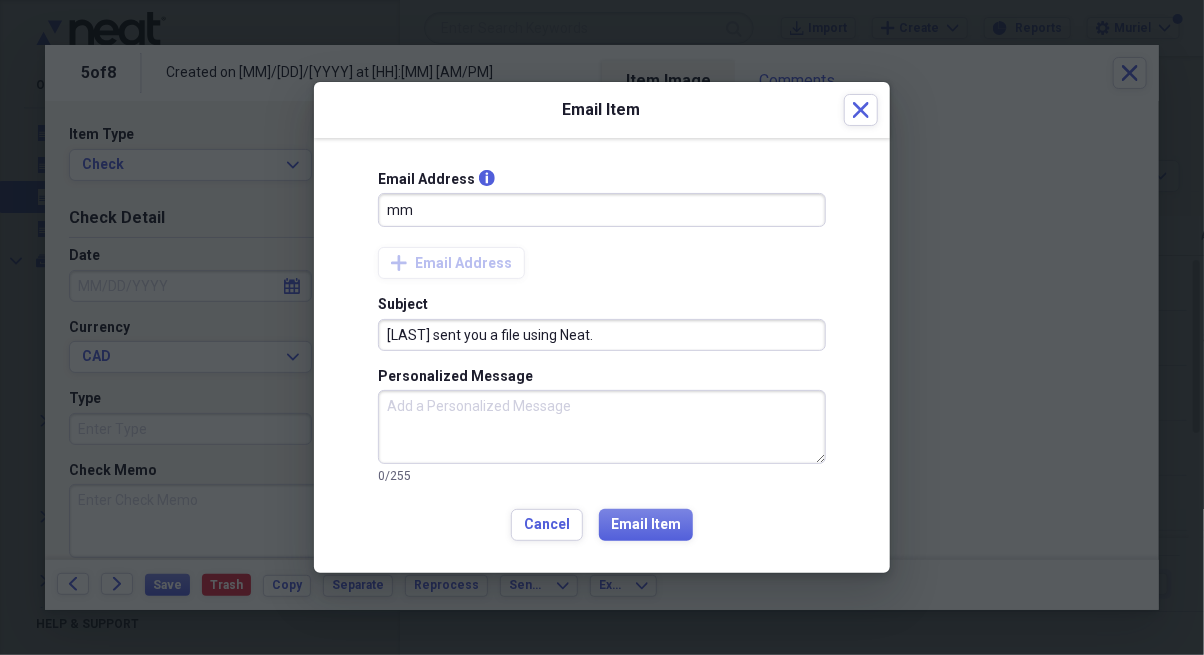 type on "[LAST]@[LAST].ca" 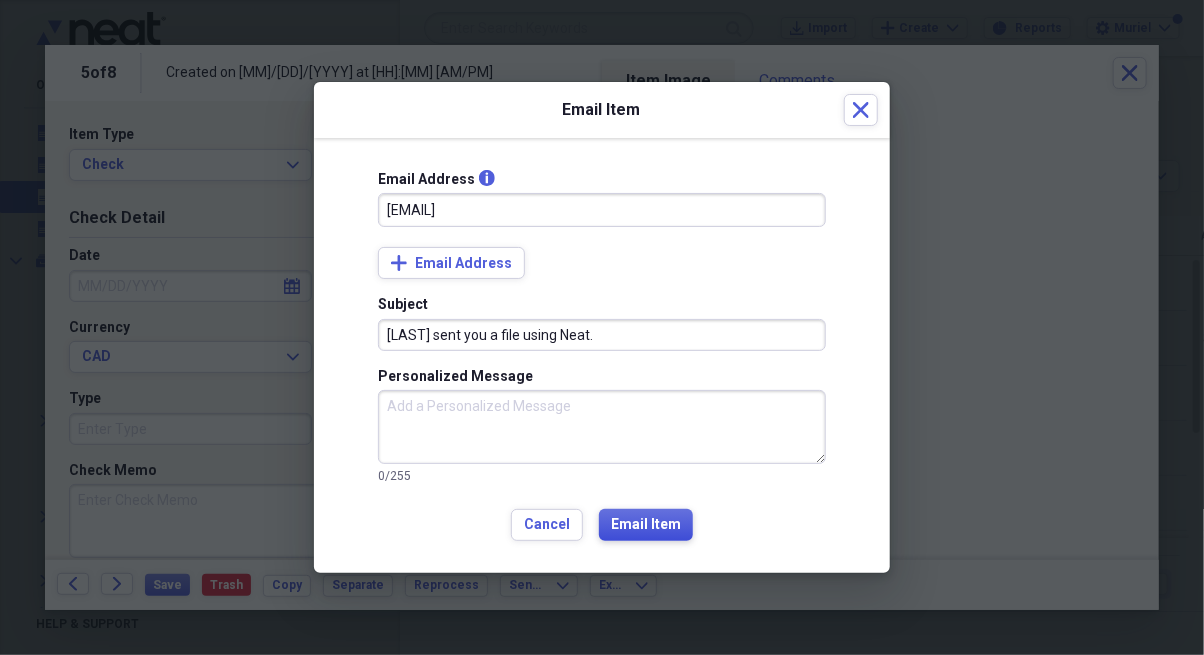 click on "Email Item" at bounding box center (646, 525) 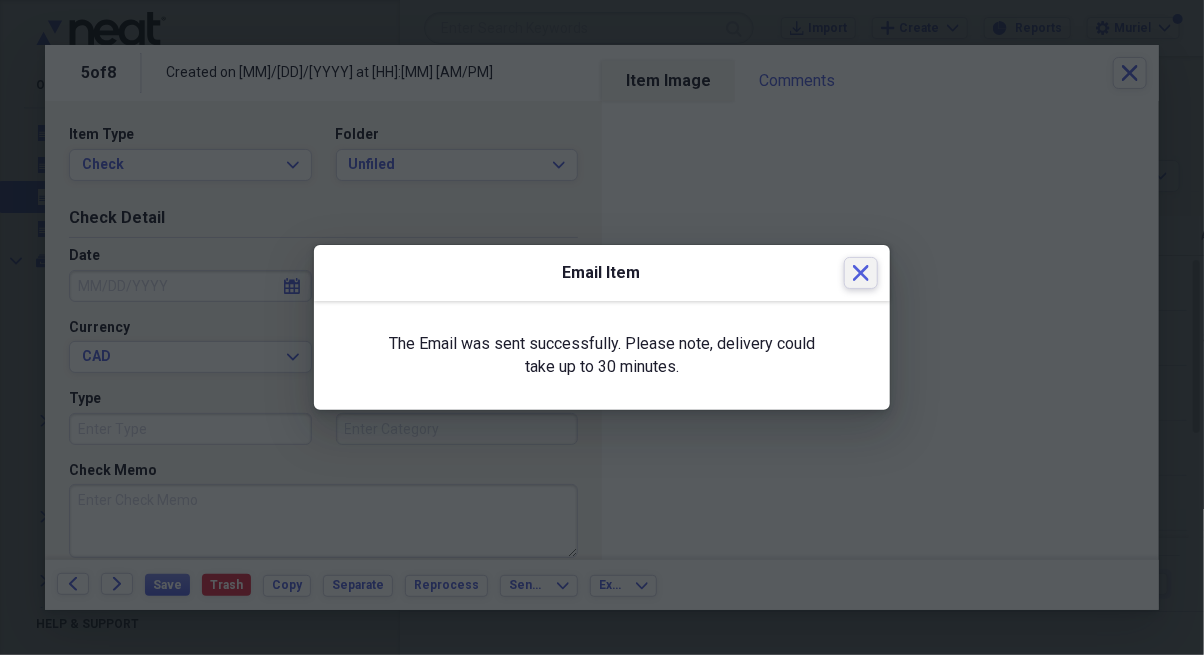 click on "Close" at bounding box center (861, 273) 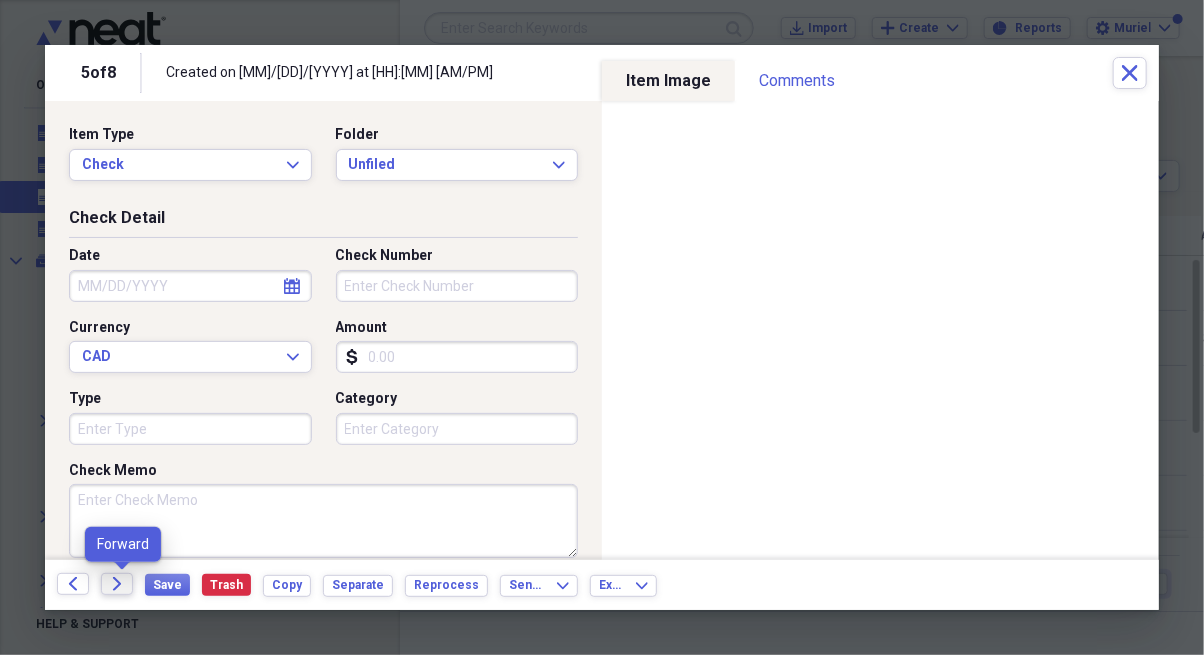 click on "Forward" 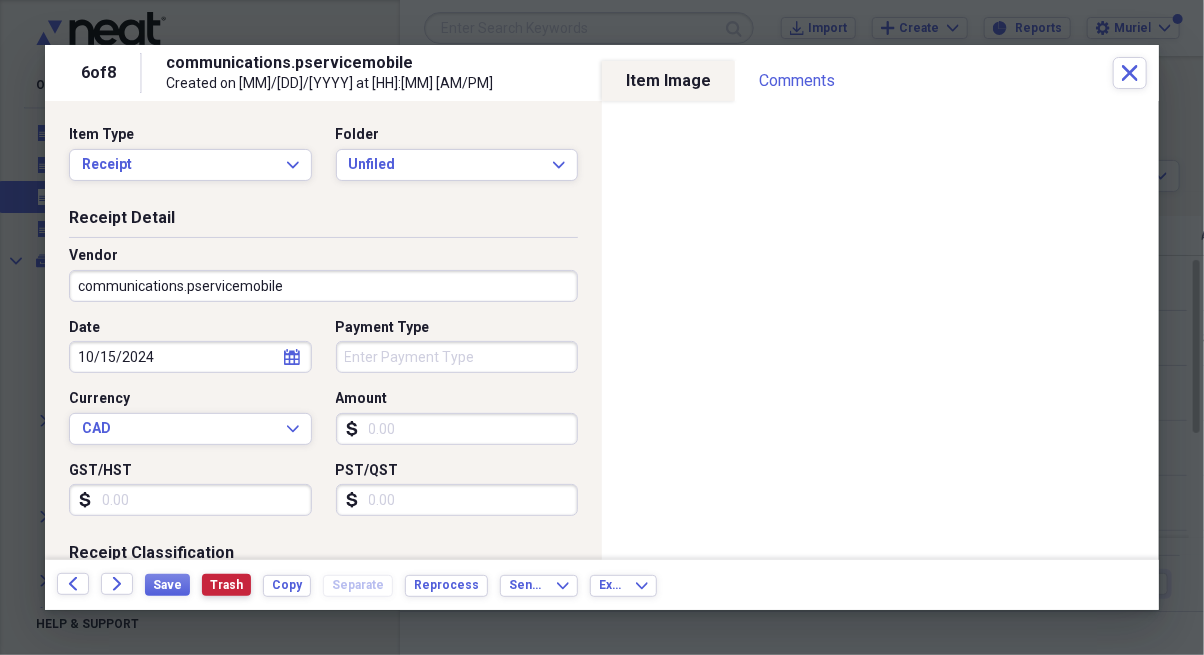 click on "Trash" at bounding box center (226, 585) 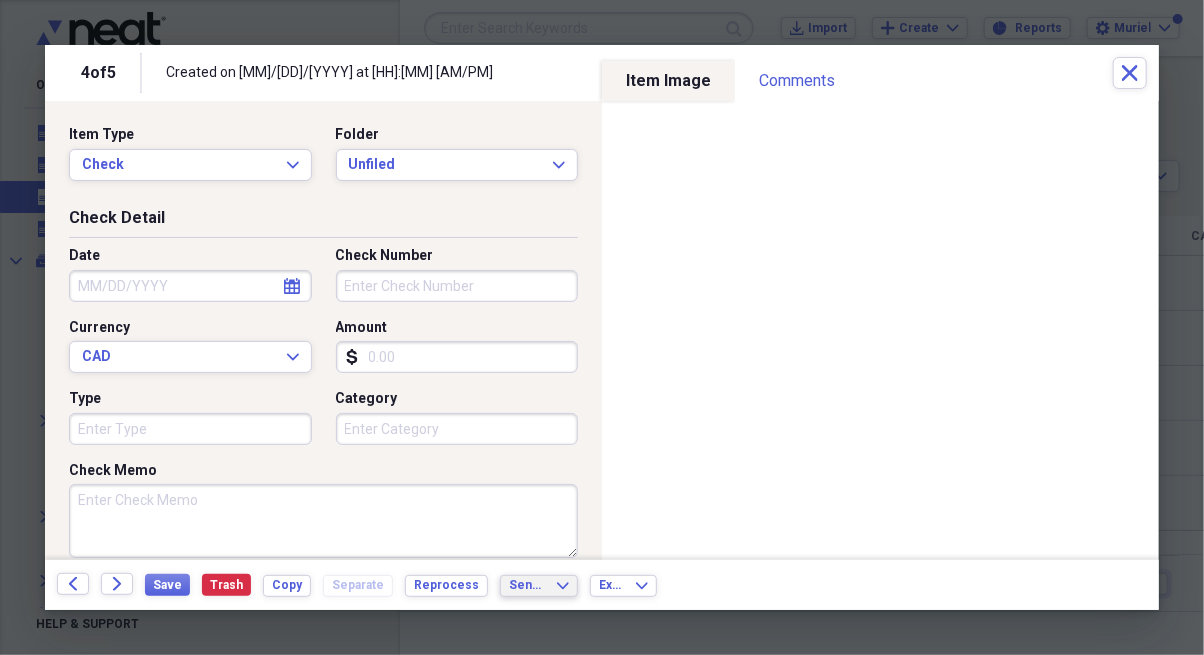 click on "Send To Expand" at bounding box center [539, 586] 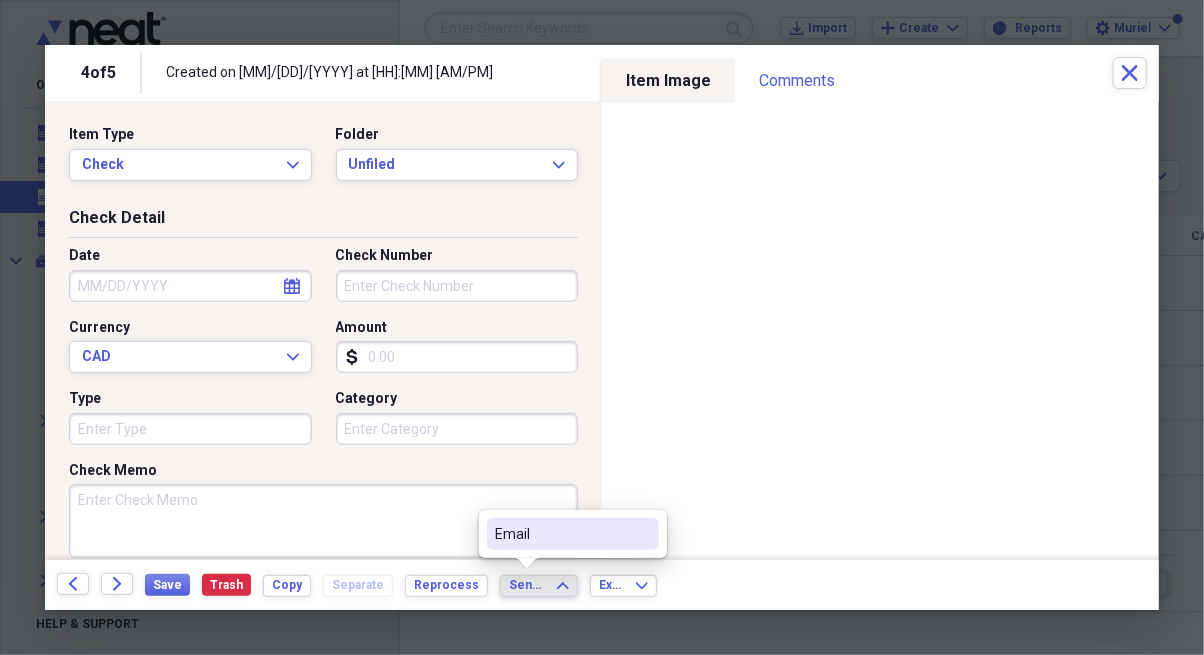 click on "Email" at bounding box center [561, 534] 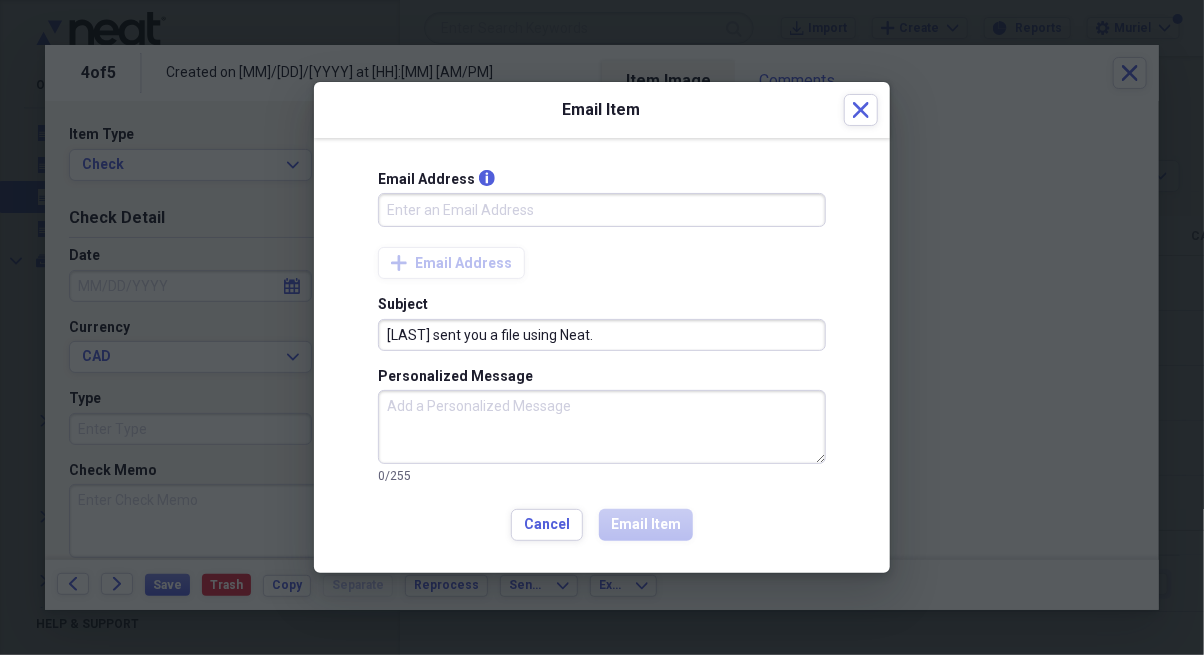 click on "Email Address info" at bounding box center [602, 210] 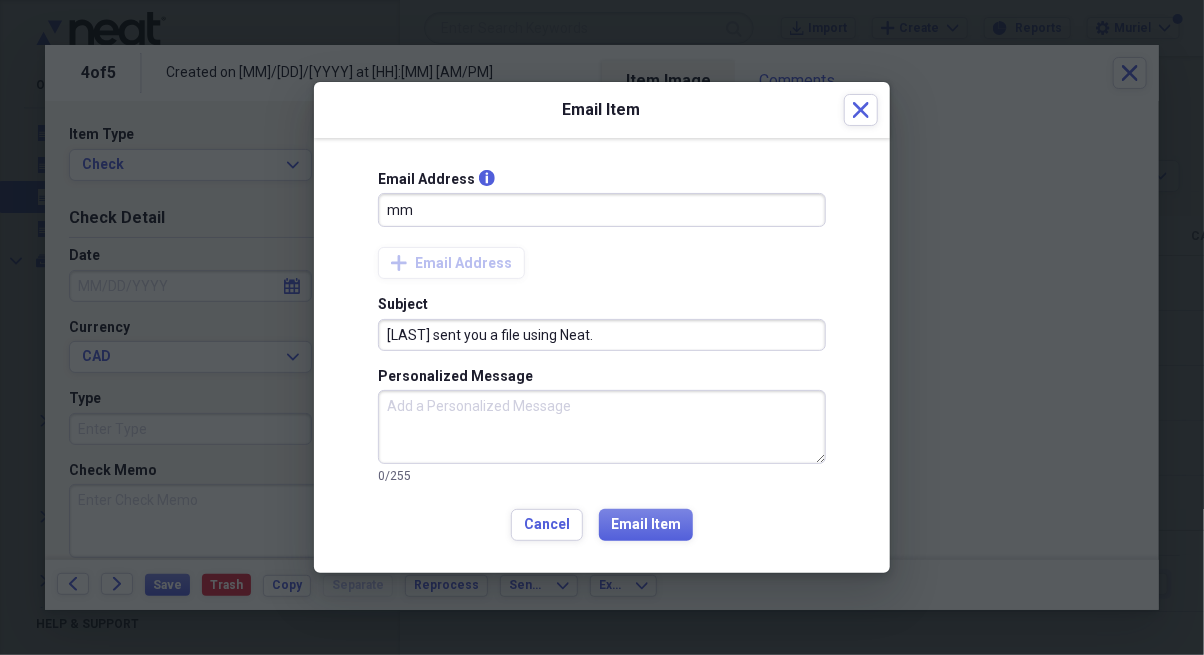 type on "[LAST]@[LAST].ca" 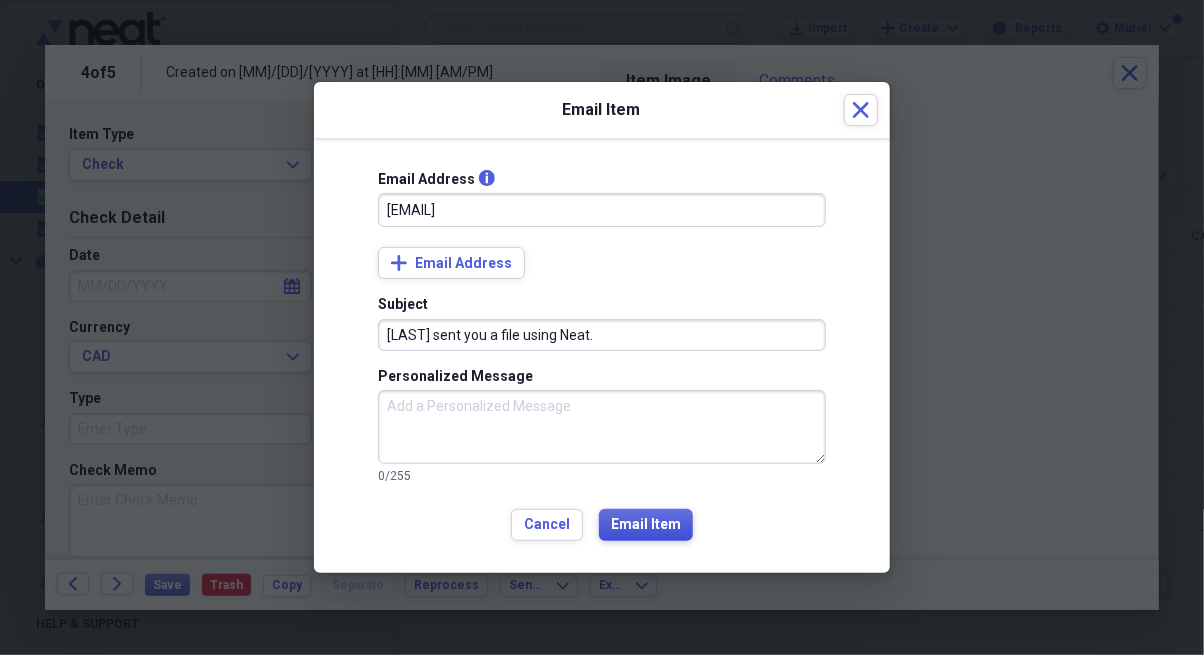 click on "Email Item" at bounding box center [646, 525] 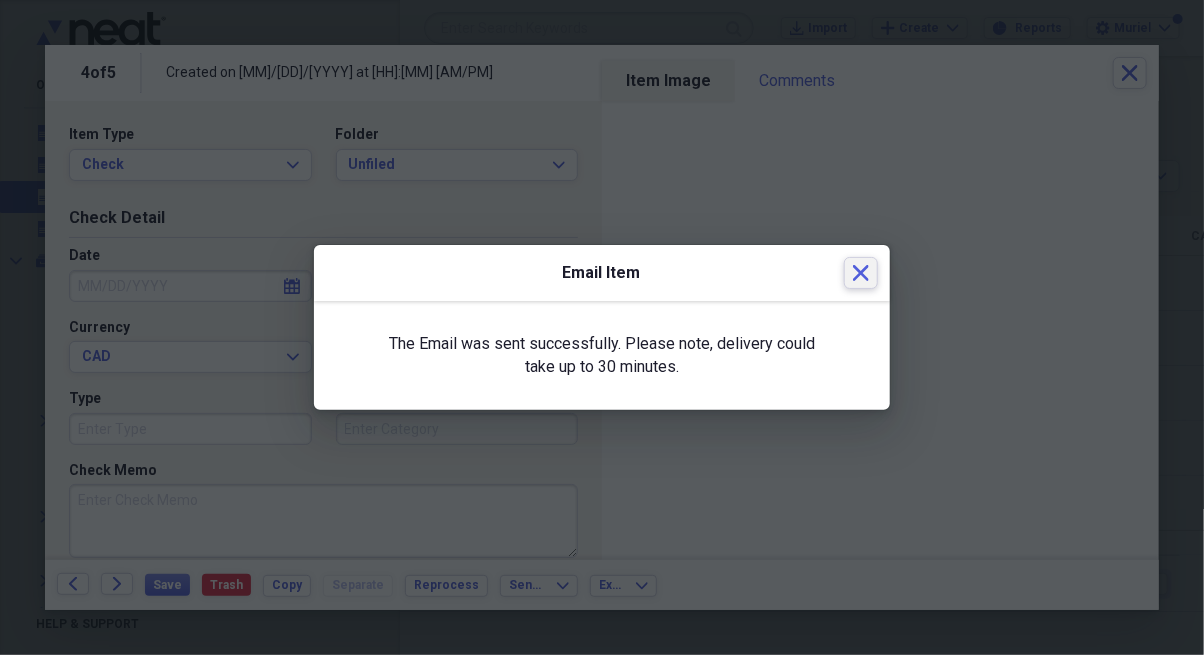 click 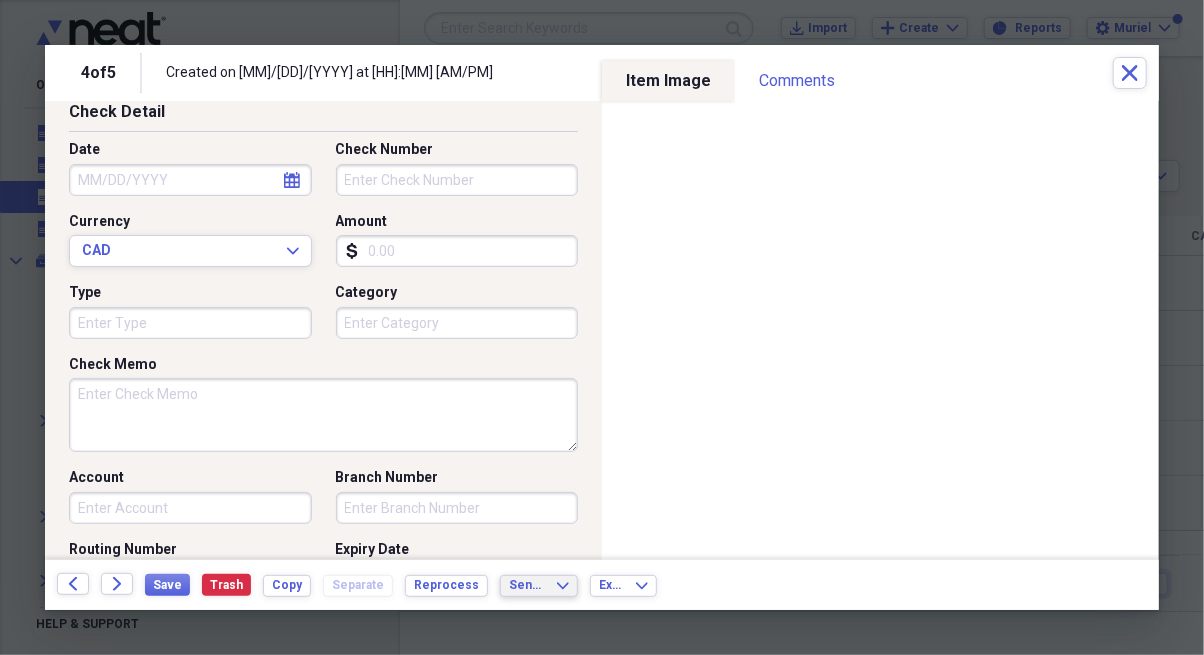 scroll, scrollTop: 127, scrollLeft: 0, axis: vertical 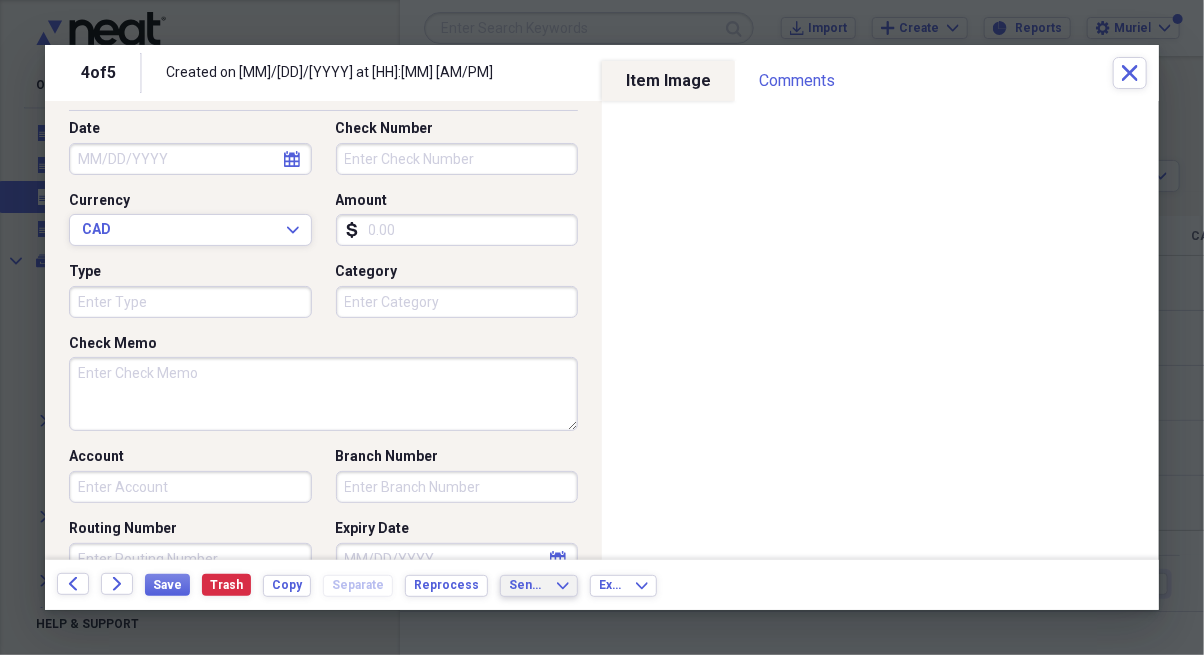 click on "Send To" at bounding box center (527, 585) 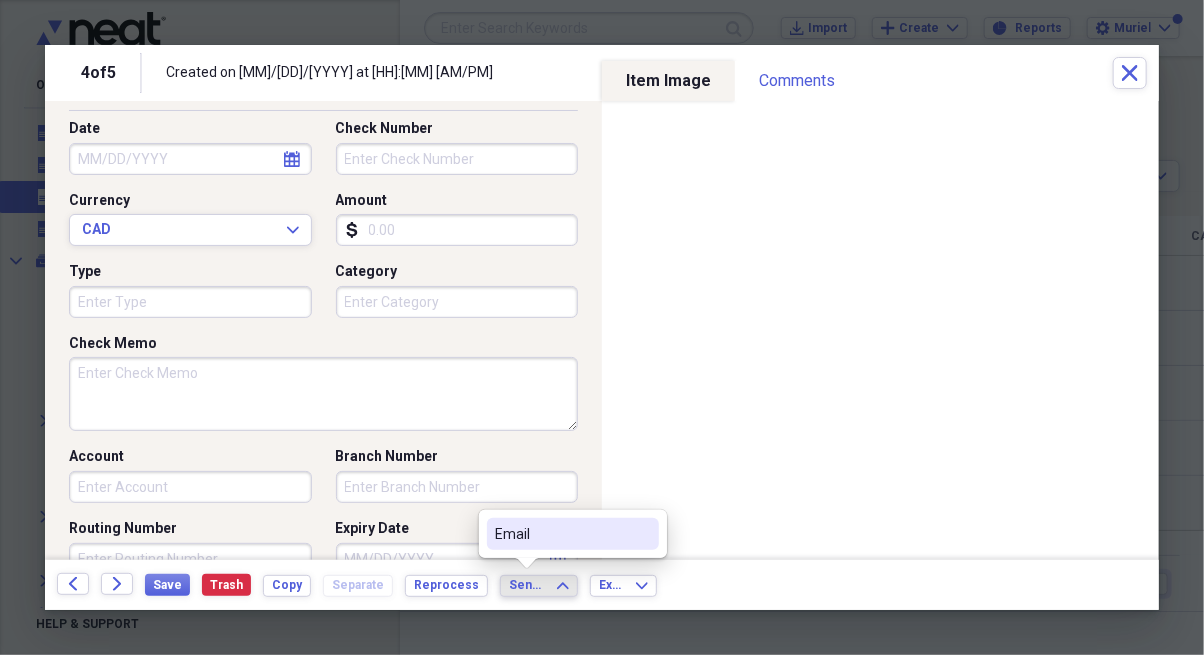 click on "Email" at bounding box center [561, 534] 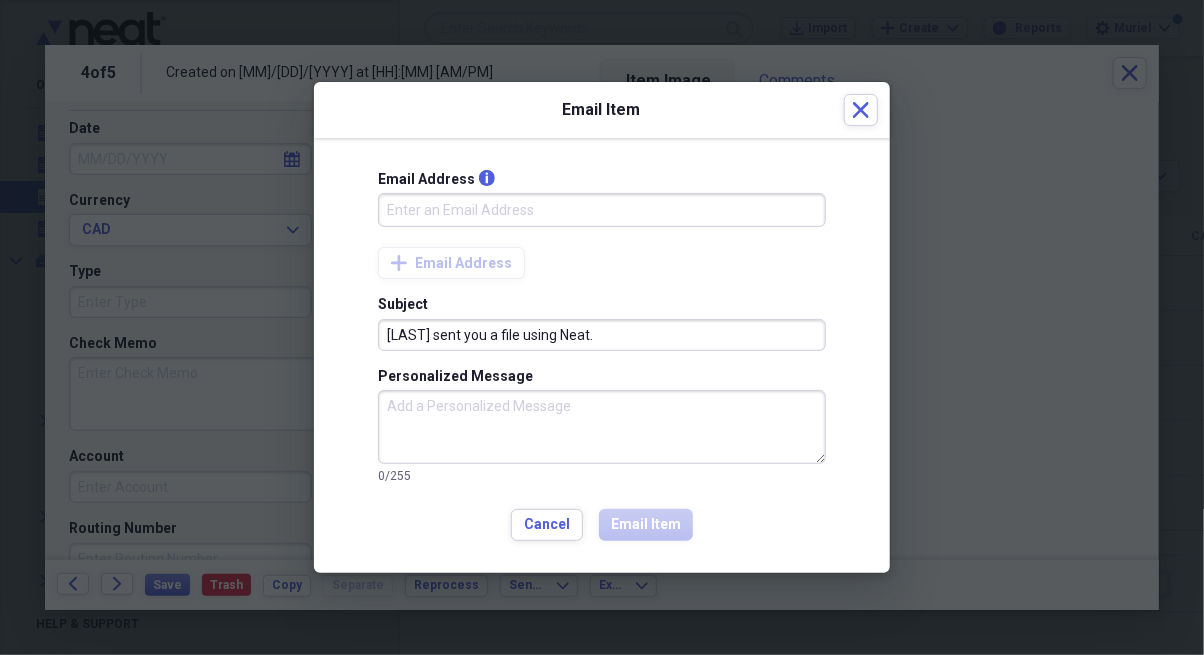 click on "Email Address info" at bounding box center [602, 210] 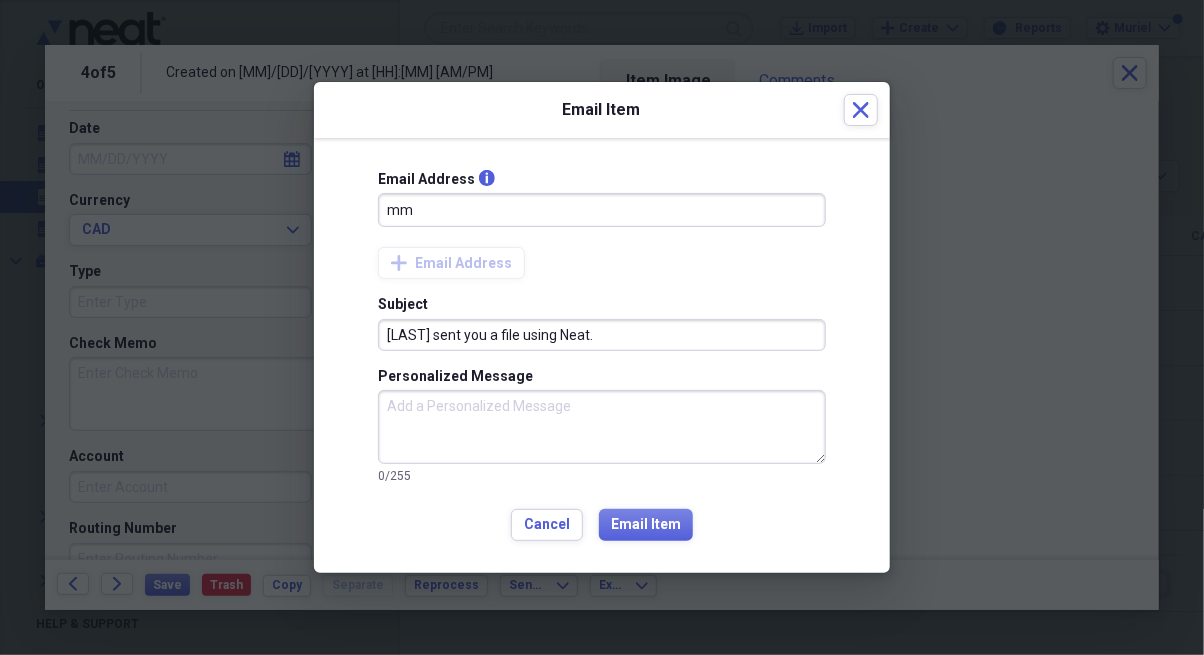 type on "[LAST]@[LAST].ca" 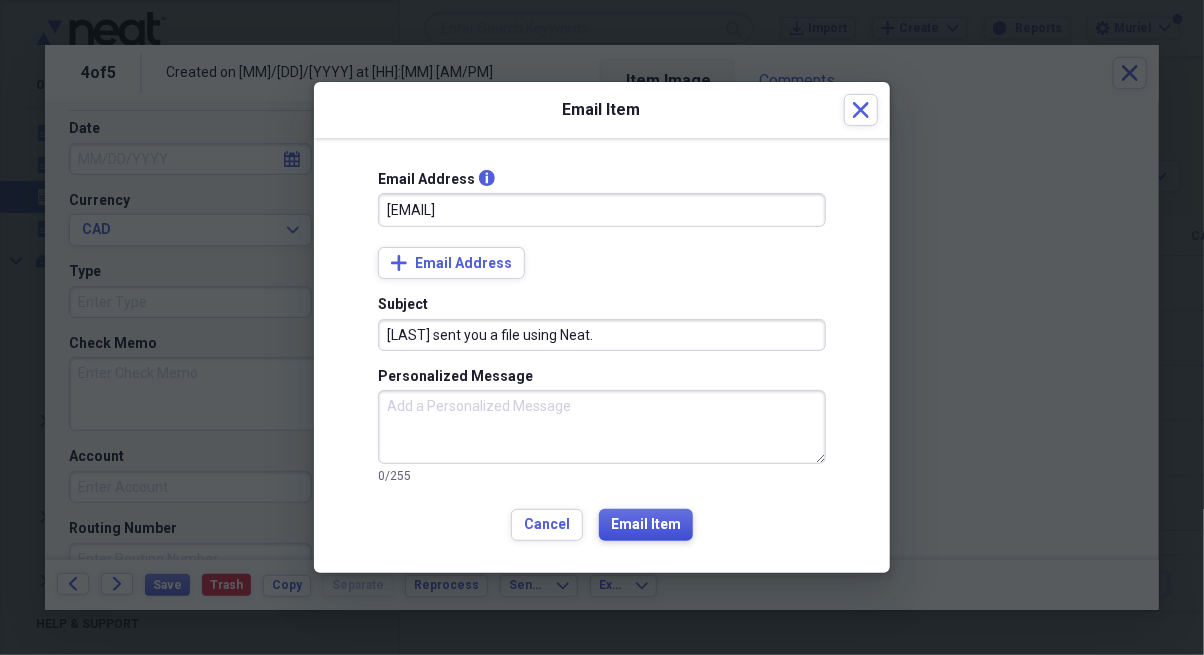 click on "Email Item" at bounding box center (646, 525) 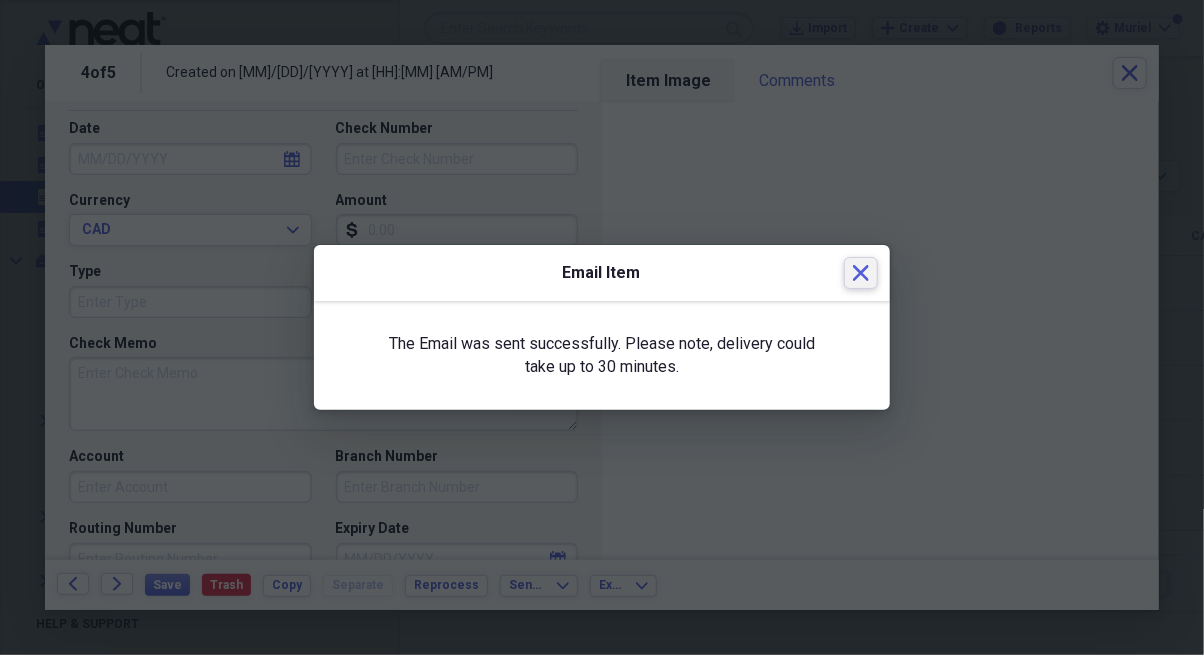 click on "Close" 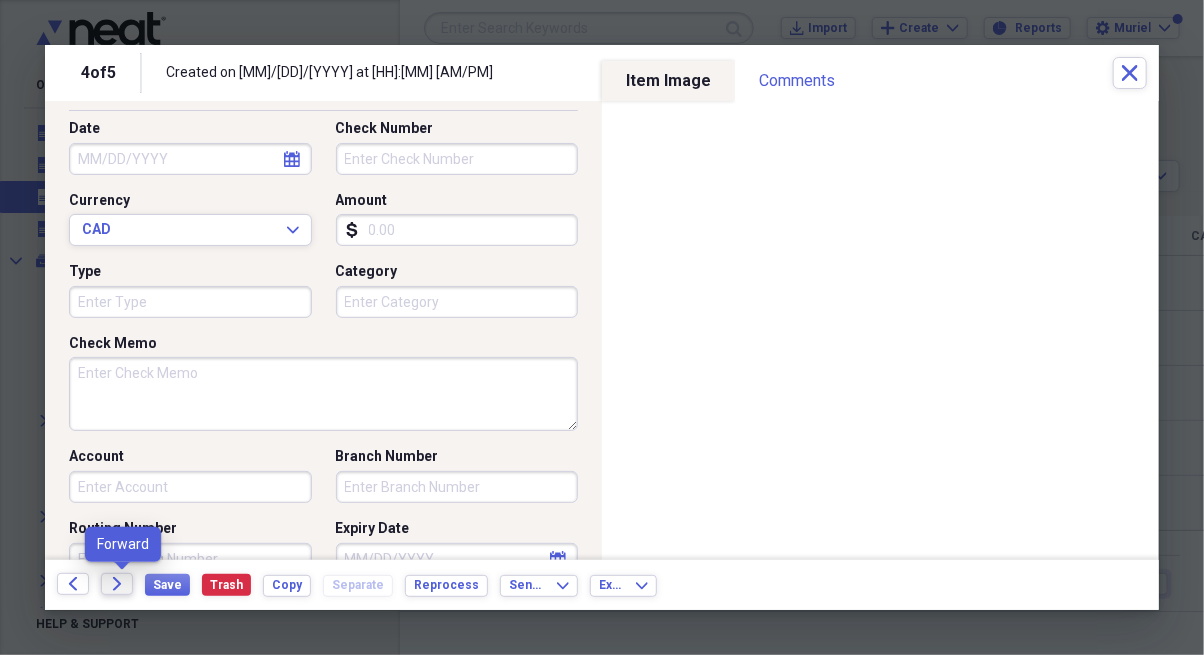 click 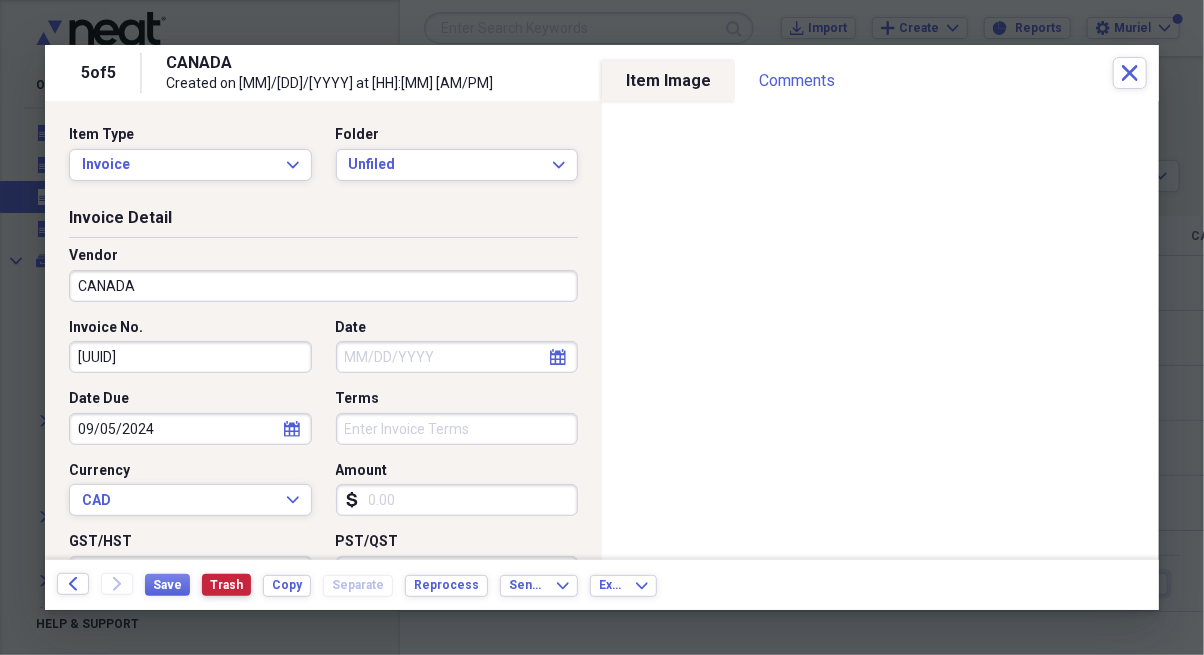 click on "Trash" at bounding box center [226, 585] 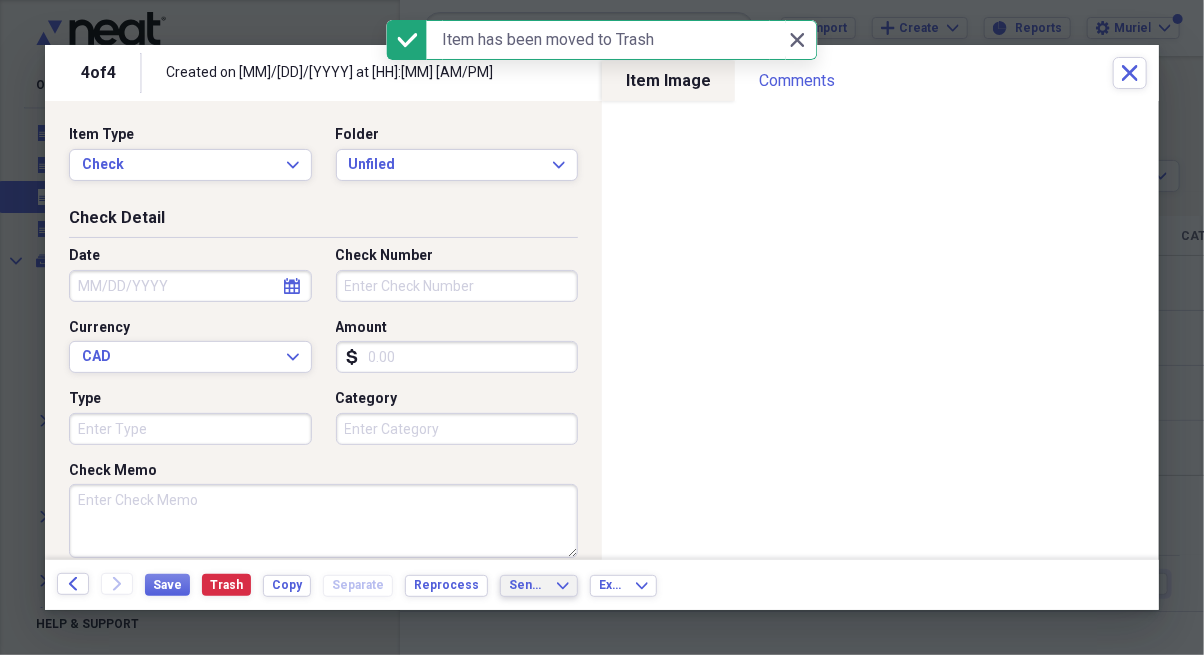 click on "Send To Expand" at bounding box center [539, 585] 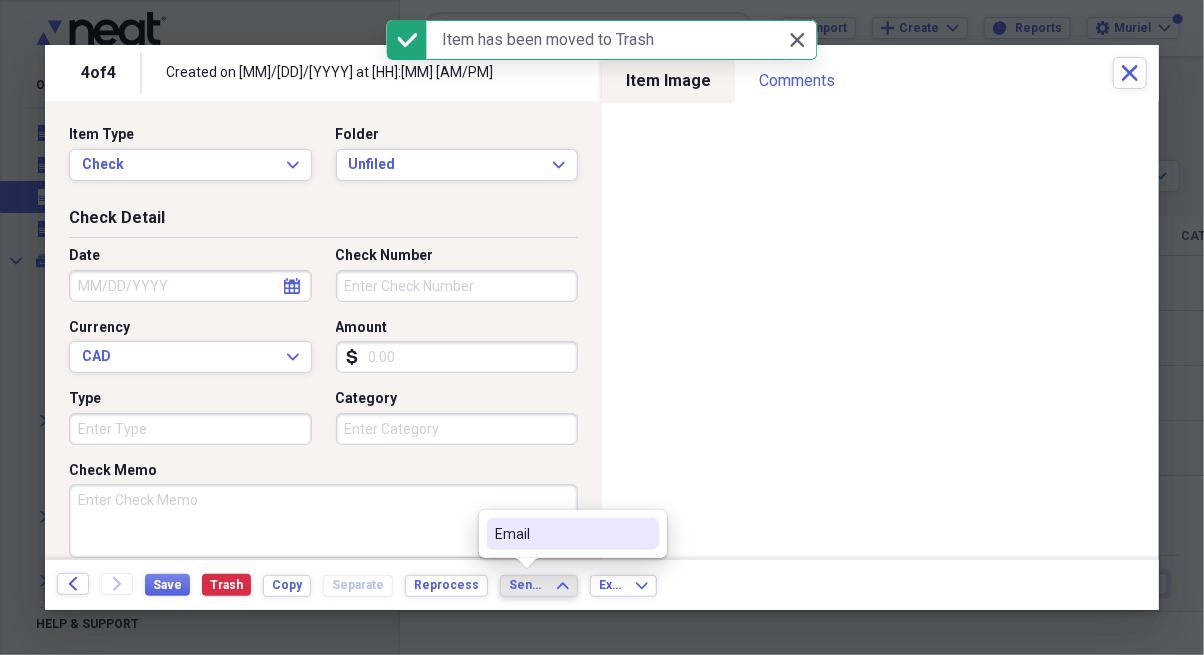 click on "Email" at bounding box center (561, 534) 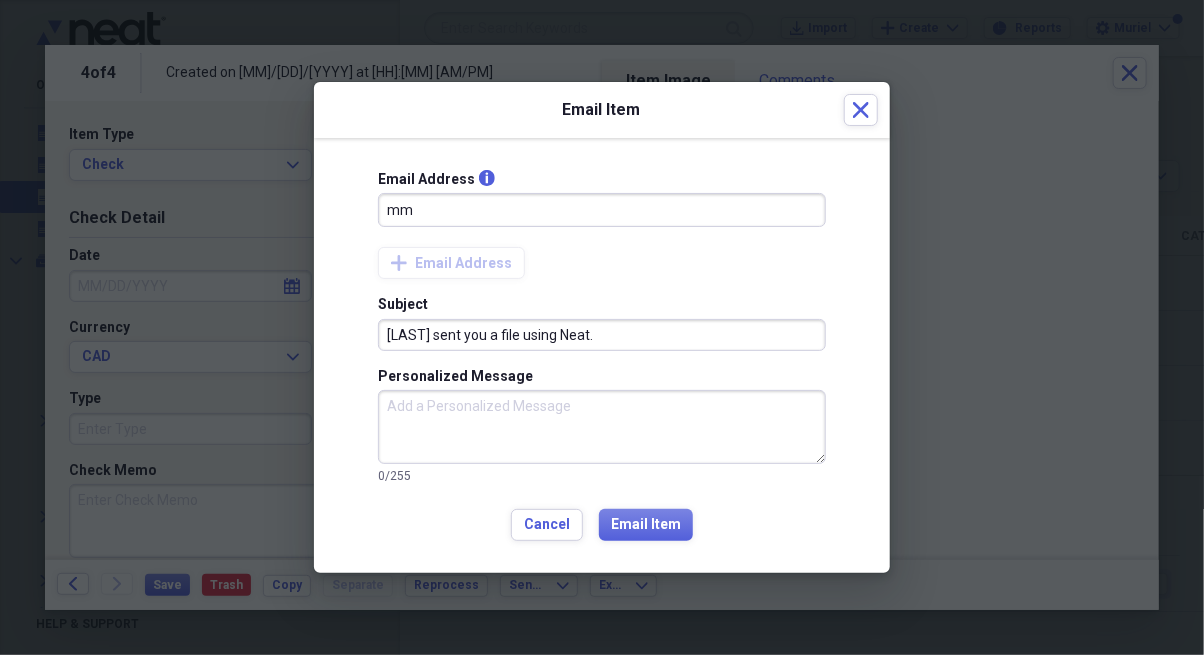 type on "[LAST]@[LAST].ca" 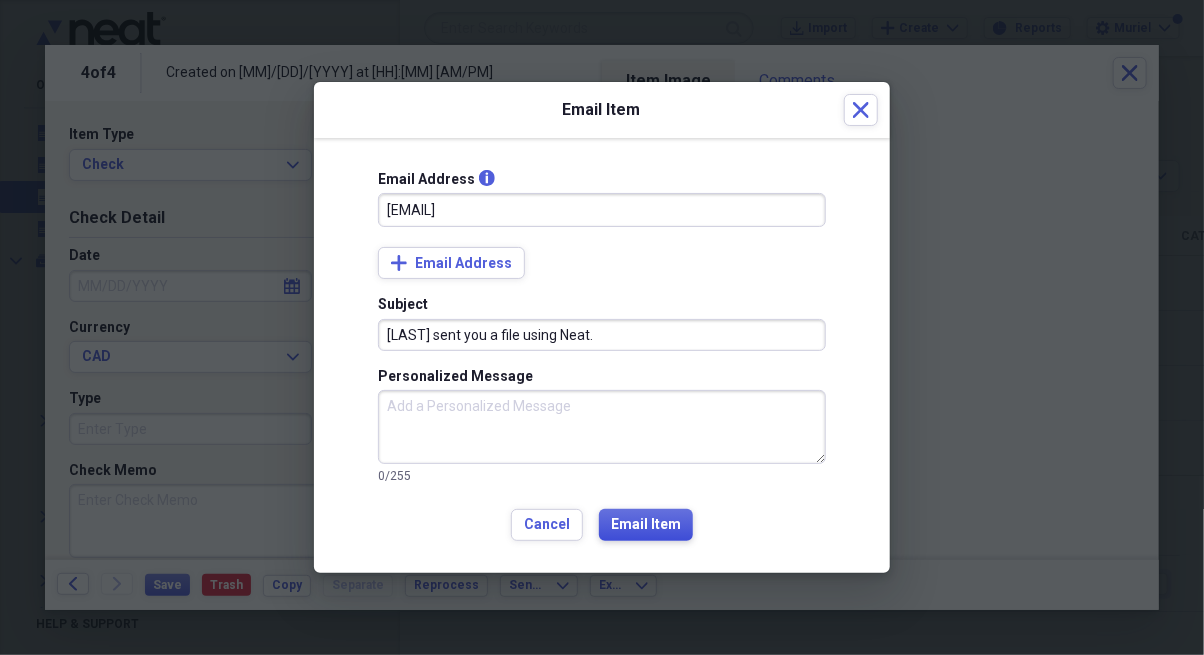 click on "Email Item" at bounding box center [646, 525] 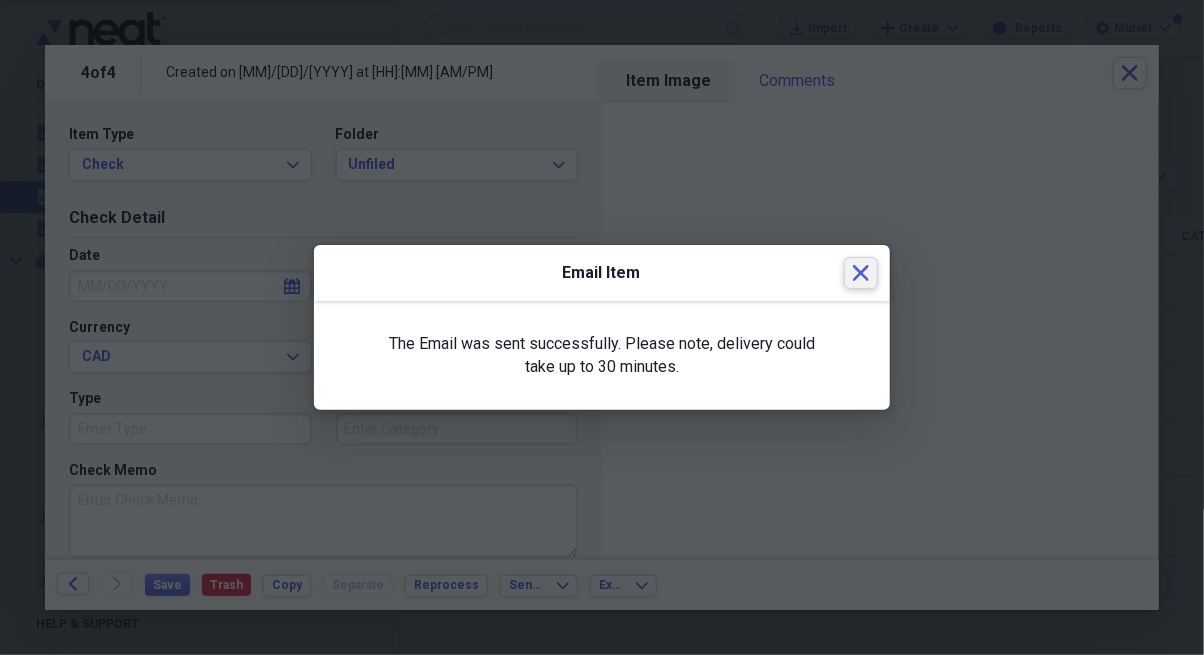 click on "Close" at bounding box center [861, 273] 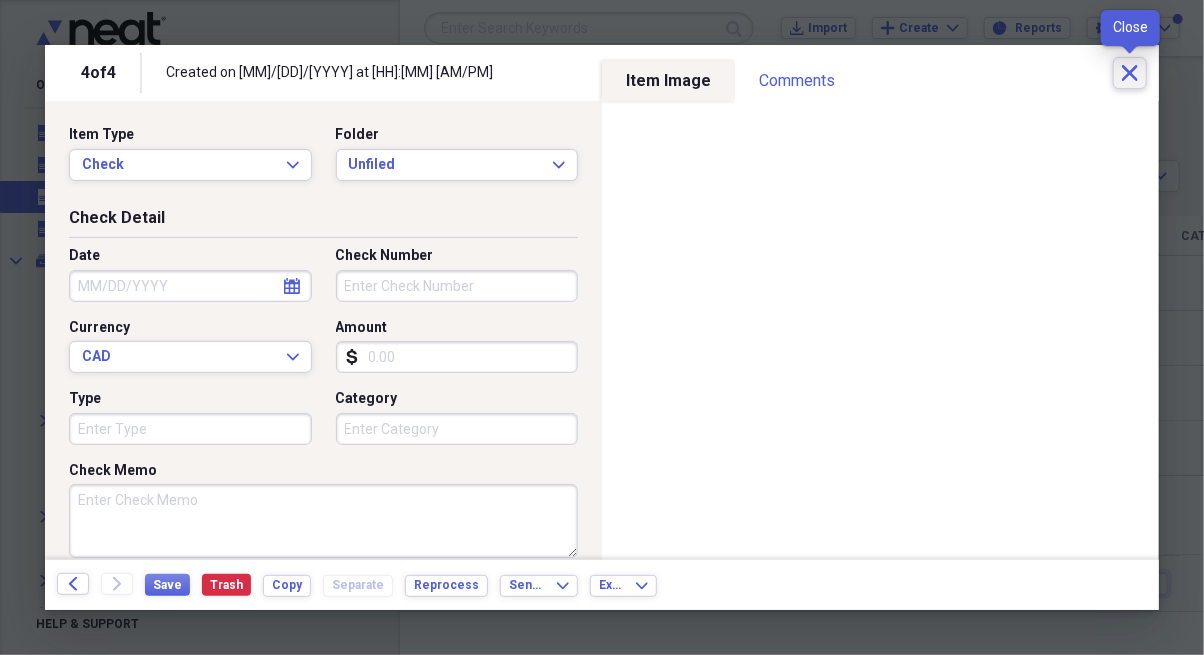 click on "Close" 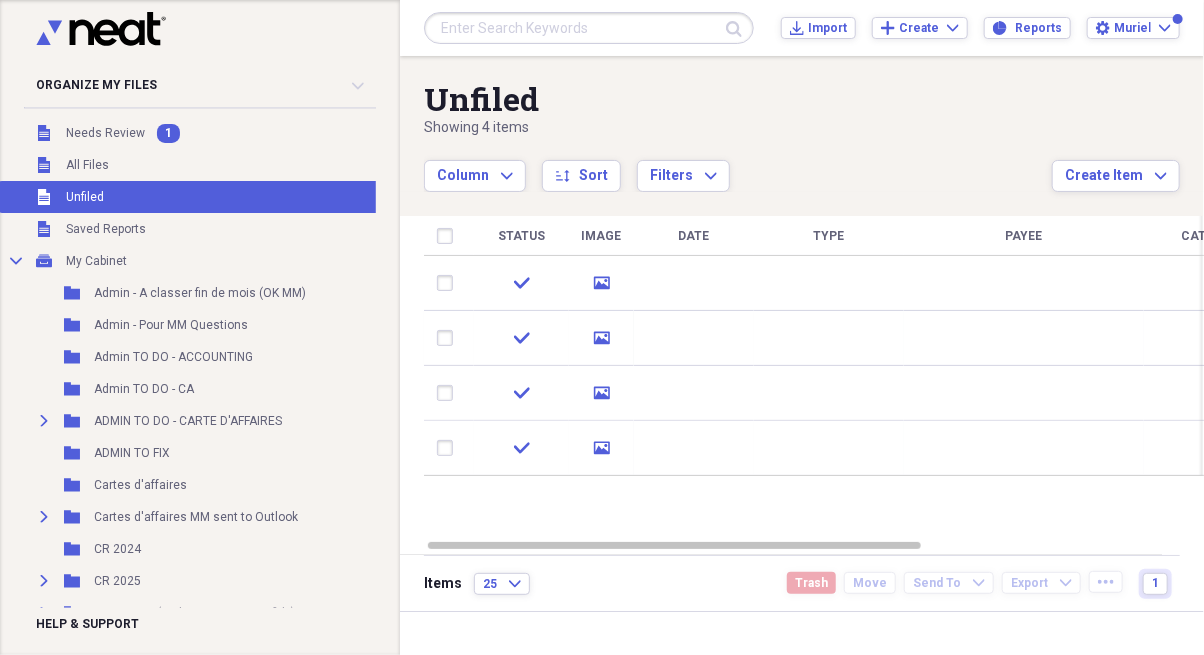 click on "Unfiled Needs Review 1" at bounding box center (297, 133) 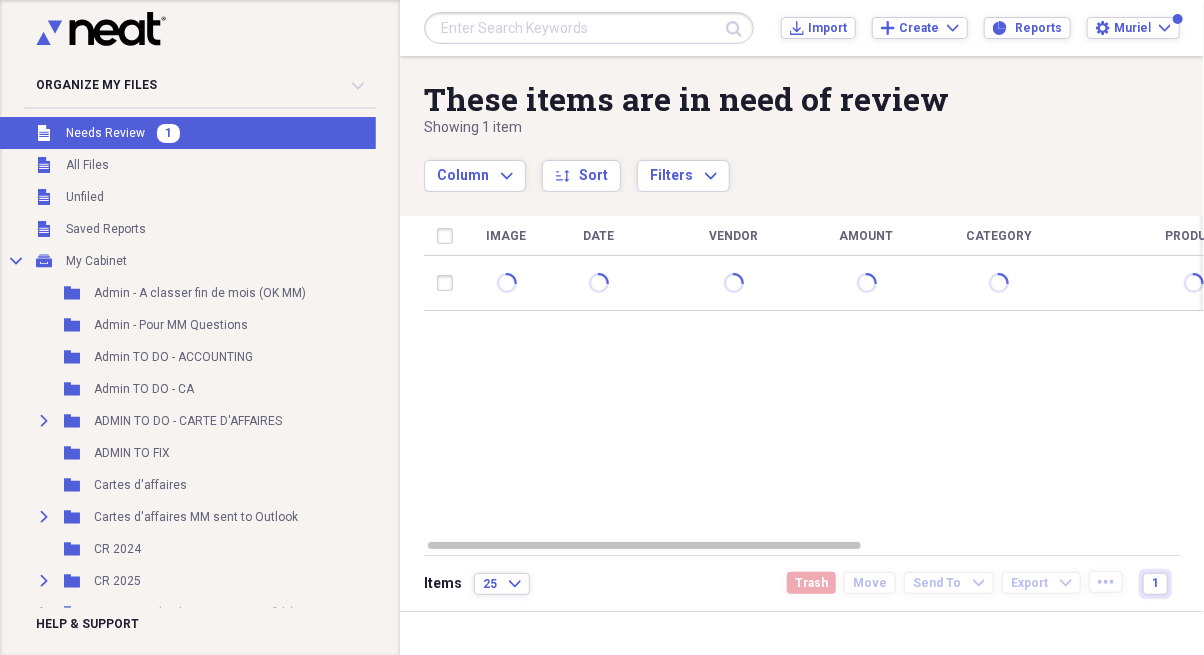 click at bounding box center [599, 283] 